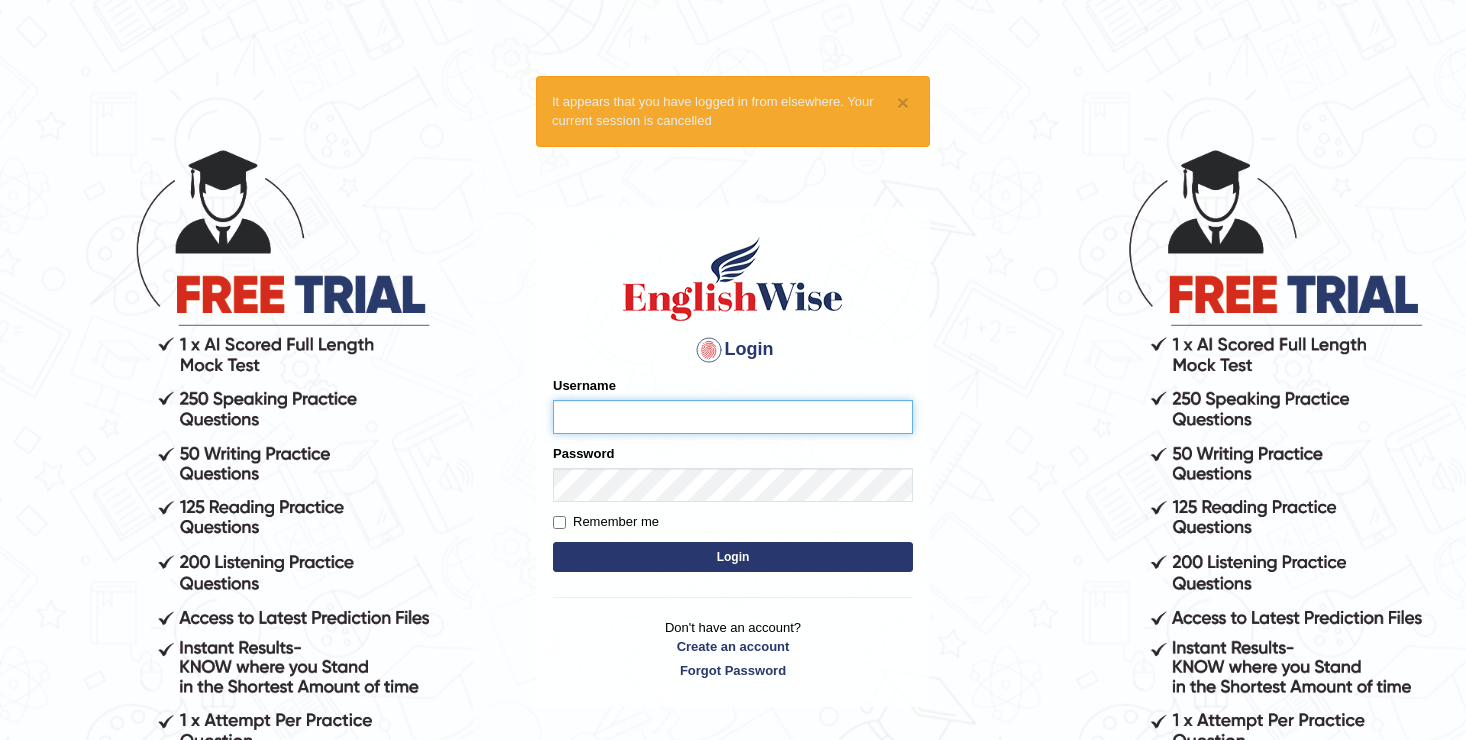 scroll, scrollTop: 0, scrollLeft: 0, axis: both 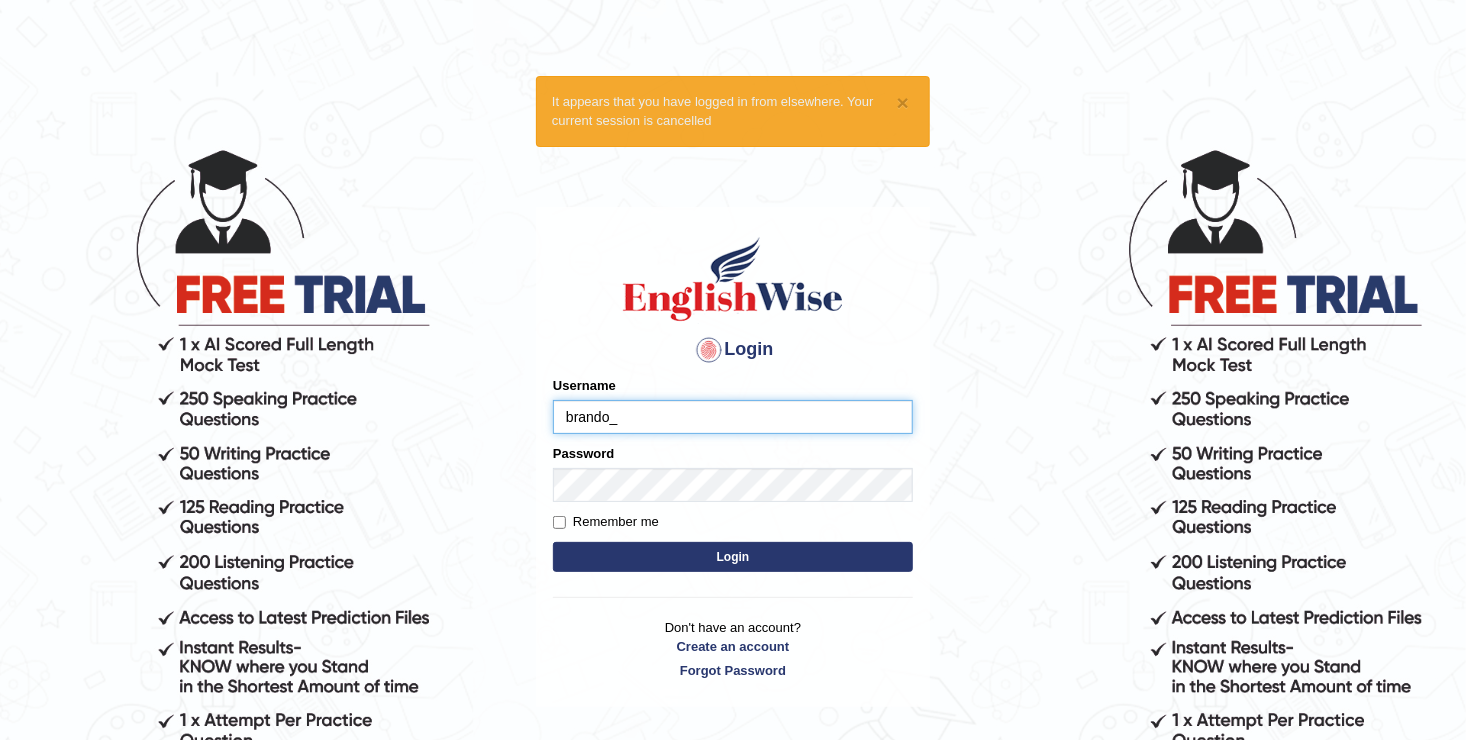 click on "brando_" at bounding box center (733, 417) 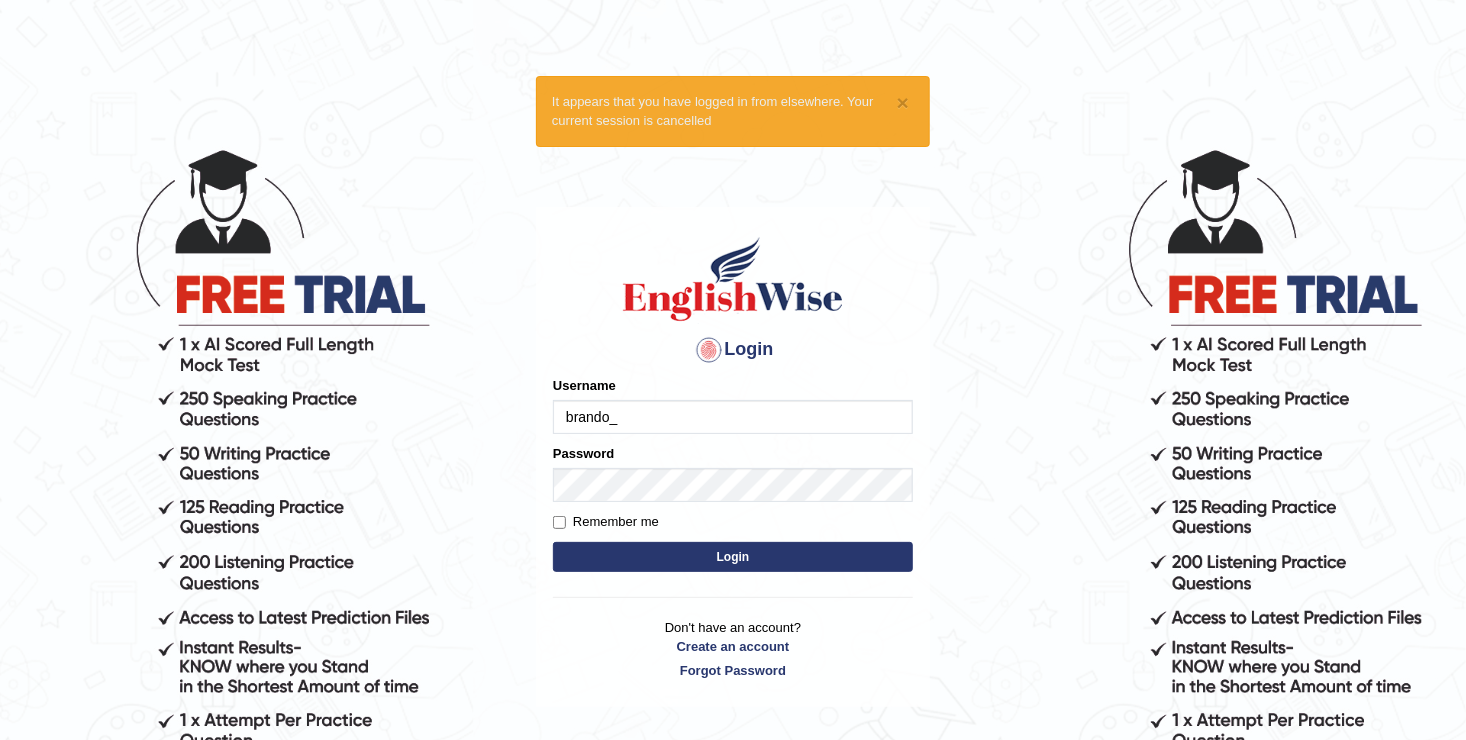 click on "Username
brando_" at bounding box center [733, 405] 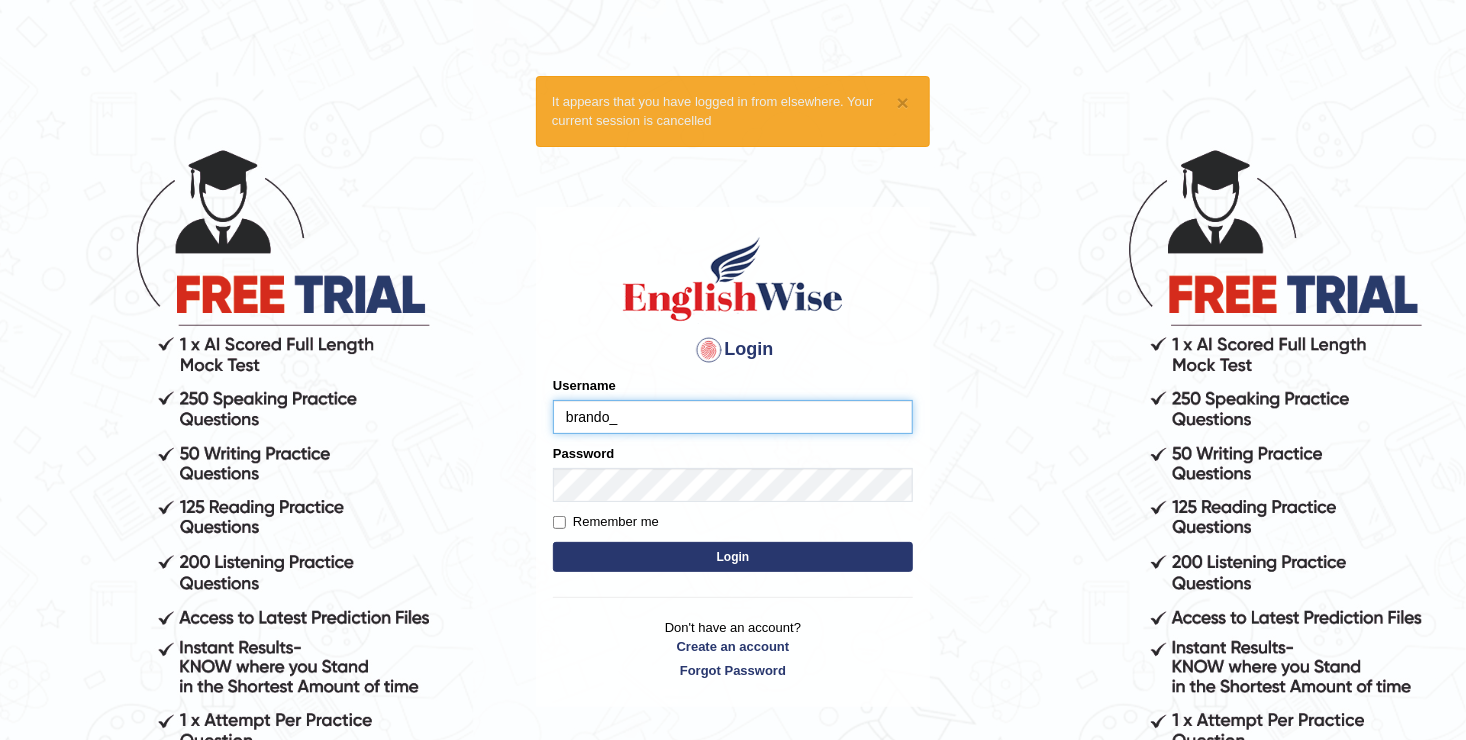click on "brando_" at bounding box center [733, 417] 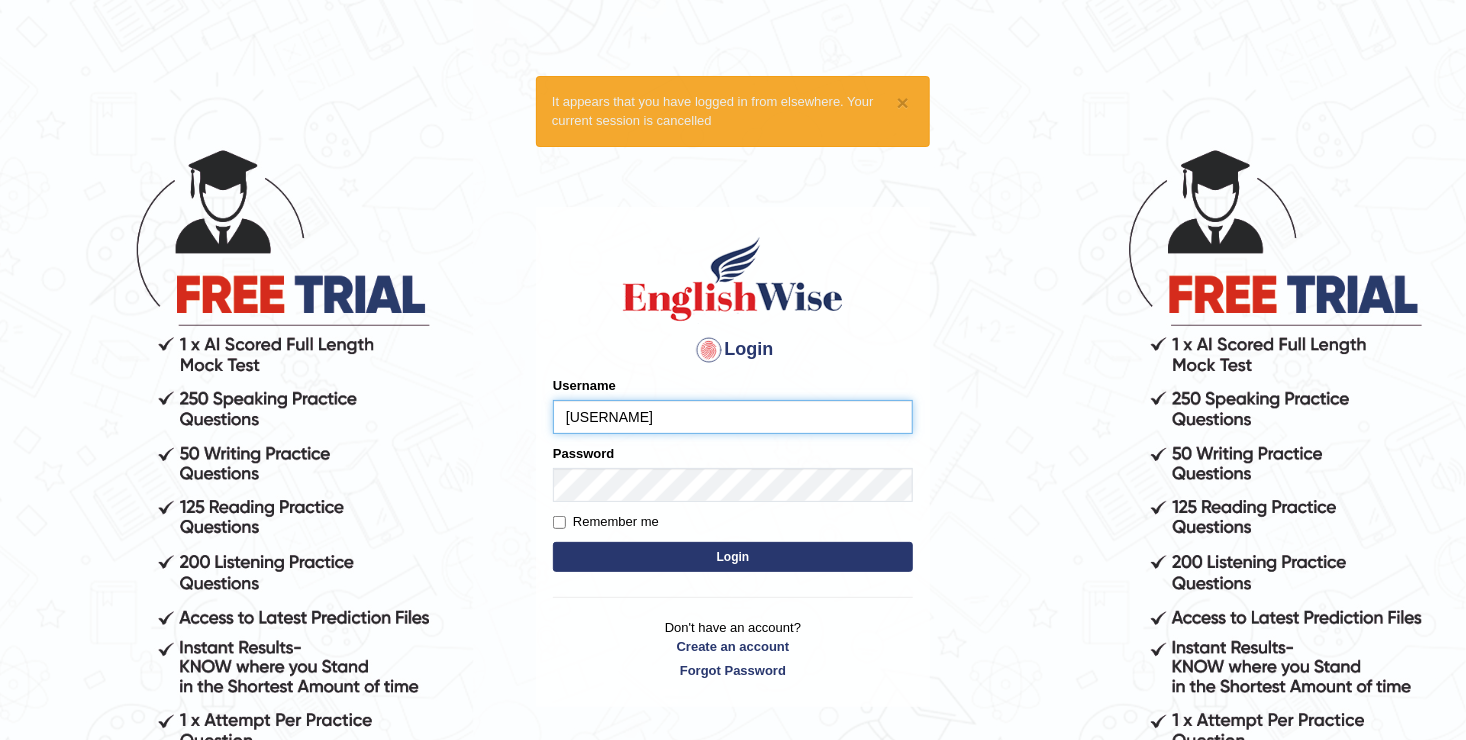 type on "brando_parramatta" 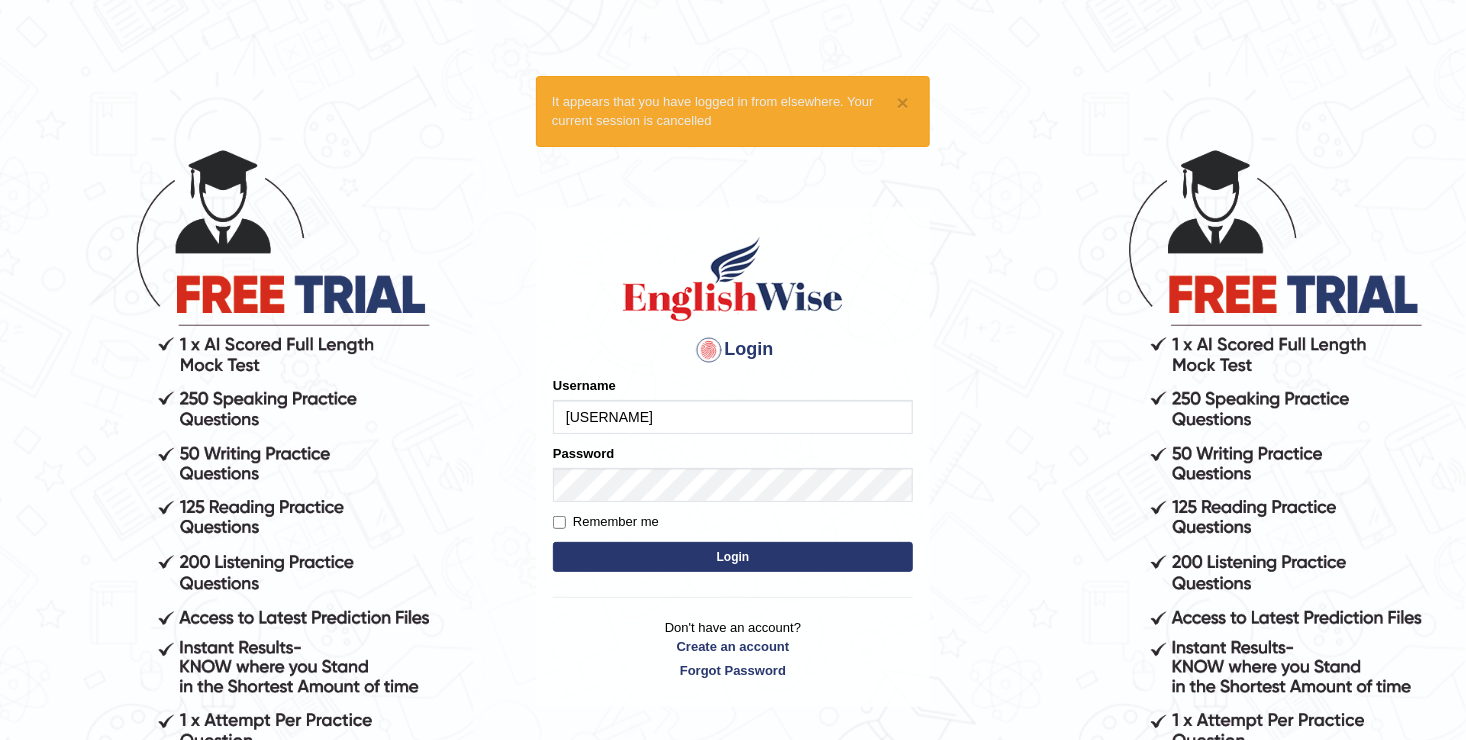 click on "Remember me" at bounding box center (606, 522) 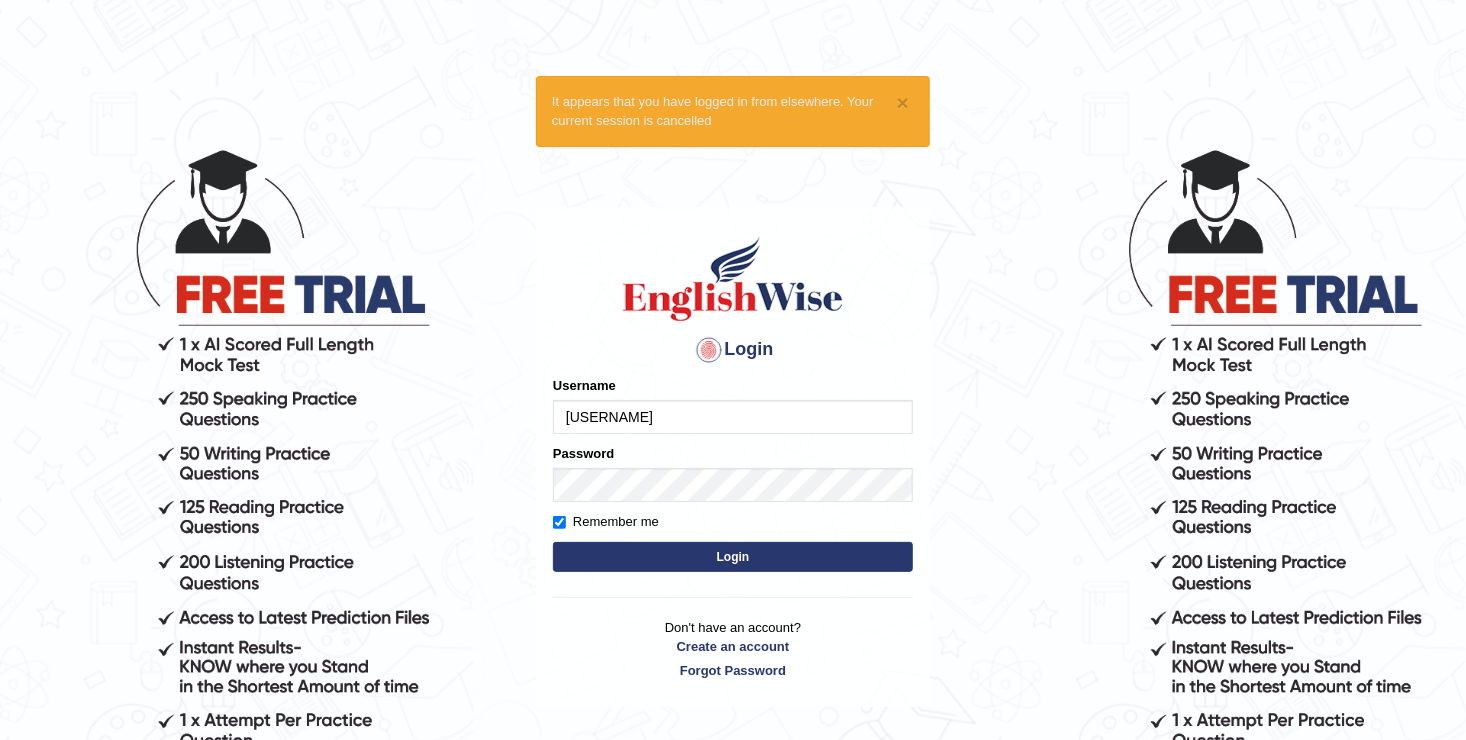 click on "Login" at bounding box center (733, 557) 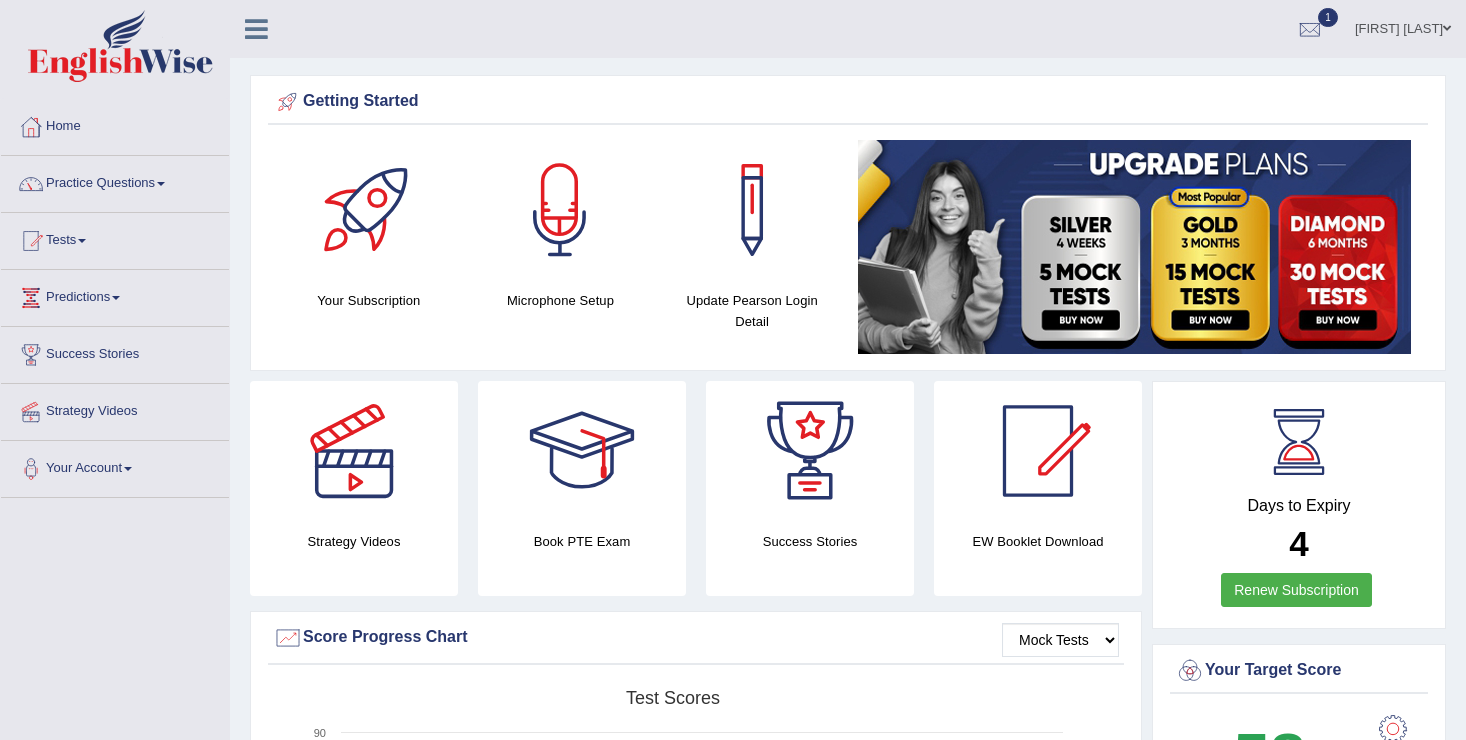 scroll, scrollTop: 0, scrollLeft: 0, axis: both 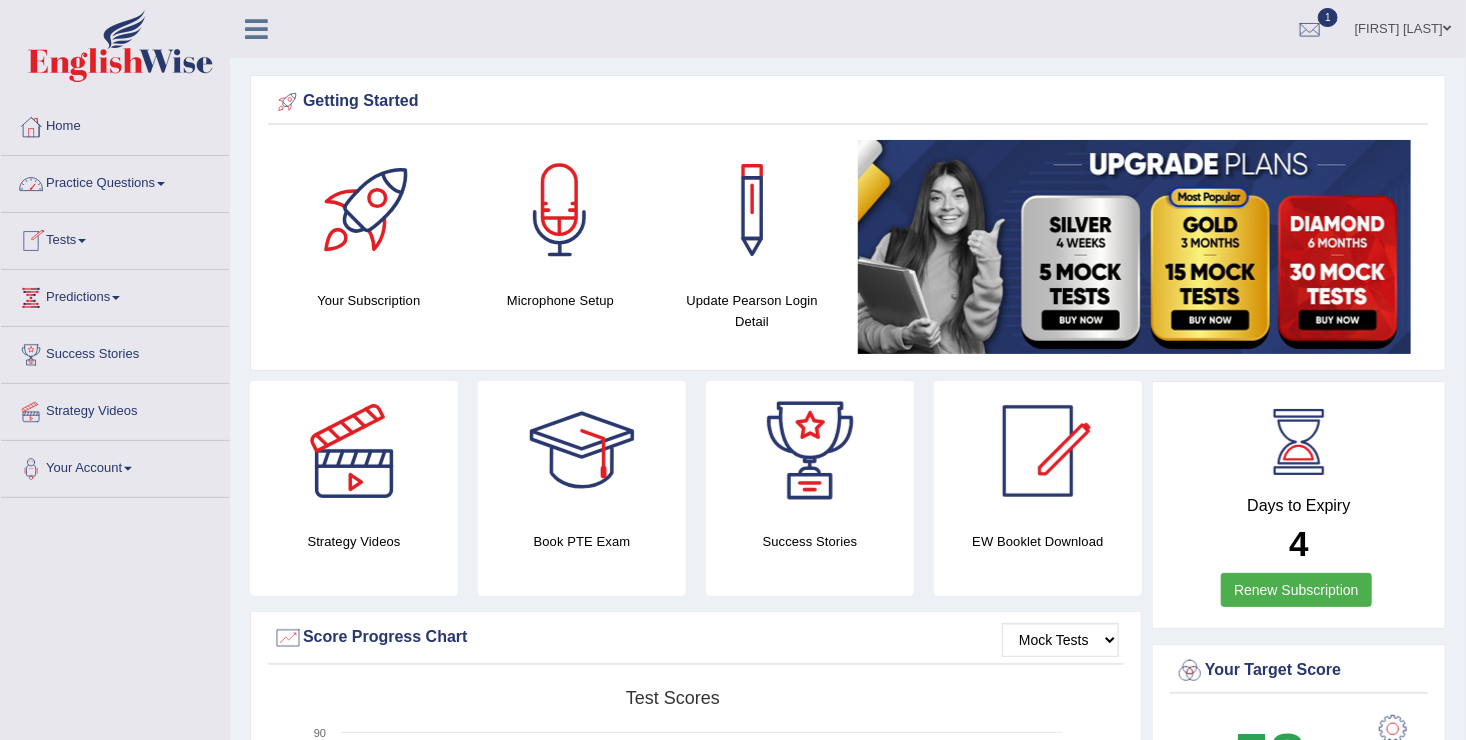 click on "Practice Questions" at bounding box center [115, 181] 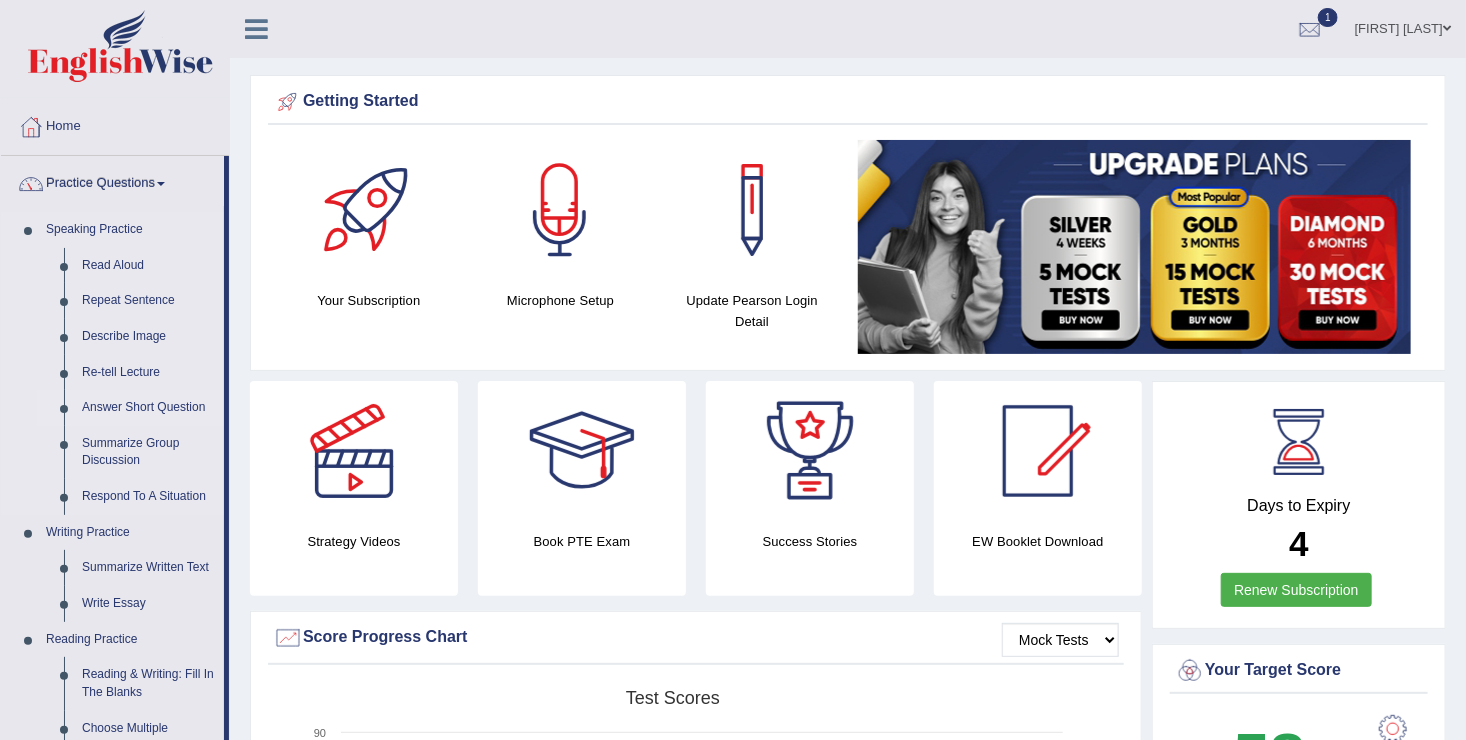 click on "Answer Short Question" at bounding box center [148, 408] 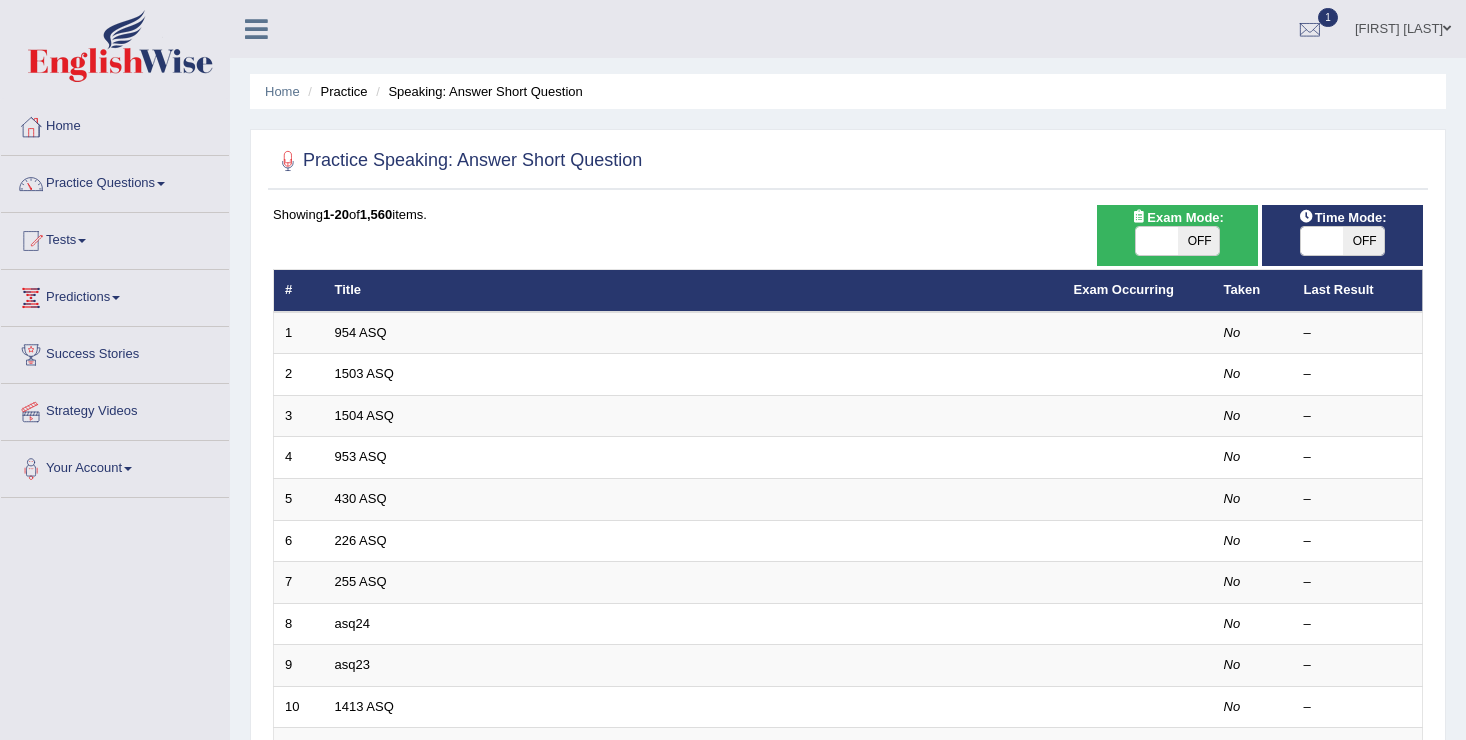 scroll, scrollTop: 0, scrollLeft: 0, axis: both 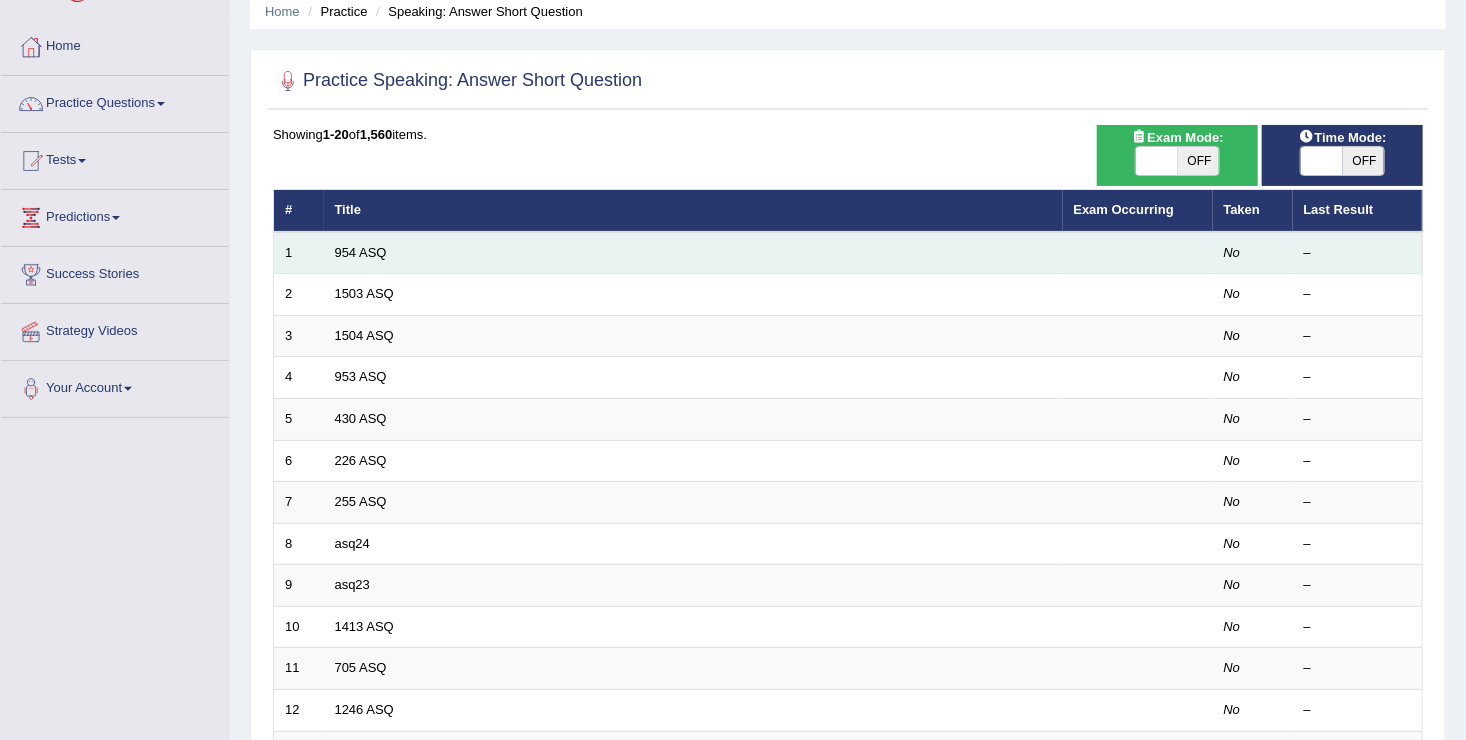 click on "No" at bounding box center [1253, 253] 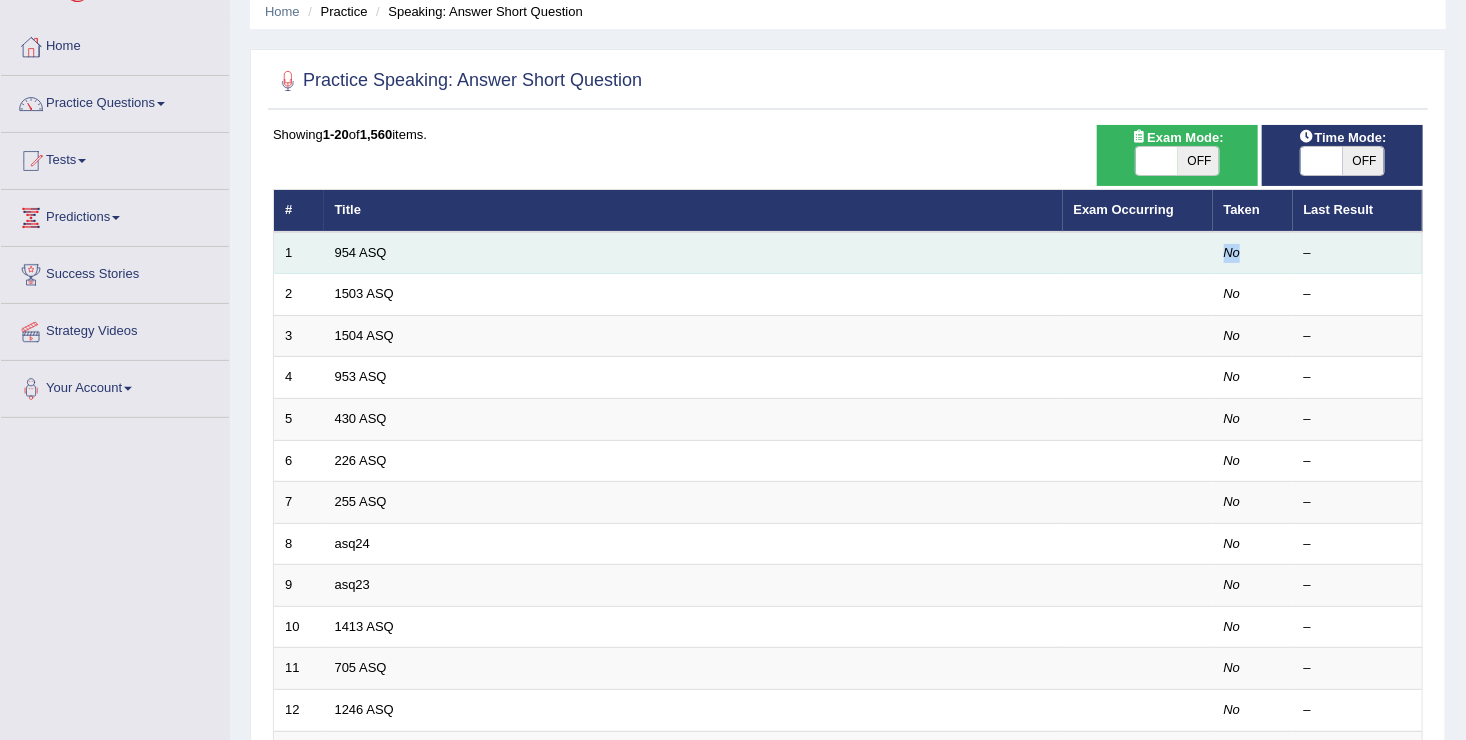 click on "No" at bounding box center (1253, 253) 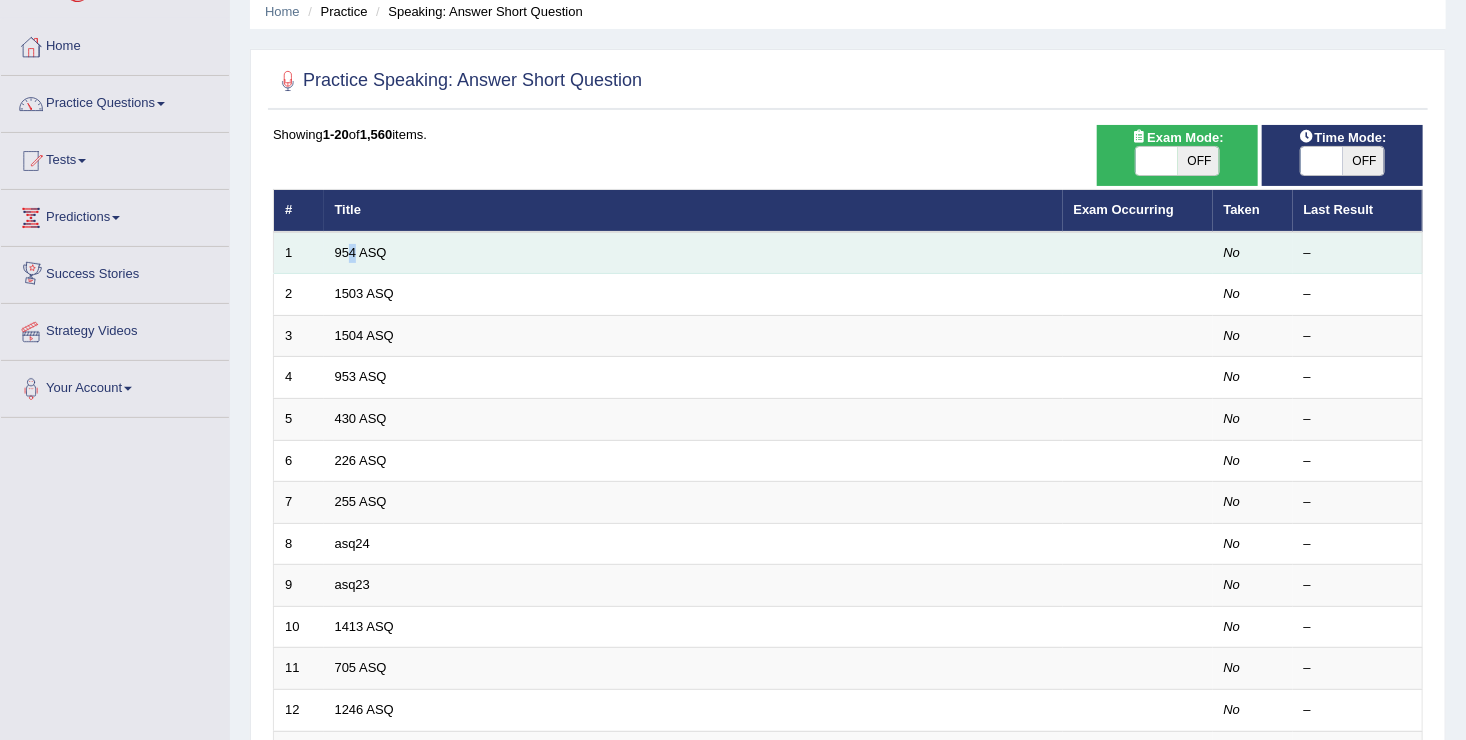drag, startPoint x: 350, startPoint y: 261, endPoint x: 357, endPoint y: 236, distance: 25.96151 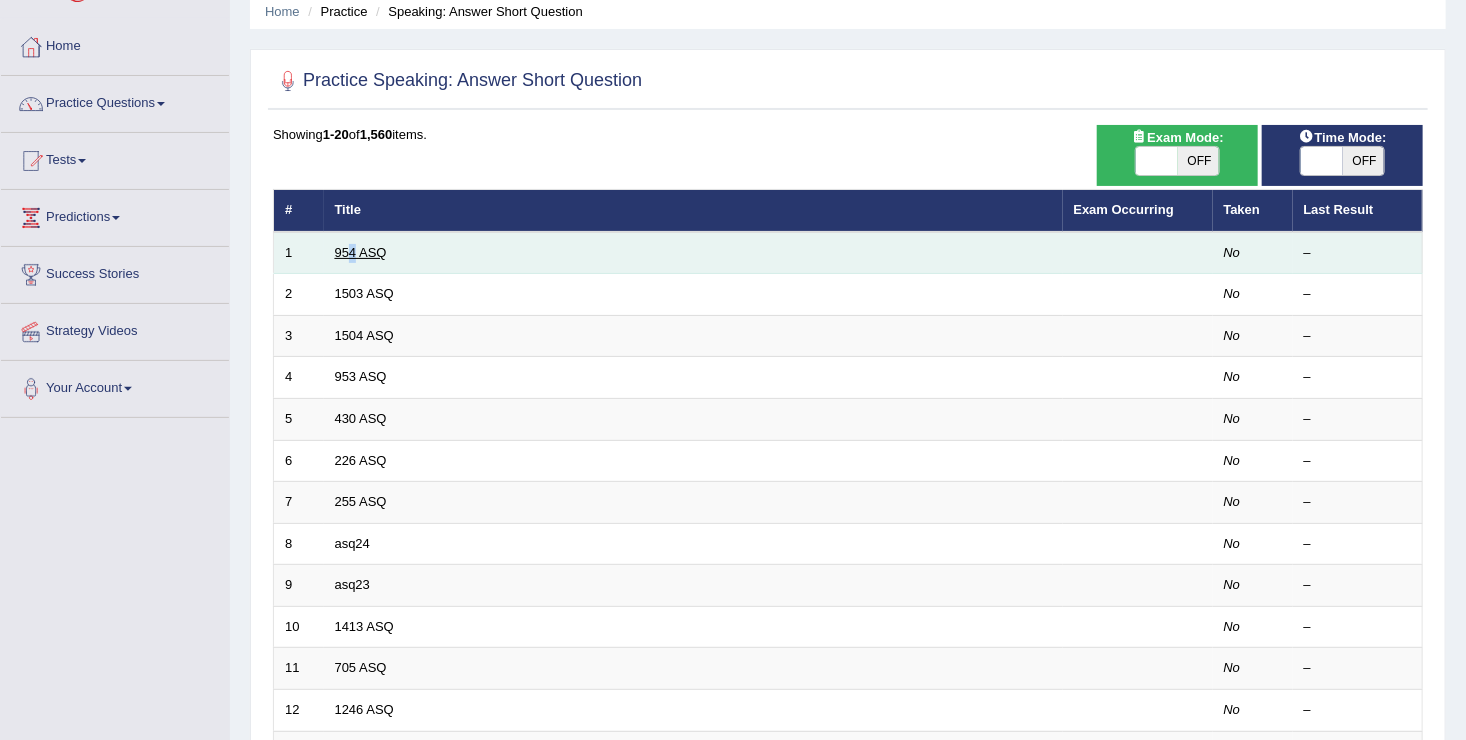 drag, startPoint x: 357, startPoint y: 236, endPoint x: 375, endPoint y: 258, distance: 28.42534 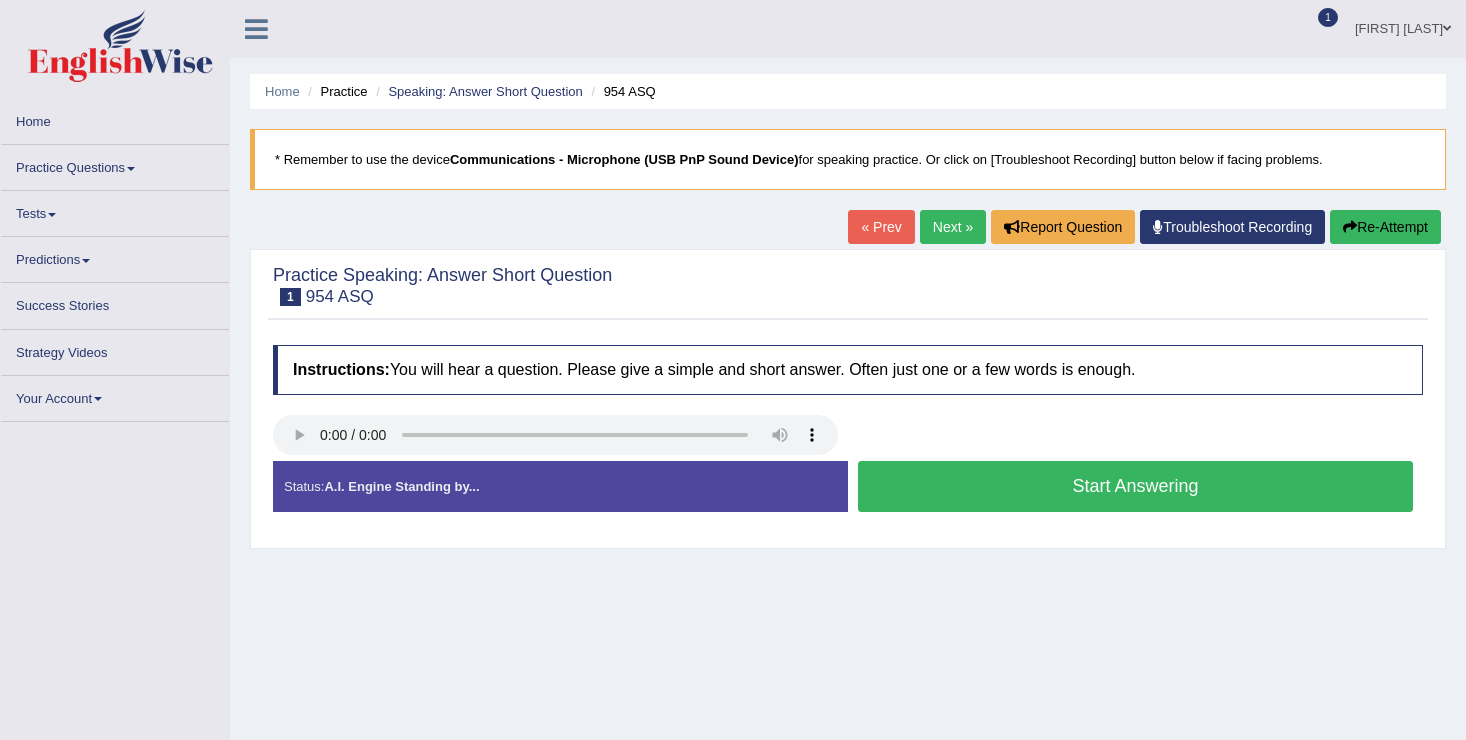 scroll, scrollTop: 0, scrollLeft: 0, axis: both 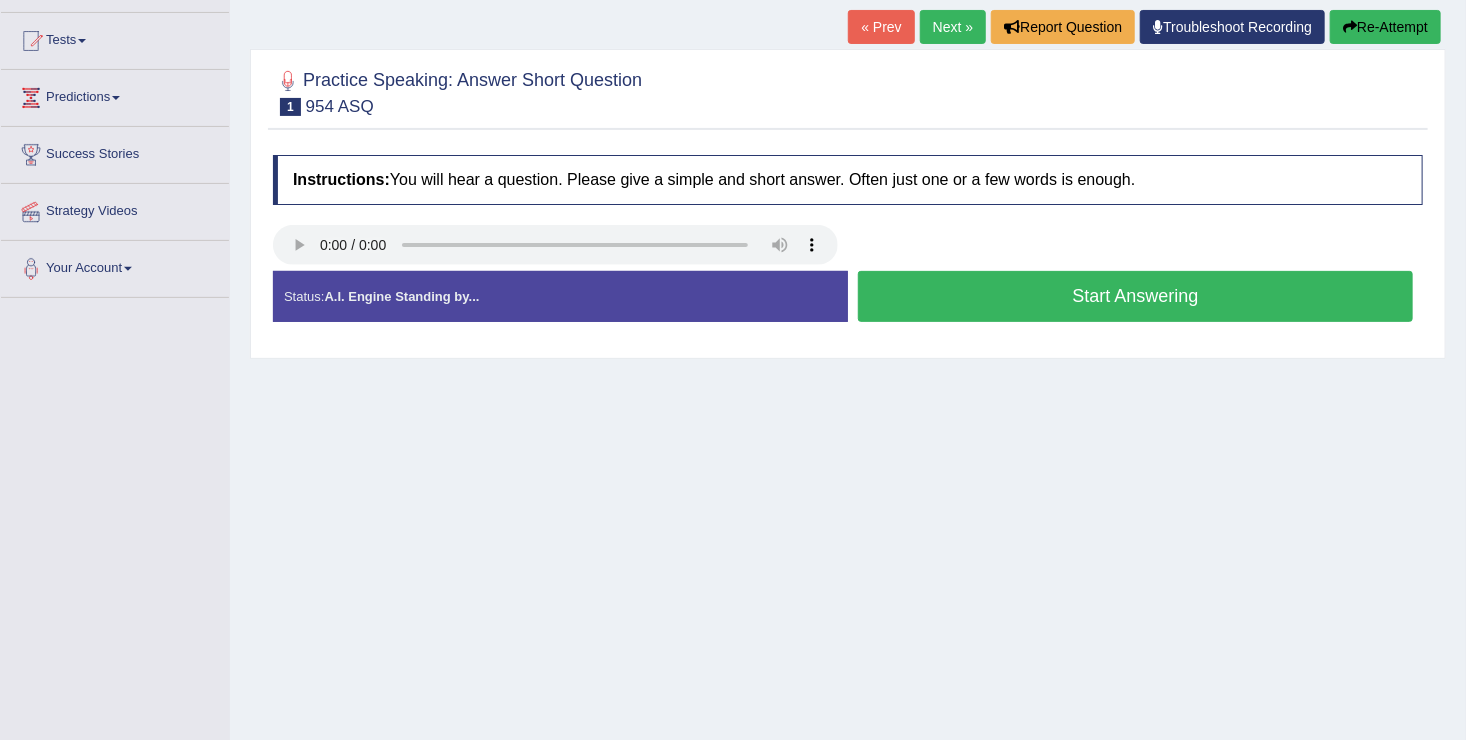 click on "Start Answering" at bounding box center (1135, 296) 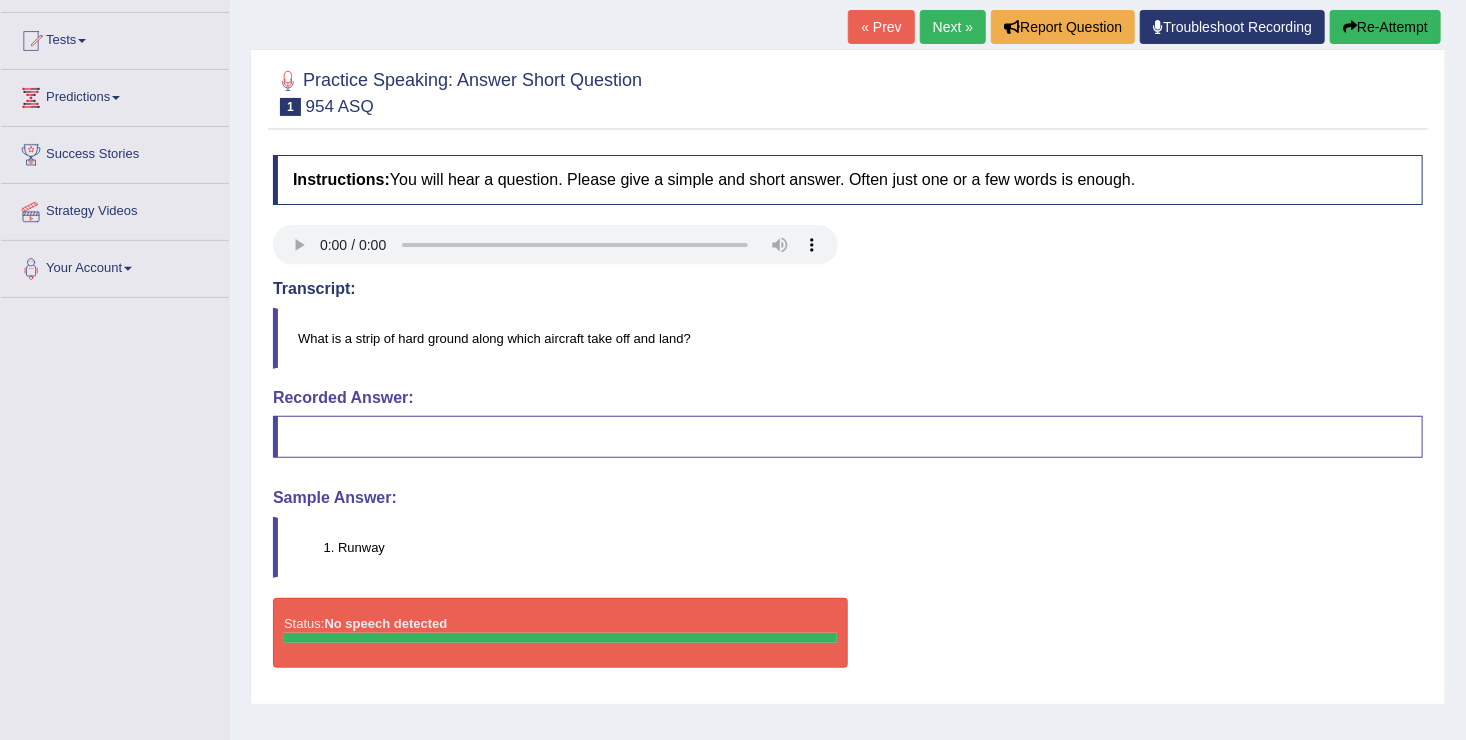 click on "Re-Attempt" at bounding box center (1385, 27) 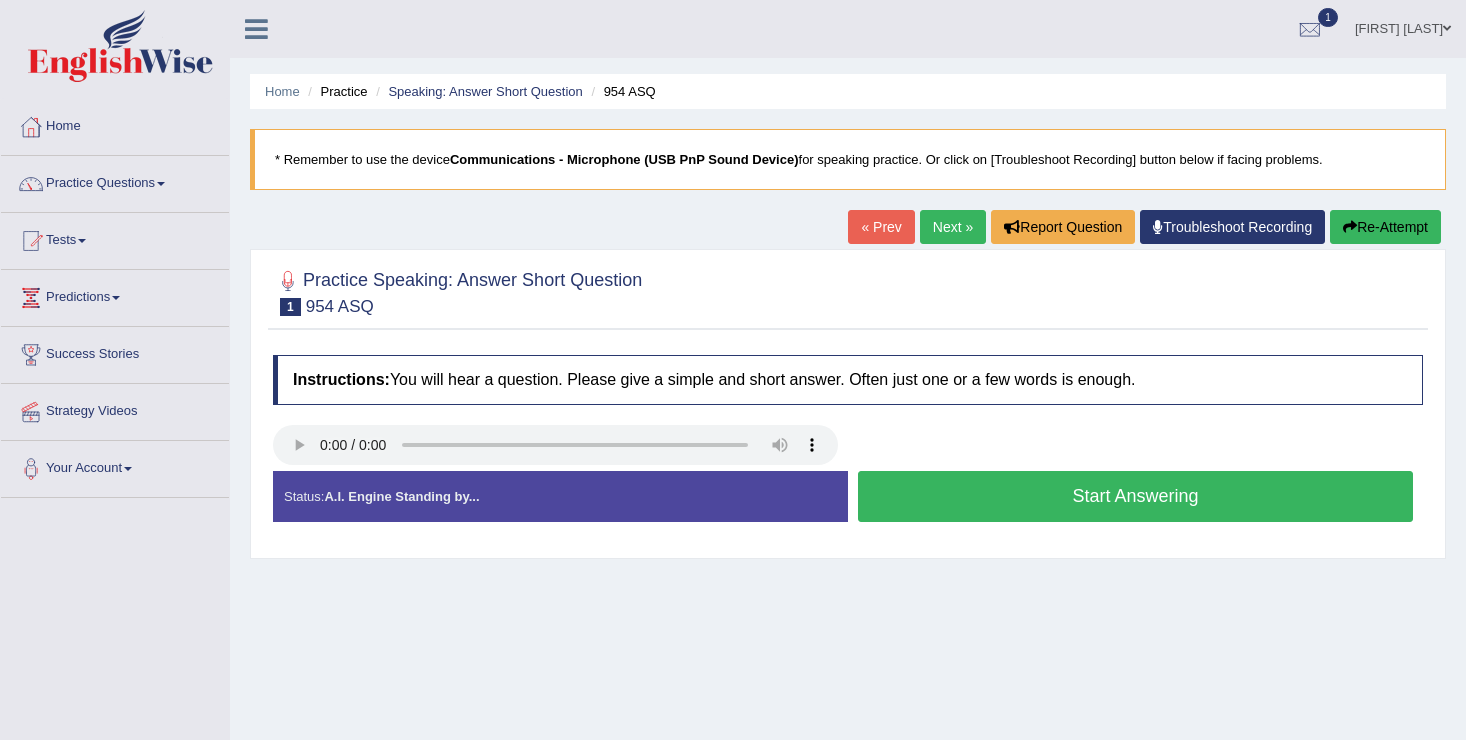 scroll, scrollTop: 200, scrollLeft: 0, axis: vertical 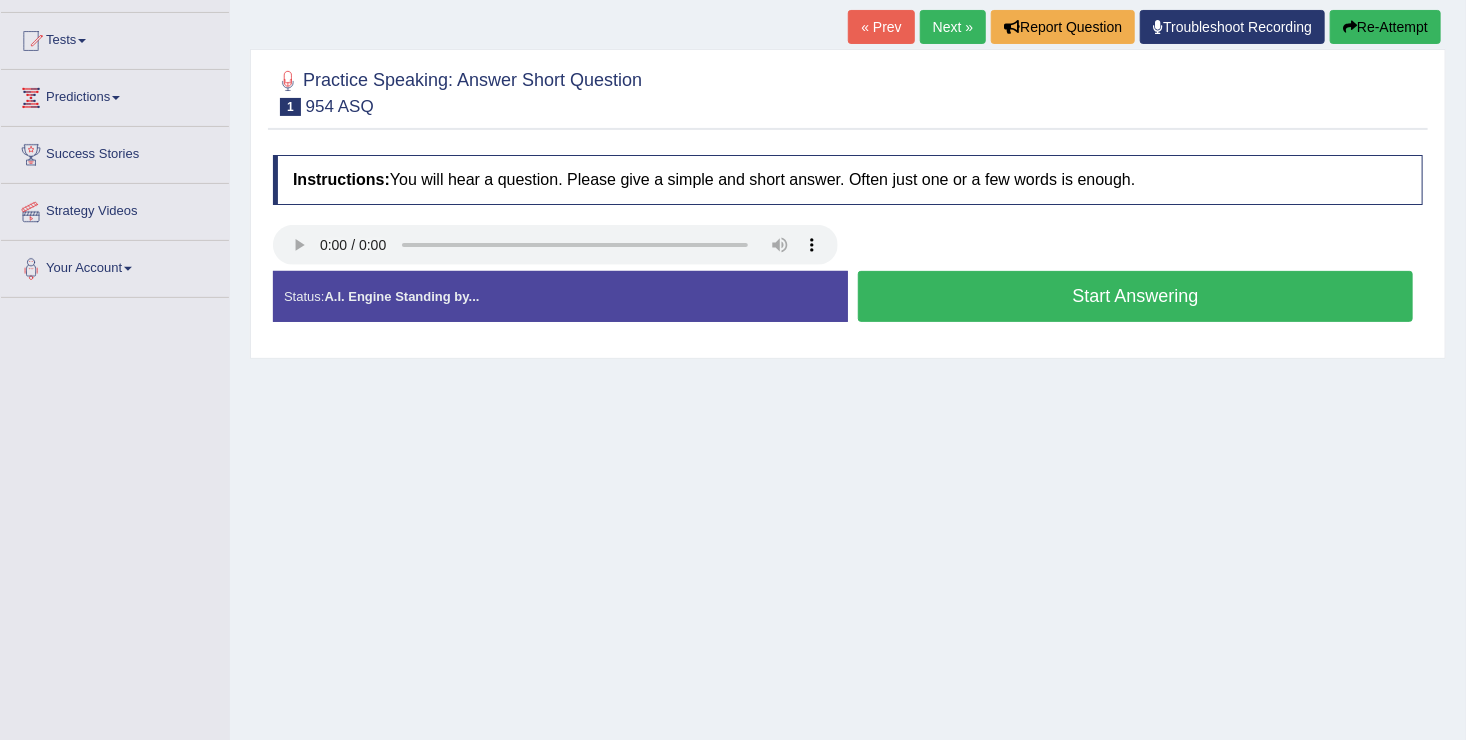 click on "Start Answering" at bounding box center (1135, 296) 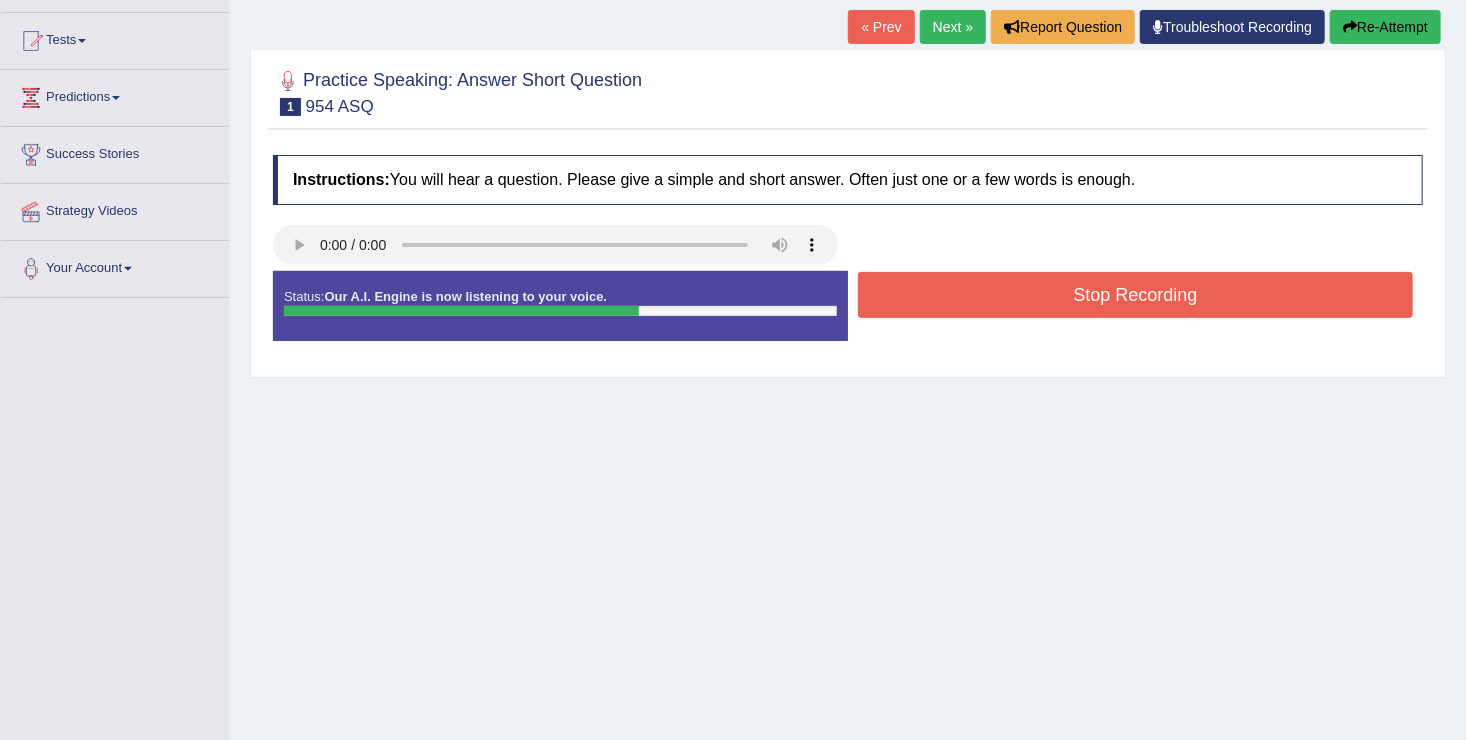 click on "Stop Recording" at bounding box center [1135, 295] 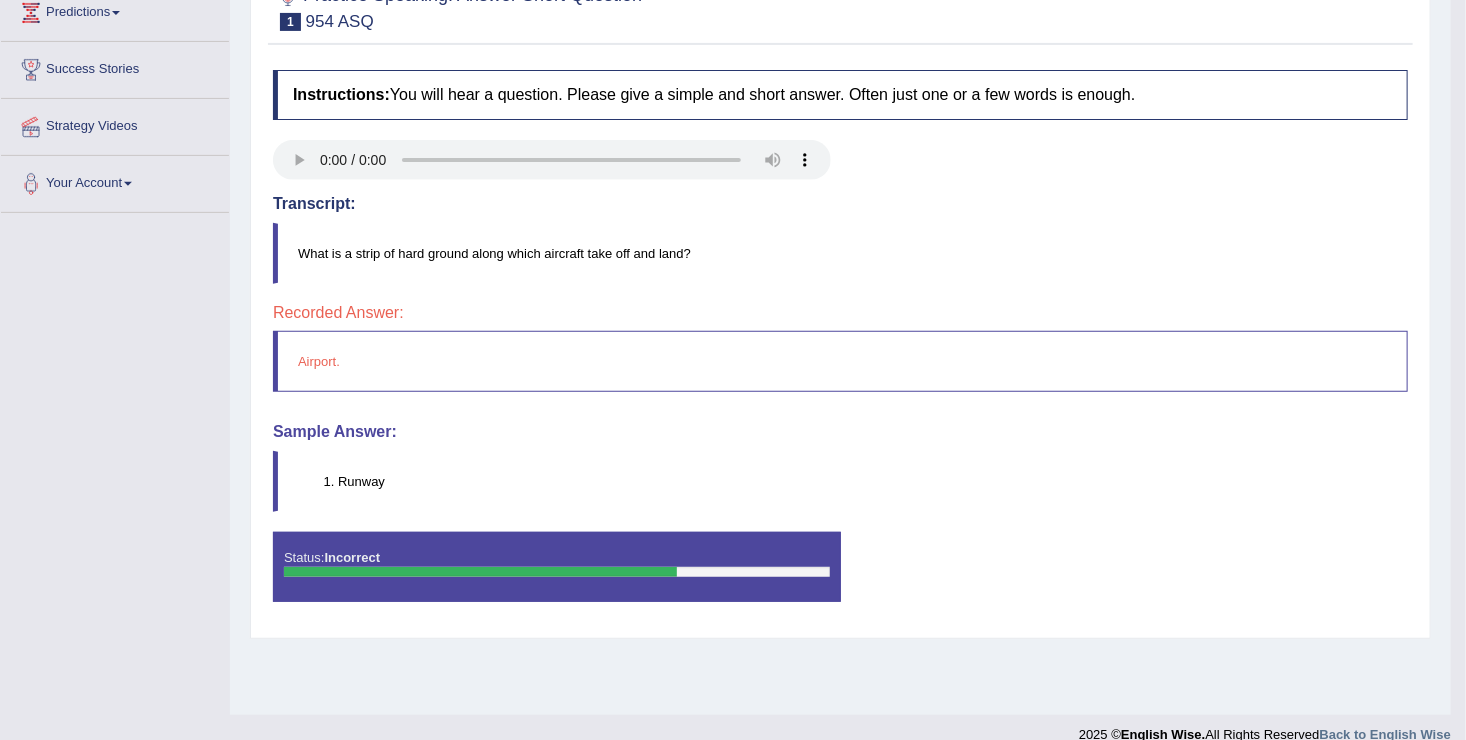 scroll, scrollTop: 310, scrollLeft: 0, axis: vertical 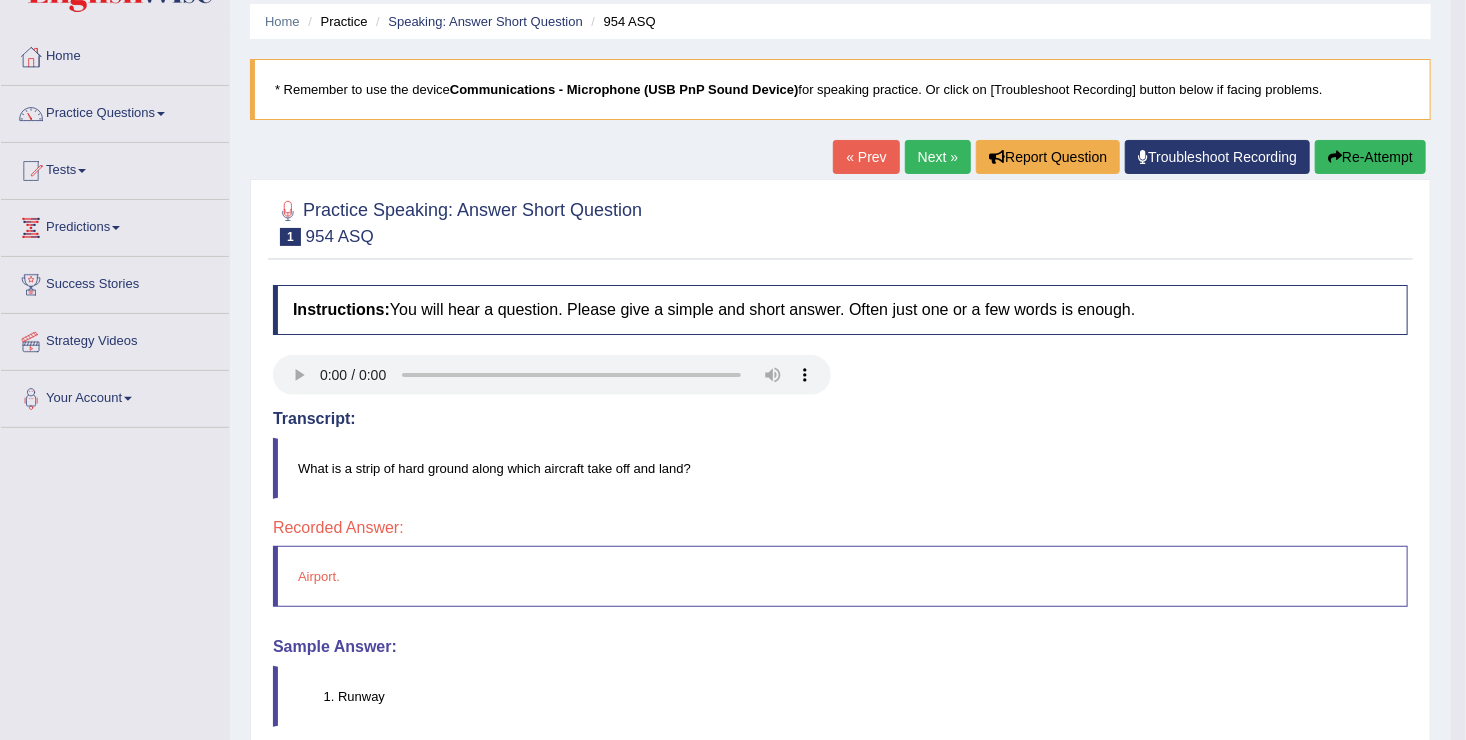 click on "Re-Attempt" at bounding box center (1370, 157) 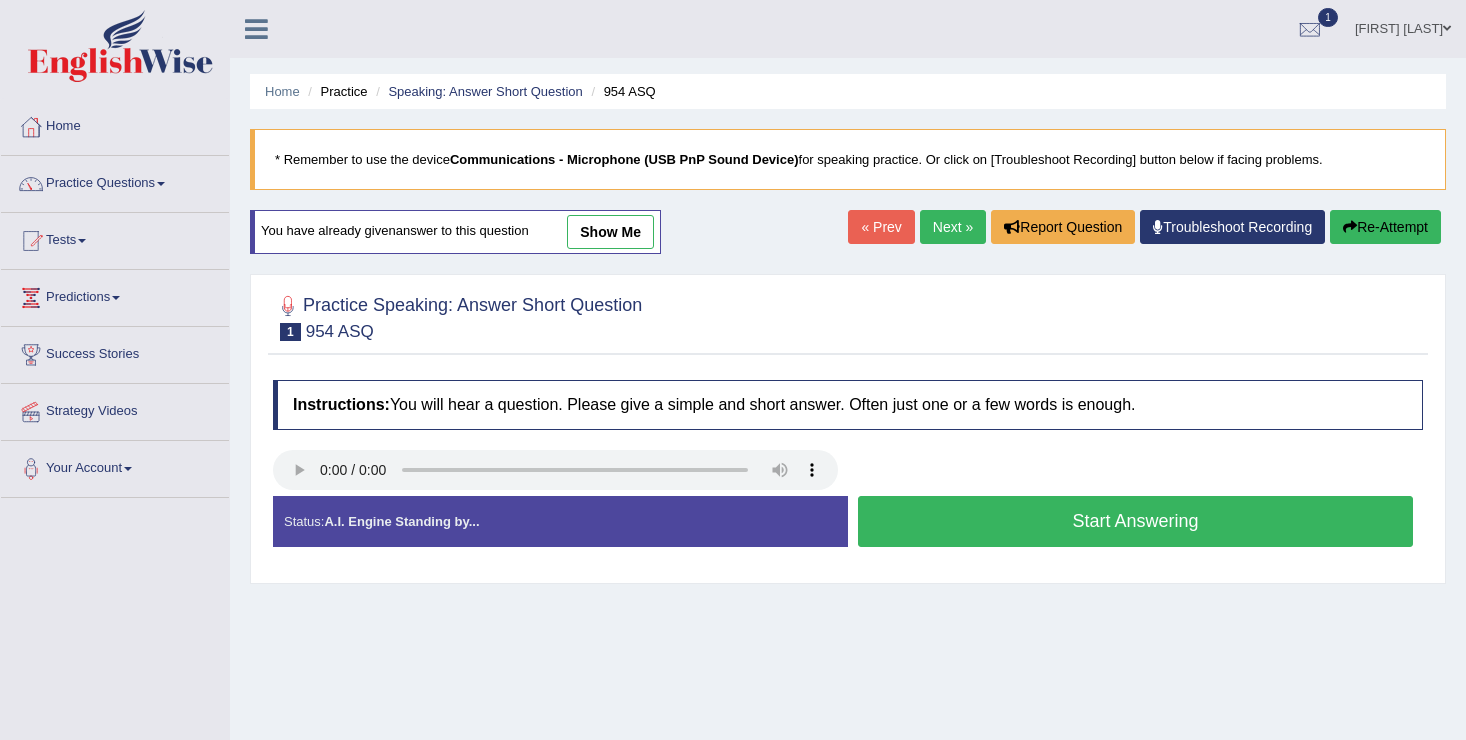 scroll, scrollTop: 70, scrollLeft: 0, axis: vertical 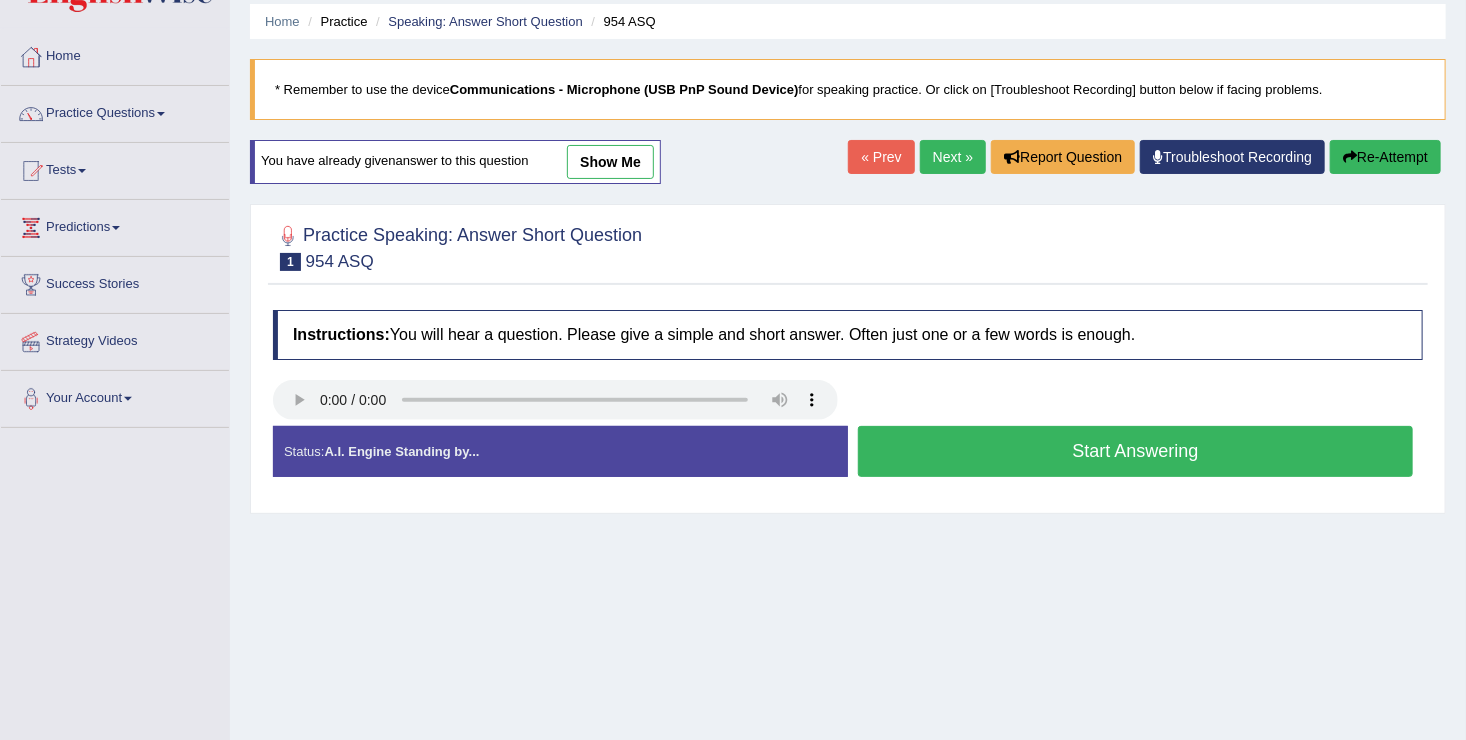 click on "Start Answering" at bounding box center (1135, 451) 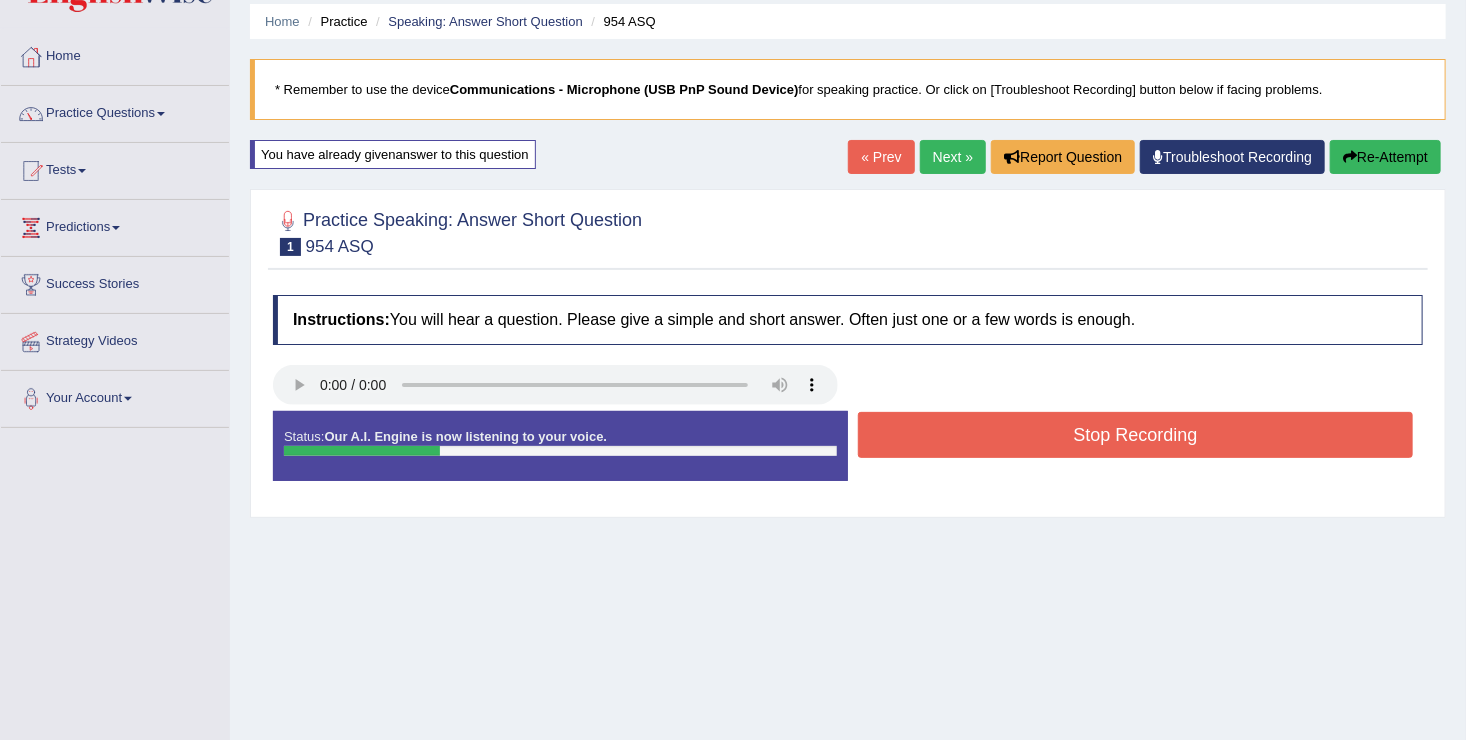 click on "Stop Recording" at bounding box center (1135, 437) 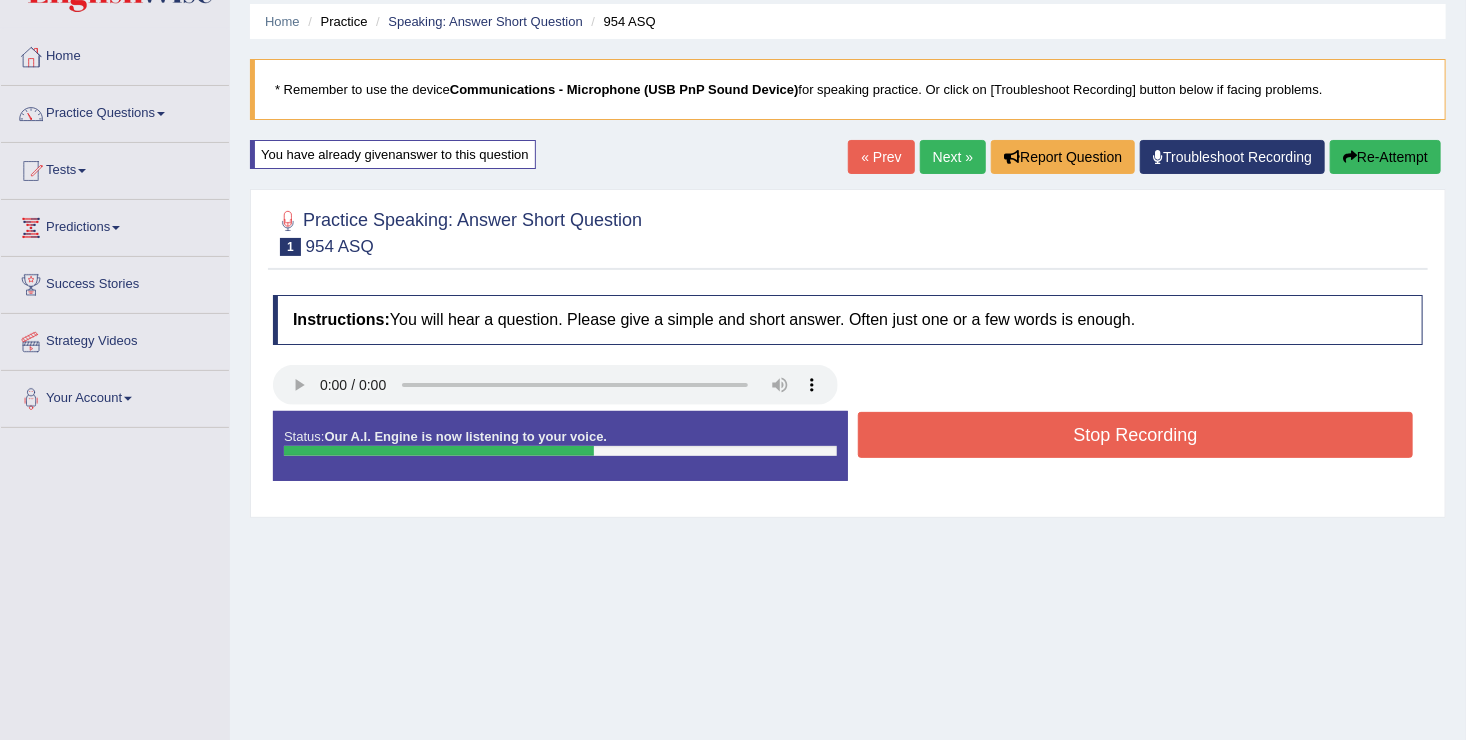 click on "Stop Recording" at bounding box center [1135, 435] 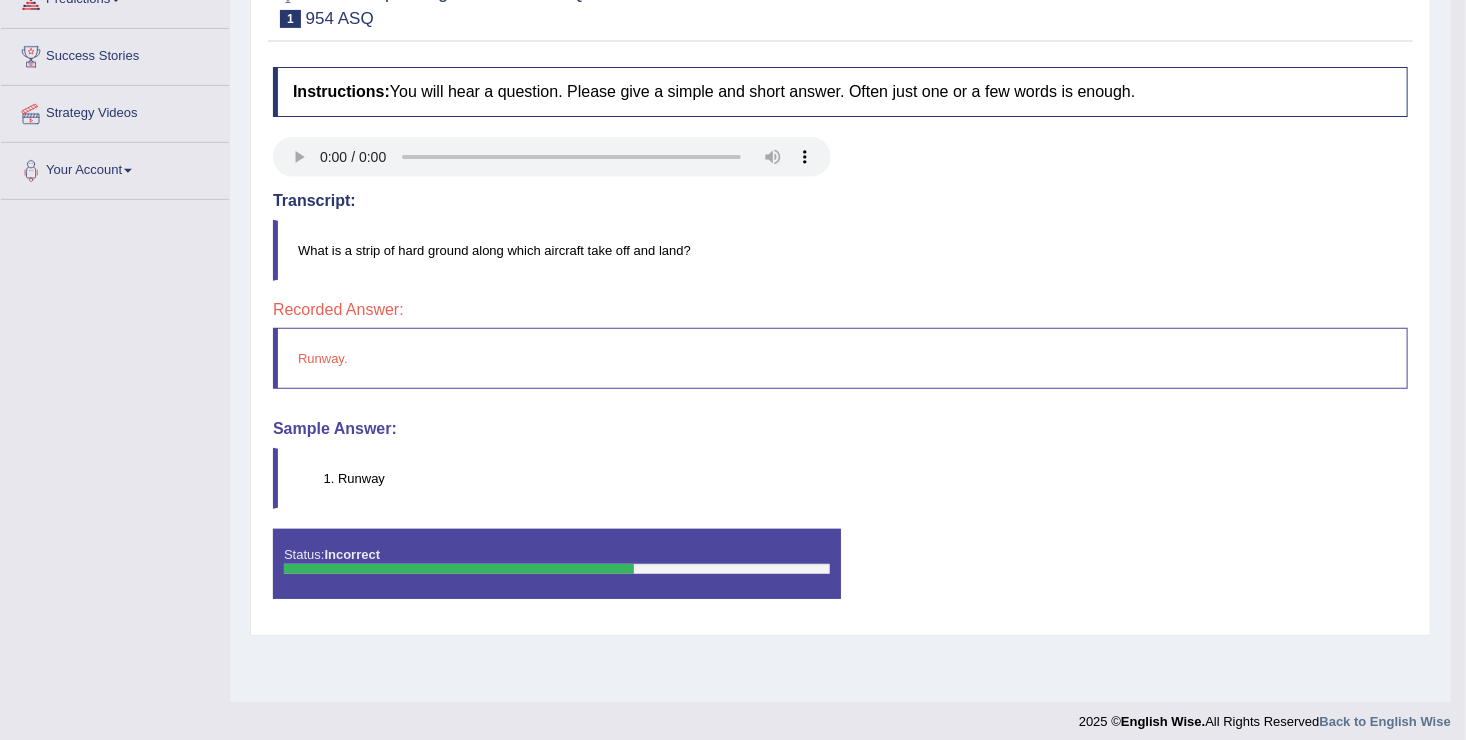 scroll, scrollTop: 310, scrollLeft: 0, axis: vertical 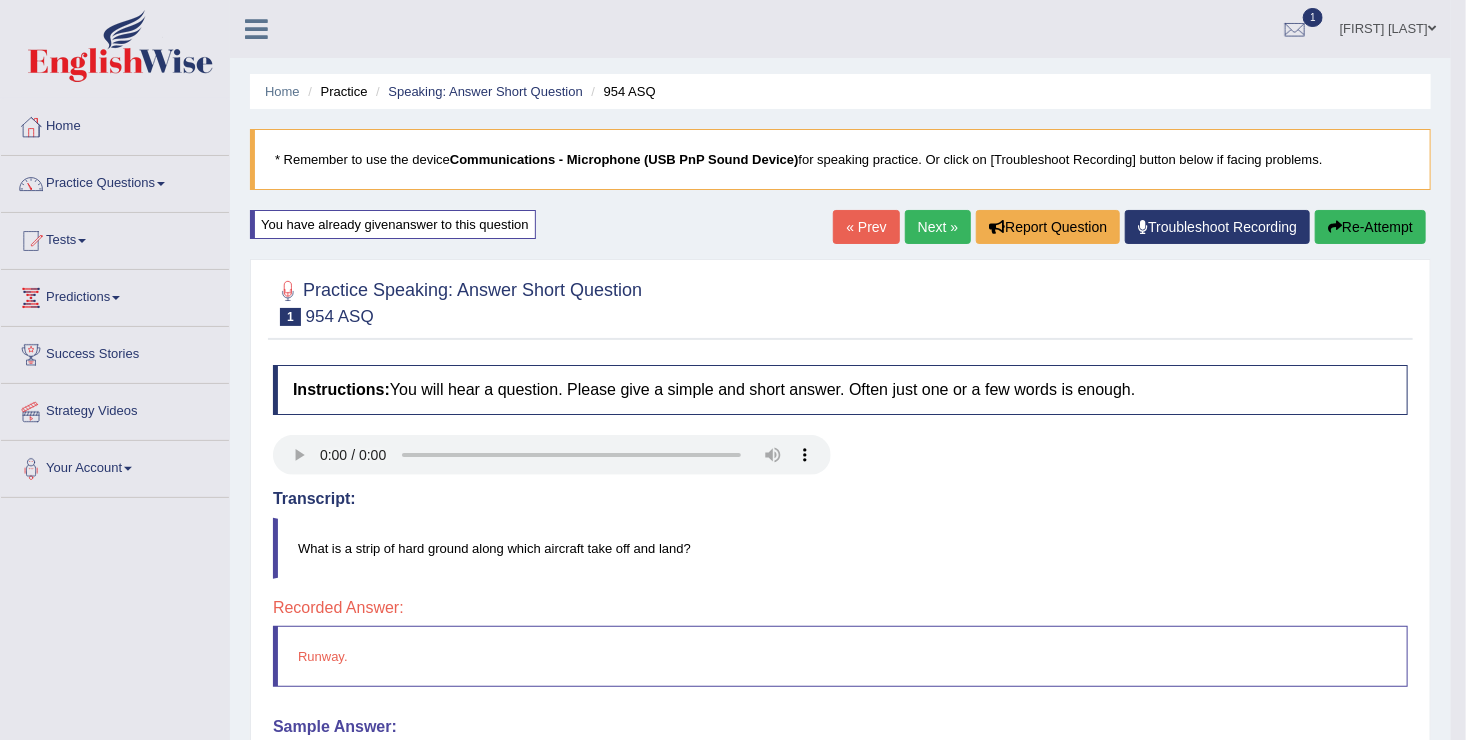 click on "Next »" at bounding box center [938, 227] 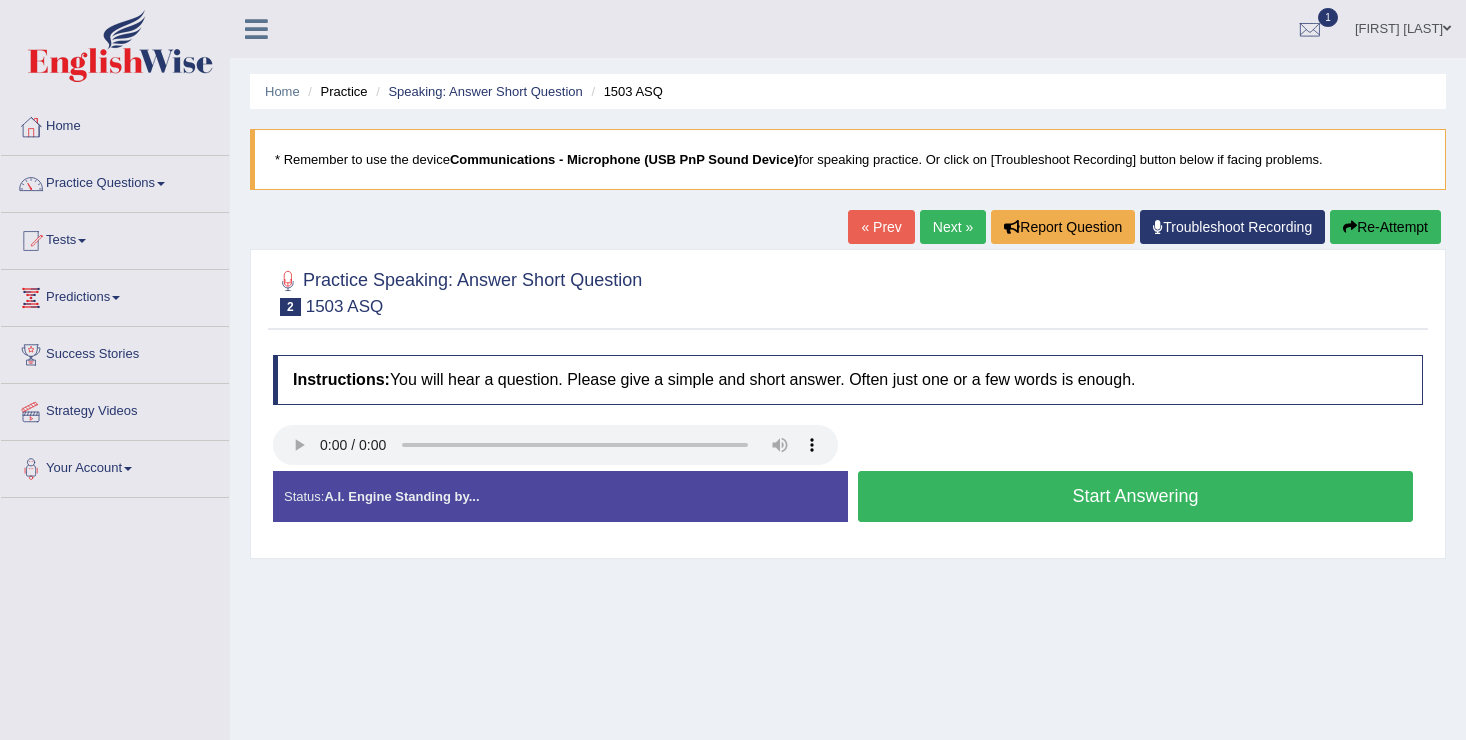 scroll, scrollTop: 0, scrollLeft: 0, axis: both 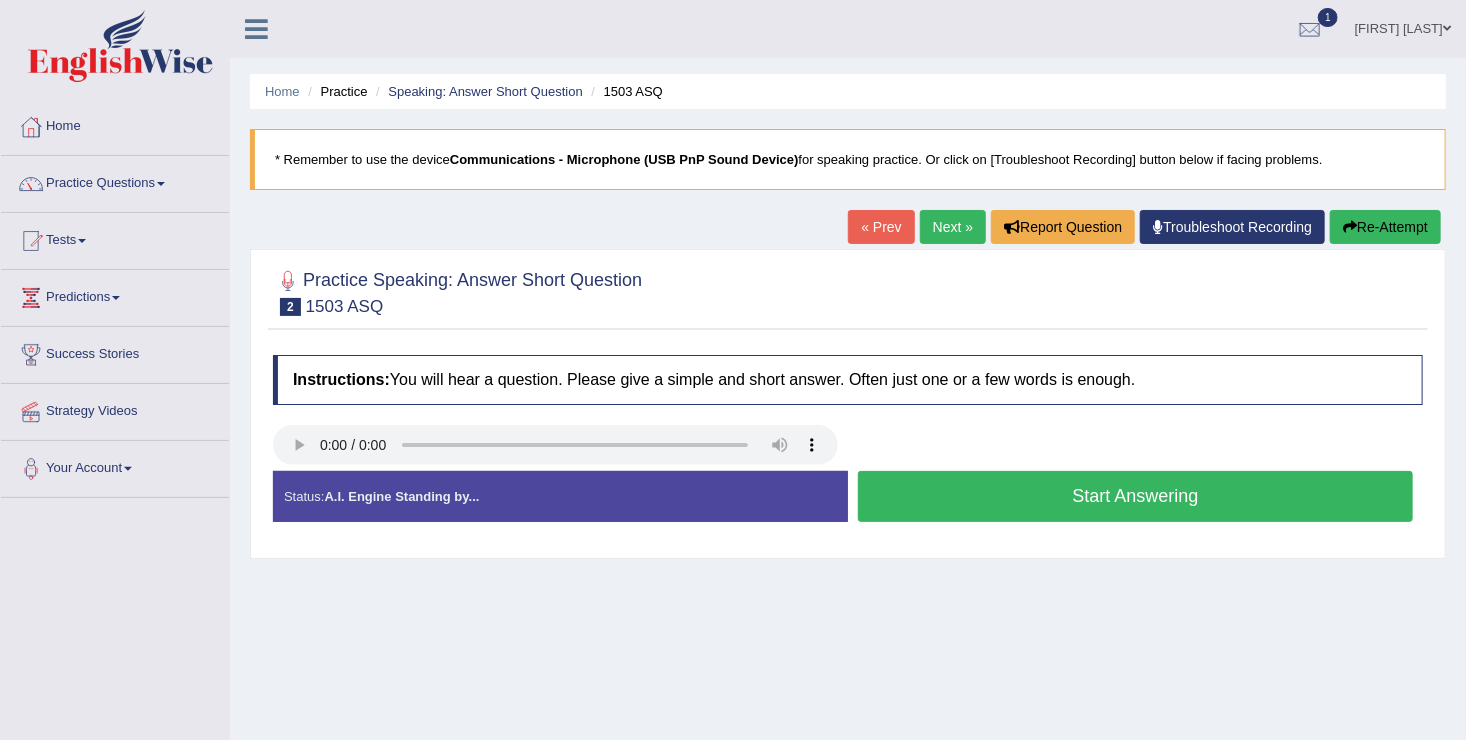 click on "Start Answering" at bounding box center [1135, 496] 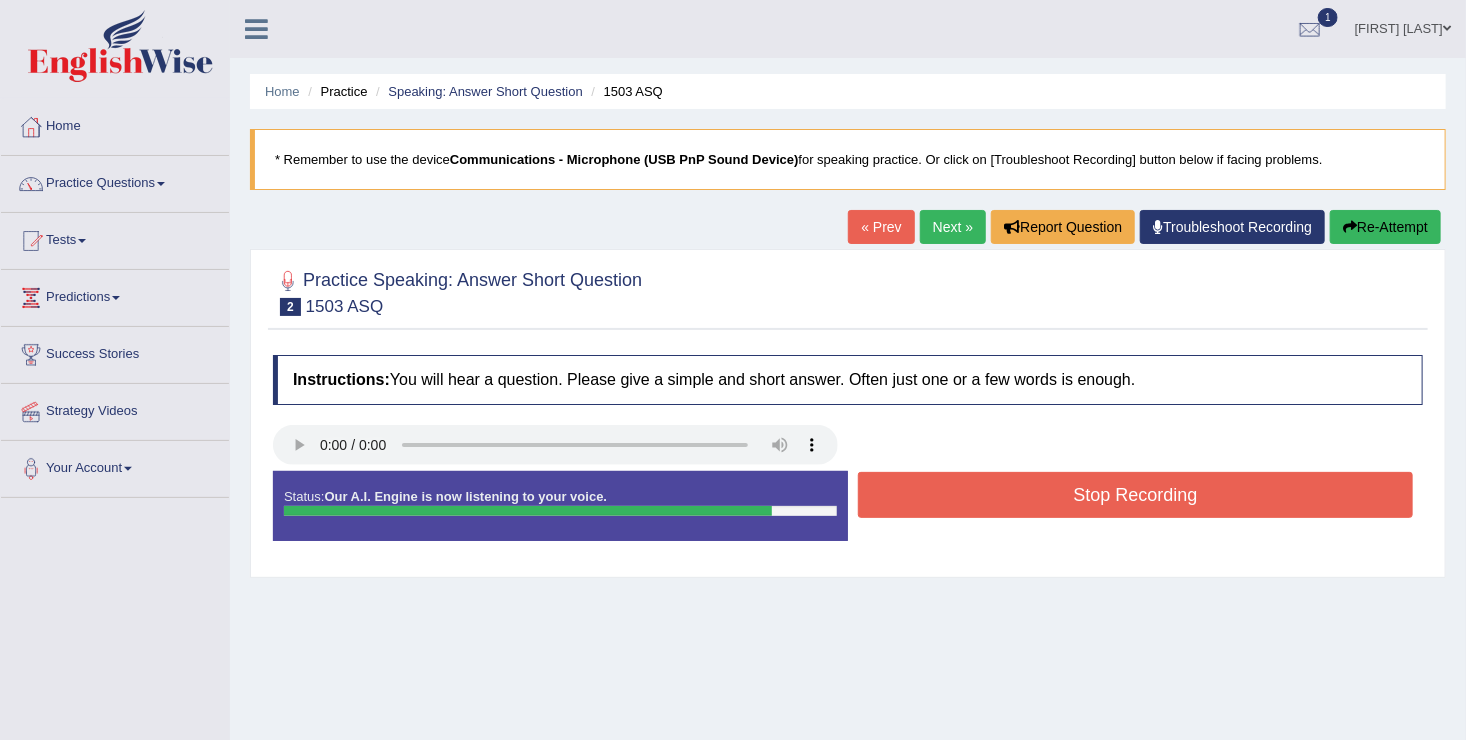 click on "Stop Recording" at bounding box center (1135, 495) 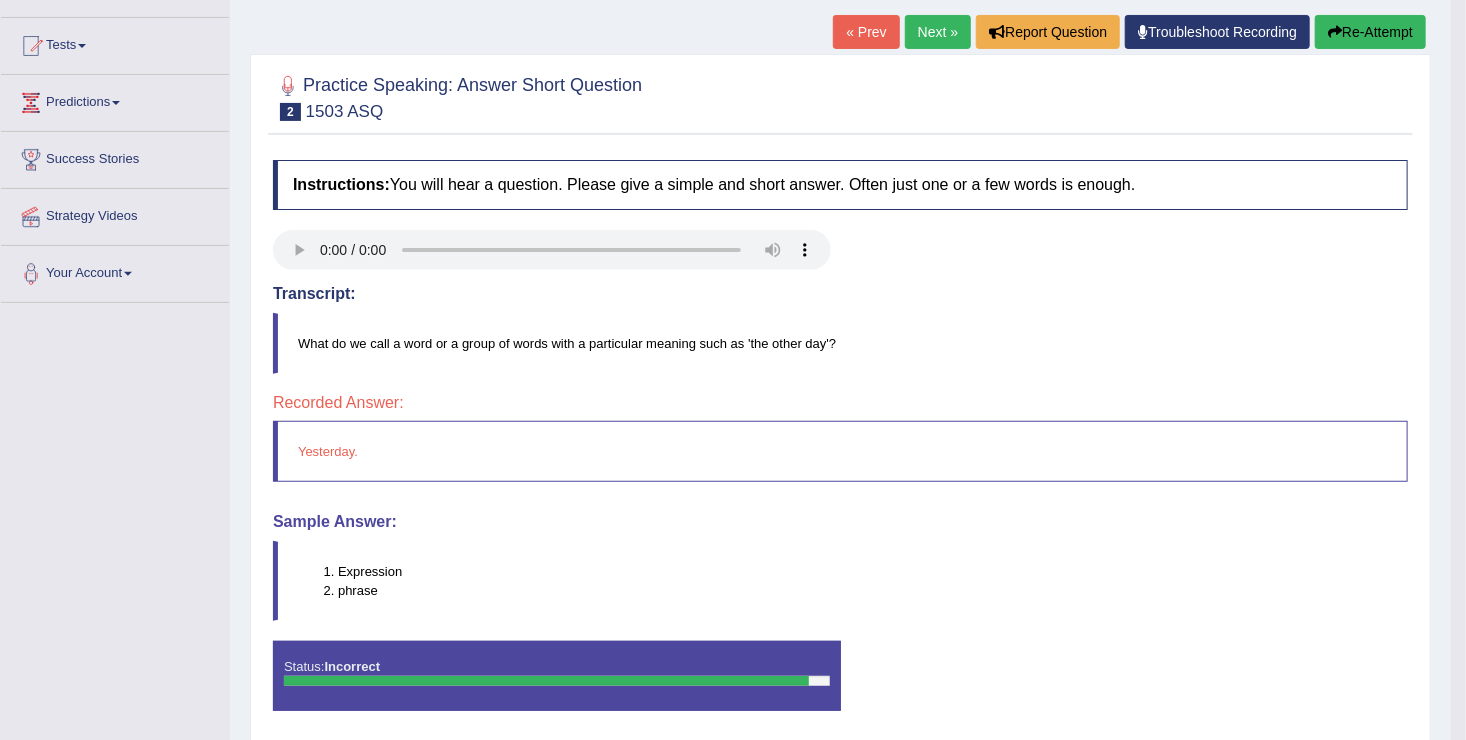 scroll, scrollTop: 200, scrollLeft: 0, axis: vertical 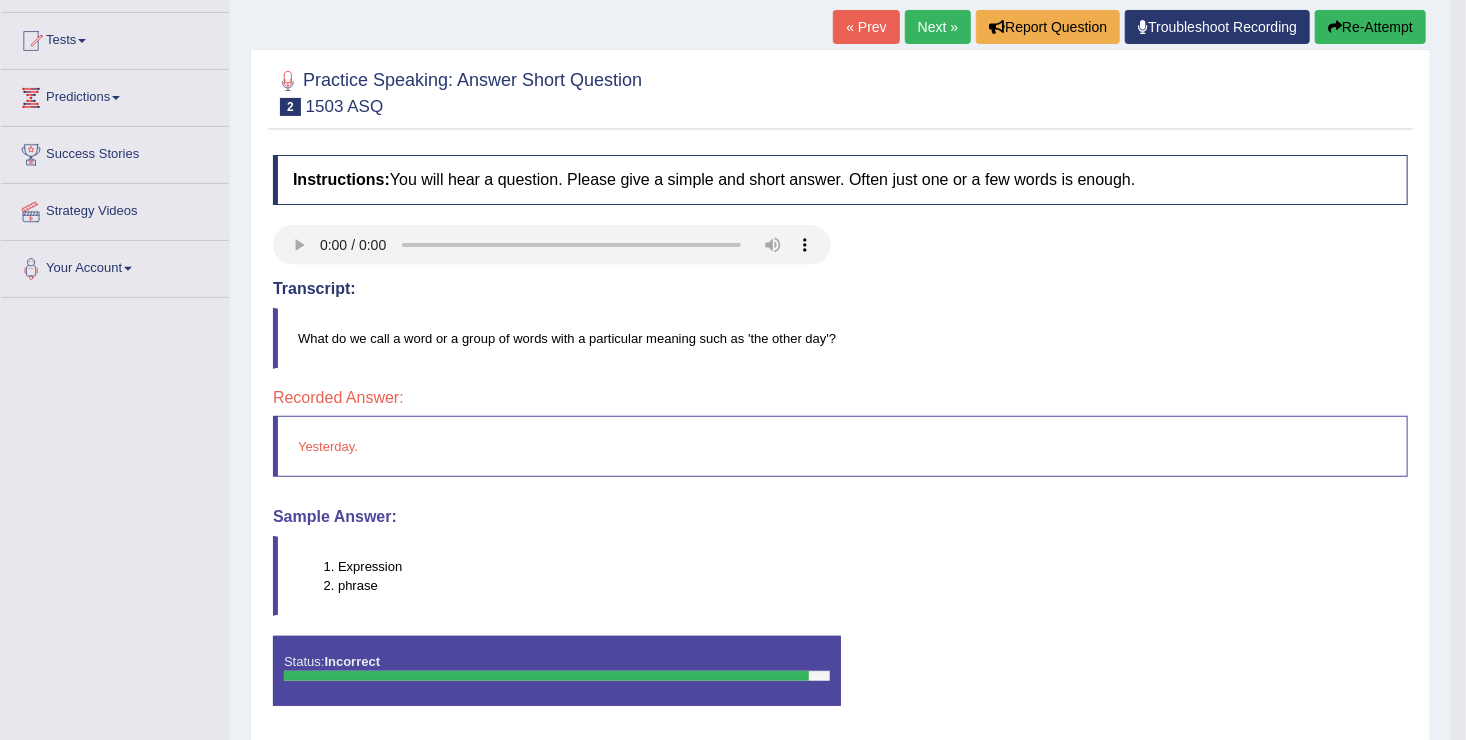 click on "Re-Attempt" at bounding box center [1370, 27] 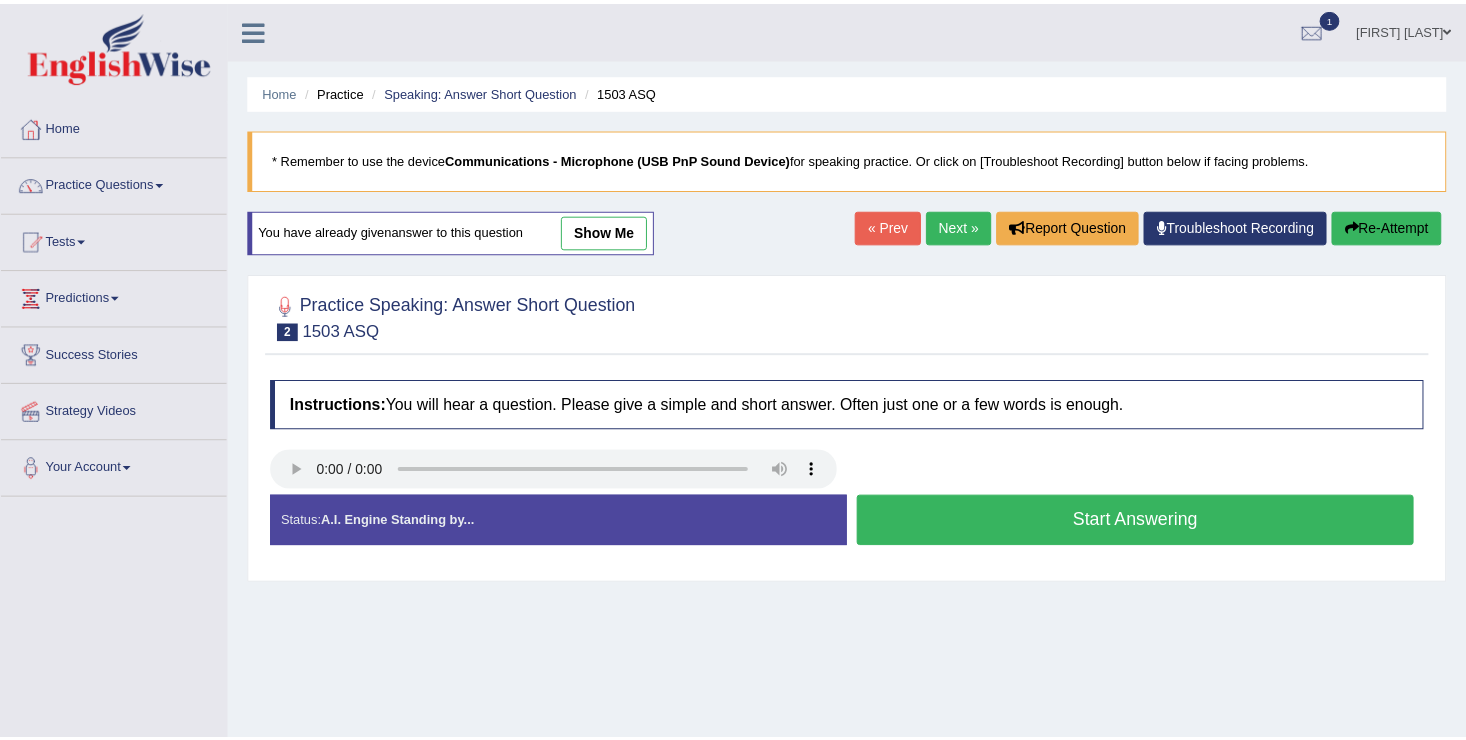 scroll, scrollTop: 200, scrollLeft: 0, axis: vertical 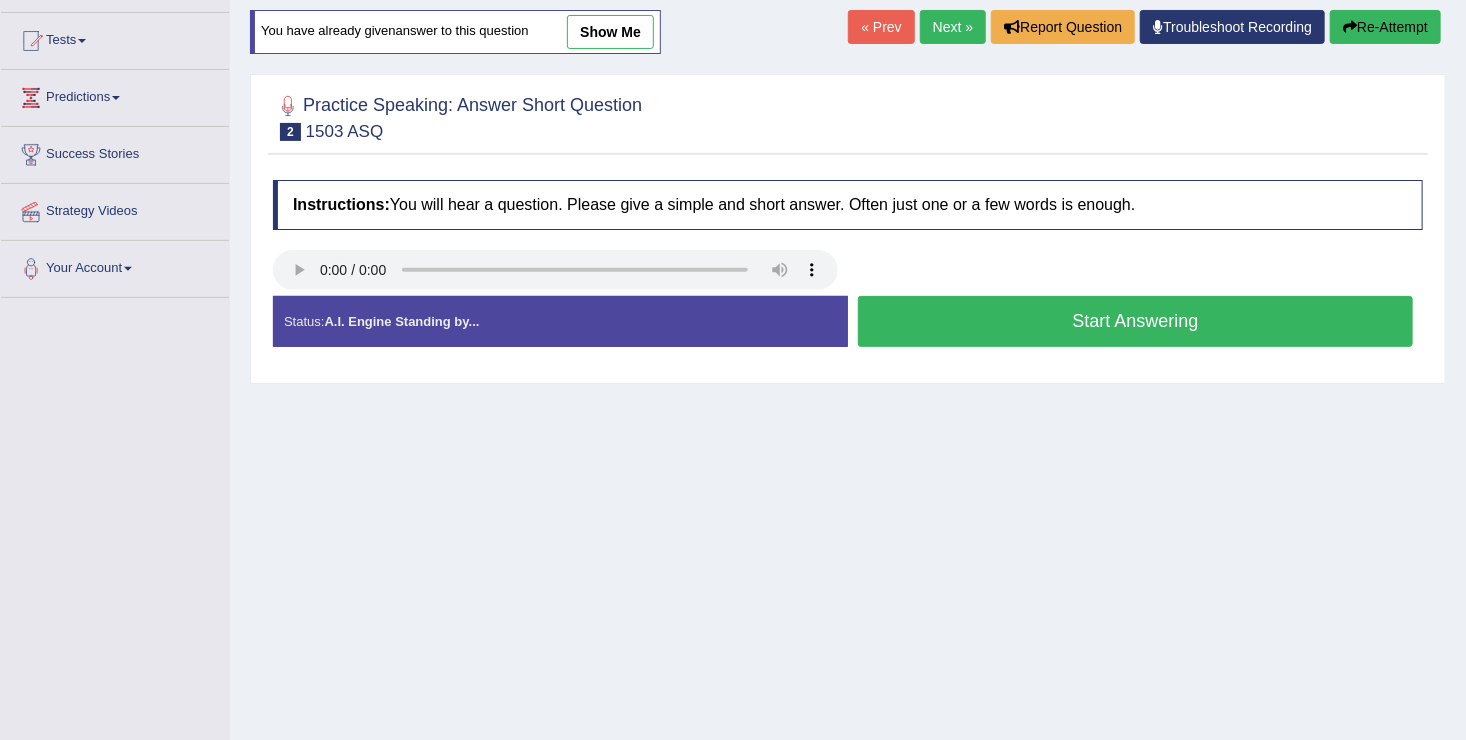 click on "Start Answering" at bounding box center (1135, 321) 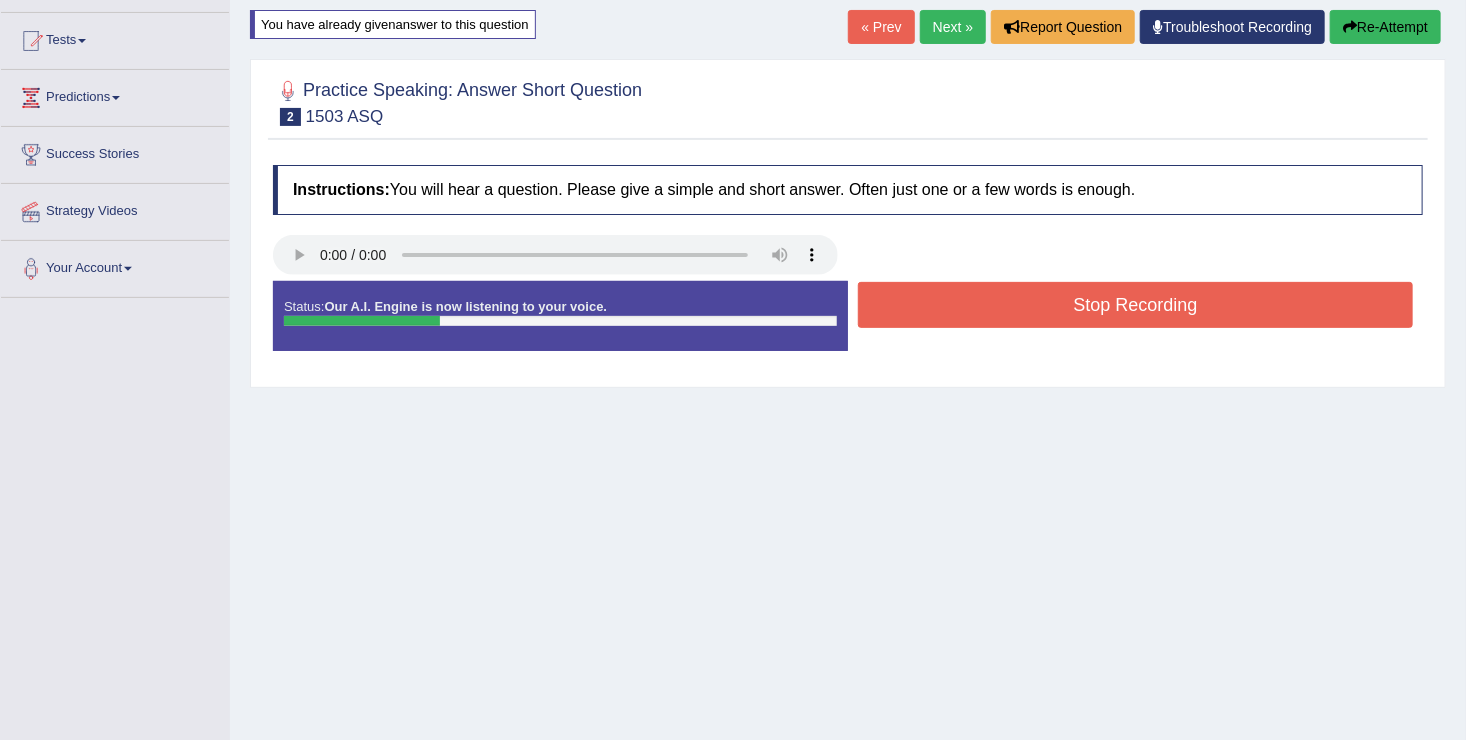 click on "Stop Recording" at bounding box center (1135, 305) 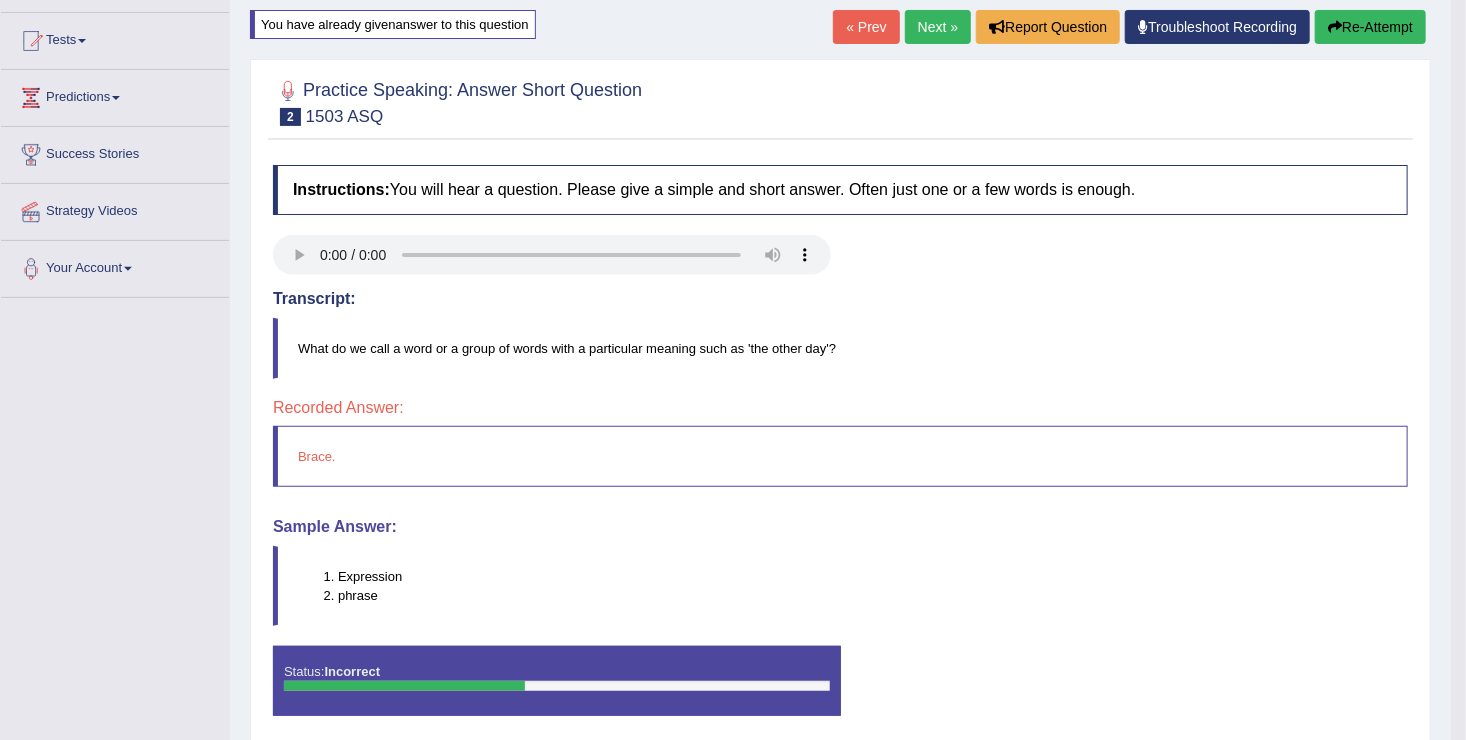 click on "Re-Attempt" at bounding box center [1370, 27] 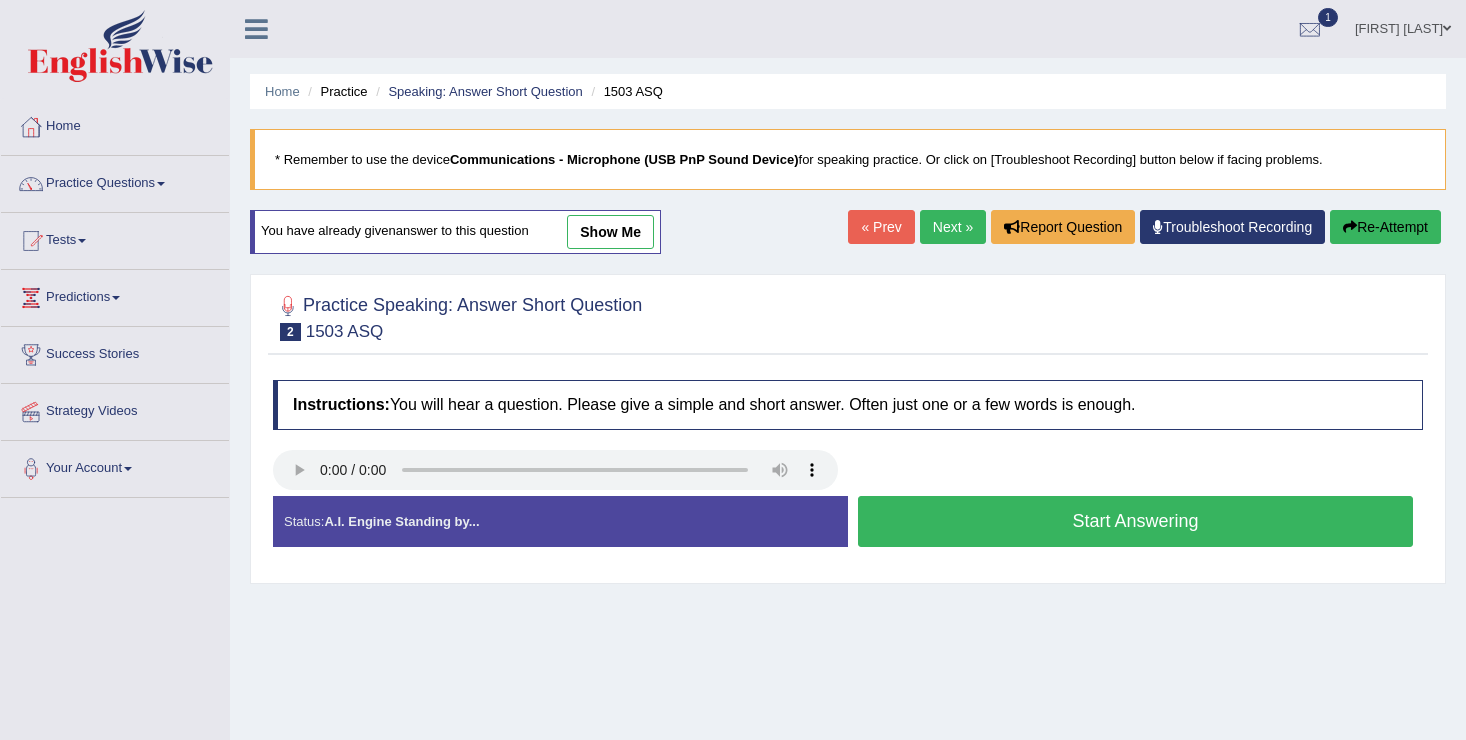scroll, scrollTop: 200, scrollLeft: 0, axis: vertical 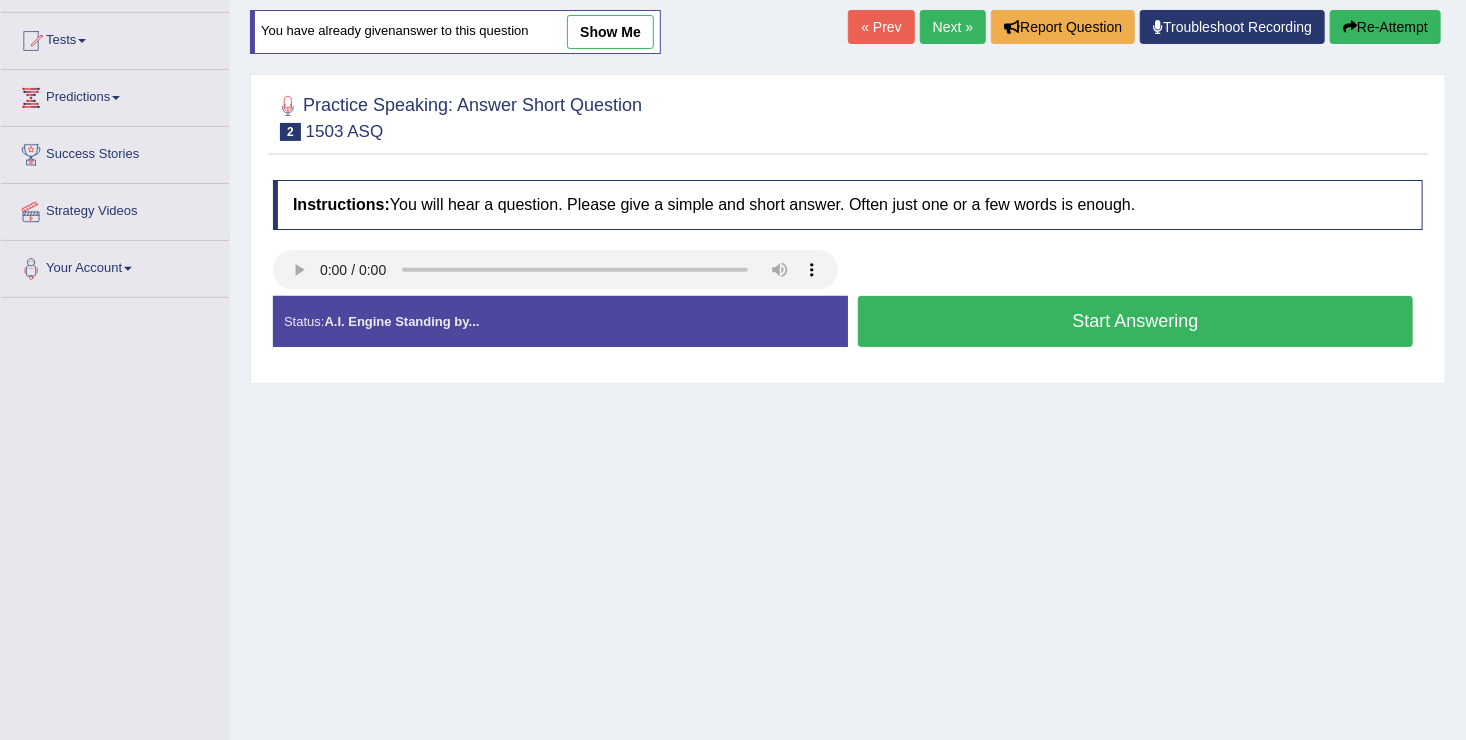click on "Start Answering" at bounding box center (1135, 321) 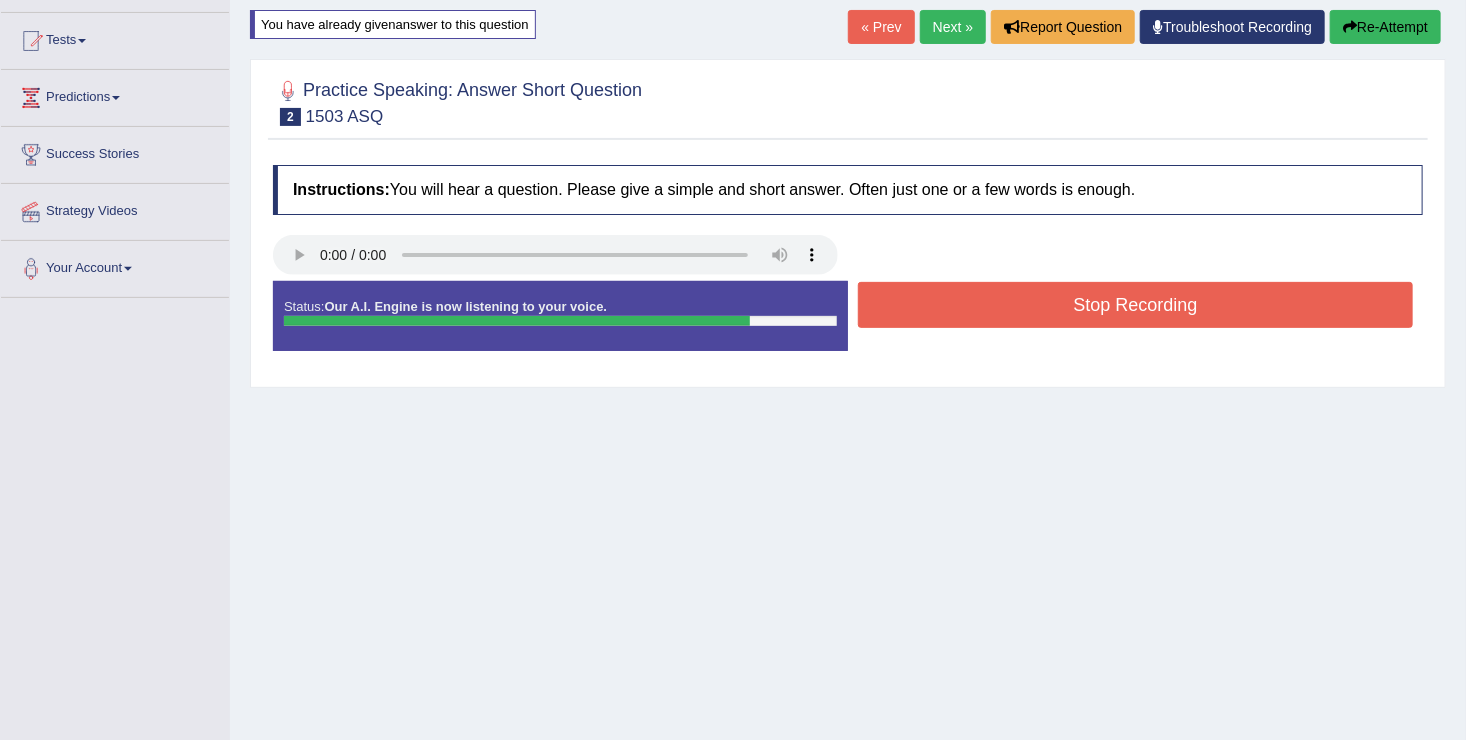 click on "Stop Recording" at bounding box center [1135, 305] 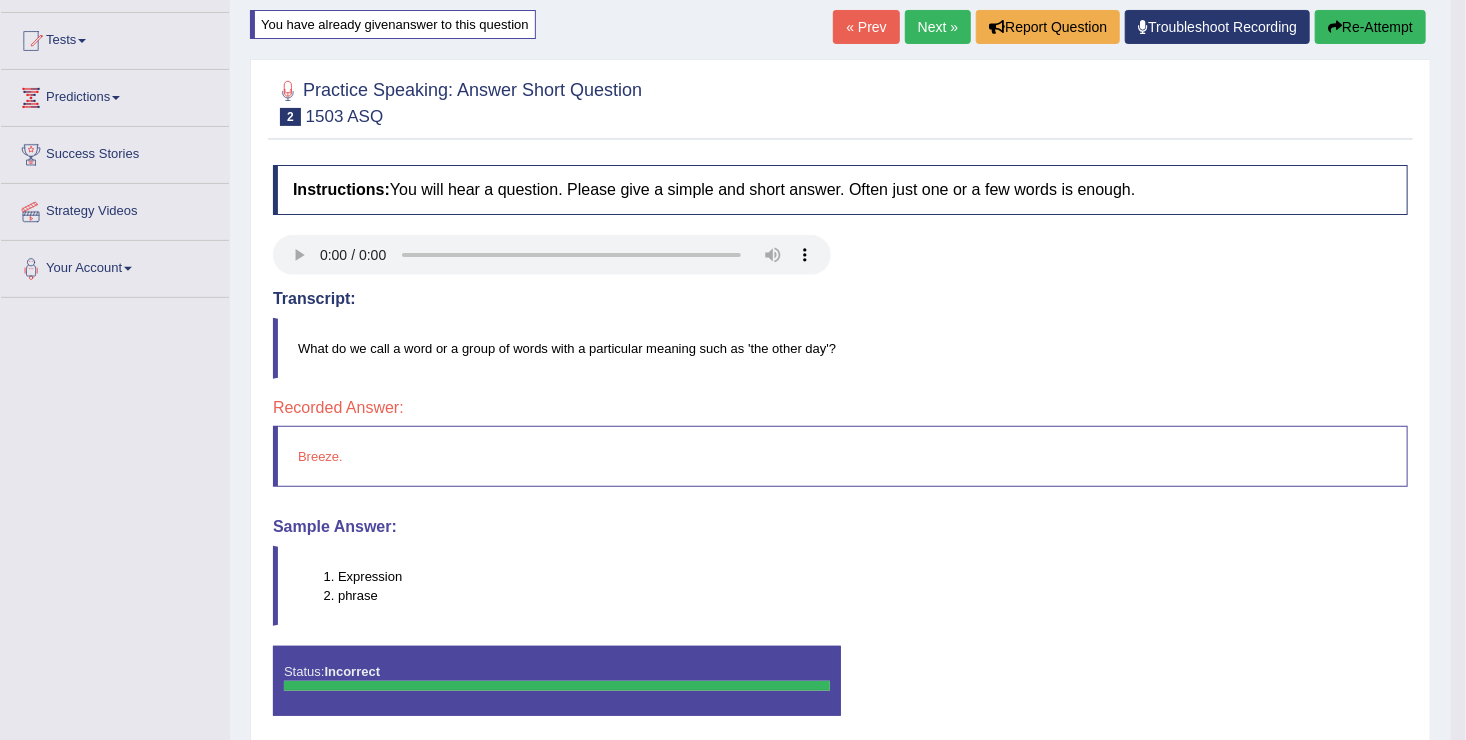 click on "Re-Attempt" at bounding box center [1370, 27] 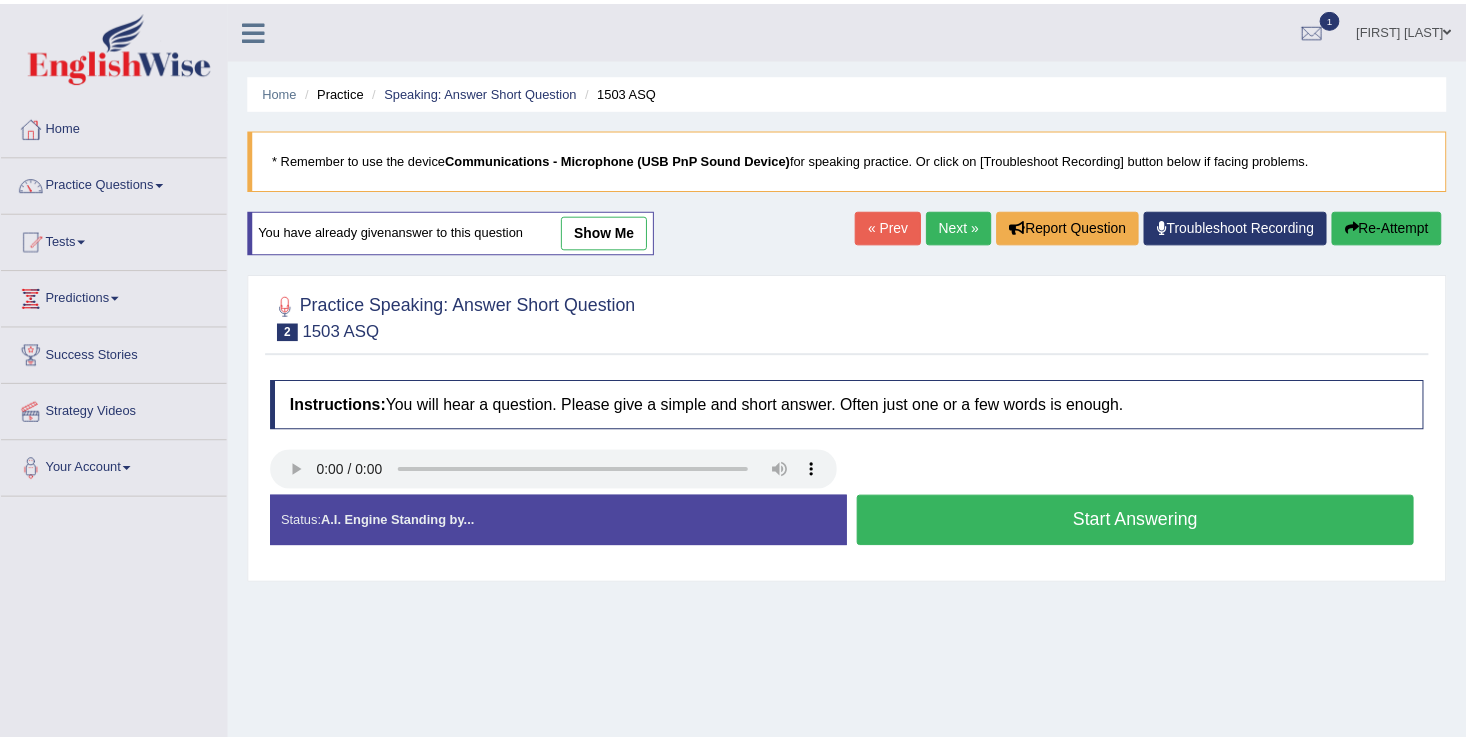 scroll, scrollTop: 200, scrollLeft: 0, axis: vertical 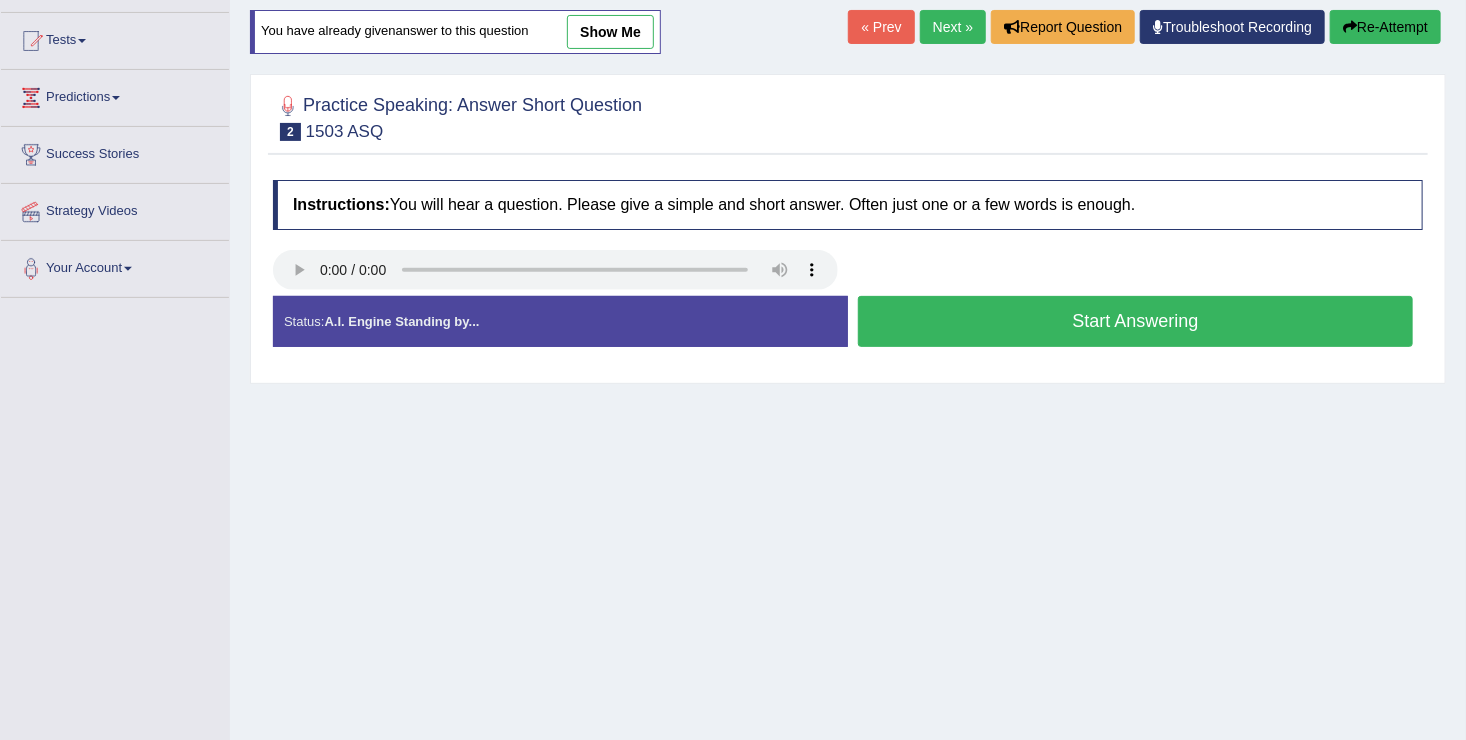 click on "Start Answering" at bounding box center (1135, 321) 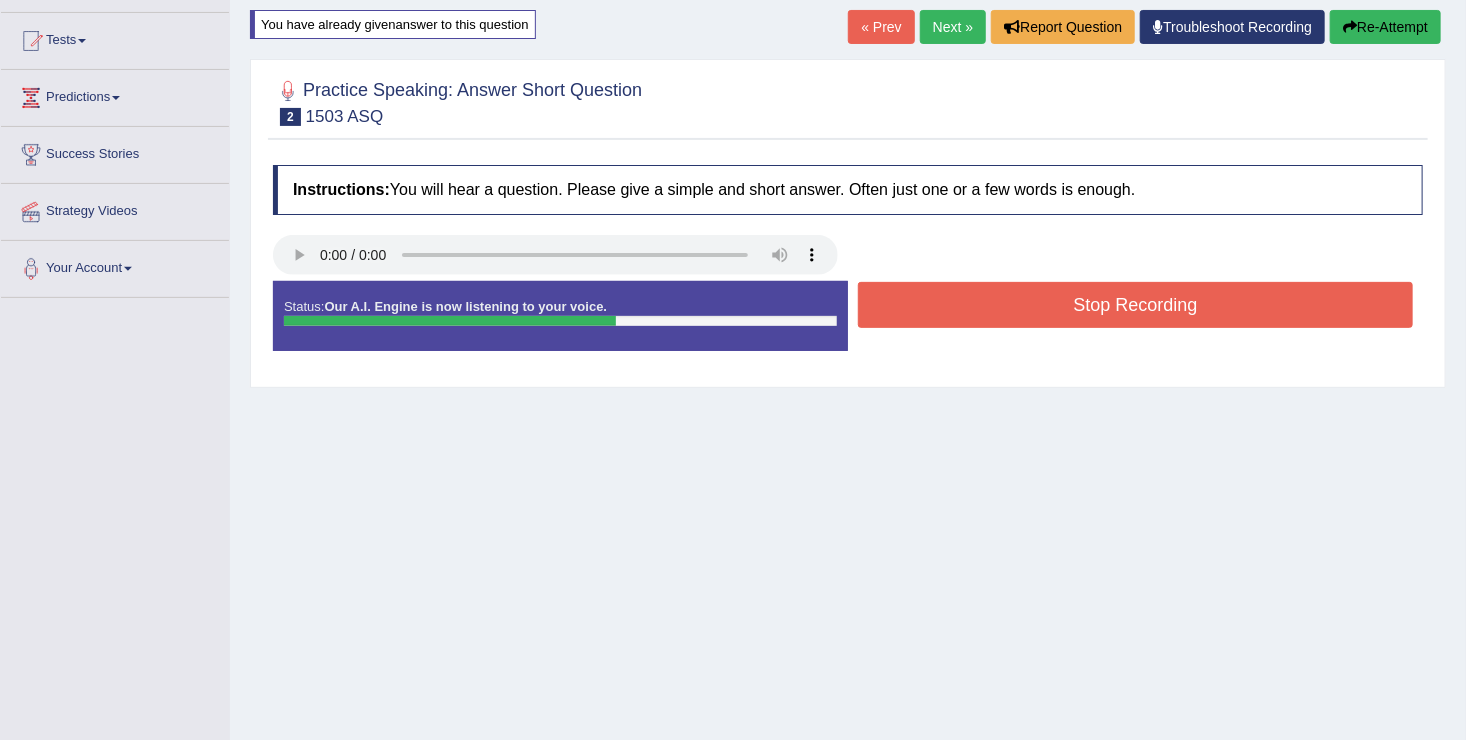 click on "Stop Recording" at bounding box center (1135, 305) 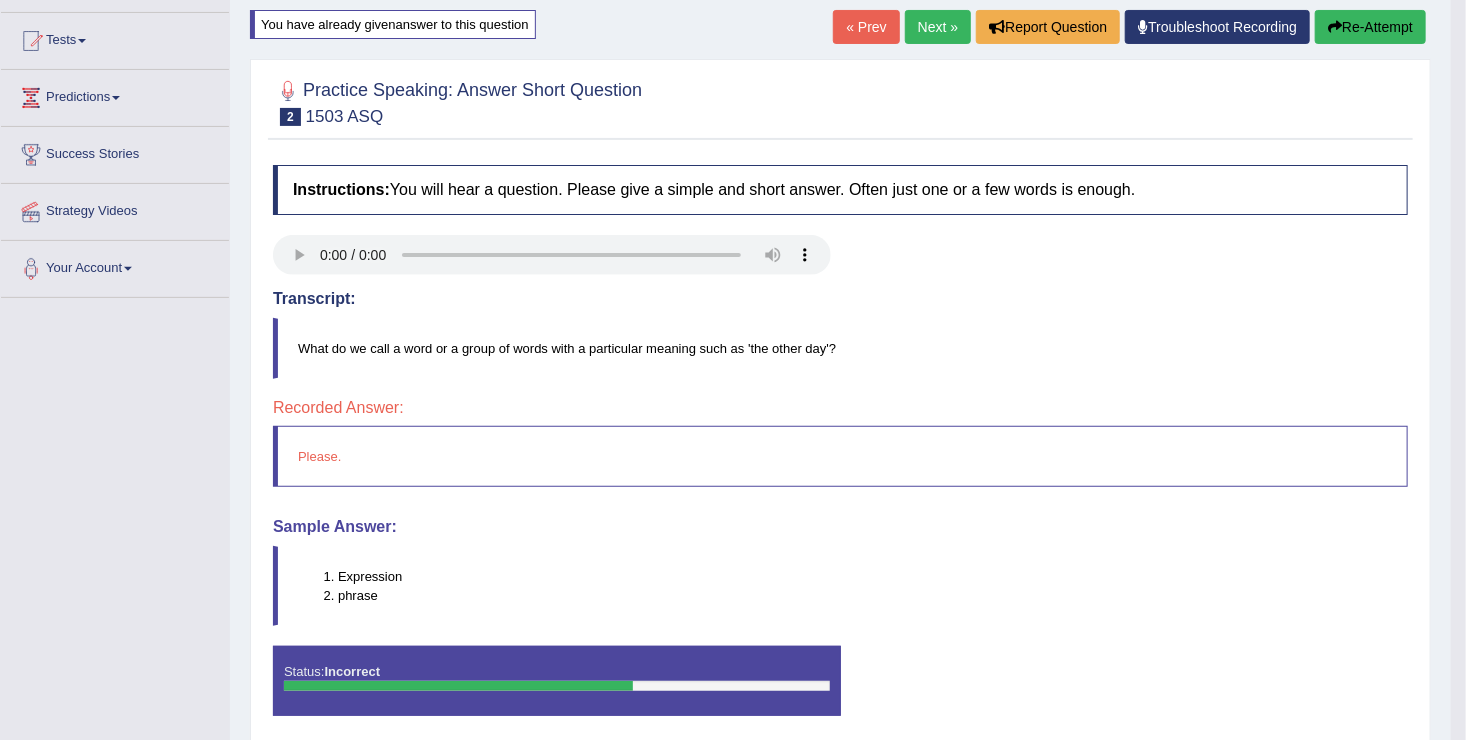 click on "Re-Attempt" at bounding box center [1370, 27] 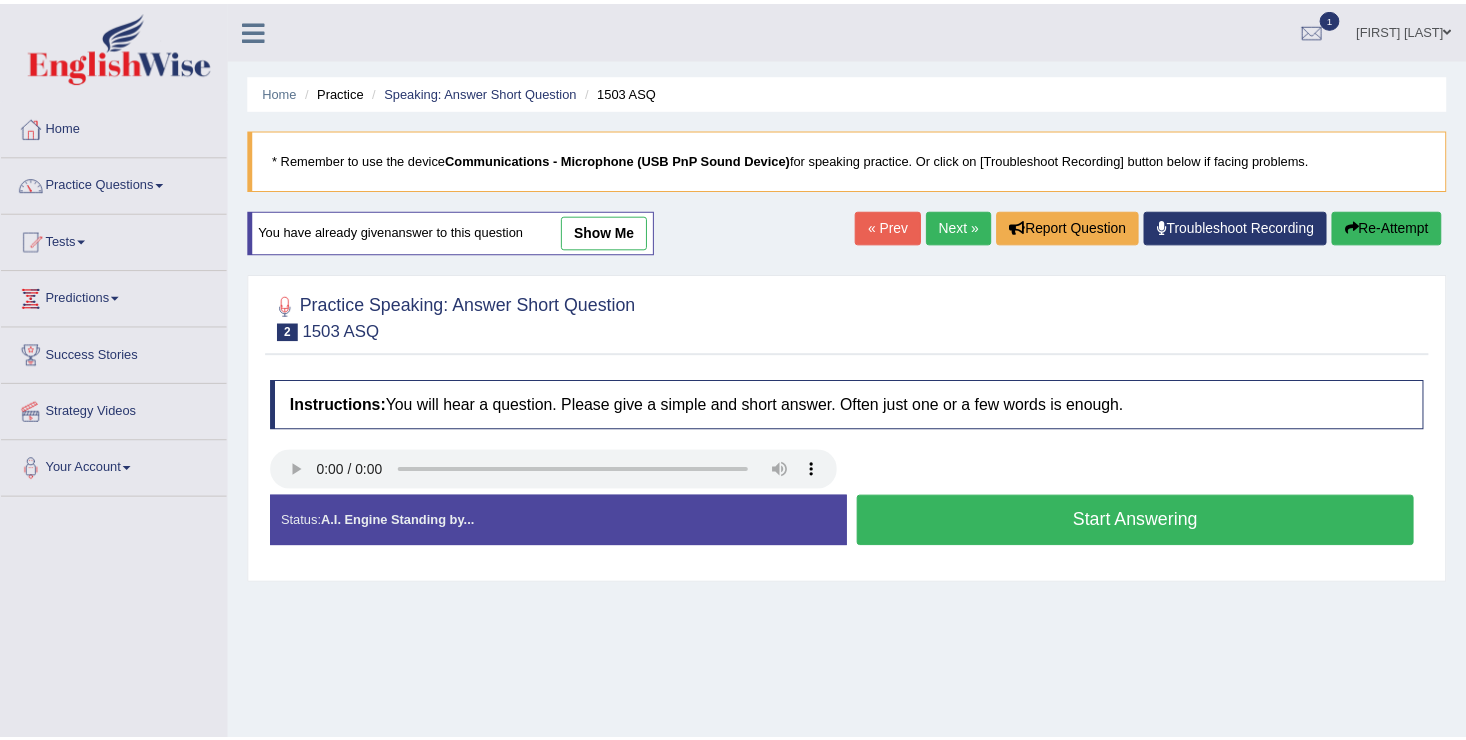 scroll, scrollTop: 200, scrollLeft: 0, axis: vertical 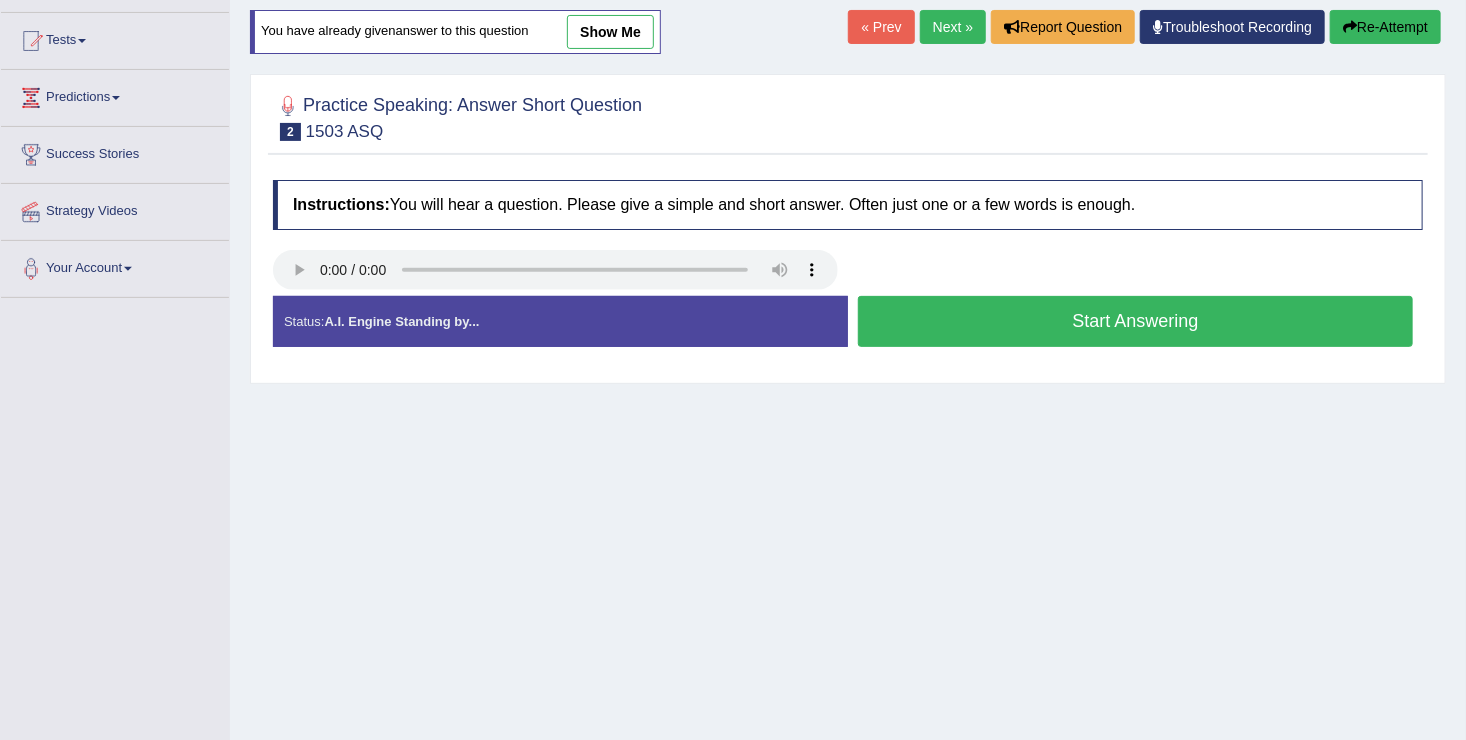 click on "Start Answering" at bounding box center (1135, 321) 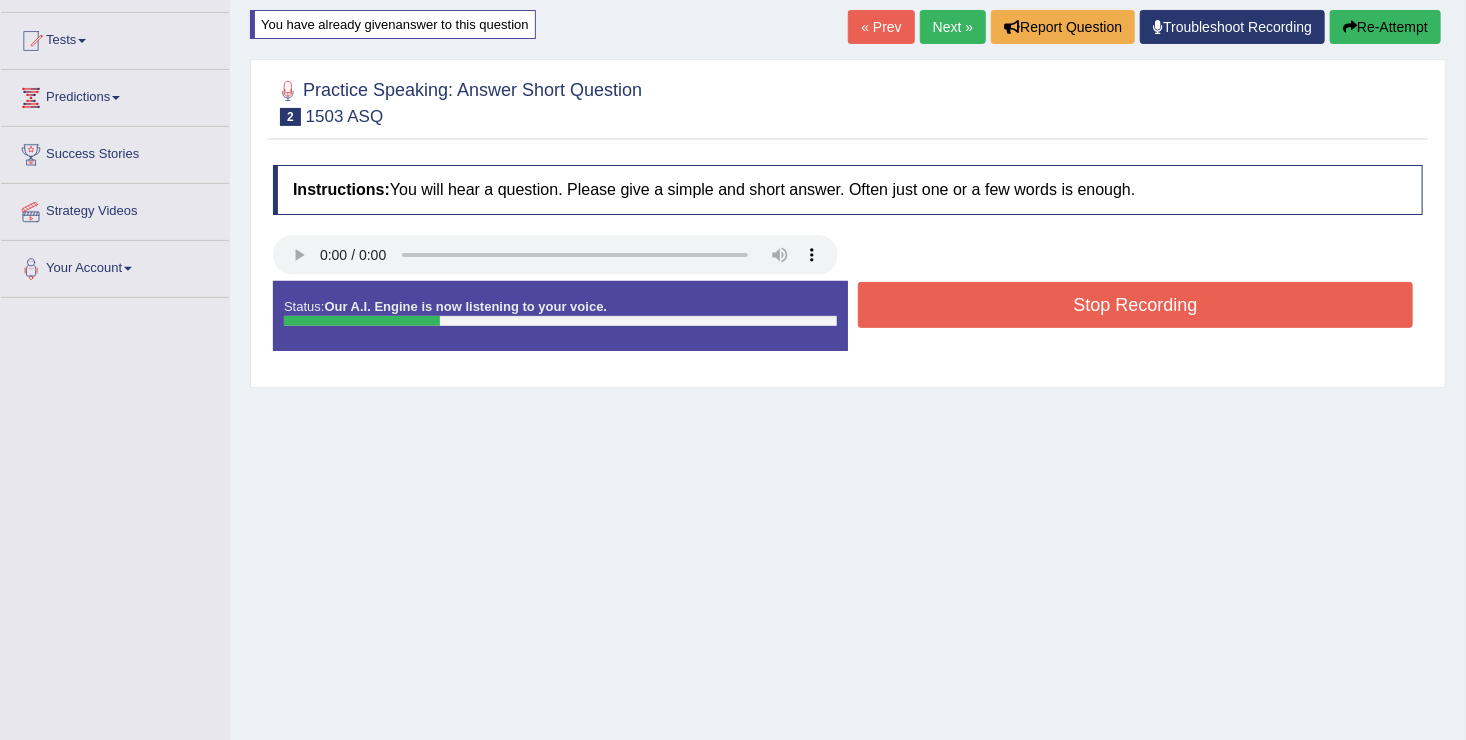 click on "Stop Recording" at bounding box center [1135, 305] 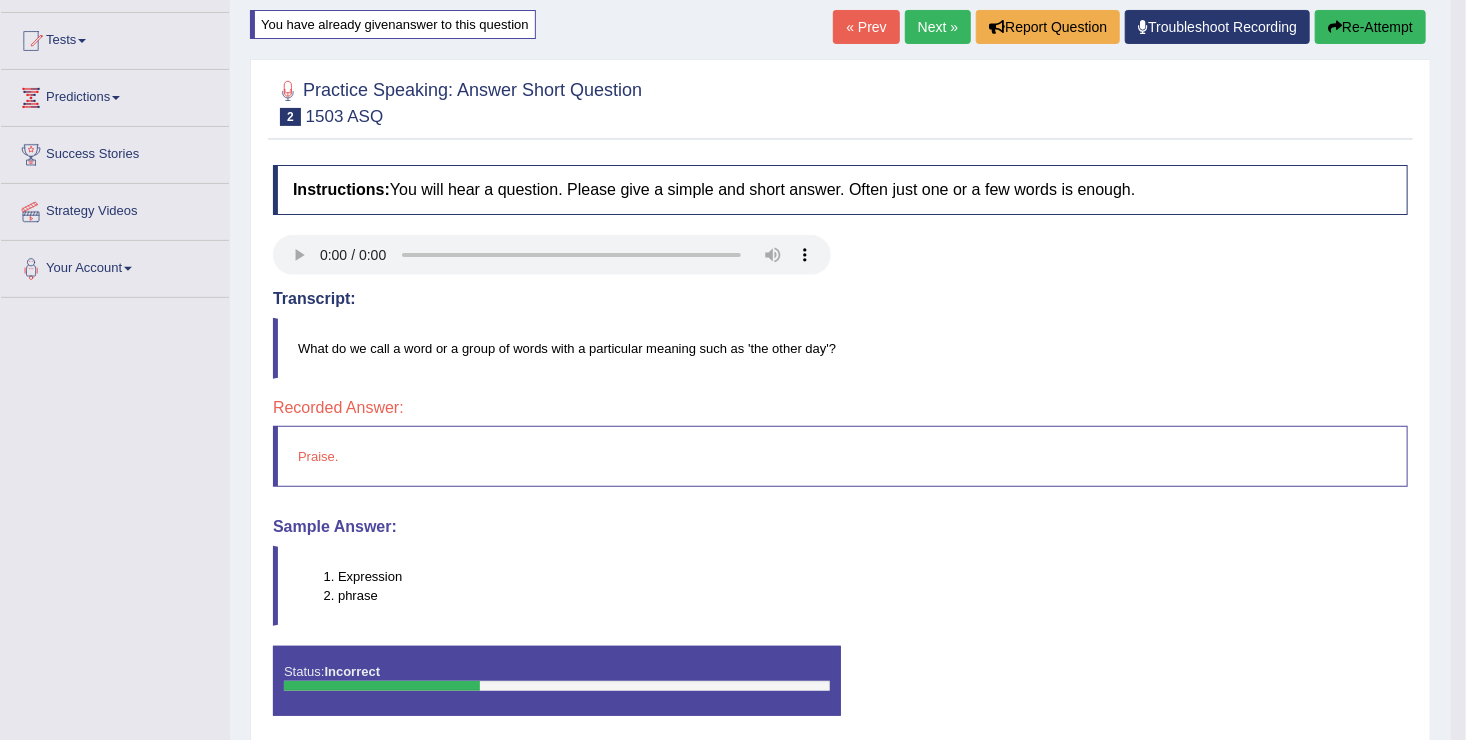 click on "phrase" at bounding box center (872, 595) 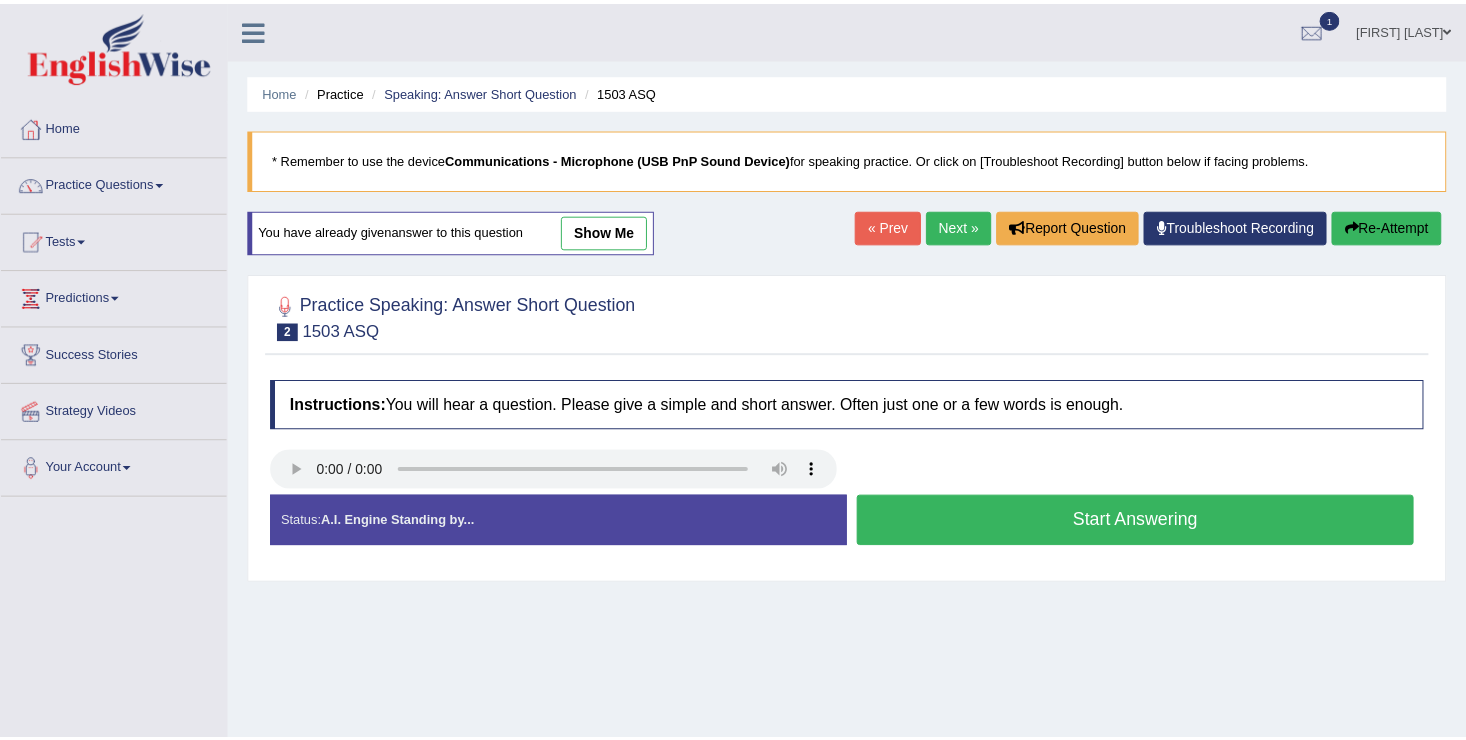 scroll, scrollTop: 200, scrollLeft: 0, axis: vertical 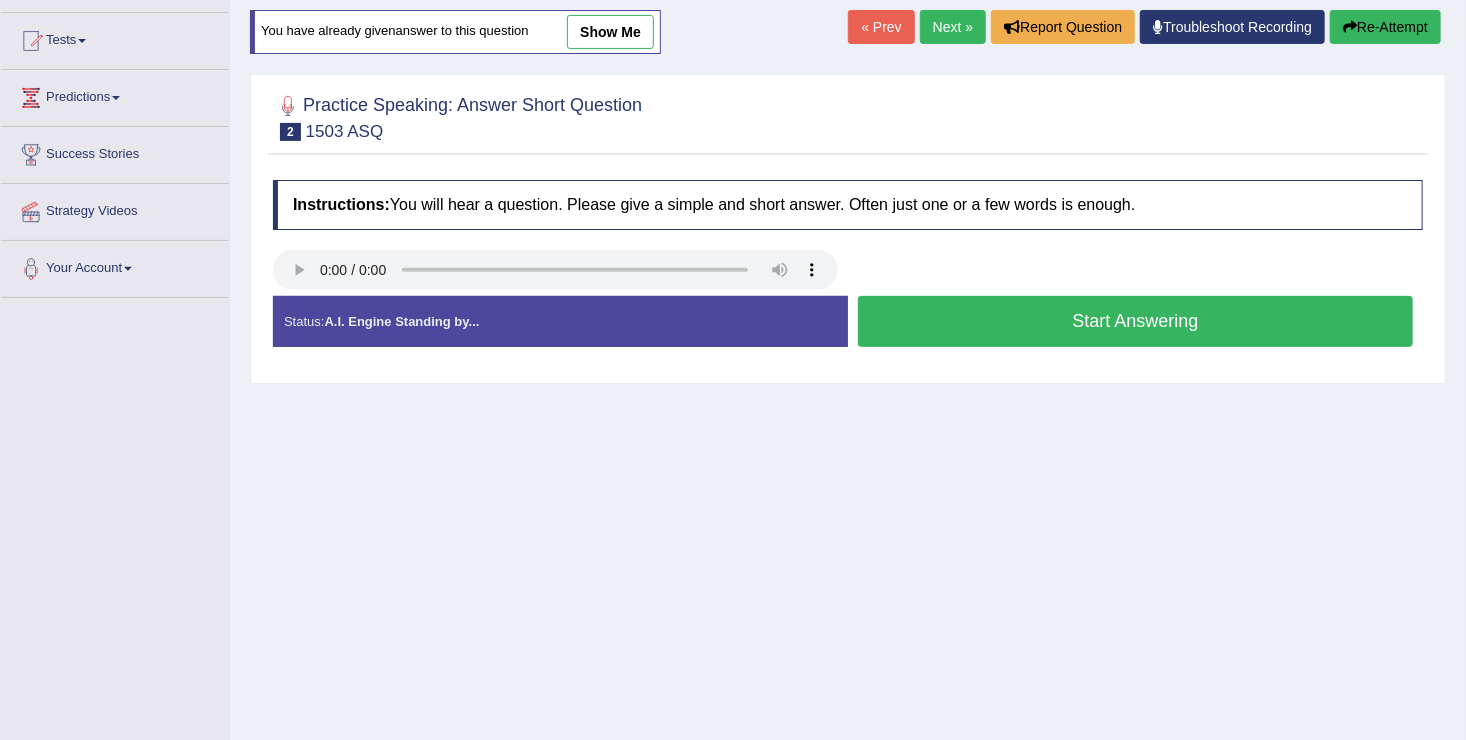 click on "Start Answering" at bounding box center [1135, 321] 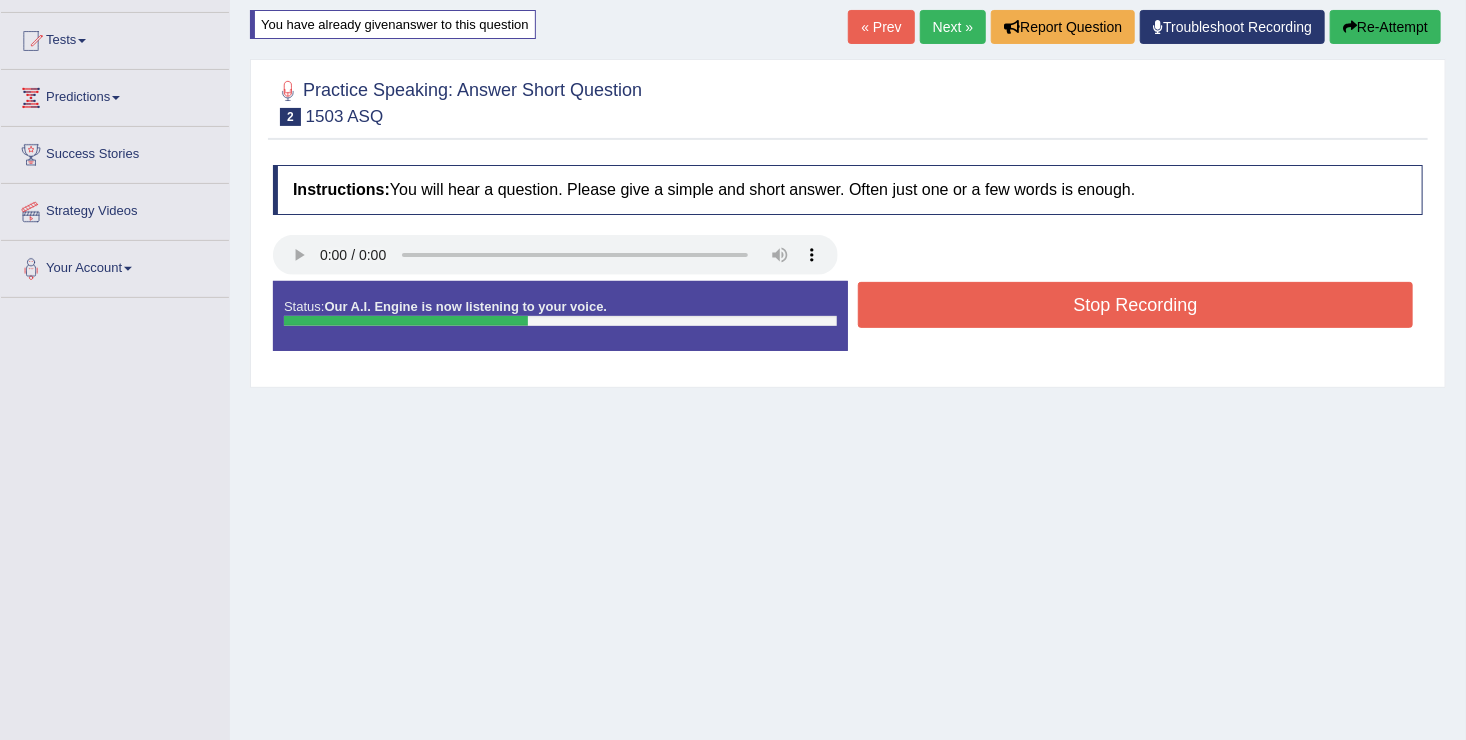 drag, startPoint x: 1209, startPoint y: 320, endPoint x: 1206, endPoint y: 310, distance: 10.440307 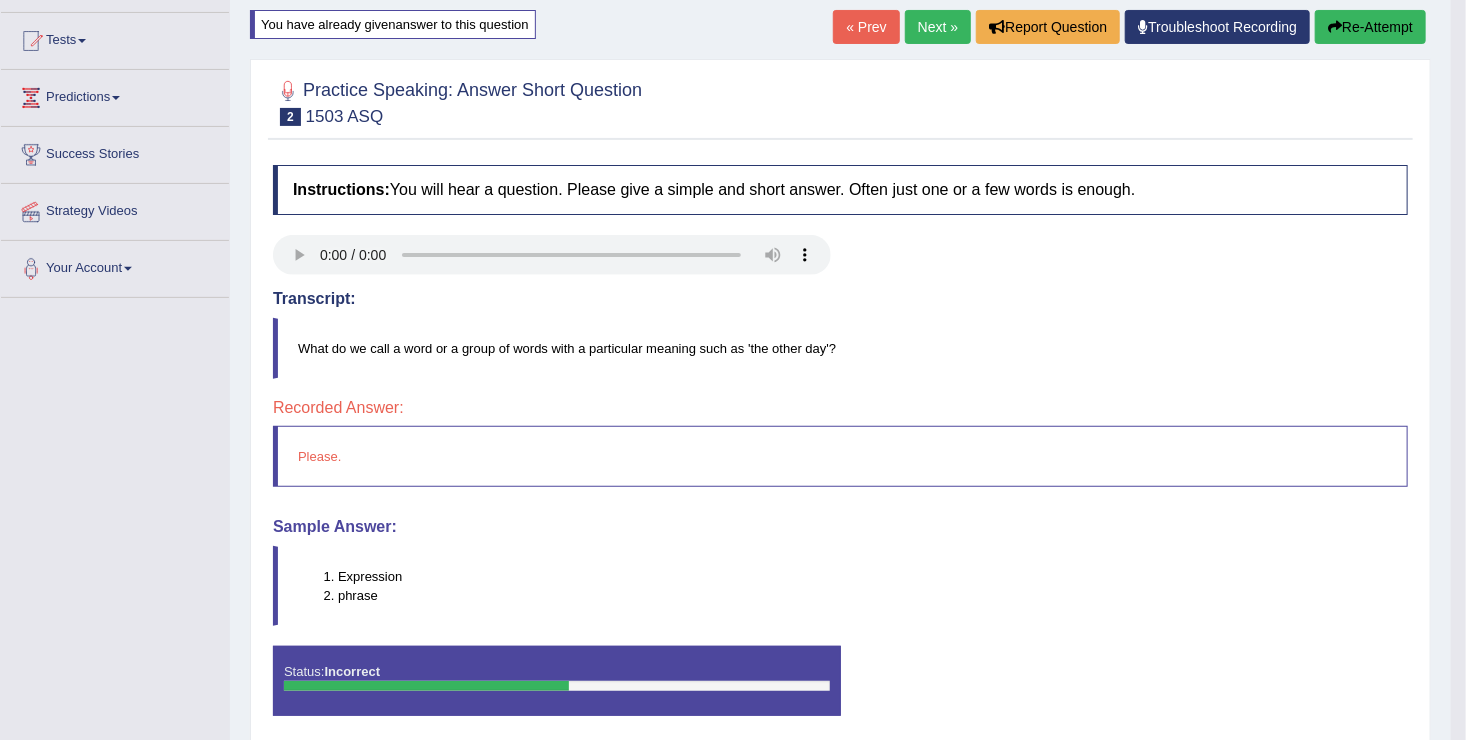 click on "Re-Attempt" at bounding box center (1370, 27) 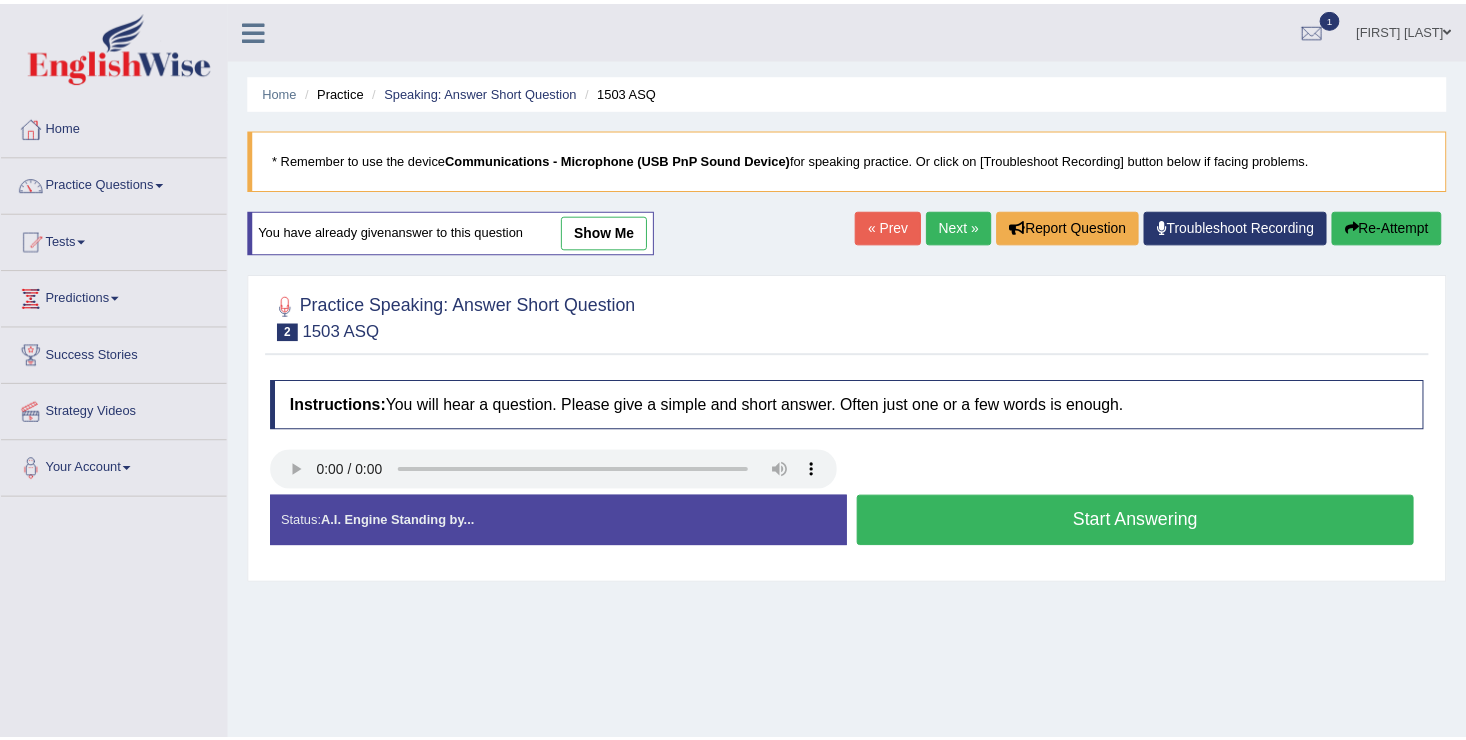 scroll, scrollTop: 200, scrollLeft: 0, axis: vertical 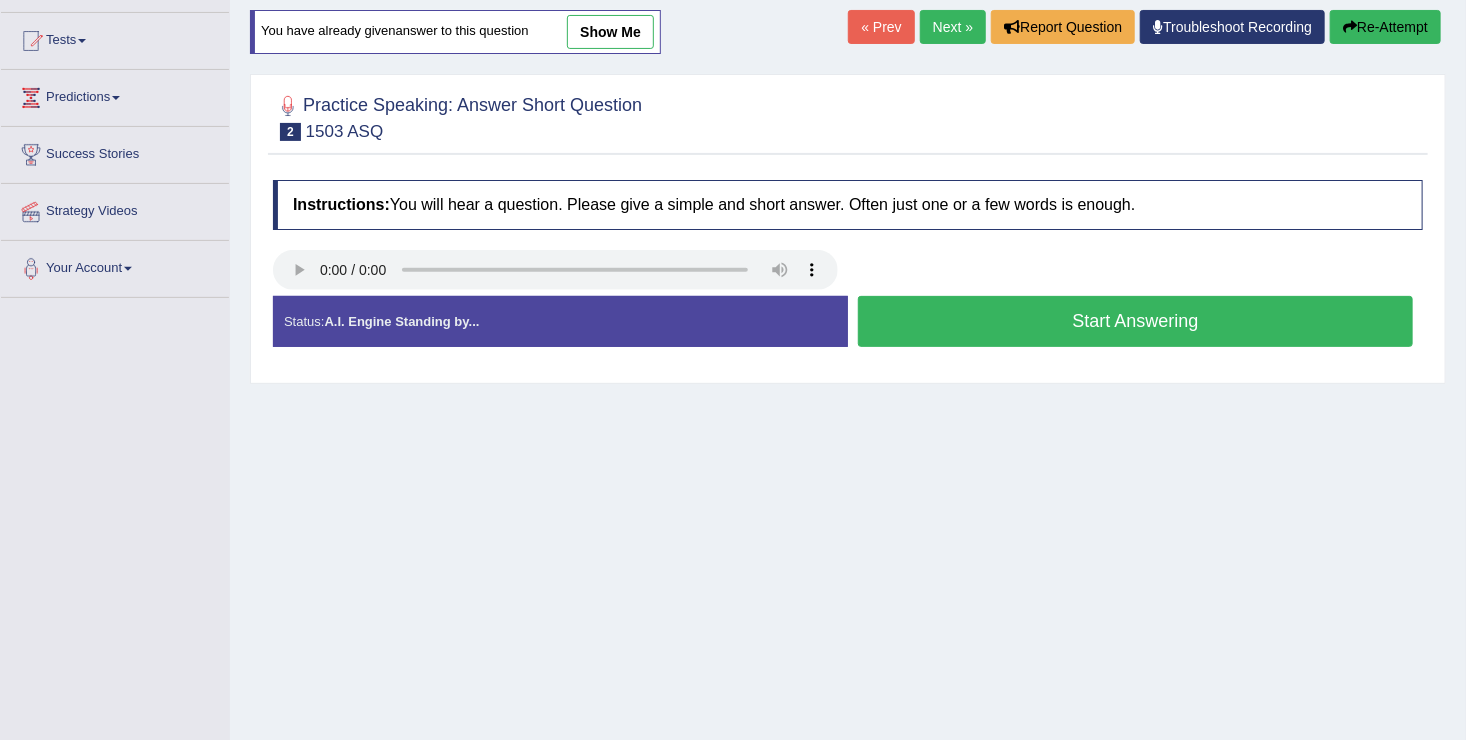 click on "Start Answering" at bounding box center (1135, 321) 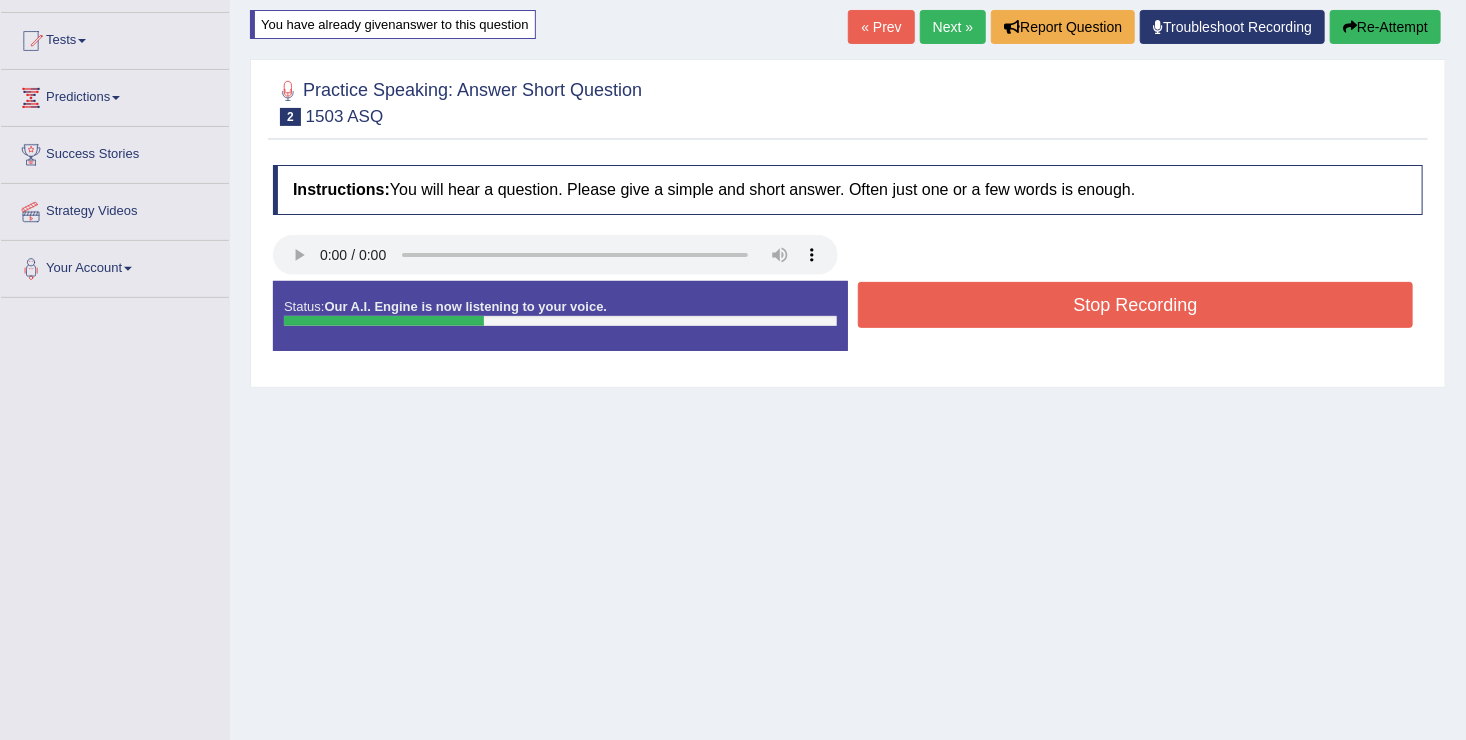 click on "Stop Recording" at bounding box center [1135, 305] 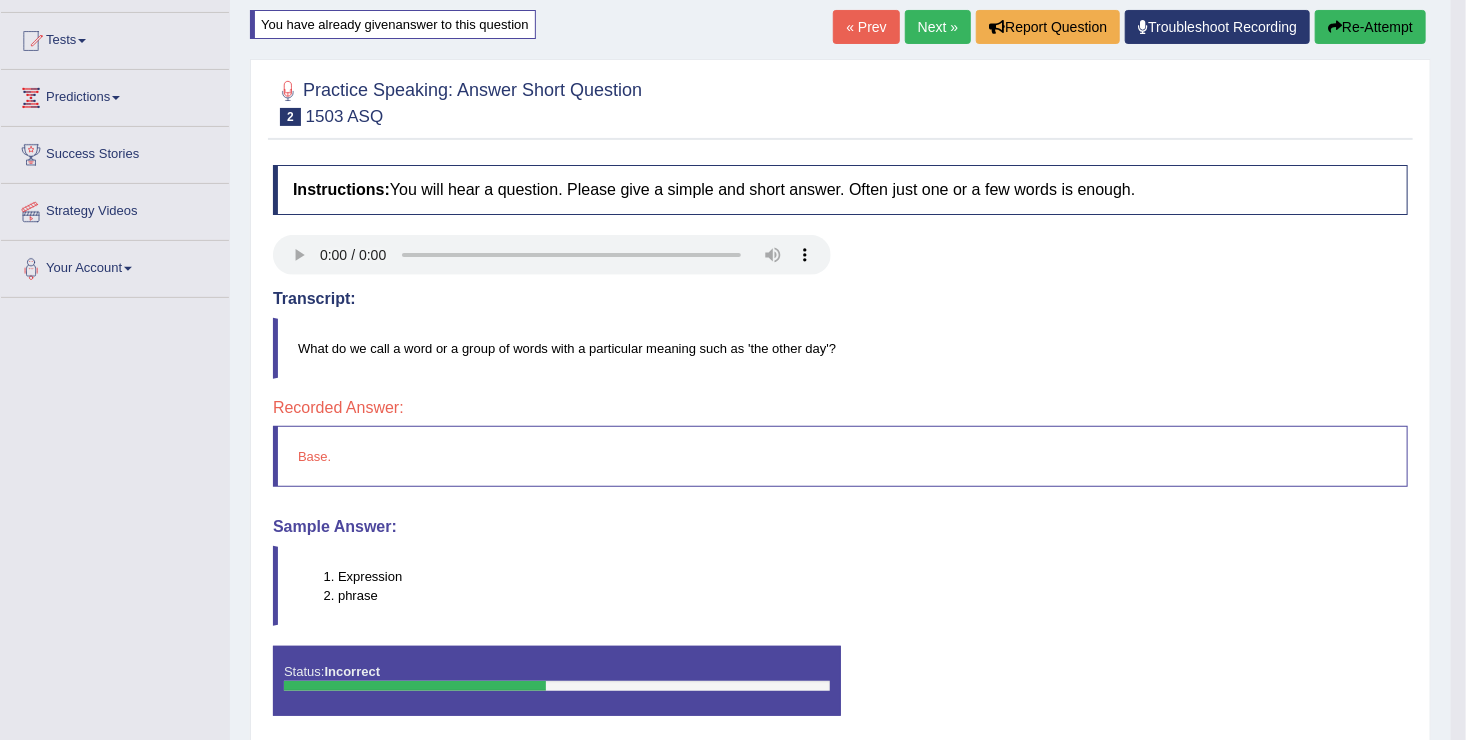 click on "Re-Attempt" at bounding box center [1370, 27] 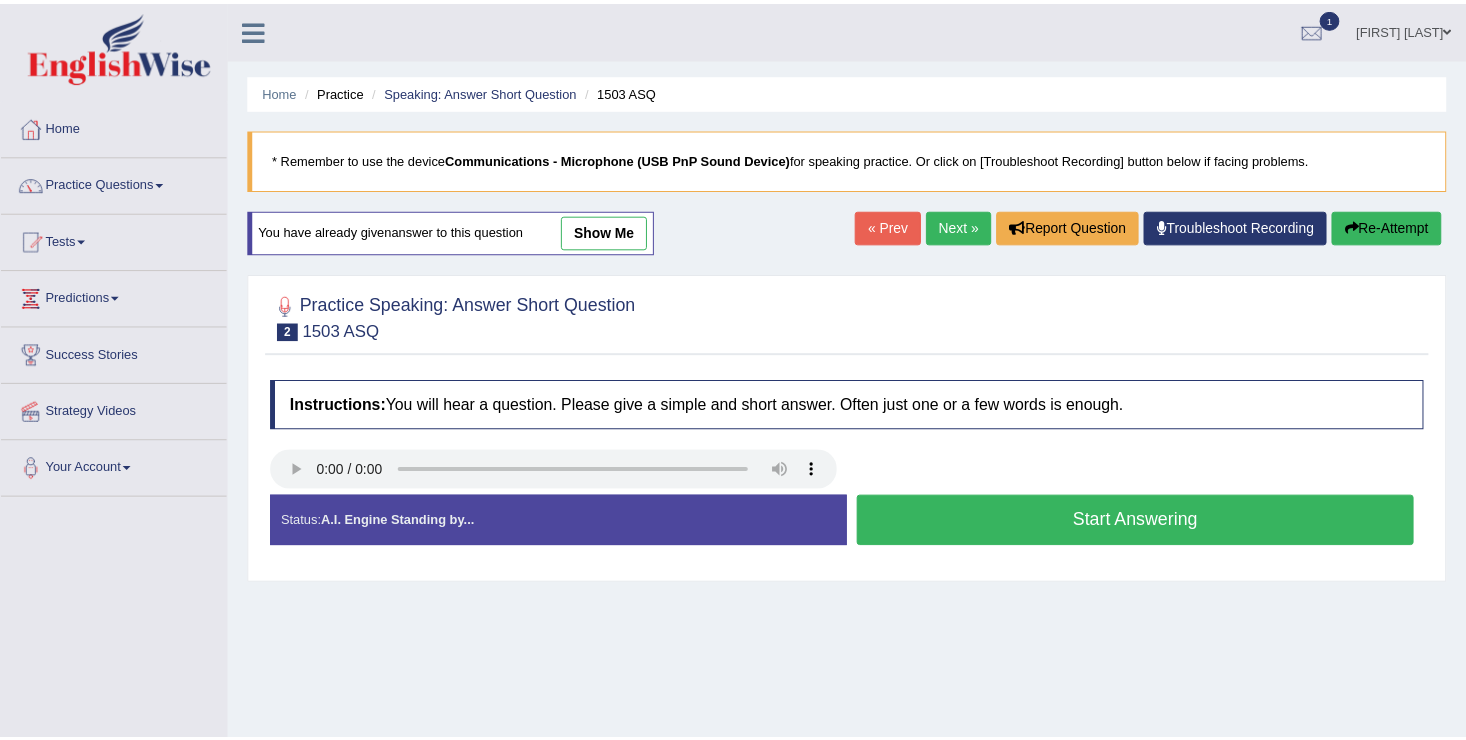 scroll, scrollTop: 200, scrollLeft: 0, axis: vertical 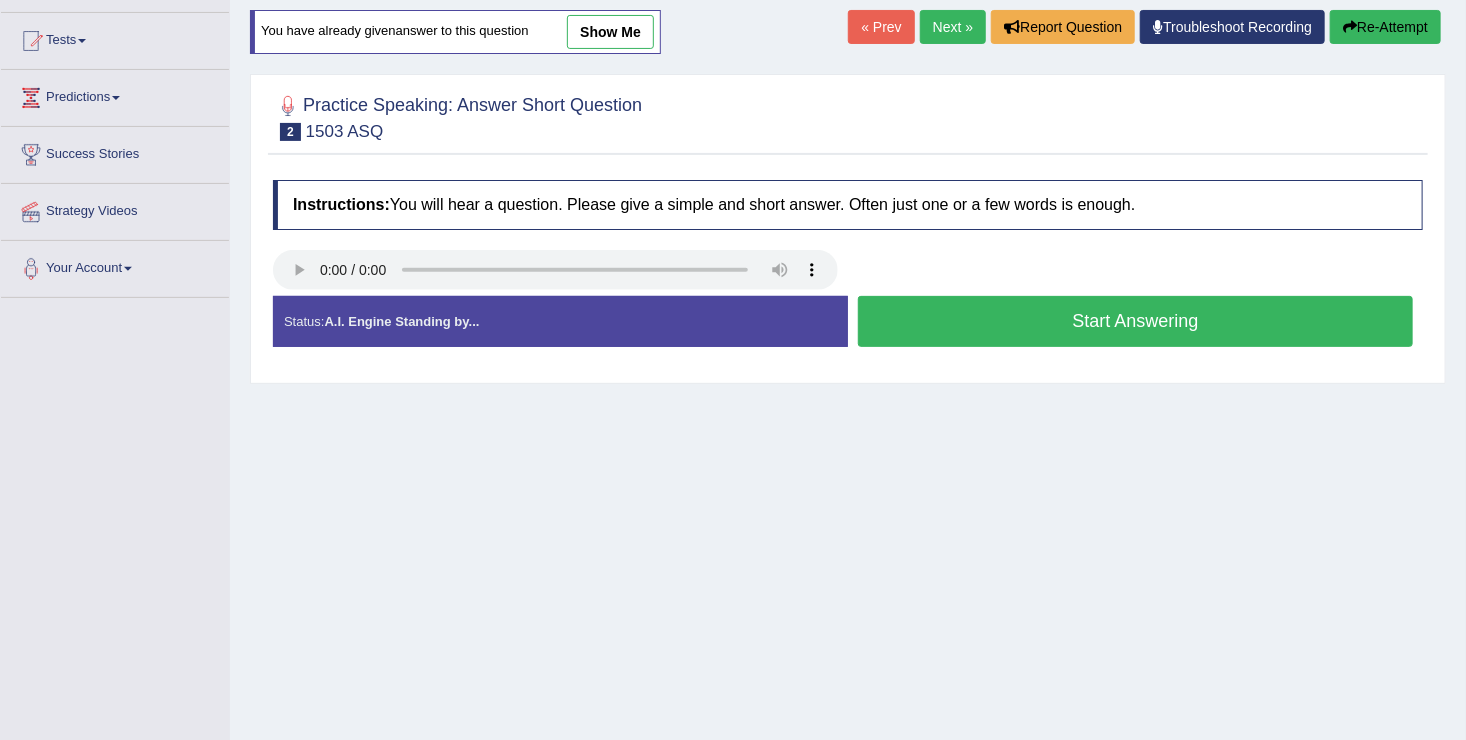 click on "Start Answering" at bounding box center [1135, 321] 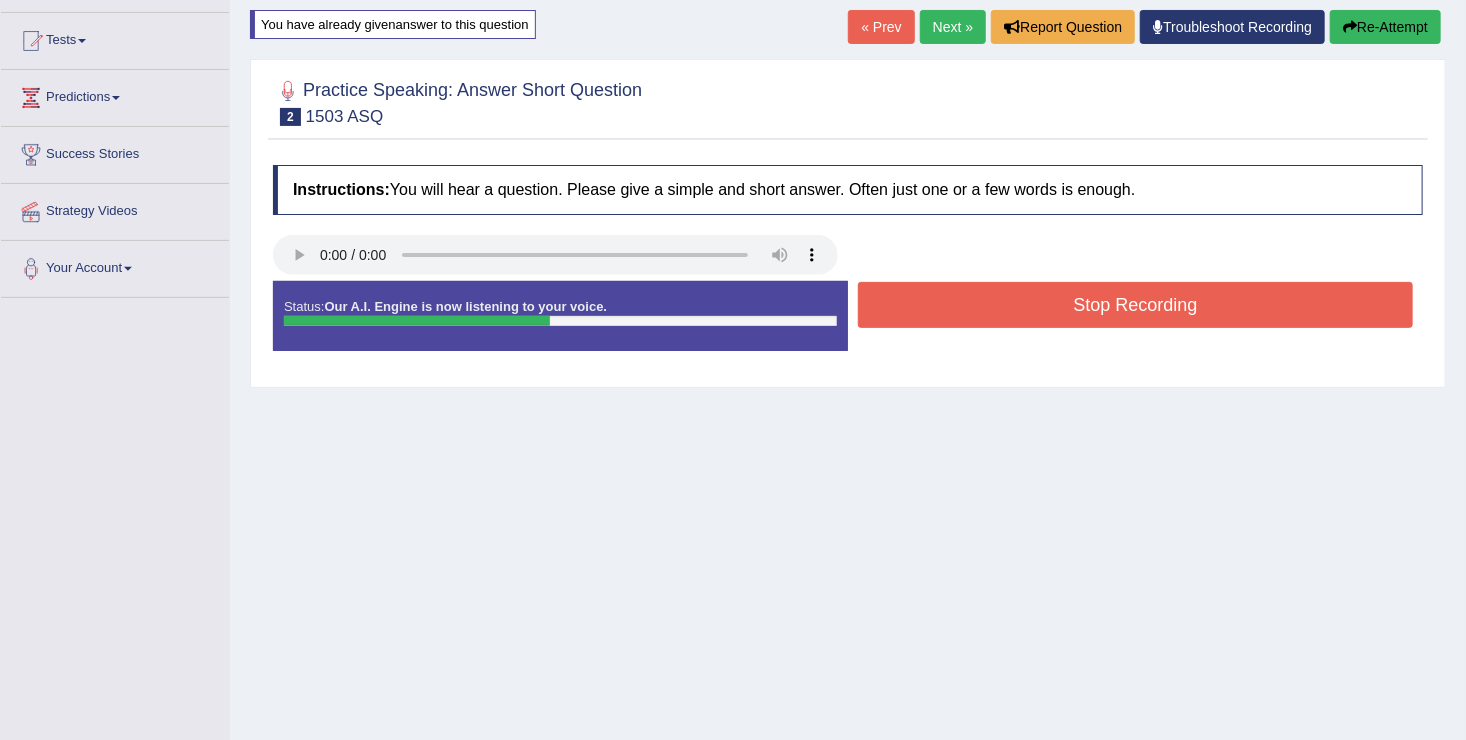 click on "Stop Recording" at bounding box center (1135, 305) 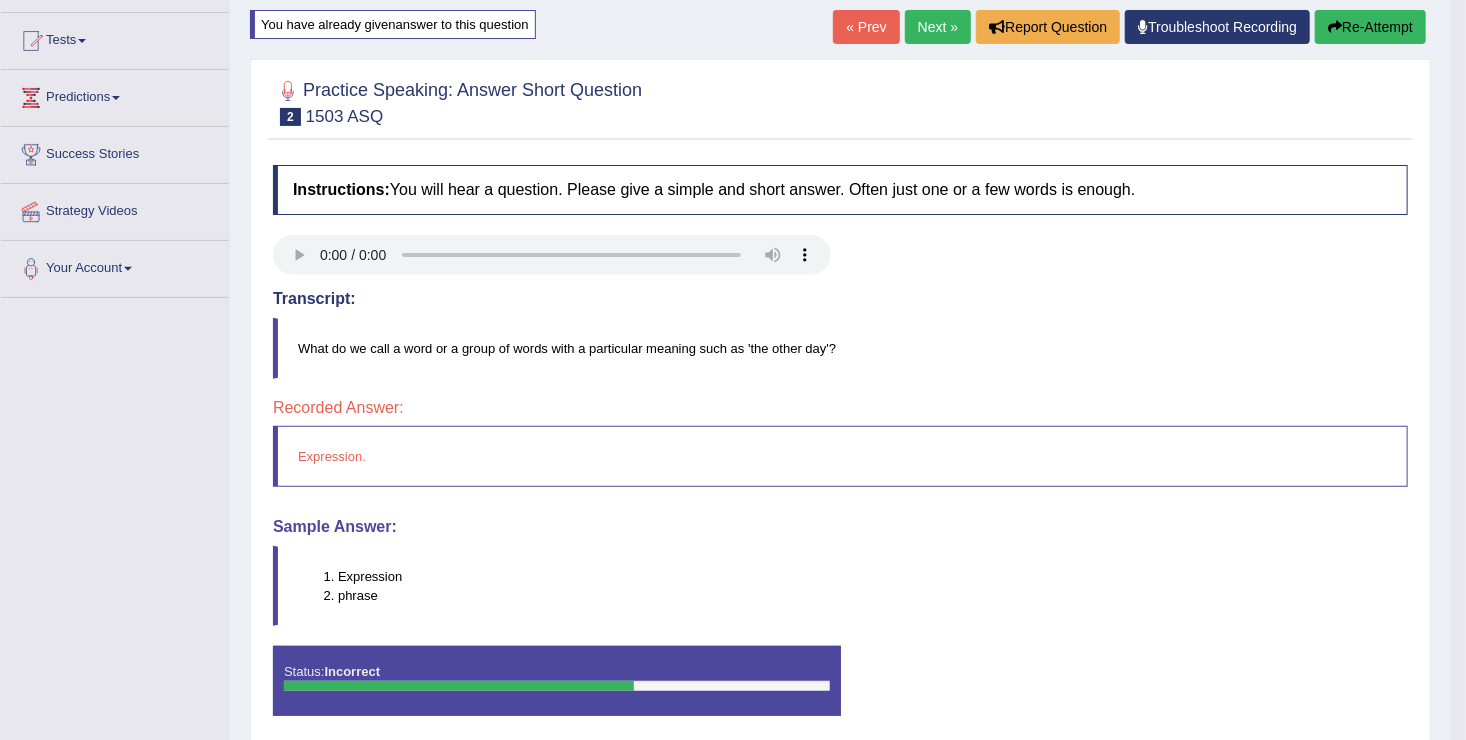 click on "Re-Attempt" at bounding box center (1370, 27) 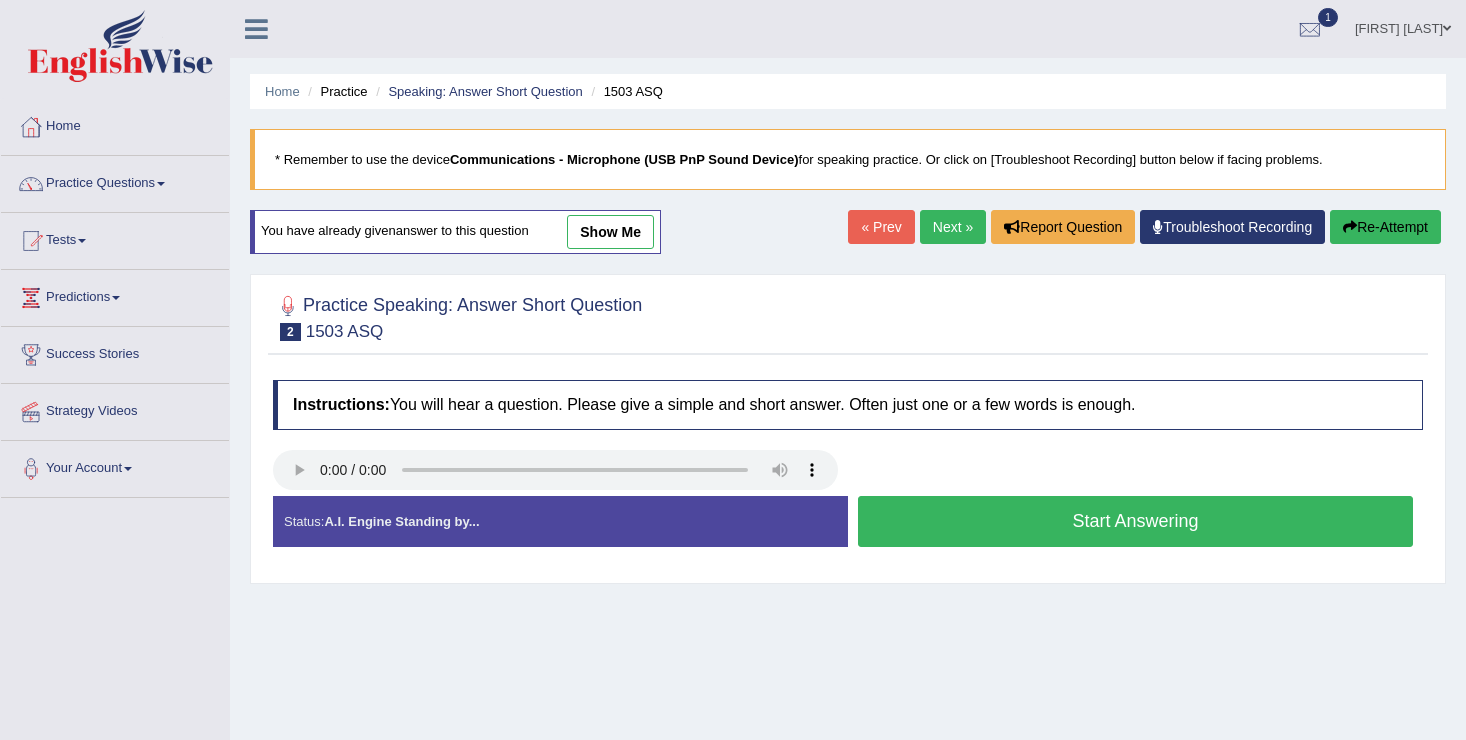 scroll, scrollTop: 200, scrollLeft: 0, axis: vertical 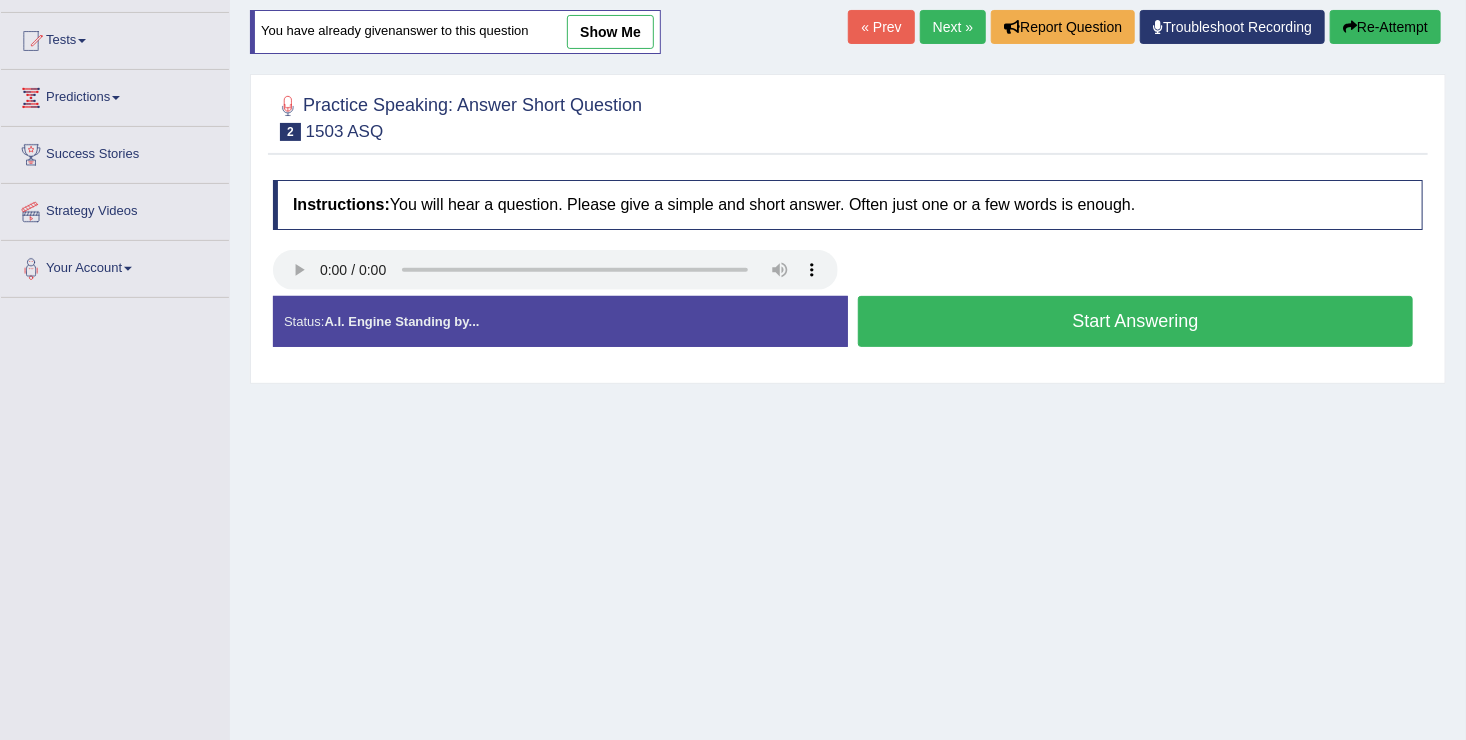 click on "Start Answering" at bounding box center [1135, 321] 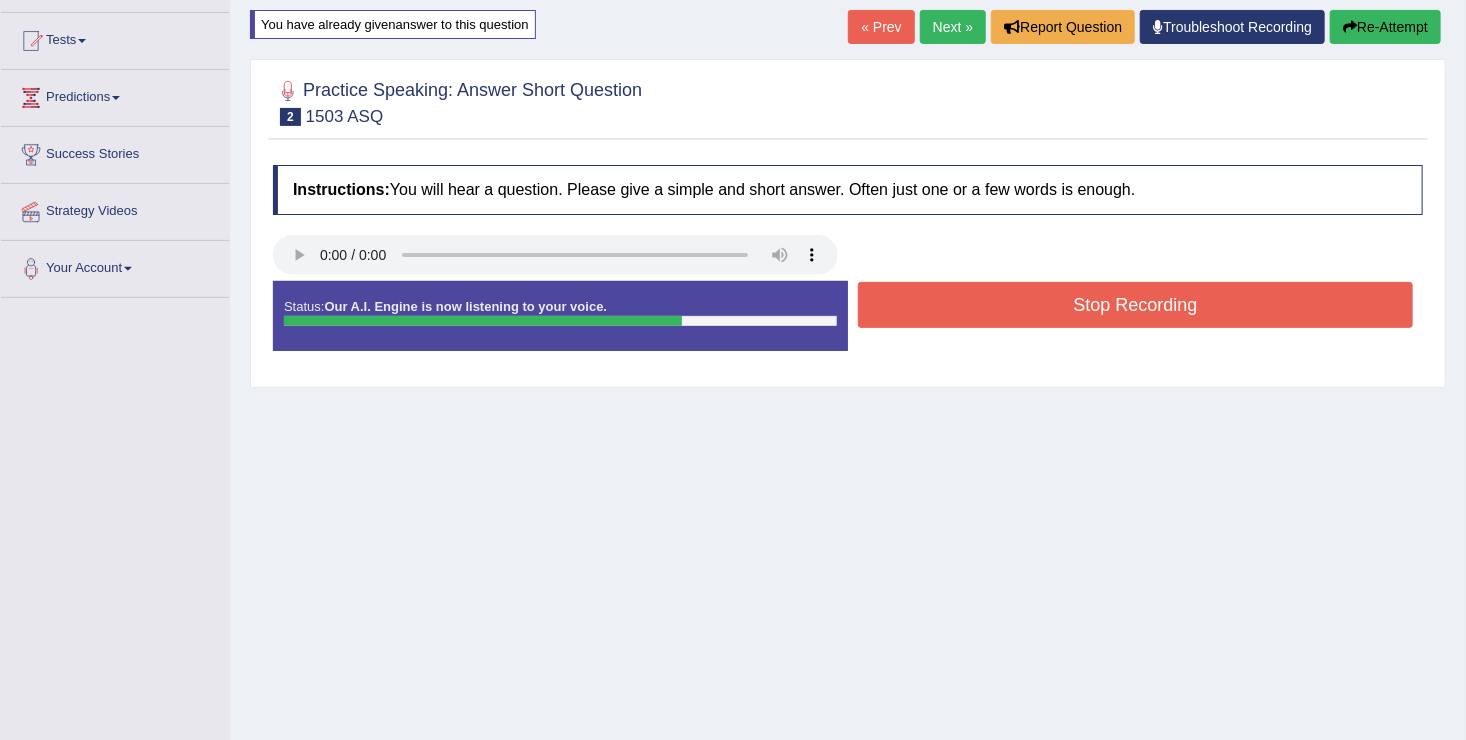 drag, startPoint x: 1176, startPoint y: 323, endPoint x: 1169, endPoint y: 281, distance: 42.579338 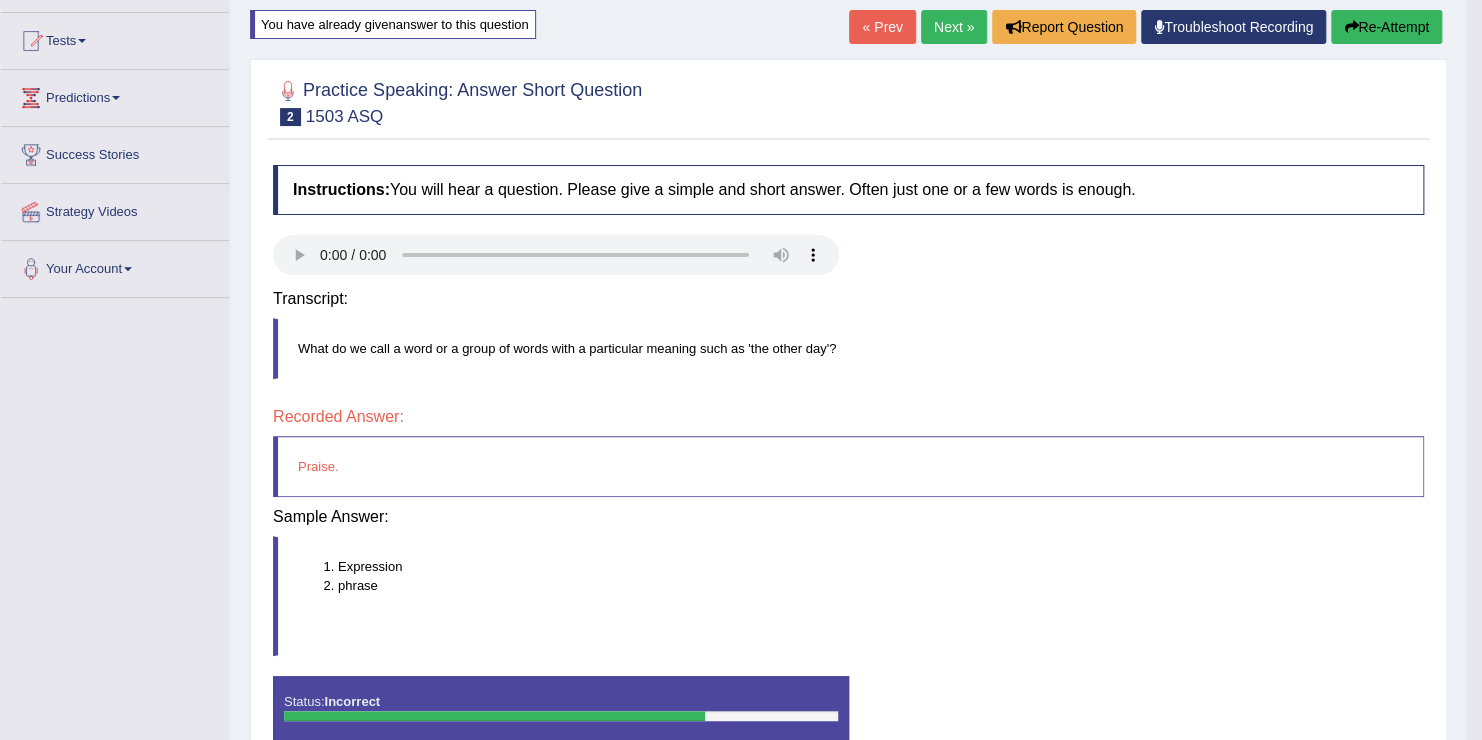 click on "Toggle navigation
Home
Practice Questions   Speaking Practice Read Aloud
Repeat Sentence
Describe Image
Re-tell Lecture
Answer Short Question
Summarize Group Discussion
Respond To A Situation
Writing Practice  Summarize Written Text
Write Essay
Reading Practice  Reading & Writing: Fill In The Blanks
Choose Multiple Answers
Re-order Paragraphs
Fill In The Blanks
Choose Single Answer
Listening Practice  Summarize Spoken Text
Highlight Incorrect Words
Highlight Correct Summary
Select Missing Word
Choose Single Answer
Choose Multiple Answers
Fill In The Blanks
Write From Dictation
Pronunciation
Tests  Take Practice Sectional Test" at bounding box center (741, 170) 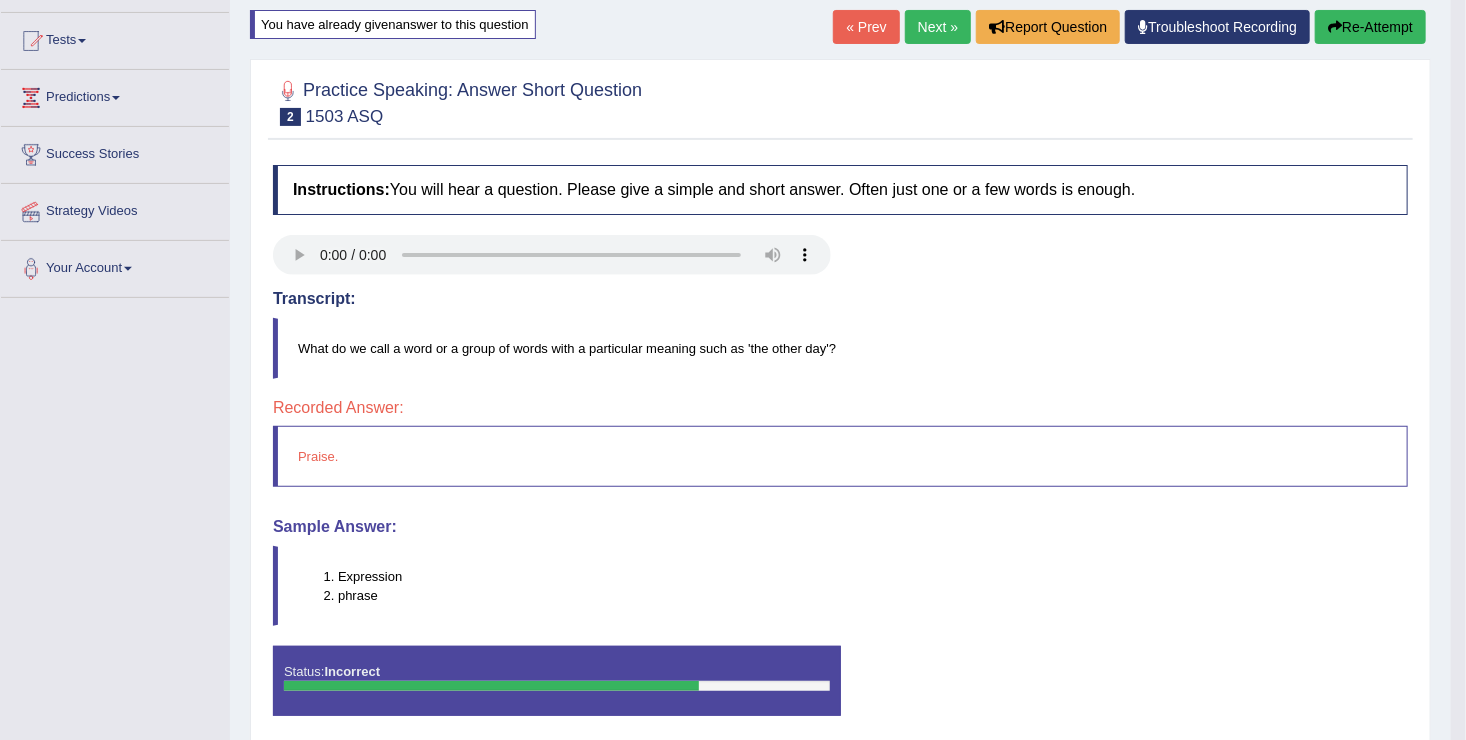 click on "Re-Attempt" at bounding box center (1370, 27) 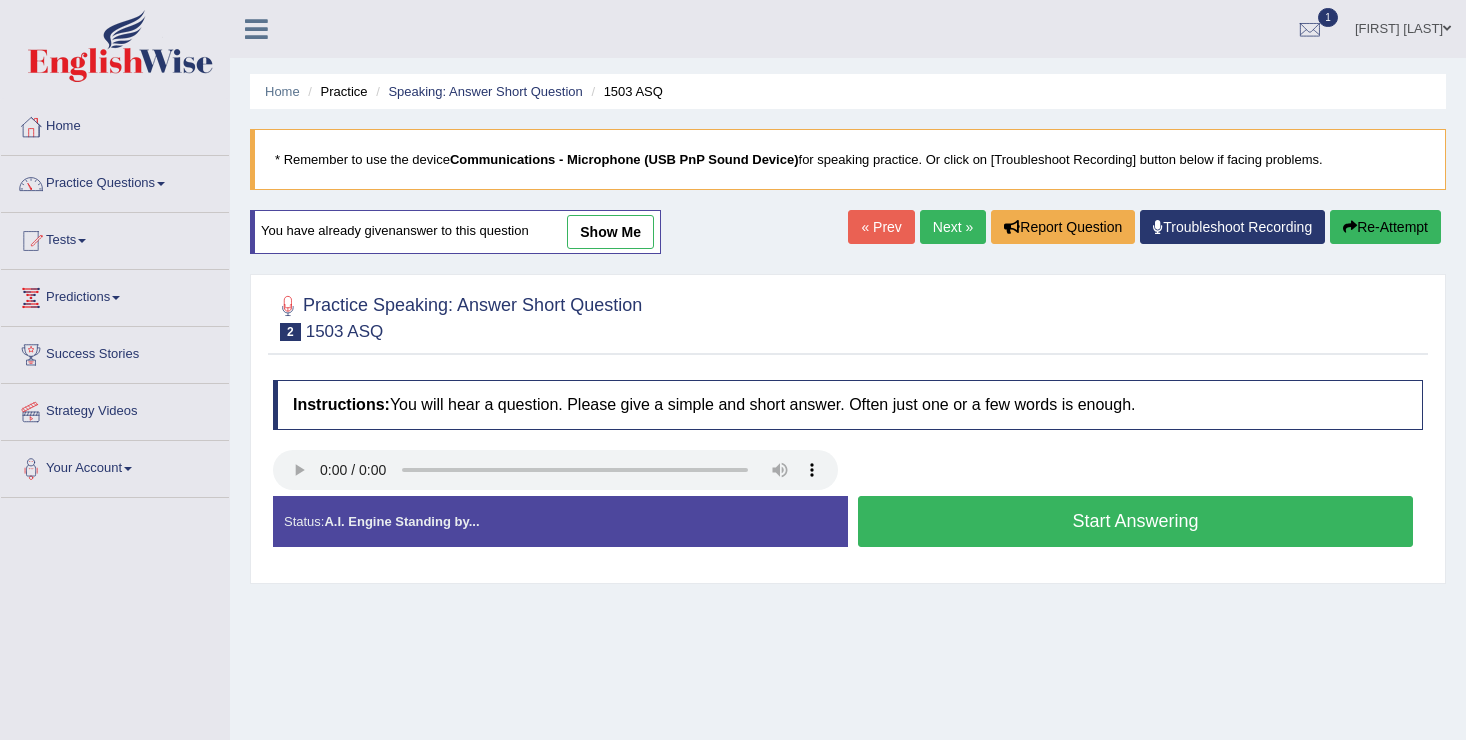 scroll, scrollTop: 200, scrollLeft: 0, axis: vertical 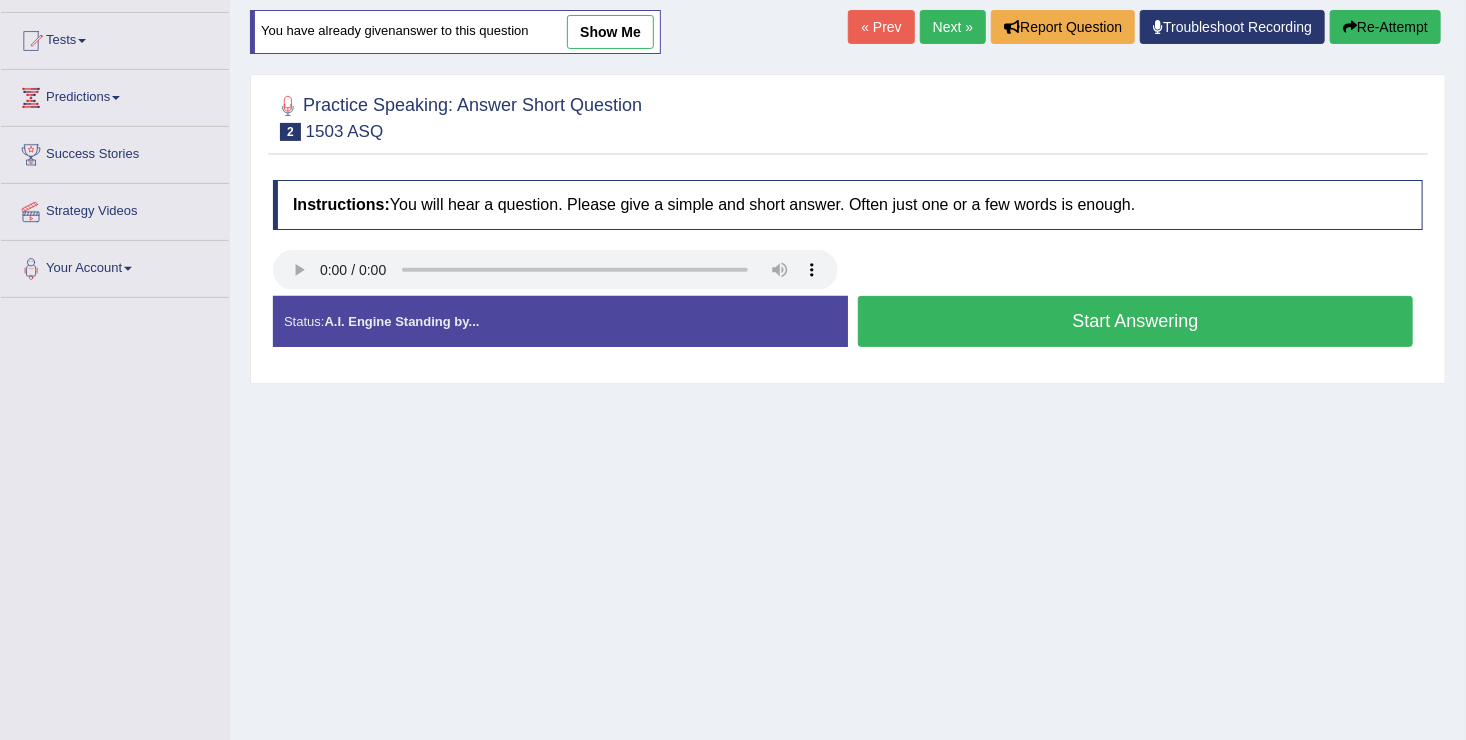 click on "Start Answering" at bounding box center (1135, 321) 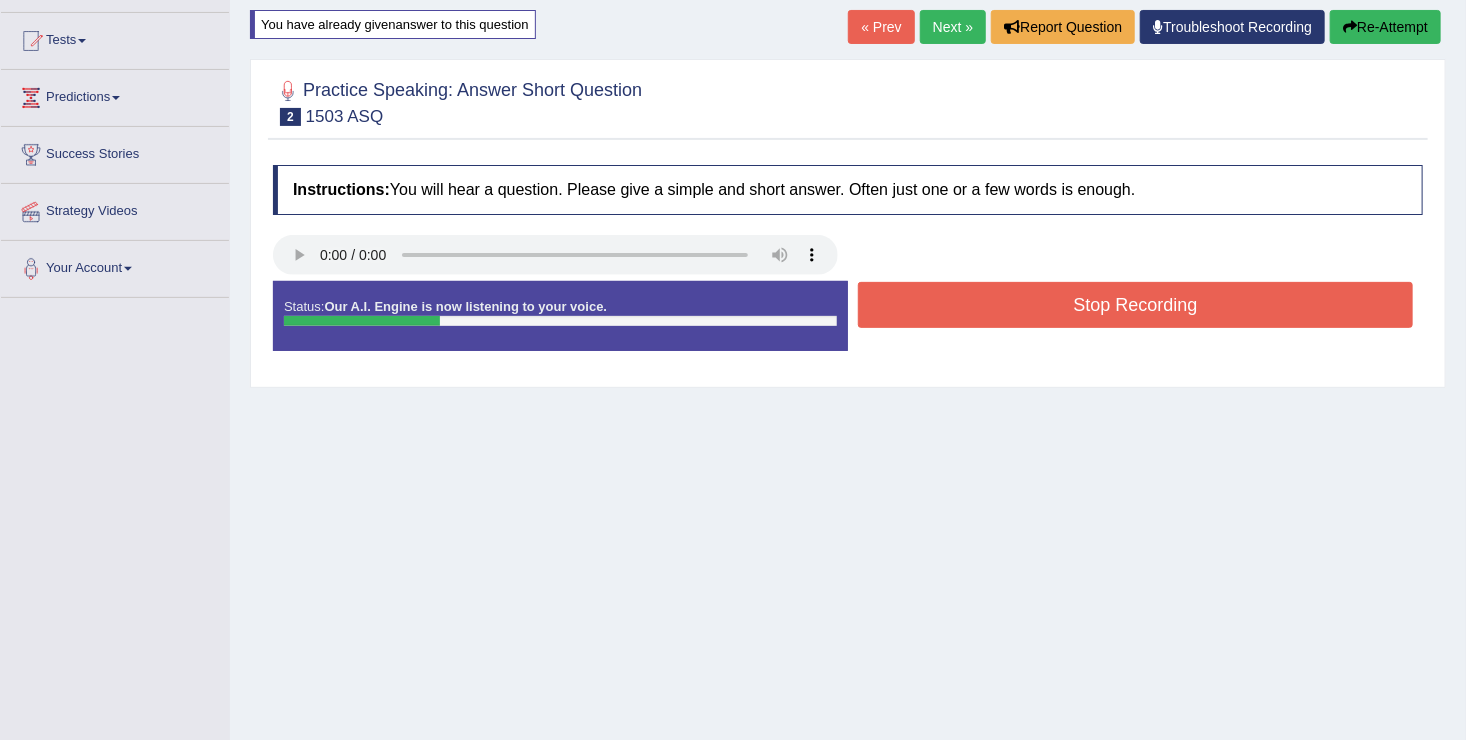 click on "Stop Recording" at bounding box center (1135, 305) 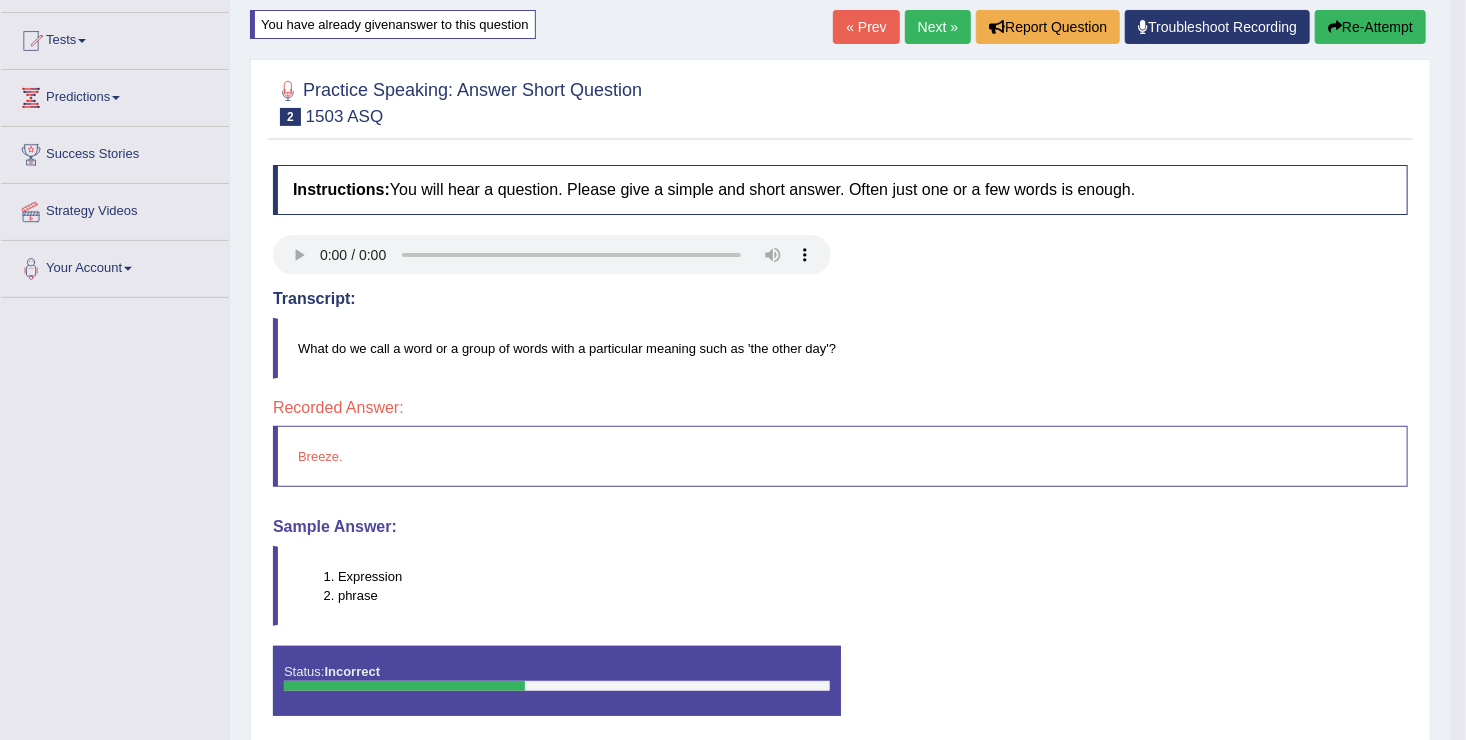 click on "Re-Attempt" at bounding box center (1370, 27) 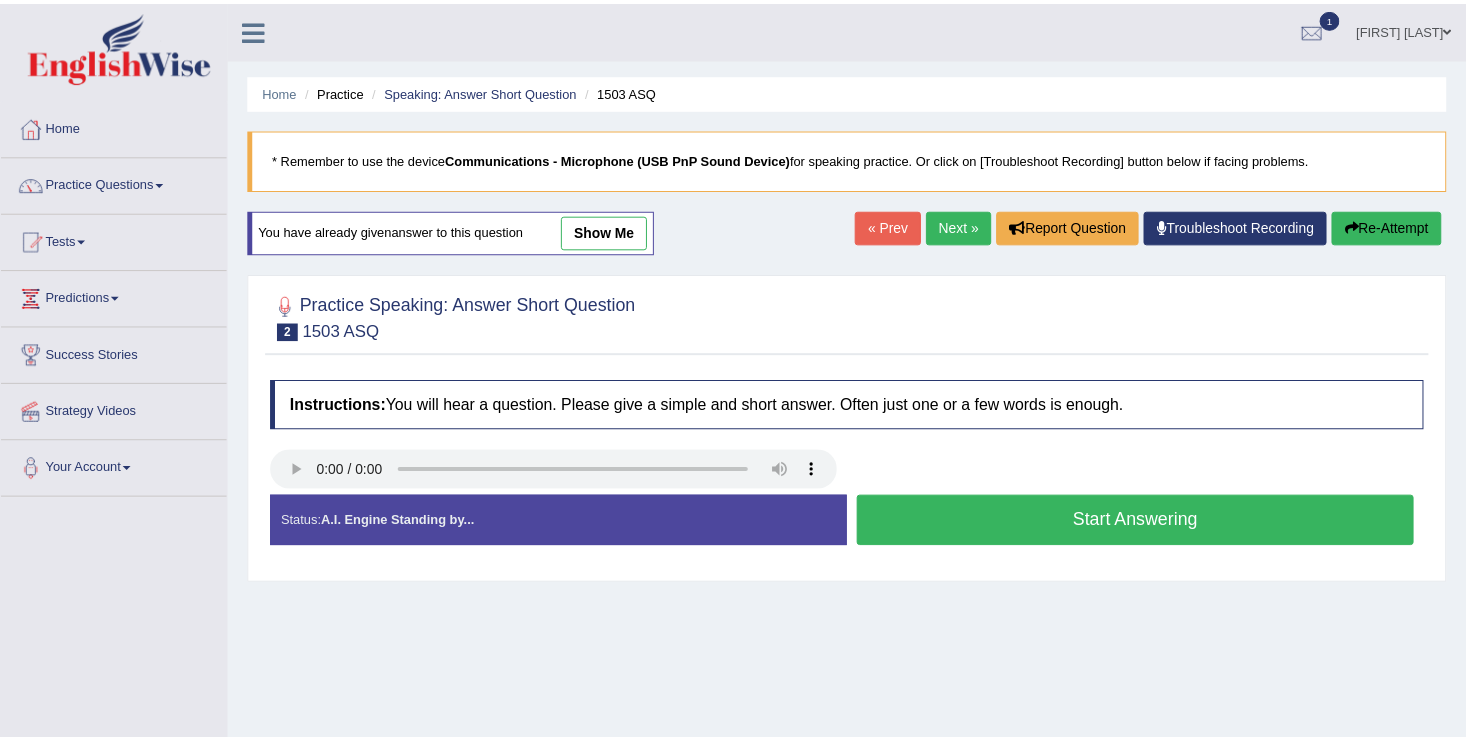 scroll, scrollTop: 200, scrollLeft: 0, axis: vertical 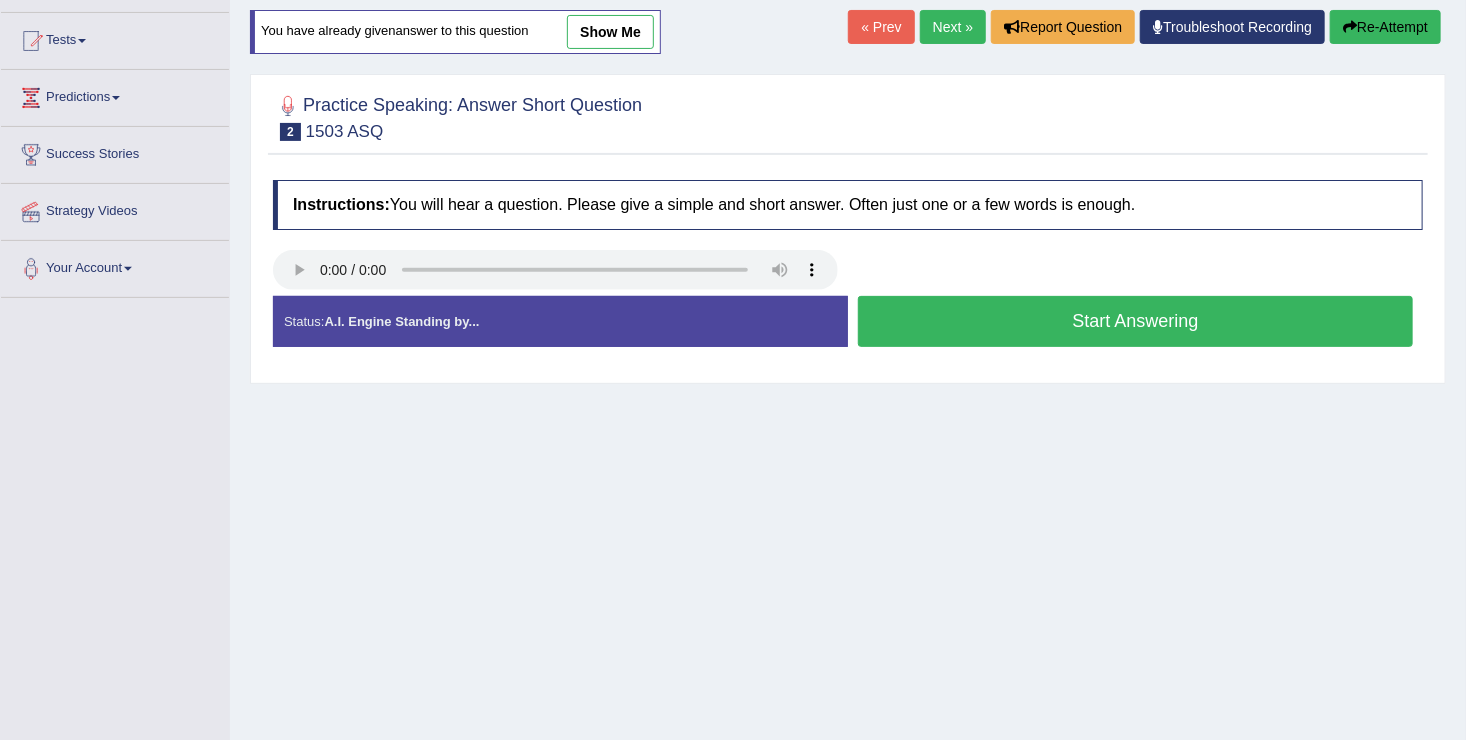 click on "Start Answering" at bounding box center [1135, 321] 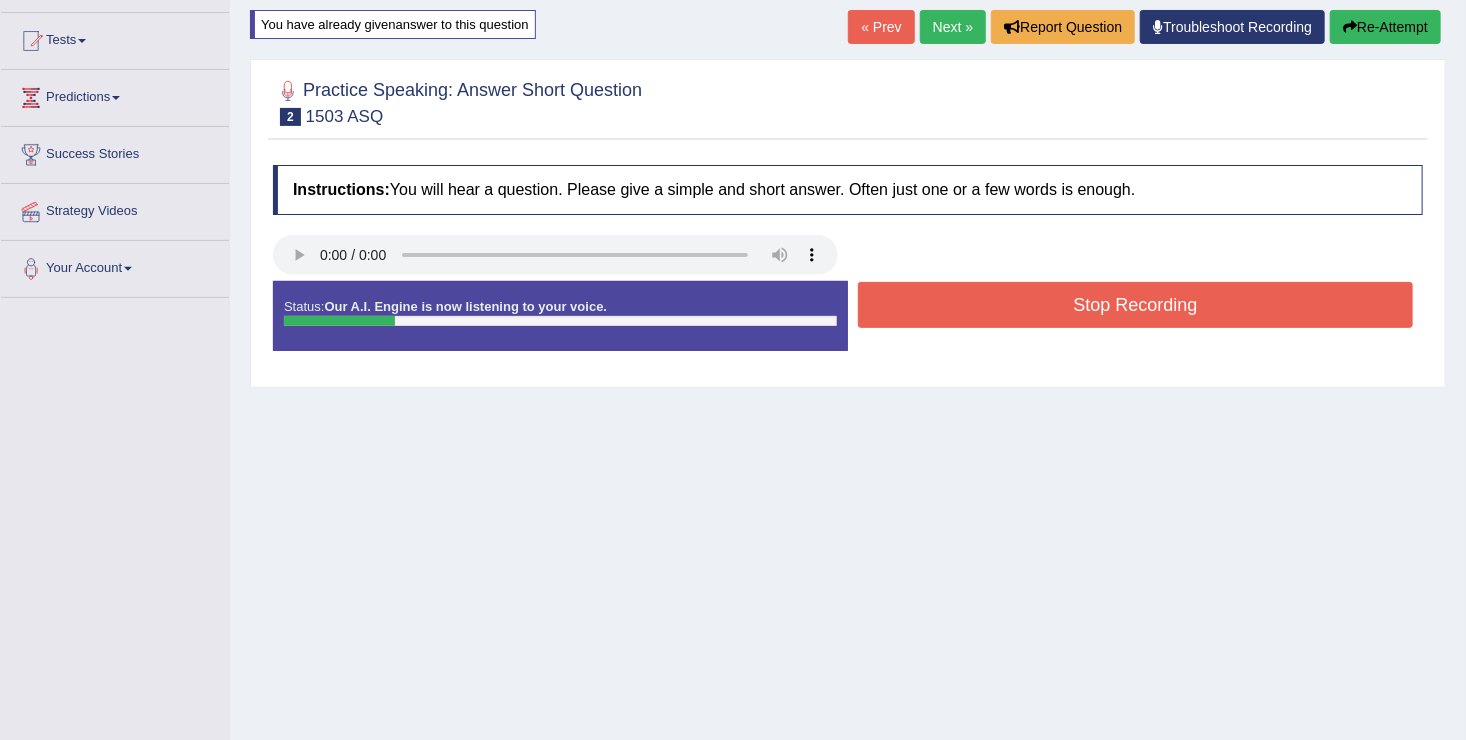 click on "Stop Recording" at bounding box center (1135, 305) 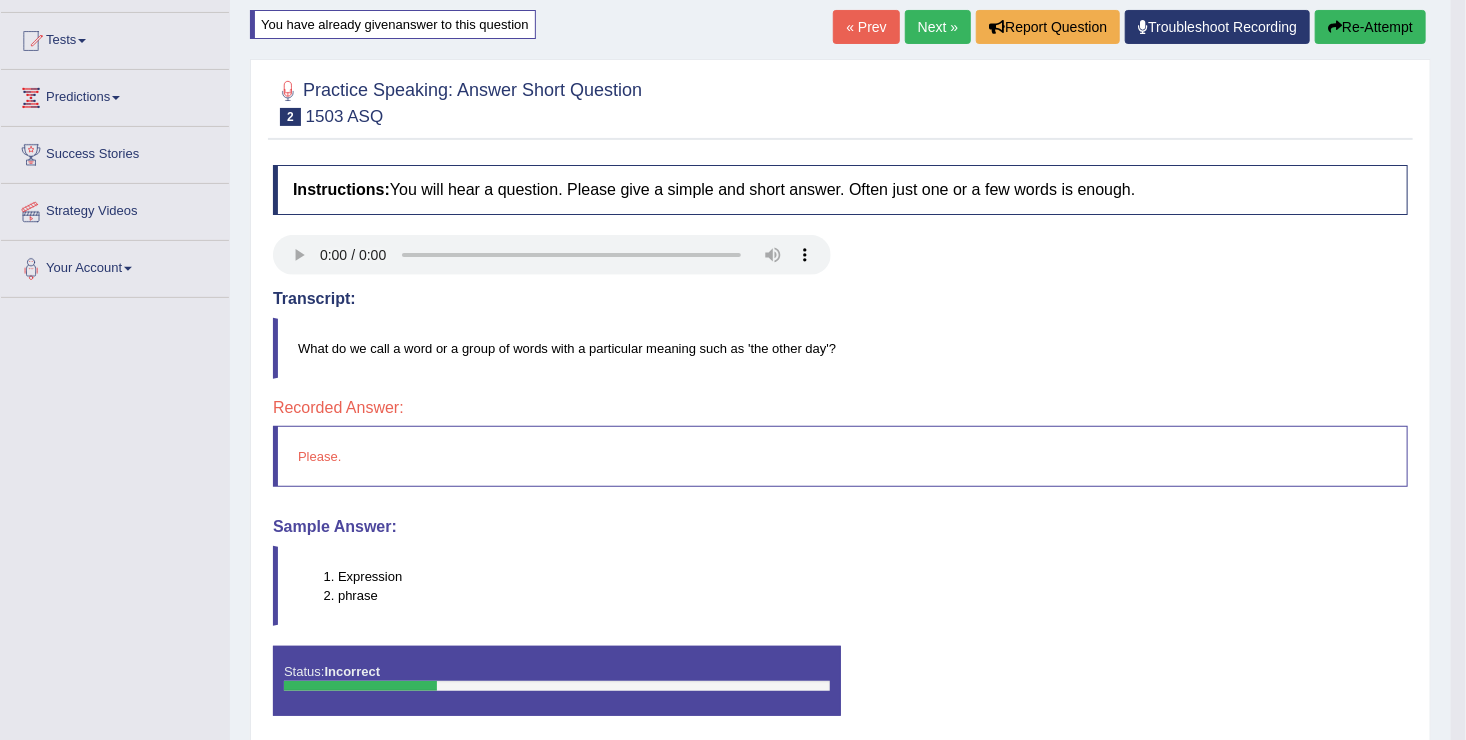 click on "Re-Attempt" at bounding box center [1370, 27] 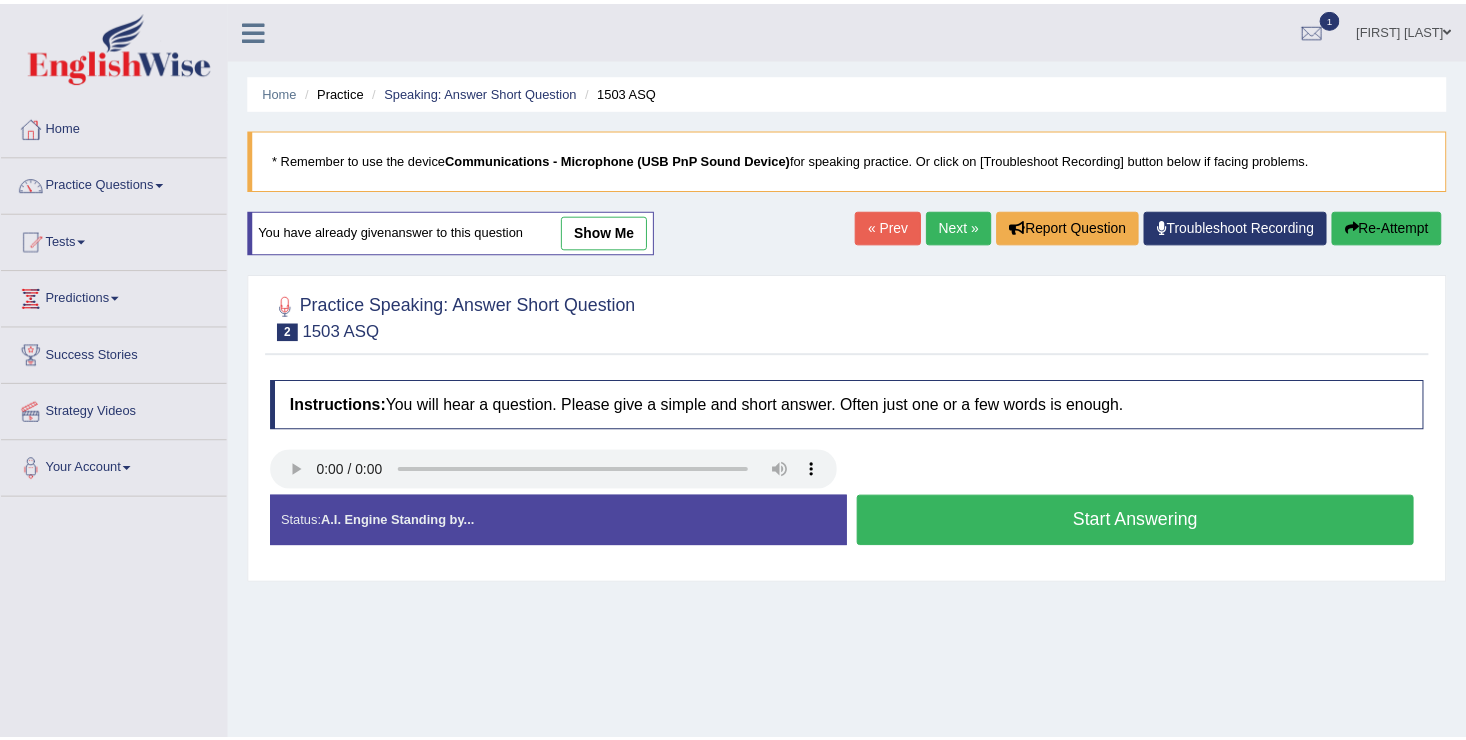 scroll, scrollTop: 200, scrollLeft: 0, axis: vertical 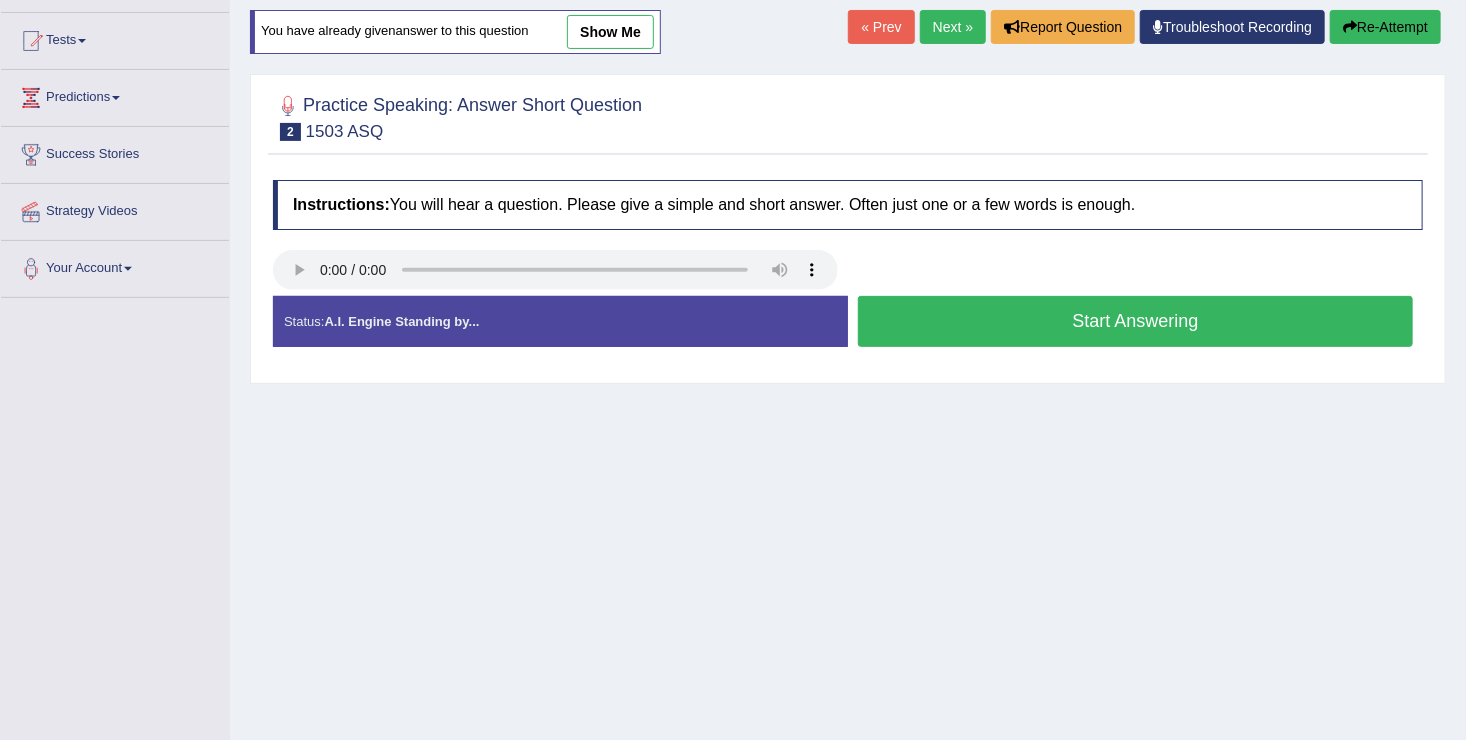 click on "Start Answering" at bounding box center [1135, 321] 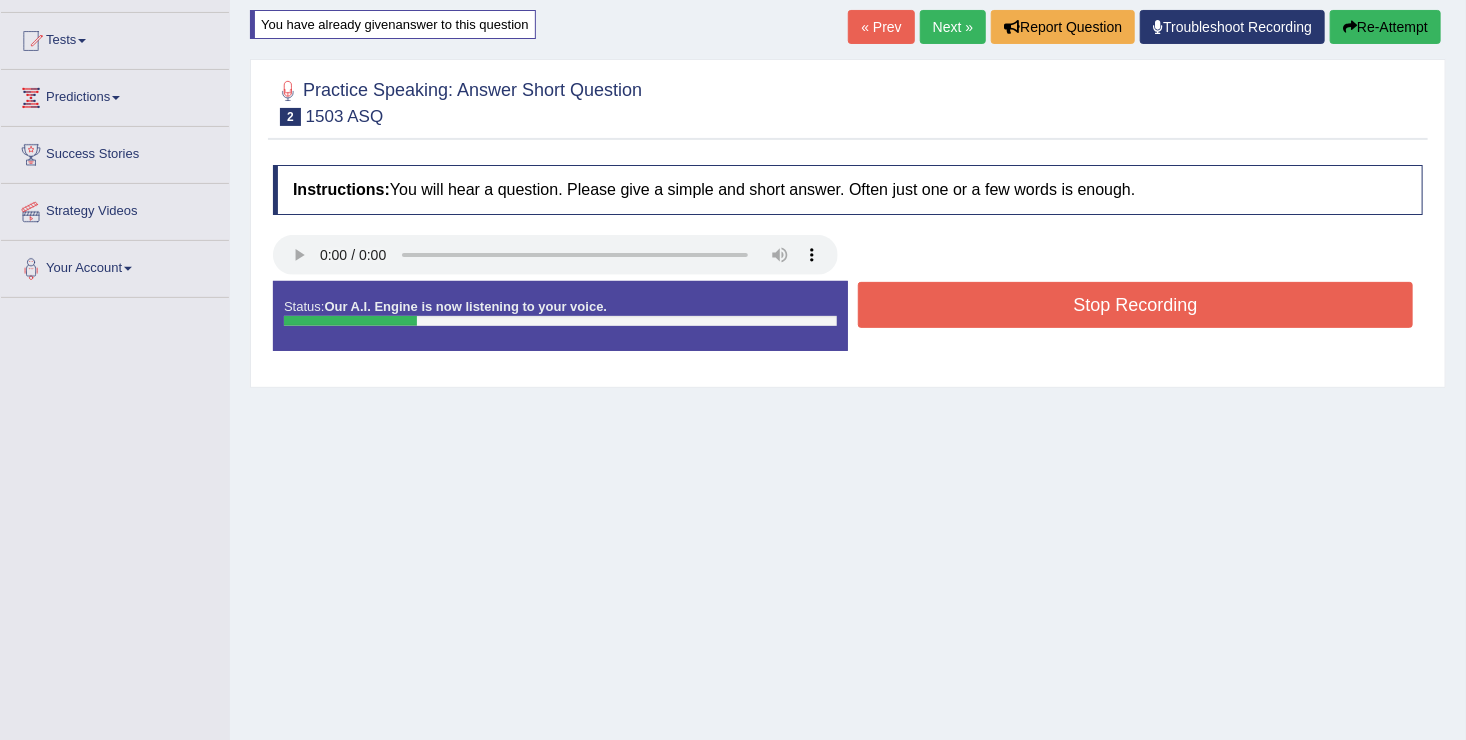 click on "Stop Recording" at bounding box center [1135, 305] 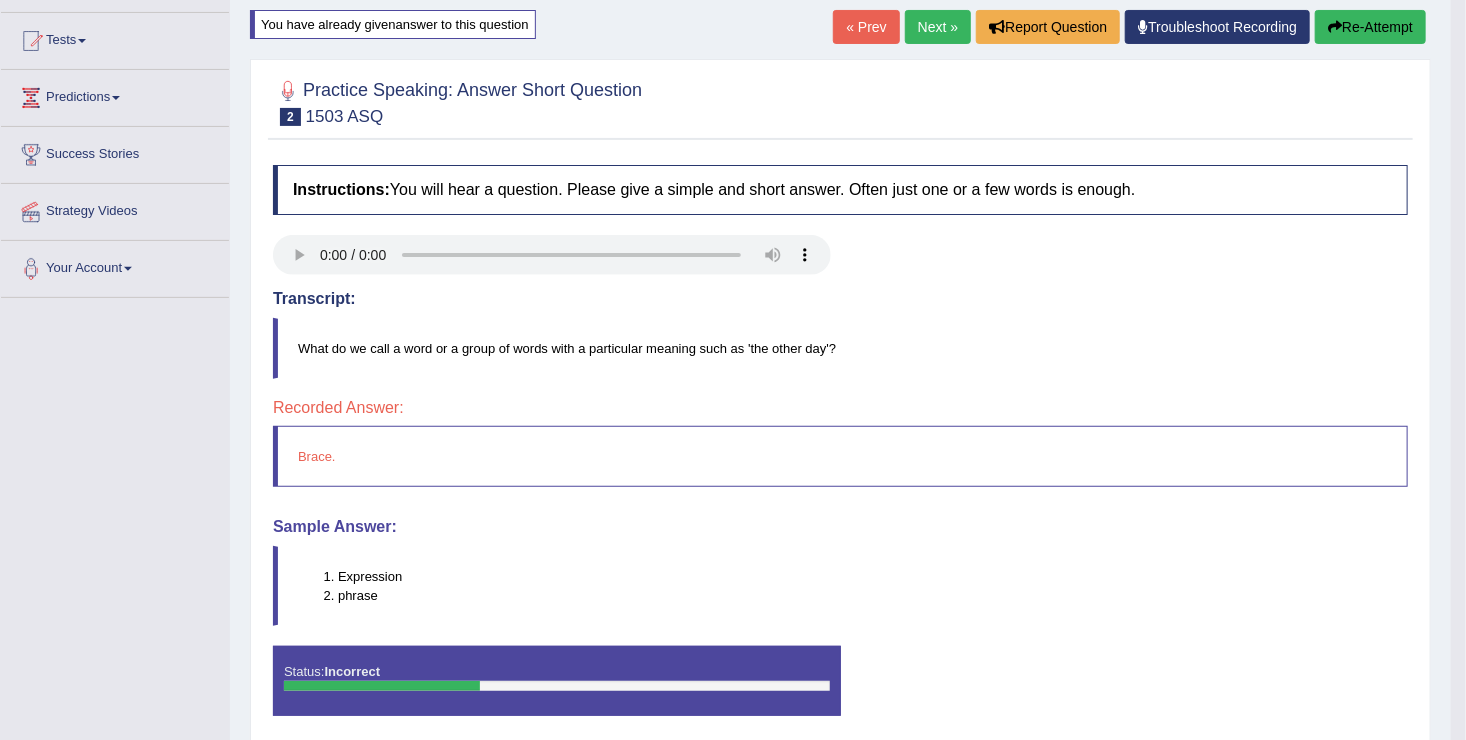 click on "Re-Attempt" at bounding box center (1370, 27) 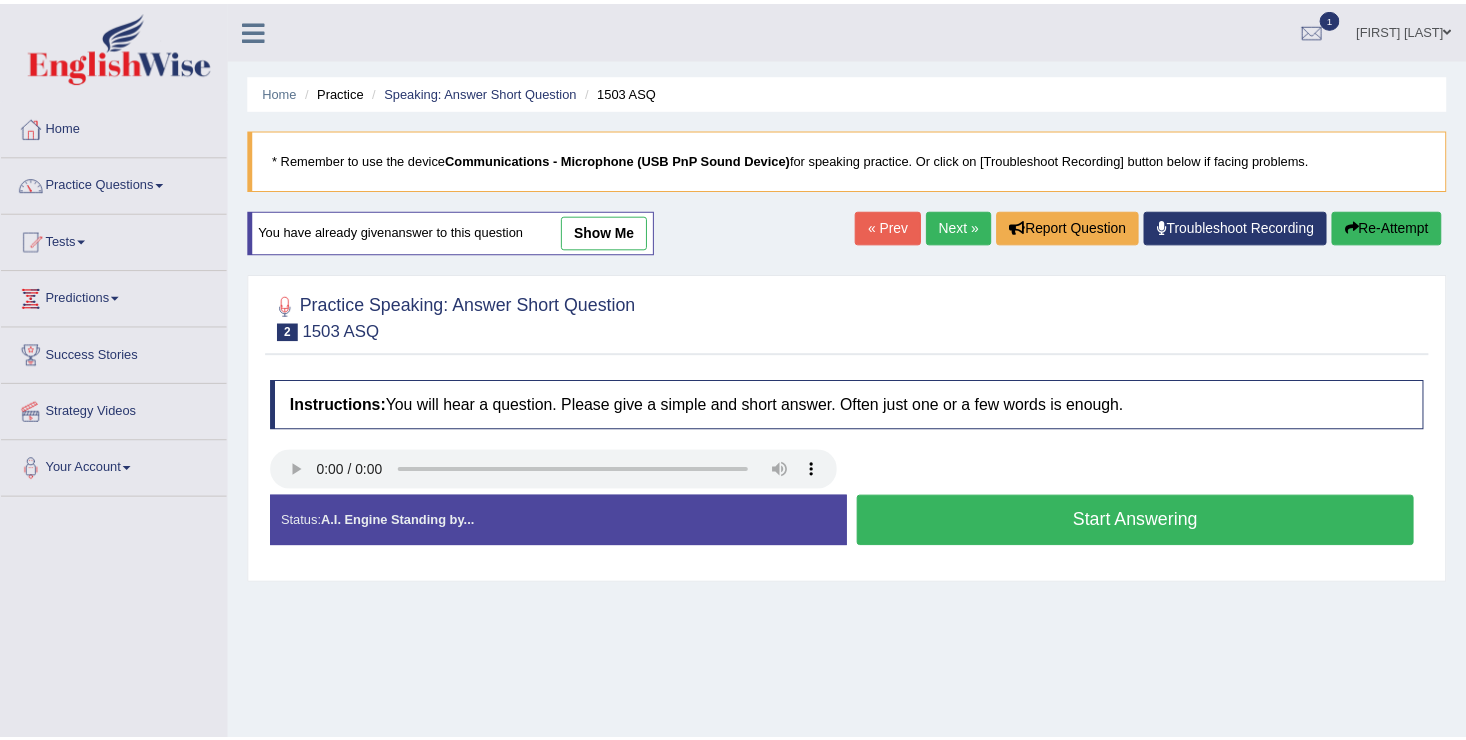 scroll, scrollTop: 200, scrollLeft: 0, axis: vertical 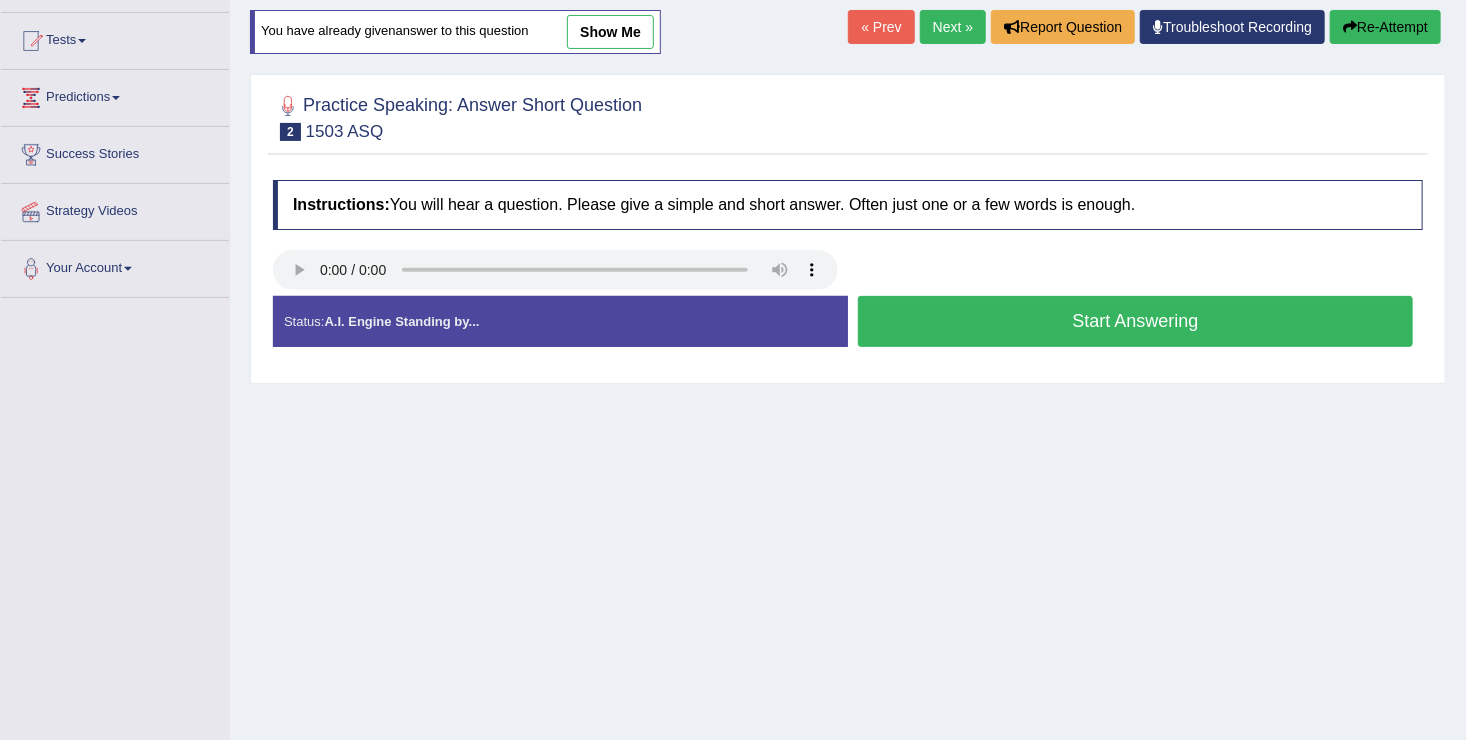 click on "Start Answering" at bounding box center (1135, 321) 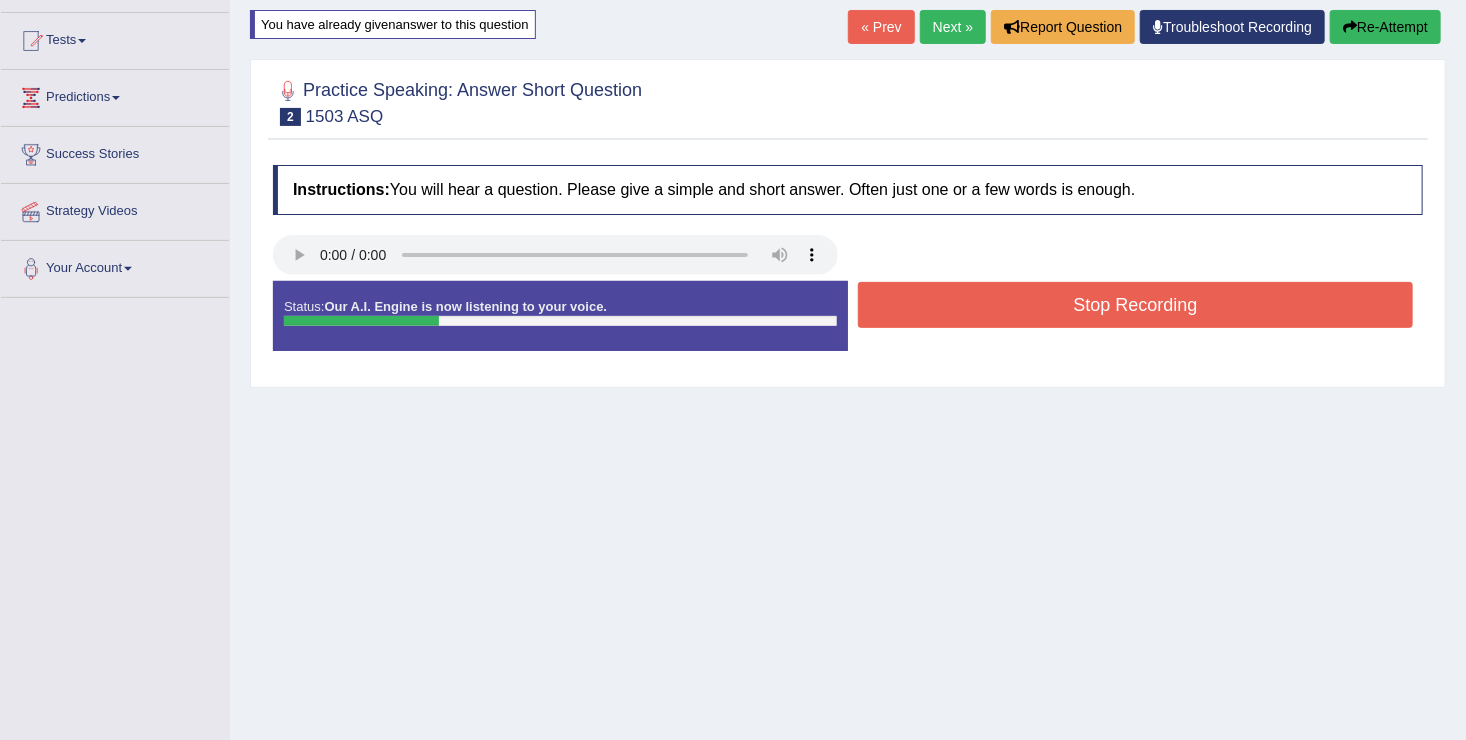 click on "Stop Recording" at bounding box center (1135, 305) 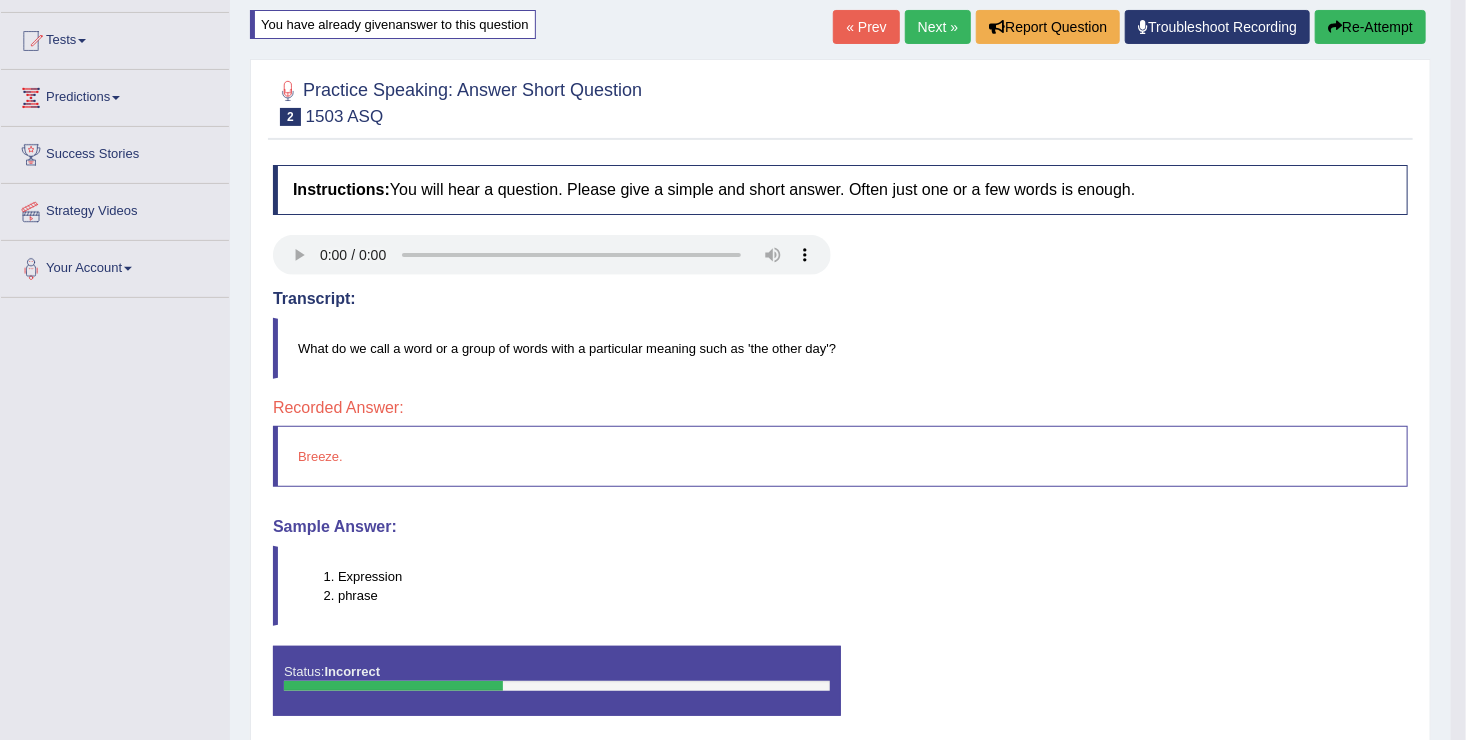 click on "Re-Attempt" at bounding box center [1370, 27] 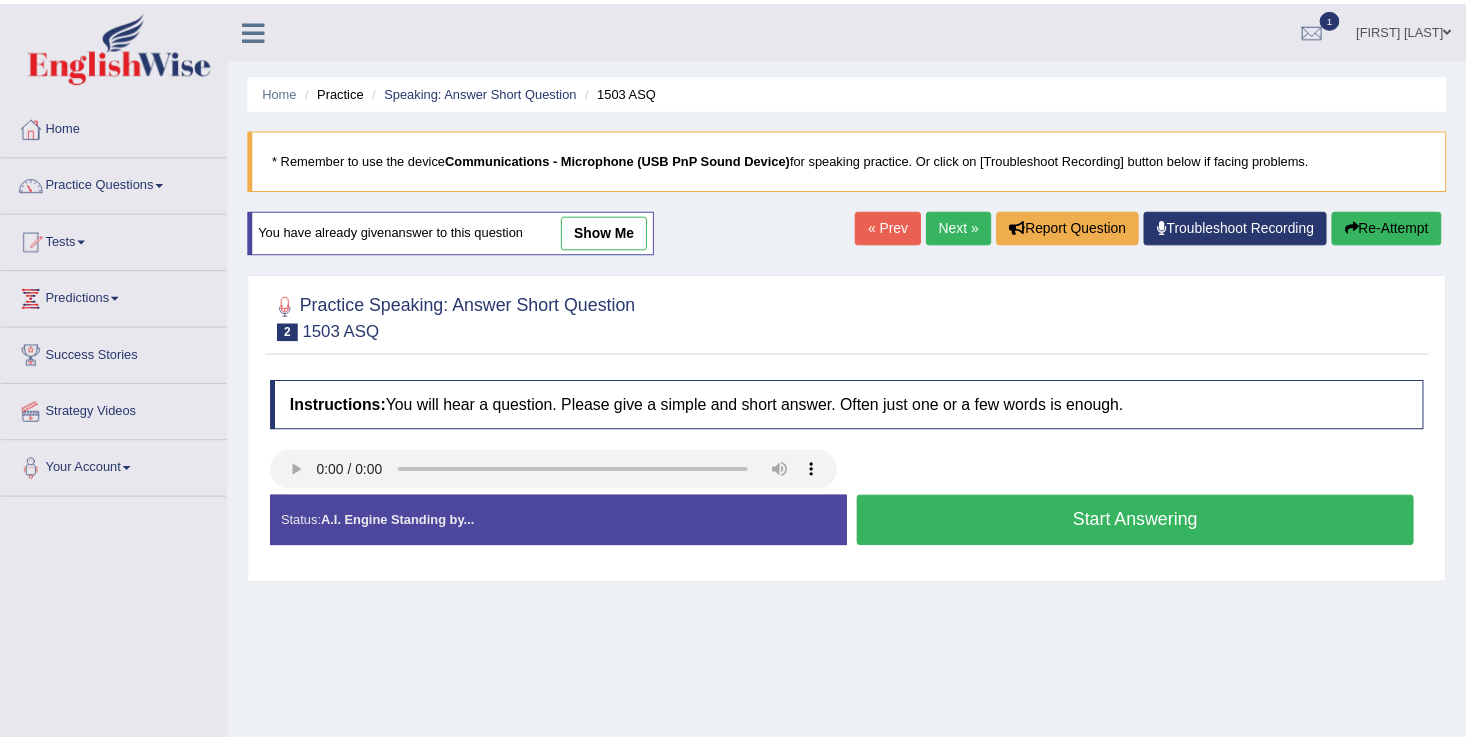 scroll, scrollTop: 200, scrollLeft: 0, axis: vertical 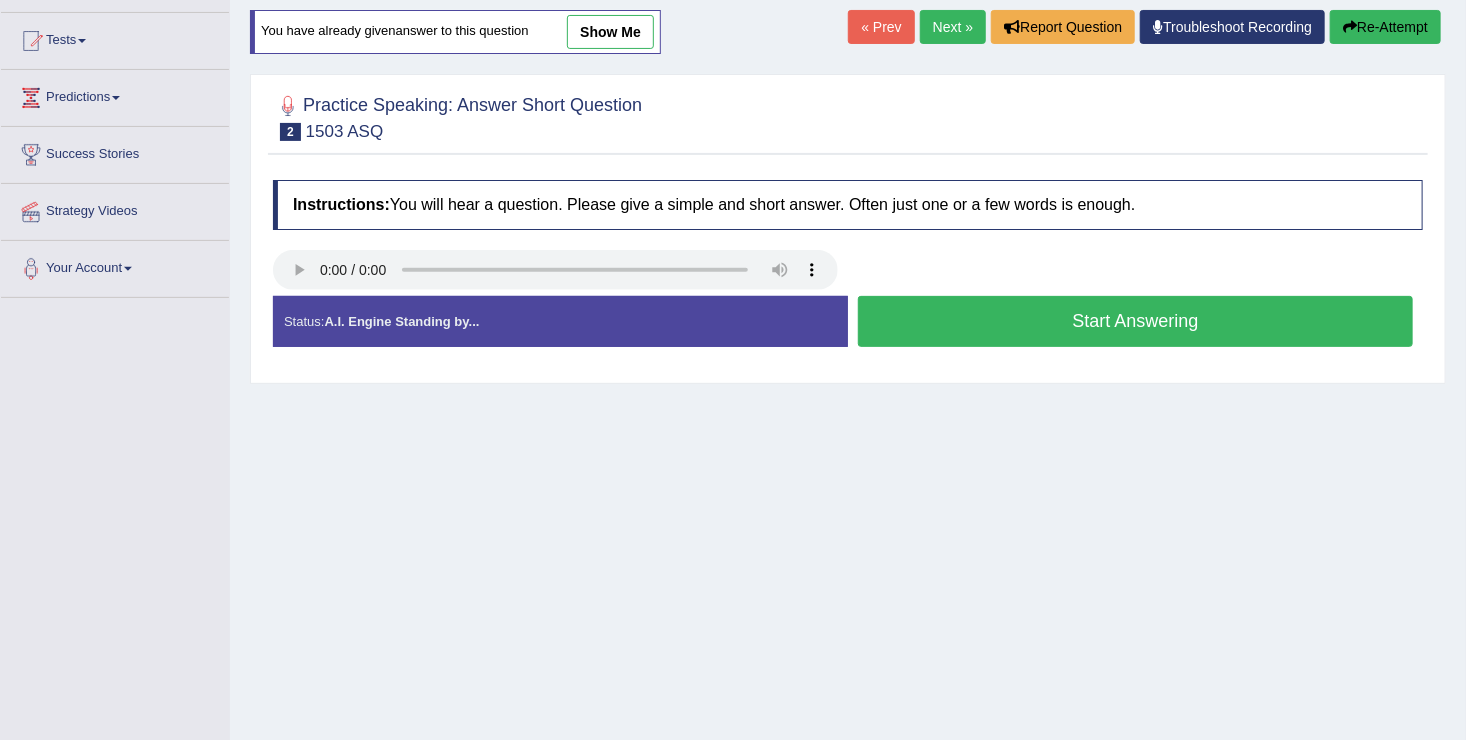 click on "Start Answering" at bounding box center [1135, 321] 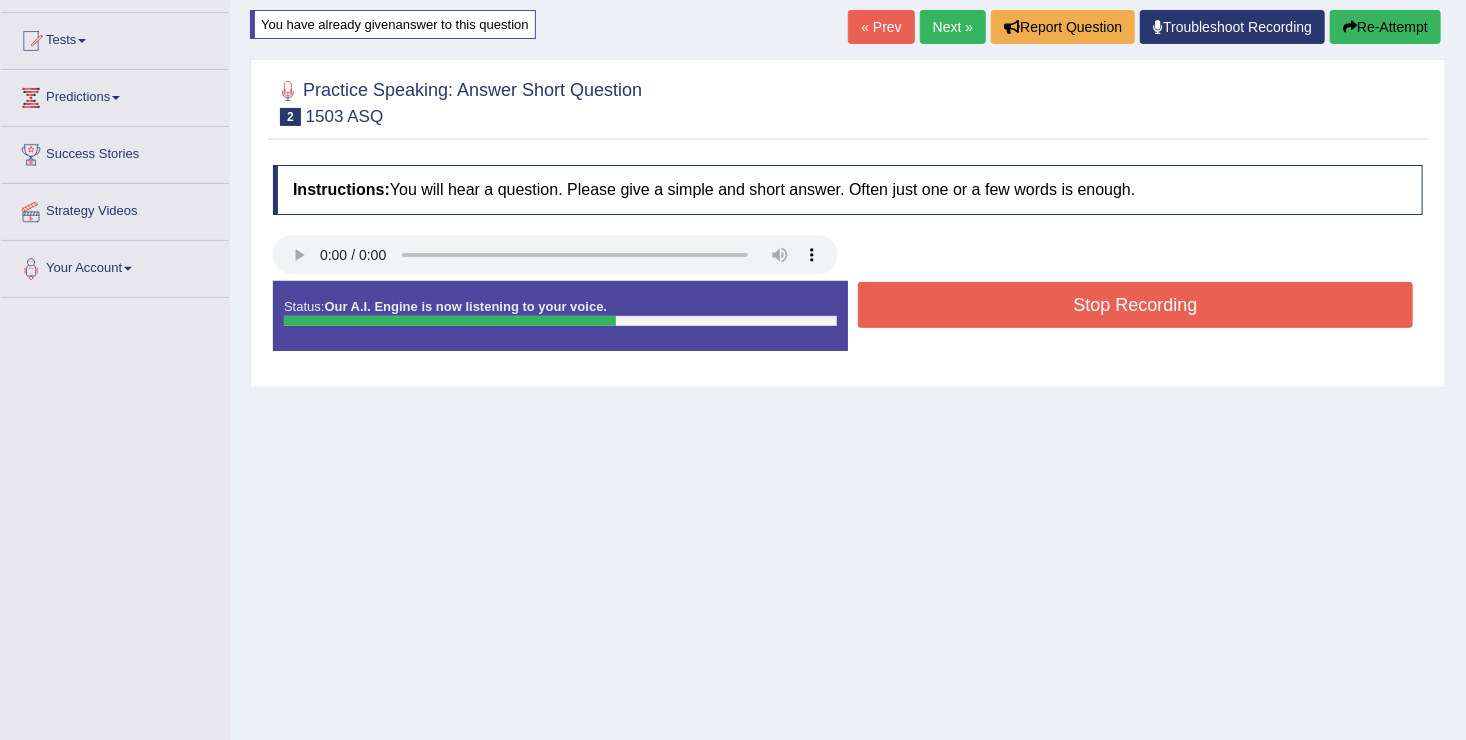 click on "Stop Recording" at bounding box center [1135, 305] 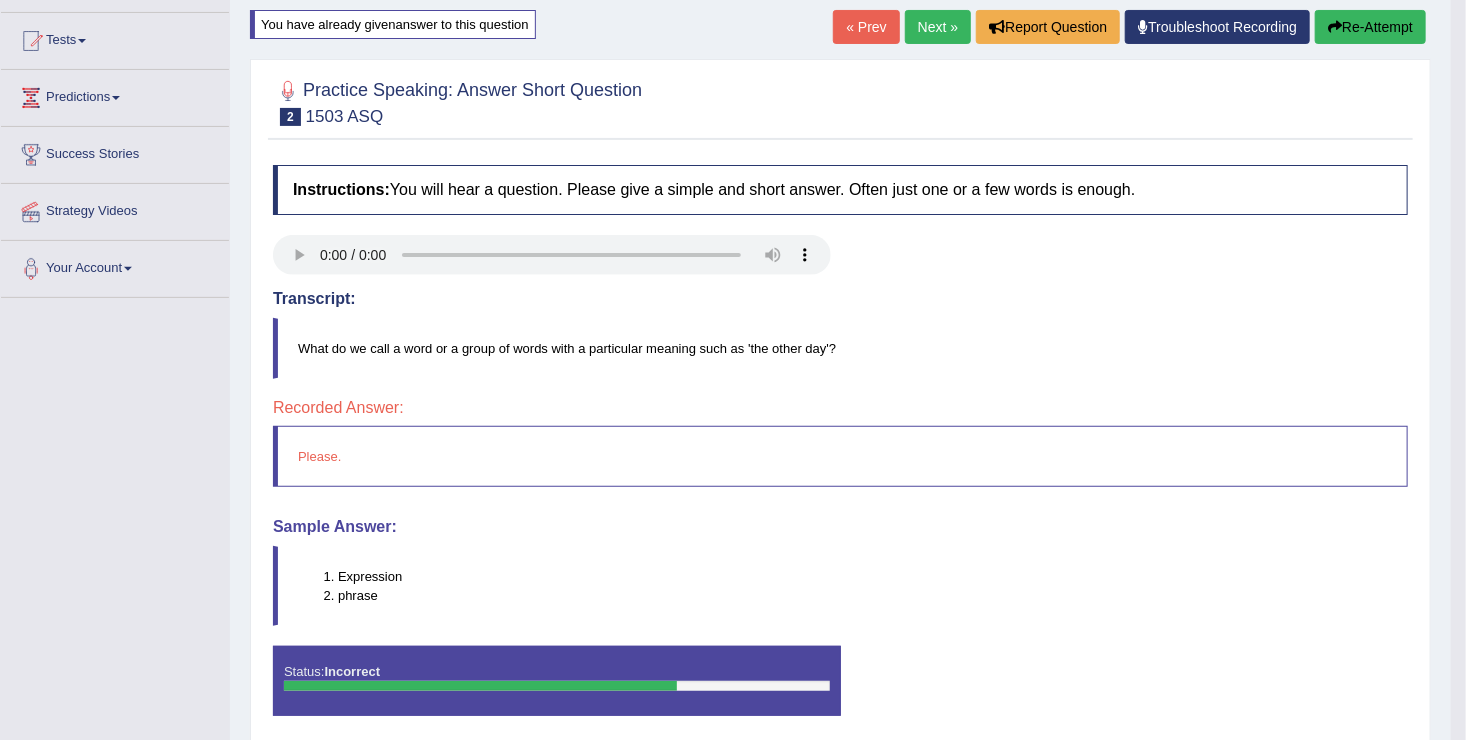 click on "Re-Attempt" at bounding box center [1370, 27] 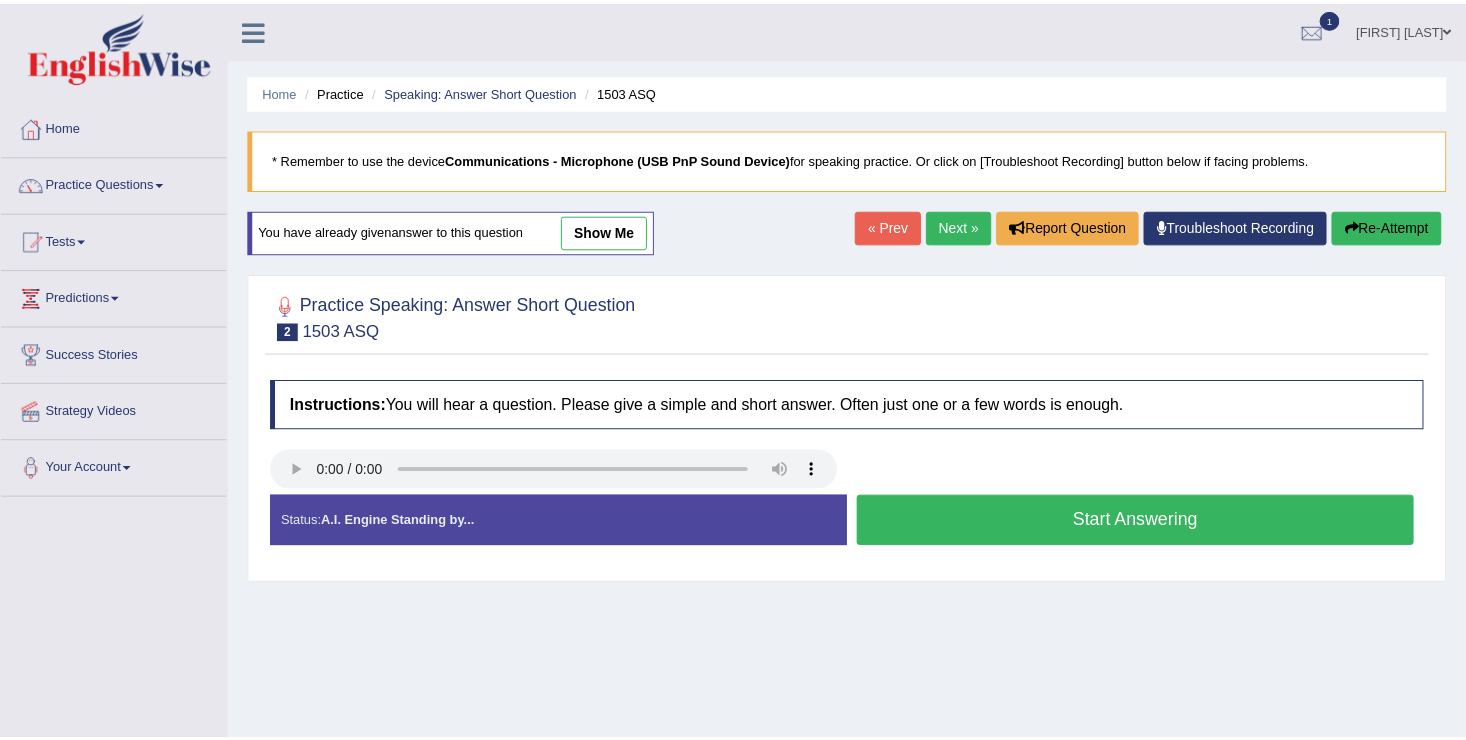 scroll, scrollTop: 200, scrollLeft: 0, axis: vertical 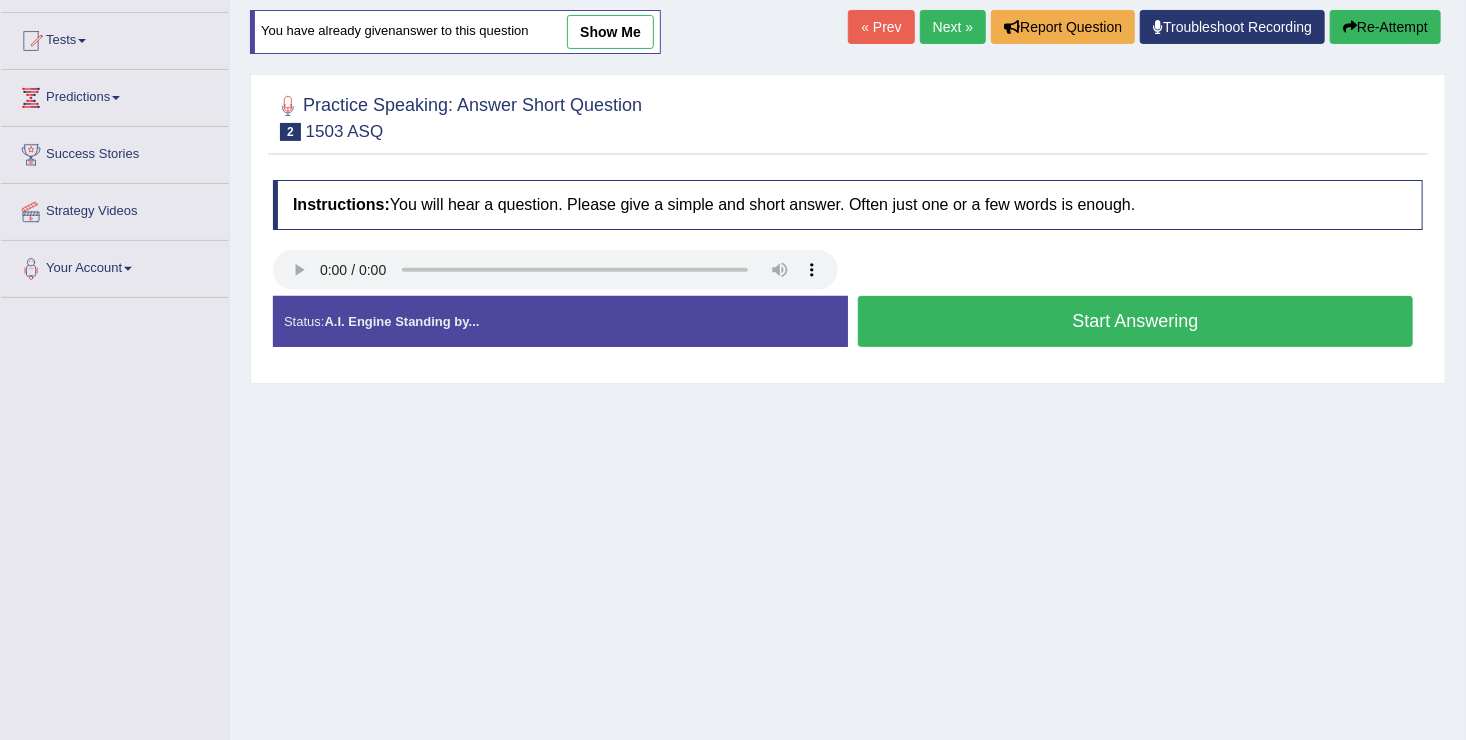 click on "Start Answering" at bounding box center (1135, 321) 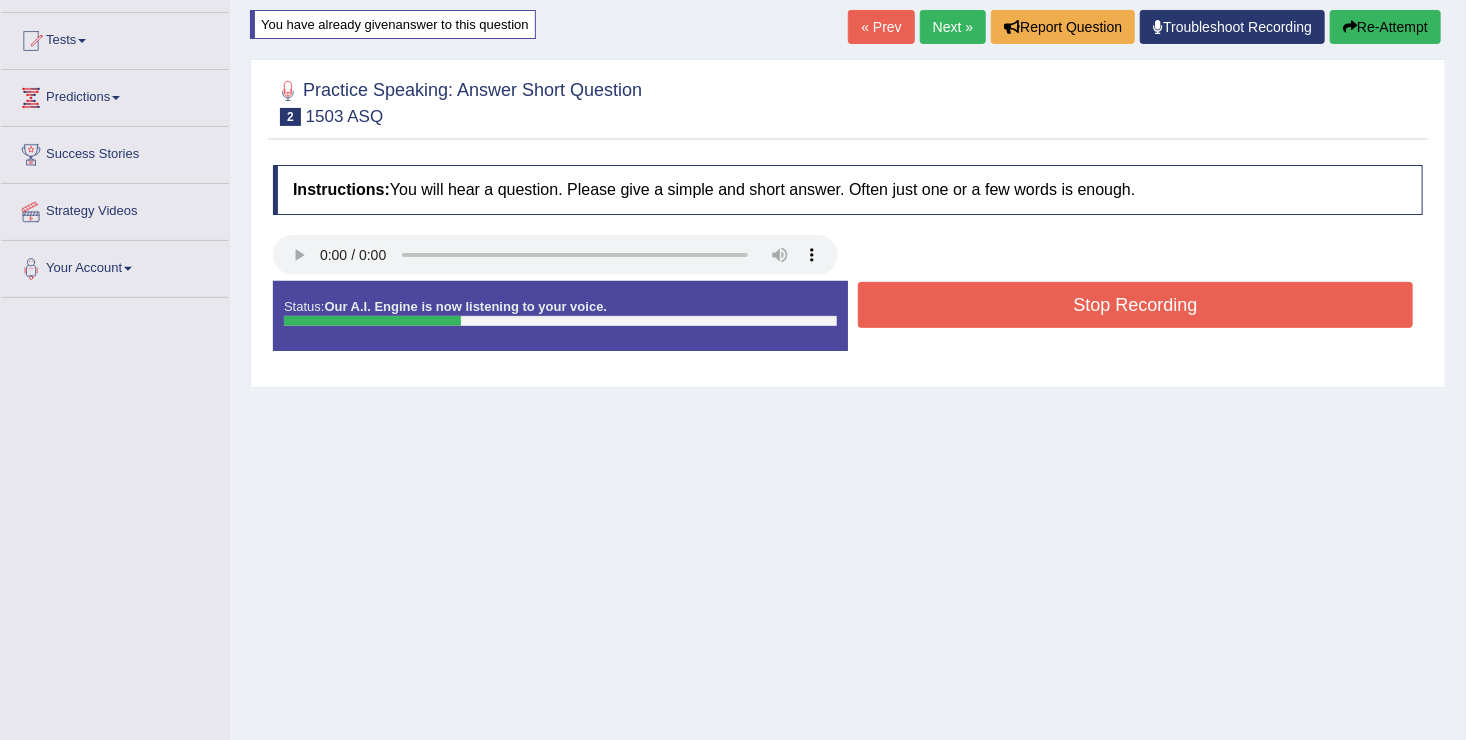 click on "Stop Recording" at bounding box center [1135, 305] 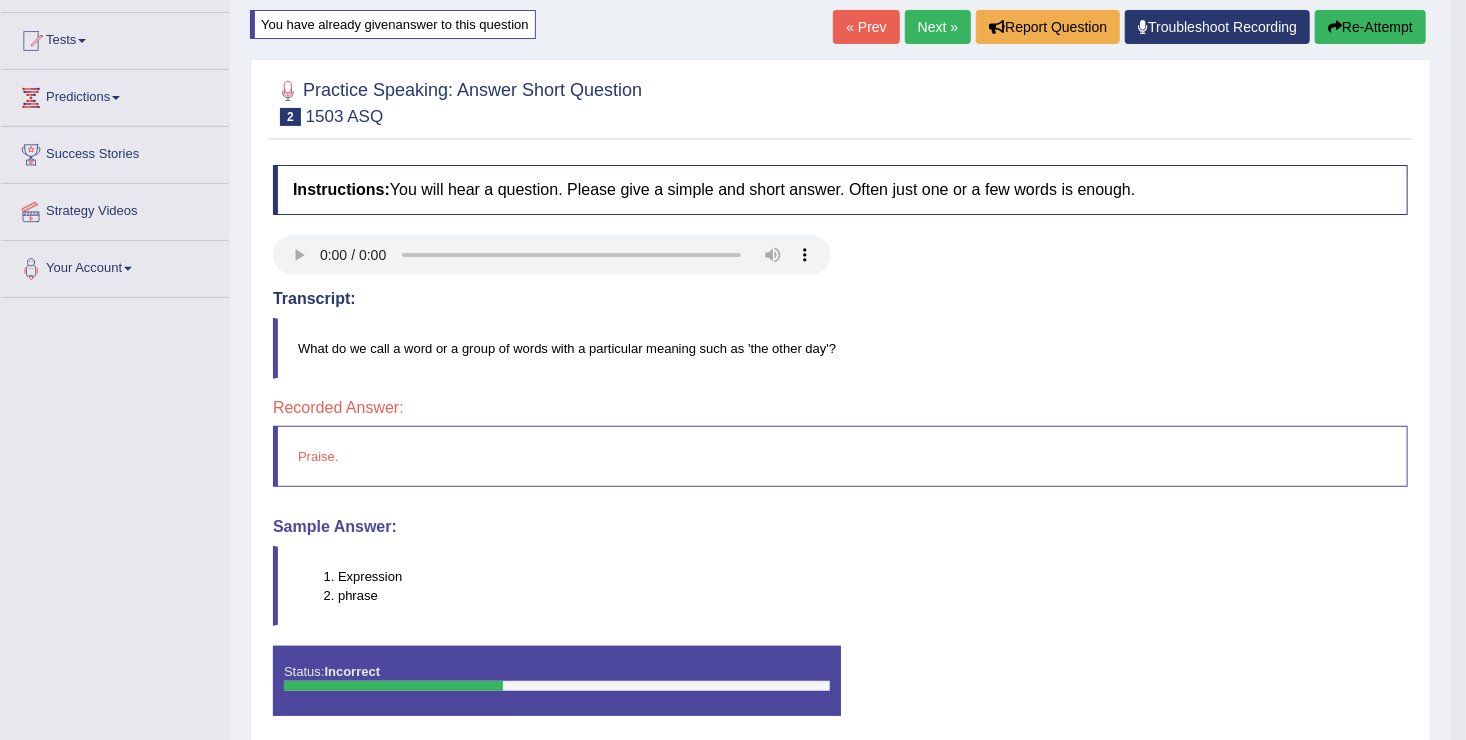 click on "Re-Attempt" at bounding box center [1370, 27] 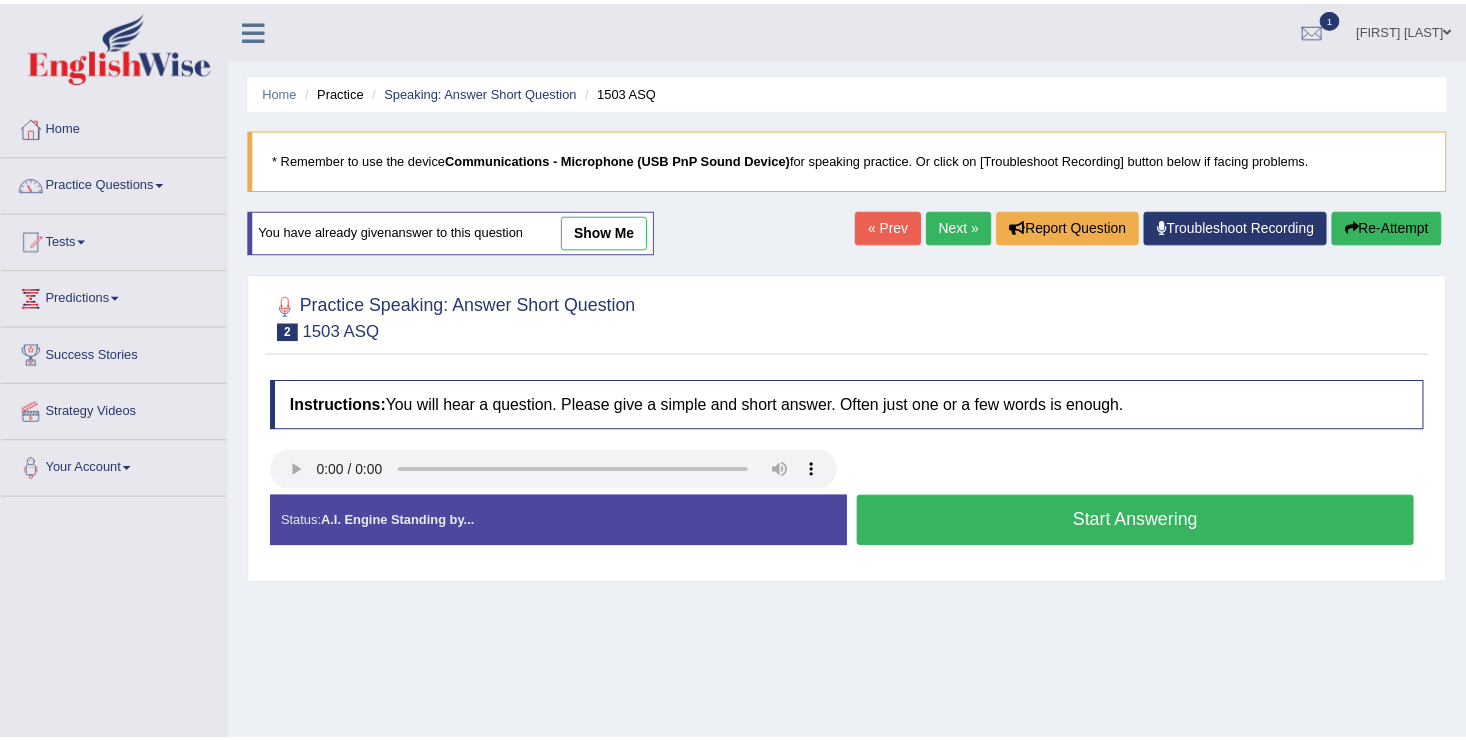 scroll, scrollTop: 200, scrollLeft: 0, axis: vertical 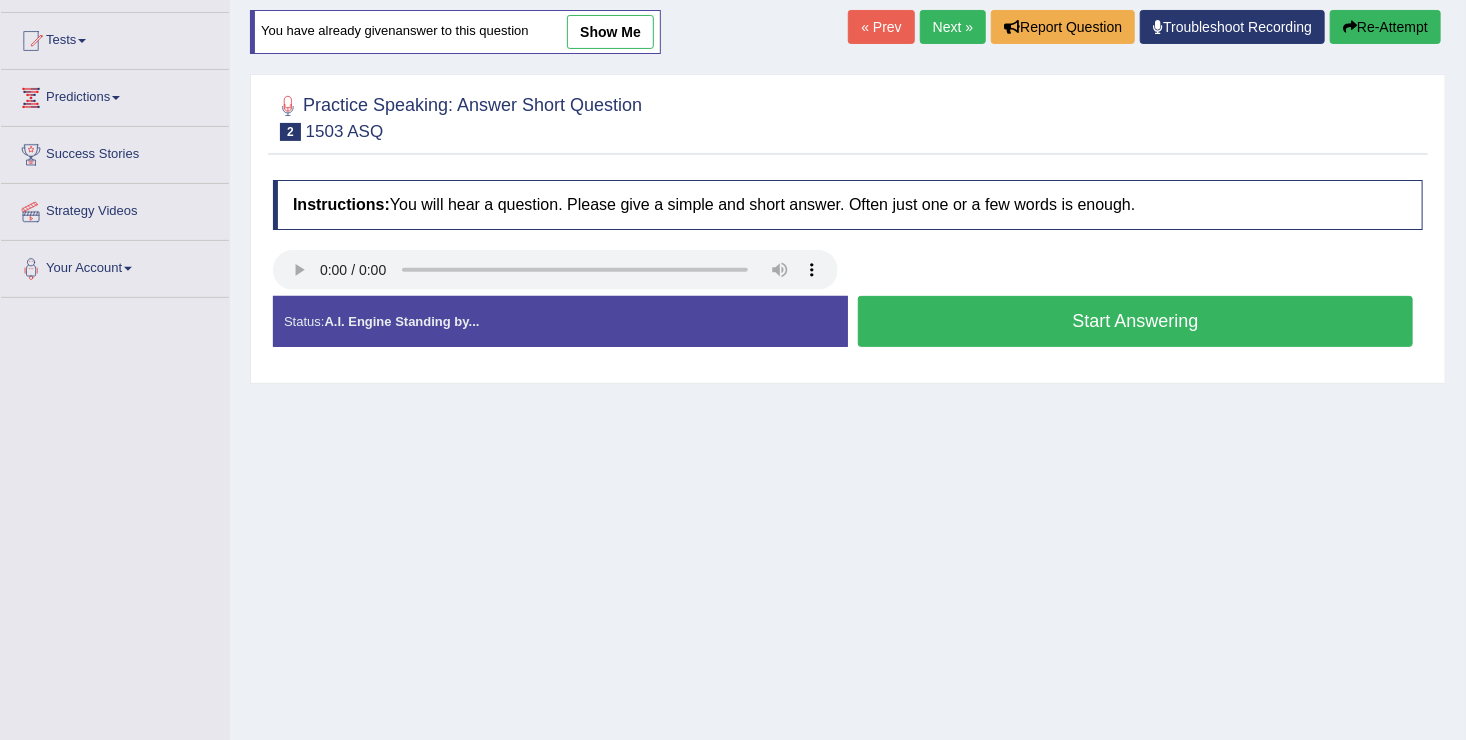 click on "Start Answering" at bounding box center [1135, 321] 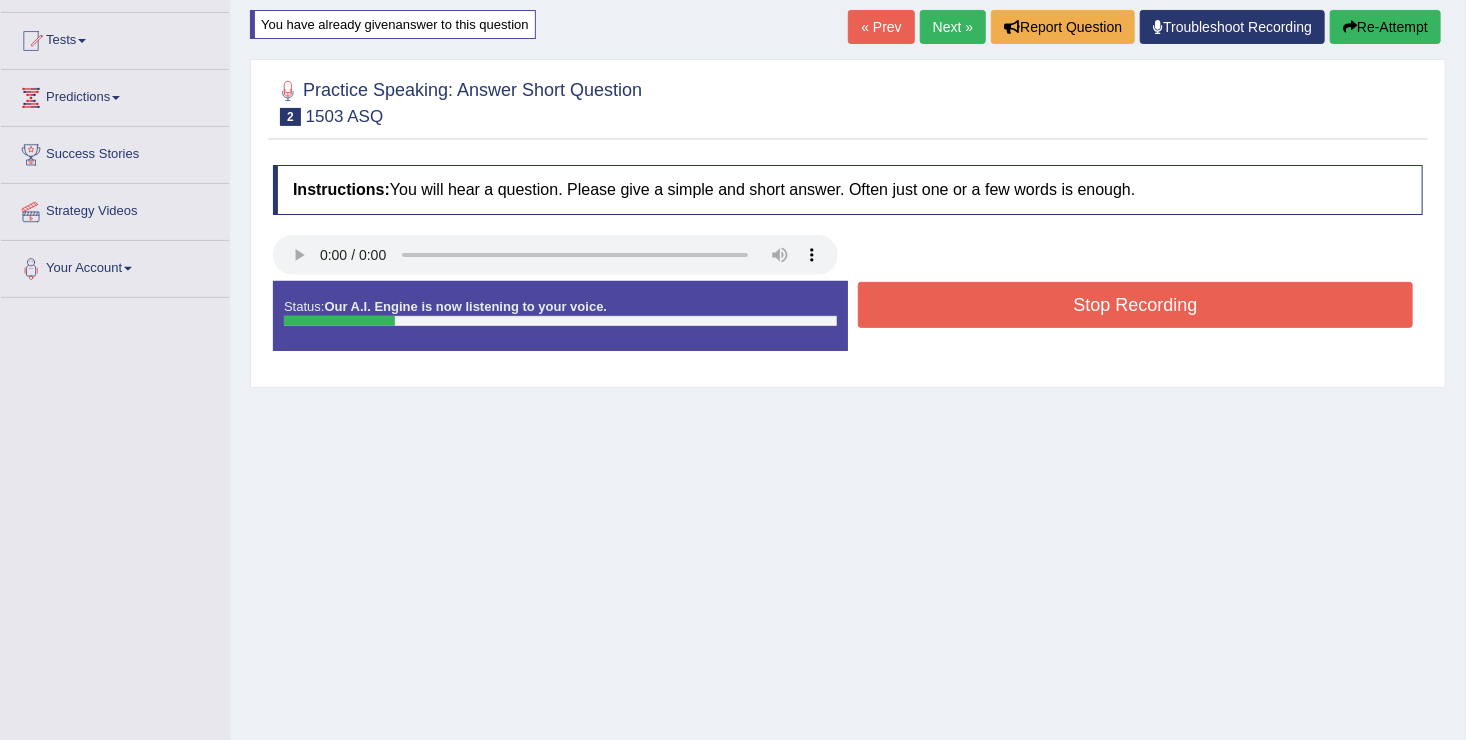 click at bounding box center [848, 257] 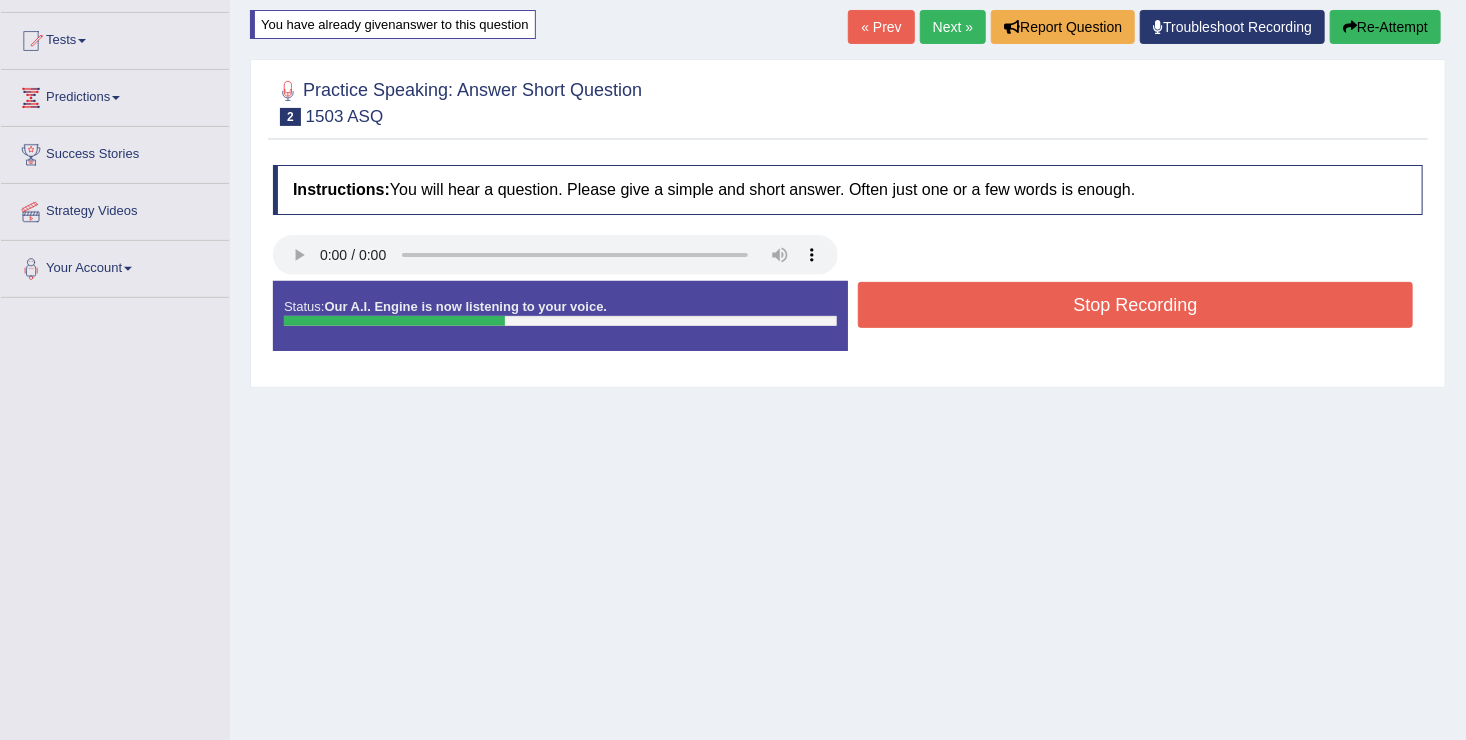 click on "Stop Recording" at bounding box center (1135, 305) 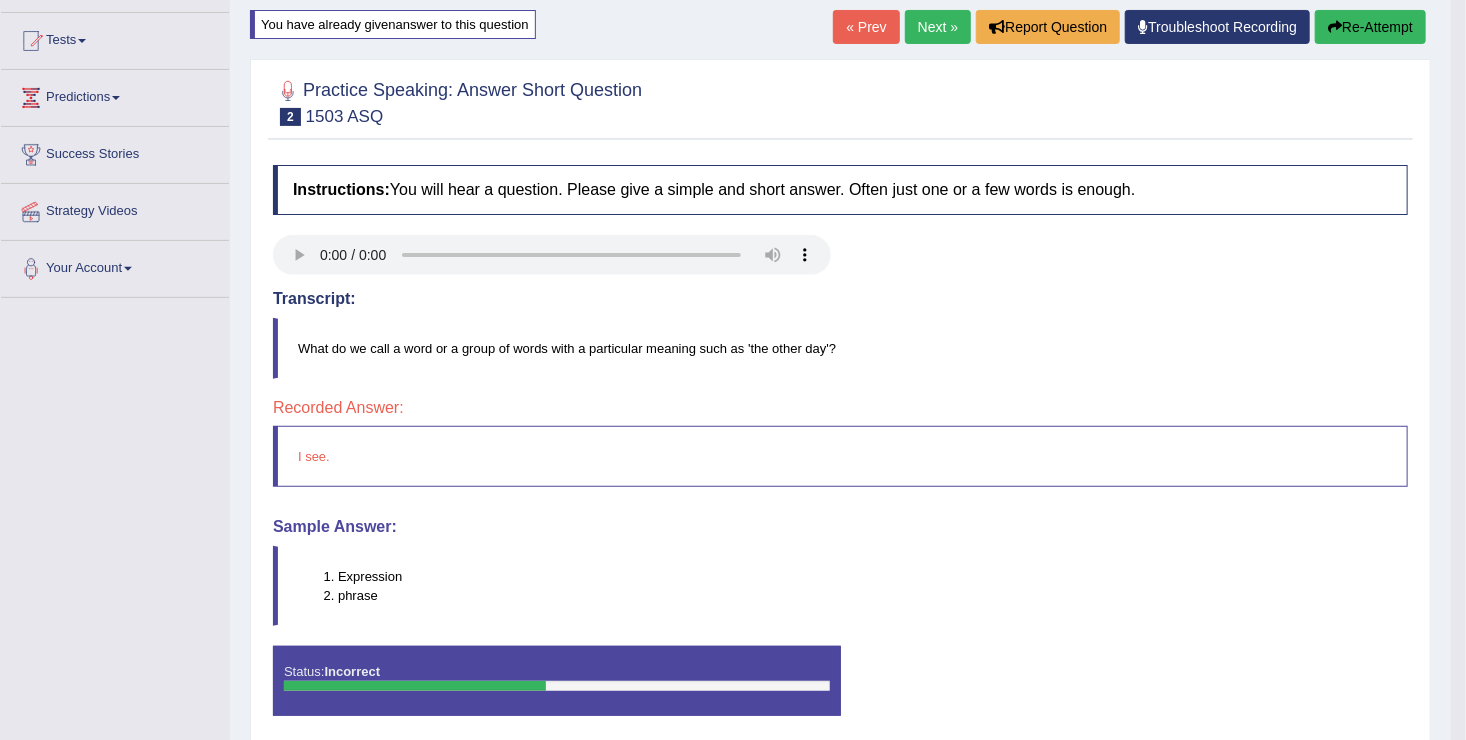 click on "Next »" at bounding box center (938, 27) 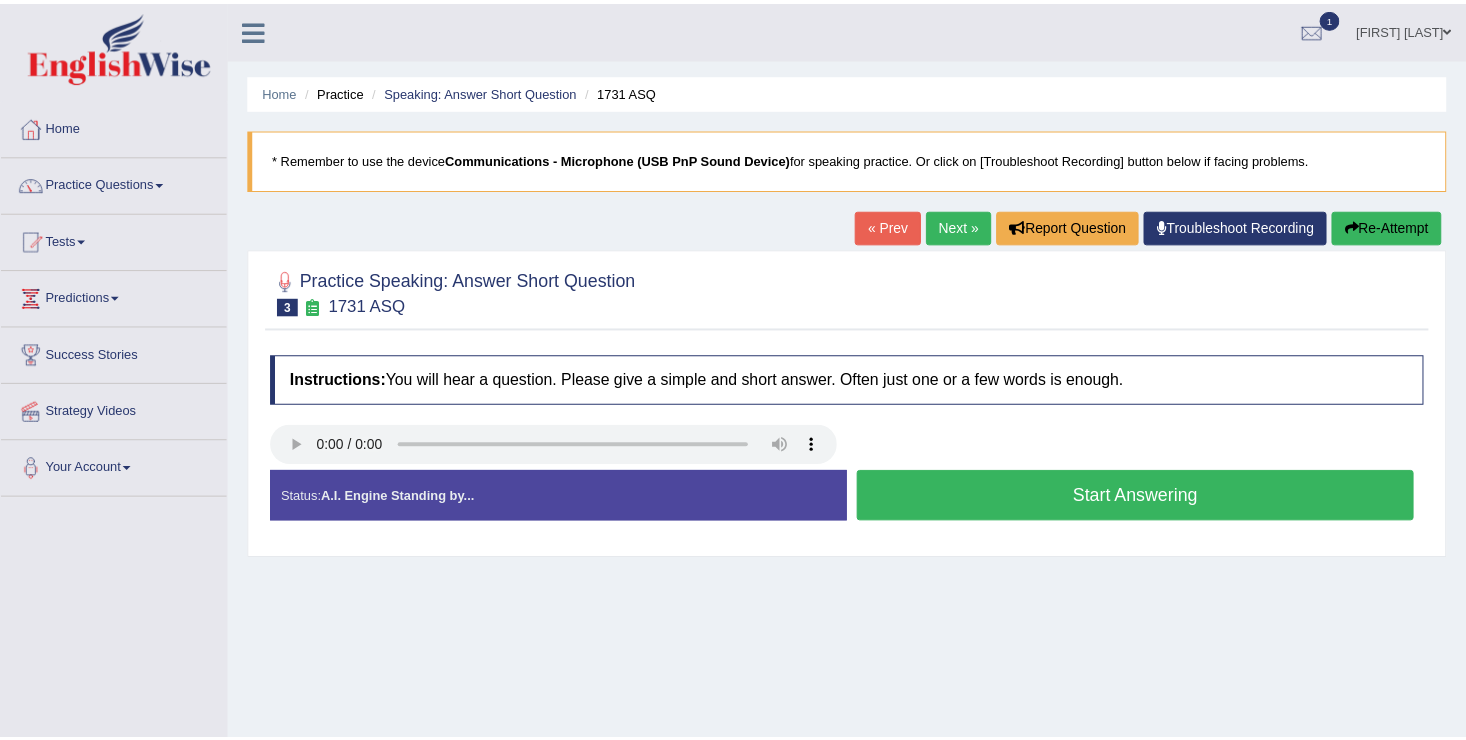 scroll, scrollTop: 0, scrollLeft: 0, axis: both 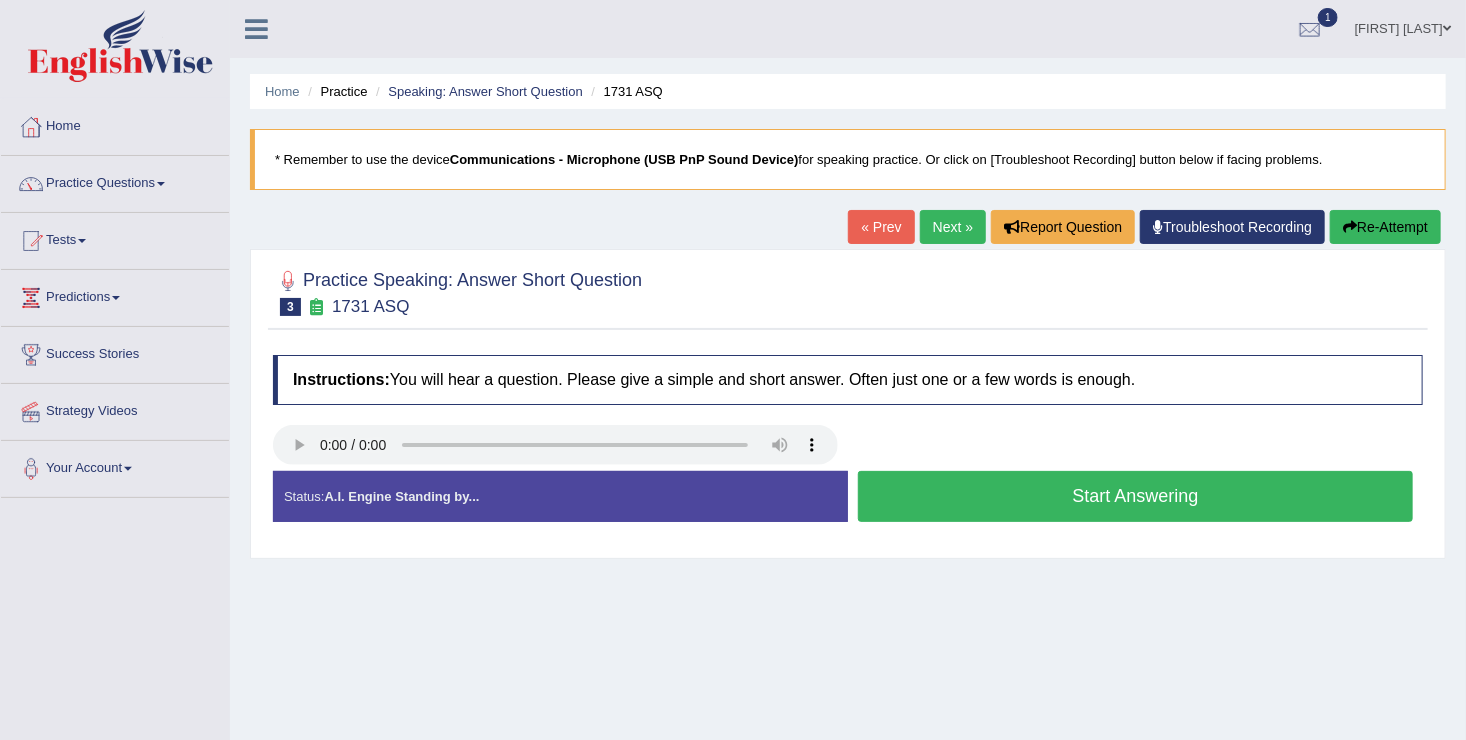 click on "Start Answering" at bounding box center (1135, 496) 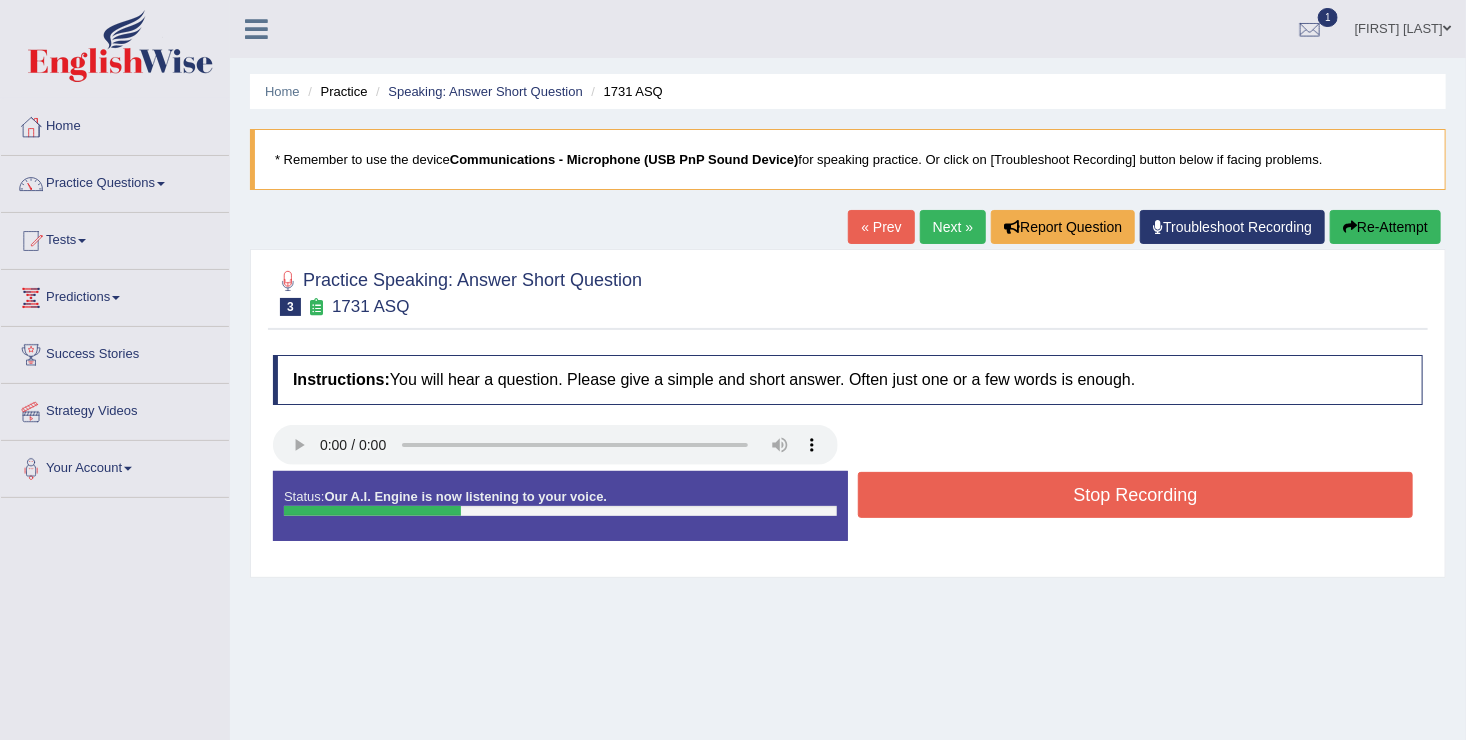 drag, startPoint x: 970, startPoint y: 496, endPoint x: 910, endPoint y: 472, distance: 64.62198 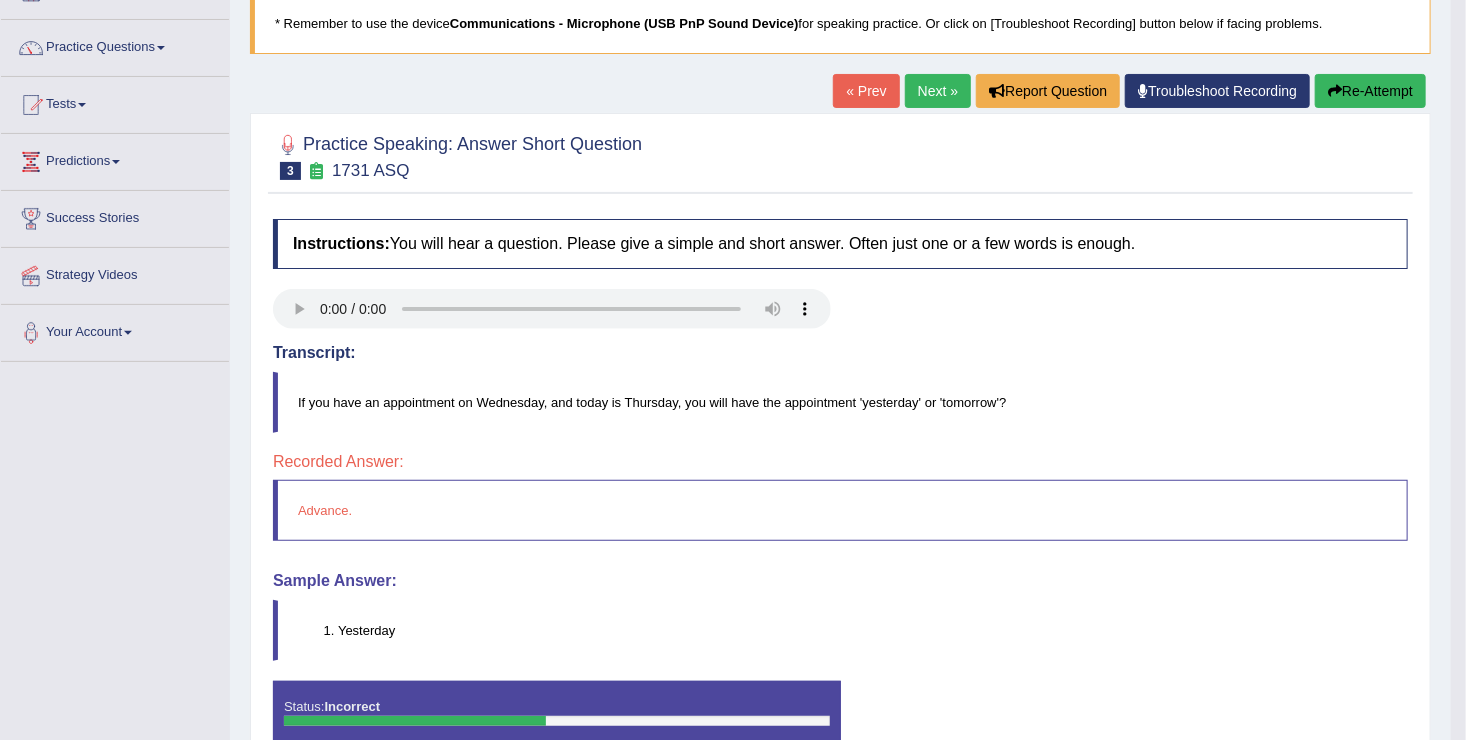 scroll, scrollTop: 160, scrollLeft: 0, axis: vertical 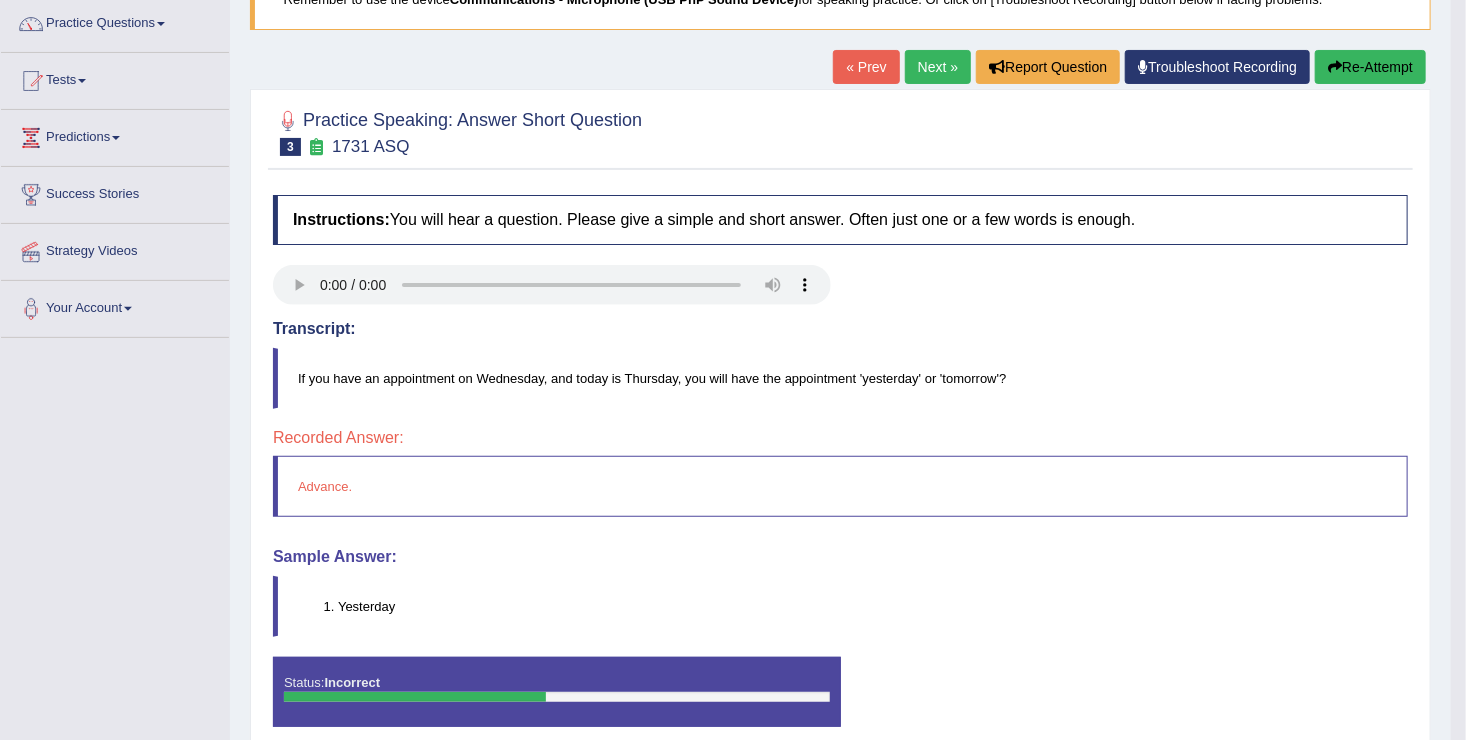 click on "Re-Attempt" at bounding box center (1370, 67) 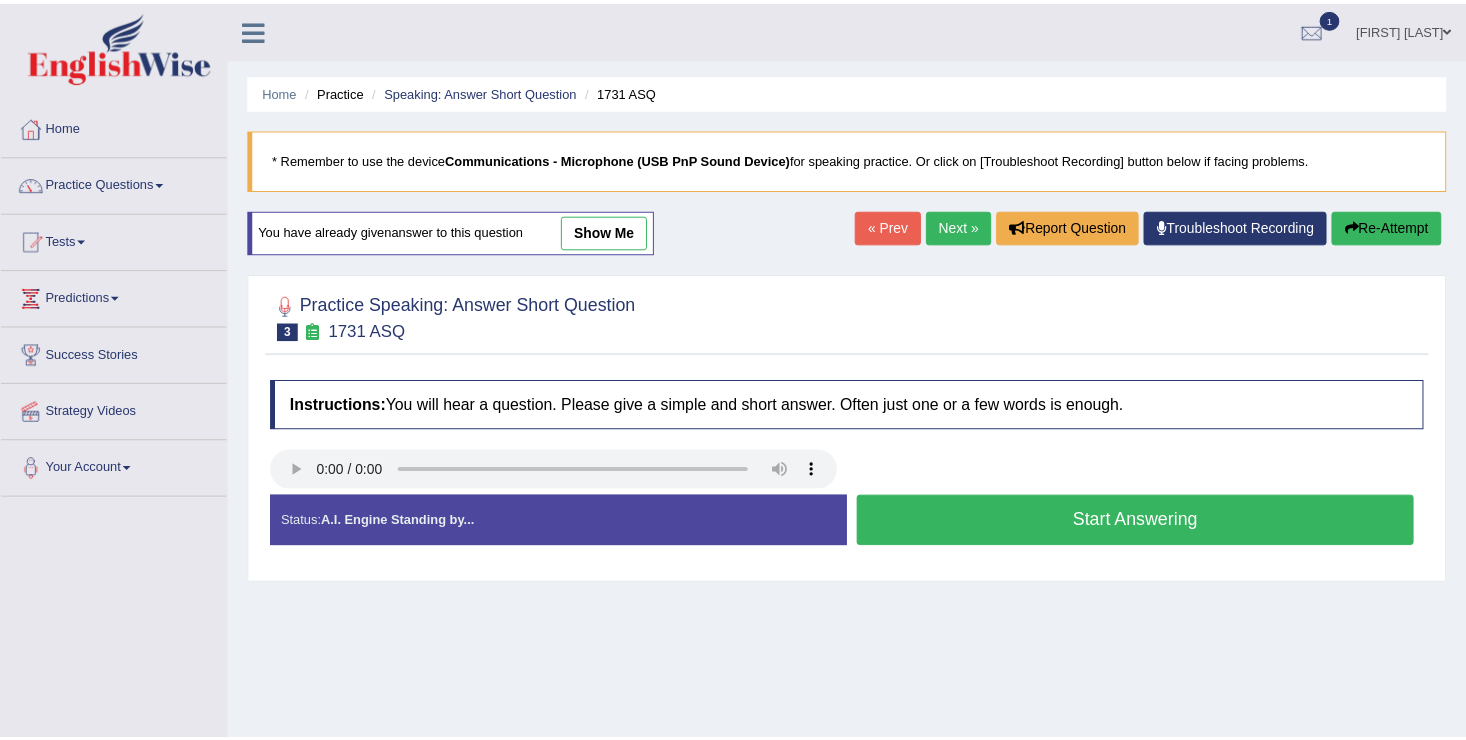scroll, scrollTop: 166, scrollLeft: 0, axis: vertical 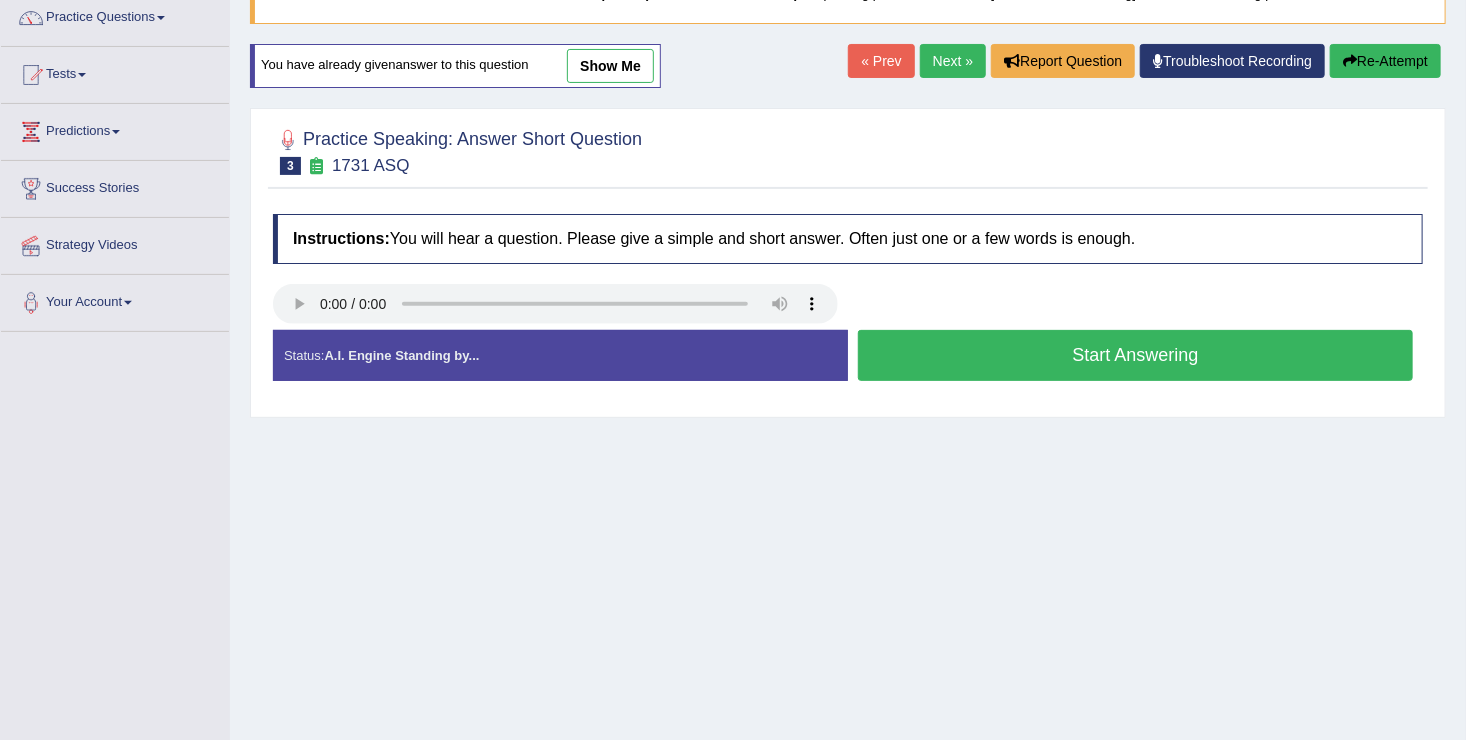click on "Start Answering" at bounding box center (1135, 355) 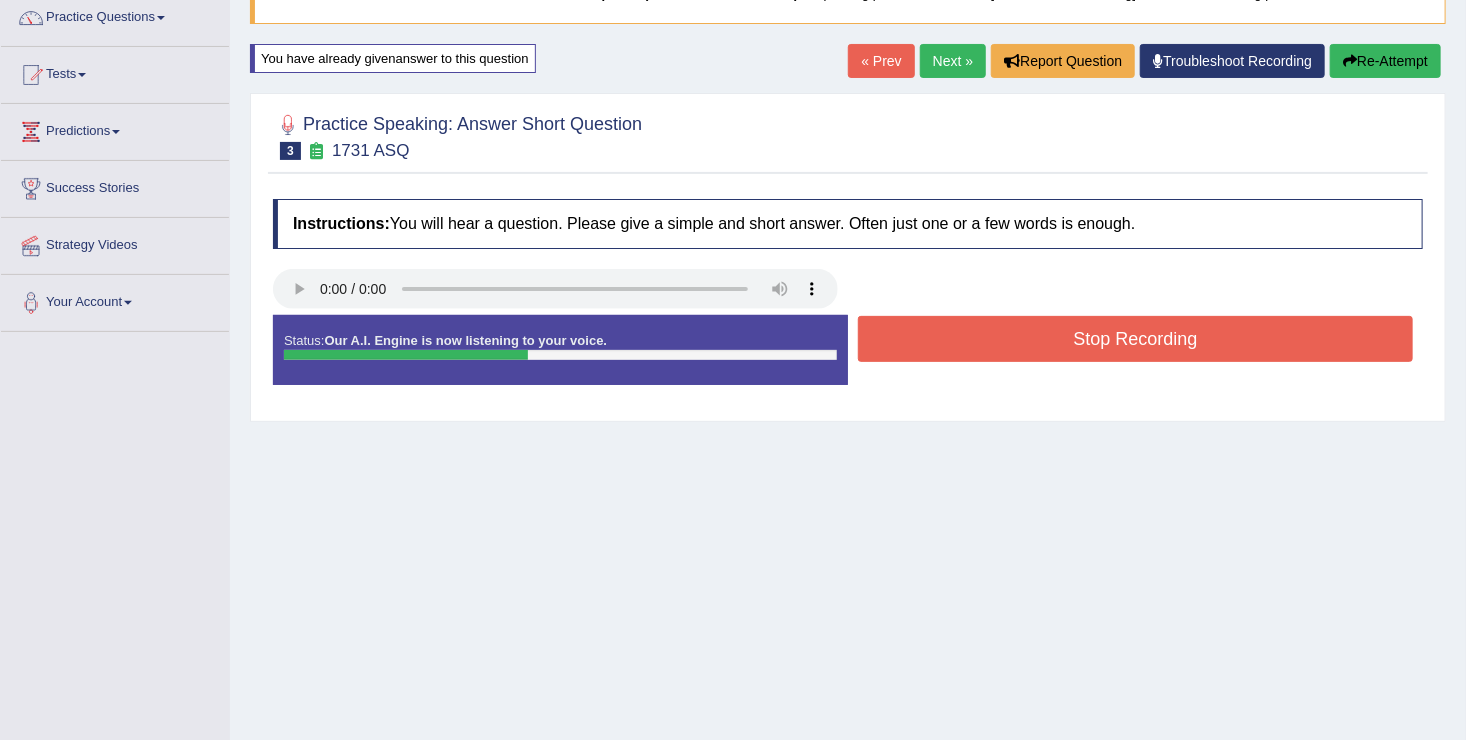 click on "Stop Recording" at bounding box center [1135, 339] 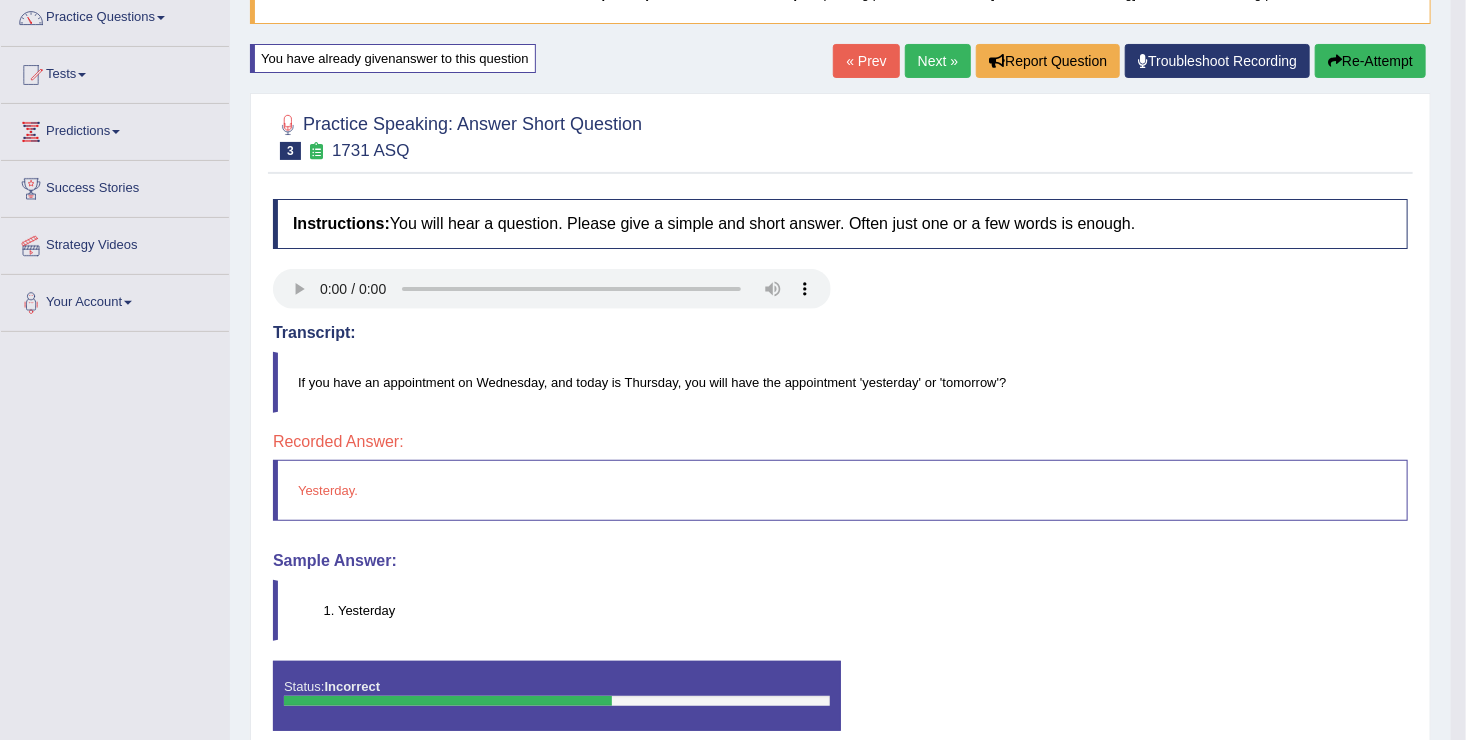 click on "Next »" at bounding box center [938, 61] 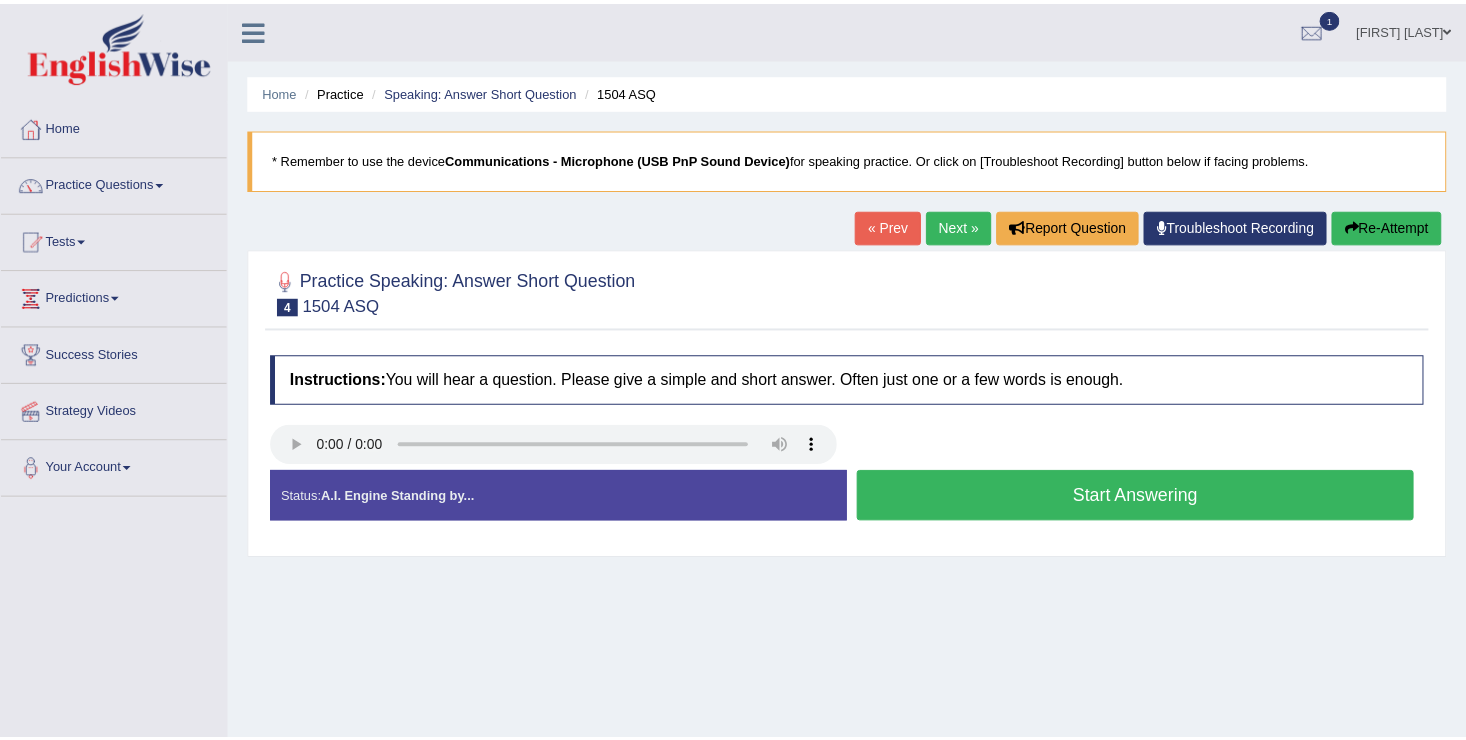 scroll, scrollTop: 0, scrollLeft: 0, axis: both 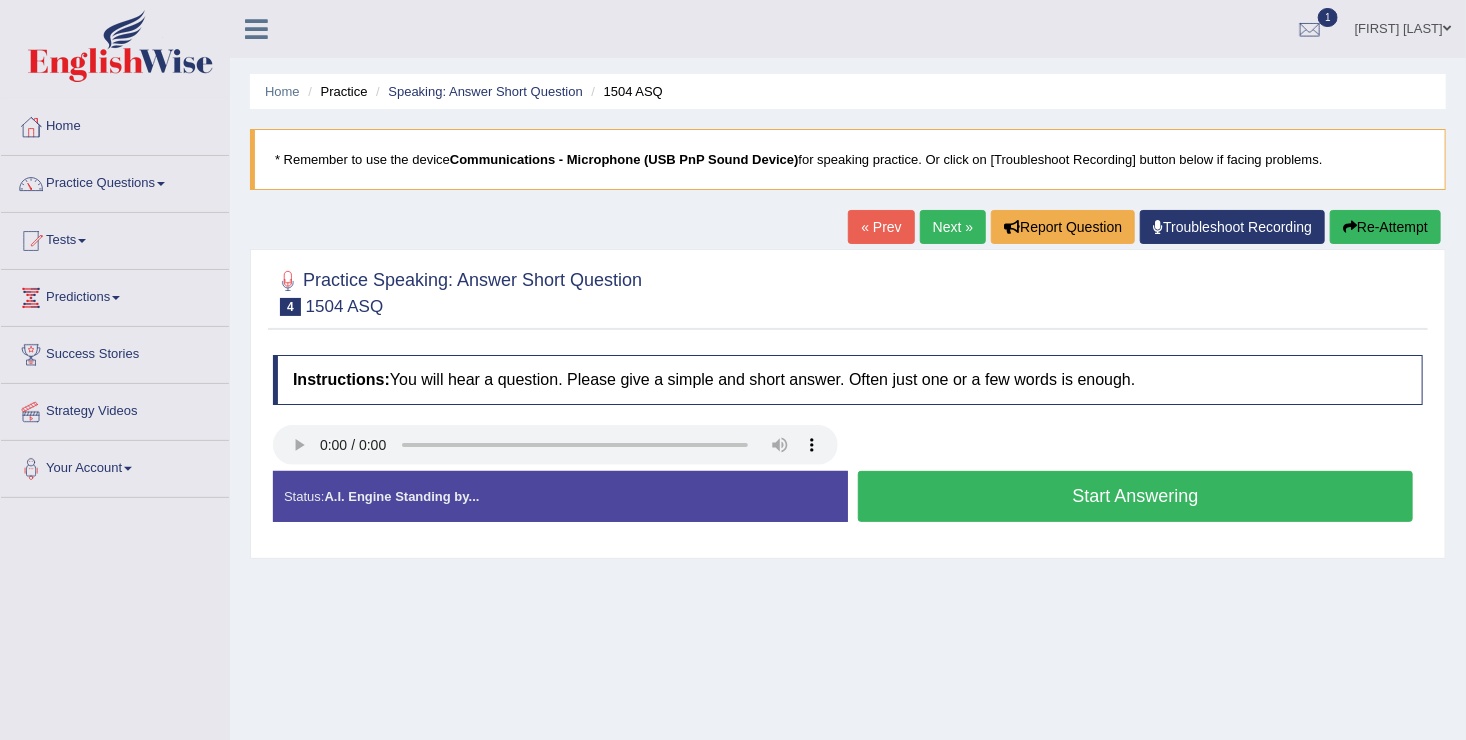 click on "Start Answering" at bounding box center [1135, 496] 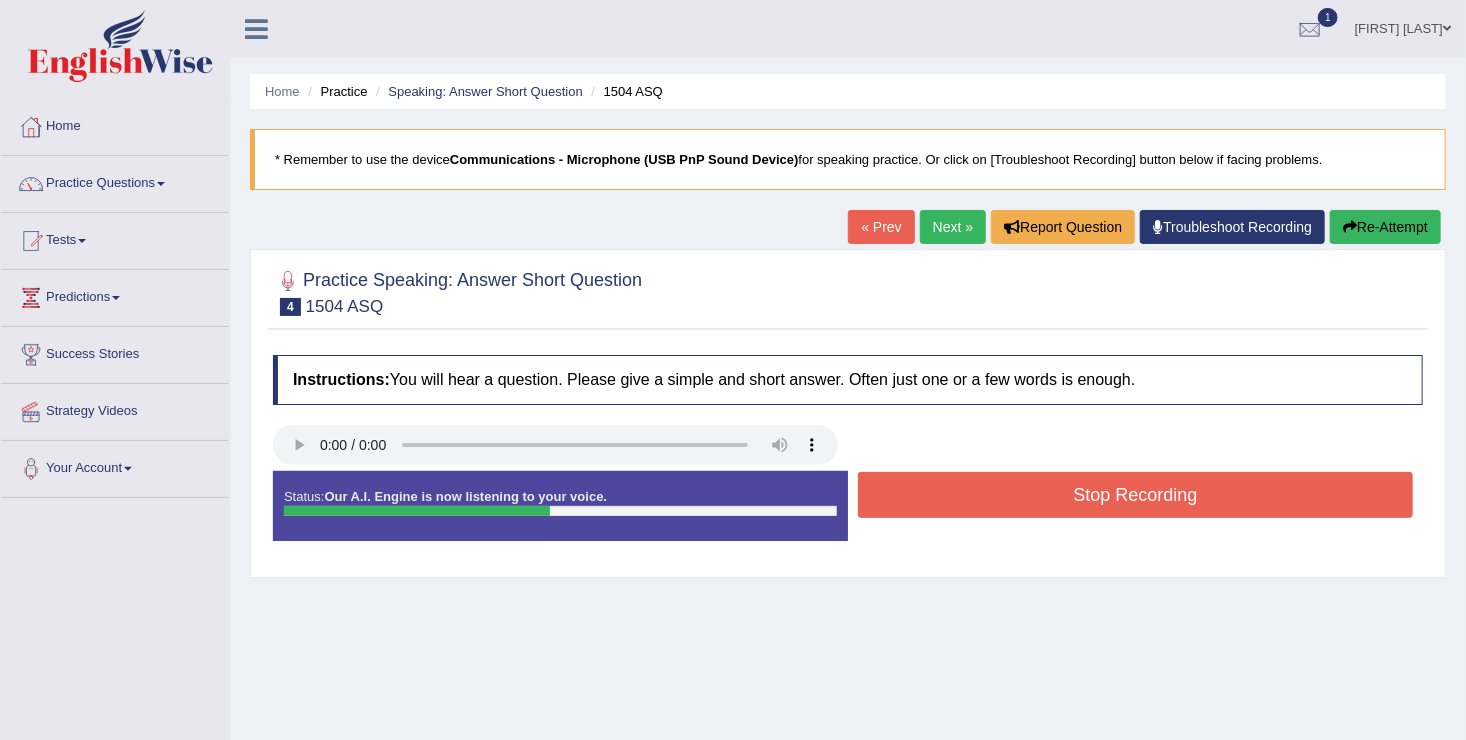 click on "Stop Recording" at bounding box center (1135, 495) 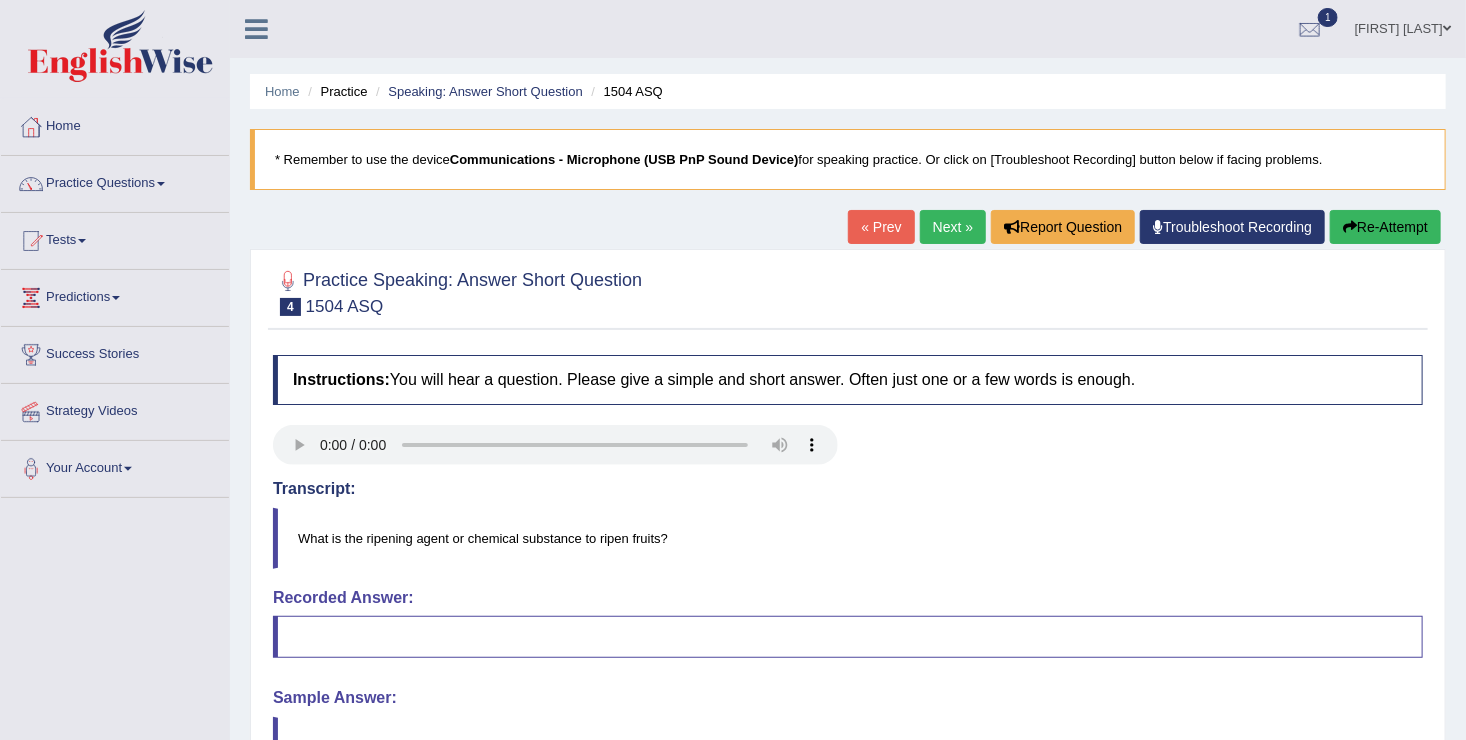 click at bounding box center (1350, 227) 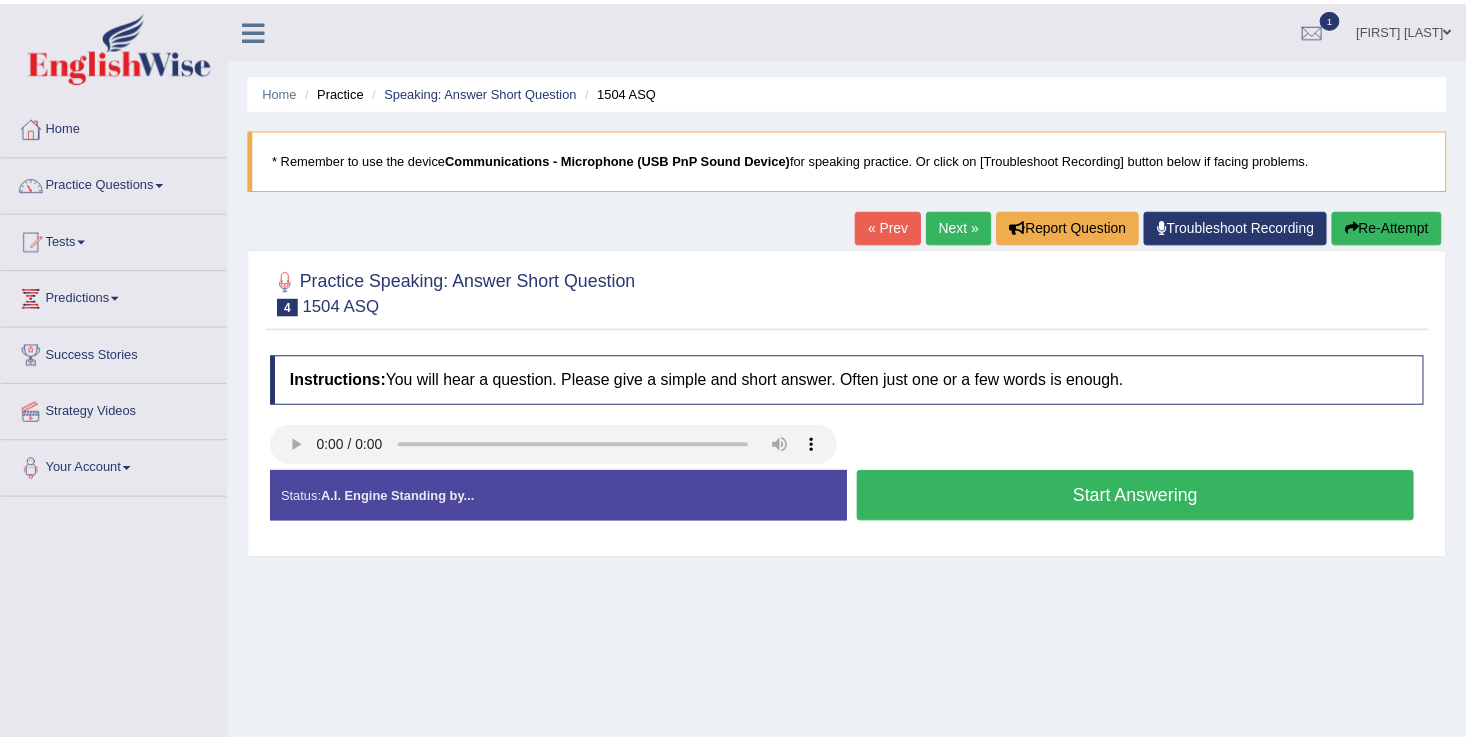 scroll, scrollTop: 0, scrollLeft: 0, axis: both 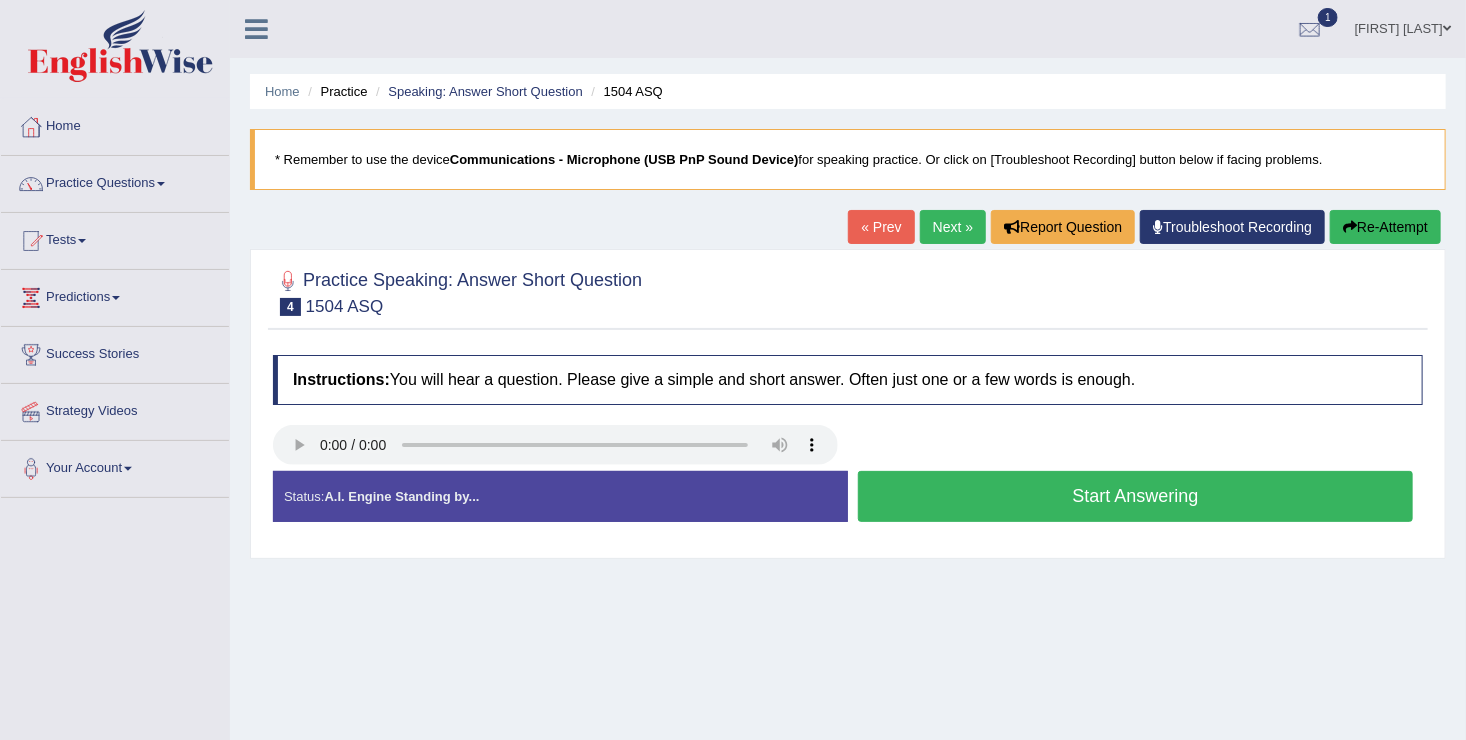 click on "Start Answering" at bounding box center [1135, 496] 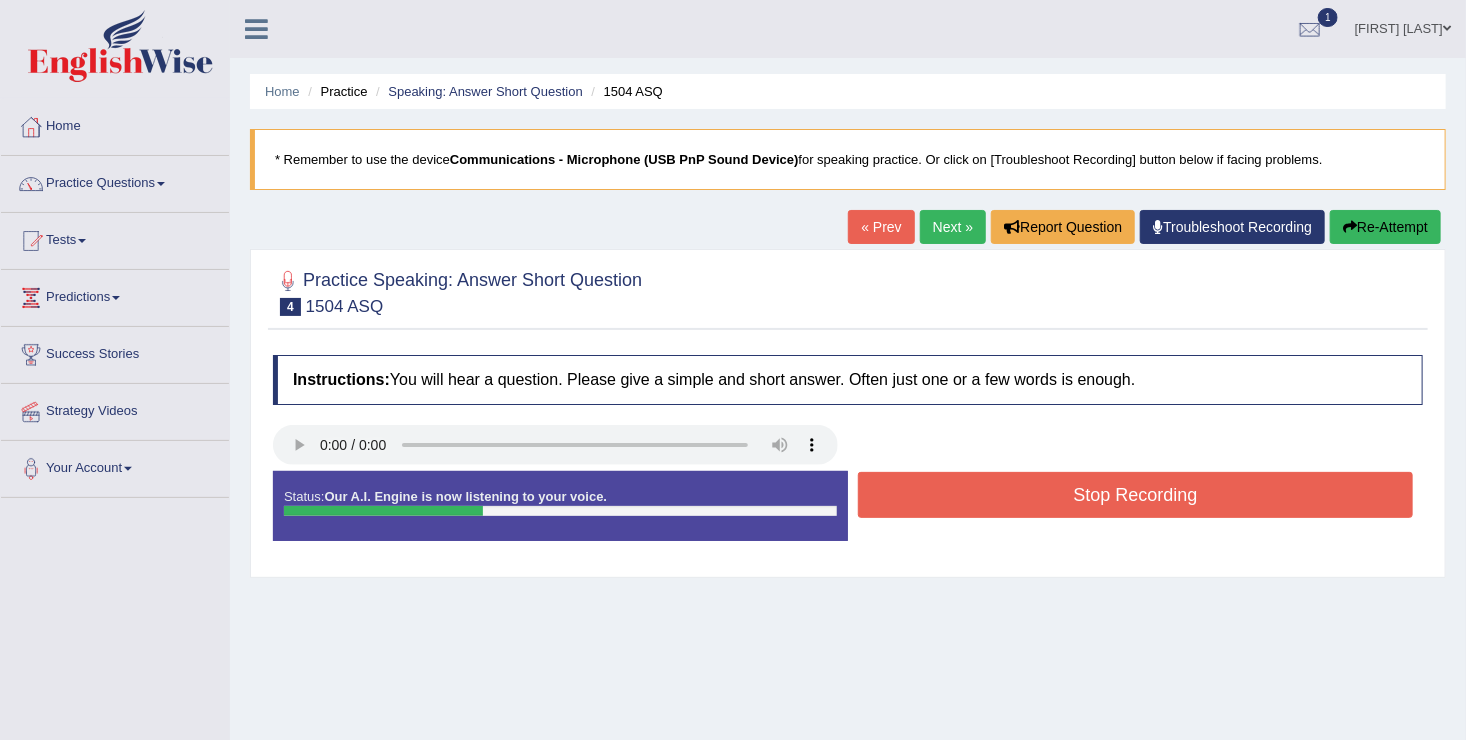 click on "Stop Recording" at bounding box center [1135, 495] 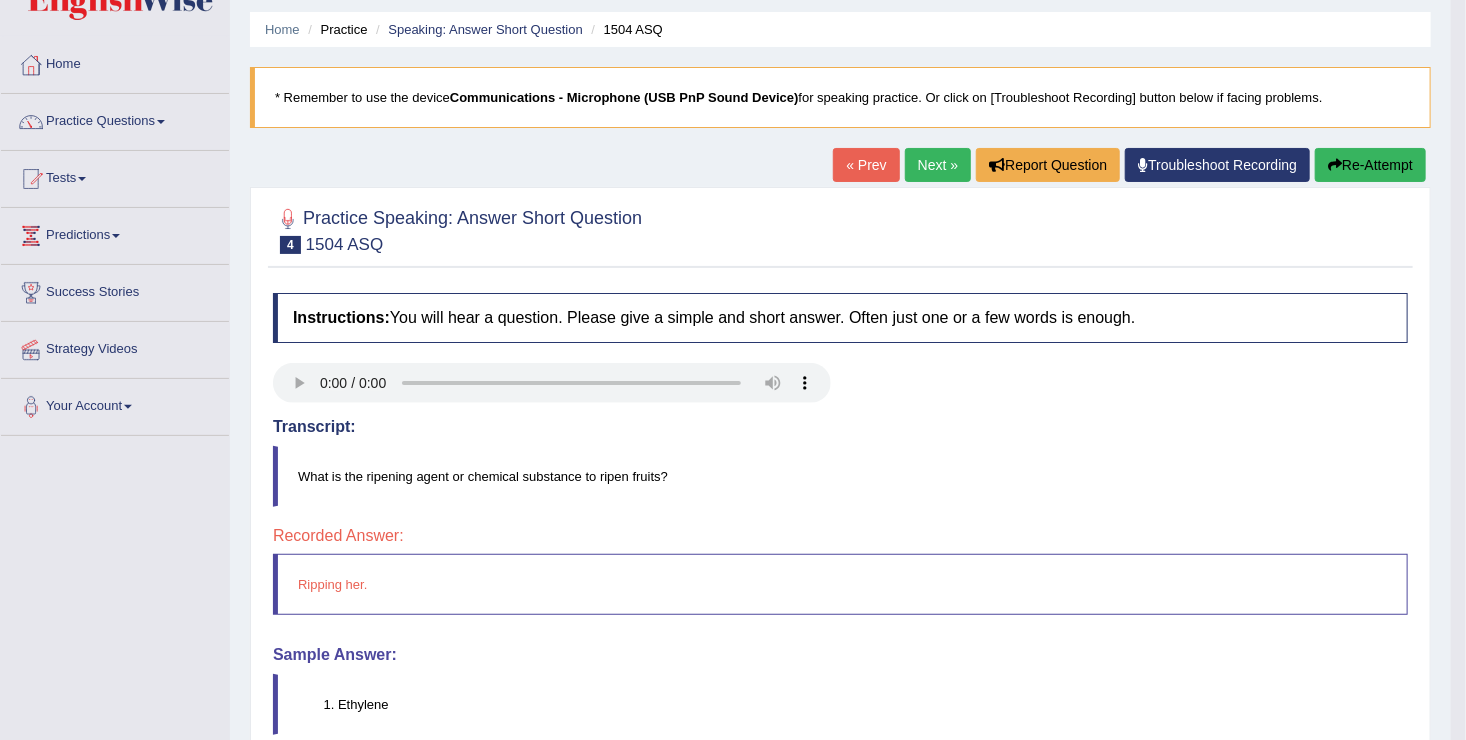 scroll, scrollTop: 80, scrollLeft: 0, axis: vertical 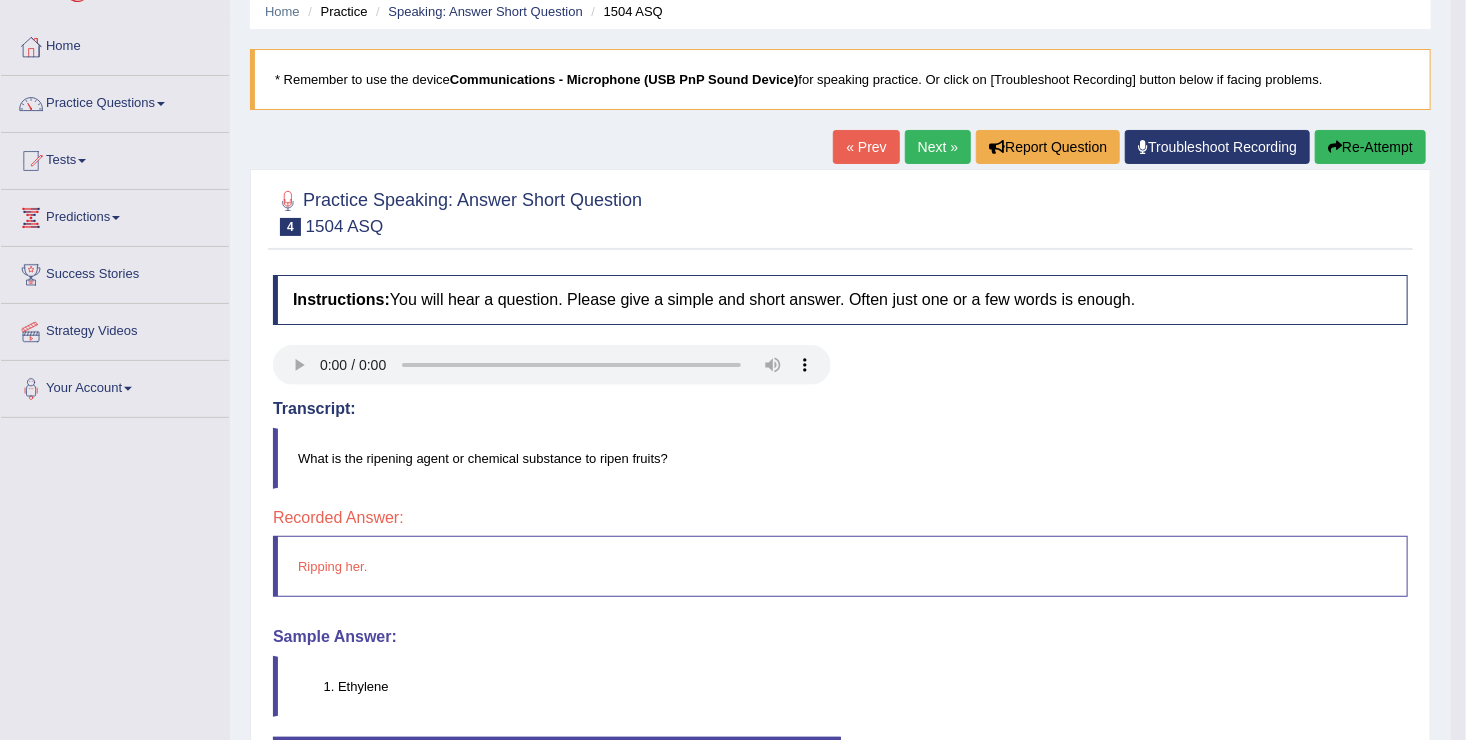click on "Re-Attempt" at bounding box center [1370, 147] 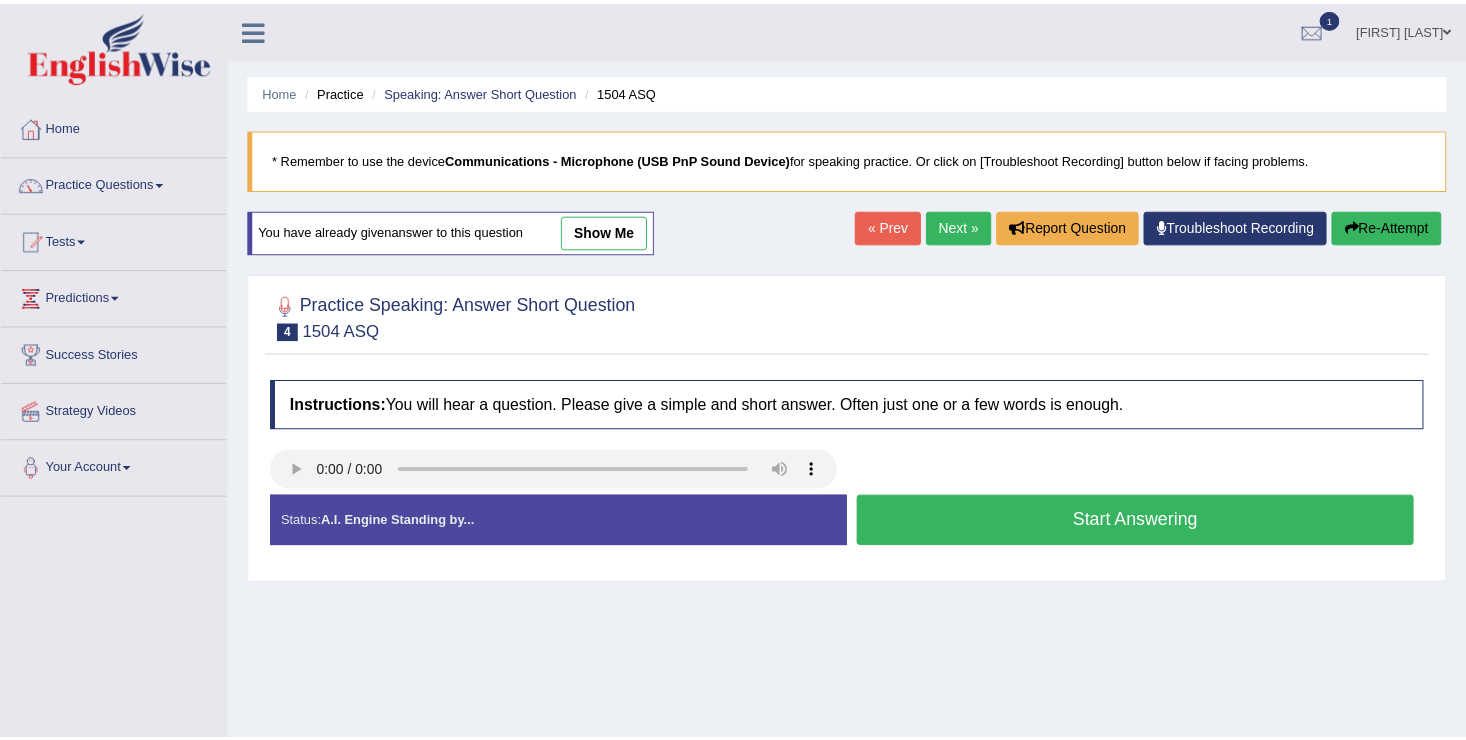 scroll, scrollTop: 80, scrollLeft: 0, axis: vertical 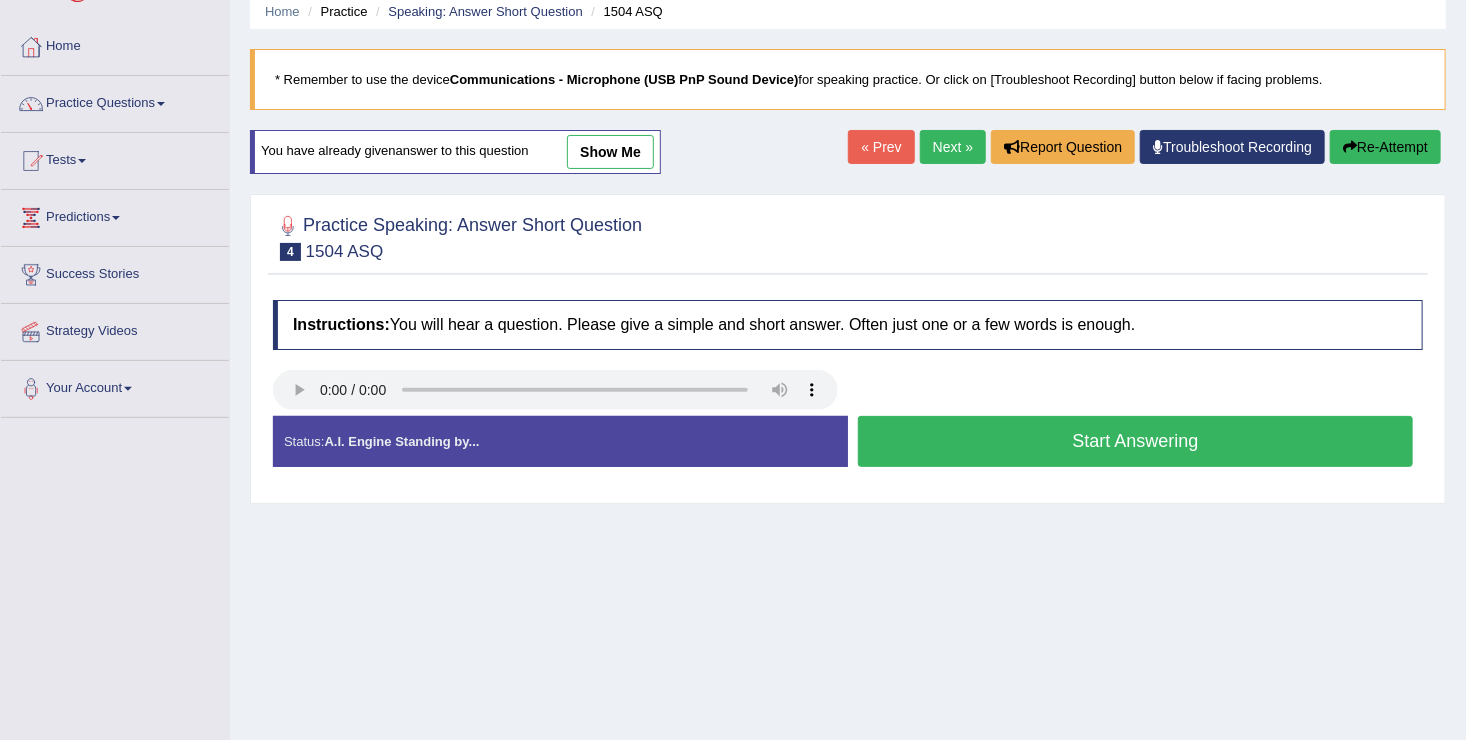 click on "Start Answering" at bounding box center (1135, 441) 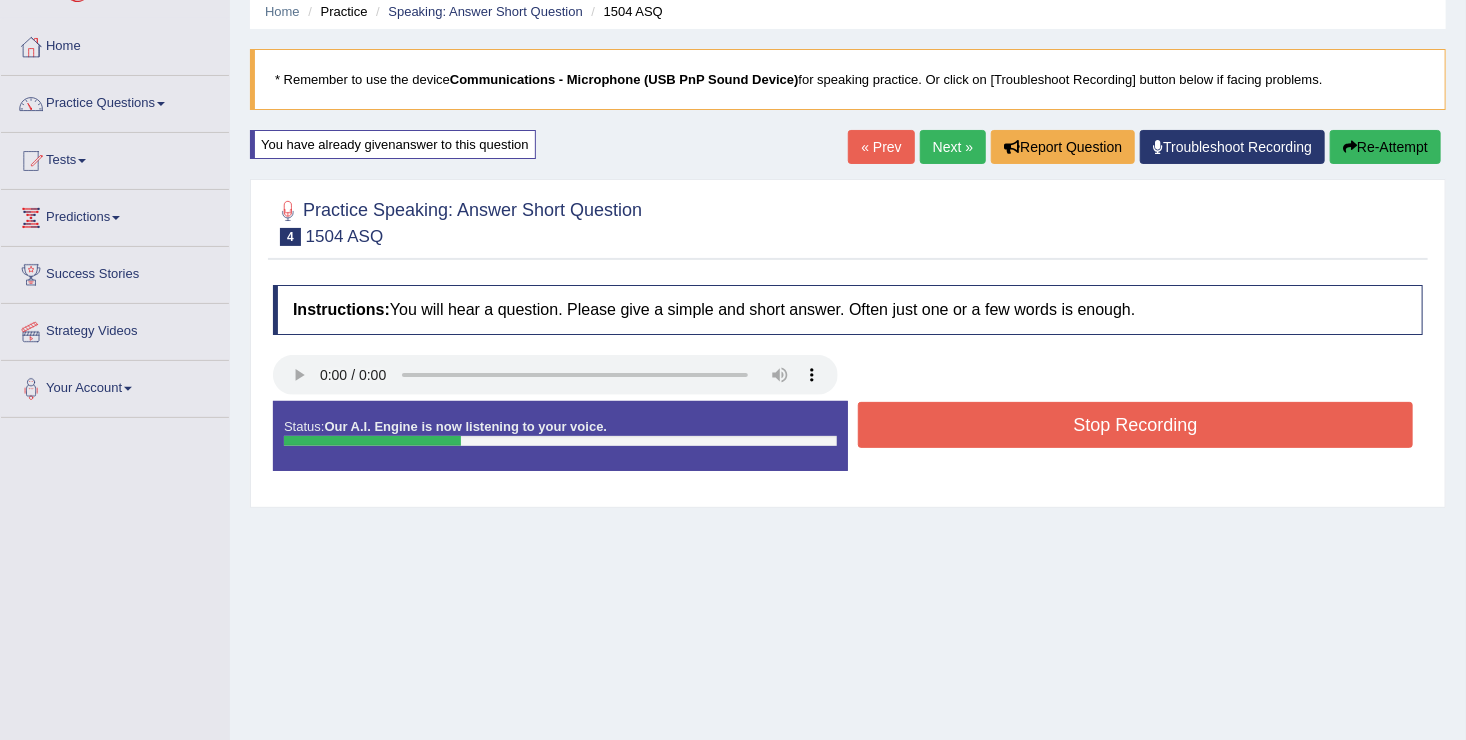 click on "Stop Recording" at bounding box center (1135, 425) 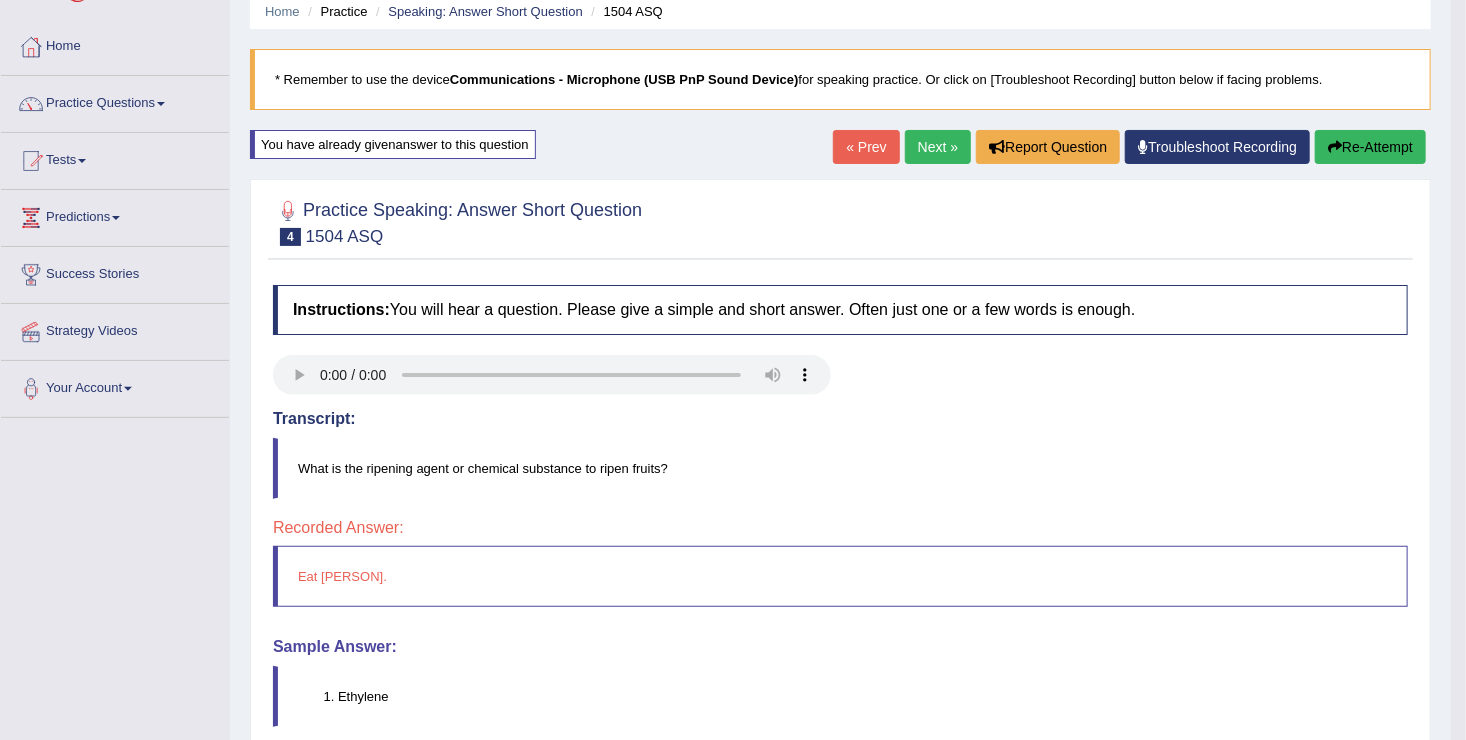 click on "Re-Attempt" at bounding box center (1370, 147) 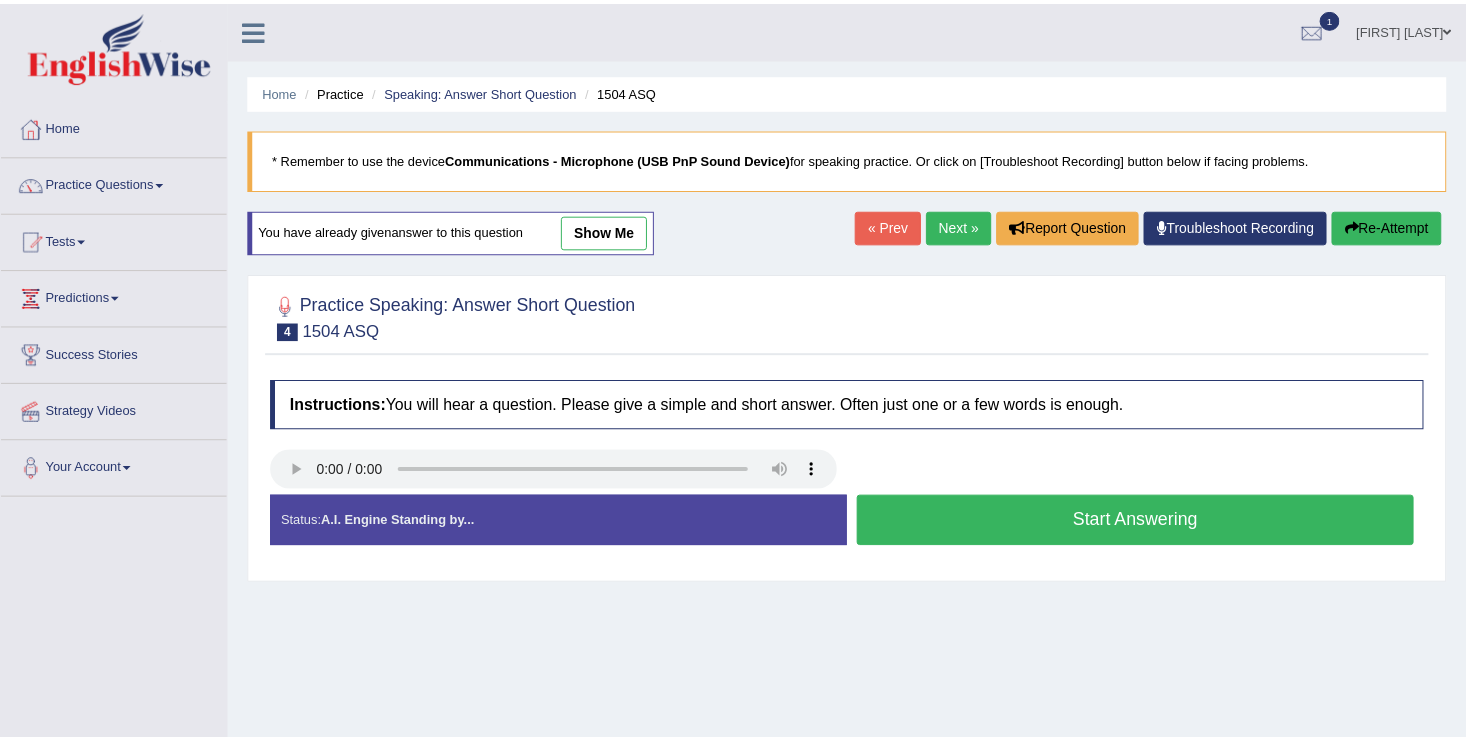 scroll, scrollTop: 80, scrollLeft: 0, axis: vertical 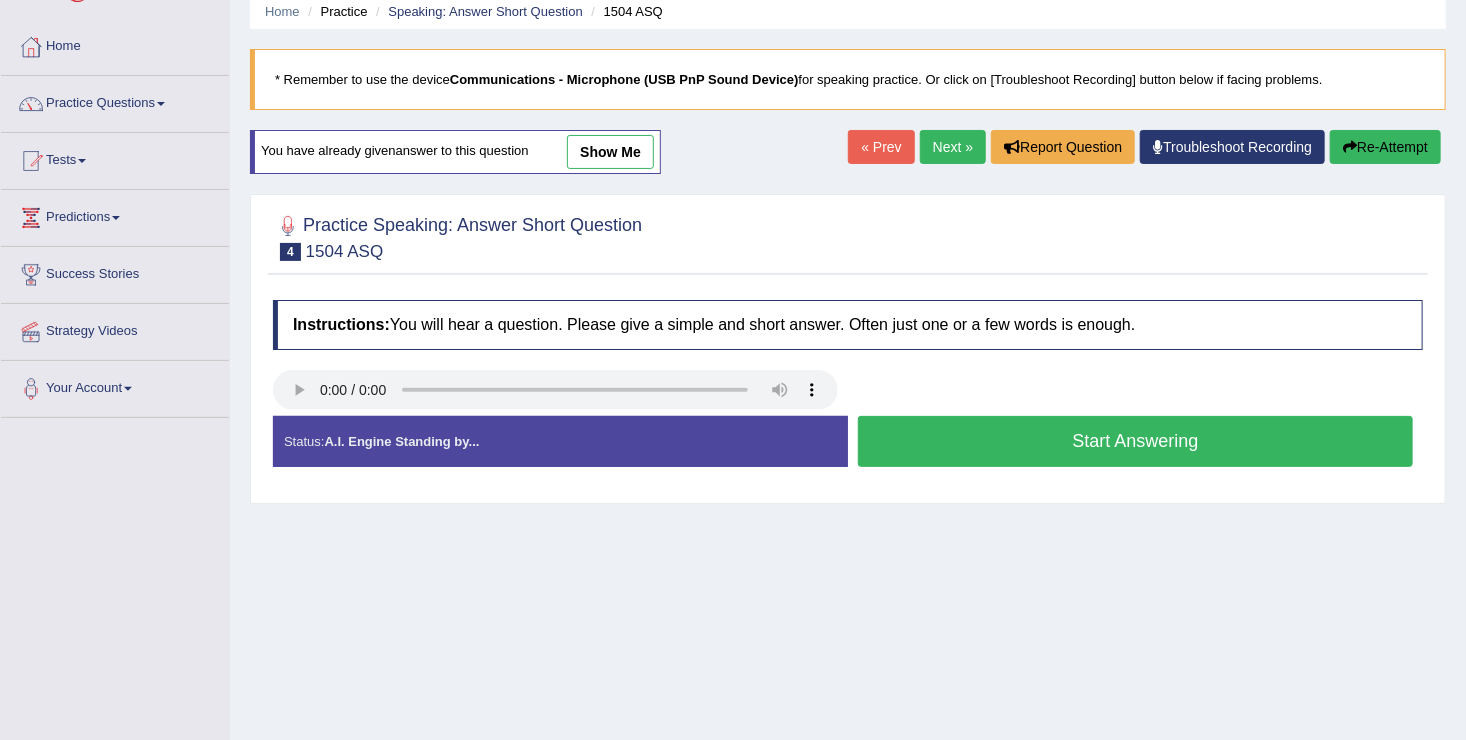 click on "Start Answering" at bounding box center (1135, 441) 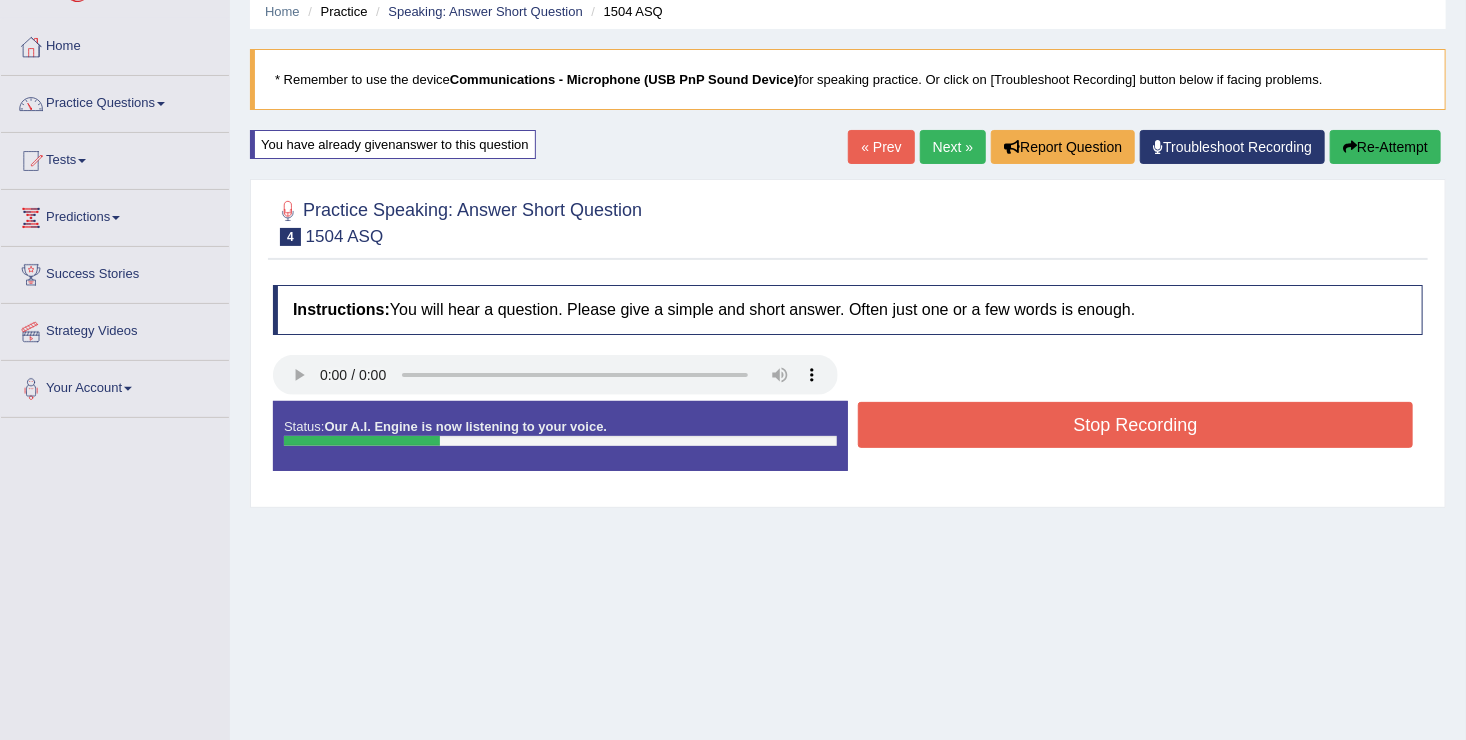 click on "Stop Recording" at bounding box center (1135, 425) 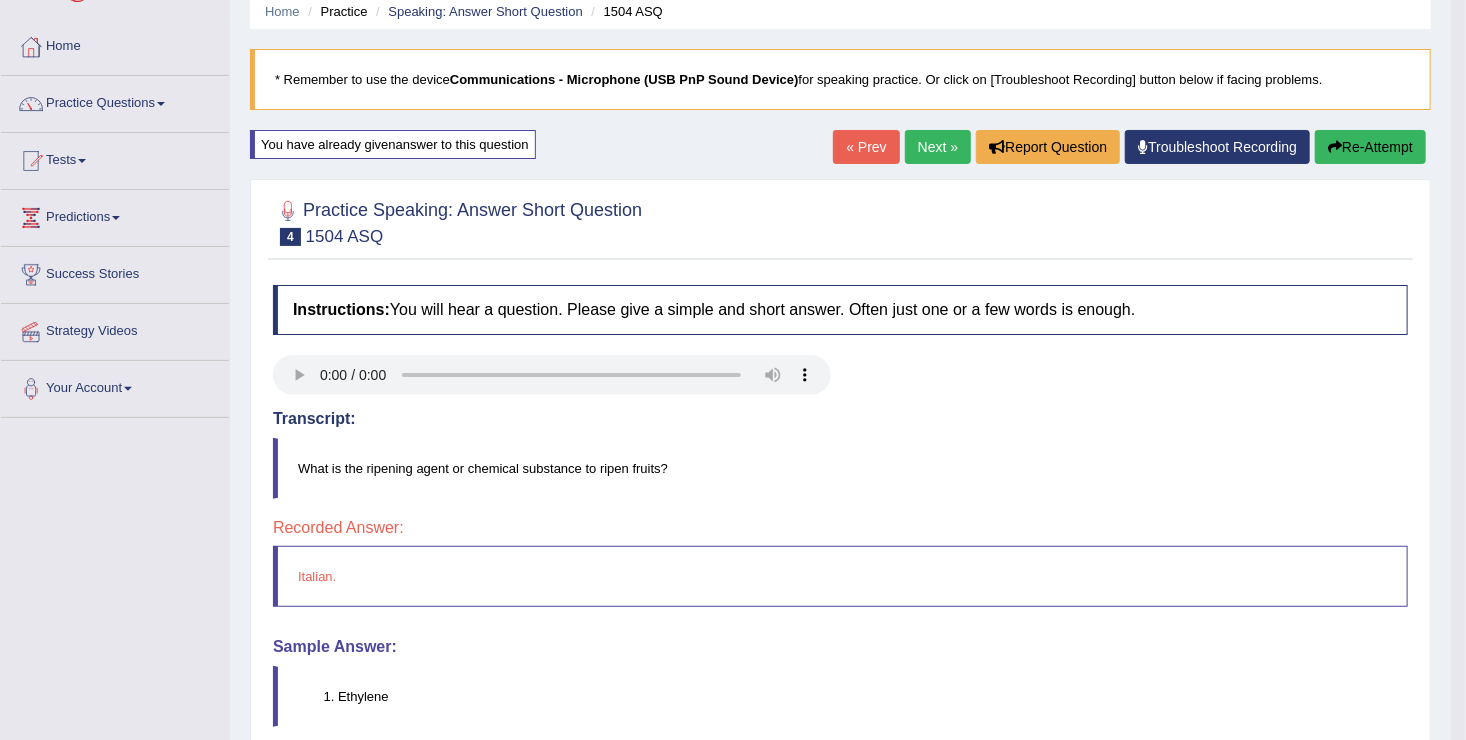click on "Re-Attempt" at bounding box center (1370, 147) 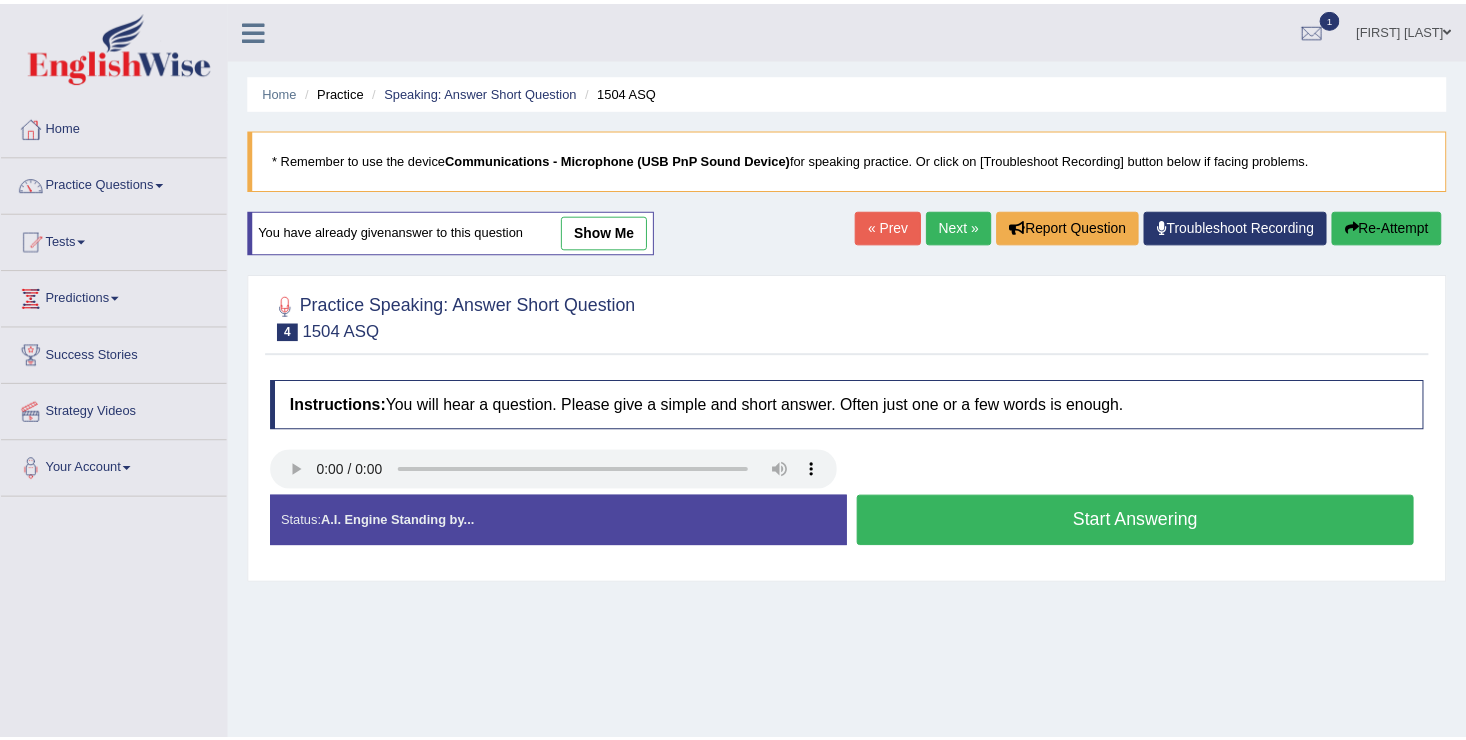 scroll, scrollTop: 80, scrollLeft: 0, axis: vertical 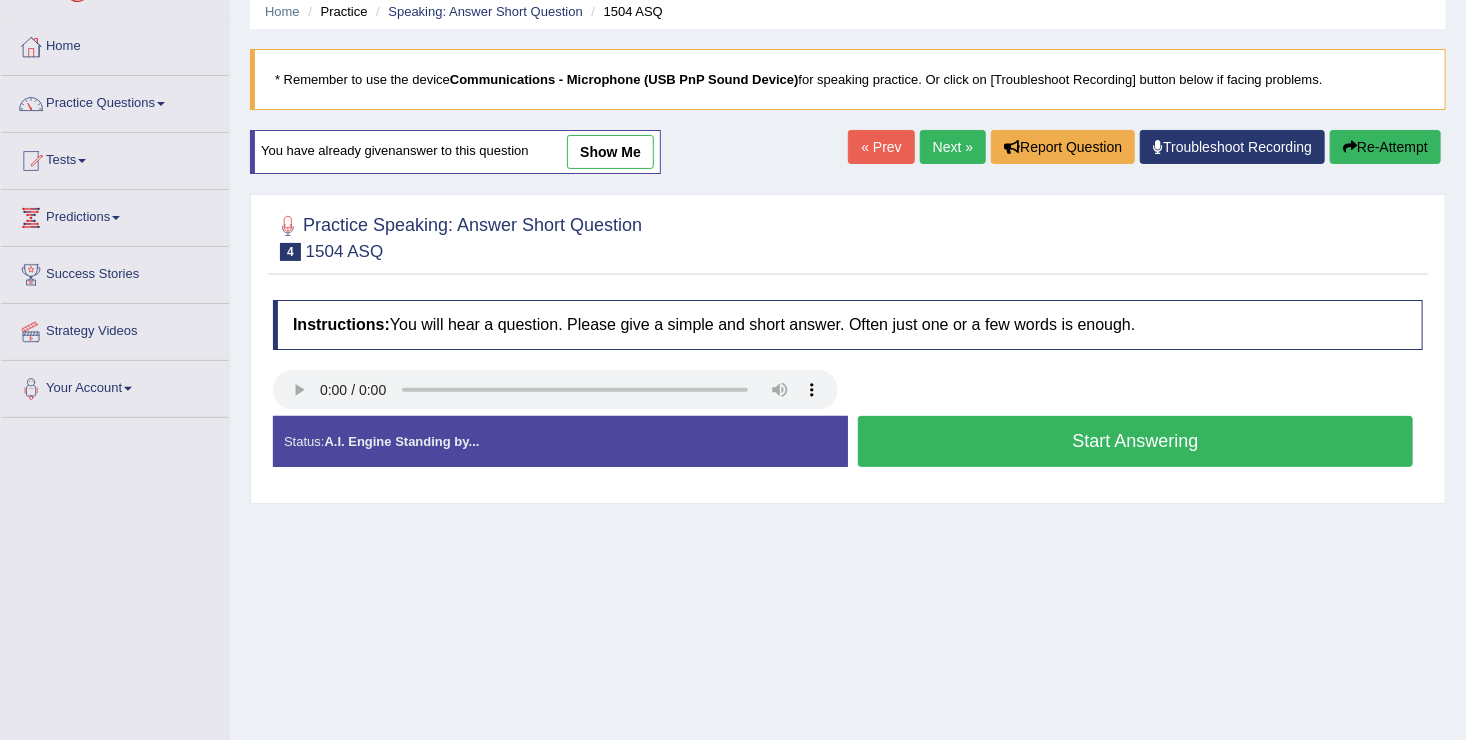 click on "Start Answering" at bounding box center [1135, 441] 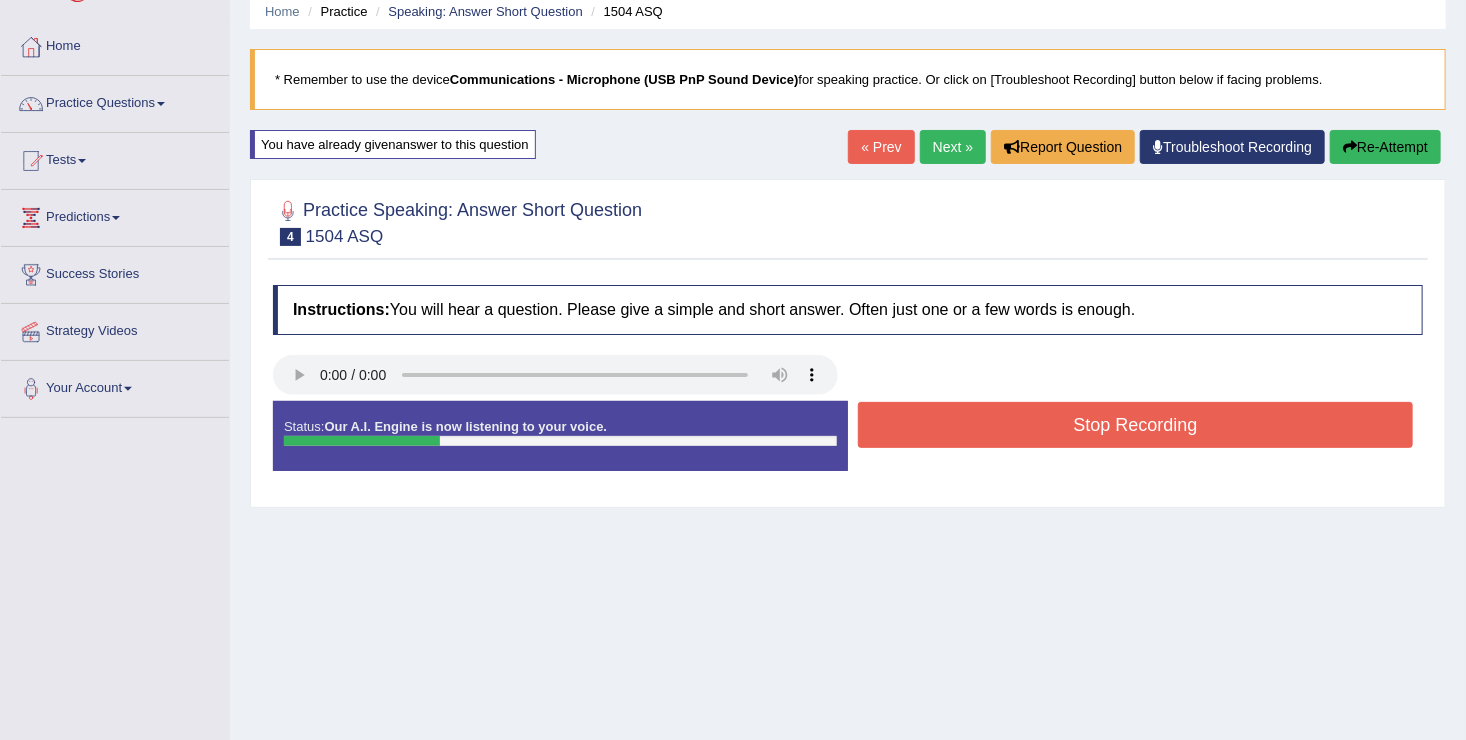 click on "Stop Recording" at bounding box center [1135, 425] 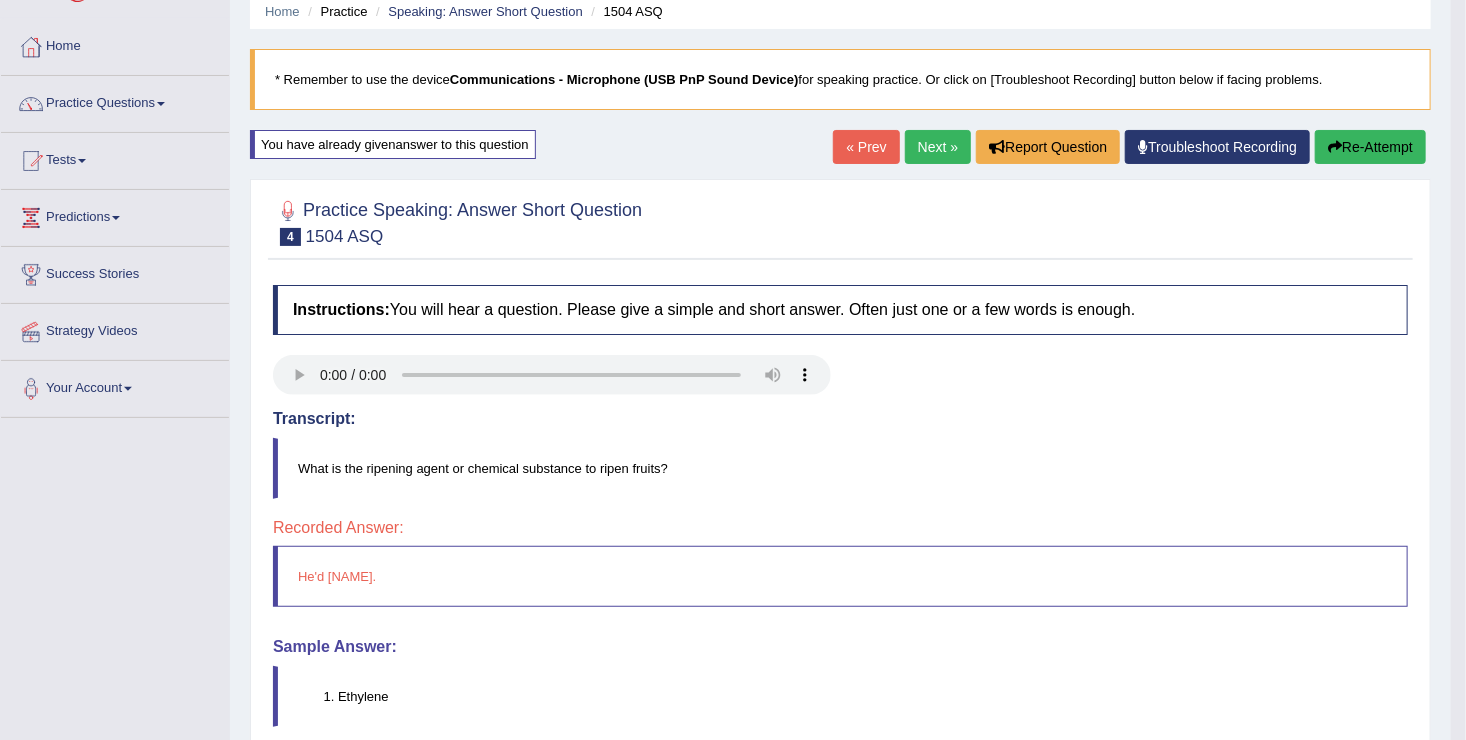 click on "Re-Attempt" at bounding box center (1370, 147) 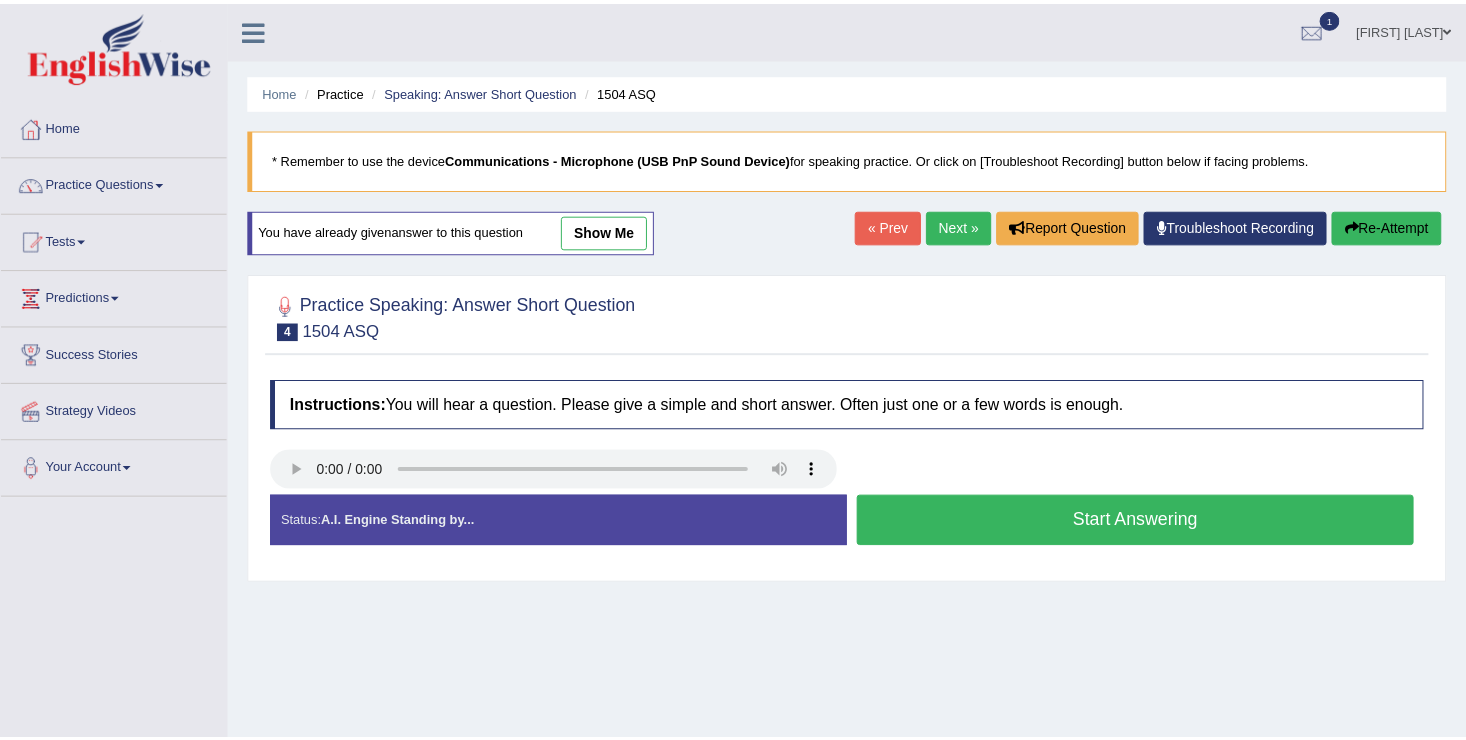 scroll, scrollTop: 80, scrollLeft: 0, axis: vertical 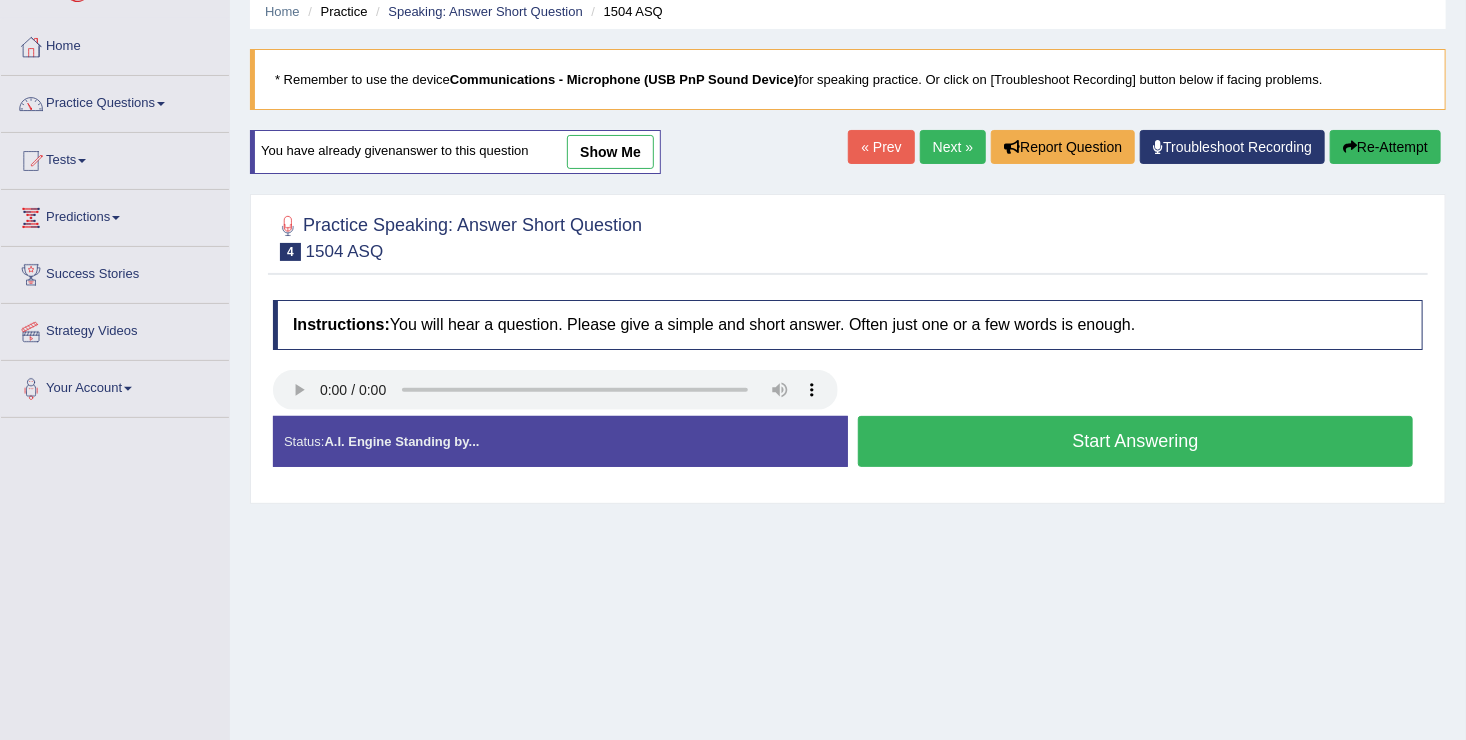 click on "Start Answering" at bounding box center [1135, 441] 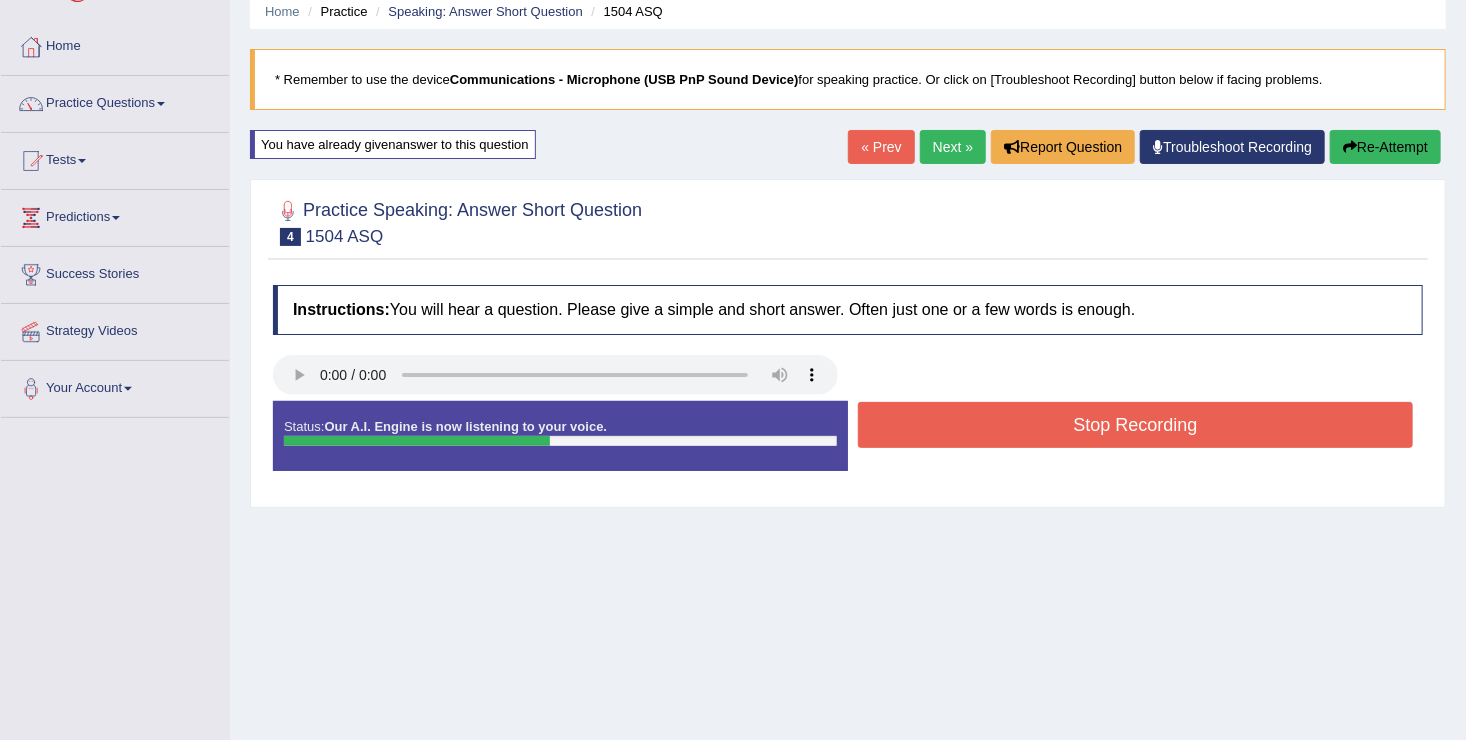 click on "Stop Recording" at bounding box center [1135, 425] 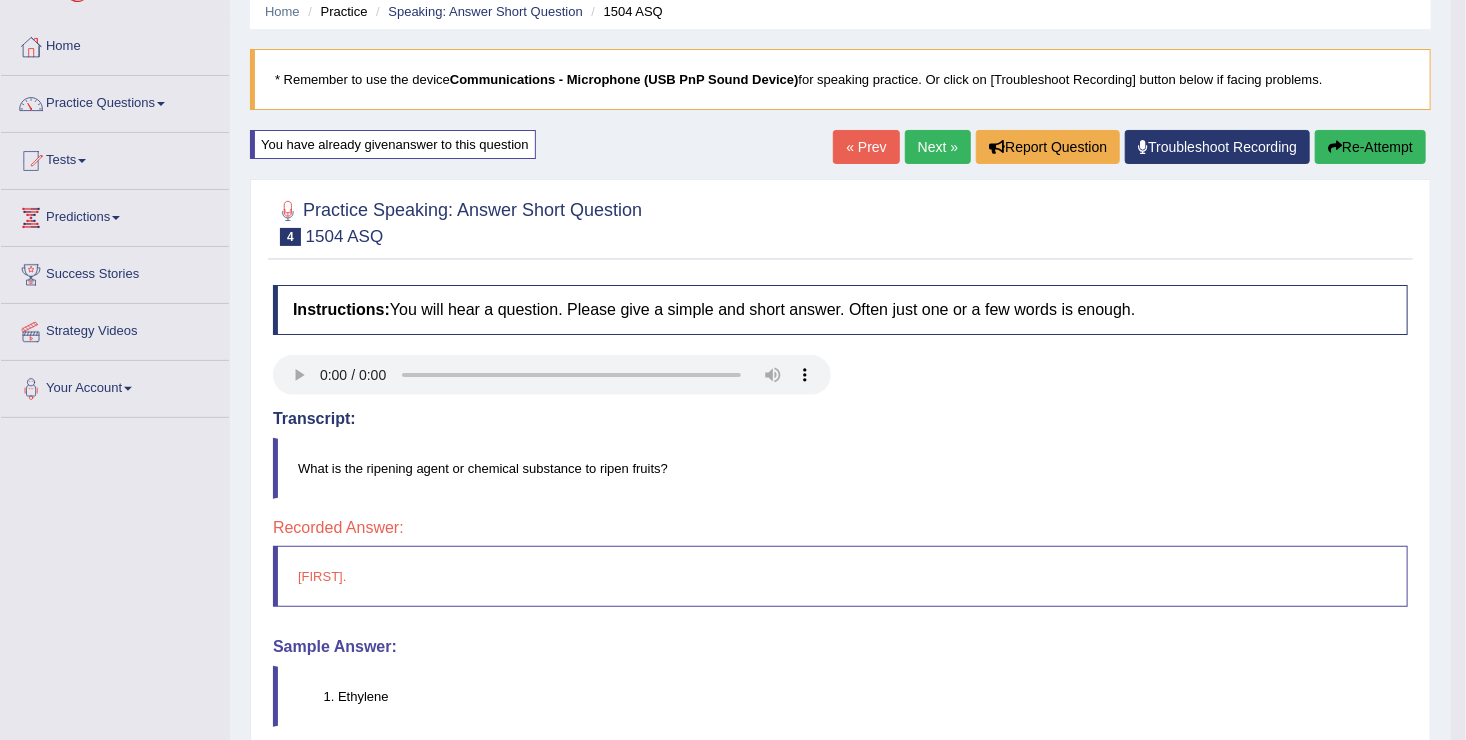 click on "Next »" at bounding box center [938, 147] 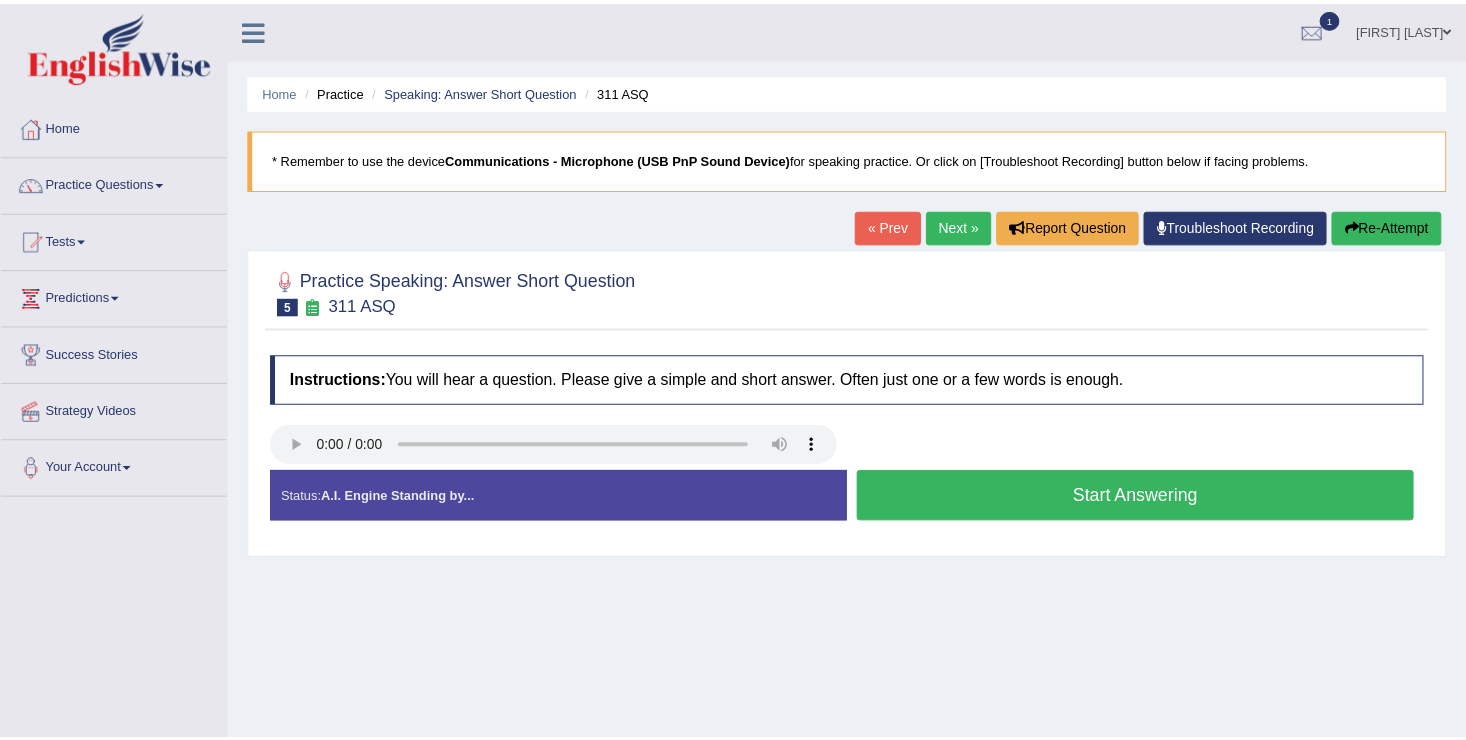 scroll, scrollTop: 0, scrollLeft: 0, axis: both 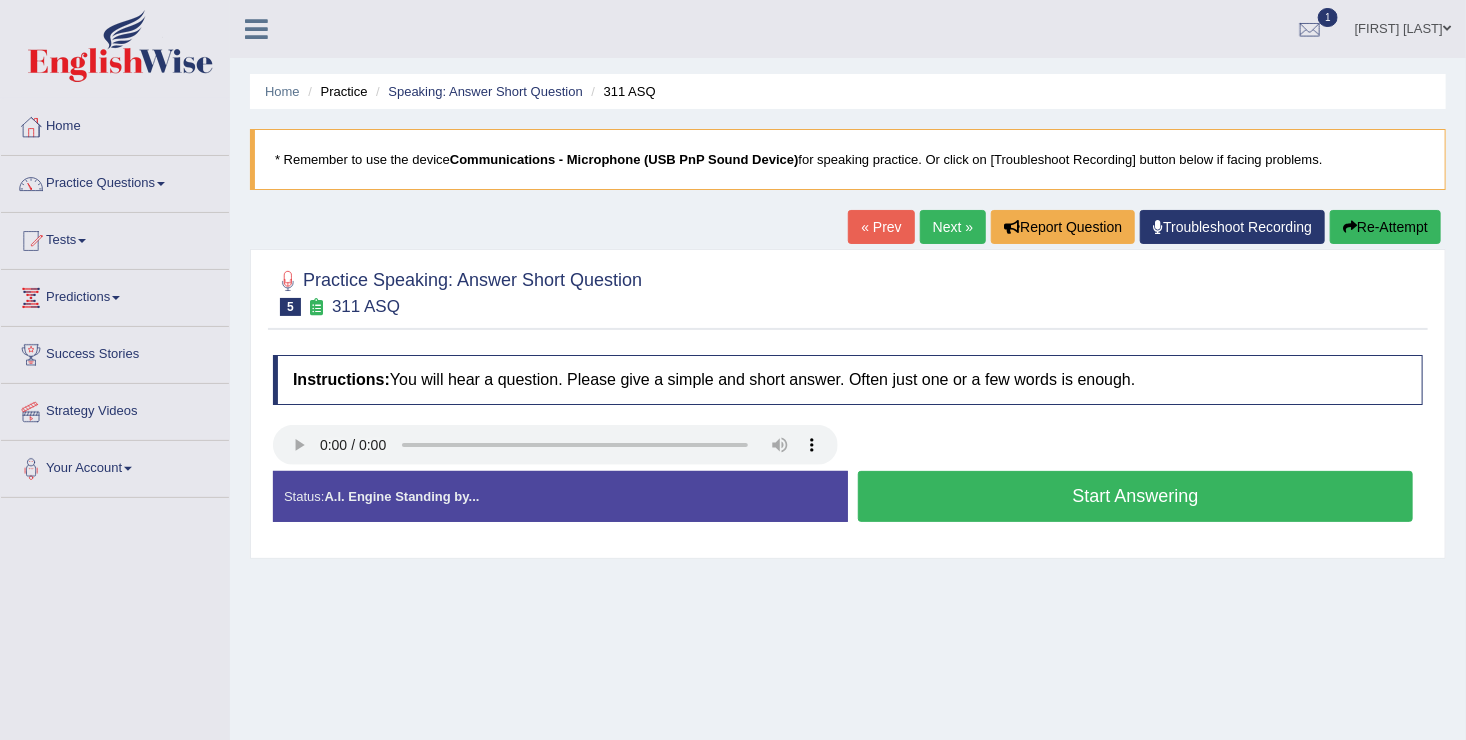click on "Start Answering" at bounding box center [1135, 496] 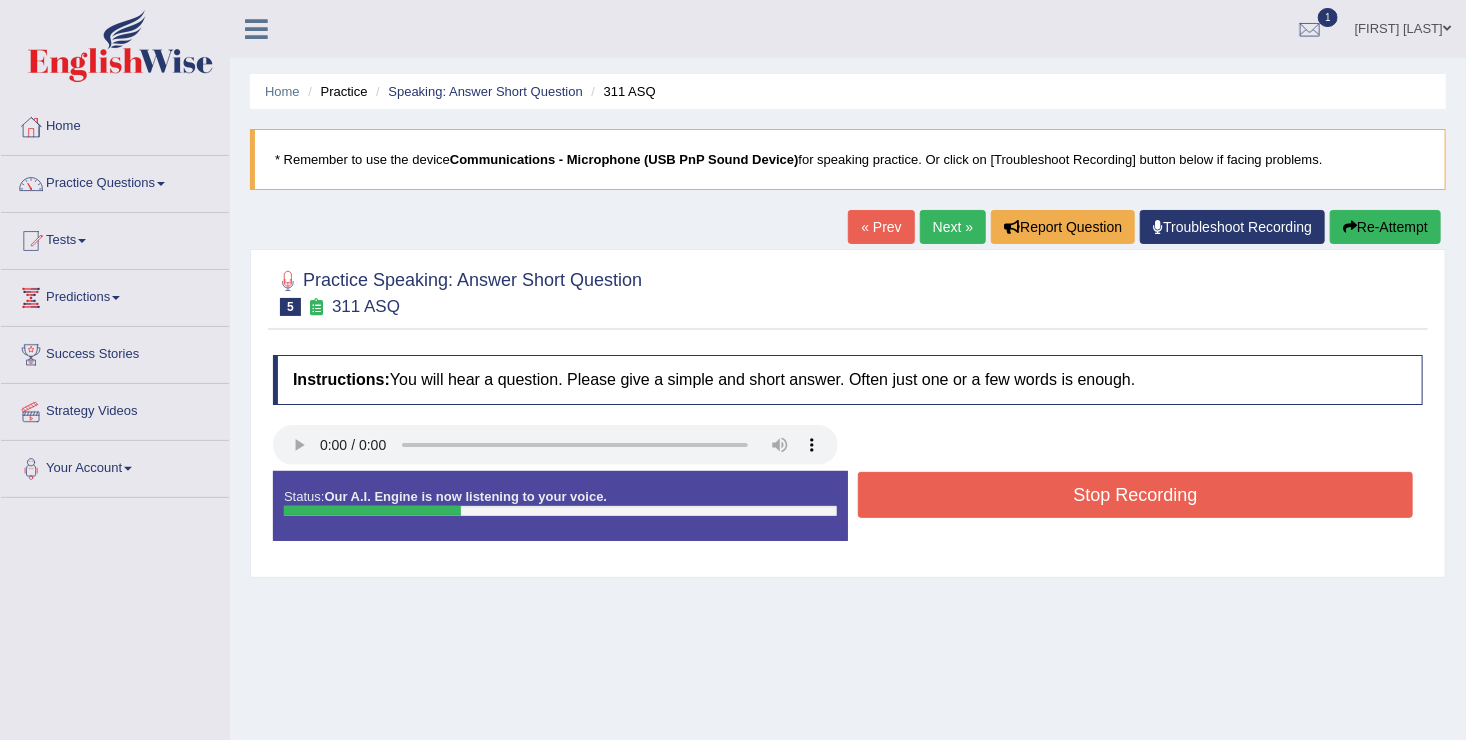 click on "Stop Recording" at bounding box center [1135, 495] 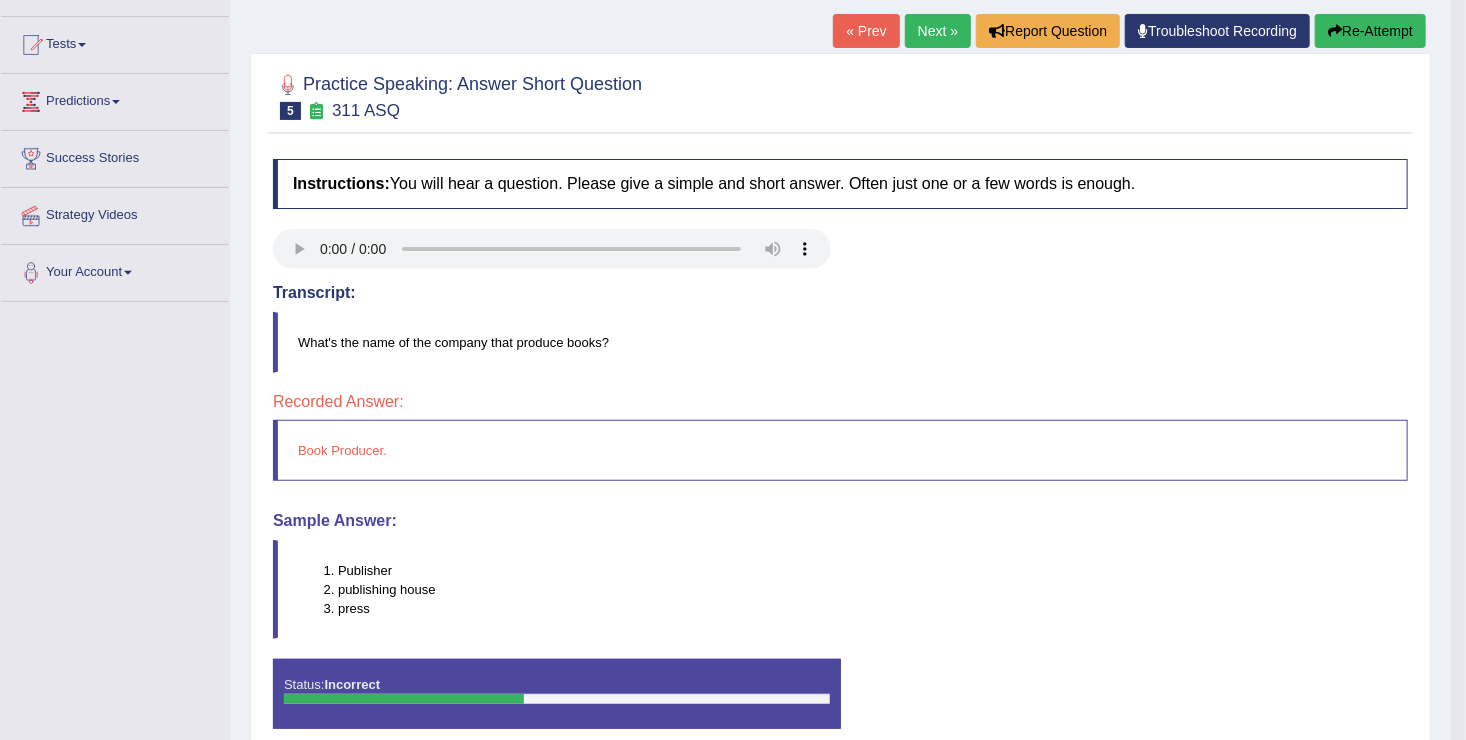 scroll, scrollTop: 200, scrollLeft: 0, axis: vertical 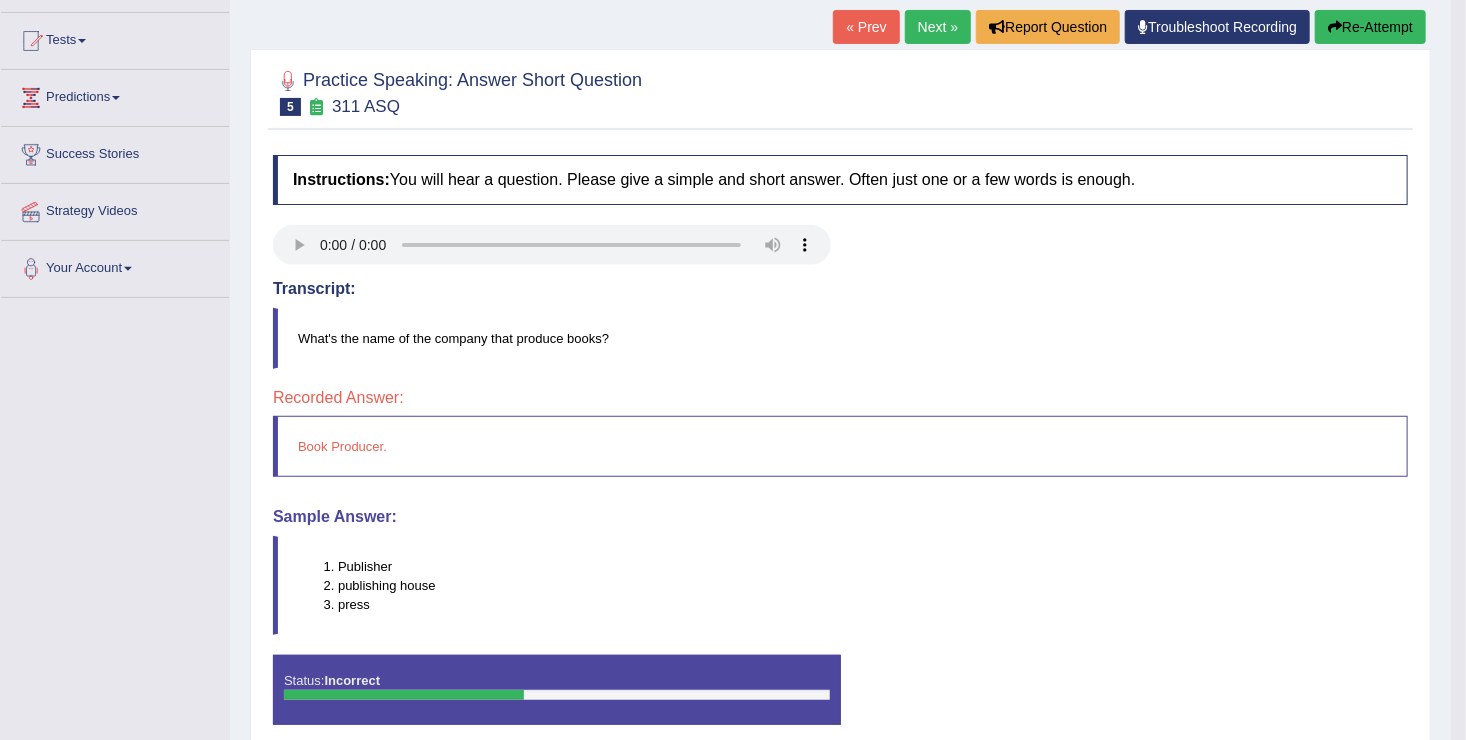 click on "Next »" at bounding box center (938, 27) 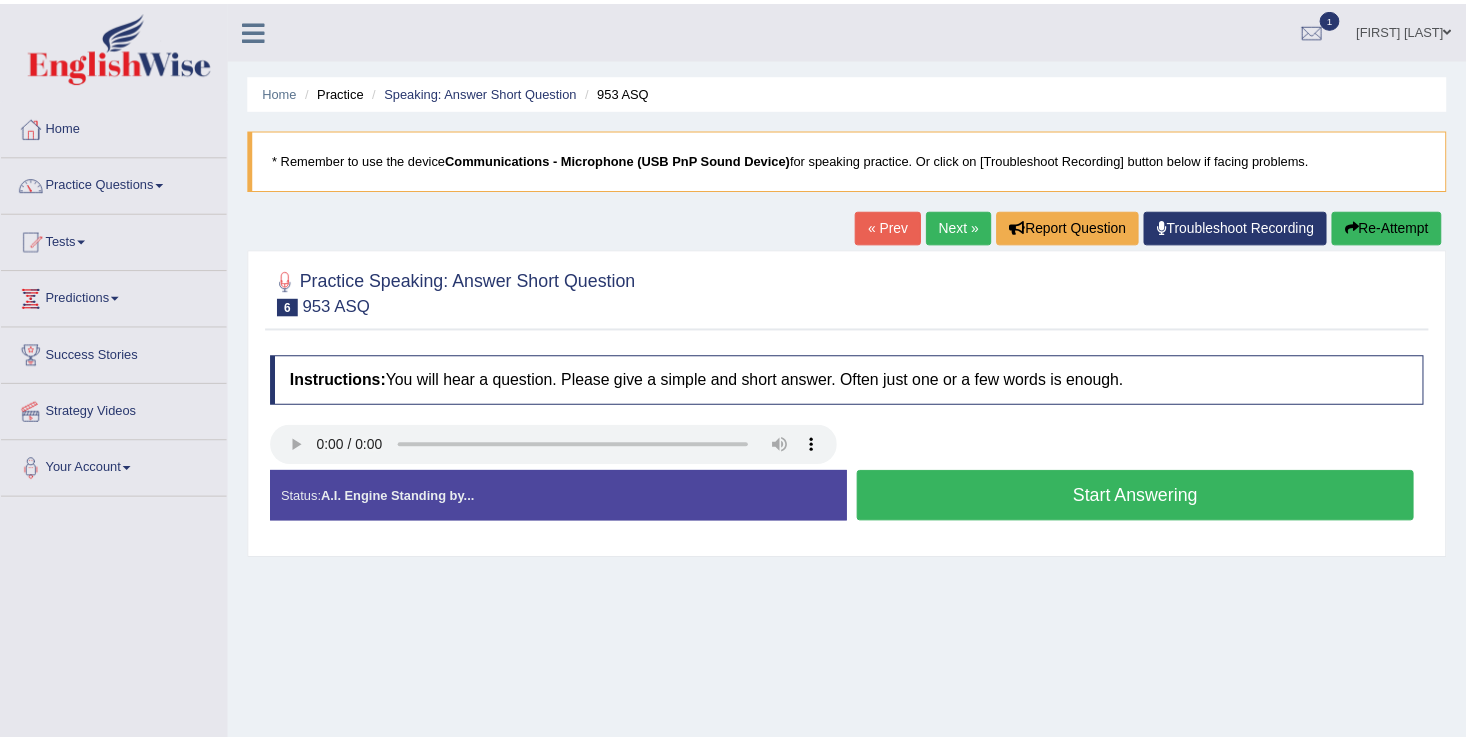 scroll, scrollTop: 0, scrollLeft: 0, axis: both 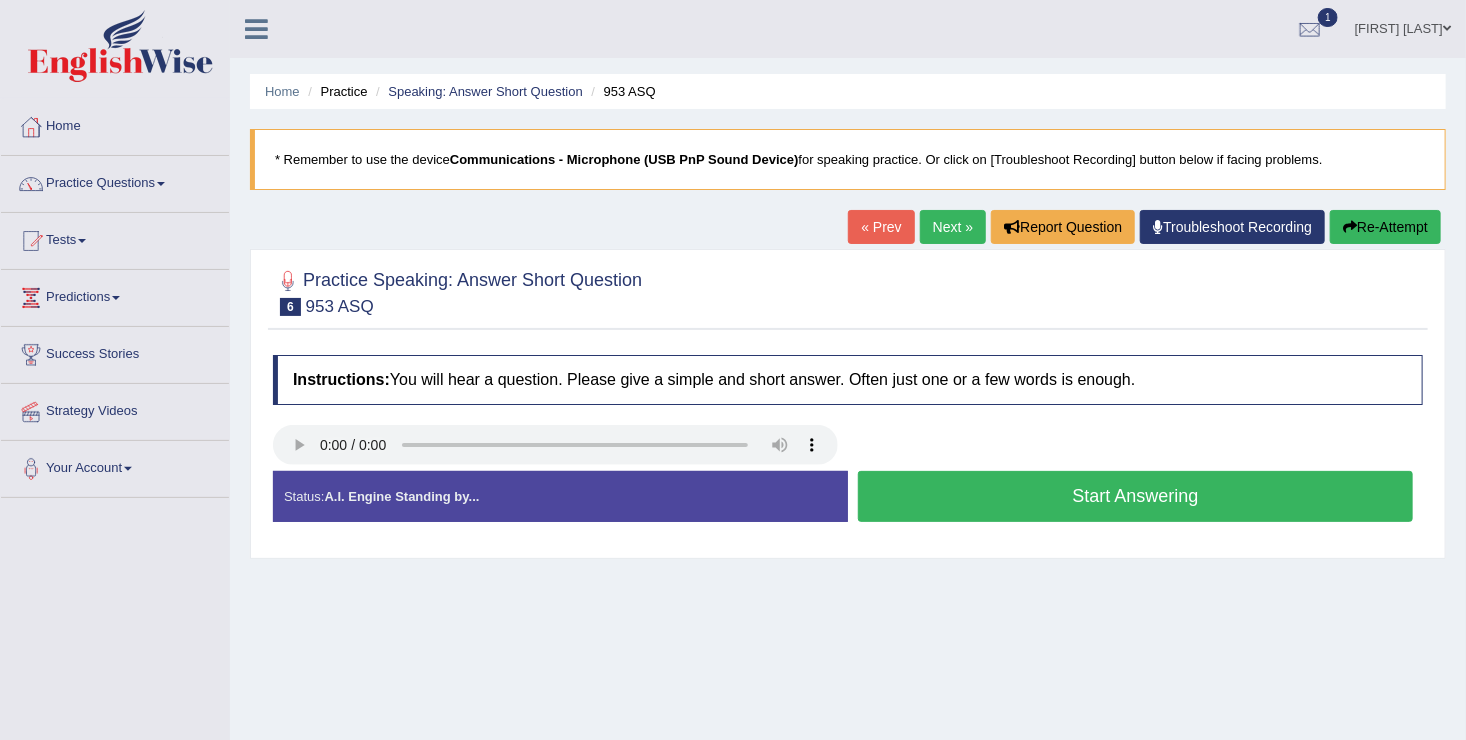 click on "Start Answering" at bounding box center (1135, 496) 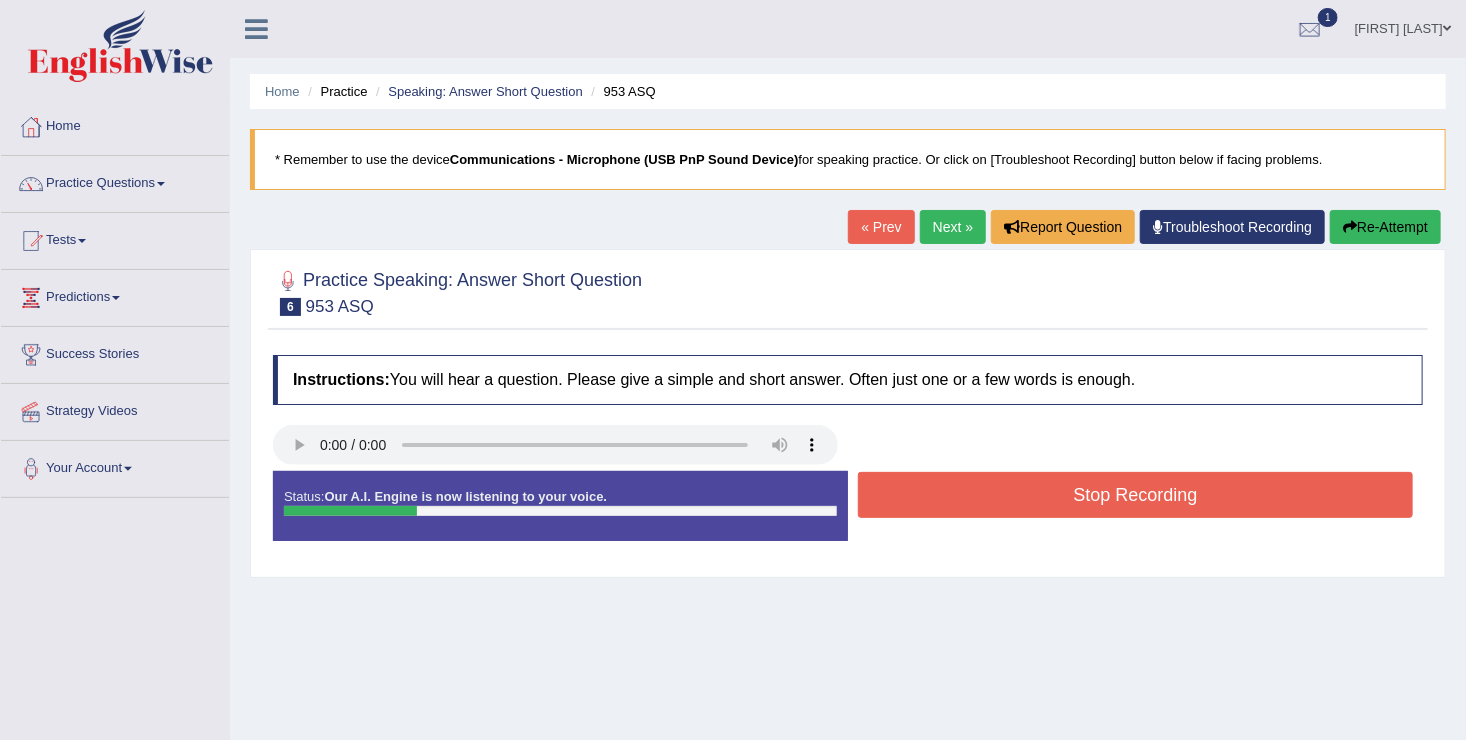 click on "Stop Recording" at bounding box center (1135, 495) 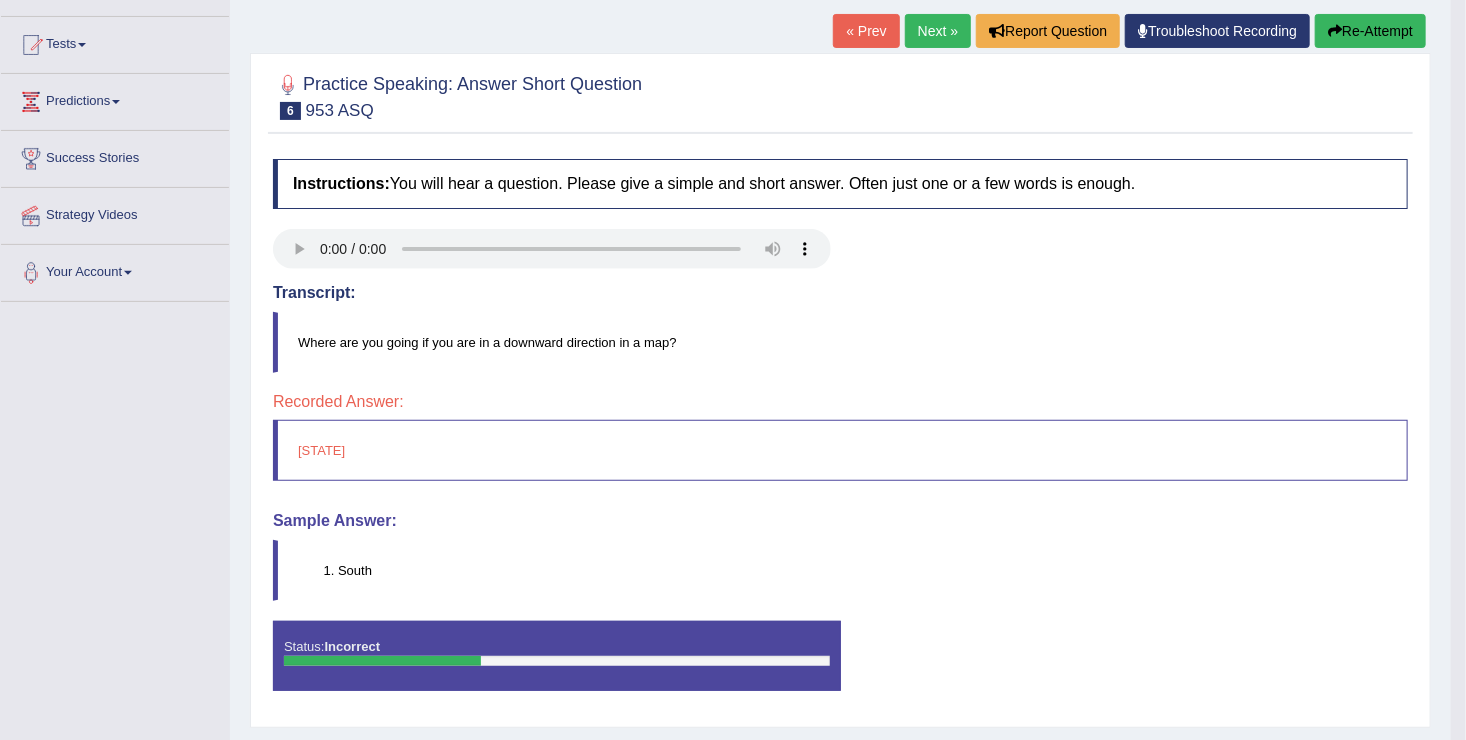 scroll, scrollTop: 200, scrollLeft: 0, axis: vertical 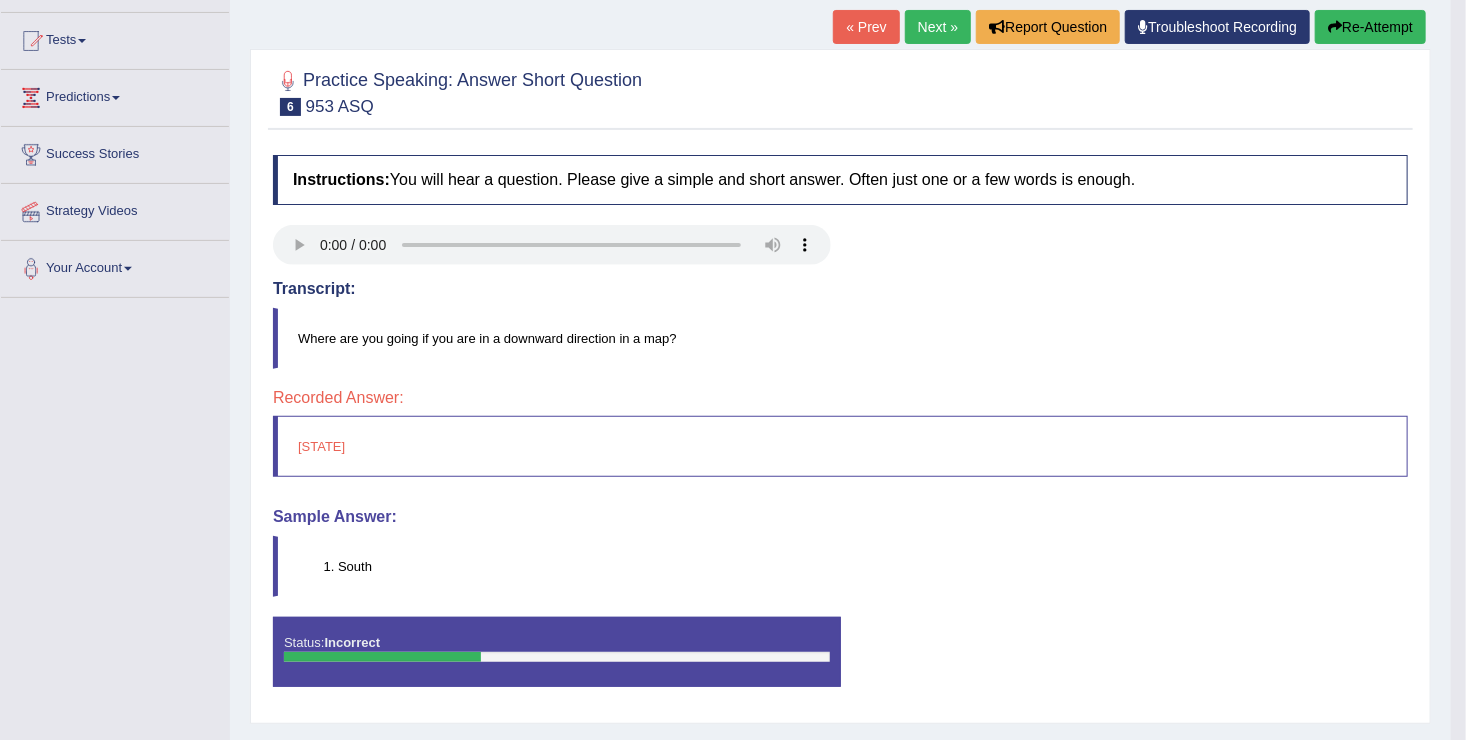 click on "Next »" at bounding box center [938, 27] 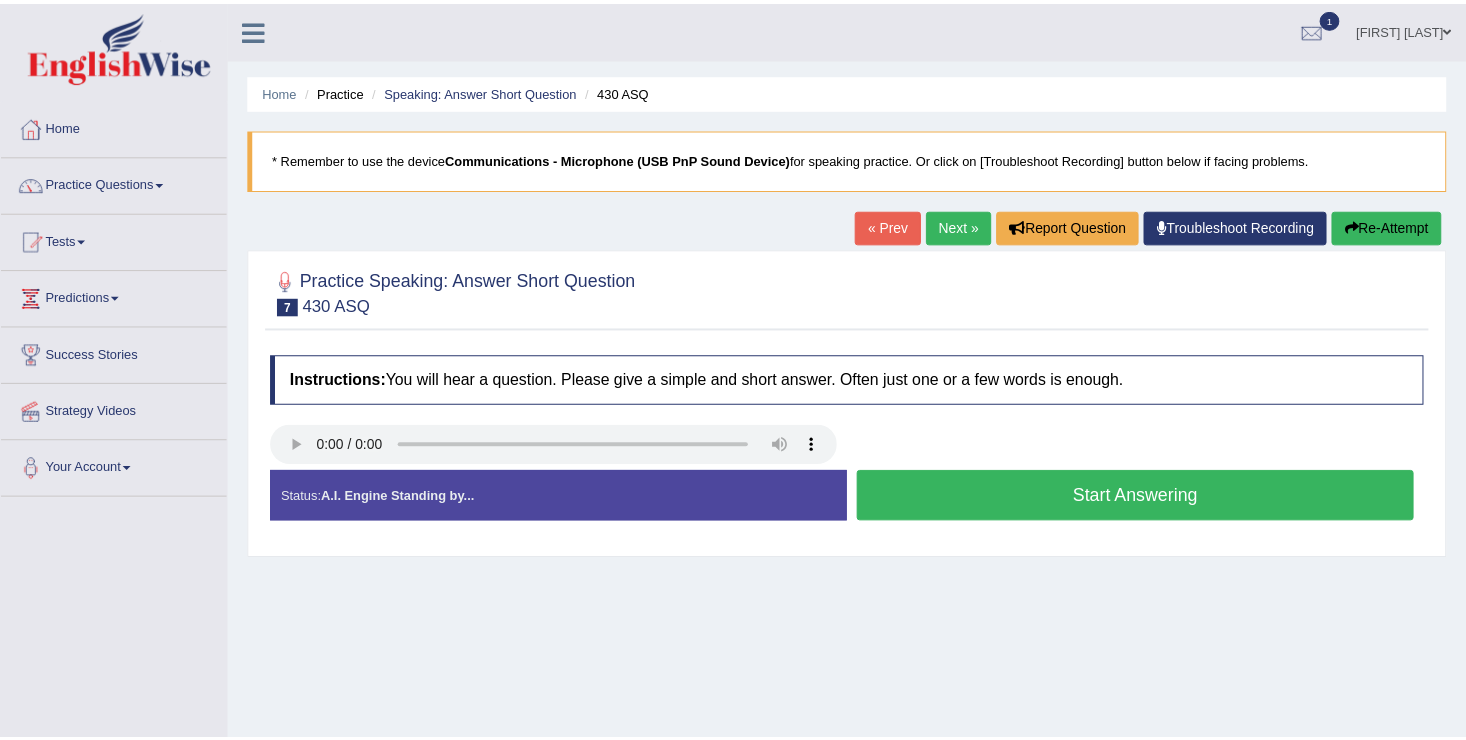 scroll, scrollTop: 0, scrollLeft: 0, axis: both 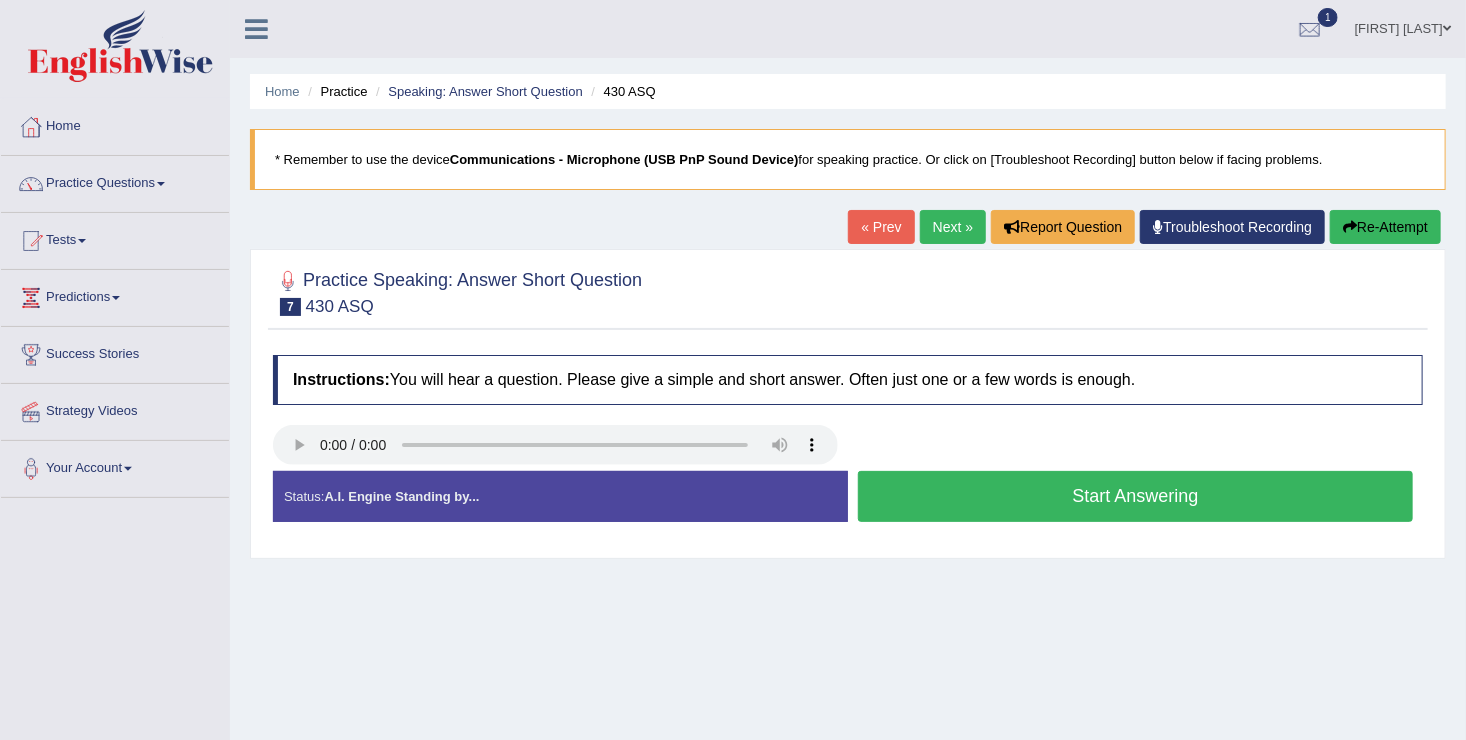 click on "Start Answering" at bounding box center [1135, 496] 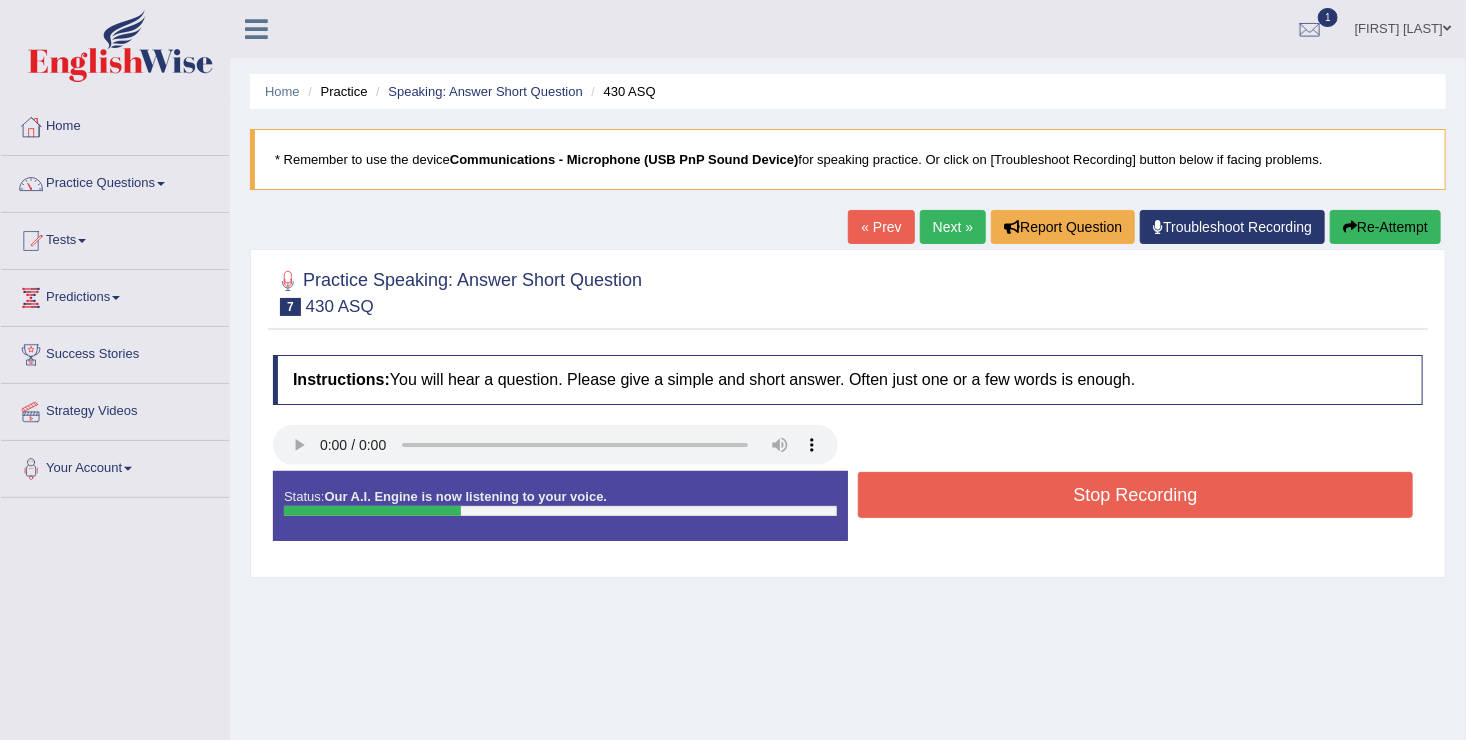 click on "Stop Recording" at bounding box center (1135, 495) 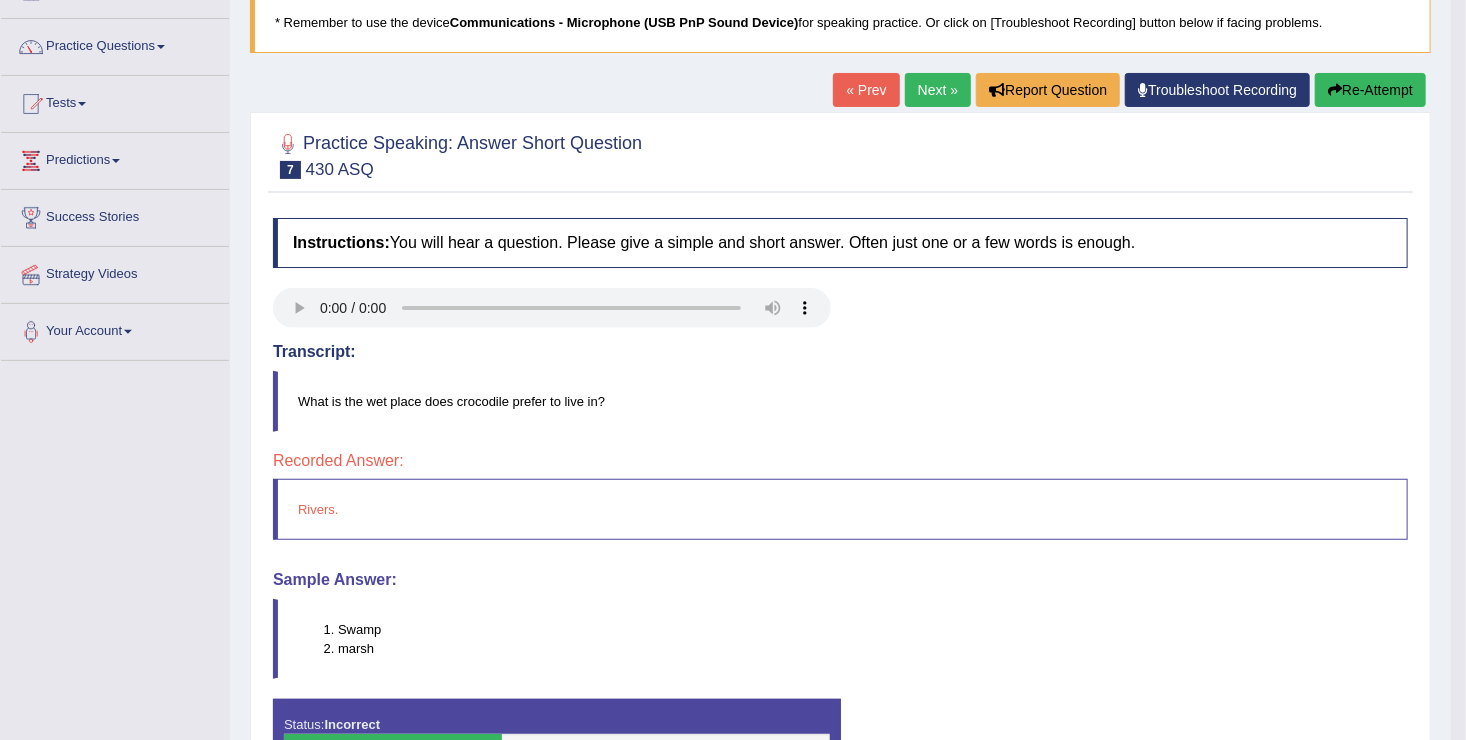 scroll, scrollTop: 160, scrollLeft: 0, axis: vertical 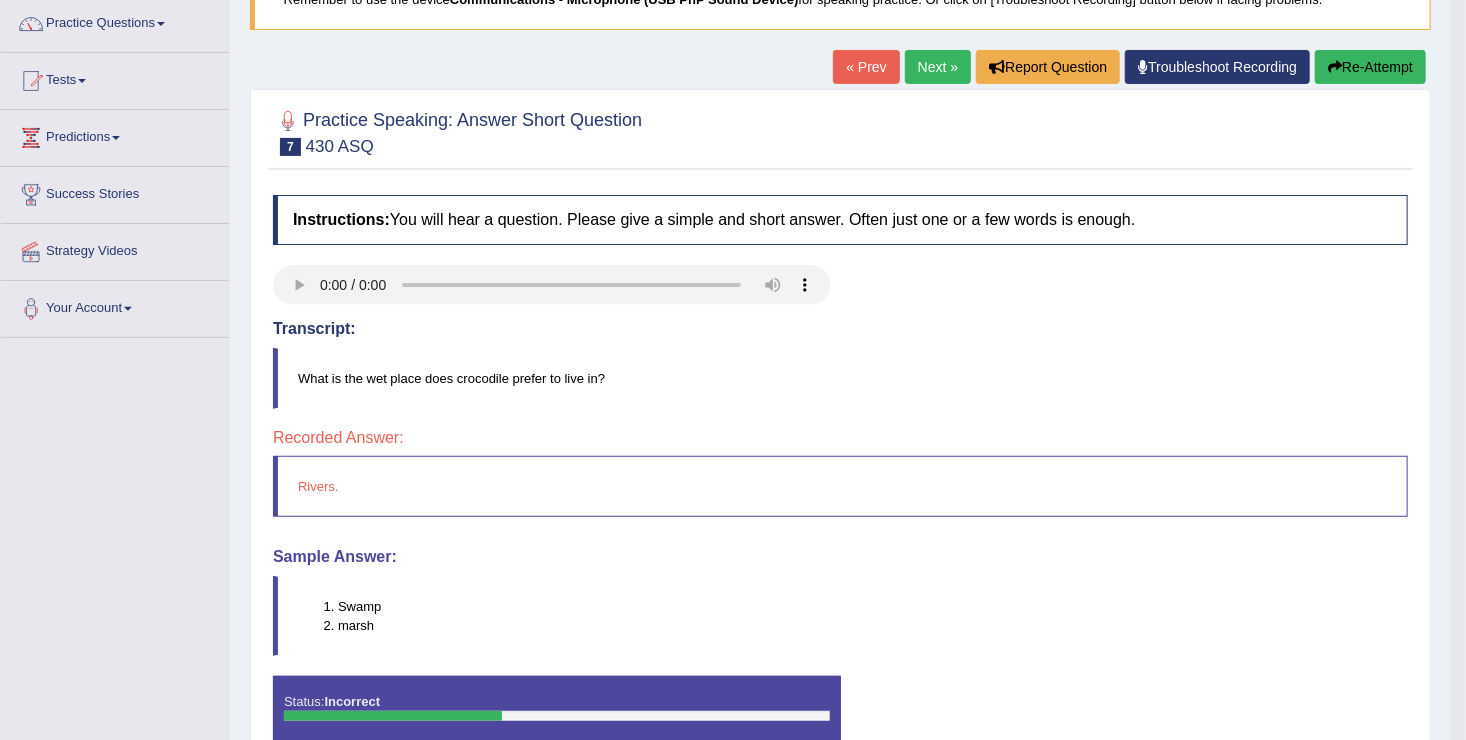 click on "Next »" at bounding box center [938, 67] 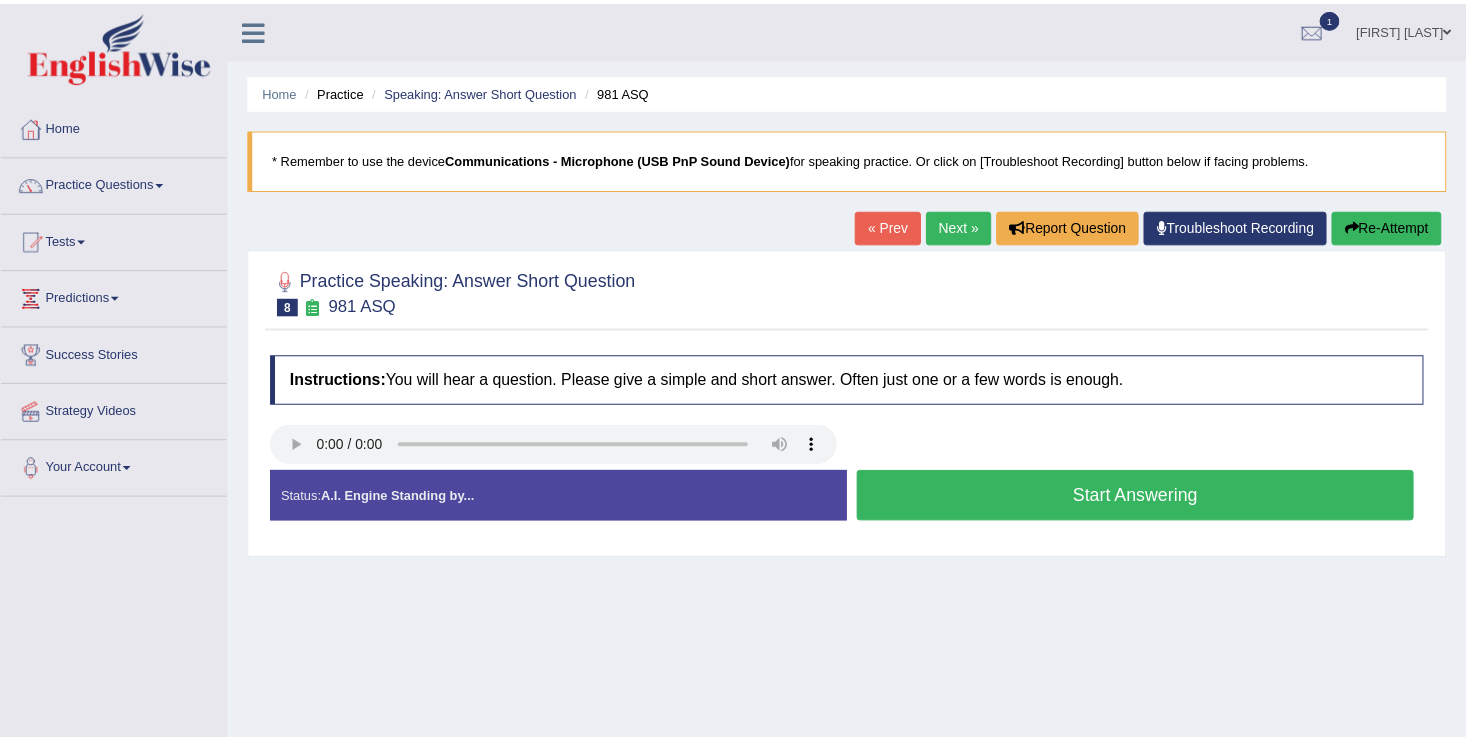 scroll, scrollTop: 0, scrollLeft: 0, axis: both 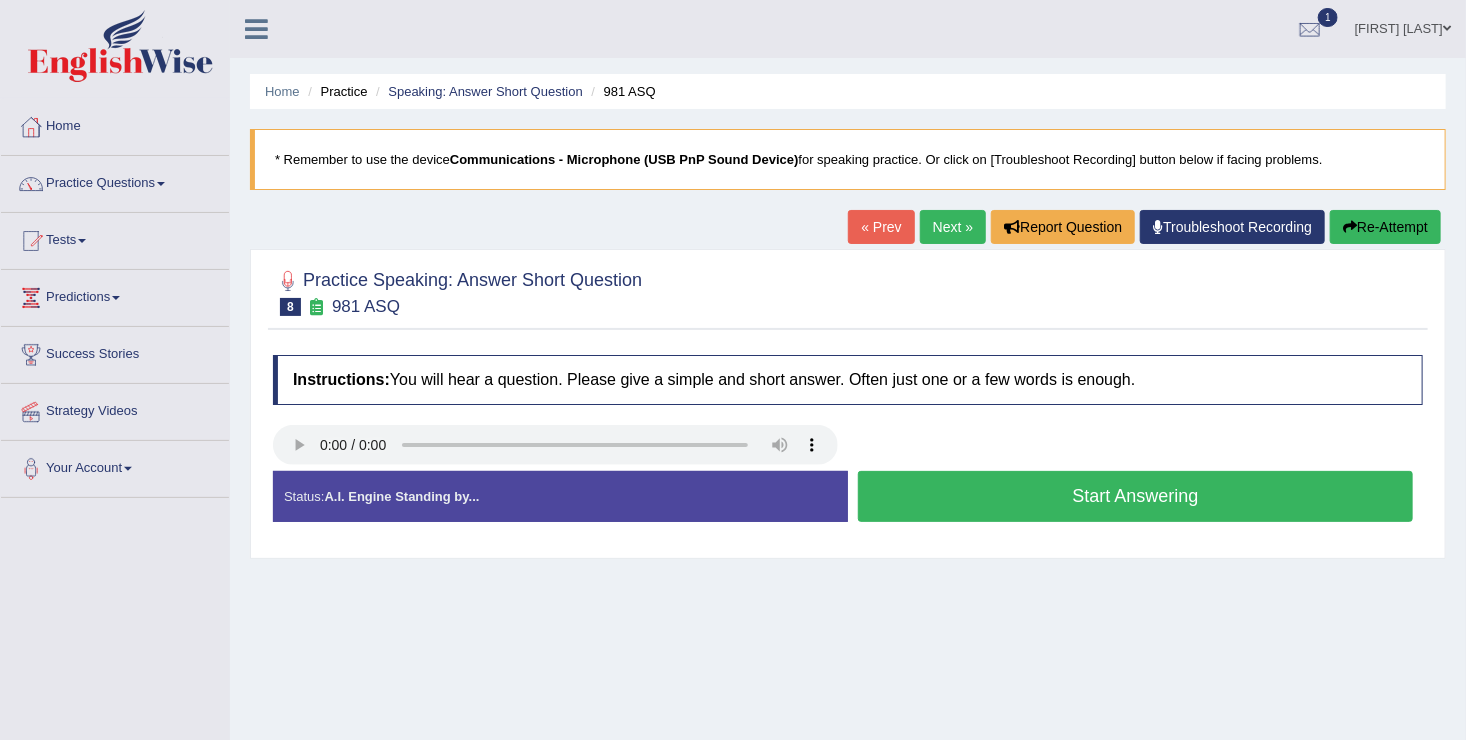 click on "Start Answering" at bounding box center (1135, 496) 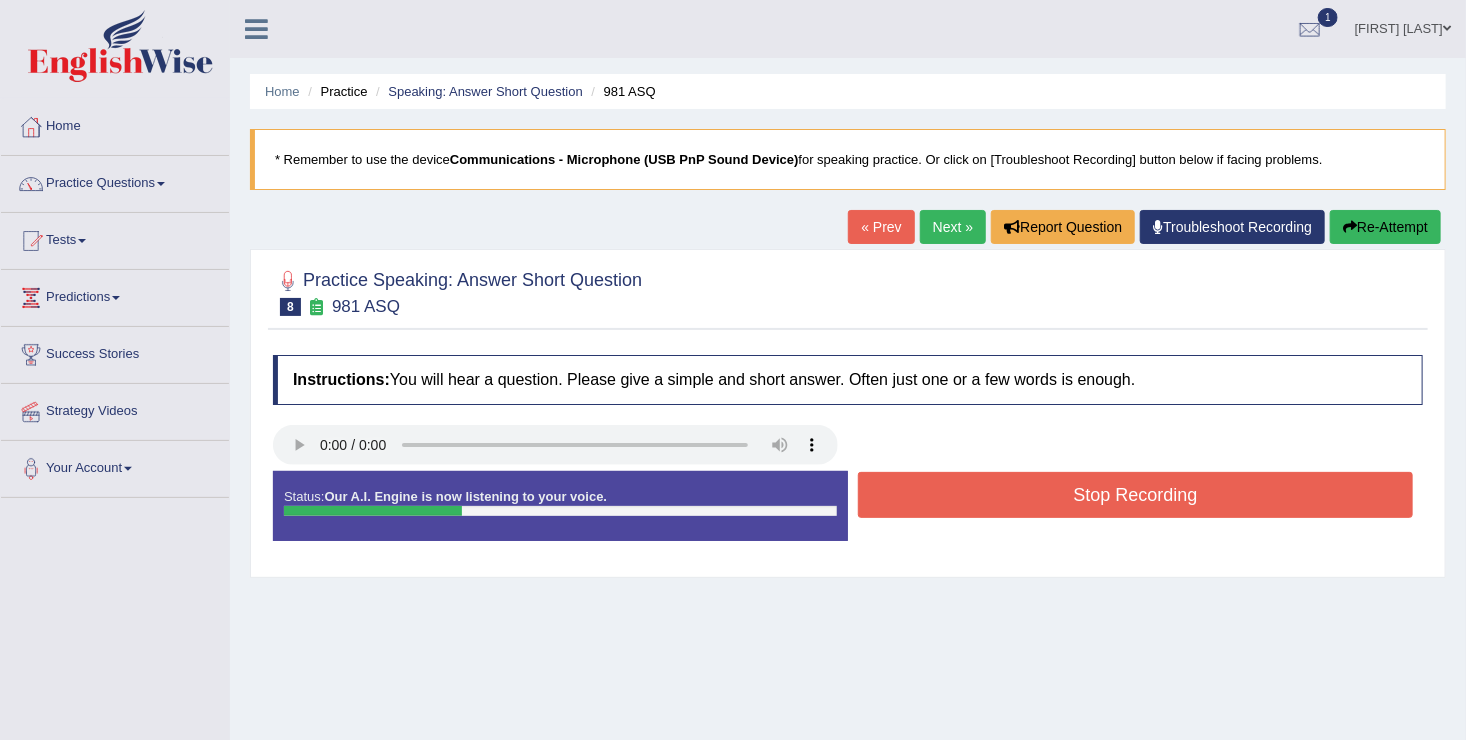 click on "Stop Recording" at bounding box center [1135, 495] 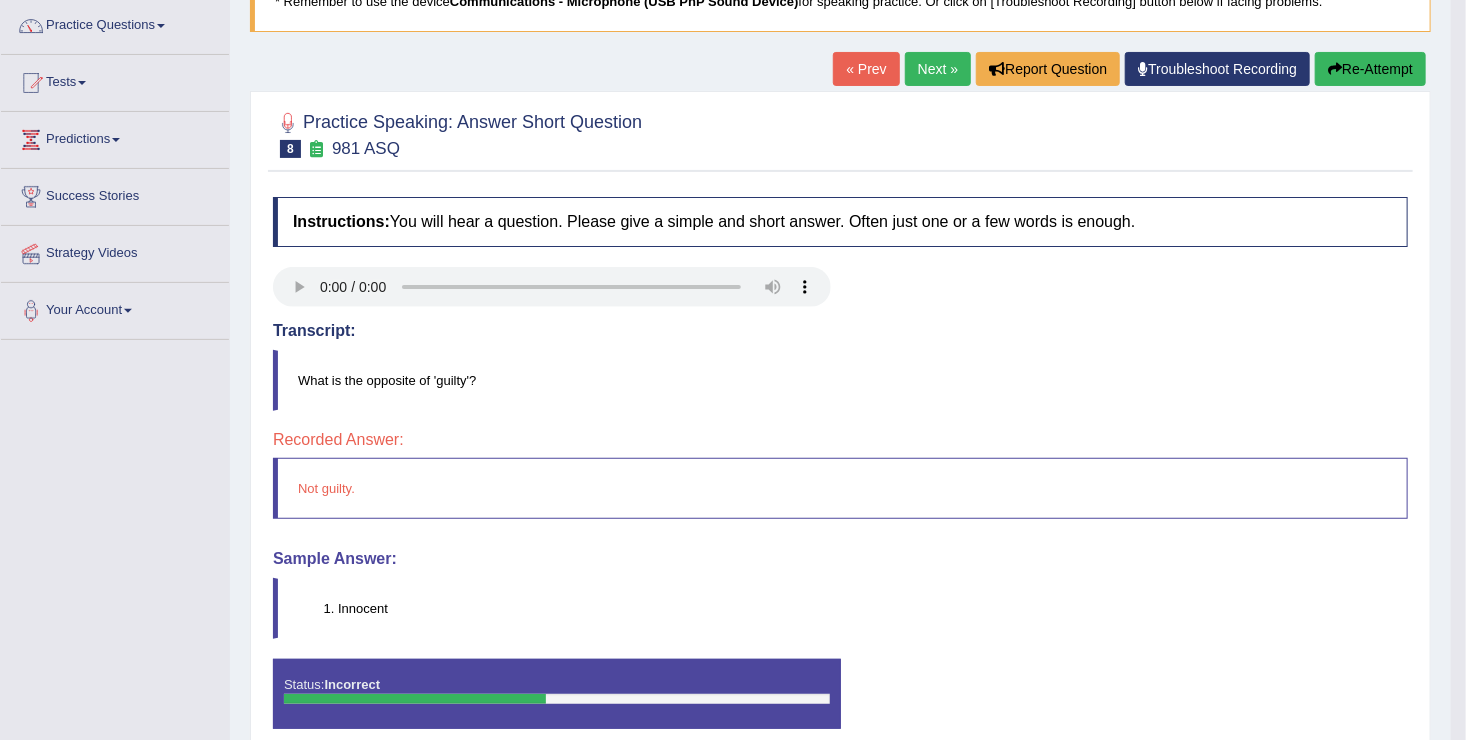 scroll, scrollTop: 160, scrollLeft: 0, axis: vertical 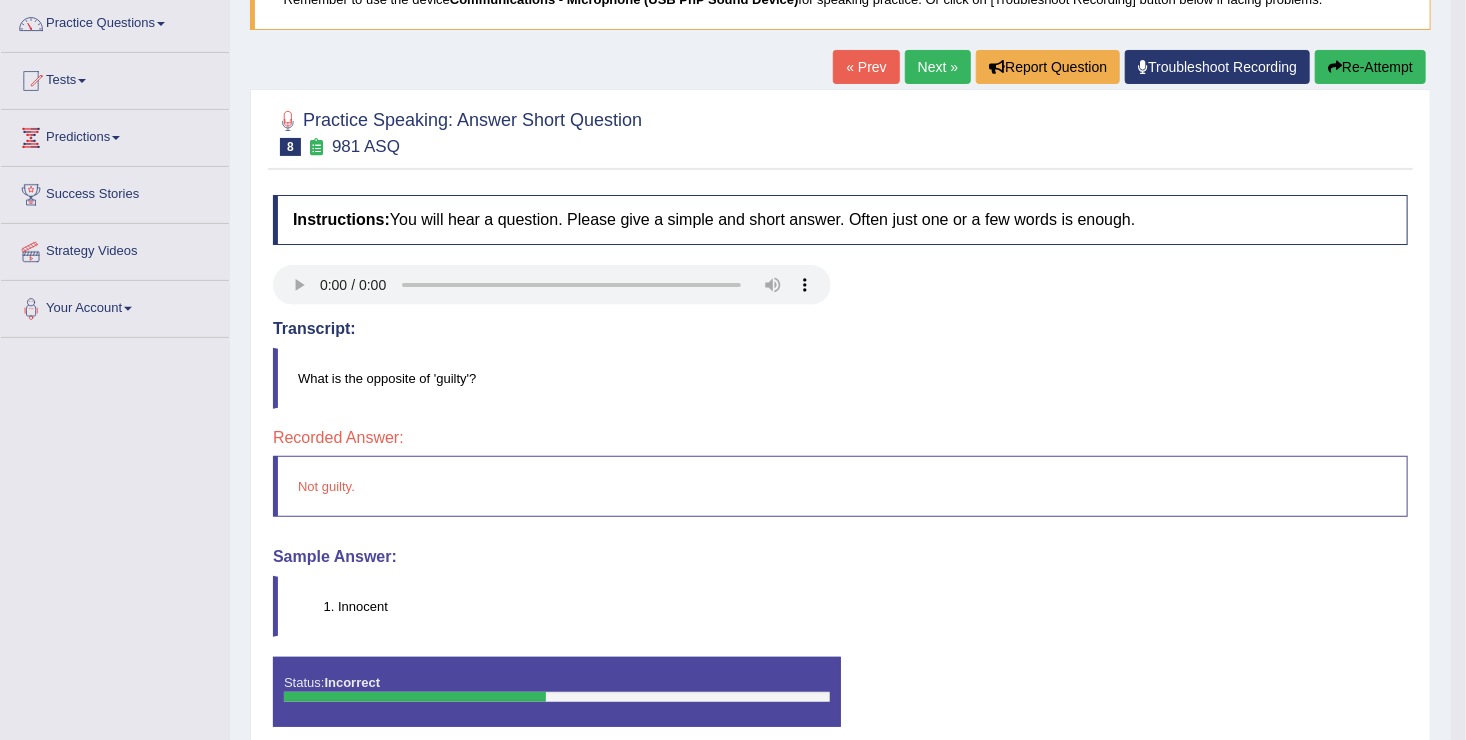click on "Next »" at bounding box center [938, 67] 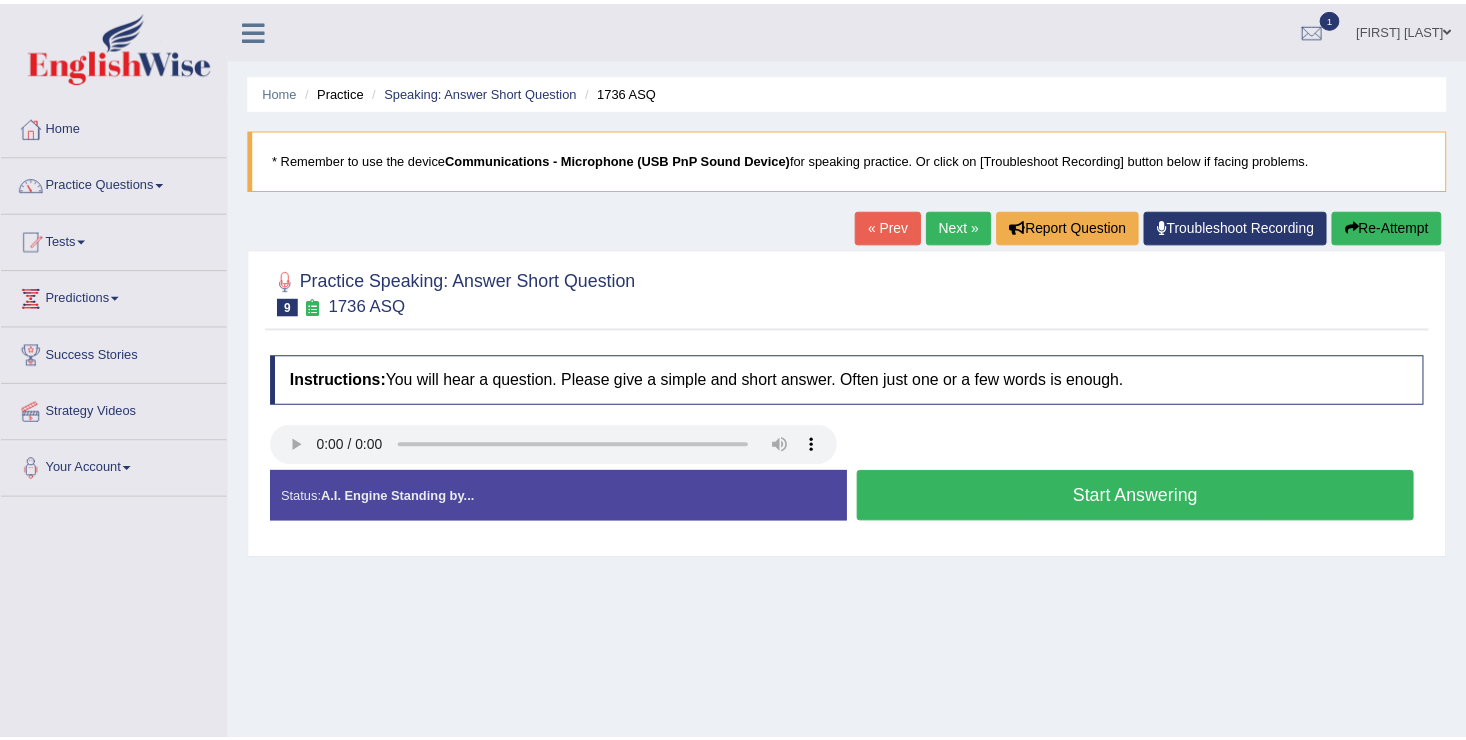 scroll, scrollTop: 0, scrollLeft: 0, axis: both 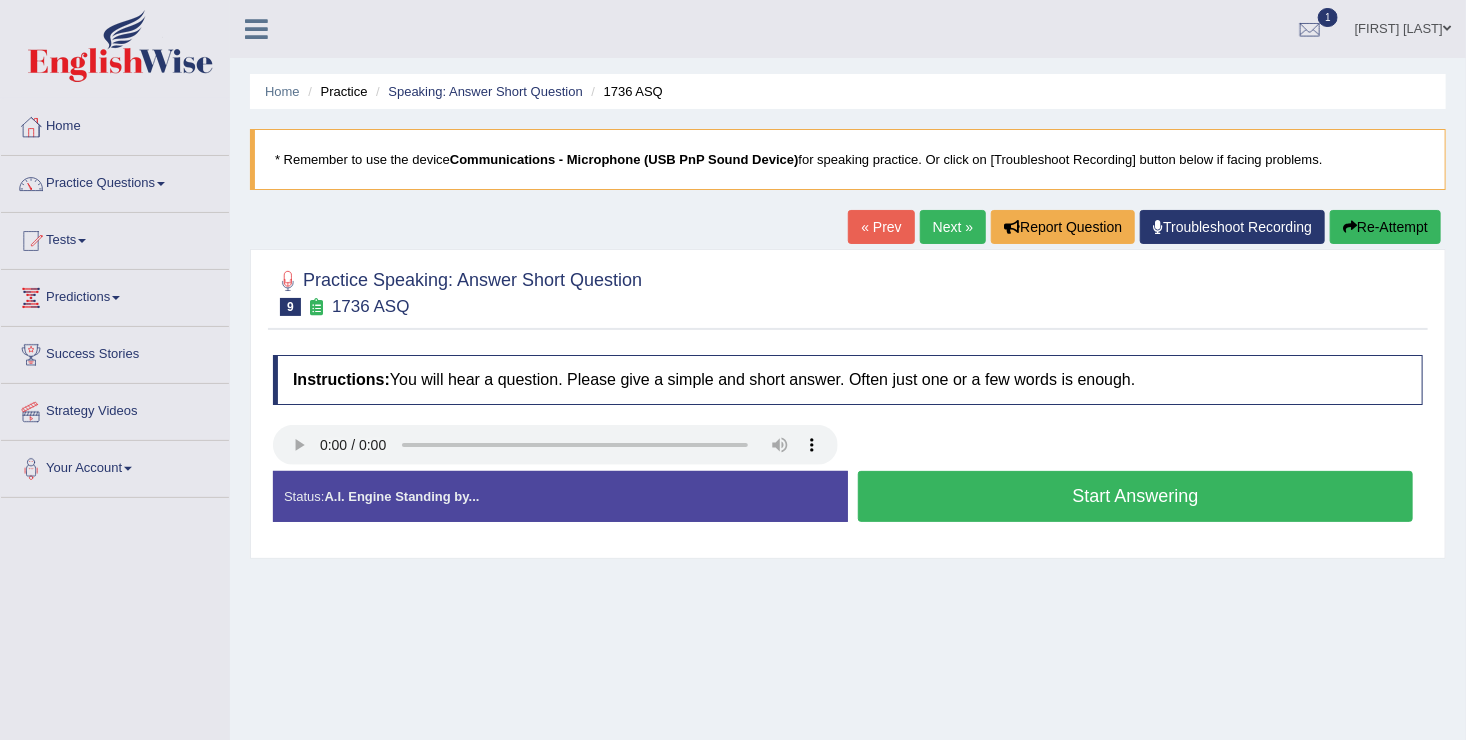 click on "Start Answering" at bounding box center [1135, 496] 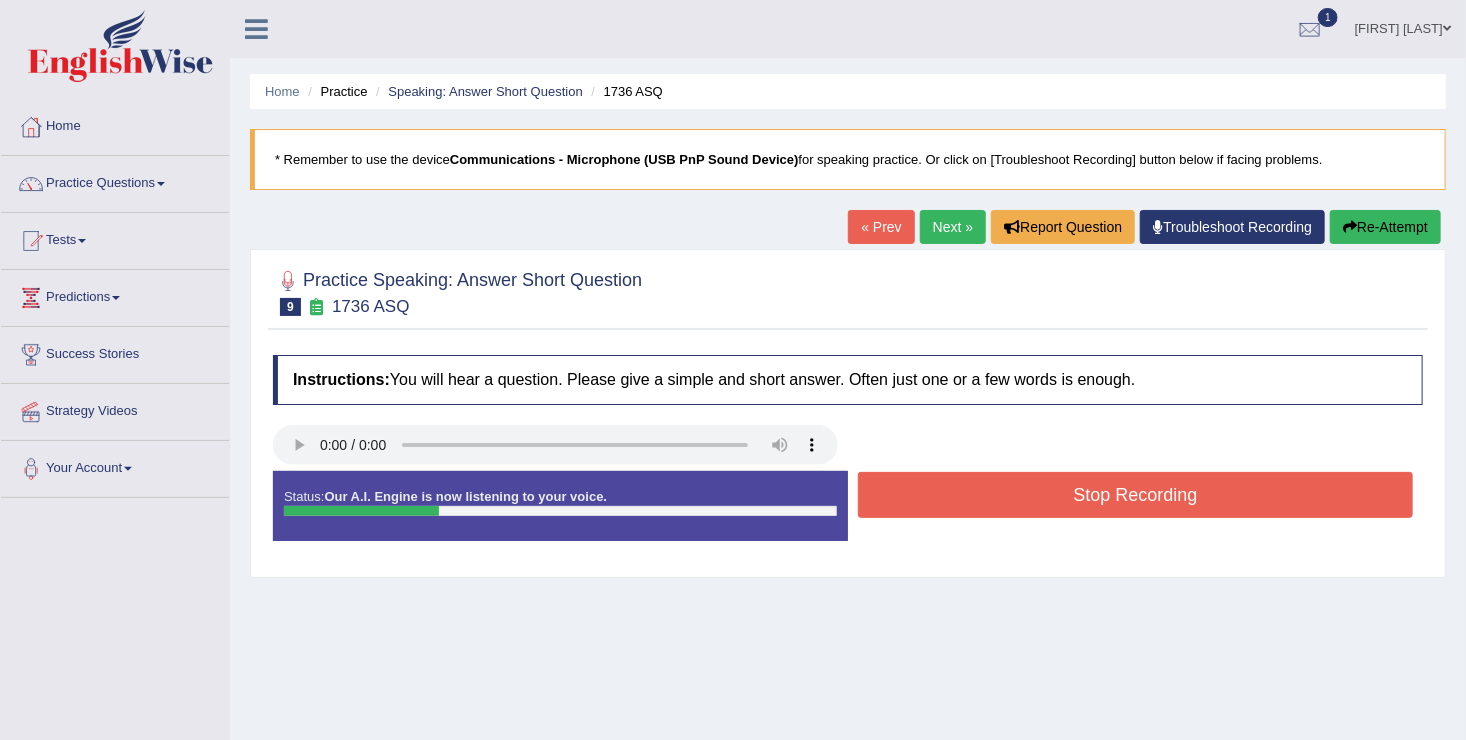 click on "Stop Recording" at bounding box center [1135, 495] 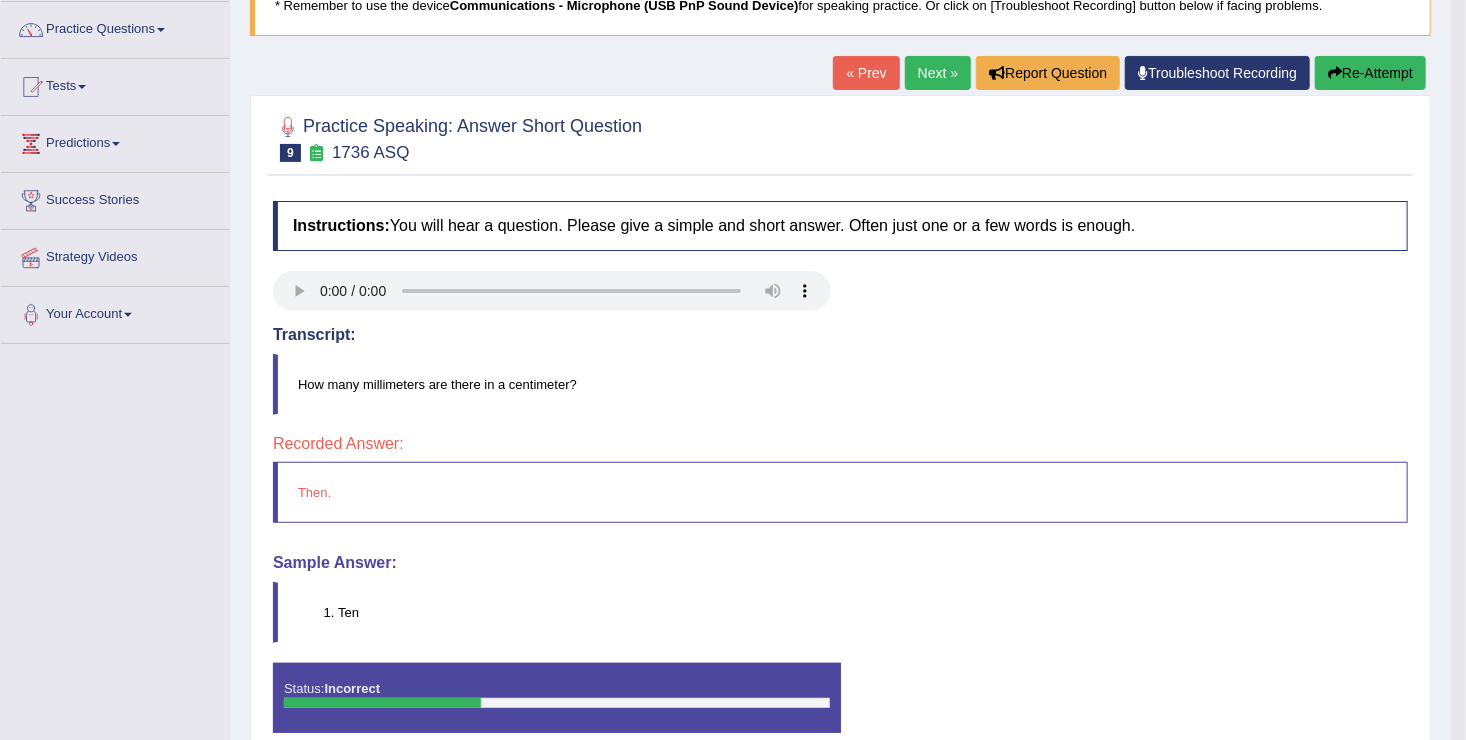 scroll, scrollTop: 160, scrollLeft: 0, axis: vertical 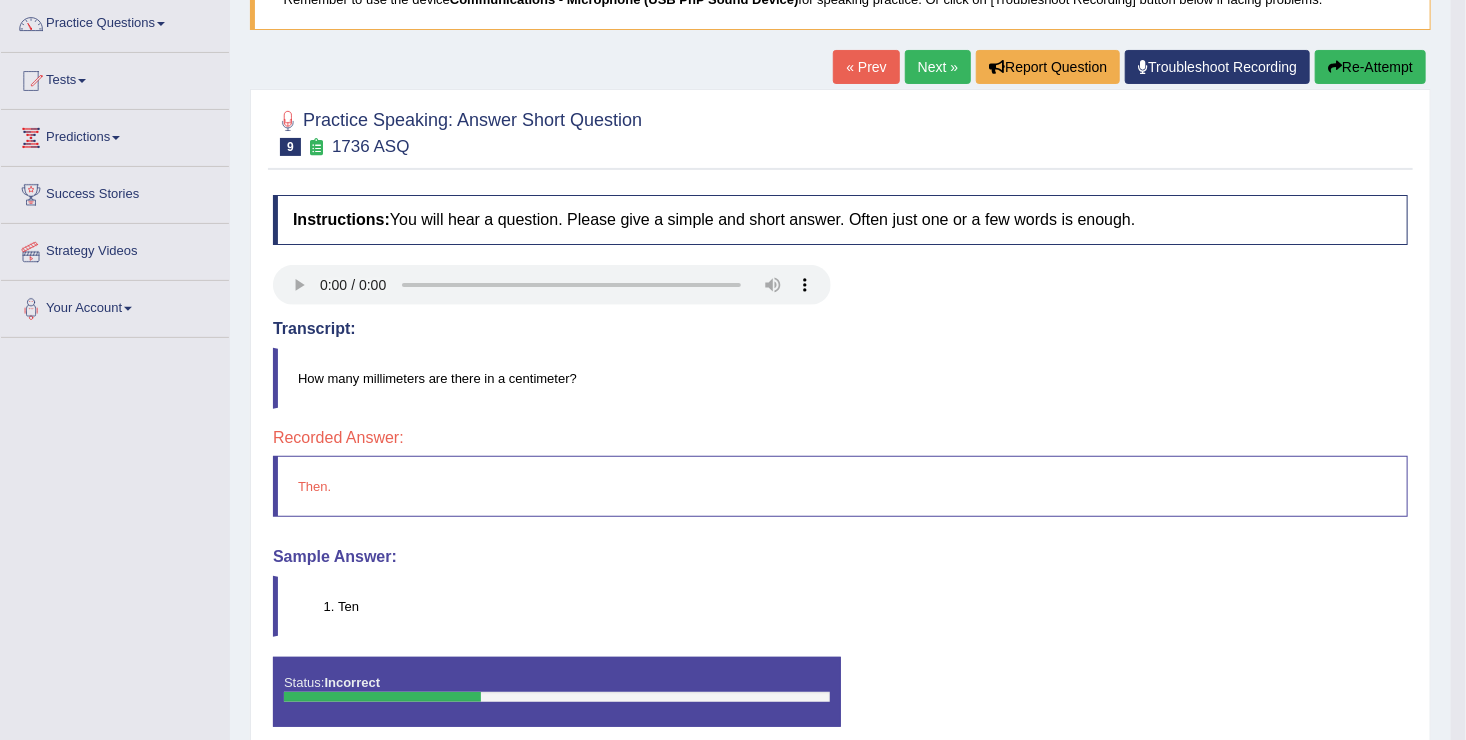 click on "Re-Attempt" at bounding box center [1370, 67] 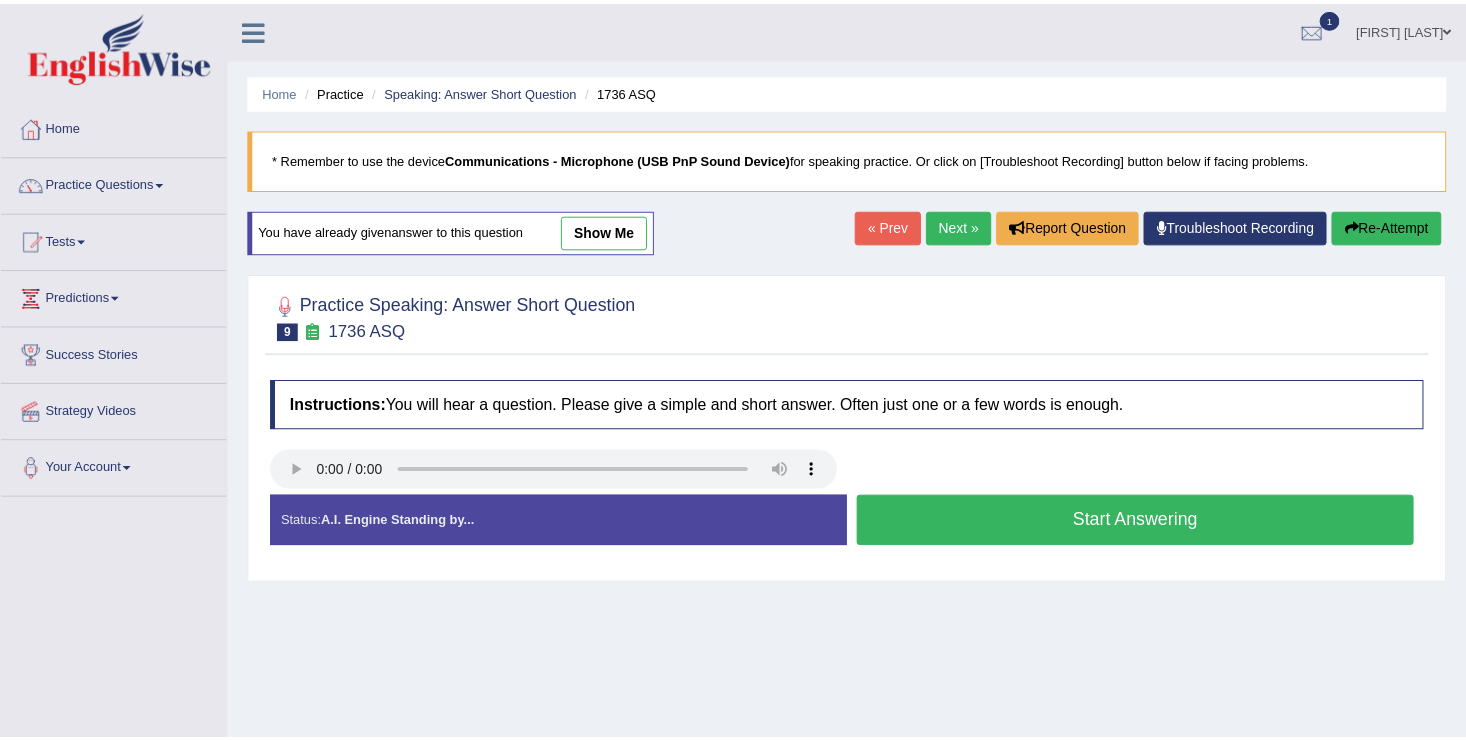 scroll, scrollTop: 166, scrollLeft: 0, axis: vertical 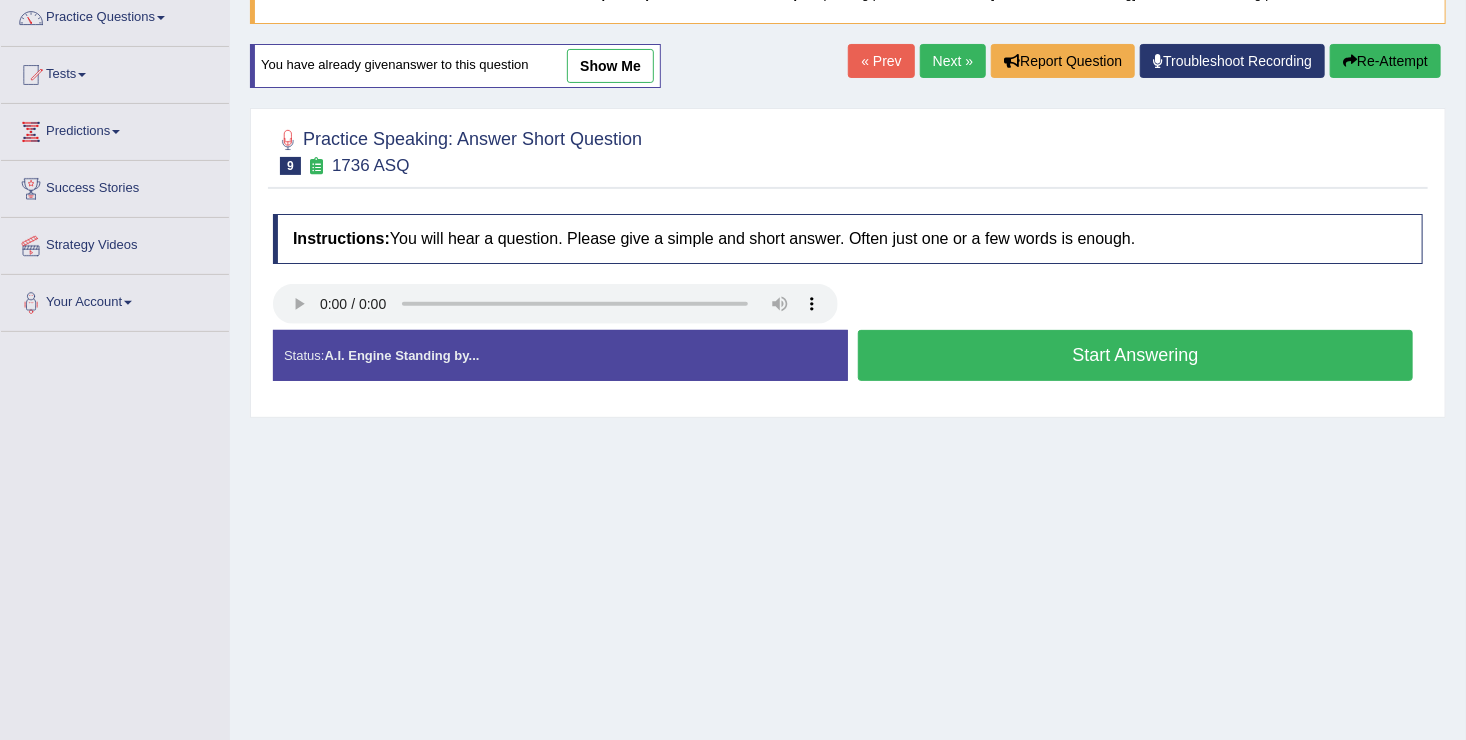 click on "Start Answering" at bounding box center (1135, 355) 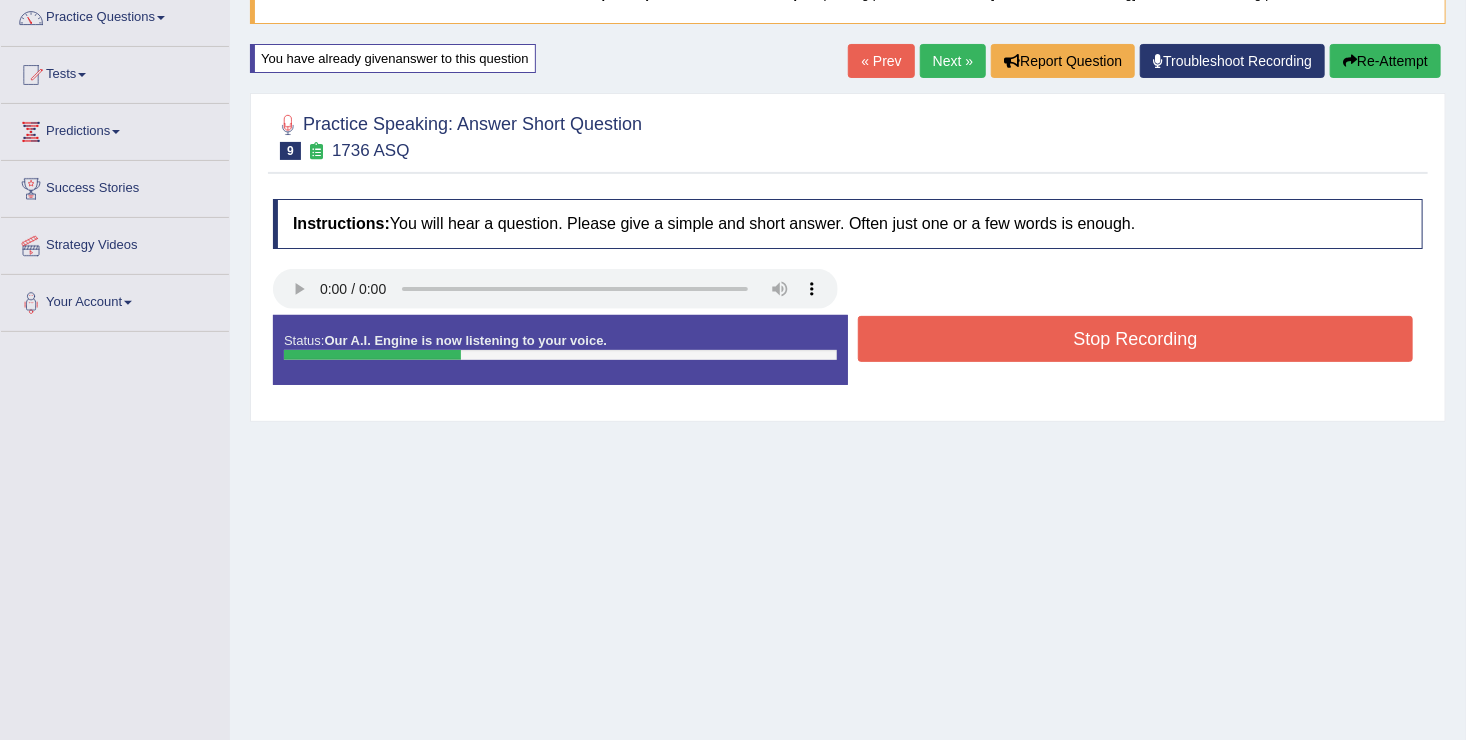 click on "Stop Recording" at bounding box center (1135, 339) 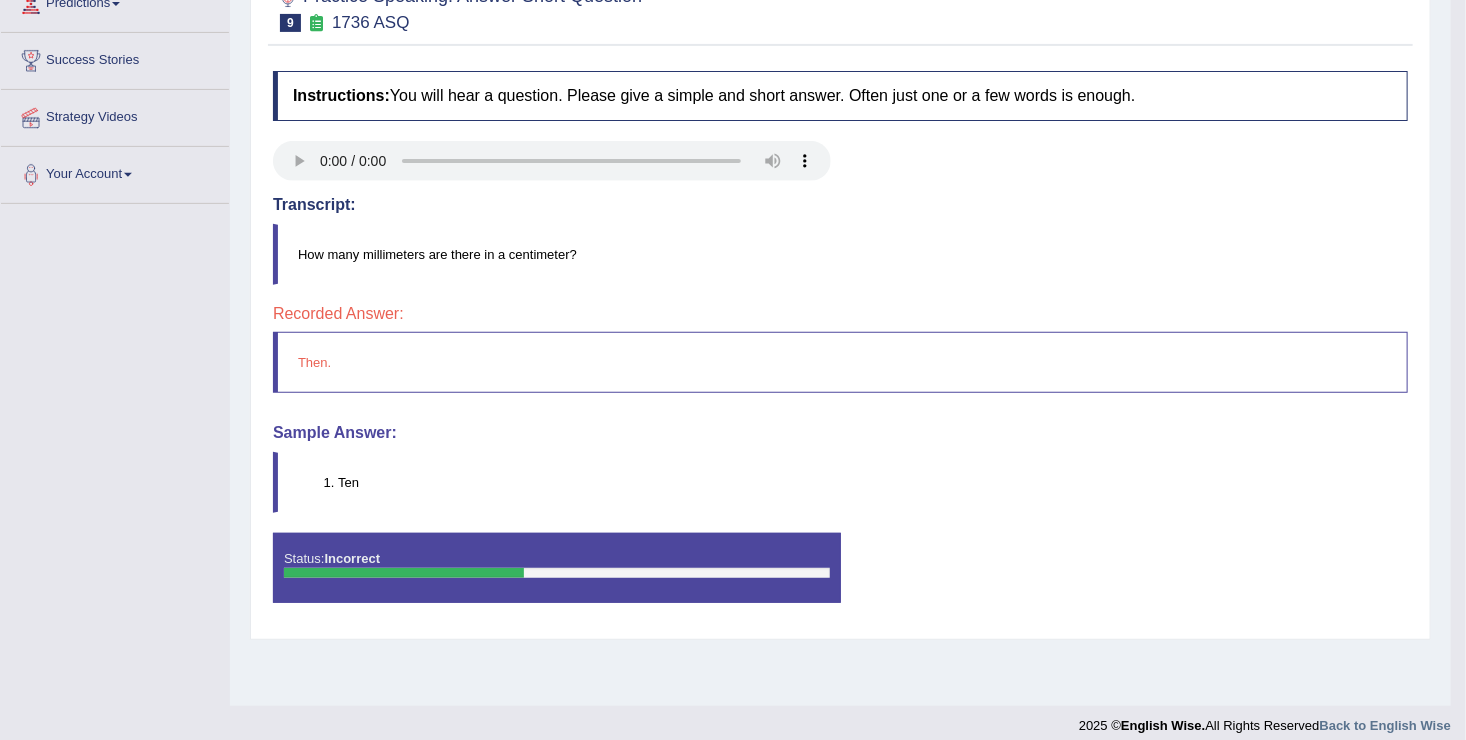 scroll, scrollTop: 310, scrollLeft: 0, axis: vertical 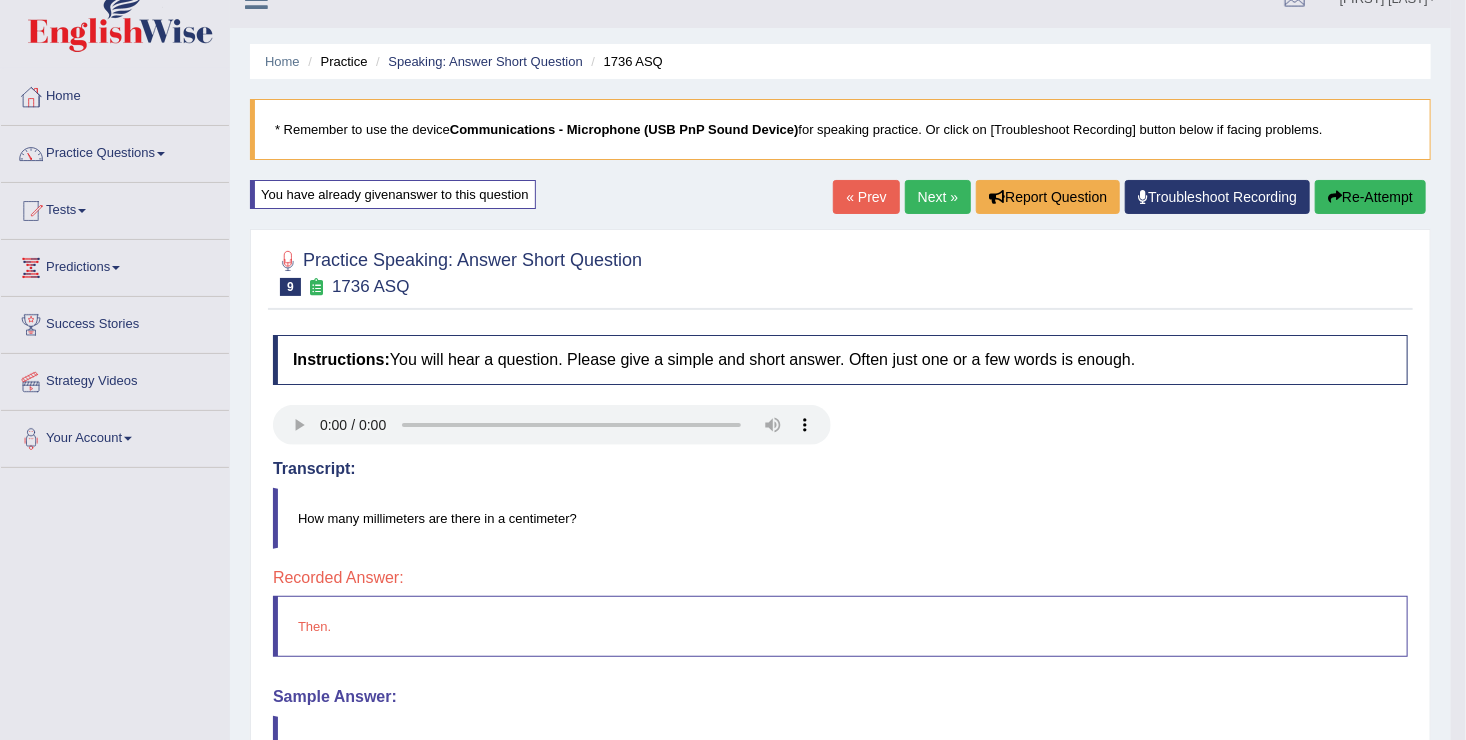 click on "Re-Attempt" at bounding box center (1370, 197) 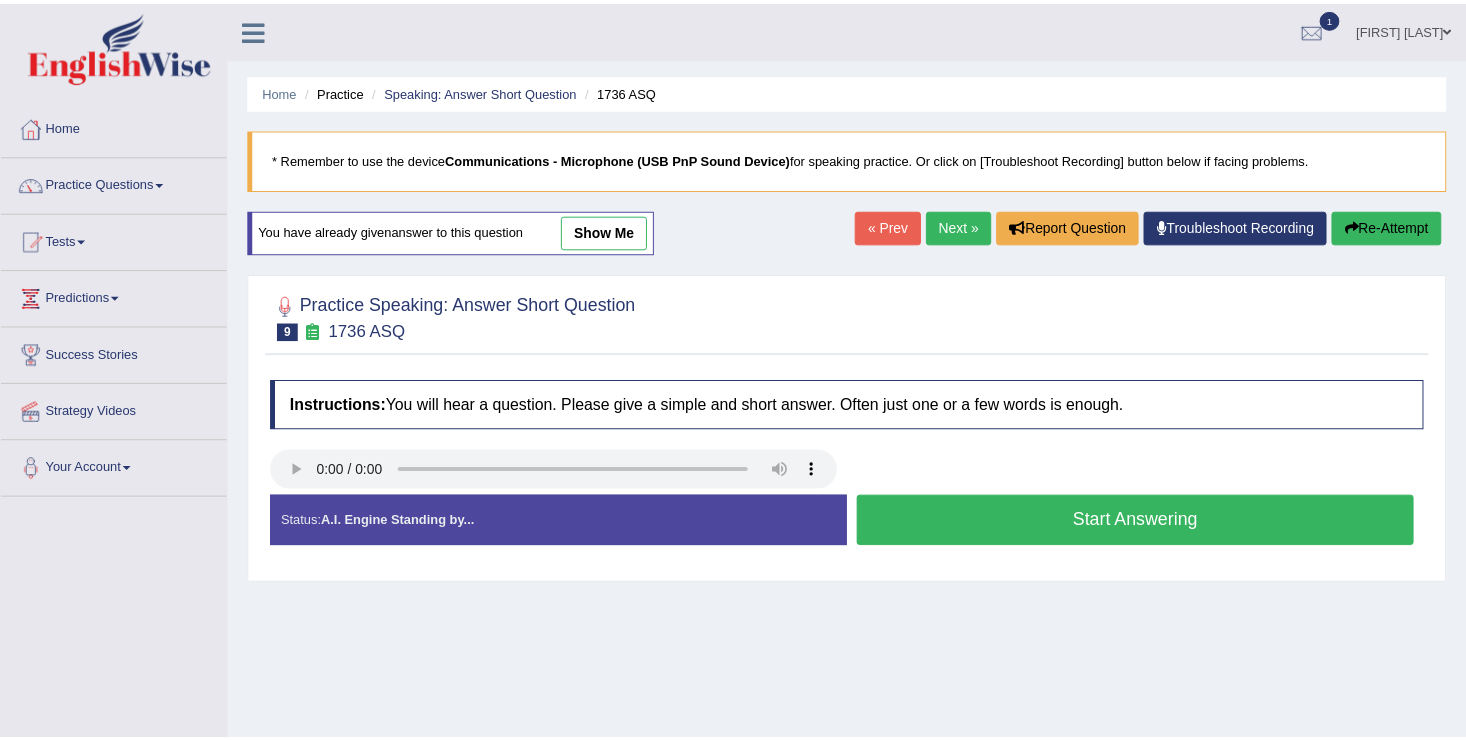 scroll, scrollTop: 30, scrollLeft: 0, axis: vertical 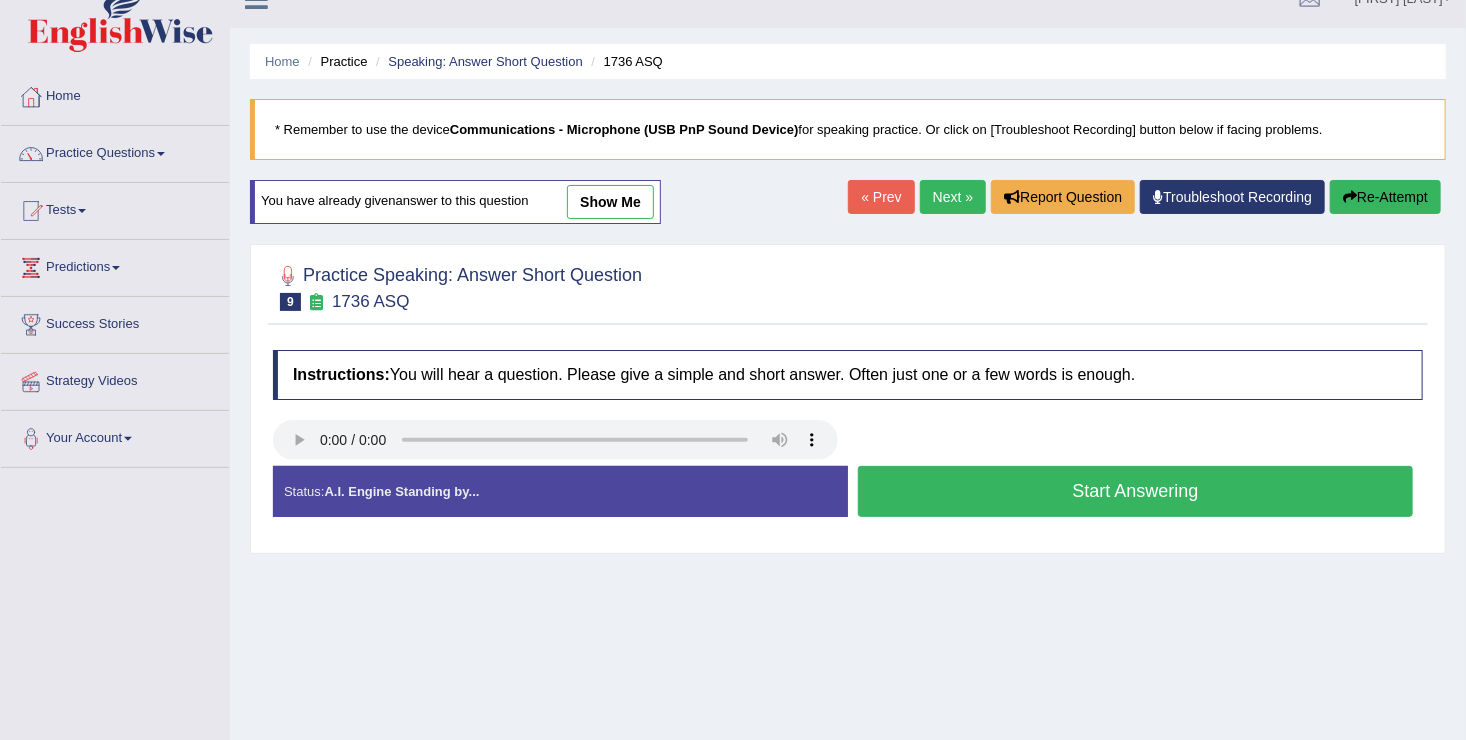 click on "Start Answering" at bounding box center (1135, 491) 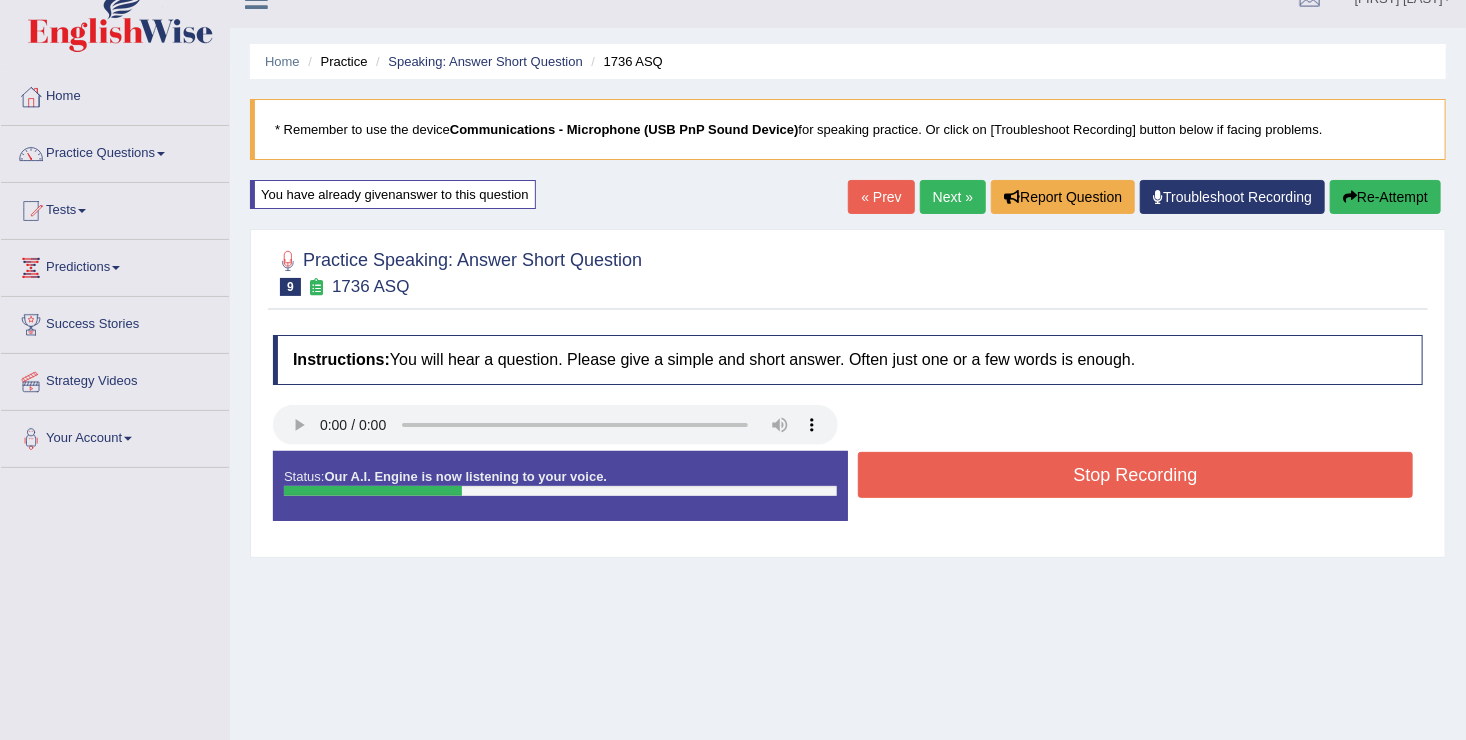 click on "Stop Recording" at bounding box center (1135, 475) 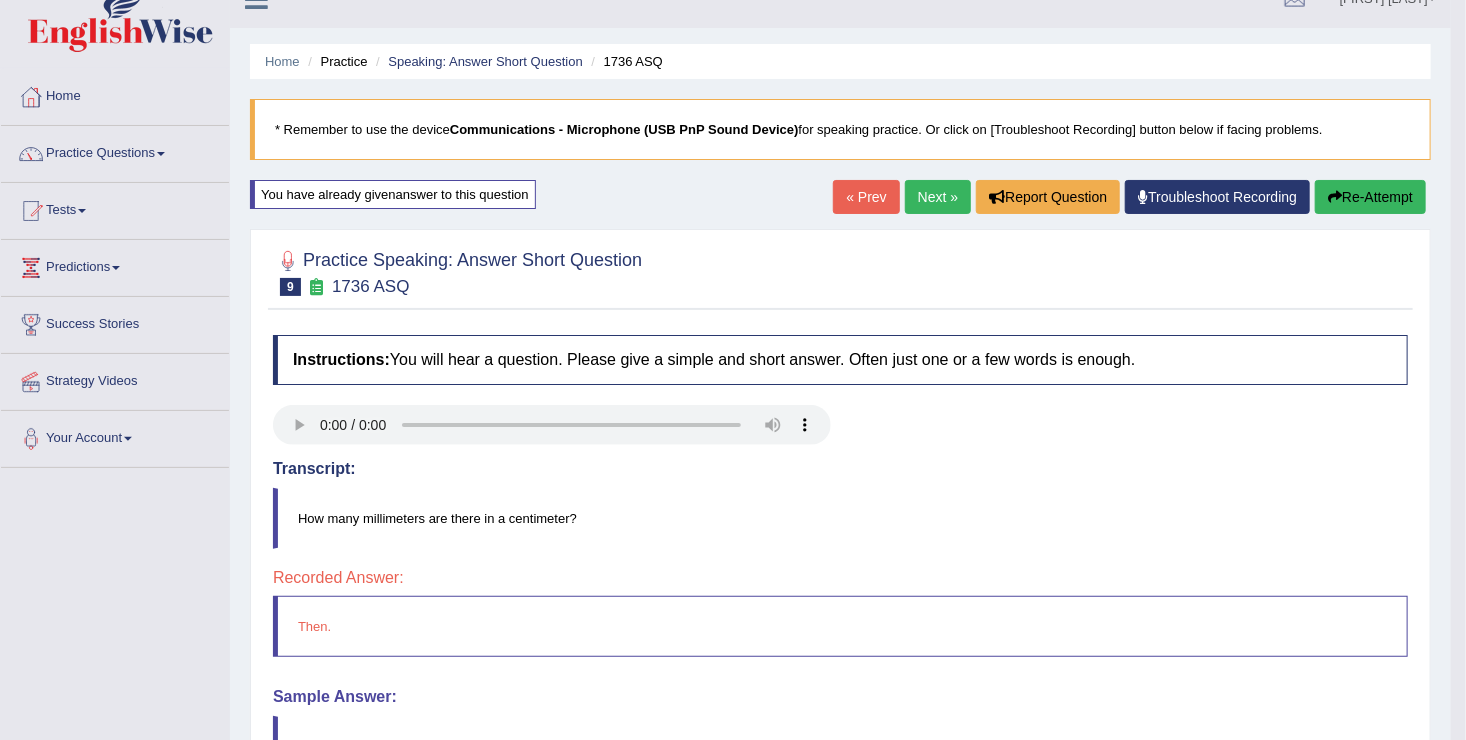 click on "Re-Attempt" at bounding box center [1370, 197] 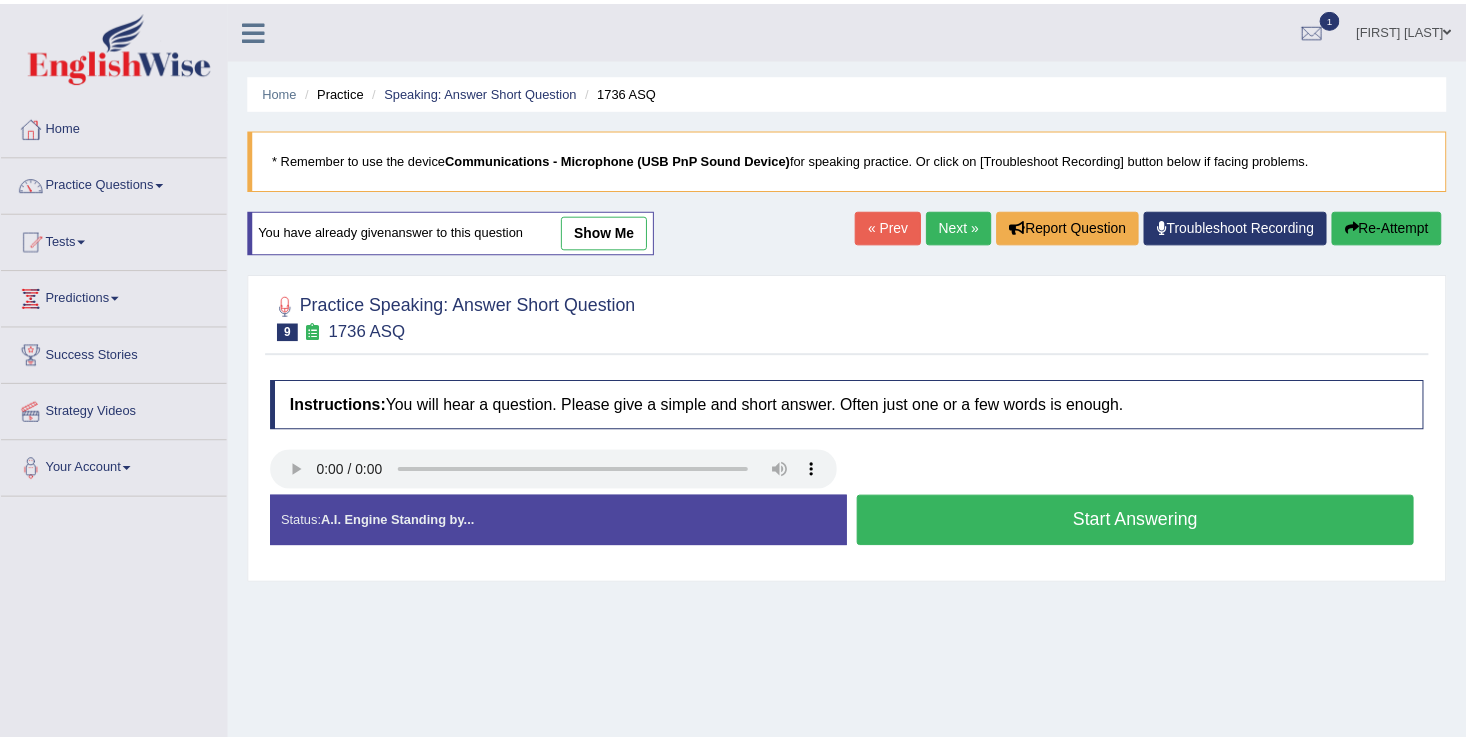 scroll, scrollTop: 30, scrollLeft: 0, axis: vertical 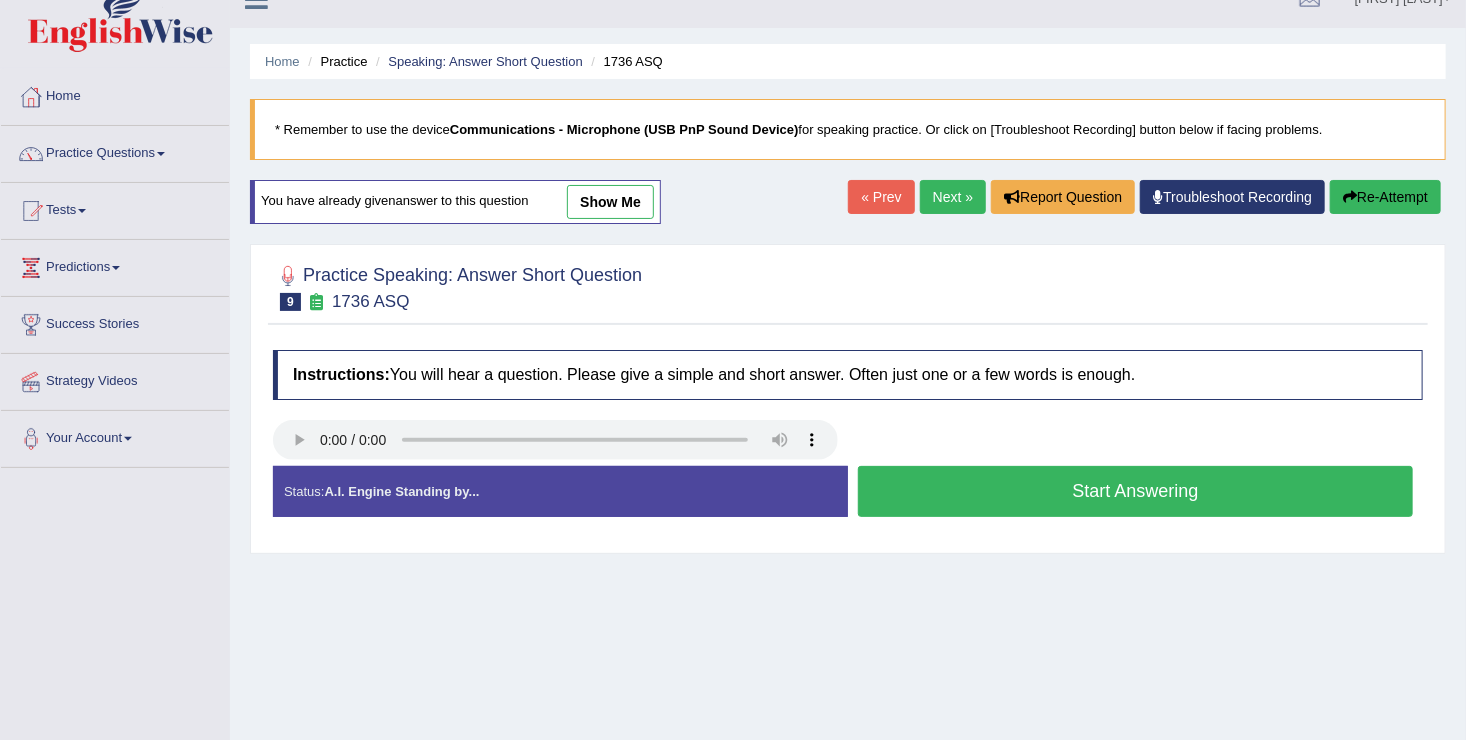 click on "Start Answering" at bounding box center [1135, 491] 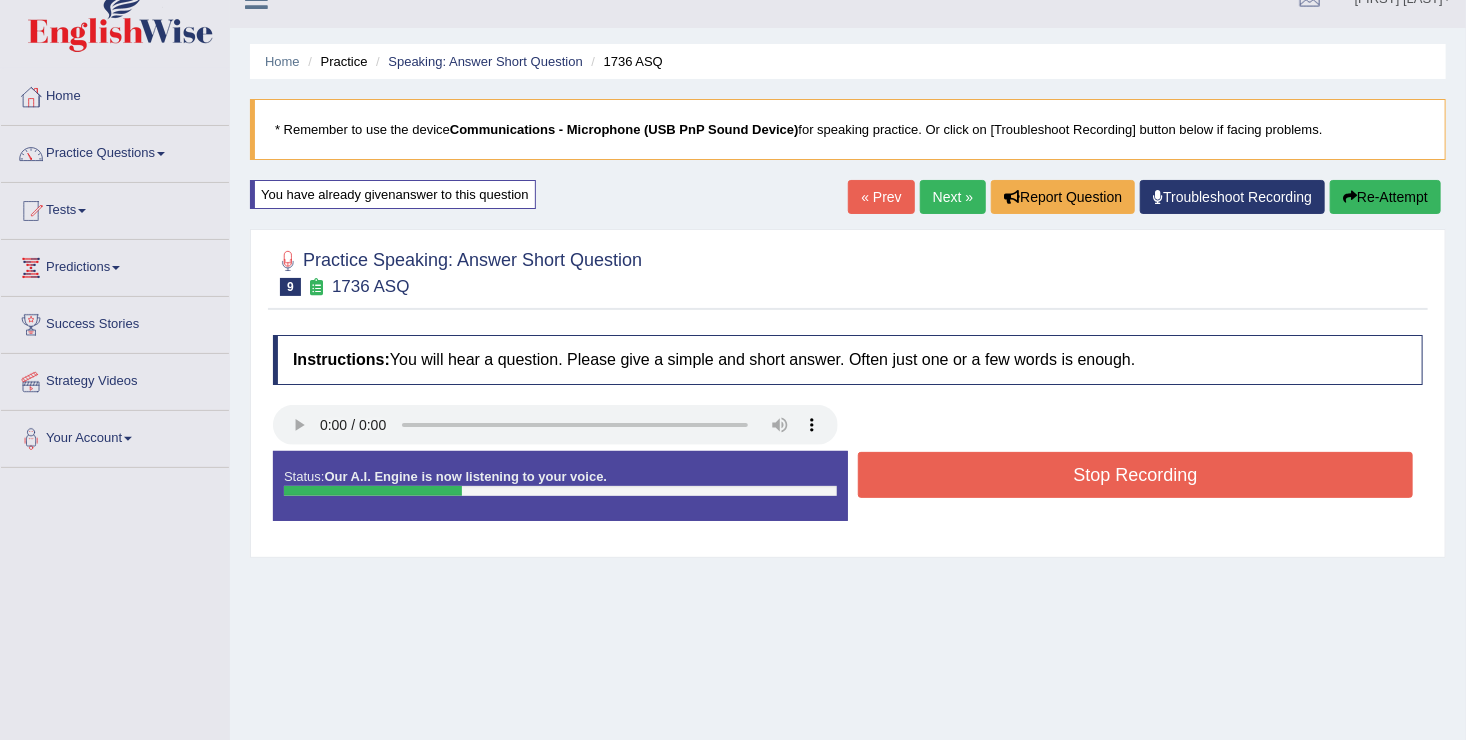 click on "Stop Recording" at bounding box center (1135, 475) 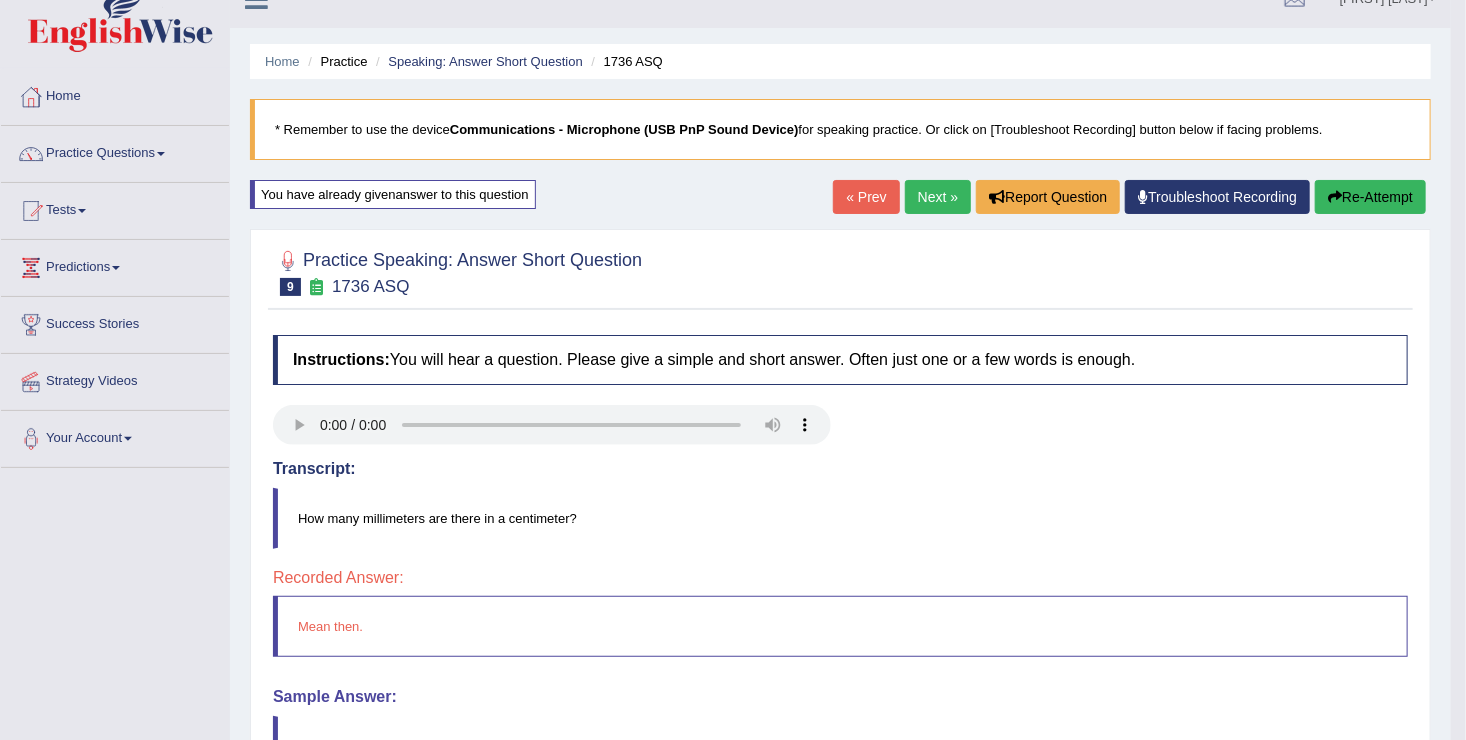 click on "Re-Attempt" at bounding box center (1370, 197) 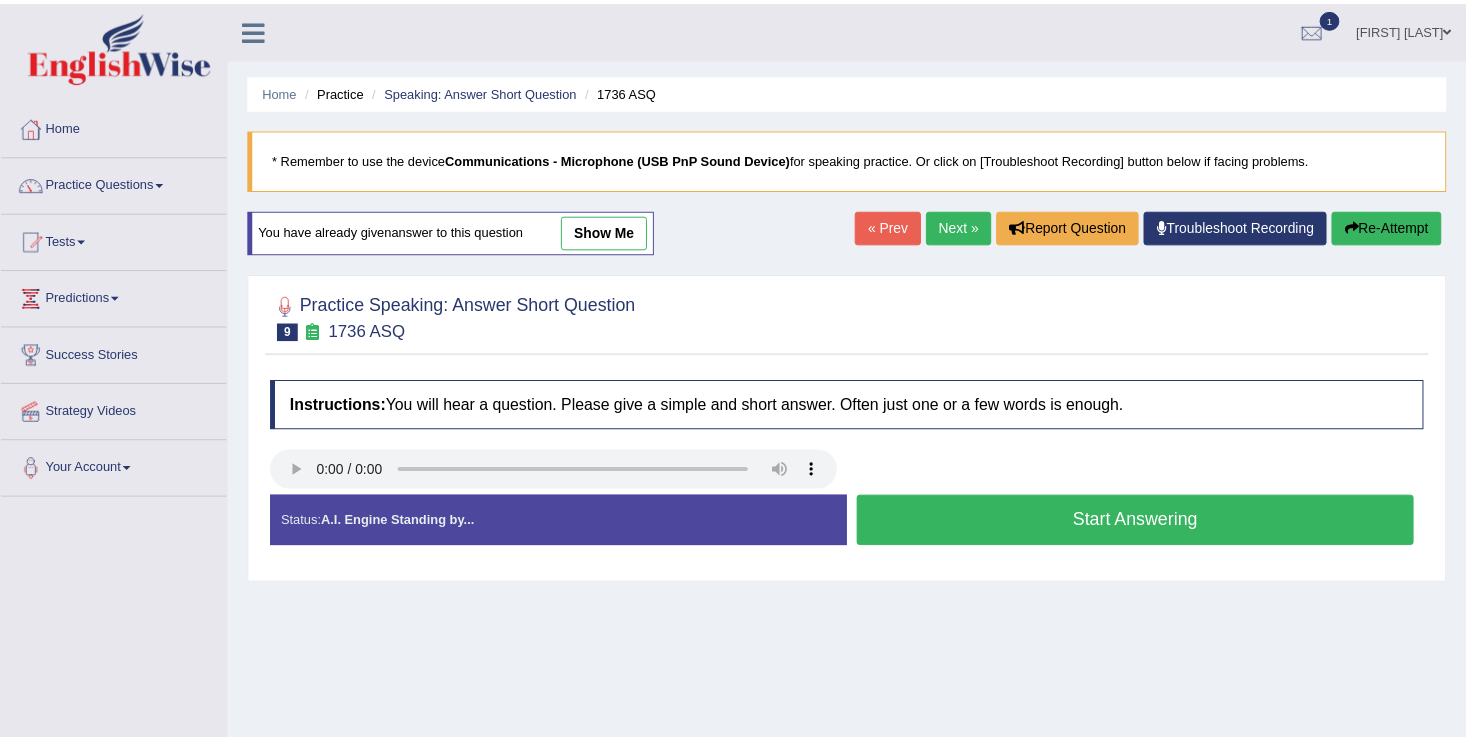 scroll, scrollTop: 30, scrollLeft: 0, axis: vertical 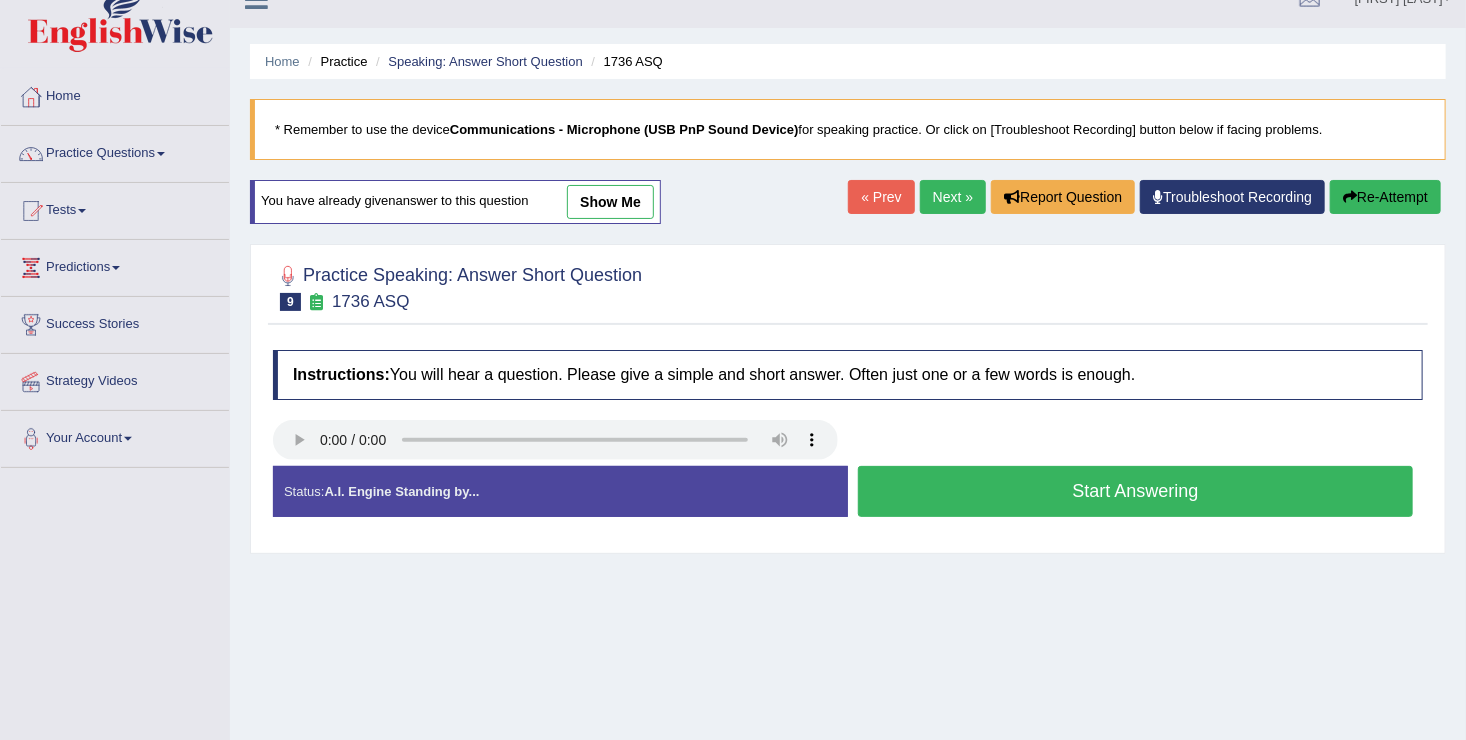 click on "Start Answering" at bounding box center (1135, 491) 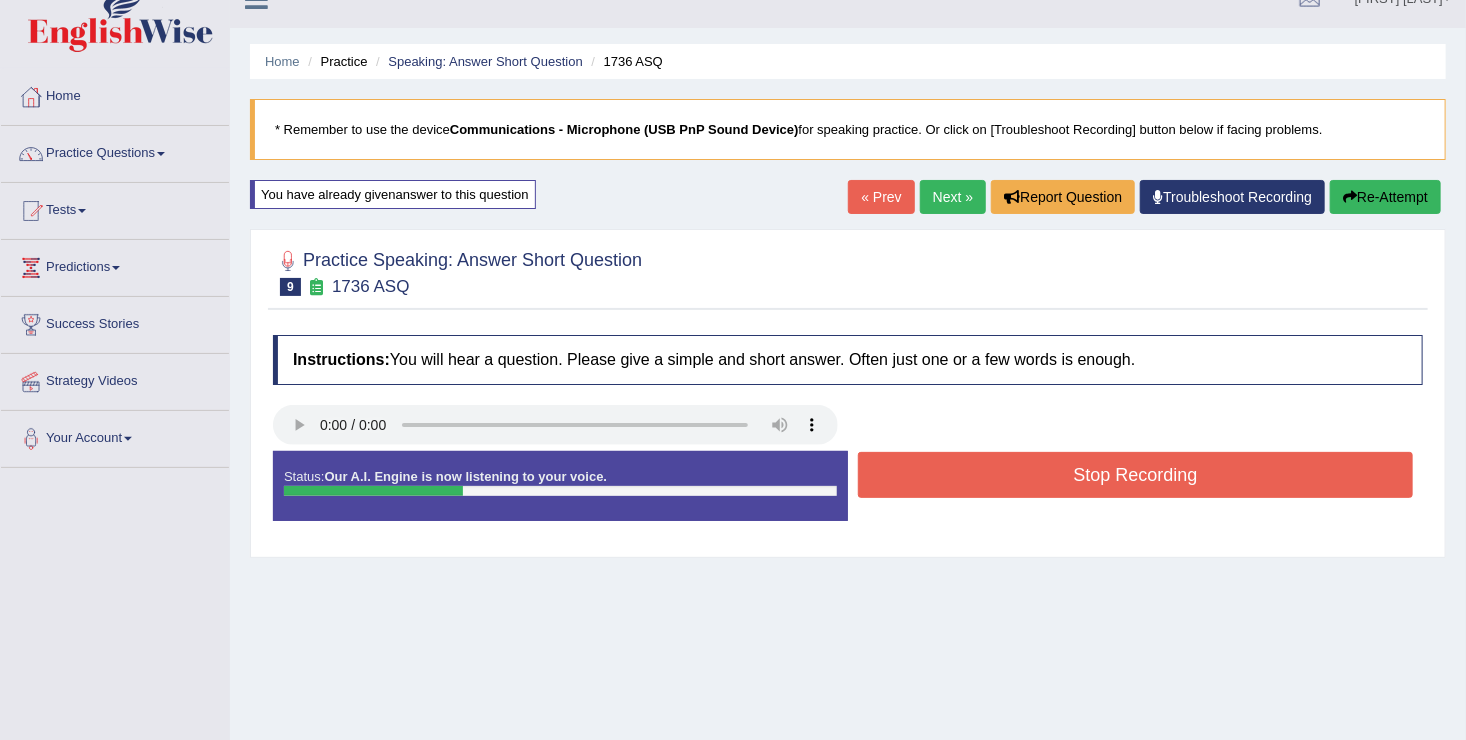 click on "Stop Recording" at bounding box center [1135, 475] 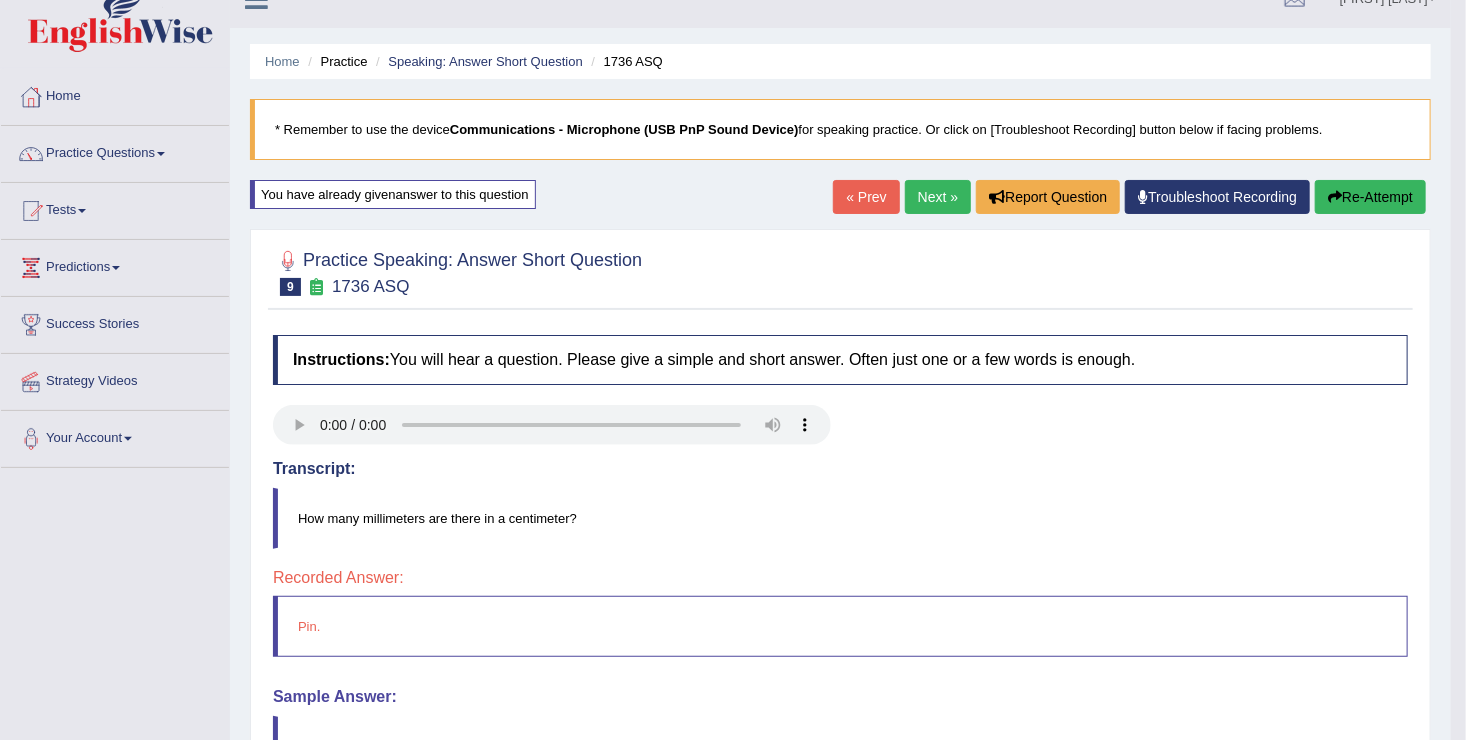 click on "Re-Attempt" at bounding box center [1370, 197] 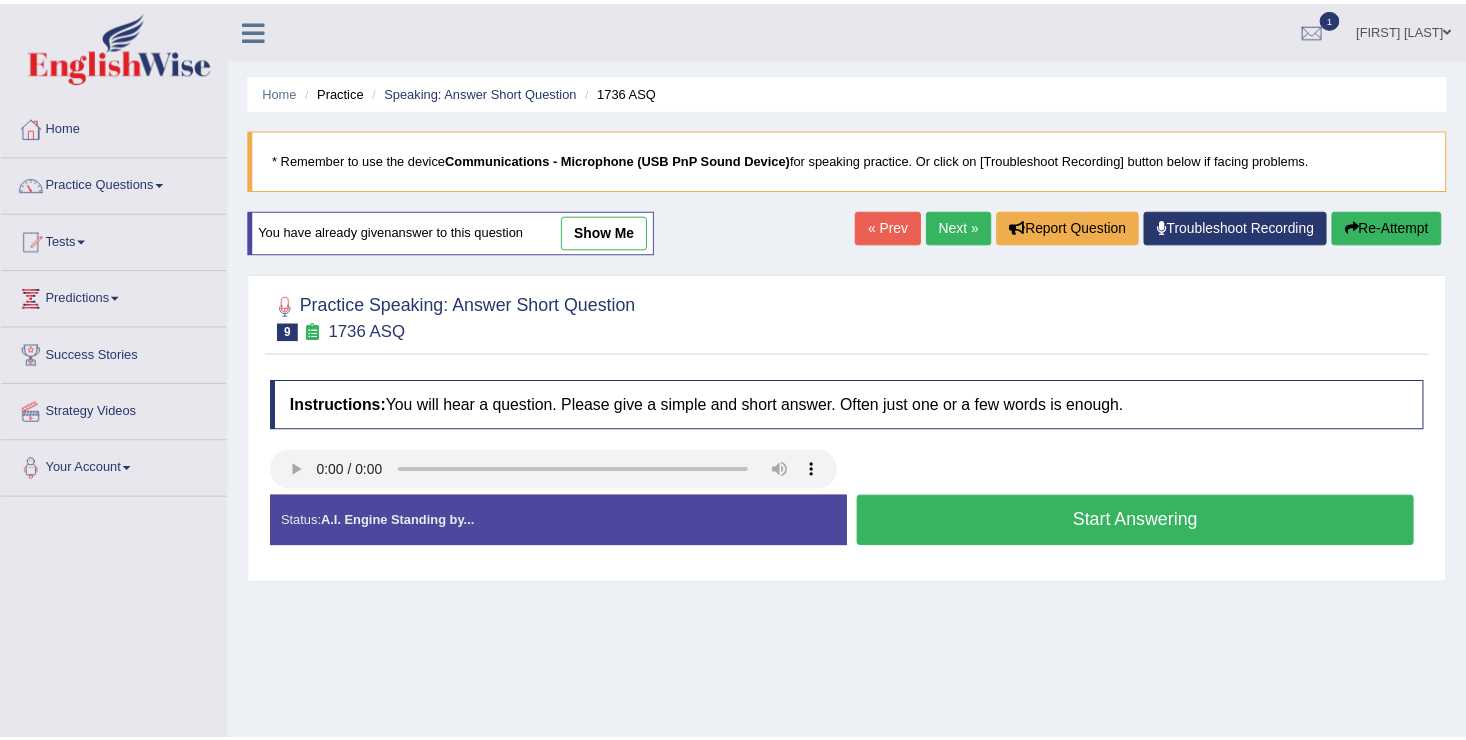 scroll, scrollTop: 30, scrollLeft: 0, axis: vertical 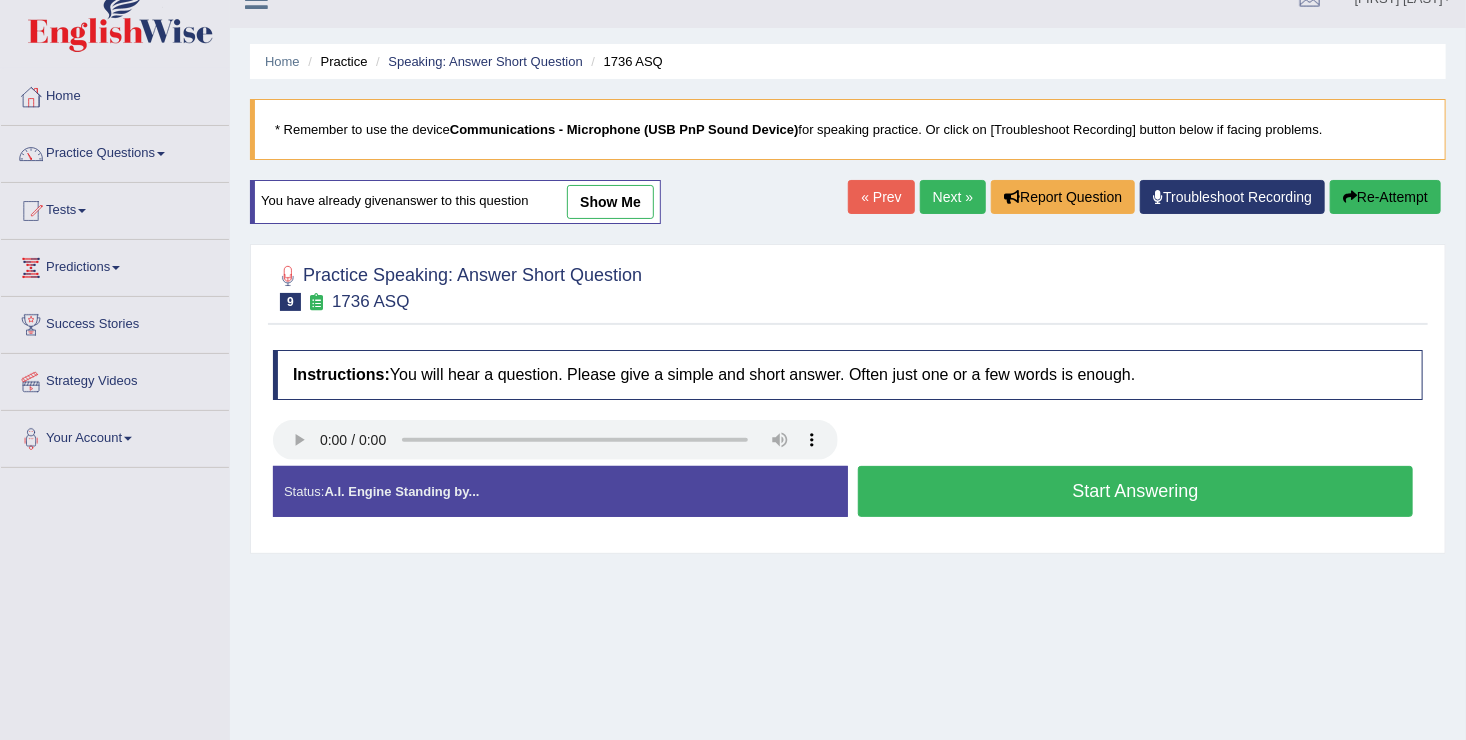 click on "Start Answering" at bounding box center [1135, 491] 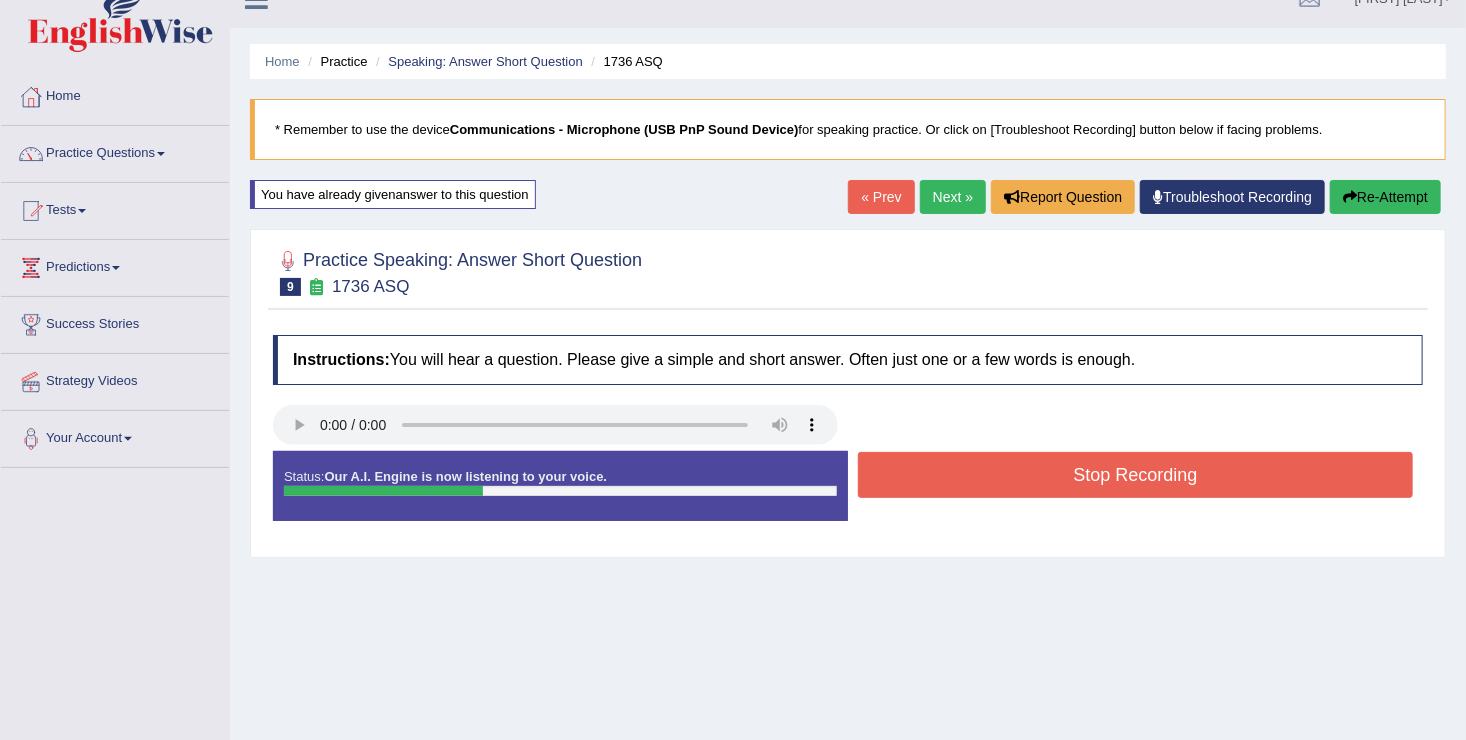 click on "Stop Recording" at bounding box center [1135, 475] 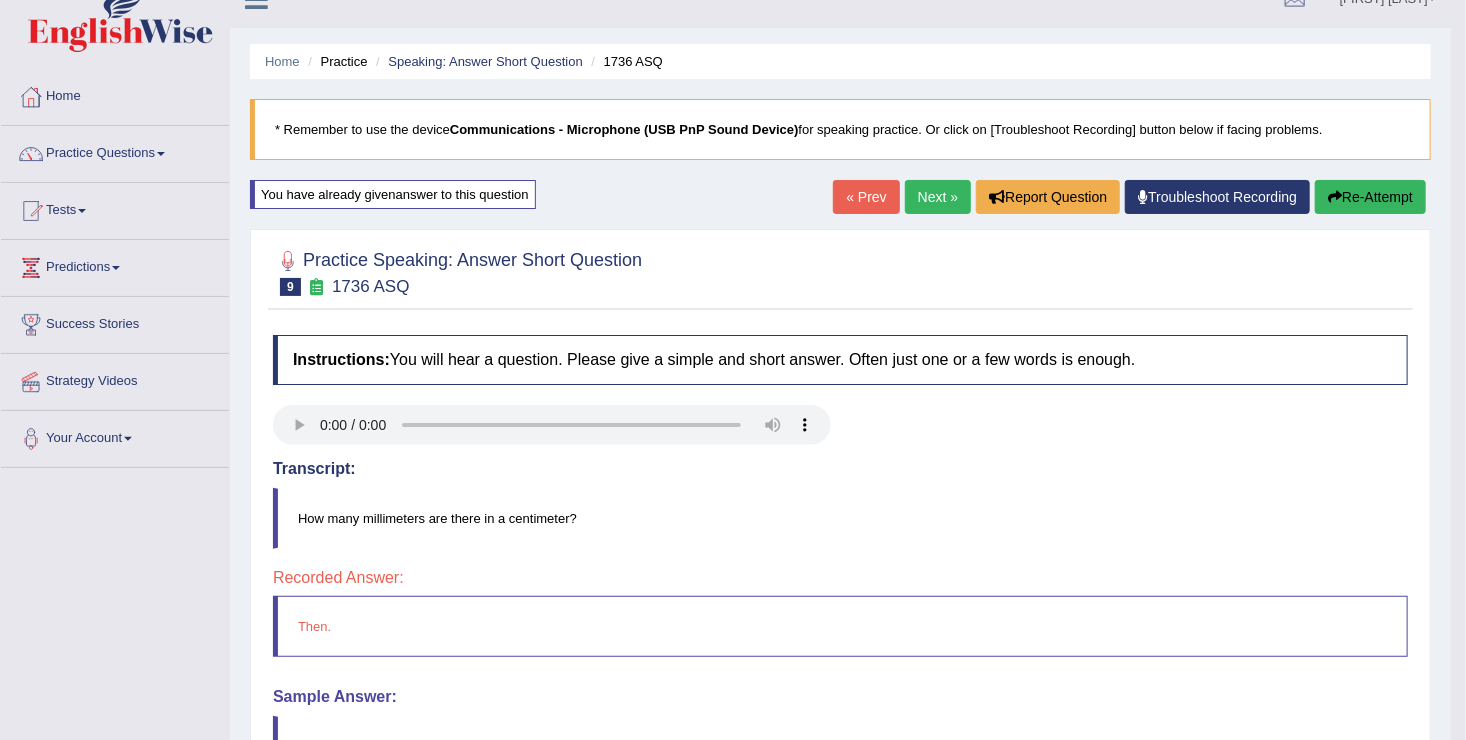 click on "Re-Attempt" at bounding box center (1370, 197) 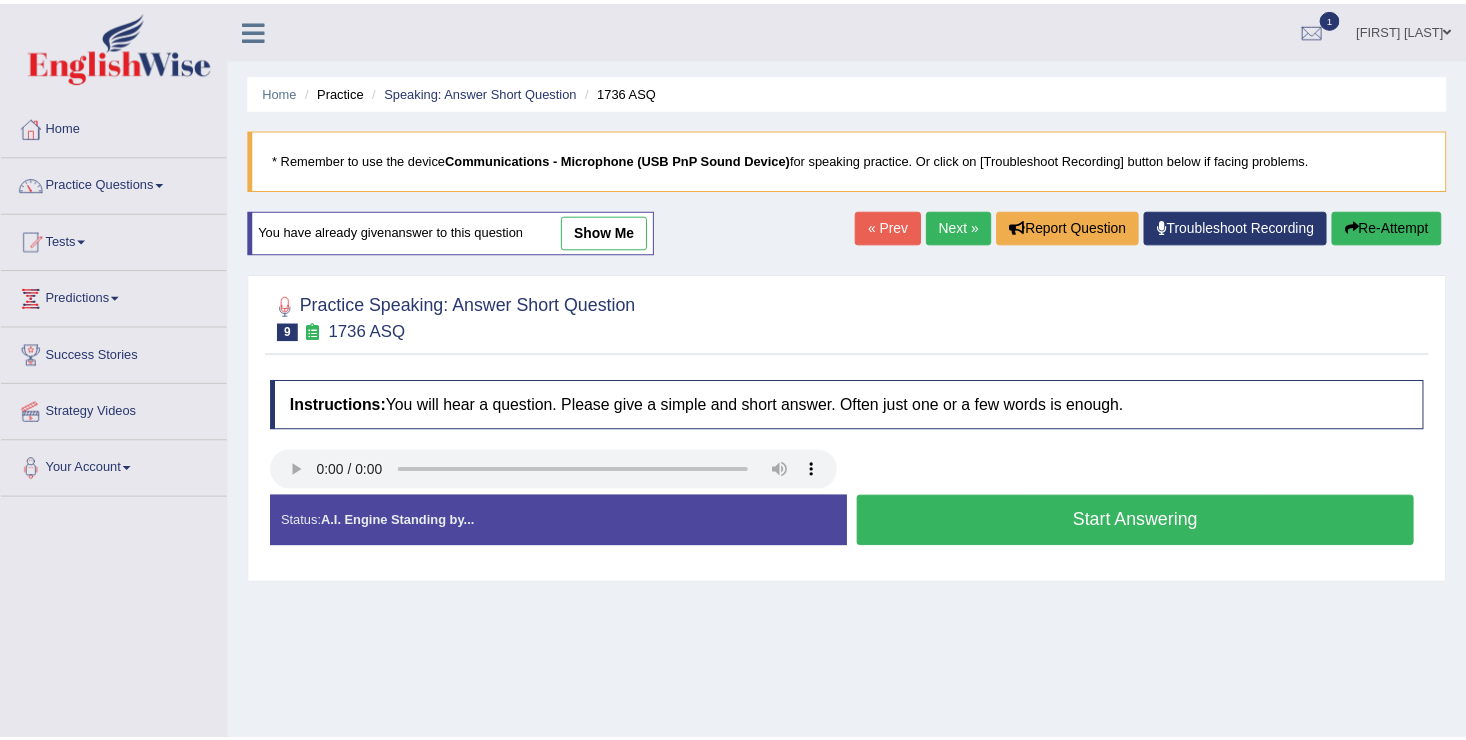 scroll, scrollTop: 30, scrollLeft: 0, axis: vertical 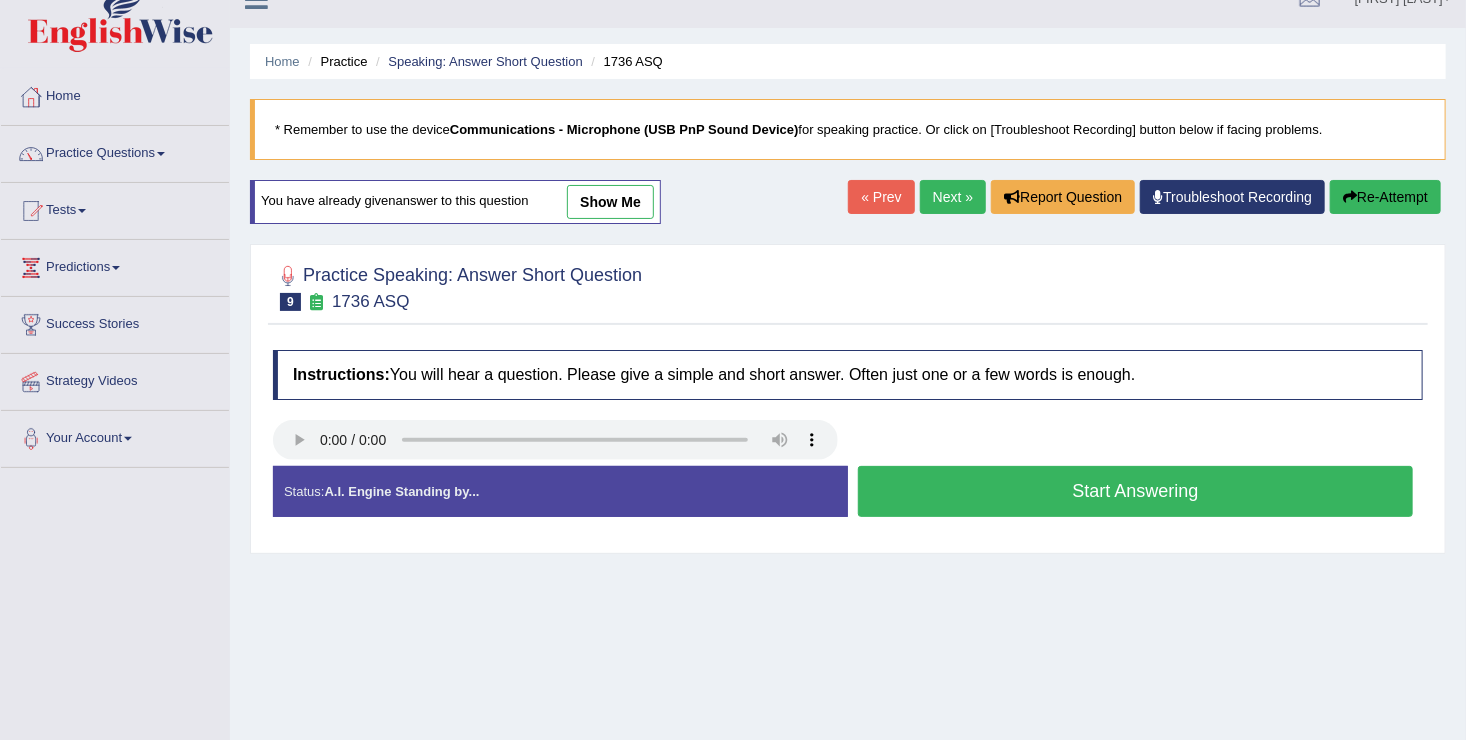 click on "Start Answering" at bounding box center [1135, 491] 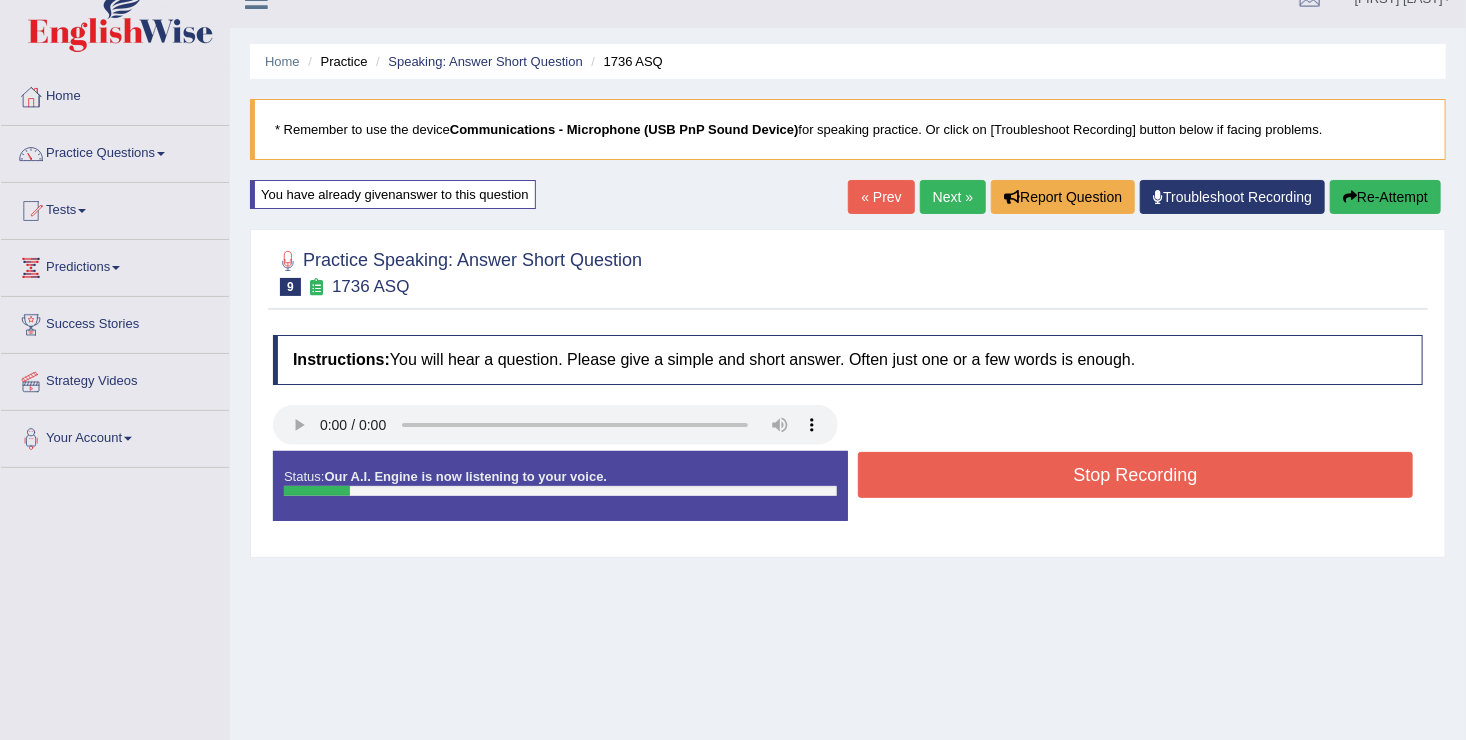 click on "Stop Recording" at bounding box center [1135, 475] 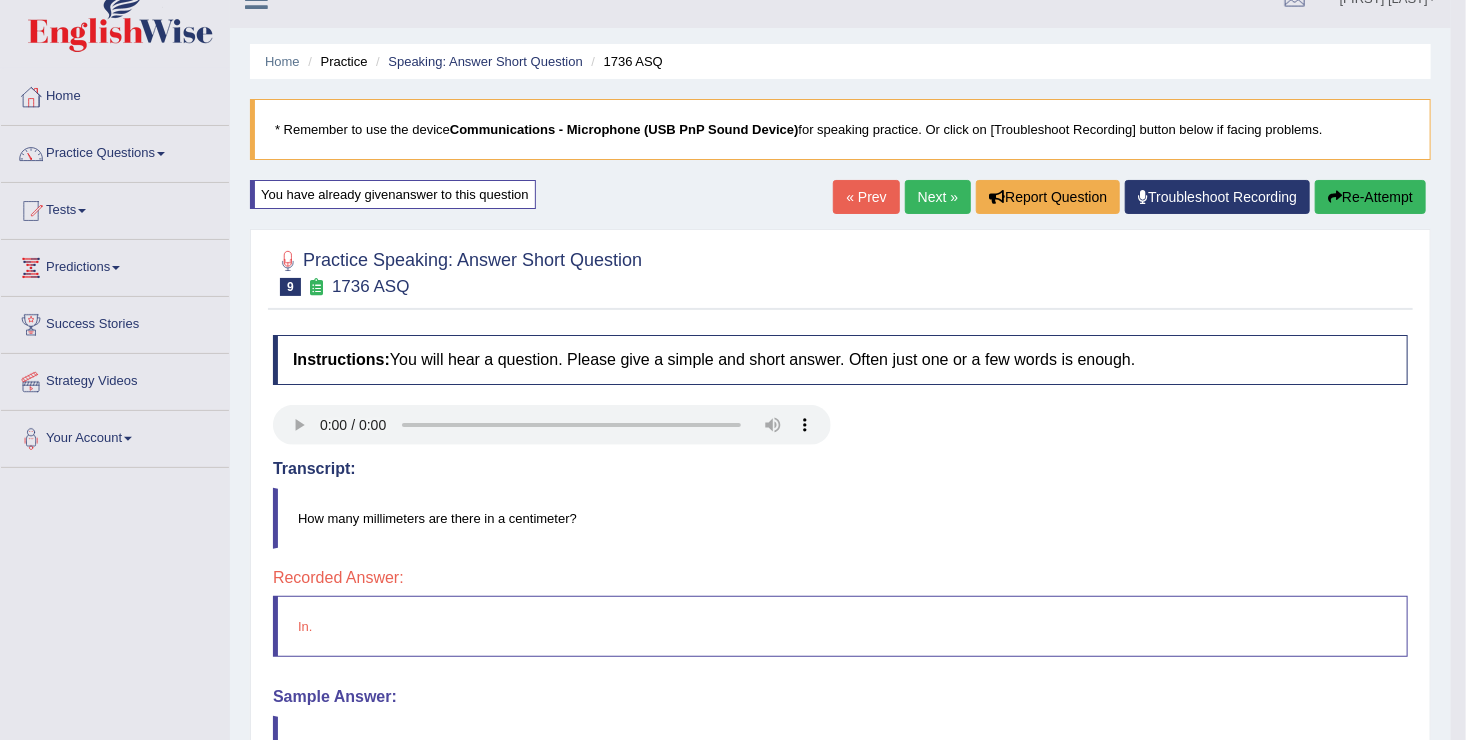 click on "Re-Attempt" at bounding box center [1370, 197] 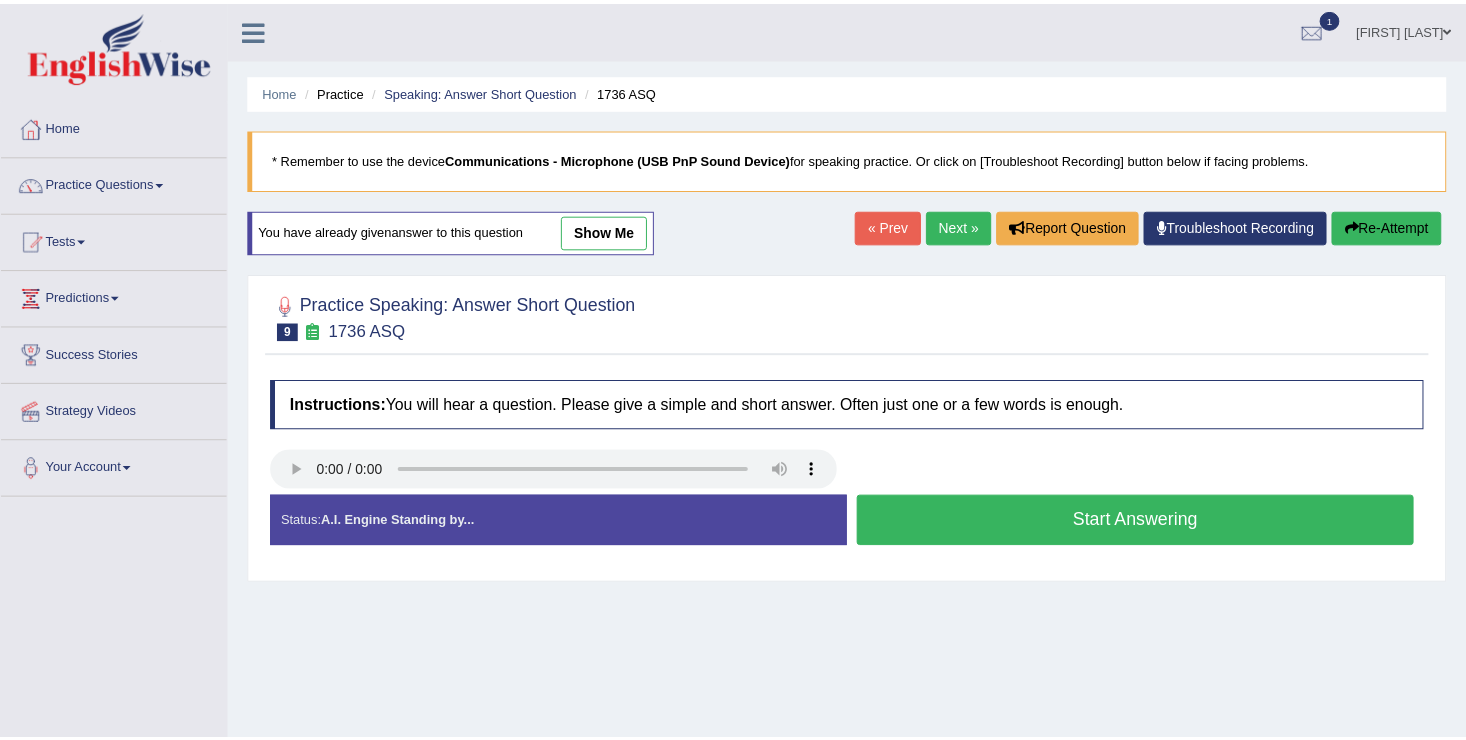 scroll, scrollTop: 30, scrollLeft: 0, axis: vertical 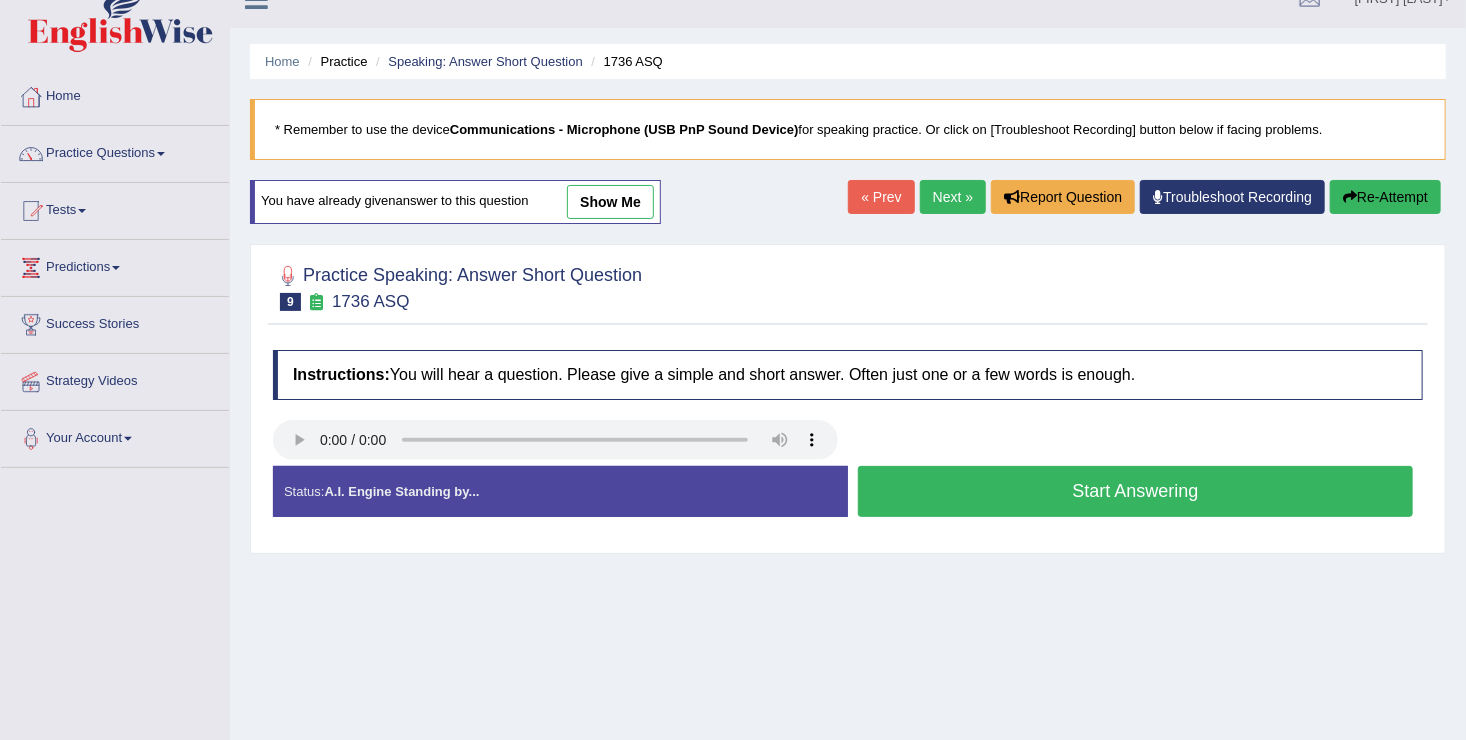 click on "Start Answering" at bounding box center [1135, 491] 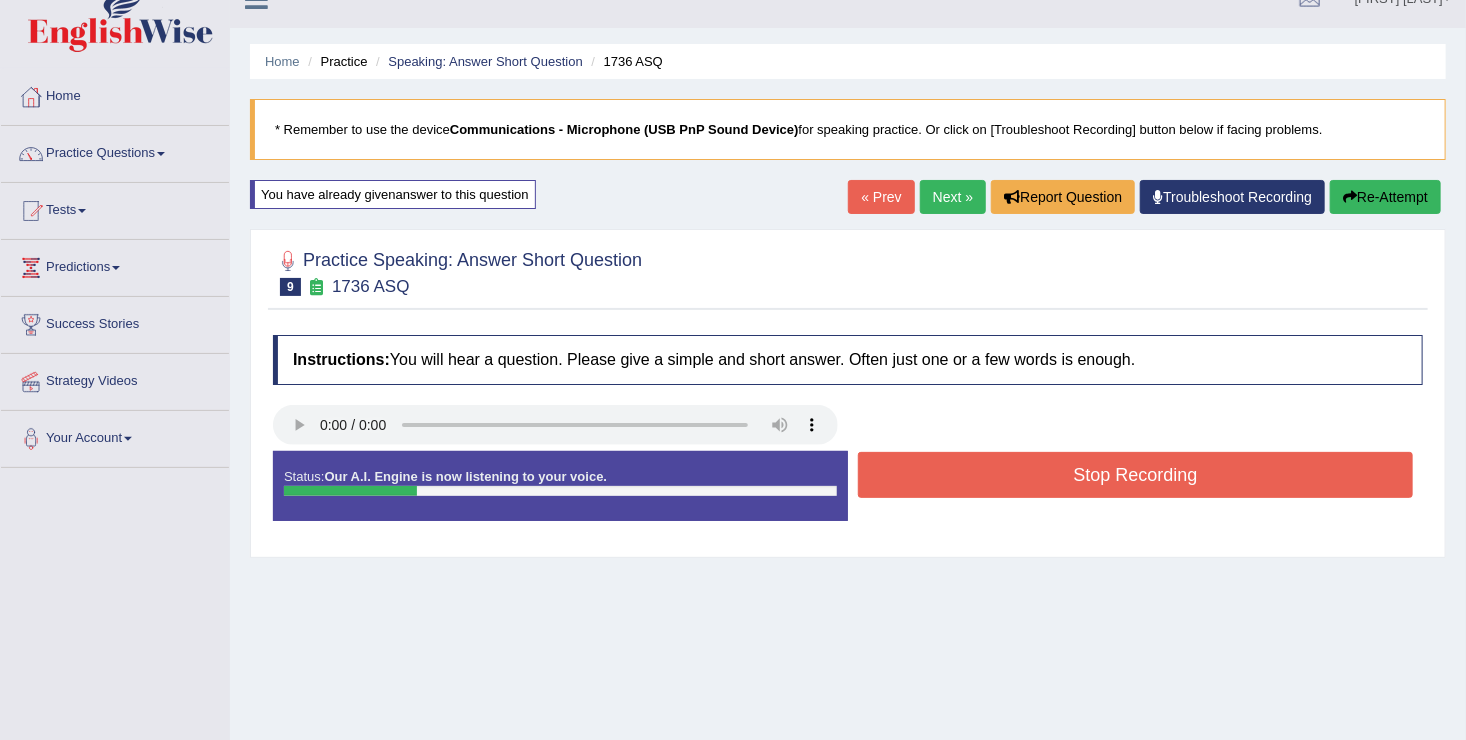 click on "Stop Recording" at bounding box center [1135, 475] 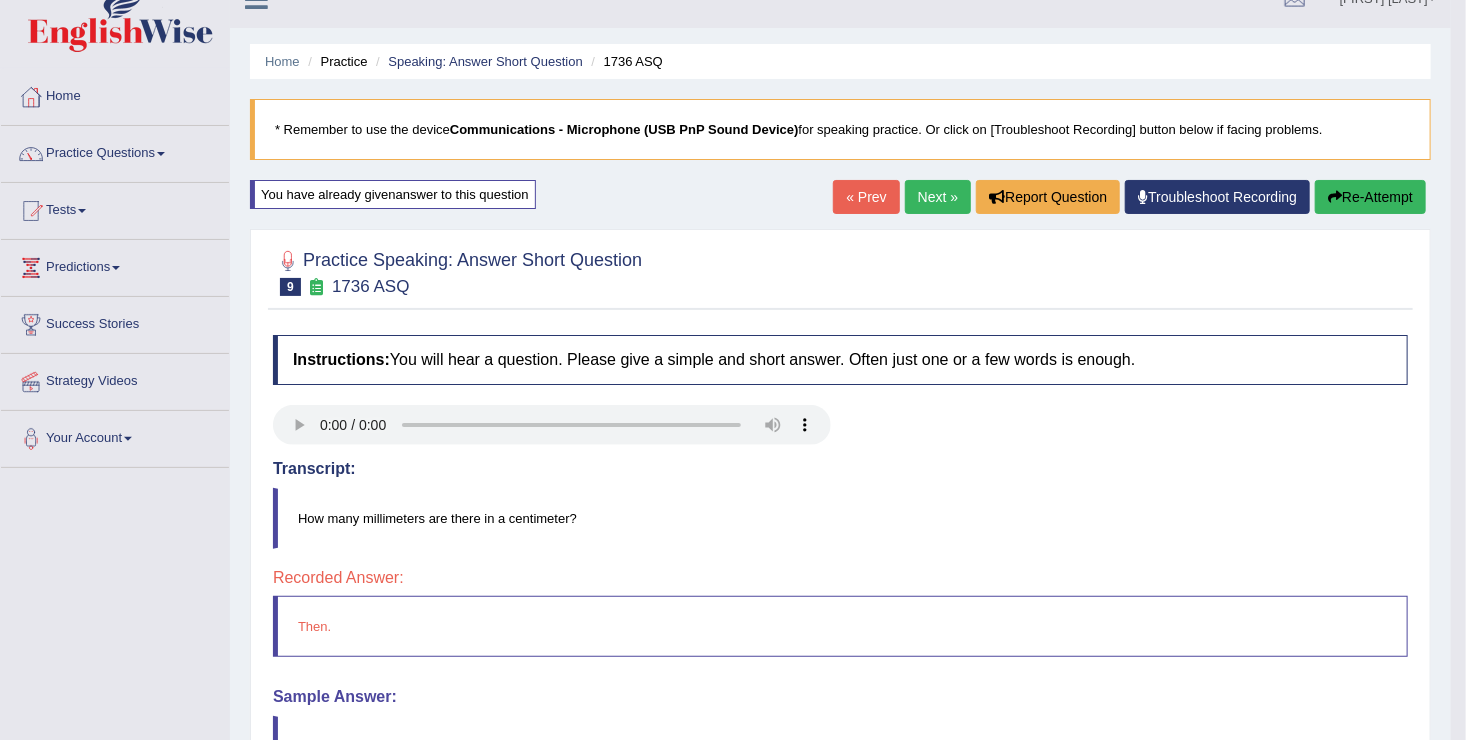 click on "Next »" at bounding box center [938, 197] 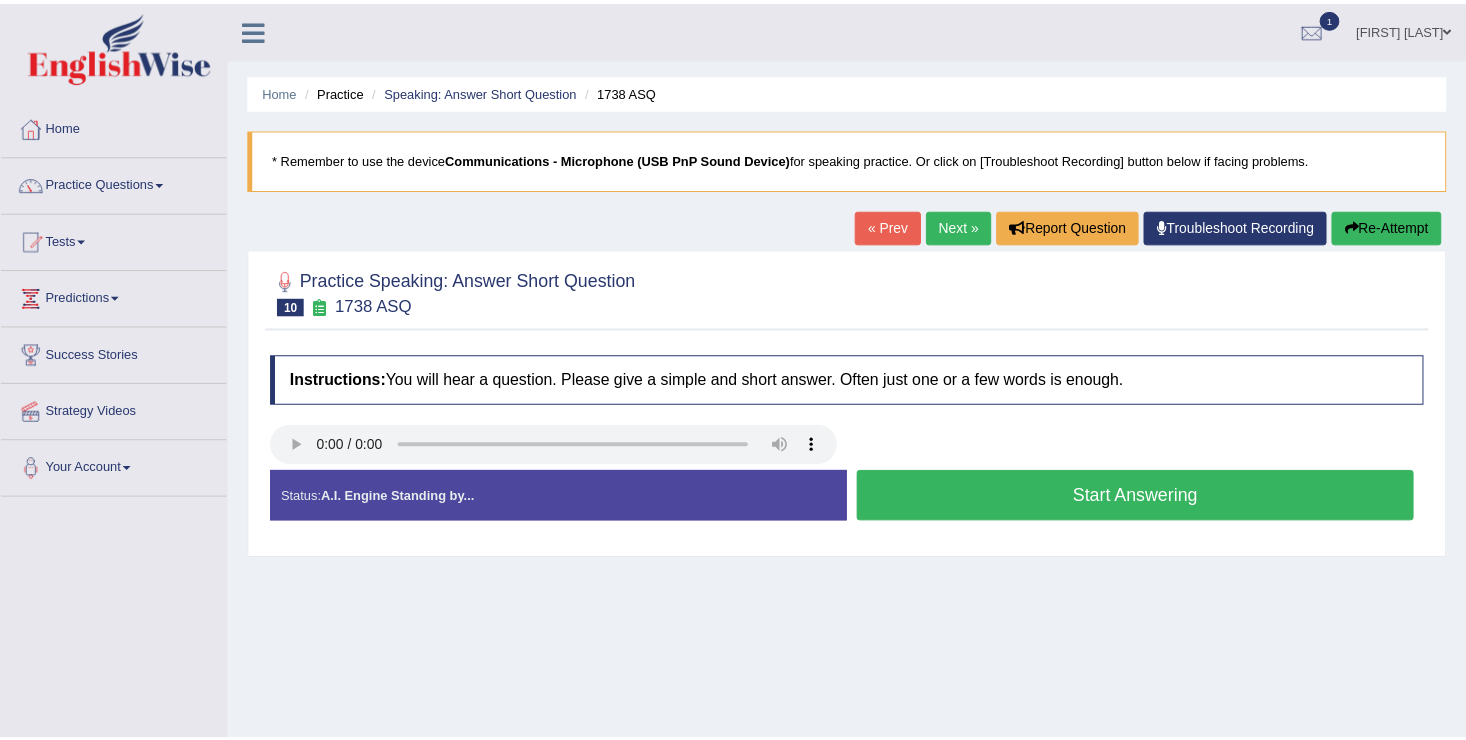 scroll, scrollTop: 0, scrollLeft: 0, axis: both 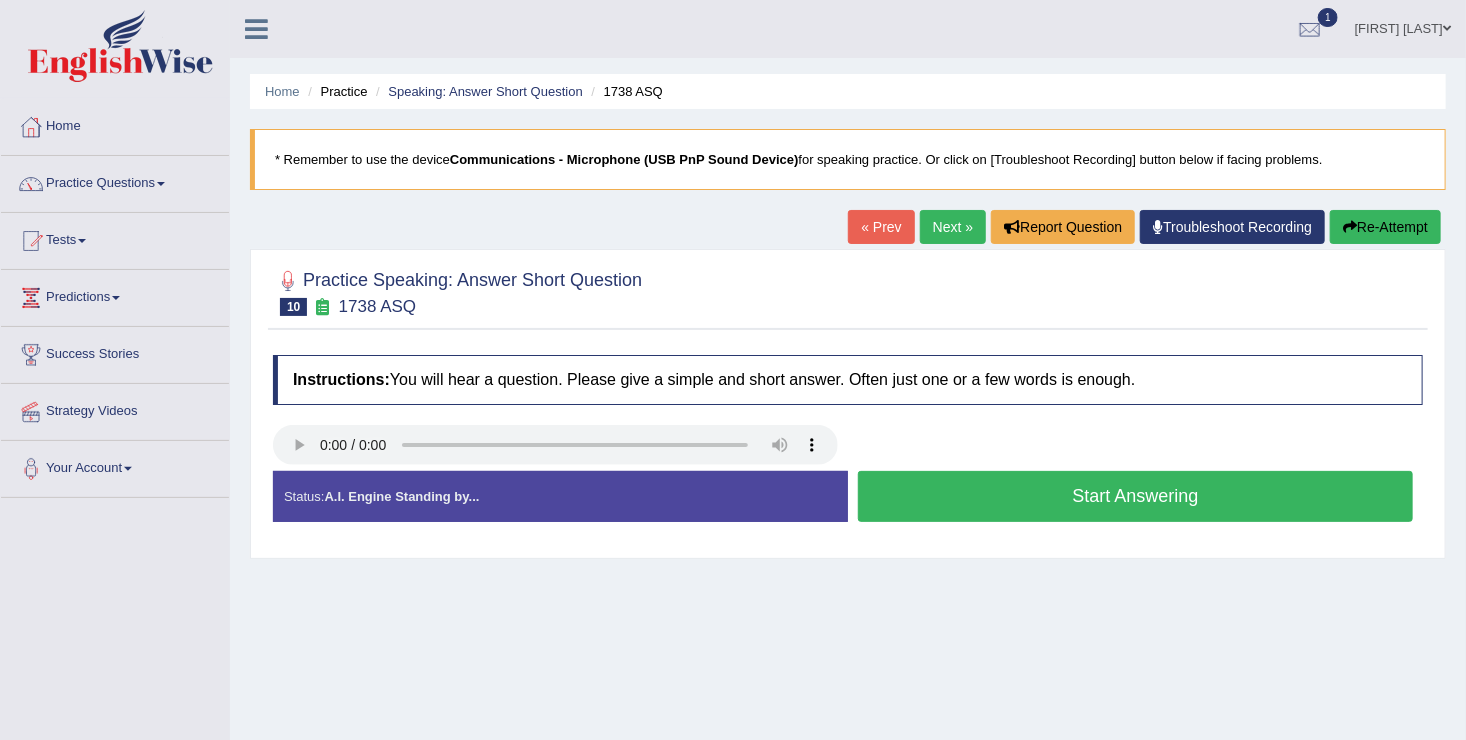 click on "Start Answering" at bounding box center (1135, 496) 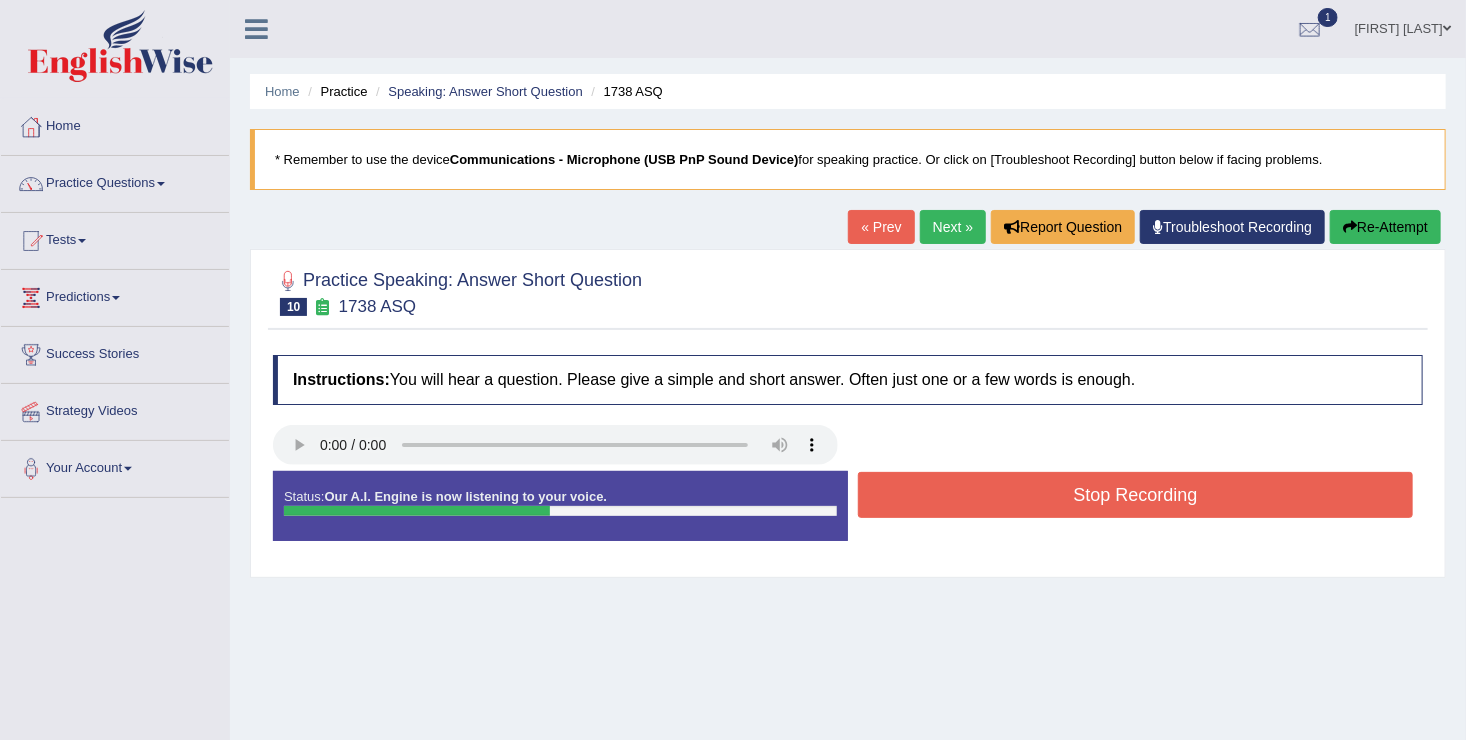 click on "Stop Recording" at bounding box center (1135, 495) 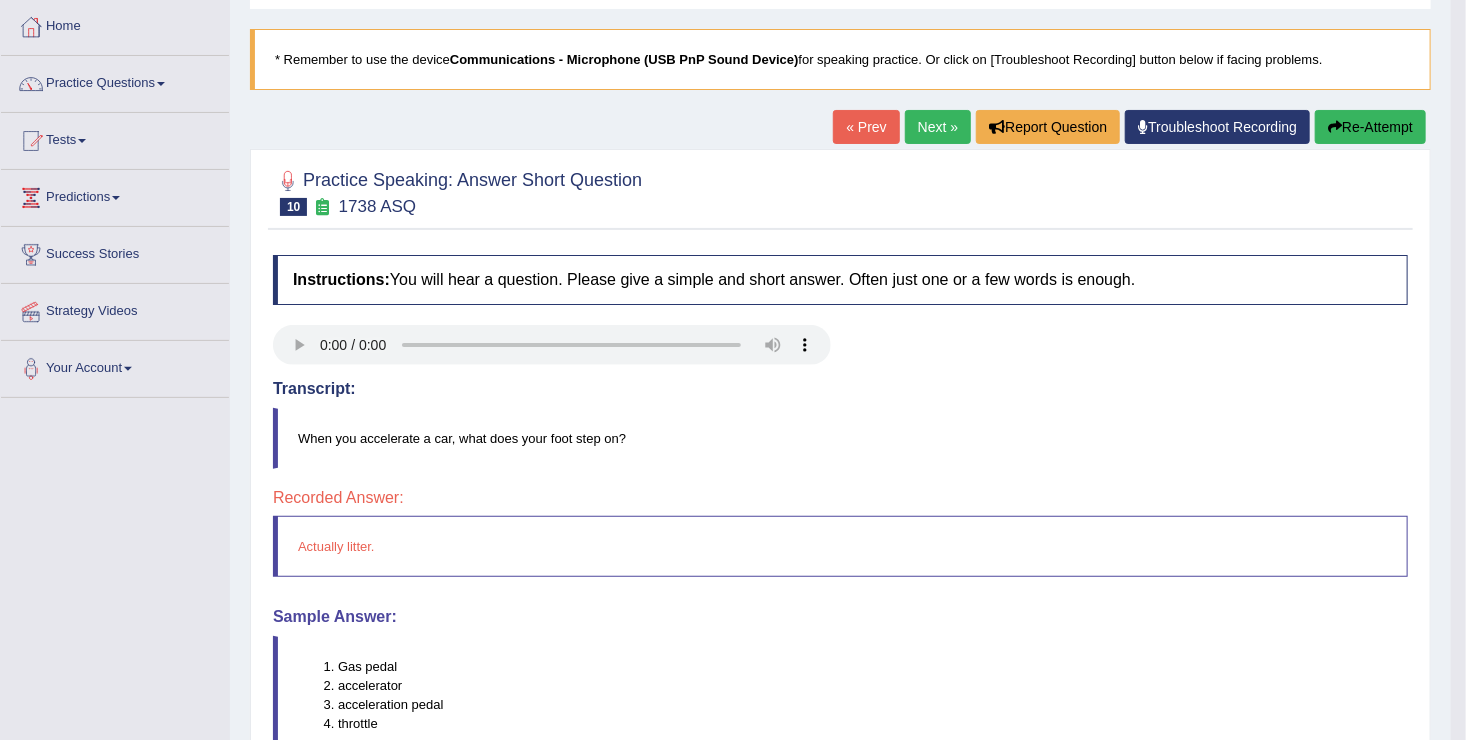 scroll, scrollTop: 120, scrollLeft: 0, axis: vertical 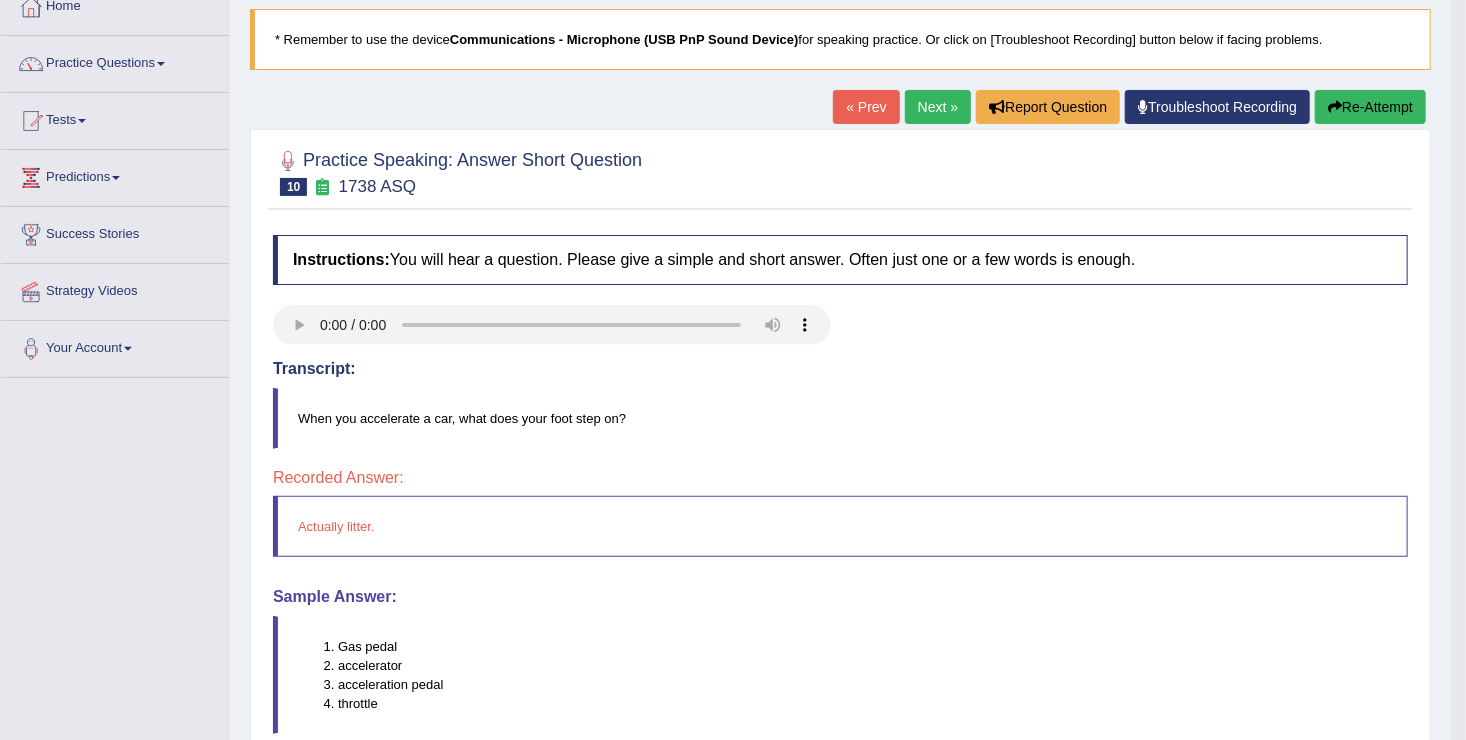 click on "Re-Attempt" at bounding box center [1370, 107] 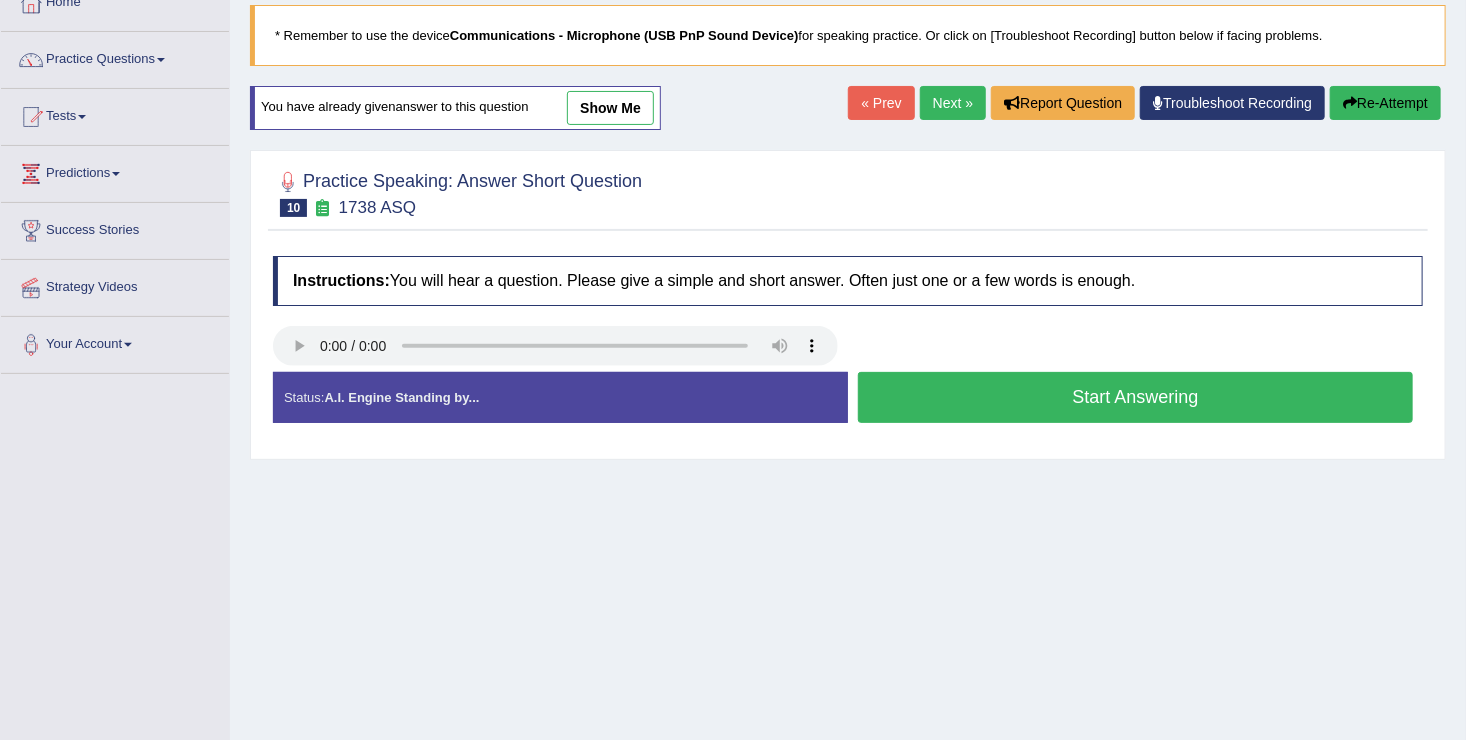 scroll, scrollTop: 0, scrollLeft: 0, axis: both 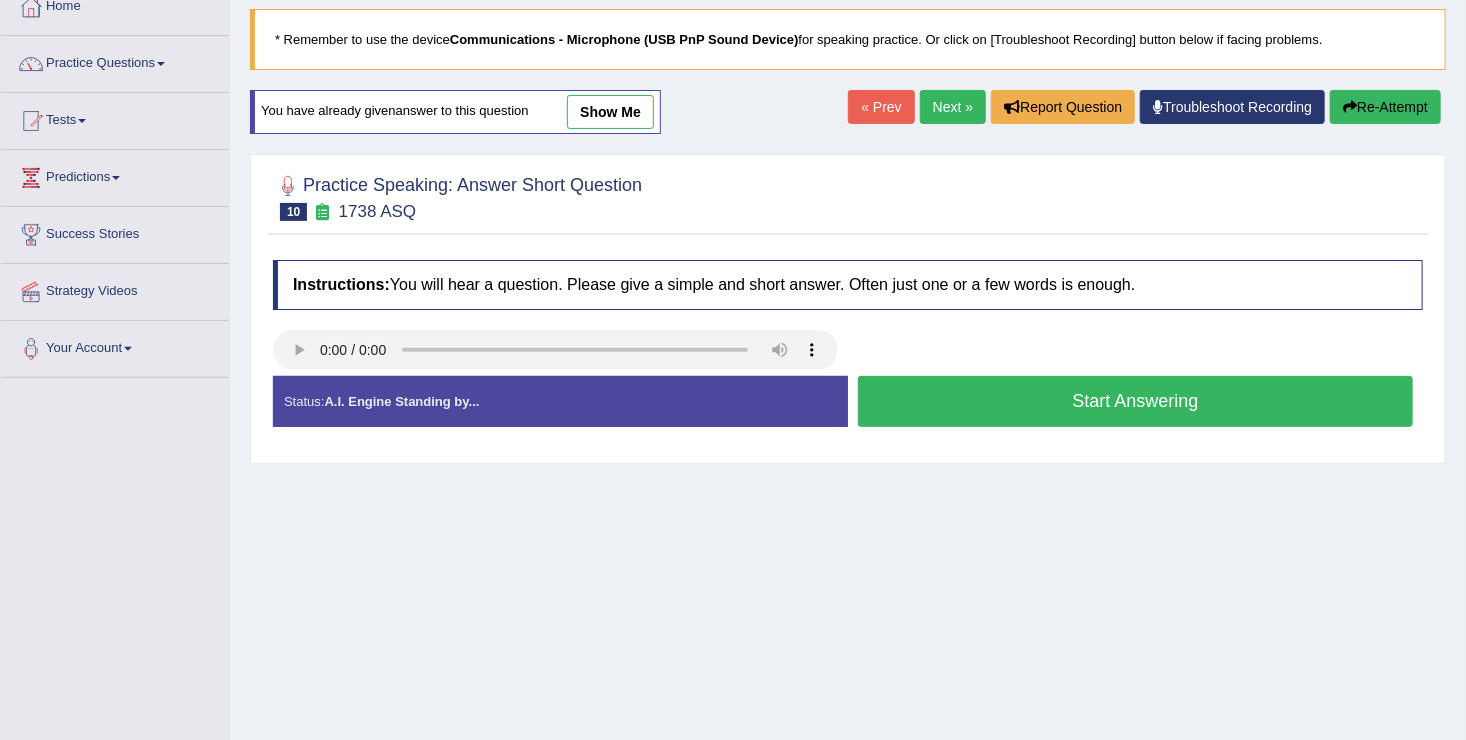 click on "Start Answering" at bounding box center (1135, 401) 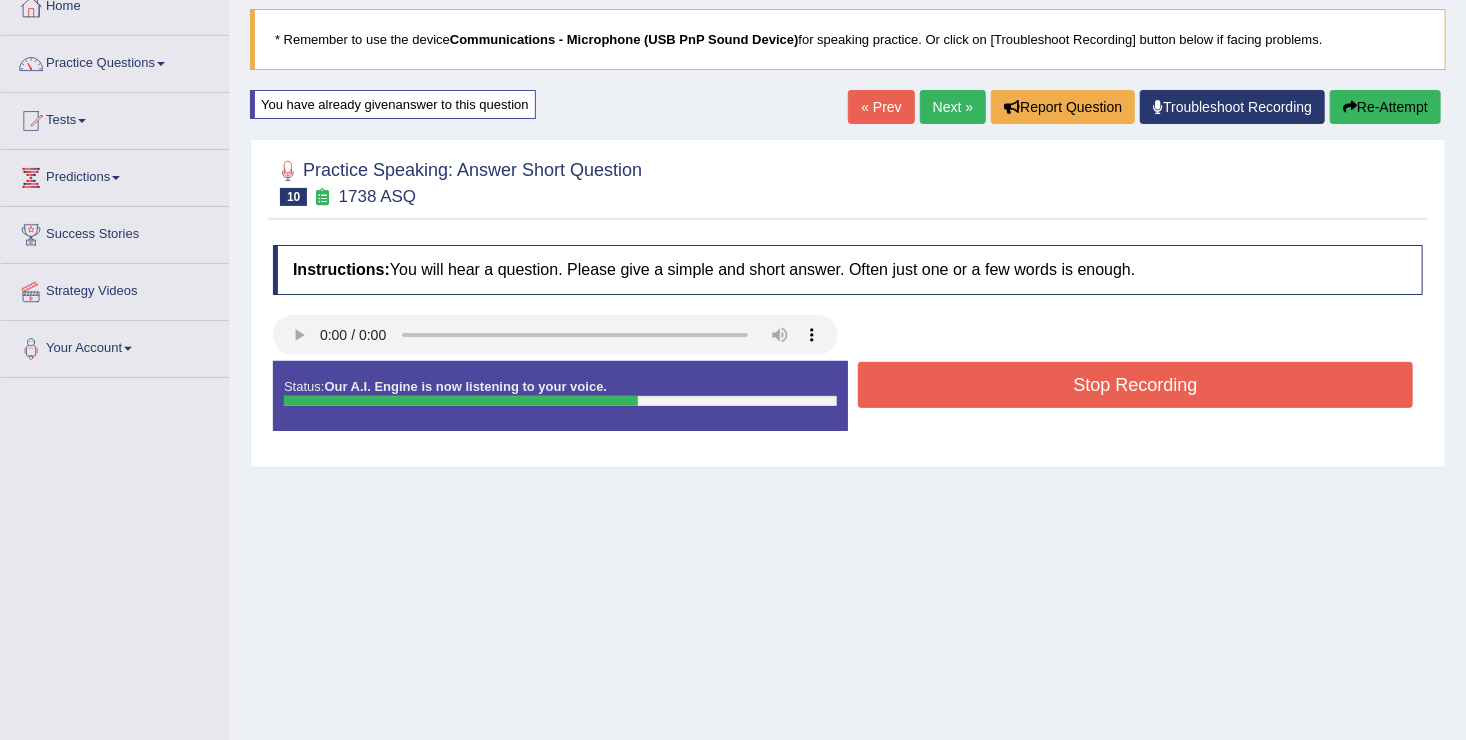 click on "Stop Recording" at bounding box center [1135, 385] 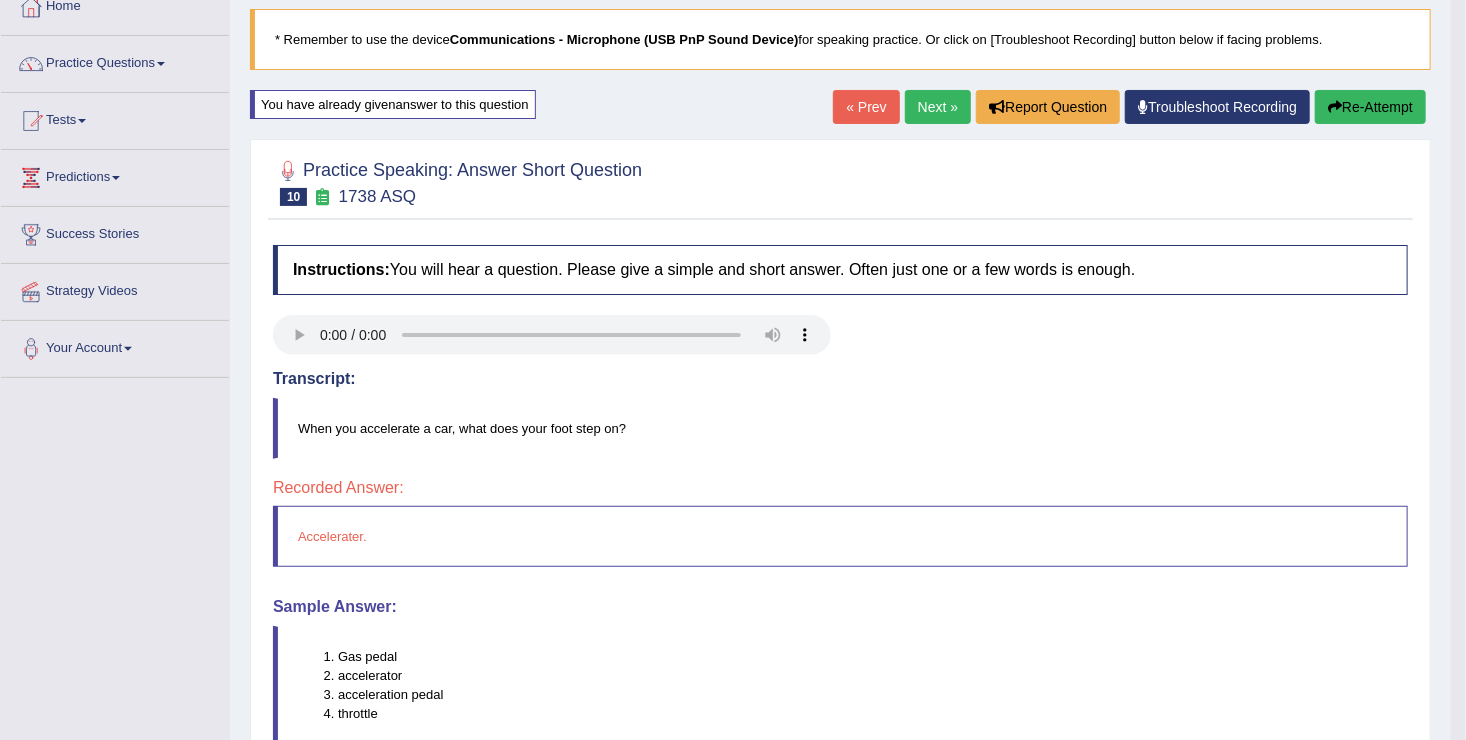 click on "Re-Attempt" at bounding box center [1370, 107] 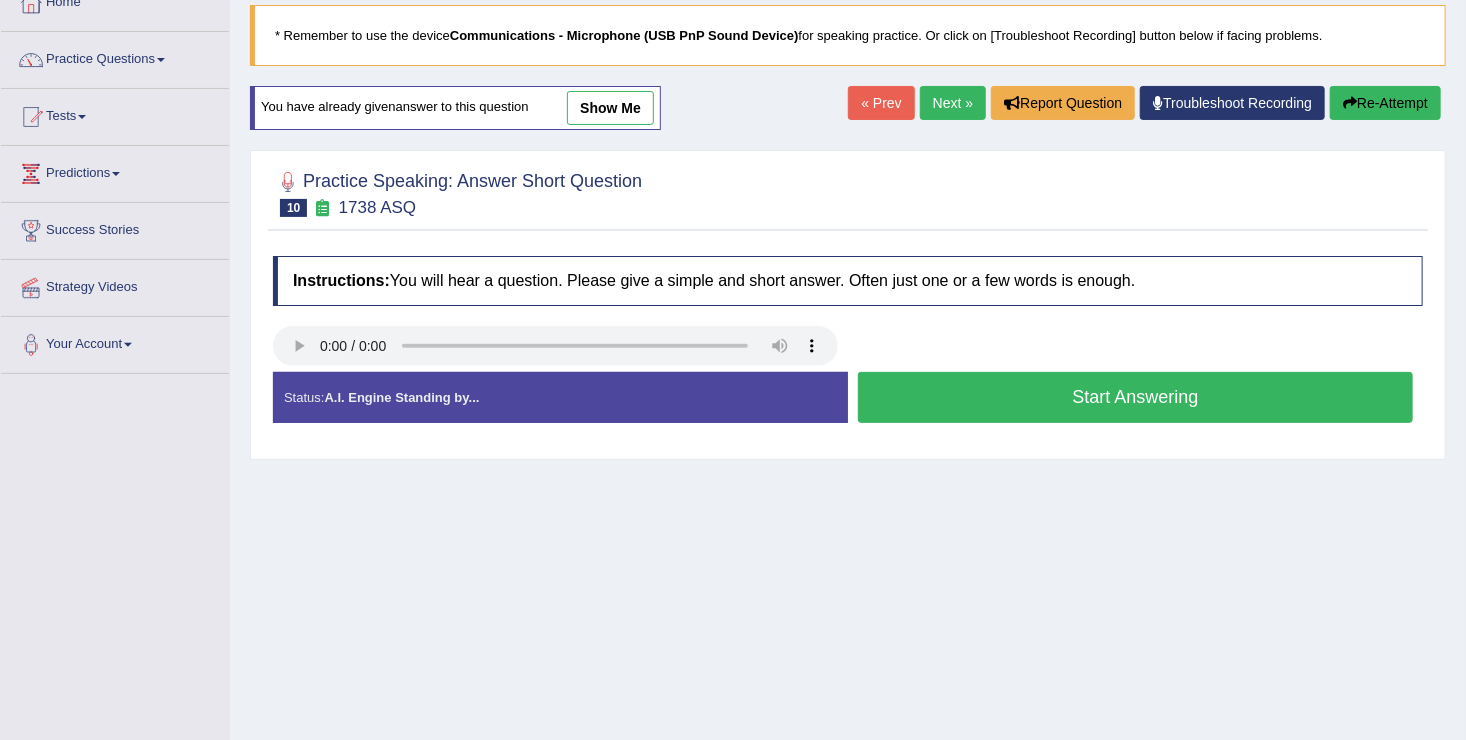 scroll, scrollTop: 120, scrollLeft: 0, axis: vertical 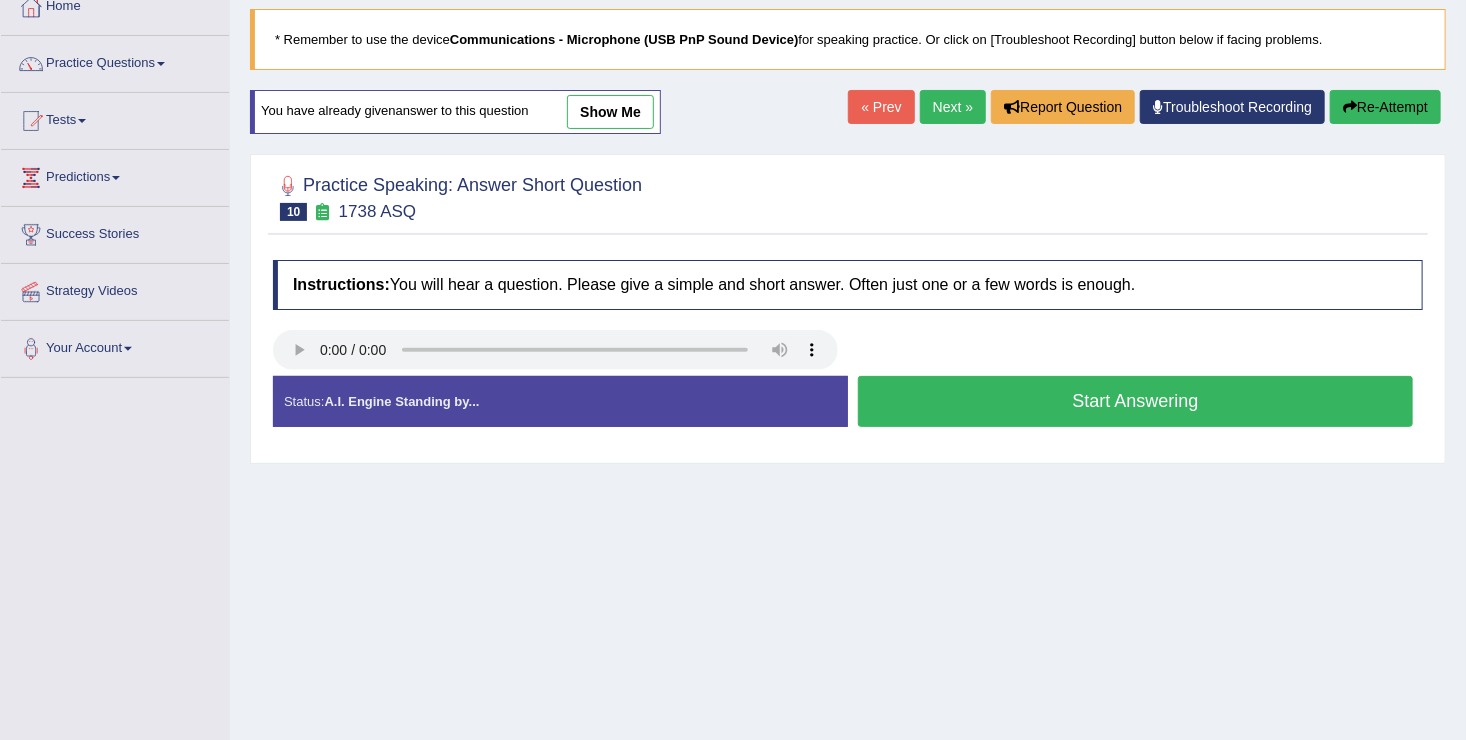 click on "Start Answering" at bounding box center (1135, 401) 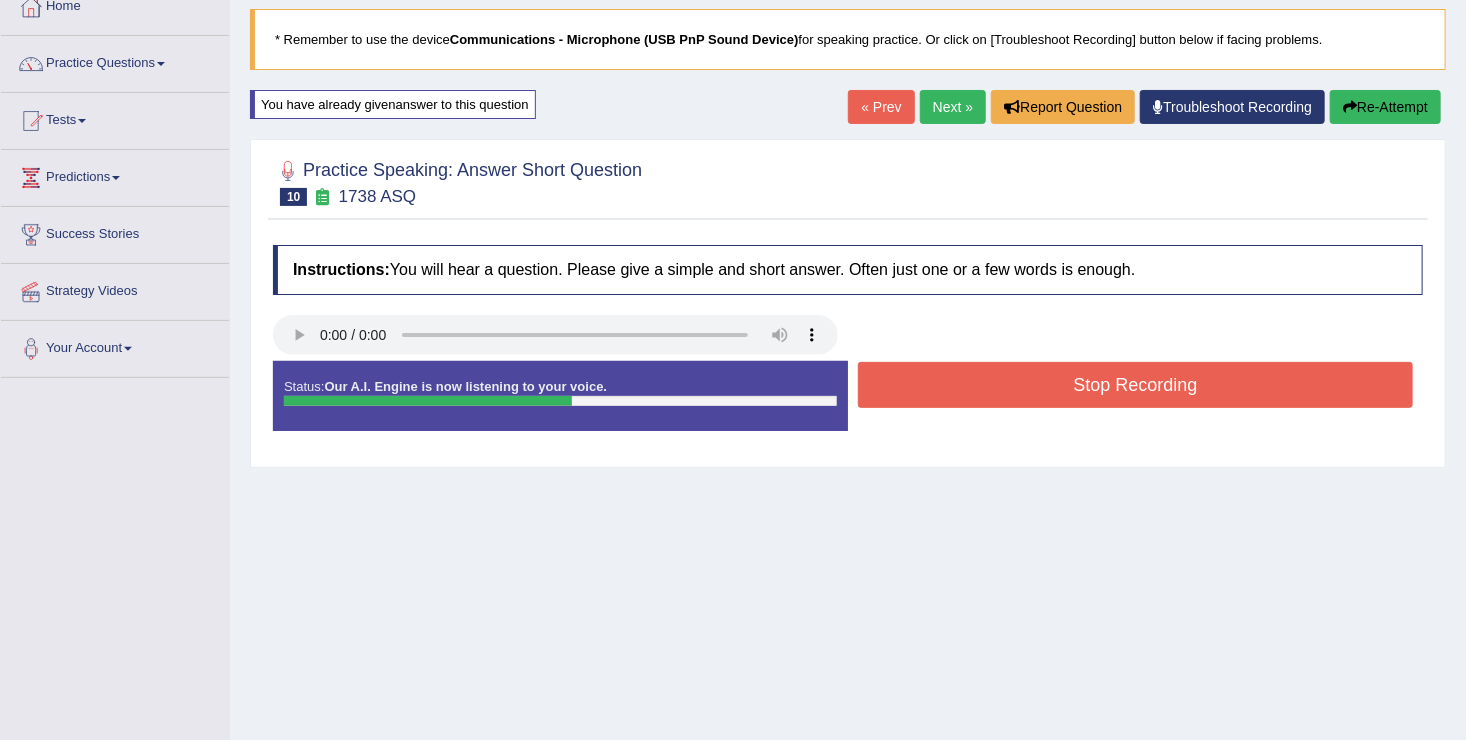 click on "Stop Recording" at bounding box center [1135, 385] 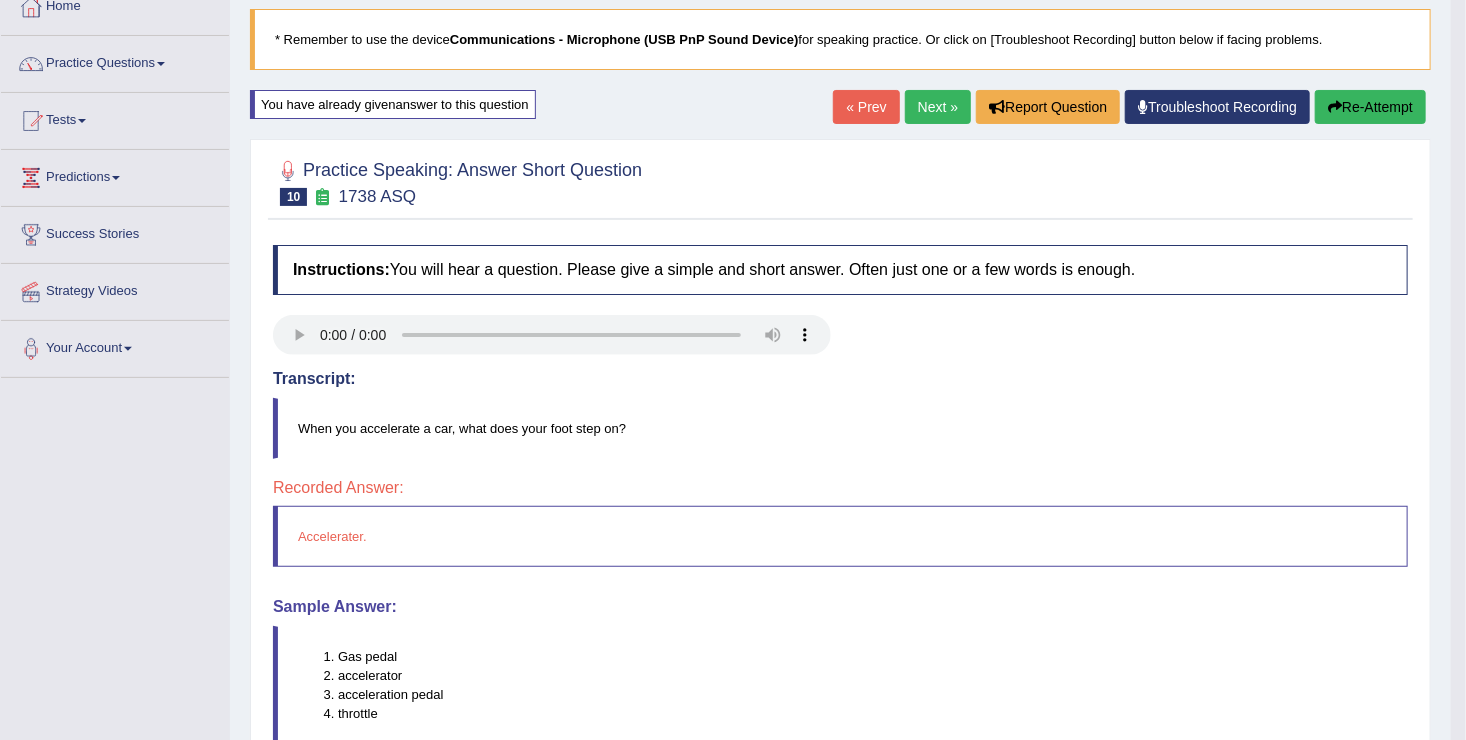 click on "Re-Attempt" at bounding box center (1370, 107) 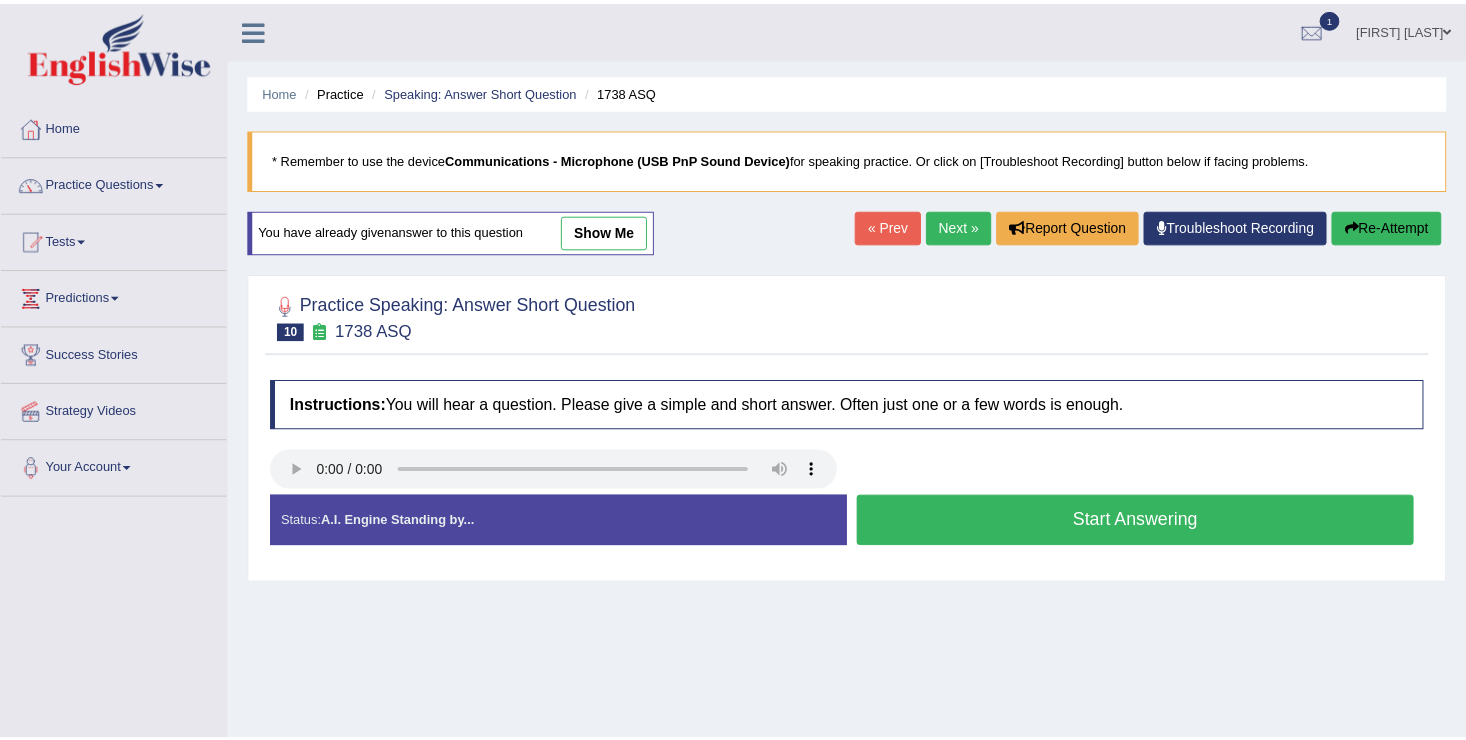 scroll, scrollTop: 120, scrollLeft: 0, axis: vertical 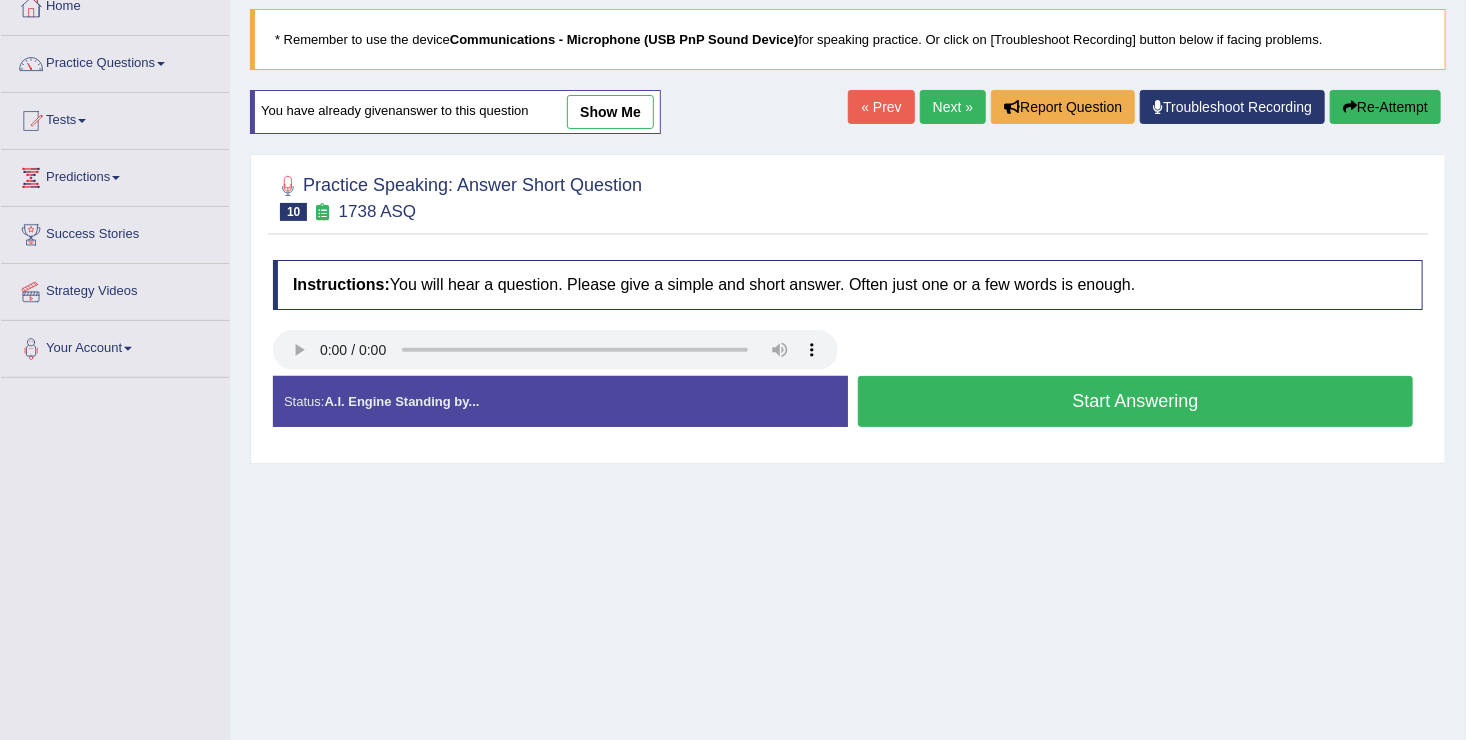 click on "Start Answering" at bounding box center [1135, 401] 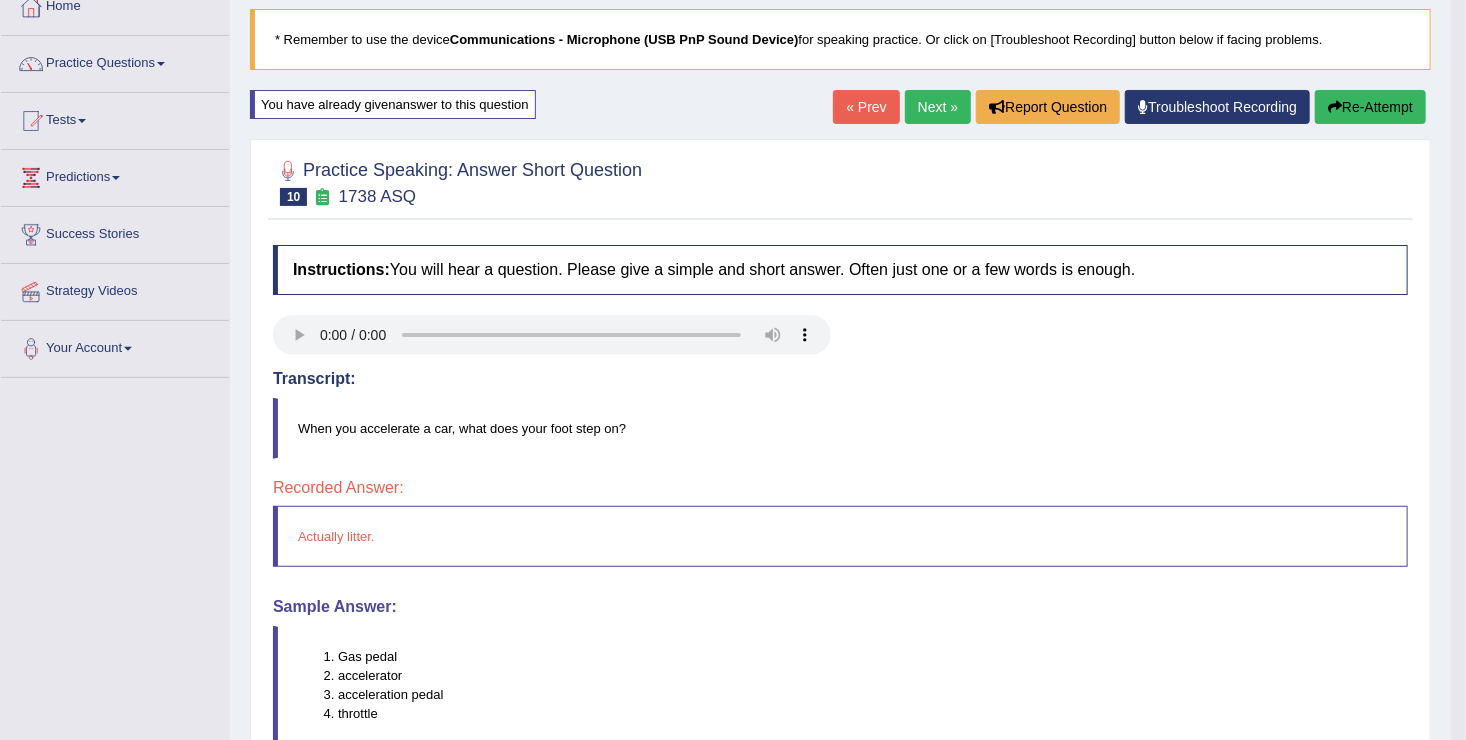click on "Re-Attempt" at bounding box center [1370, 107] 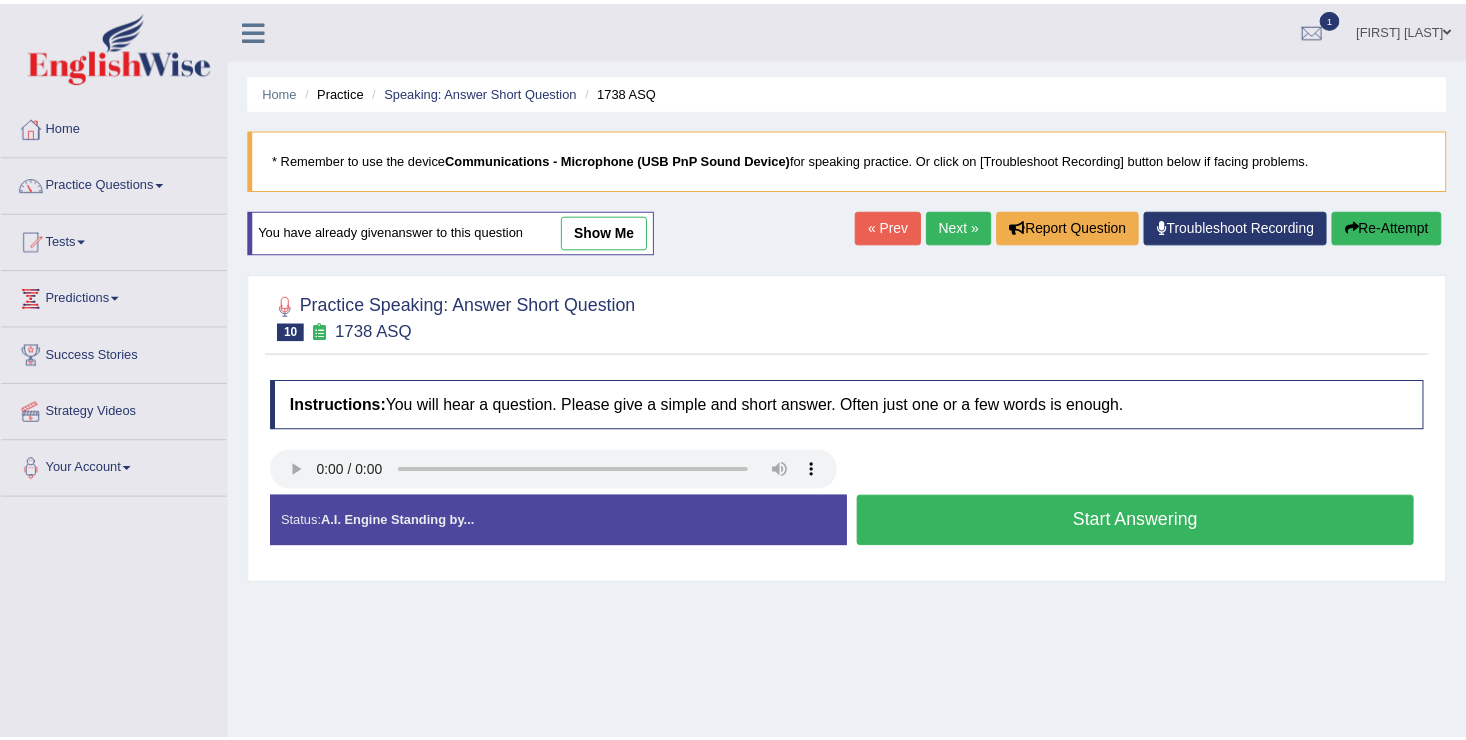 scroll, scrollTop: 124, scrollLeft: 0, axis: vertical 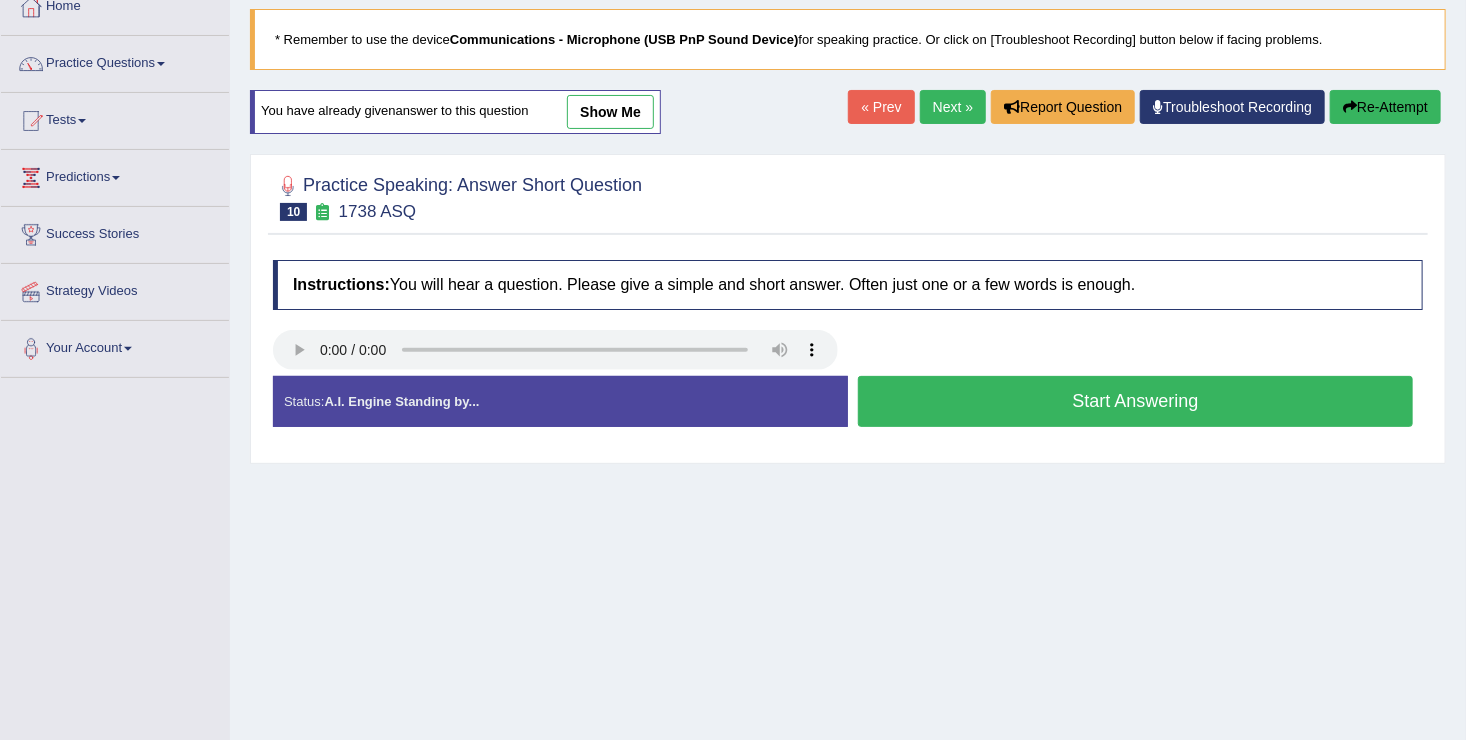 click on "Toggle navigation
Home
Practice Questions   Speaking Practice Read Aloud
Repeat Sentence
Describe Image
Re-tell Lecture
Answer Short Question
Summarize Group Discussion
Respond To A Situation
Writing Practice  Summarize Written Text
Write Essay
Reading Practice  Reading & Writing: Fill In The Blanks
Choose Multiple Answers
Re-order Paragraphs
Fill In The Blanks
Choose Single Answer
Listening Practice  Summarize Spoken Text
Highlight Incorrect Words
Highlight Correct Summary
Select Missing Word
Choose Single Answer
Choose Multiple Answers
Fill In The Blanks
Write From Dictation
Pronunciation
Tests  Take Practice Sectional Test" at bounding box center [733, 250] 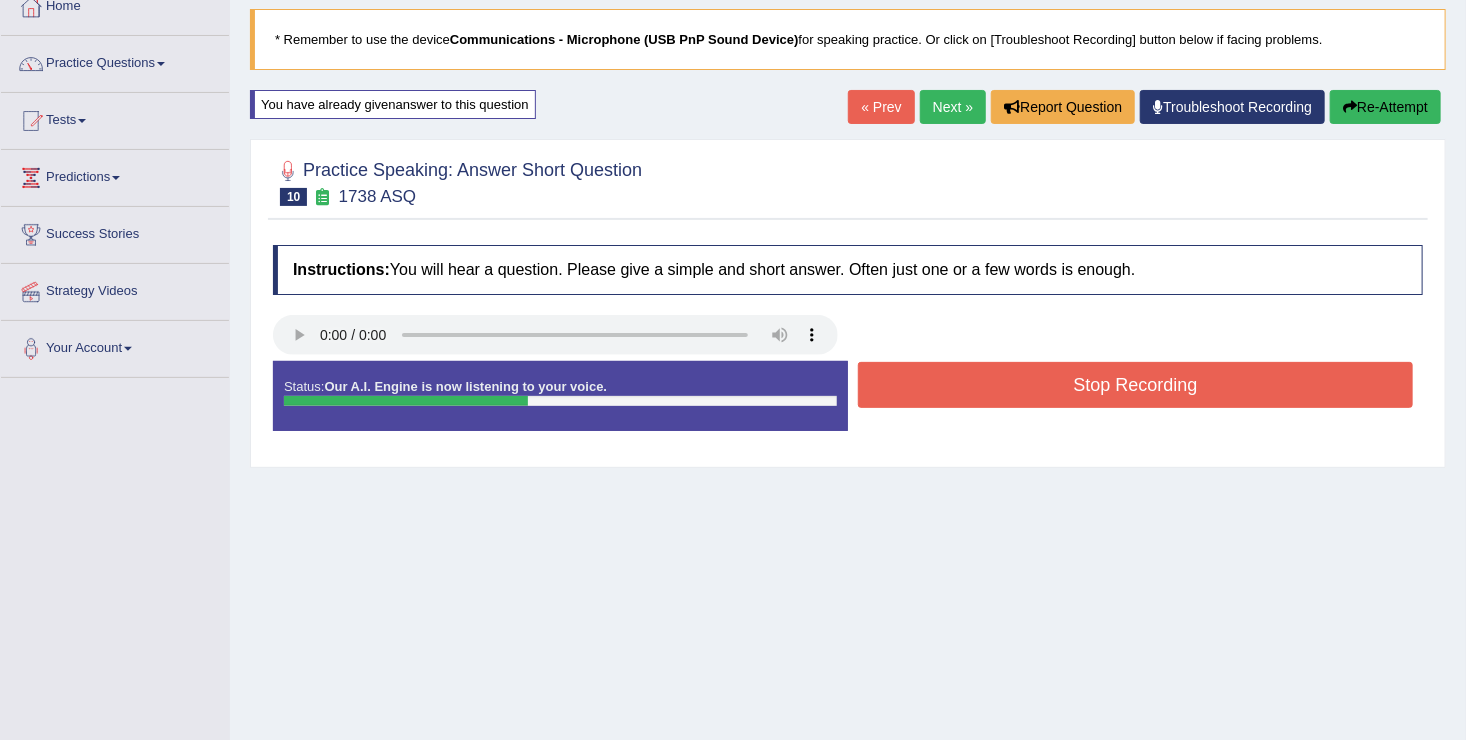 click on "Stop Recording" at bounding box center [1135, 385] 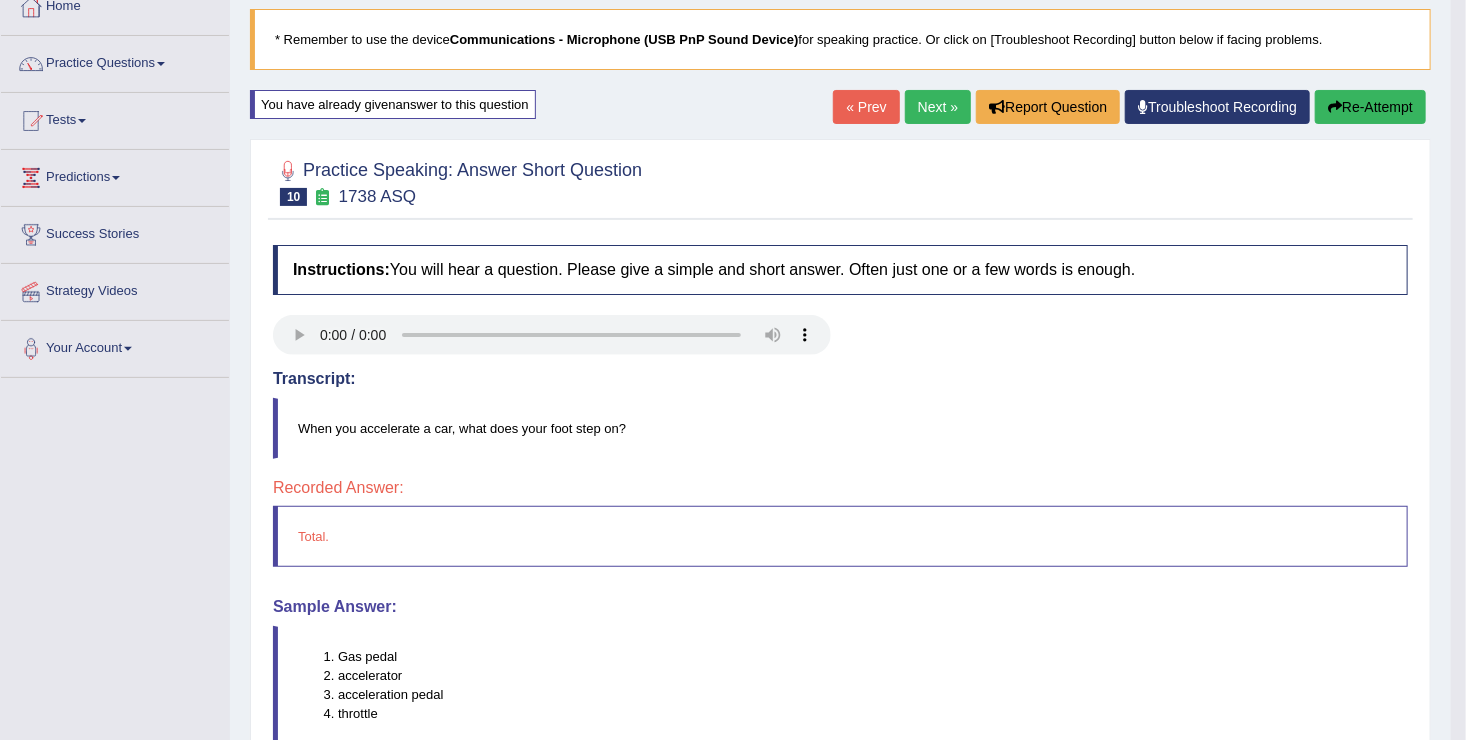 click on "Re-Attempt" at bounding box center (1370, 107) 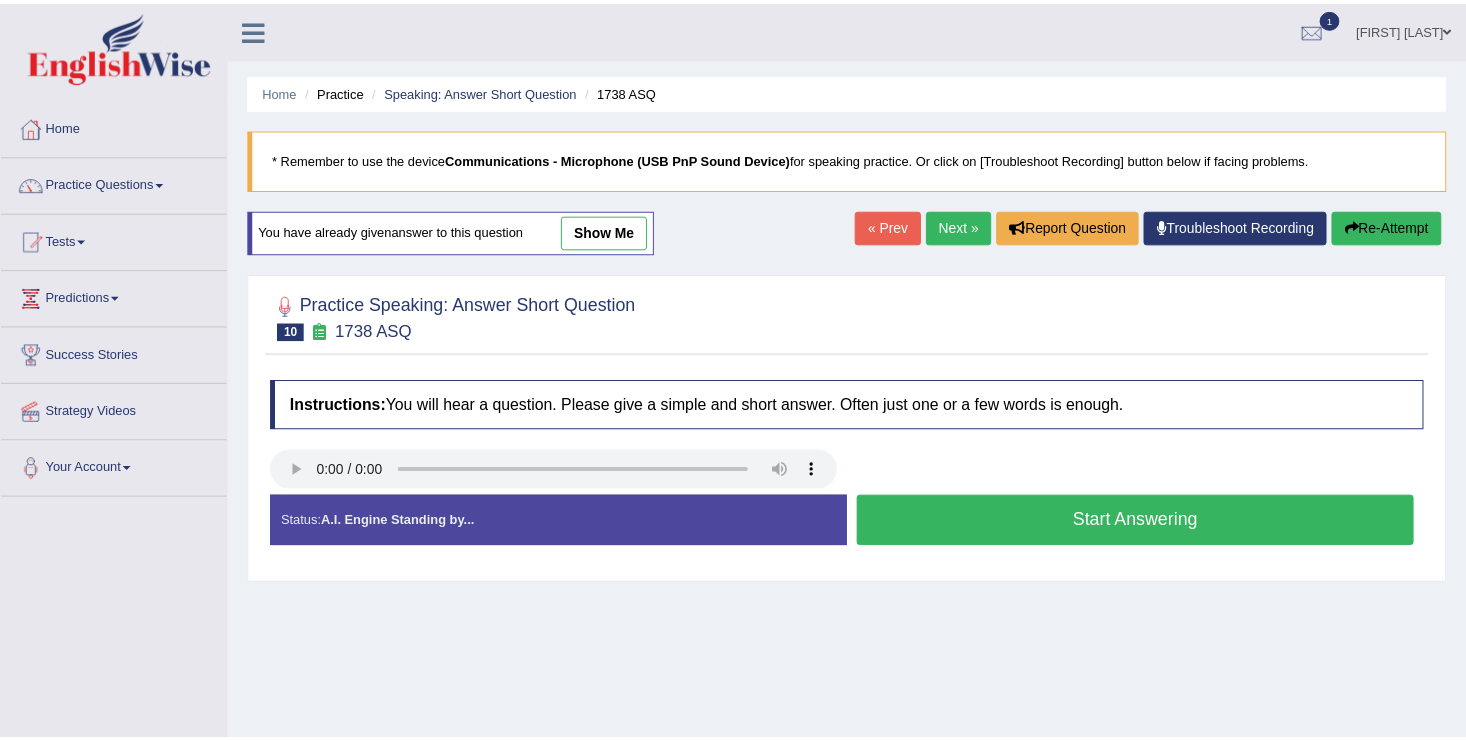 scroll, scrollTop: 124, scrollLeft: 0, axis: vertical 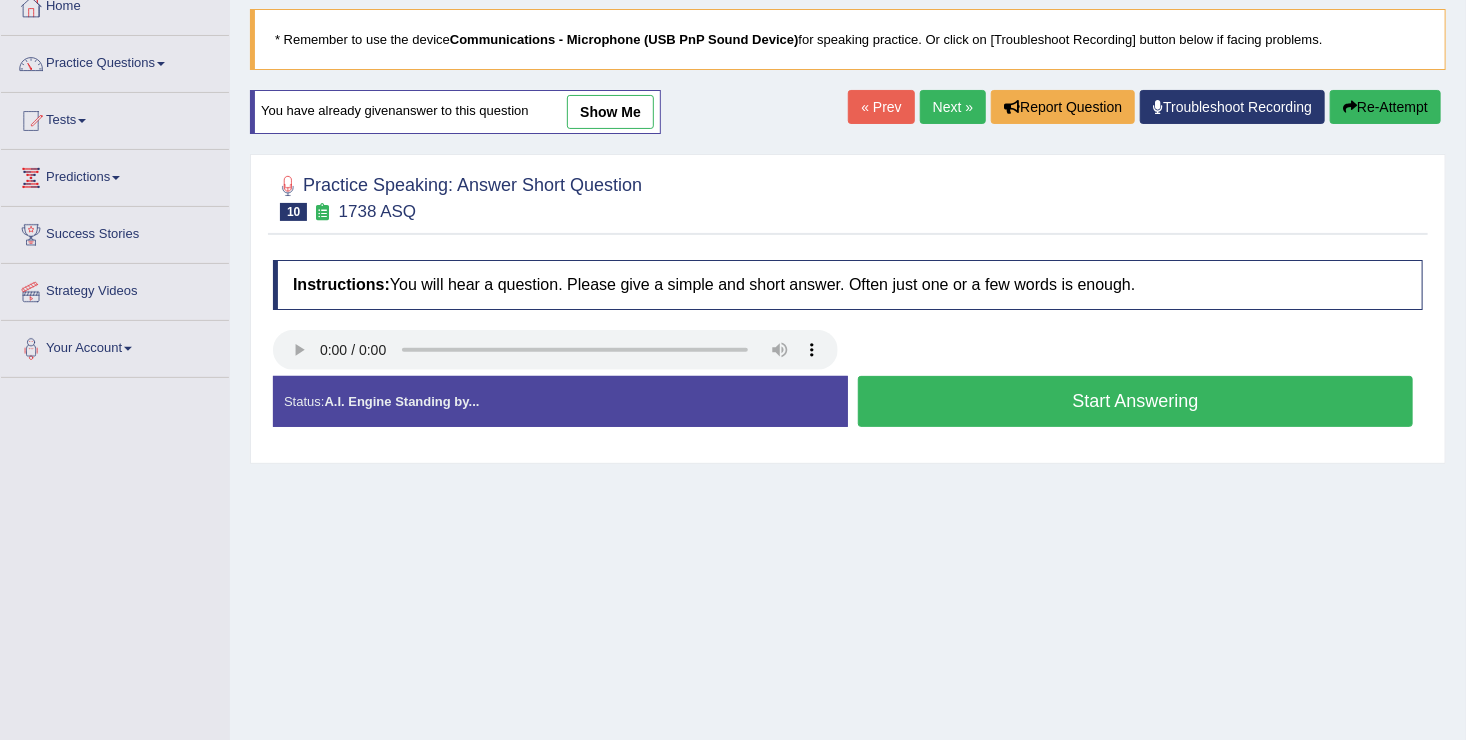 click on "Start Answering" at bounding box center (1135, 401) 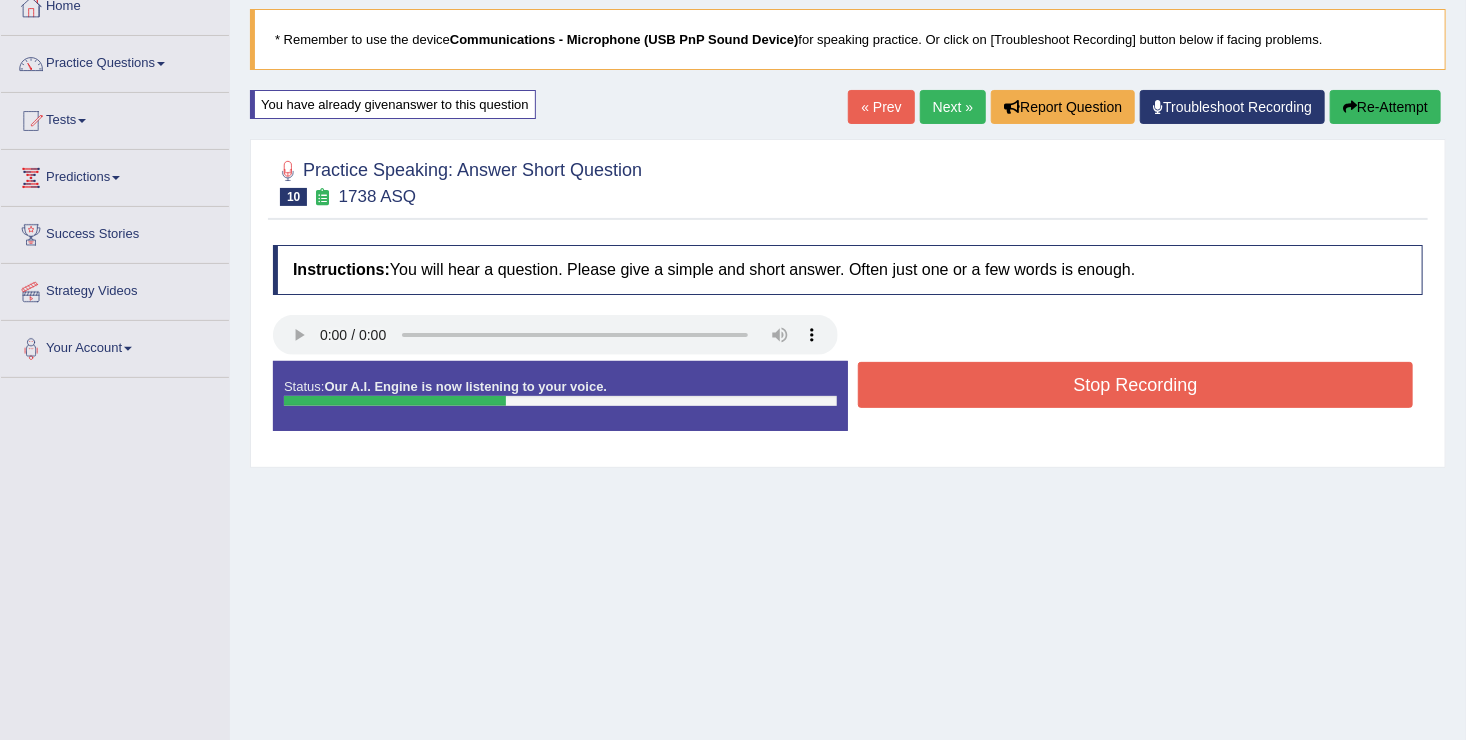 click on "Stop Recording" at bounding box center [1135, 385] 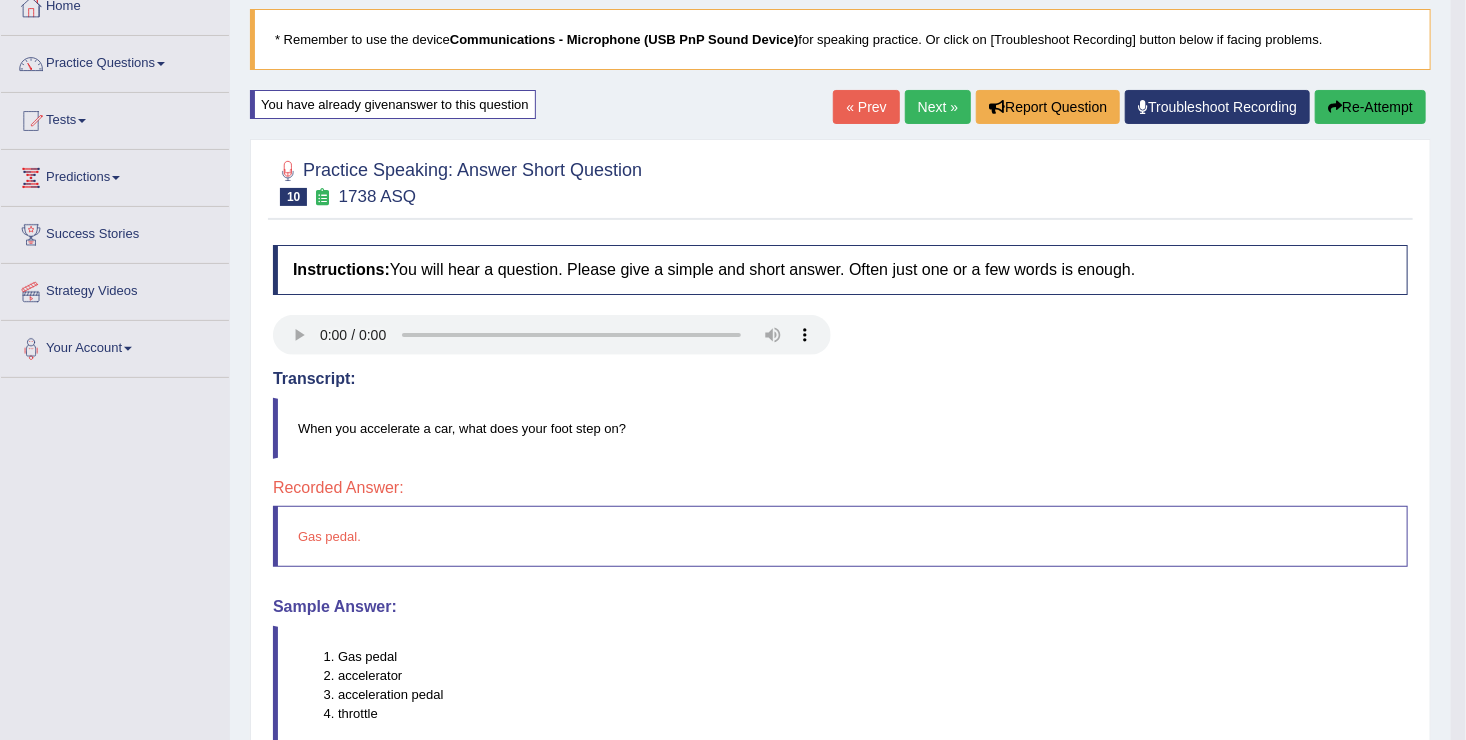 click on "Next »" at bounding box center (938, 107) 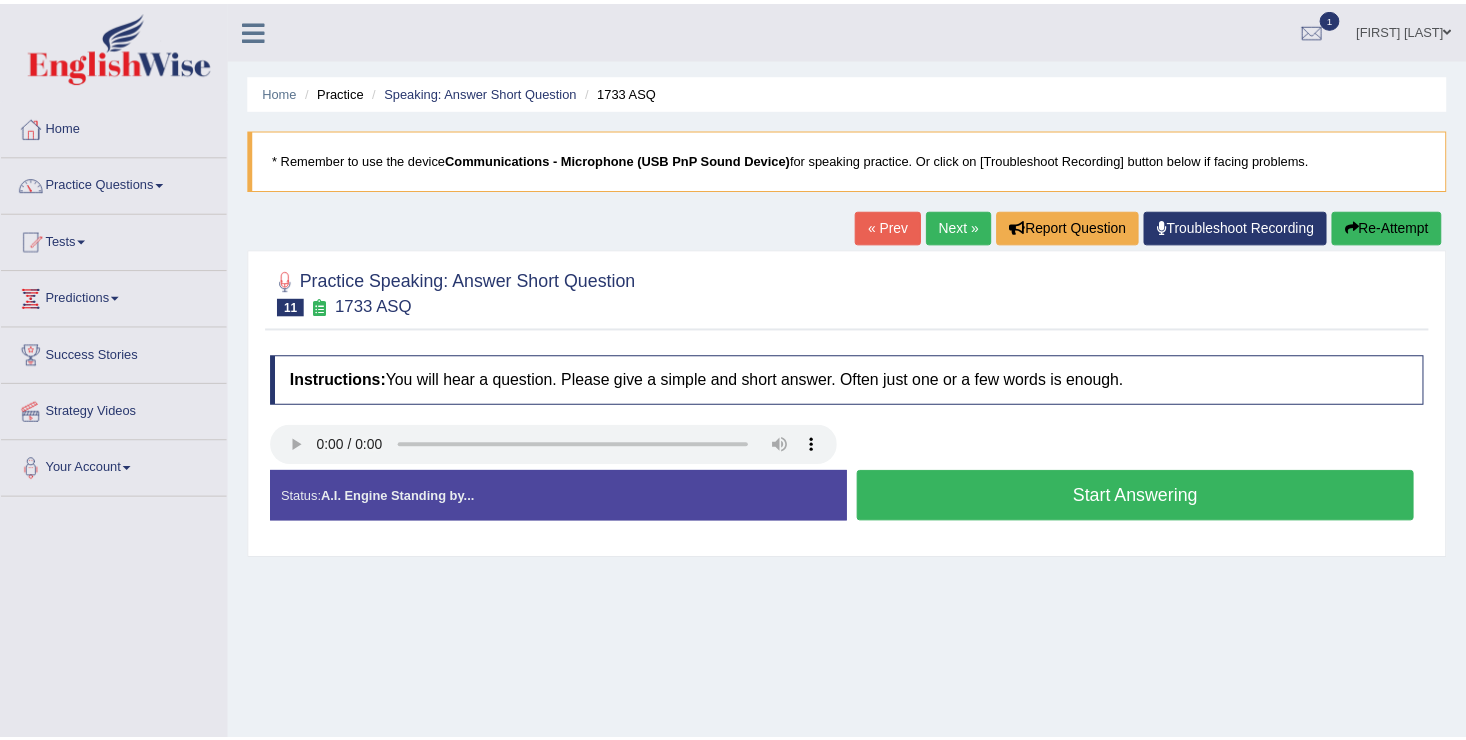 scroll, scrollTop: 0, scrollLeft: 0, axis: both 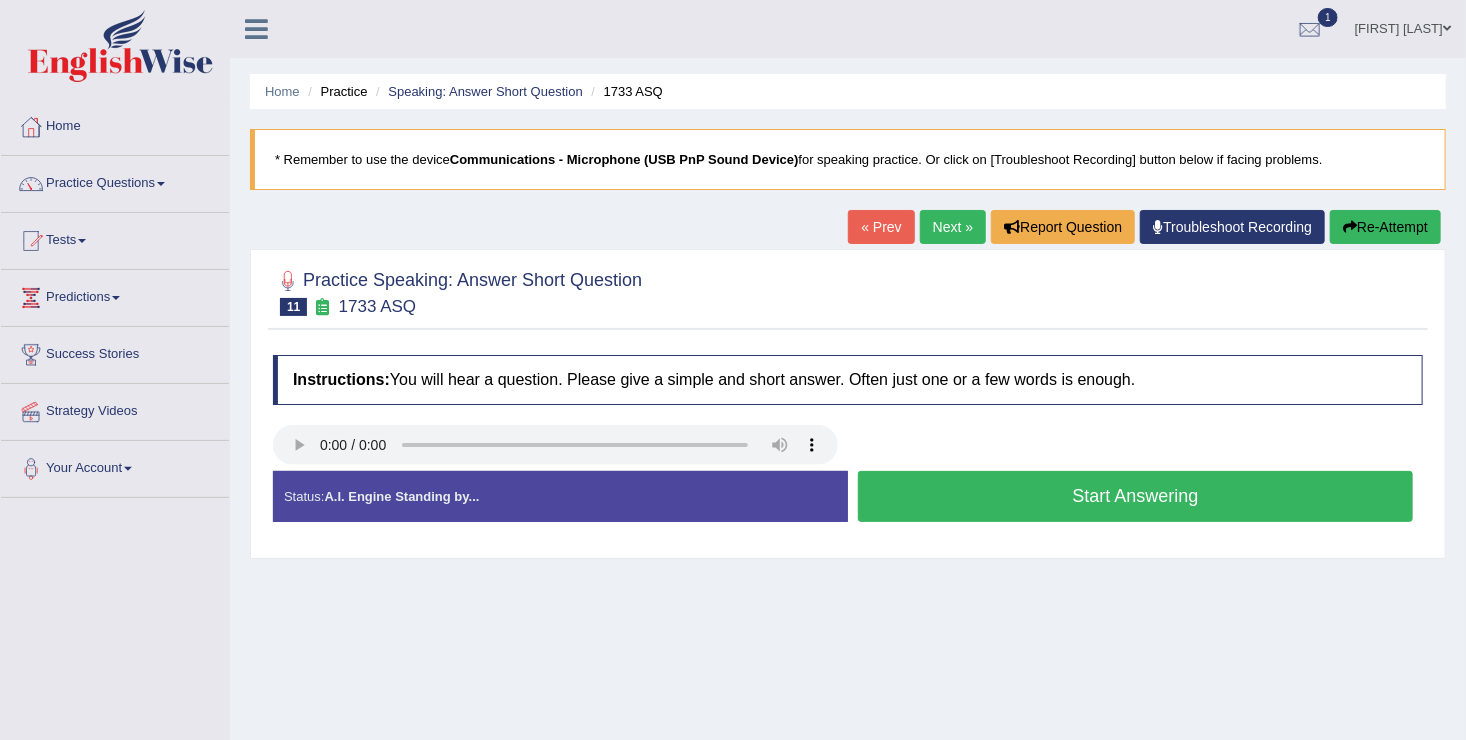 click on "Start Answering" at bounding box center (1135, 496) 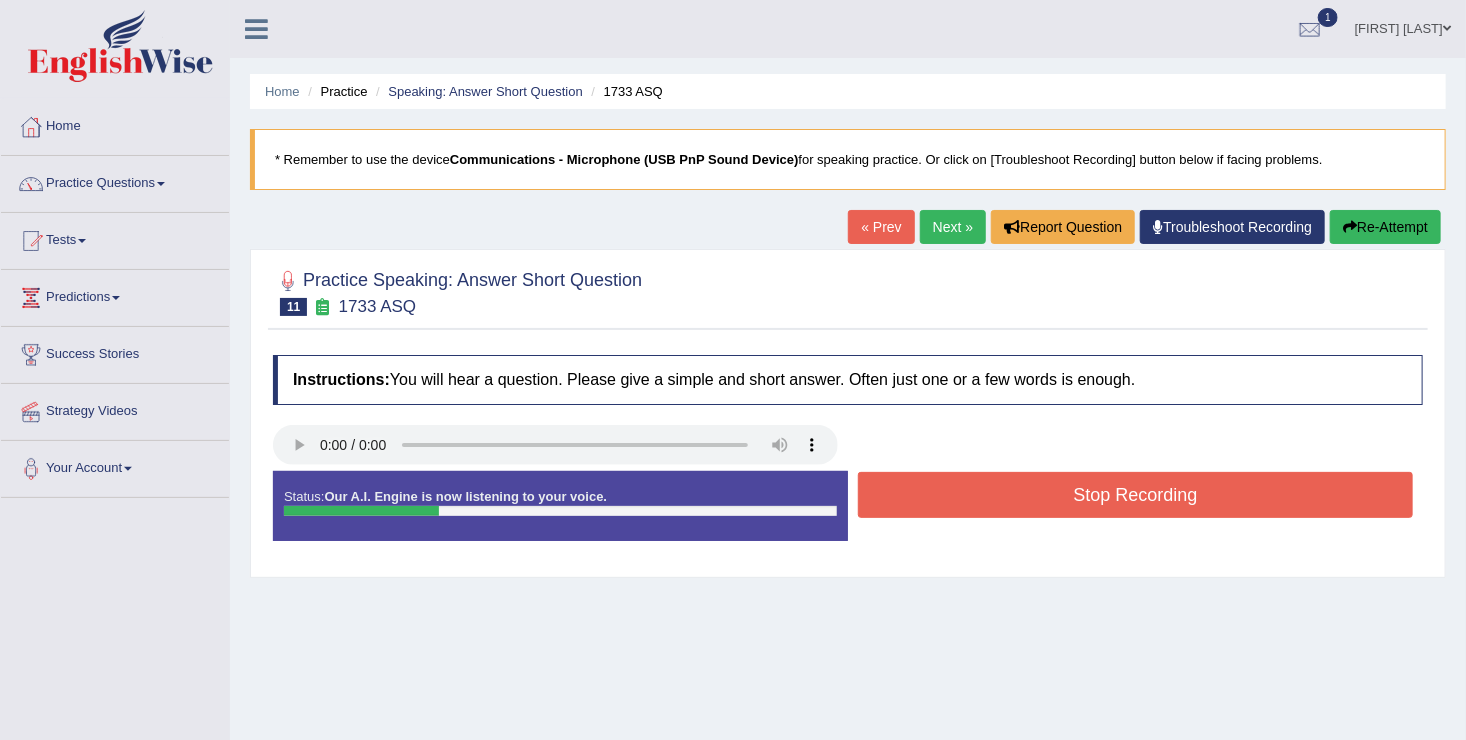 click on "Stop Recording" at bounding box center (1135, 495) 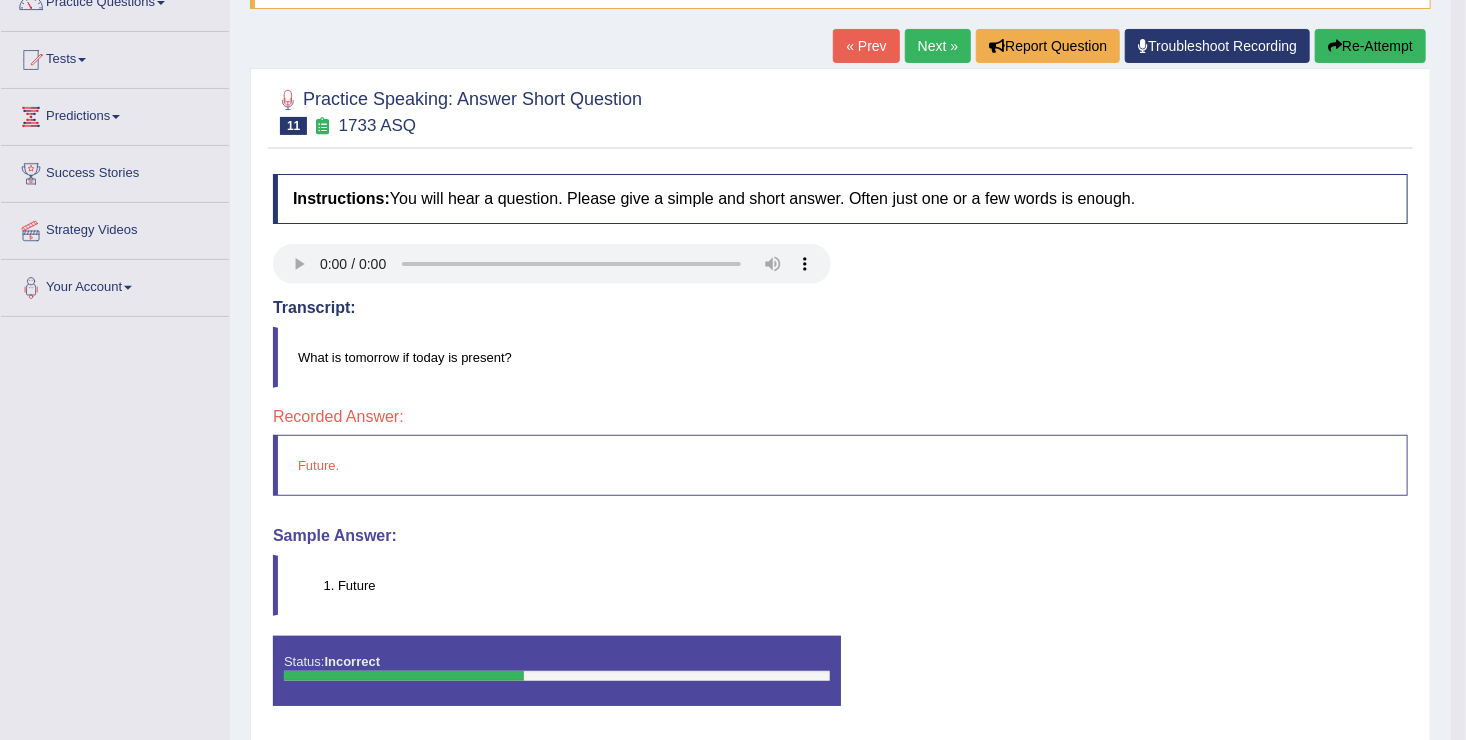 scroll, scrollTop: 200, scrollLeft: 0, axis: vertical 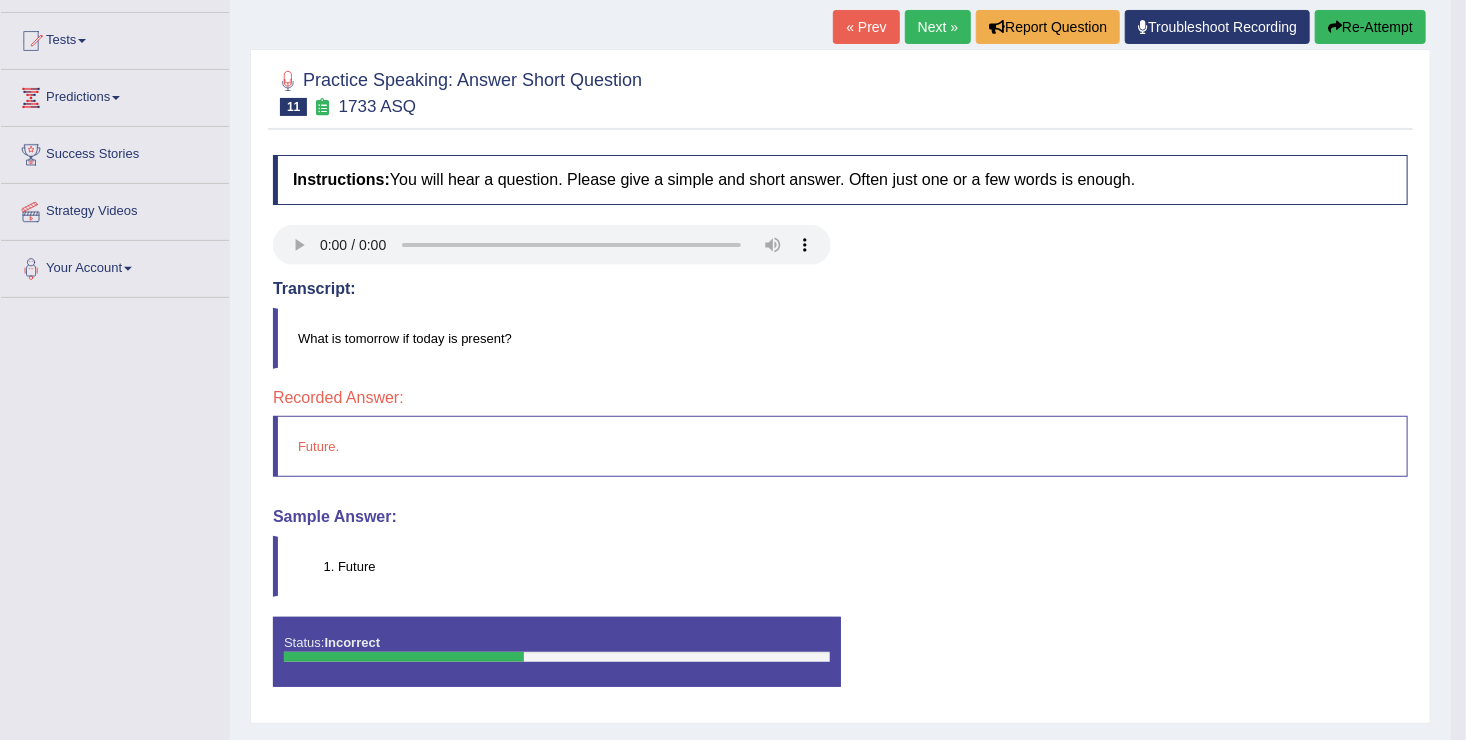 click on "Next »" at bounding box center (938, 27) 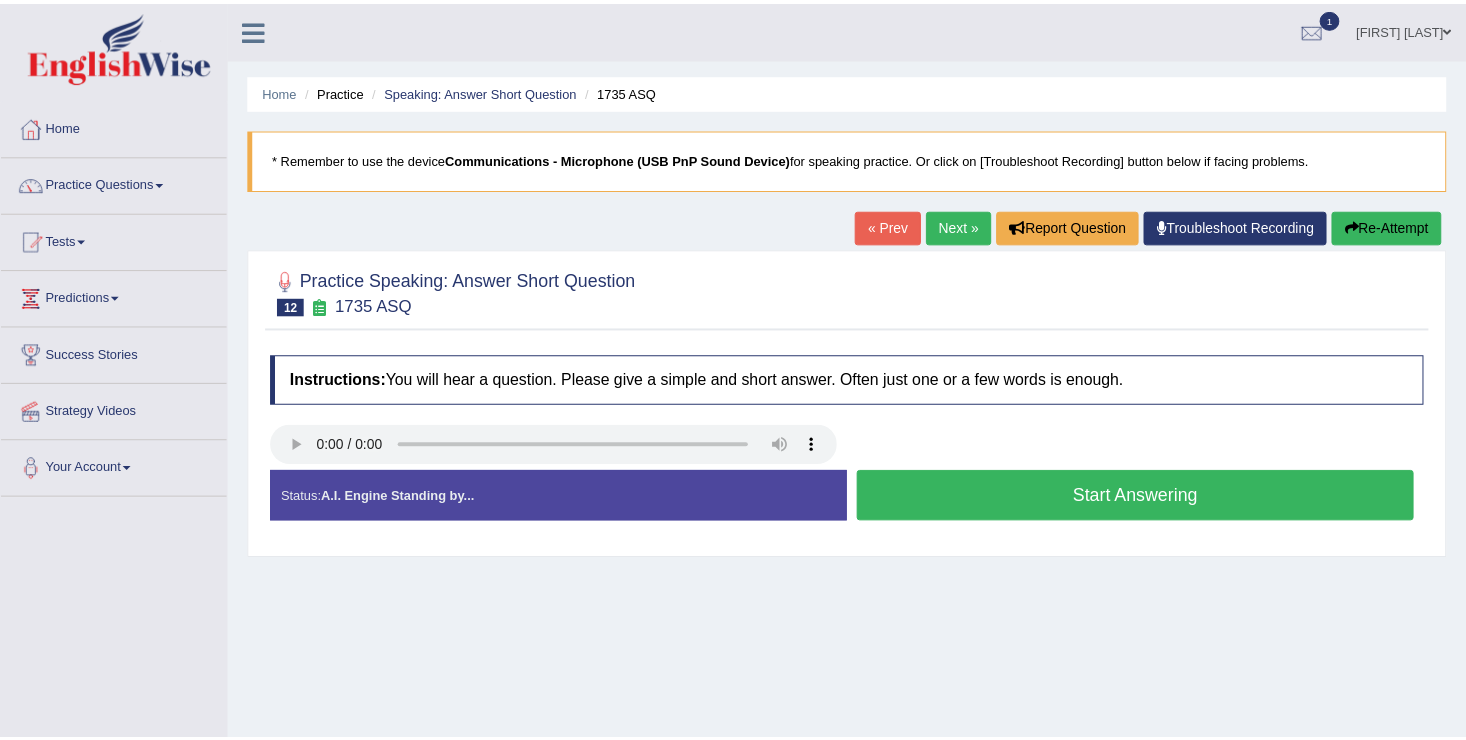 scroll, scrollTop: 0, scrollLeft: 0, axis: both 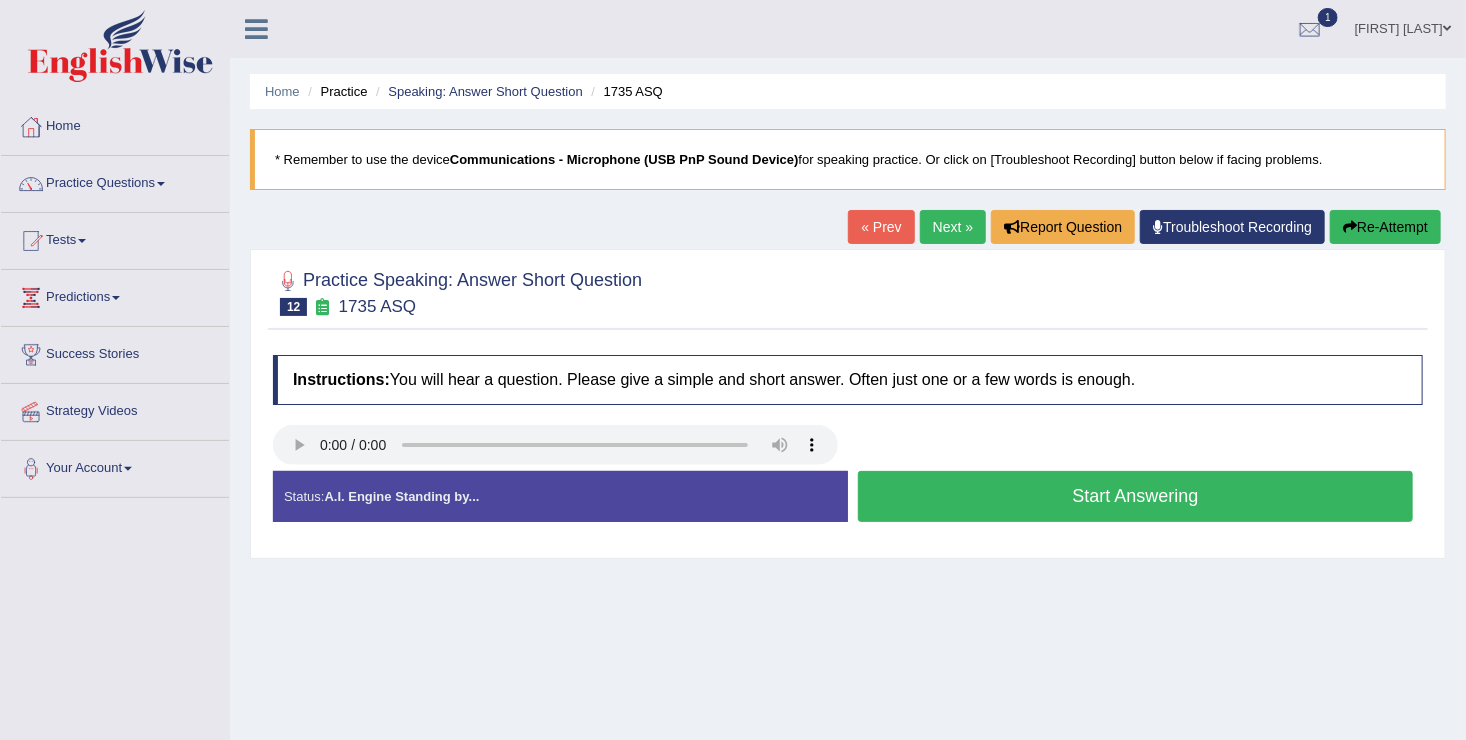 click on "Start Answering" at bounding box center [1135, 496] 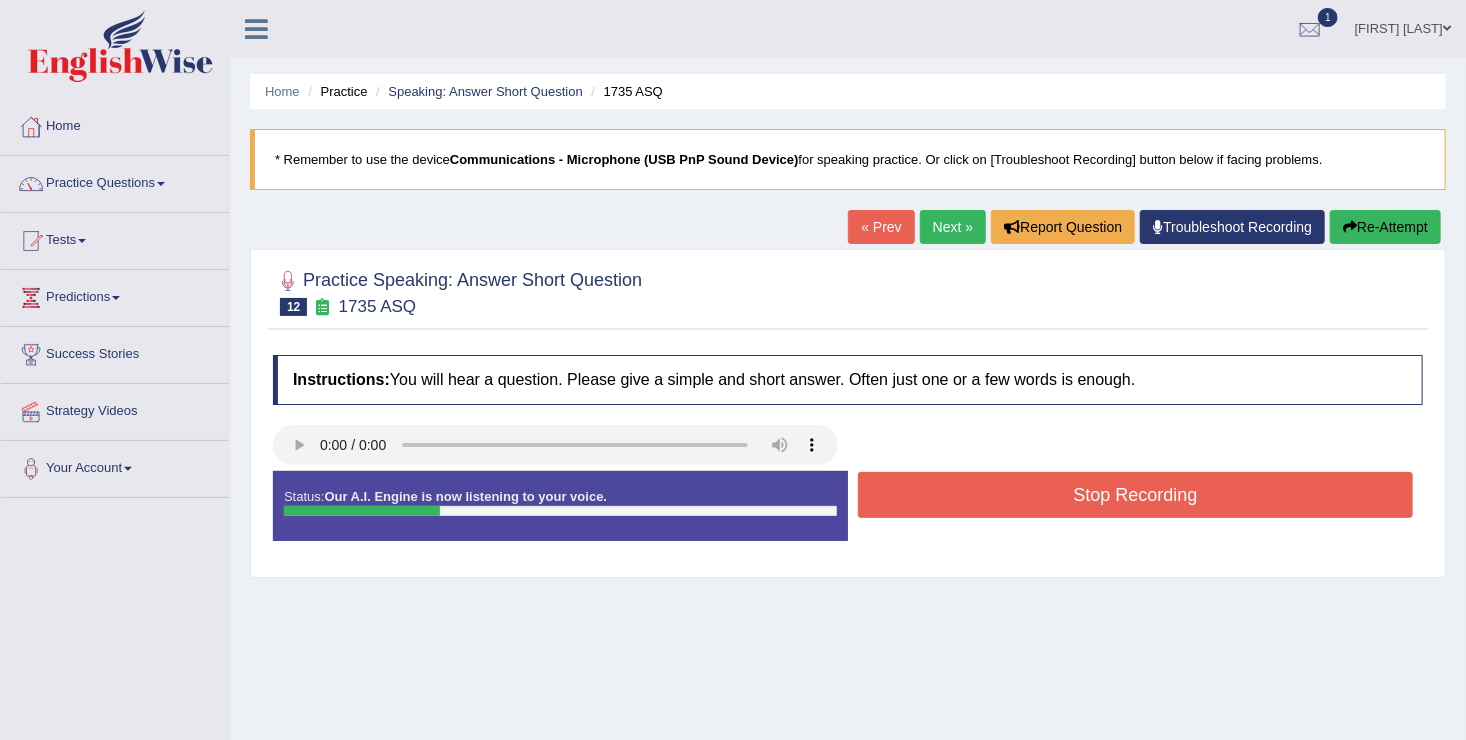 click on "Stop Recording" at bounding box center [1135, 495] 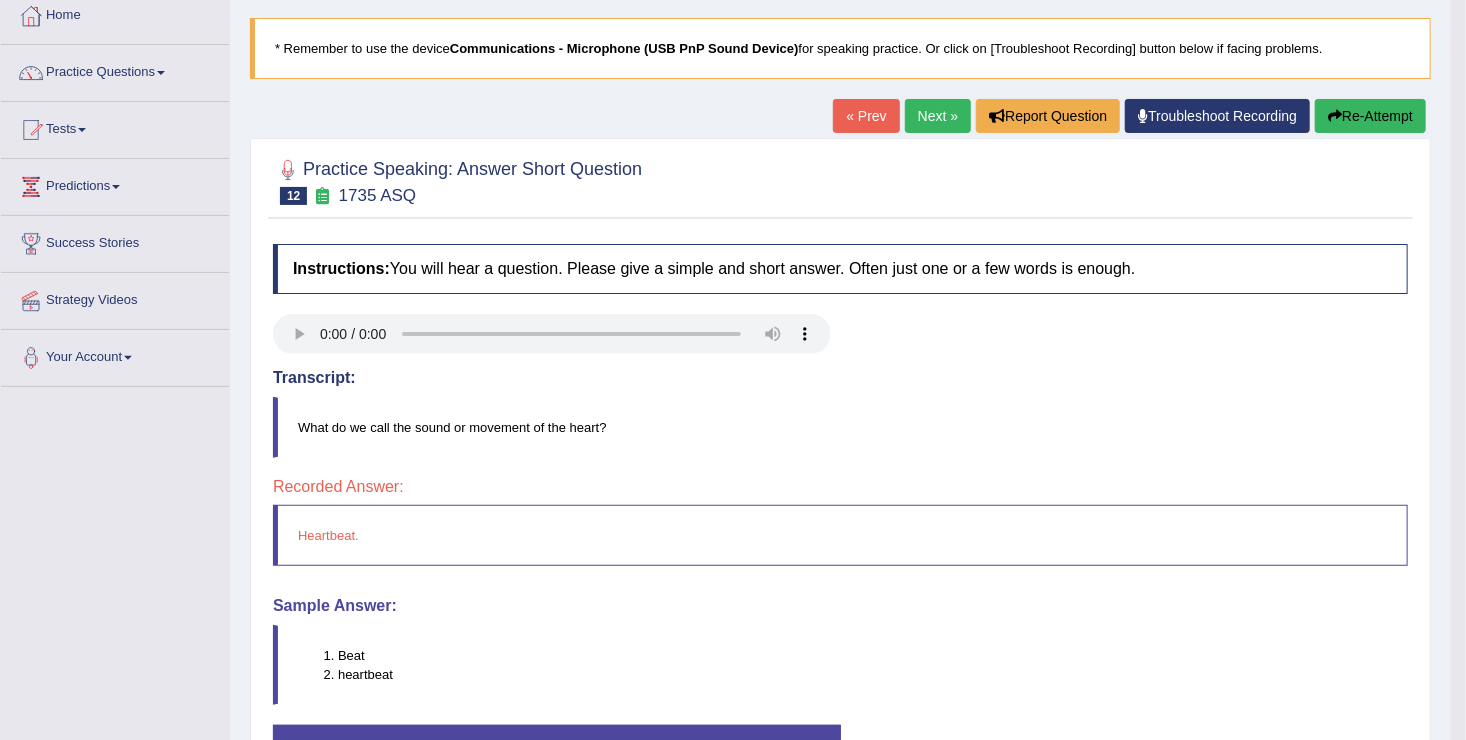 scroll, scrollTop: 160, scrollLeft: 0, axis: vertical 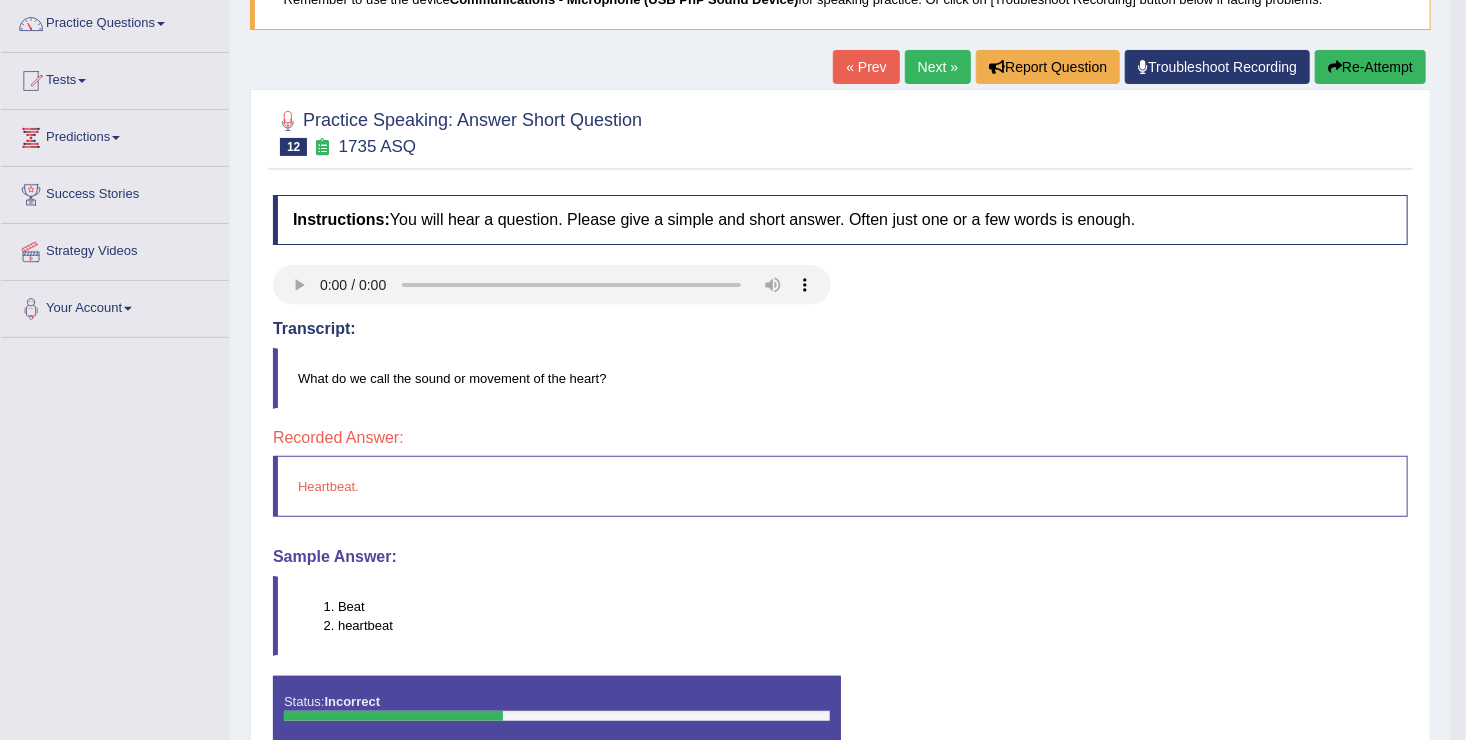 click on "Next »" at bounding box center [938, 67] 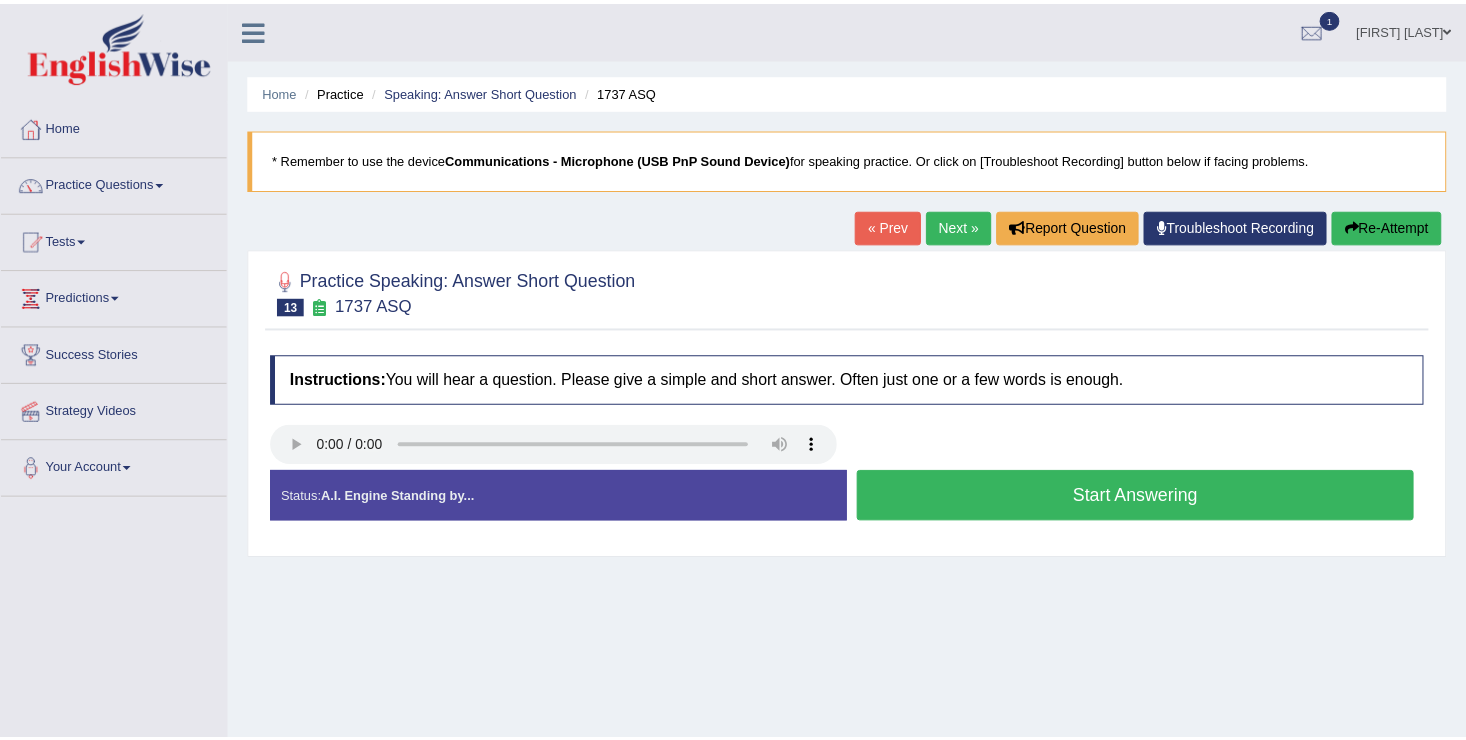 scroll, scrollTop: 0, scrollLeft: 0, axis: both 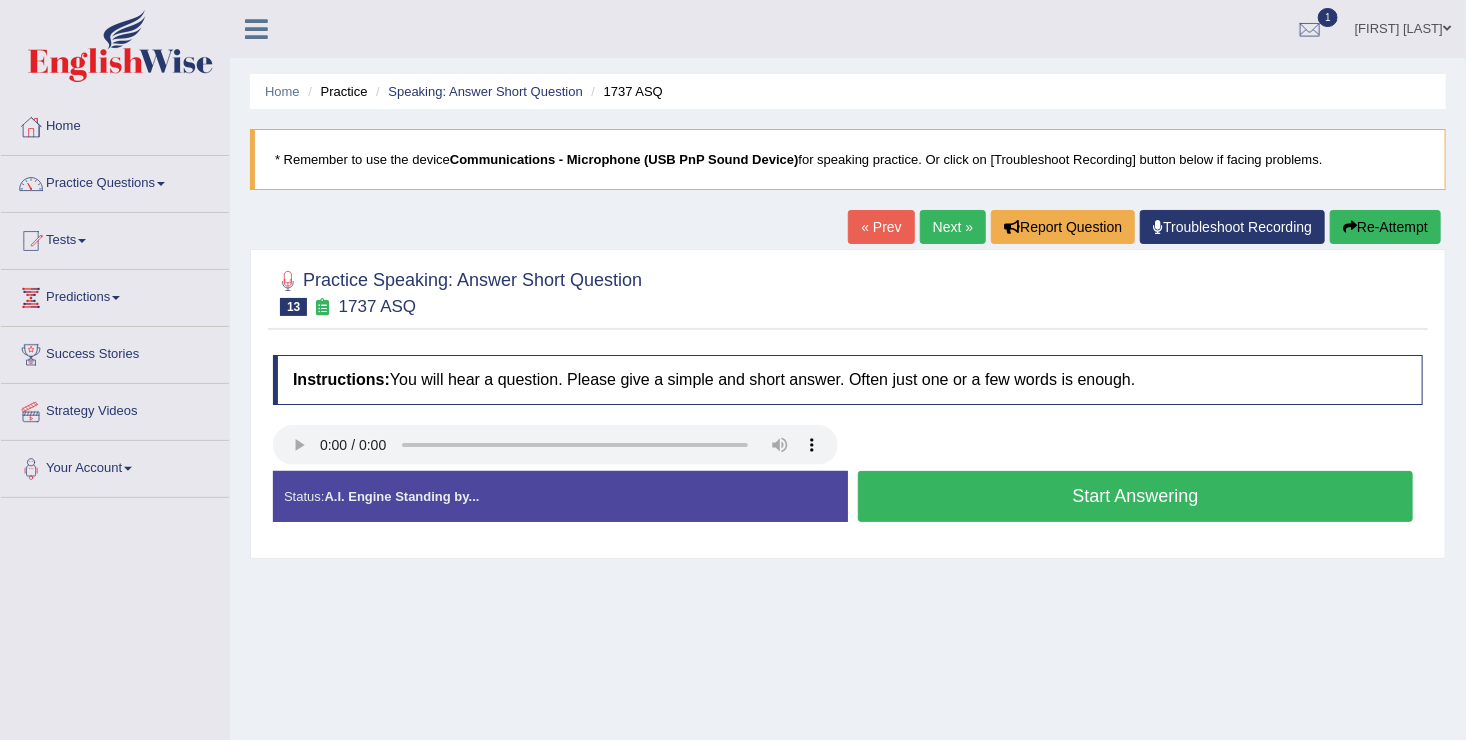 click on "Start Answering" at bounding box center (1135, 496) 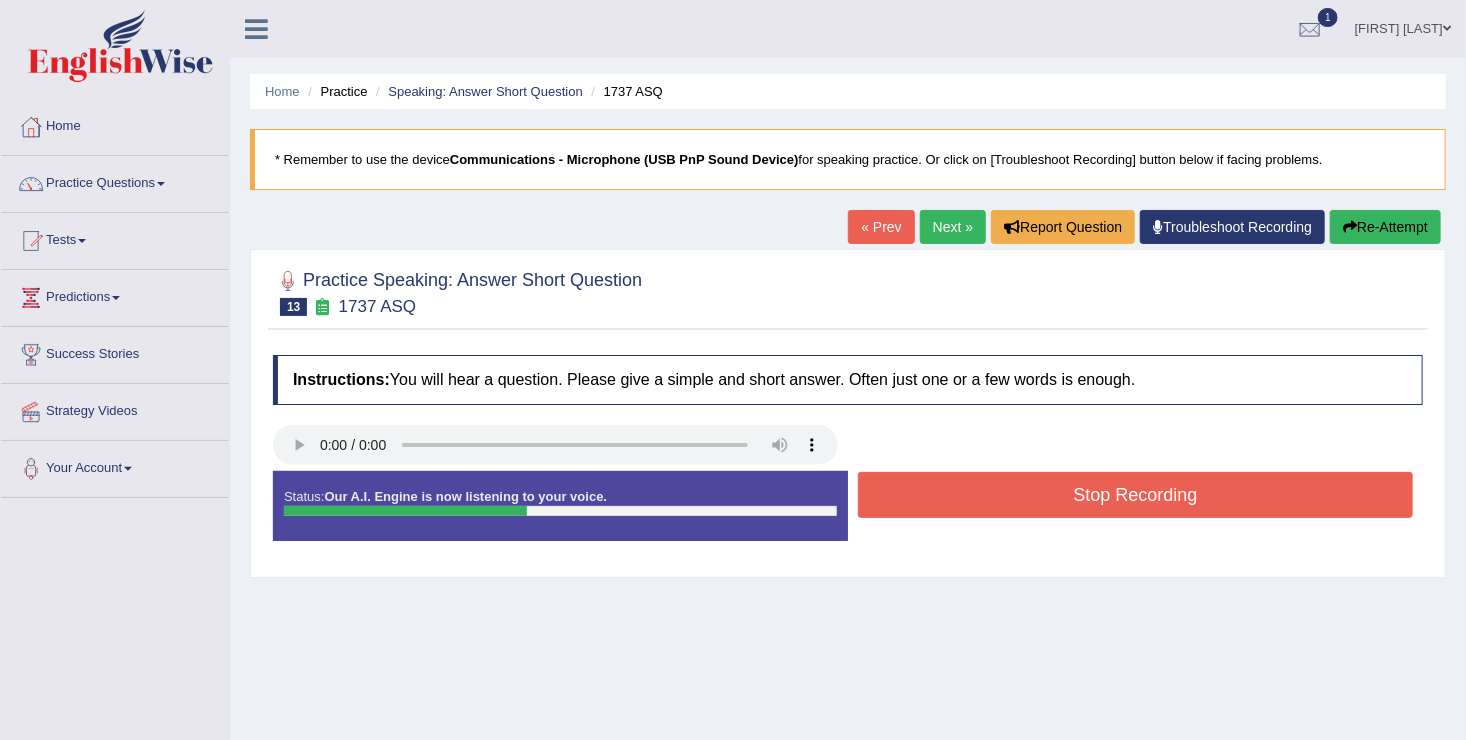 click on "Stop Recording" at bounding box center (1135, 495) 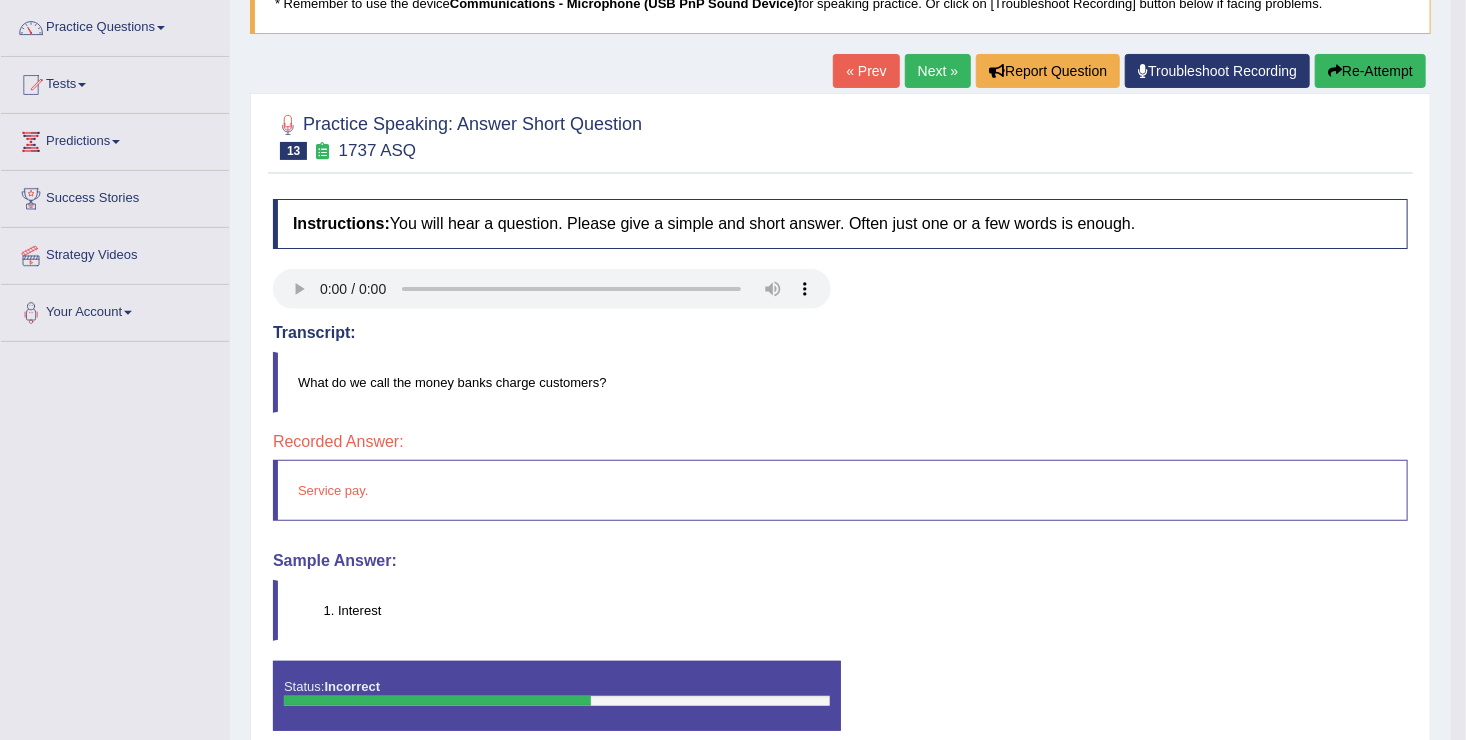 scroll, scrollTop: 160, scrollLeft: 0, axis: vertical 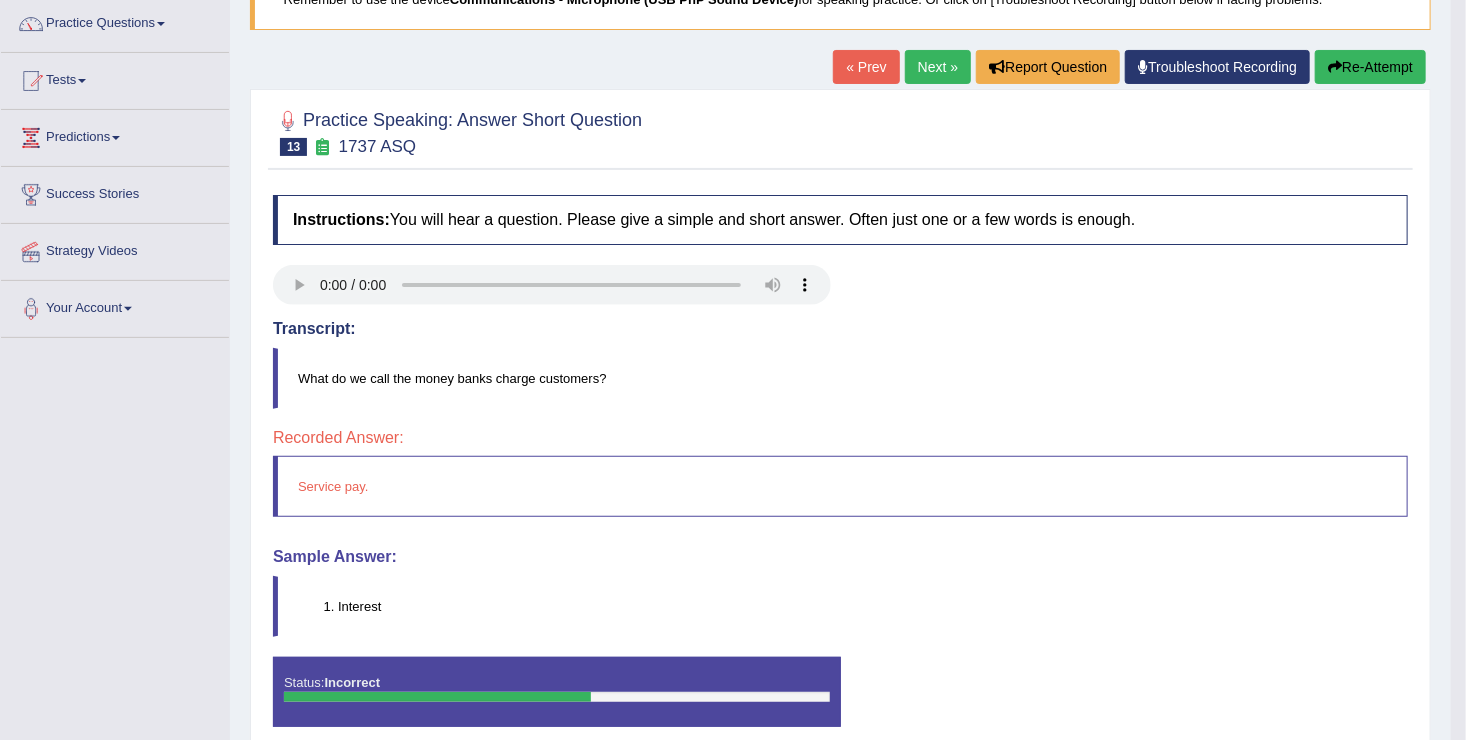 click on "Next »" at bounding box center [938, 67] 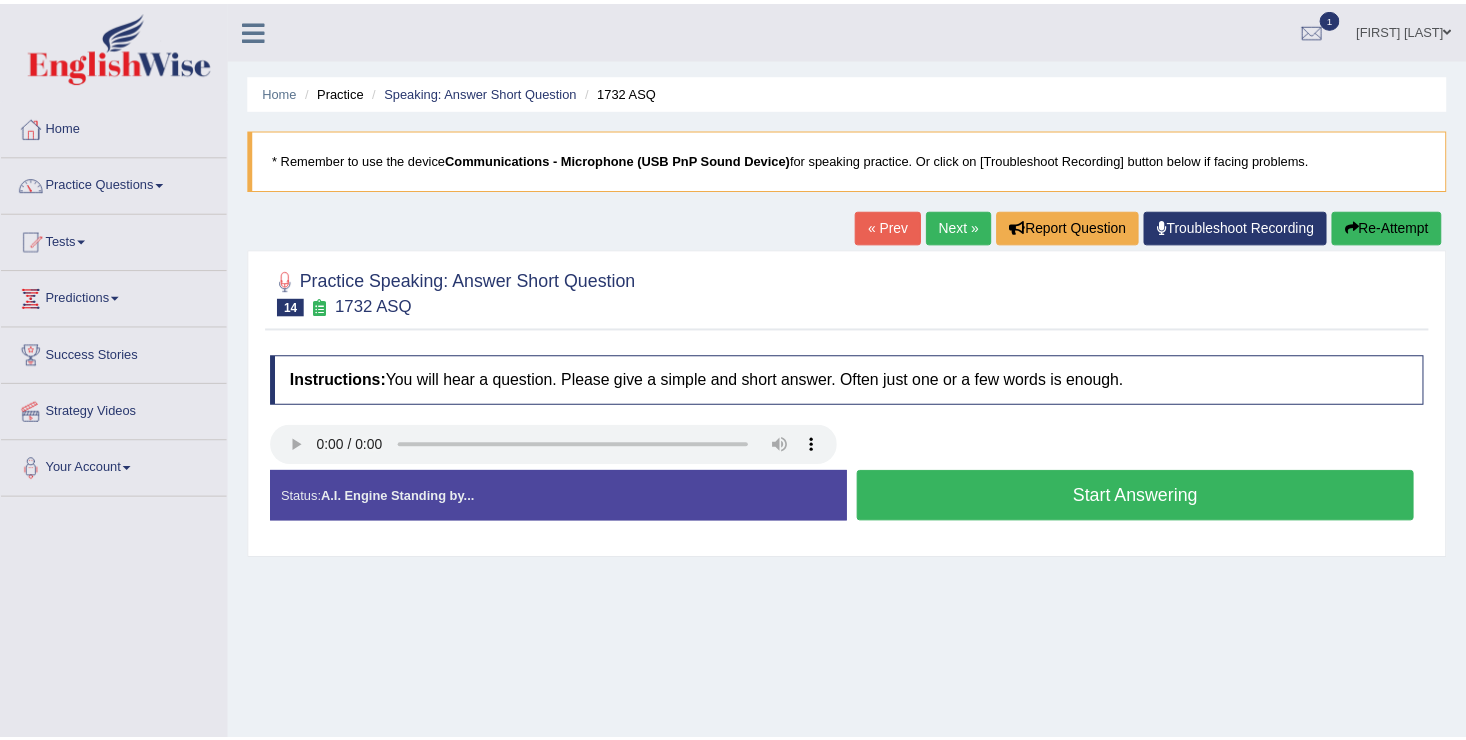 scroll, scrollTop: 0, scrollLeft: 0, axis: both 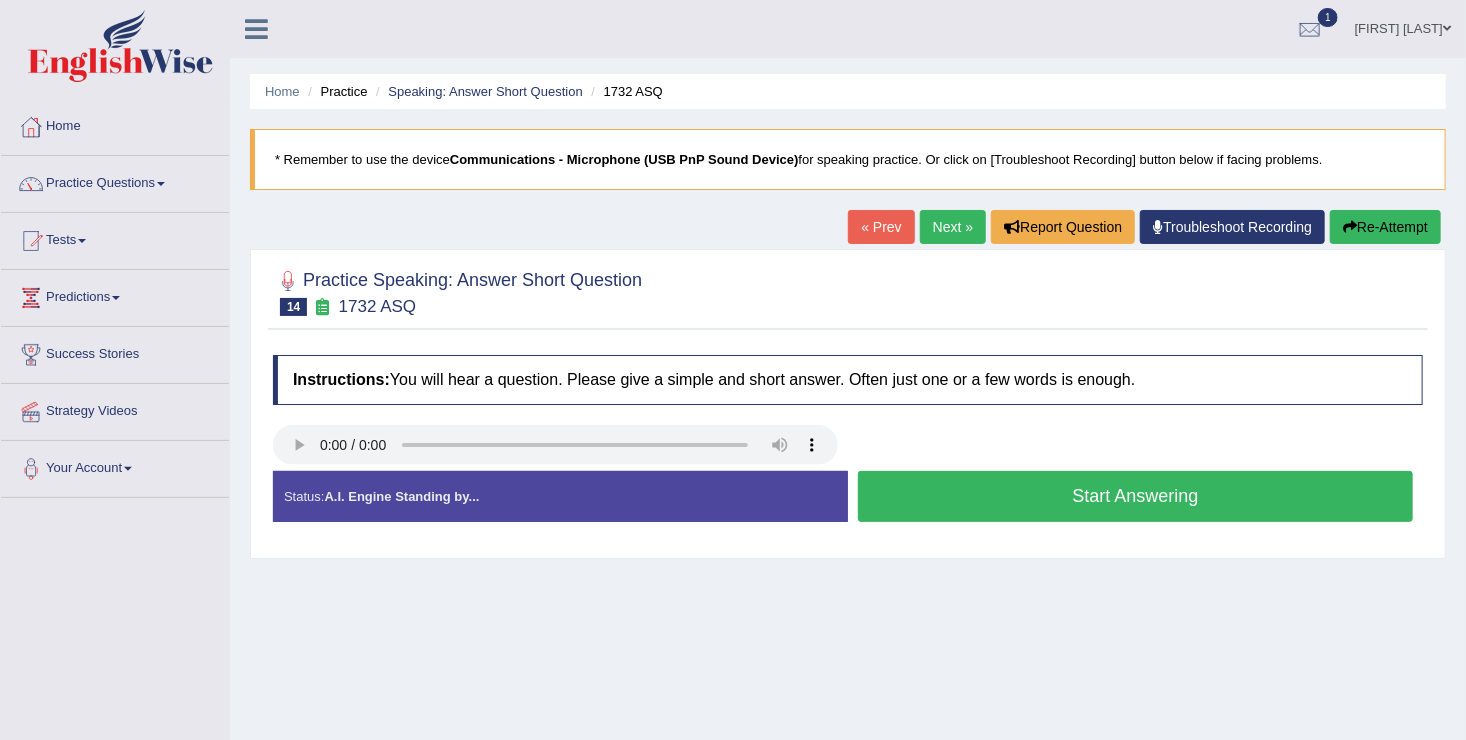 click on "Start Answering" at bounding box center (1135, 496) 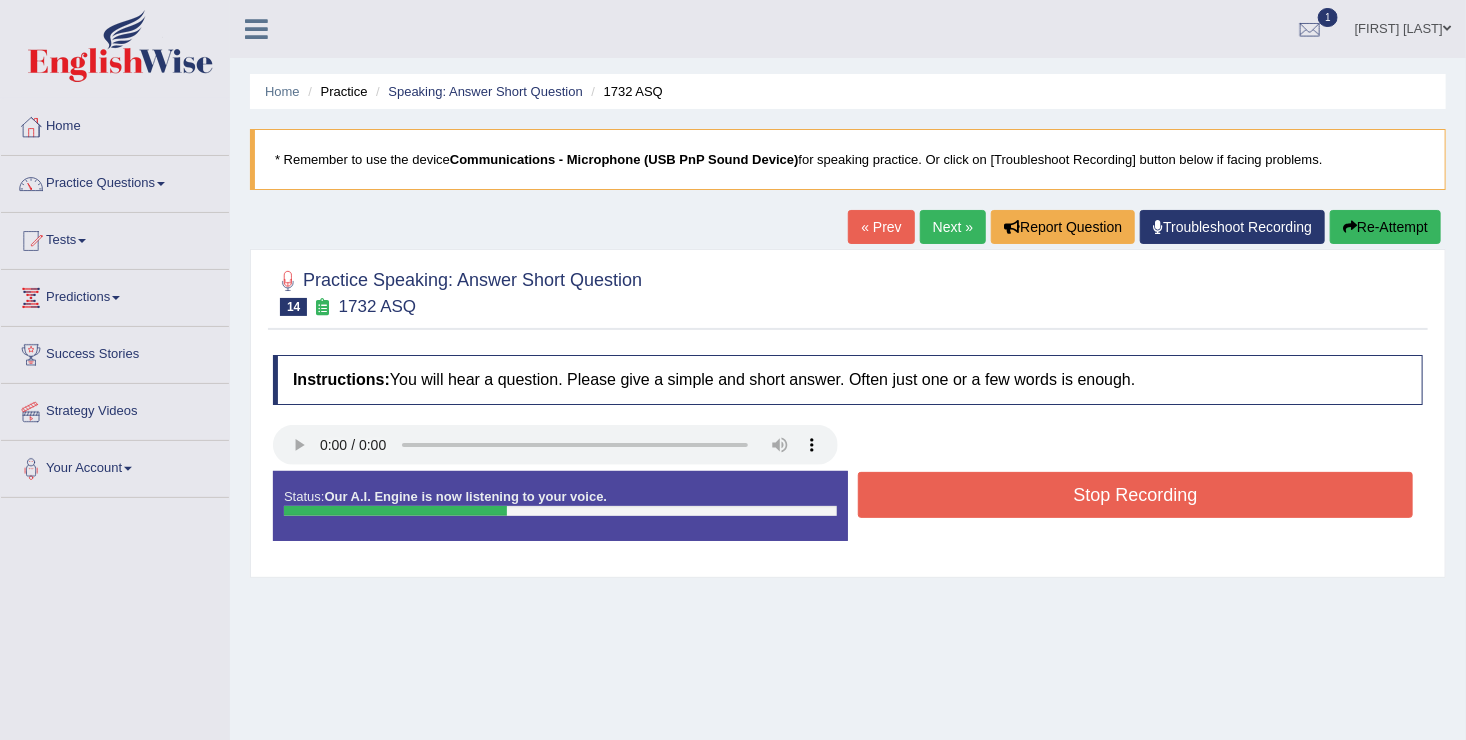 click on "Stop Recording" at bounding box center (1135, 495) 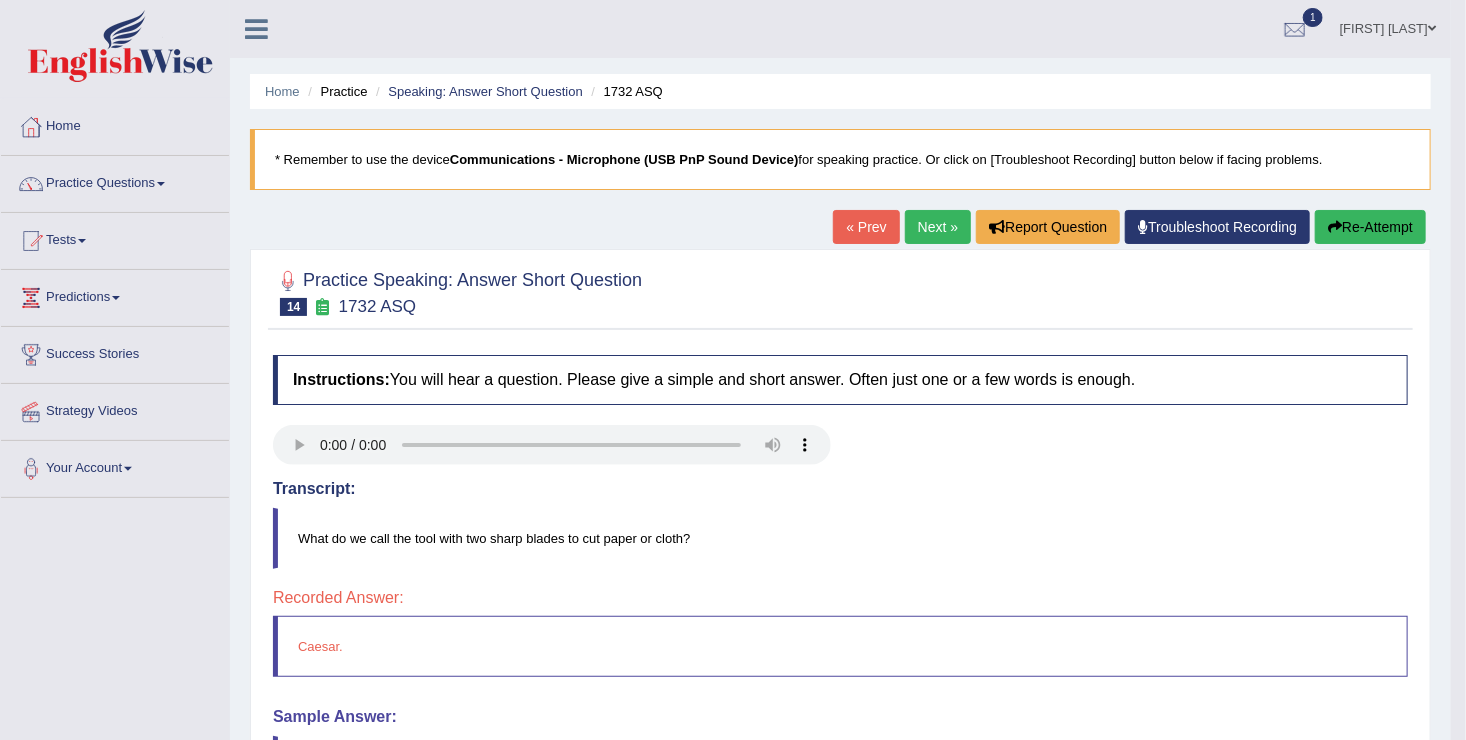 click on "Re-Attempt" at bounding box center [1370, 227] 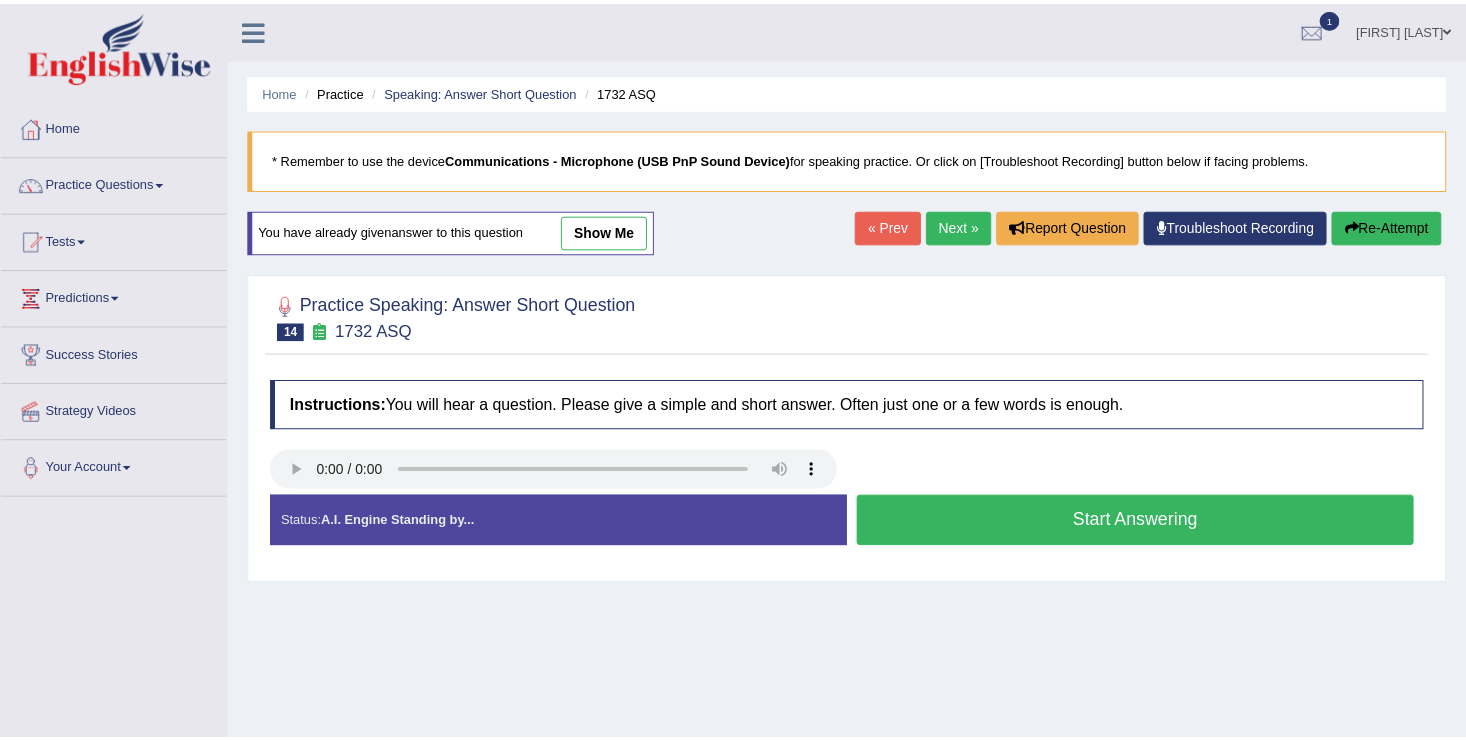 scroll, scrollTop: 0, scrollLeft: 0, axis: both 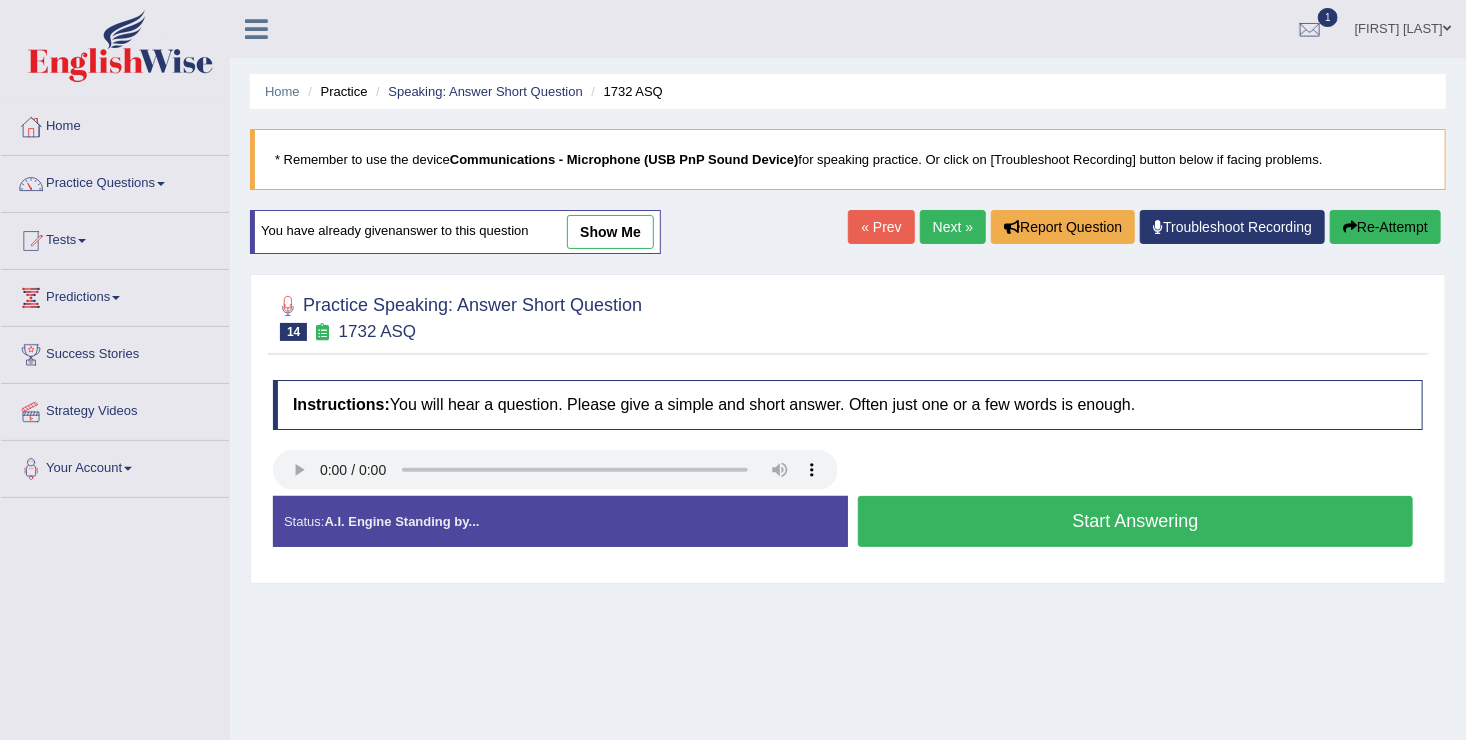 click on "Start Answering" at bounding box center (1135, 521) 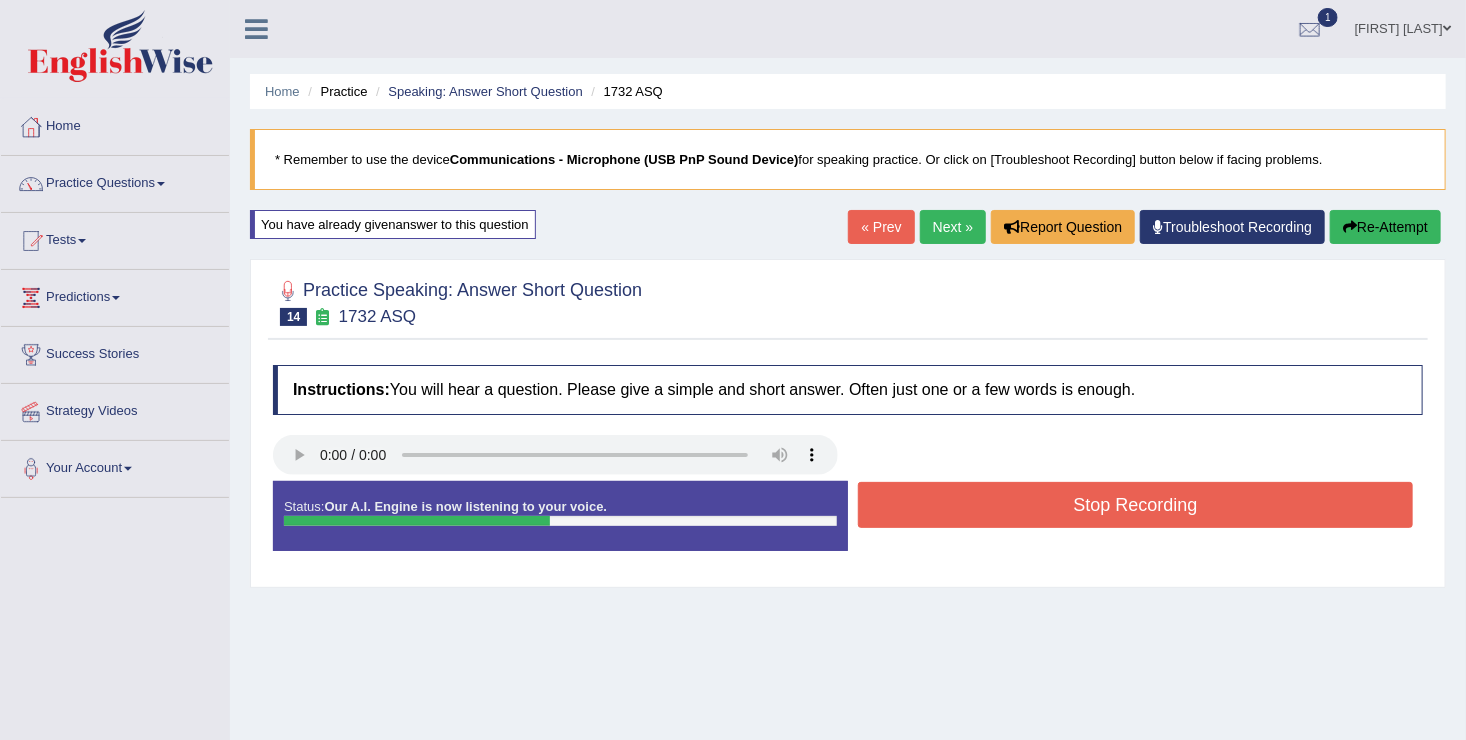 click on "Stop Recording" at bounding box center (1135, 505) 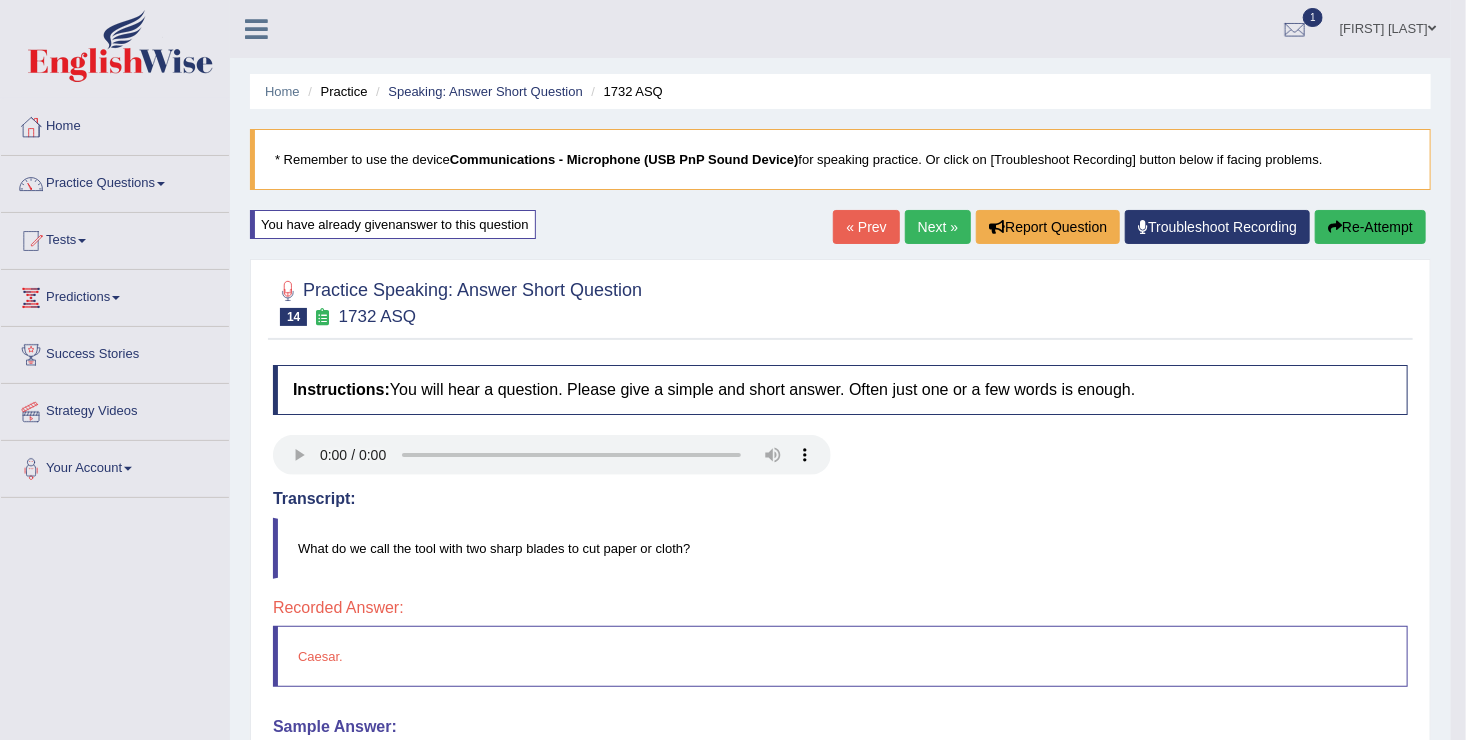 click on "Re-Attempt" at bounding box center (1370, 227) 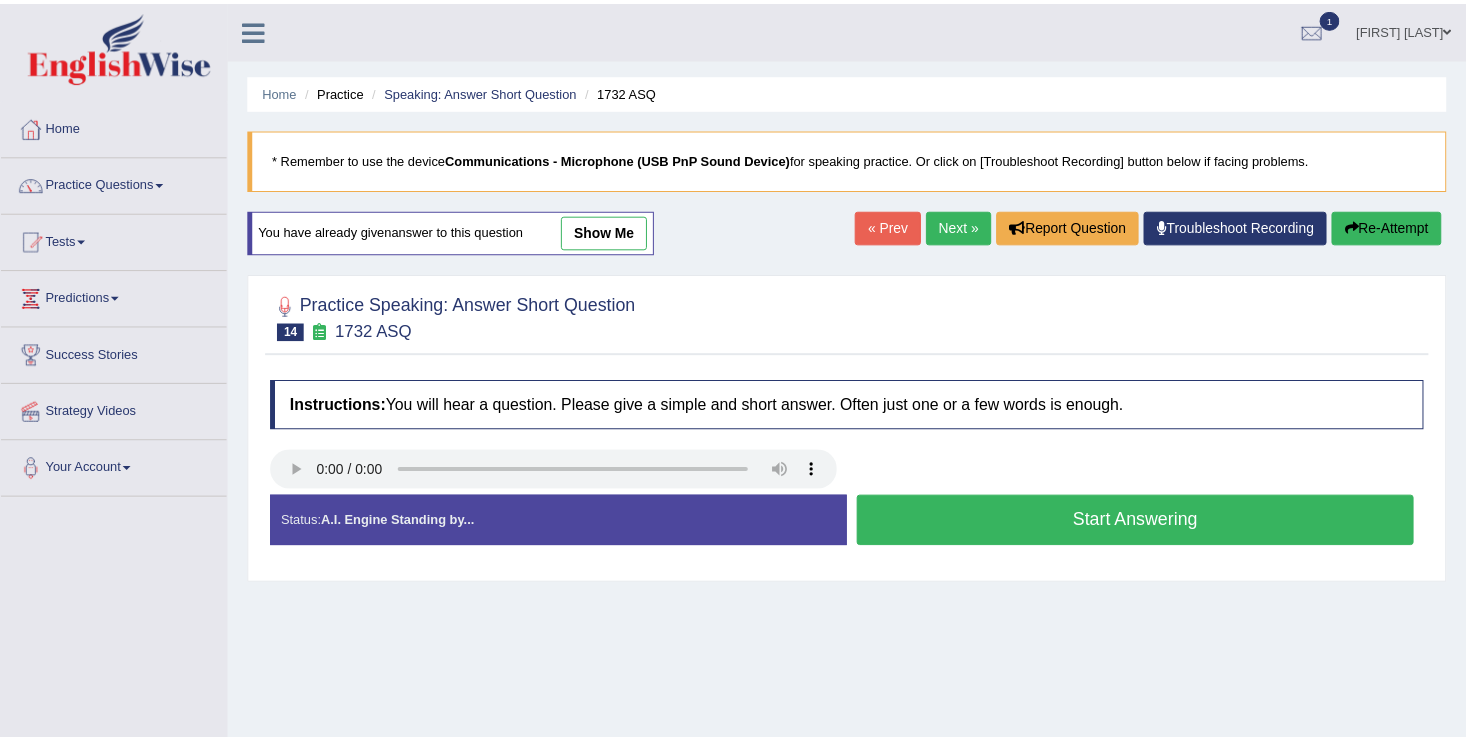 scroll, scrollTop: 0, scrollLeft: 0, axis: both 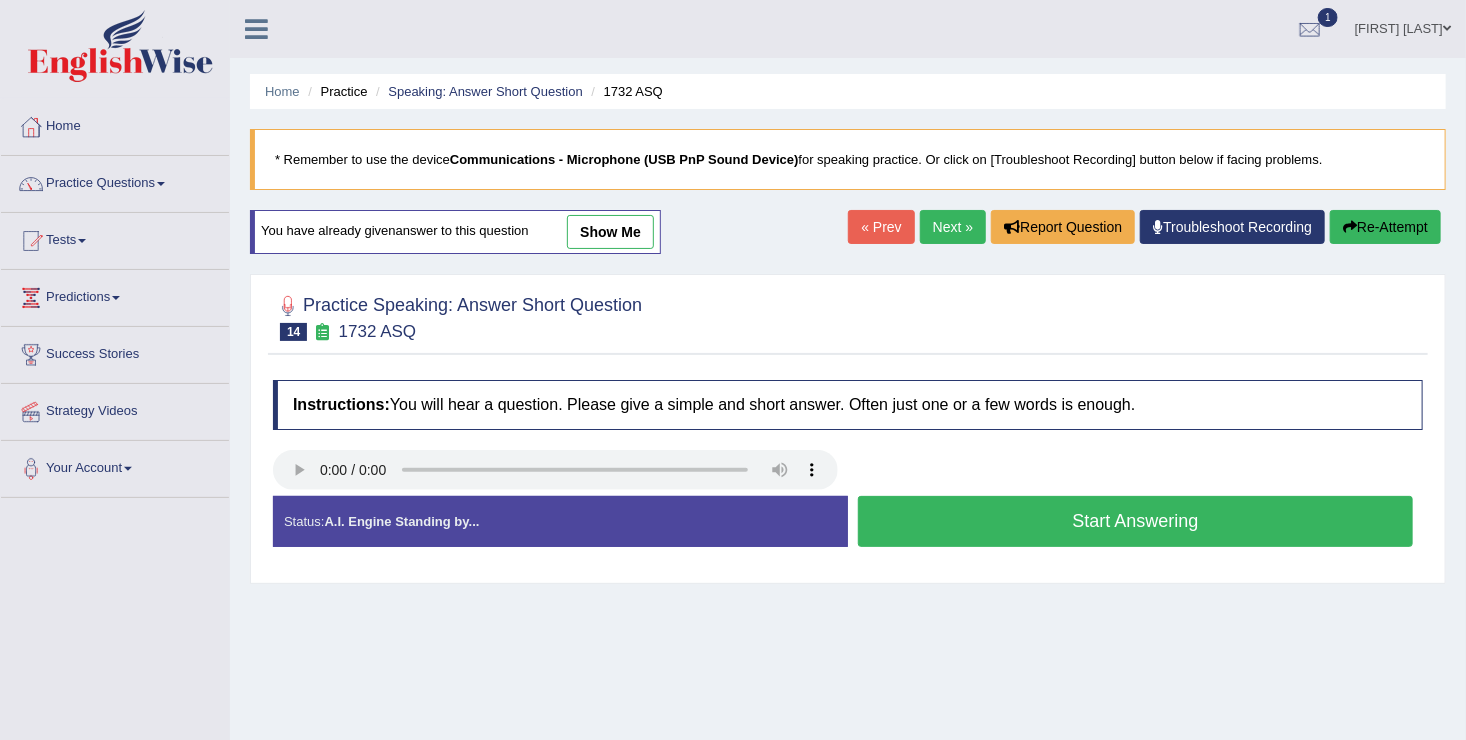 click on "Start Answering" at bounding box center [1135, 521] 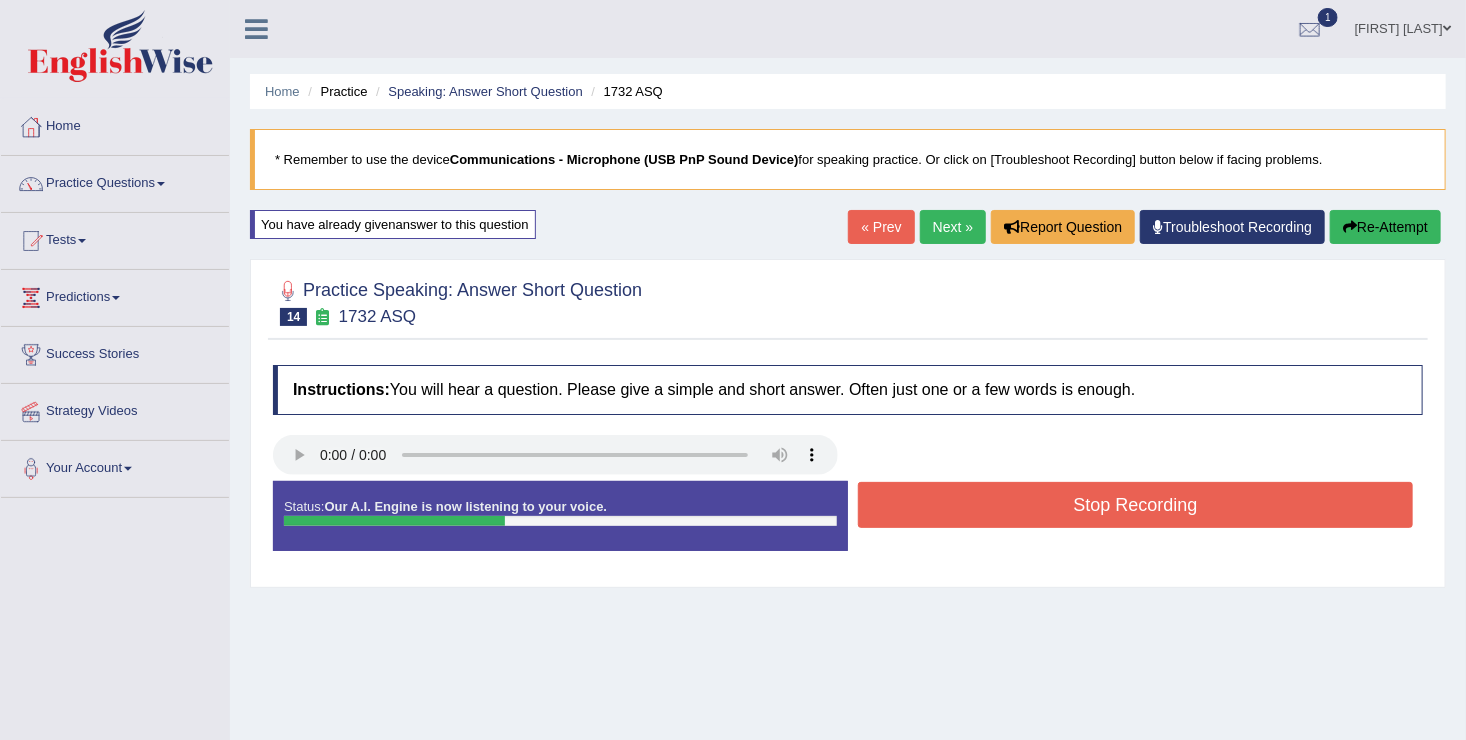 click on "Stop Recording" at bounding box center [1135, 505] 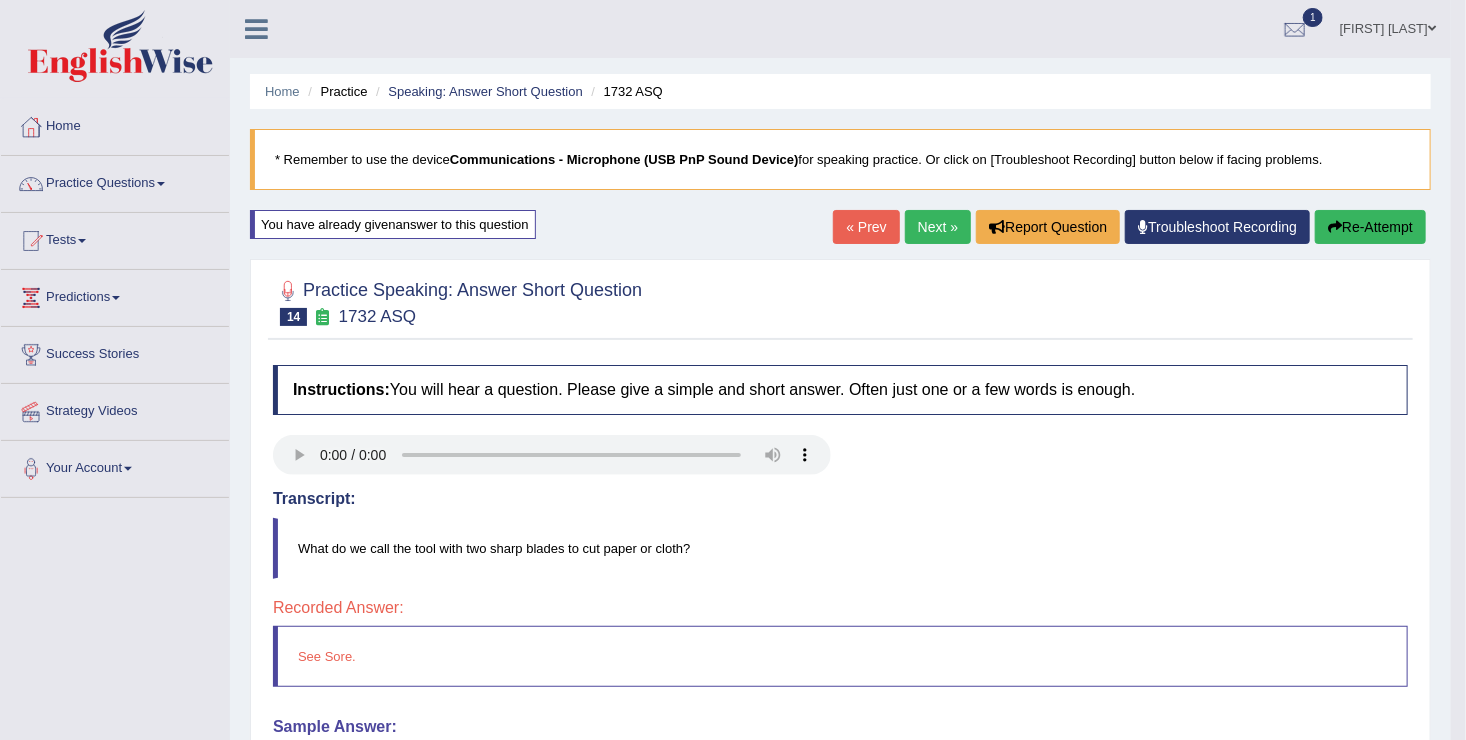 click on "Next »" at bounding box center [938, 227] 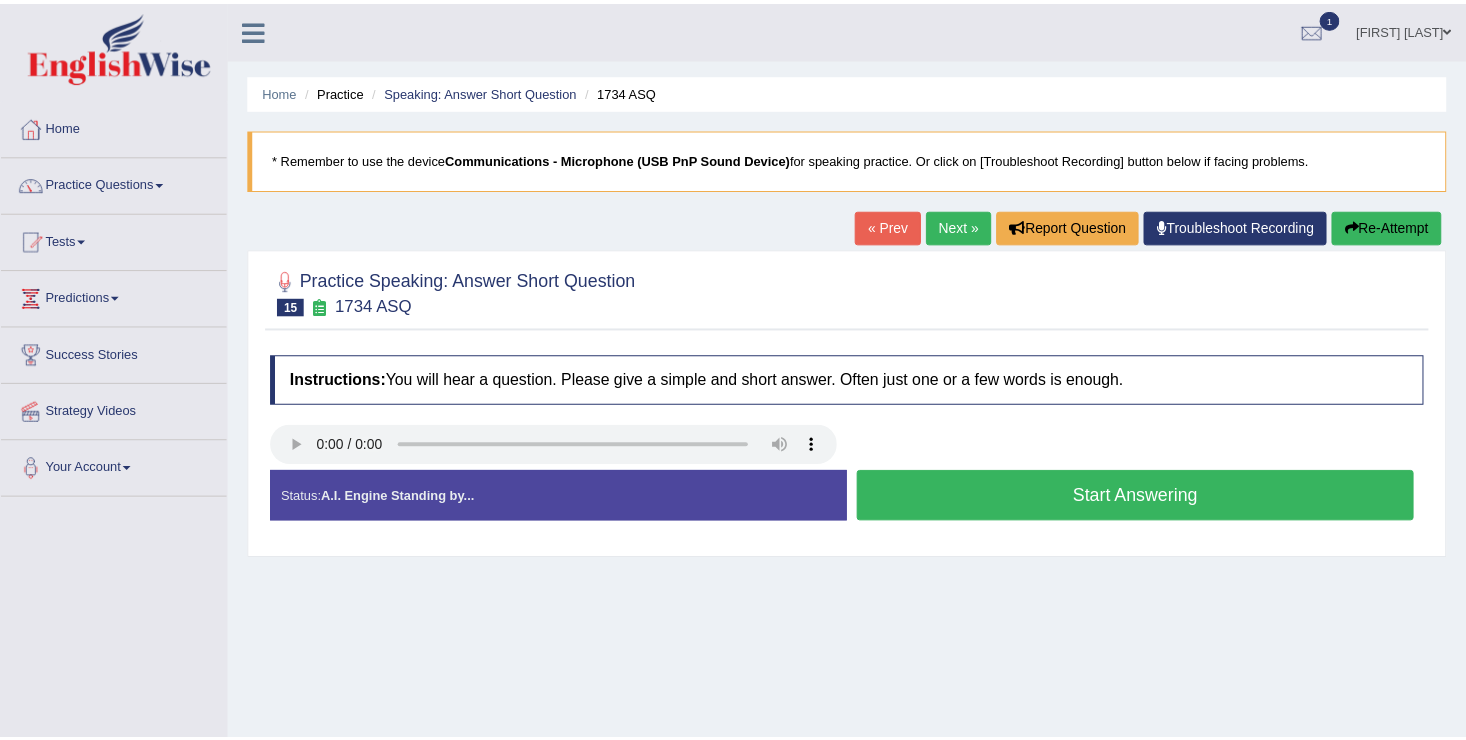 scroll, scrollTop: 0, scrollLeft: 0, axis: both 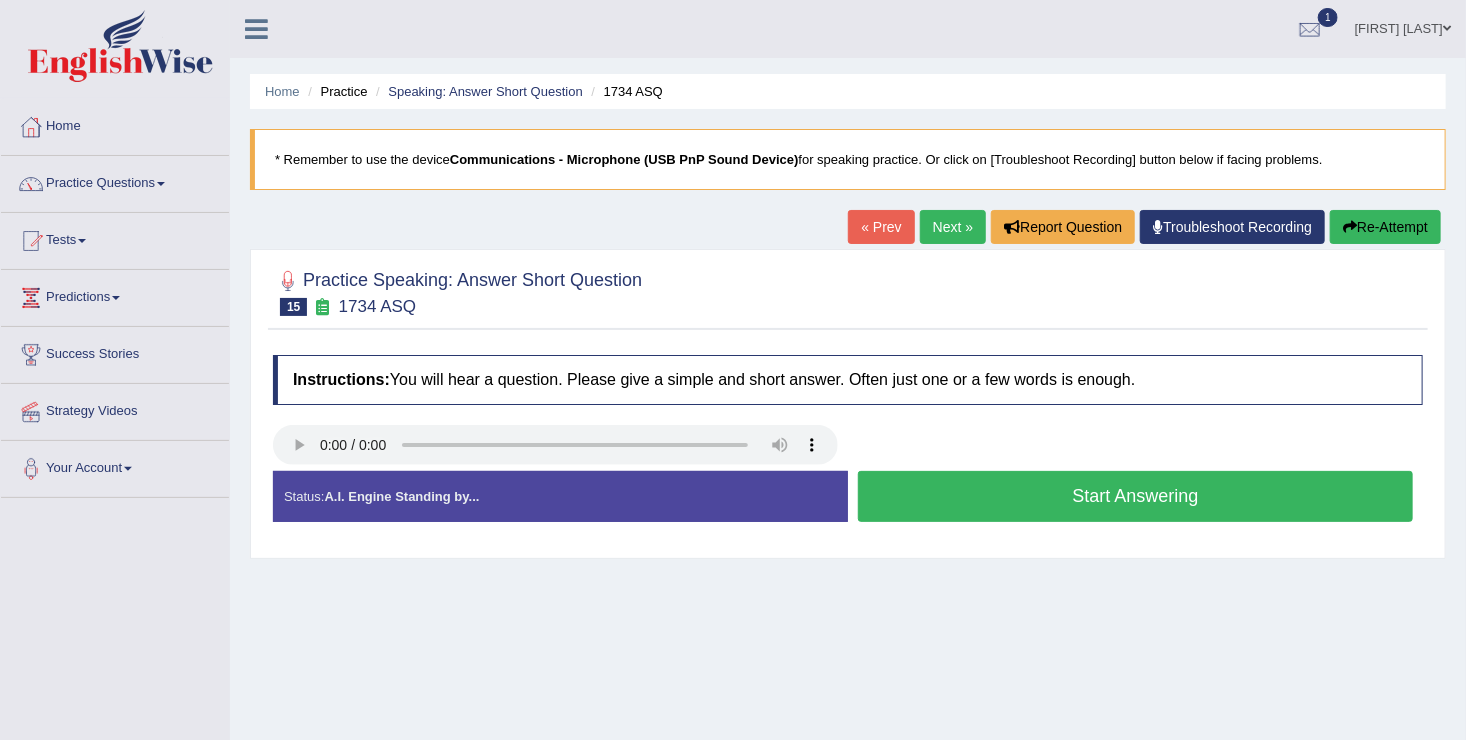 click on "Start Answering" at bounding box center [1135, 496] 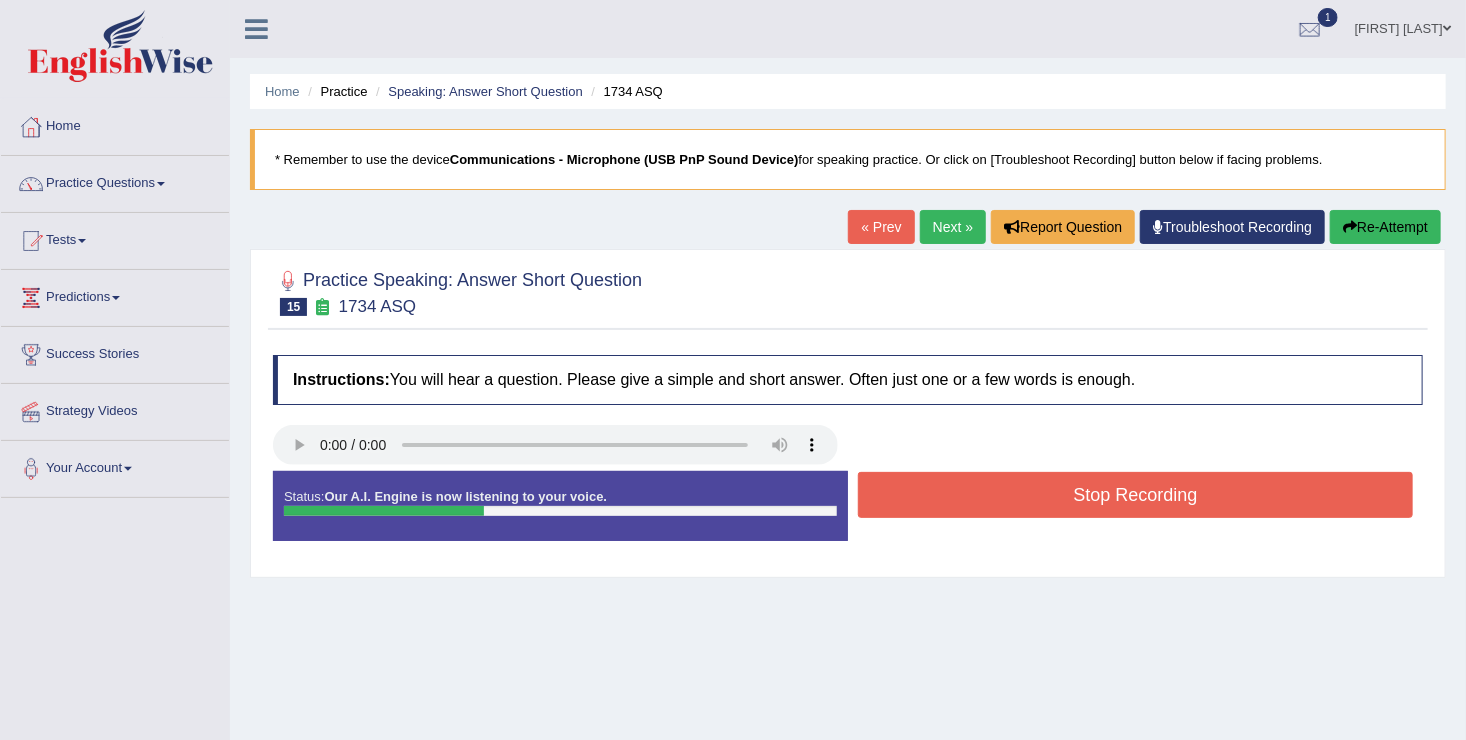 click on "Stop Recording" at bounding box center [1135, 495] 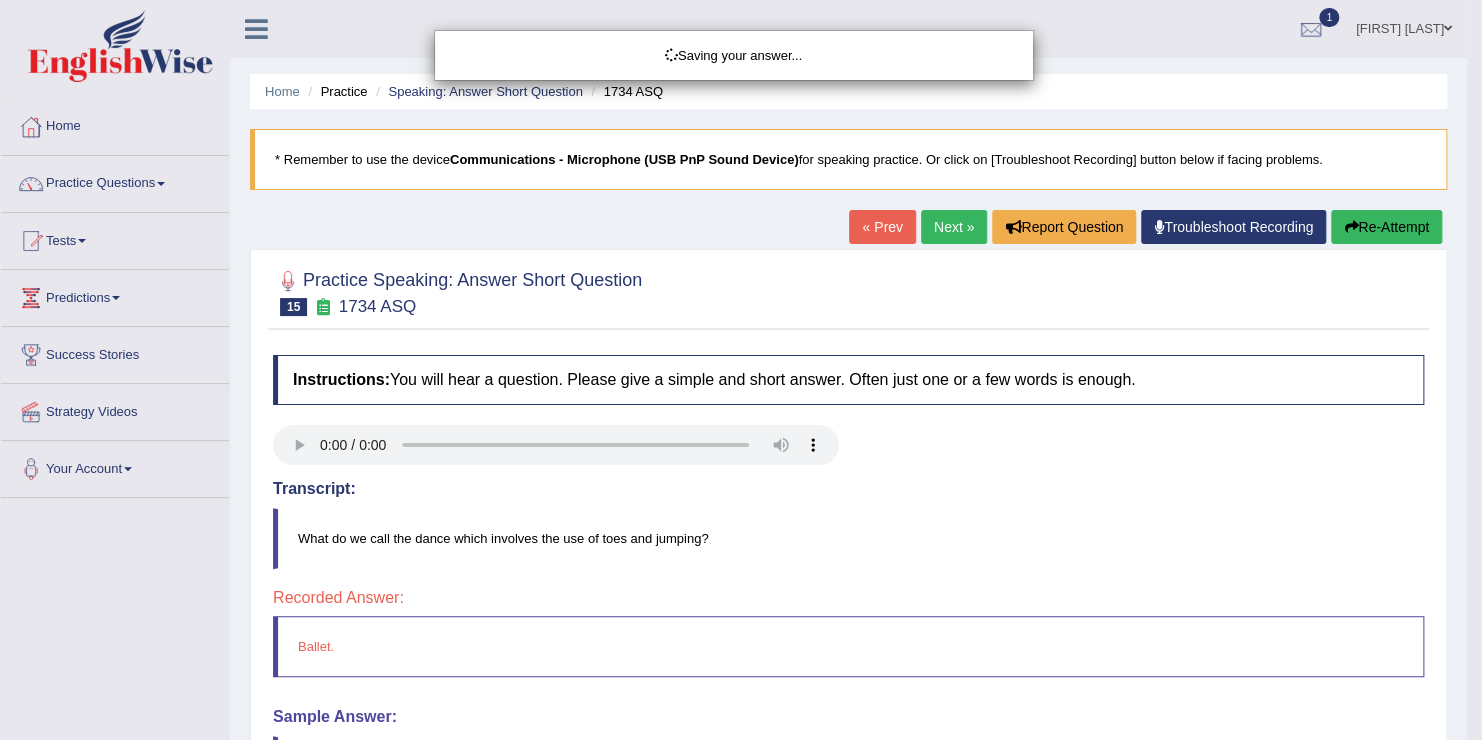 drag, startPoint x: 934, startPoint y: 494, endPoint x: 1465, endPoint y: 791, distance: 608.41595 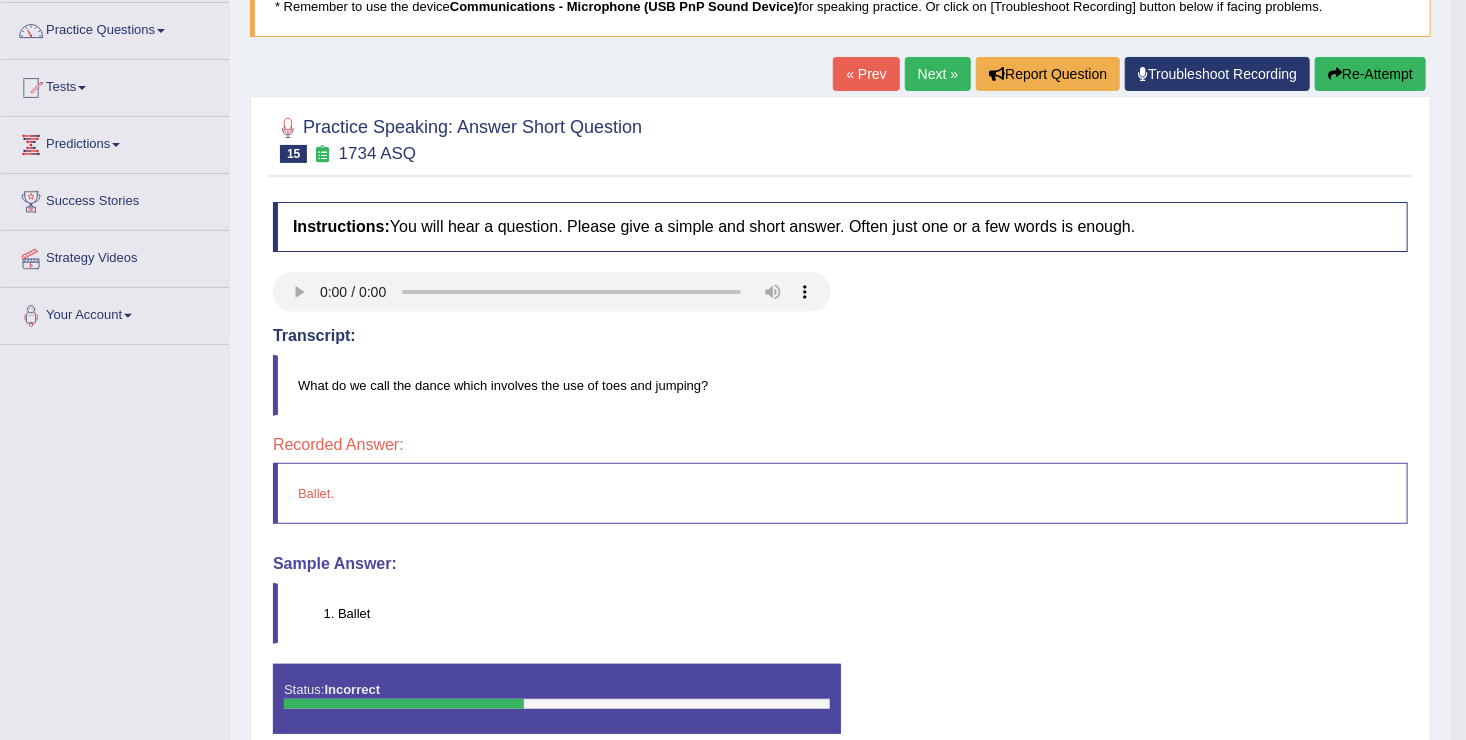 scroll, scrollTop: 160, scrollLeft: 0, axis: vertical 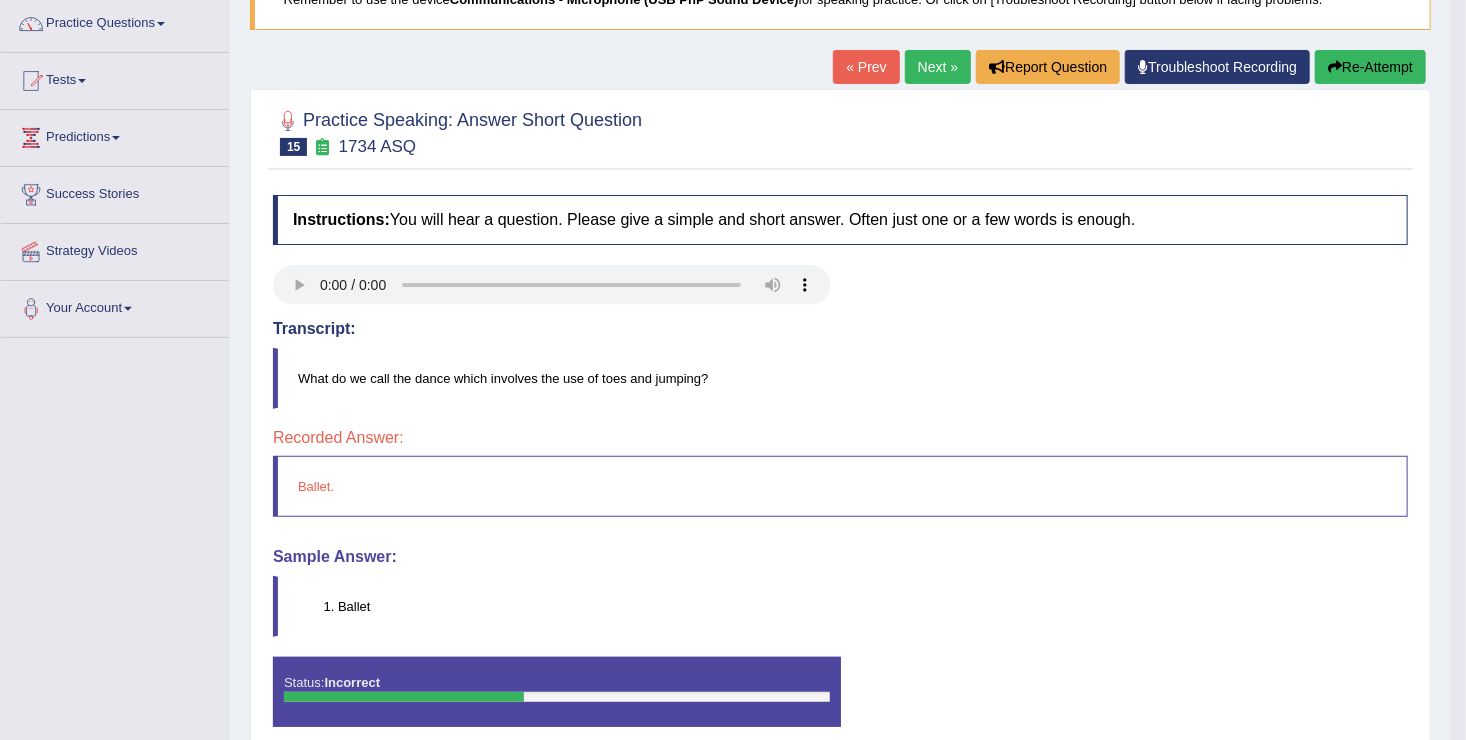 click on "Next »" at bounding box center [938, 67] 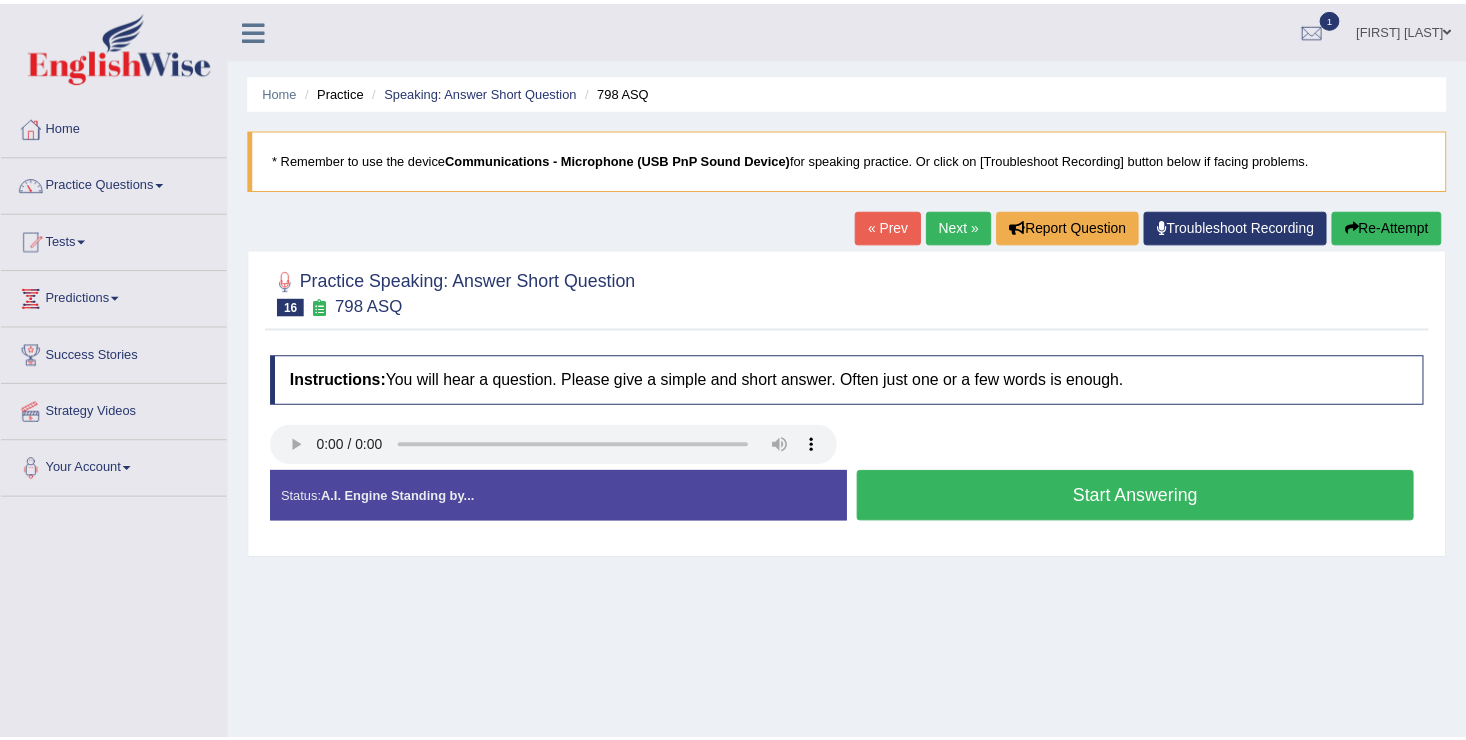 scroll, scrollTop: 0, scrollLeft: 0, axis: both 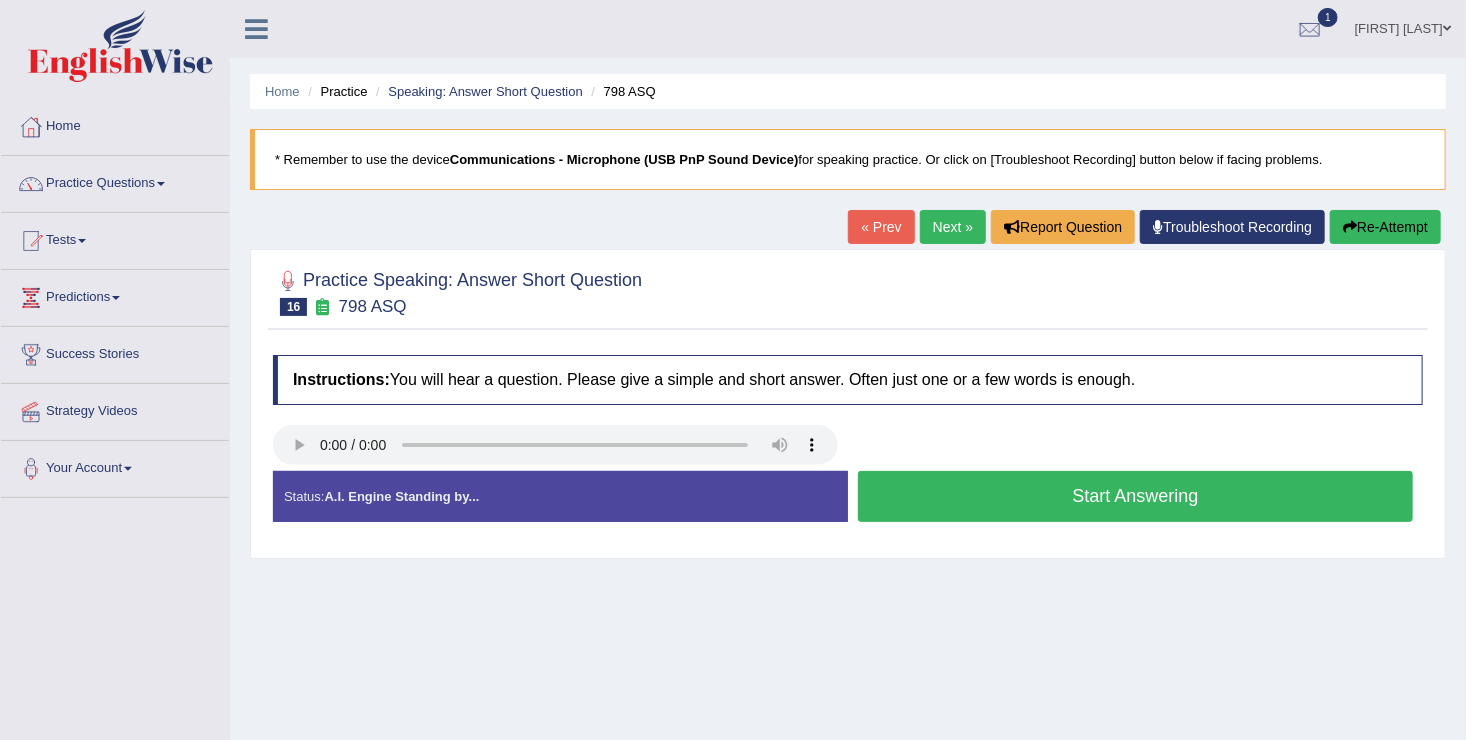 click on "Start Answering" at bounding box center (1135, 496) 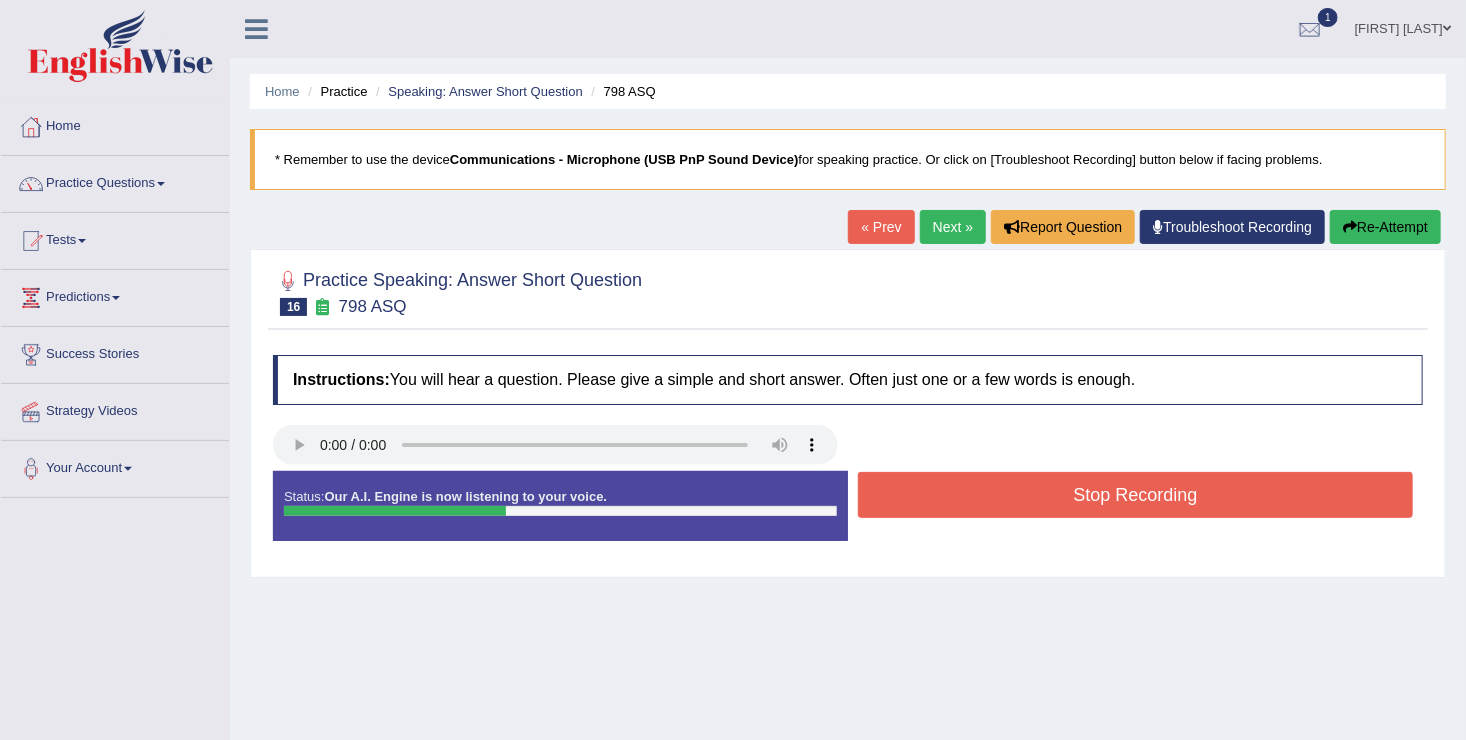 click on "Stop Recording" at bounding box center [1135, 495] 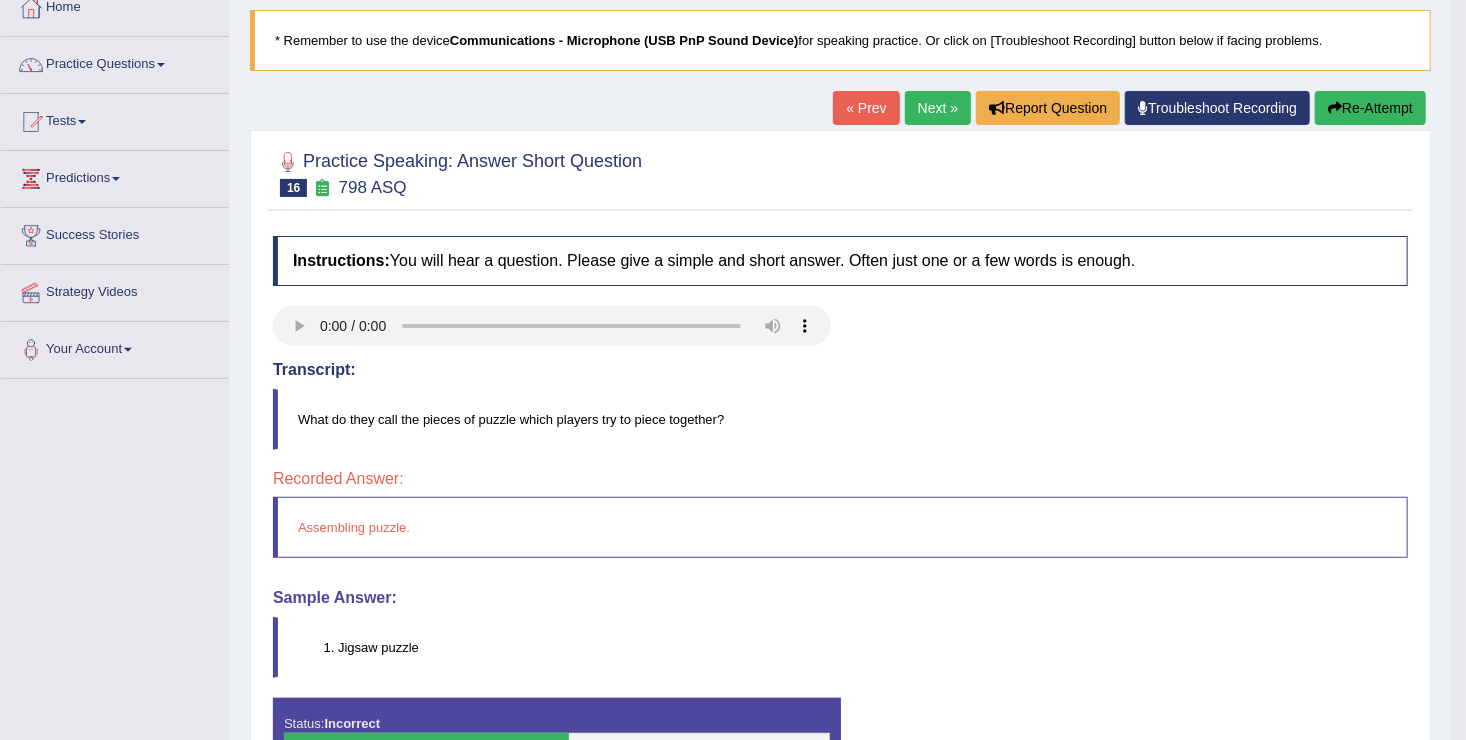 scroll, scrollTop: 120, scrollLeft: 0, axis: vertical 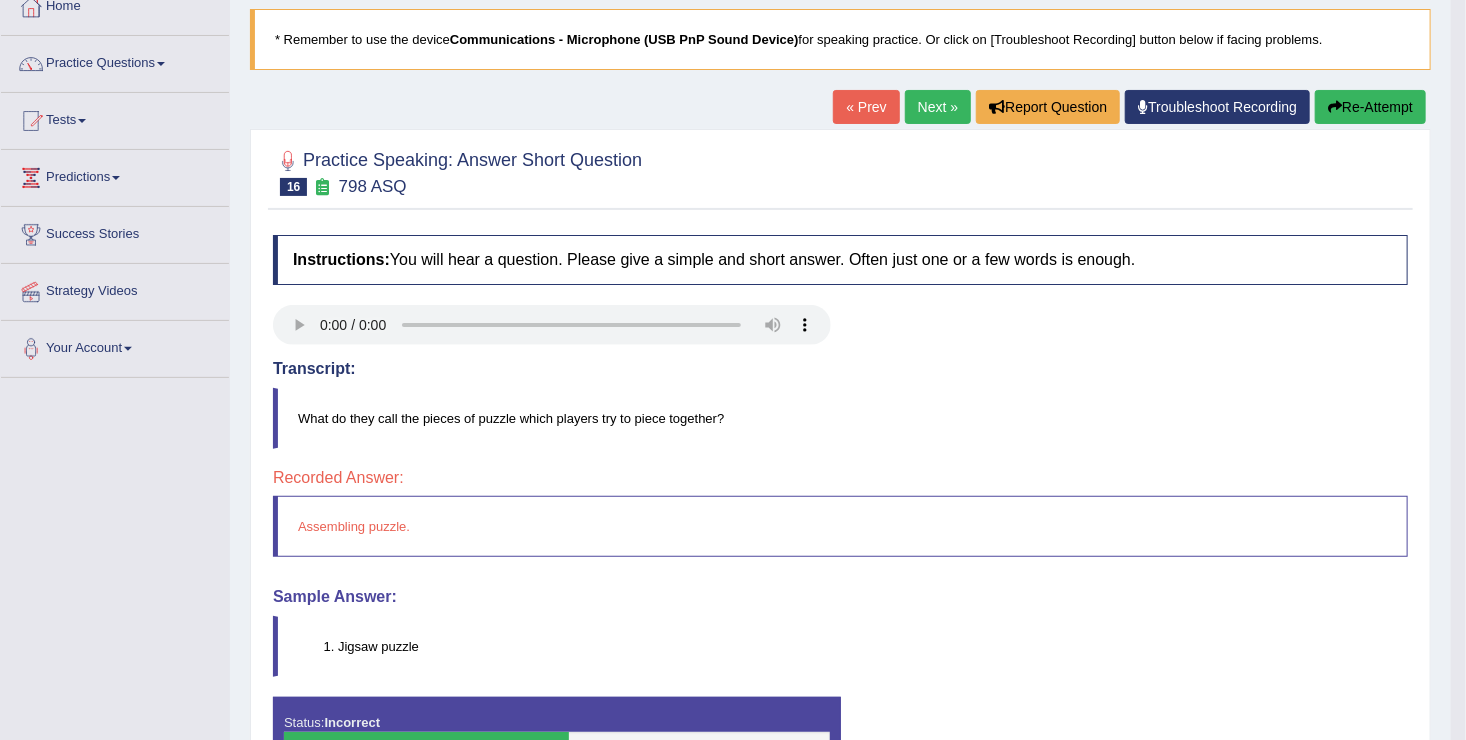 click on "Next »" at bounding box center [938, 107] 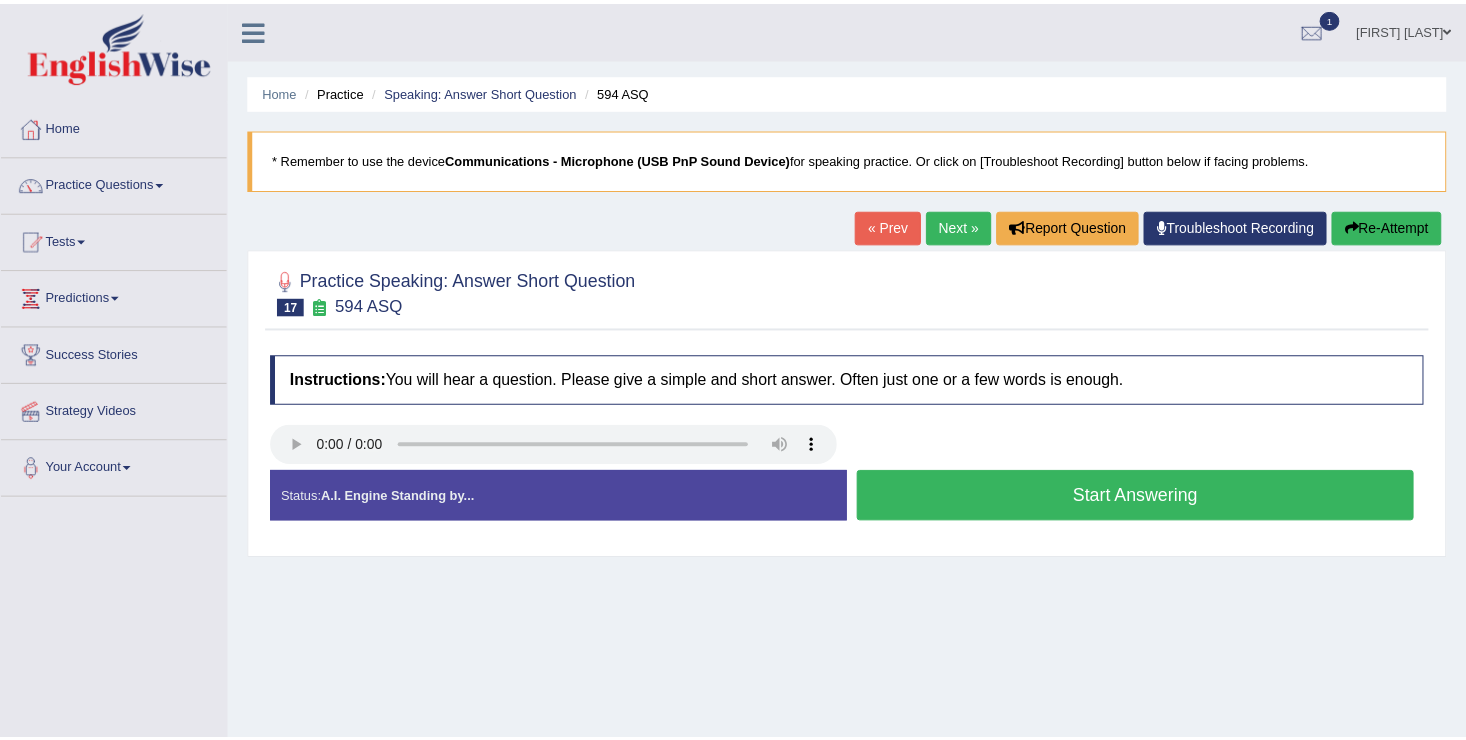 scroll, scrollTop: 0, scrollLeft: 0, axis: both 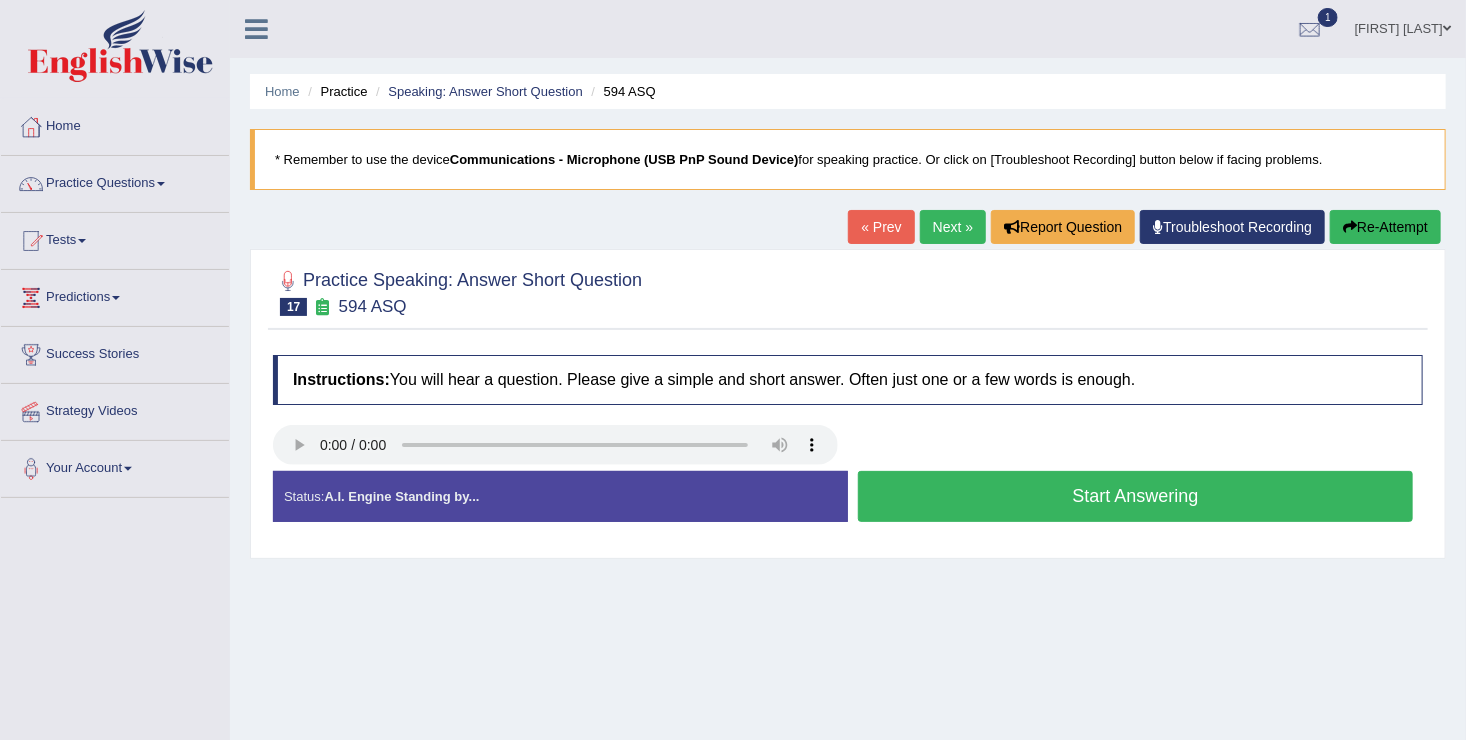 click on "Start Answering" at bounding box center [1135, 496] 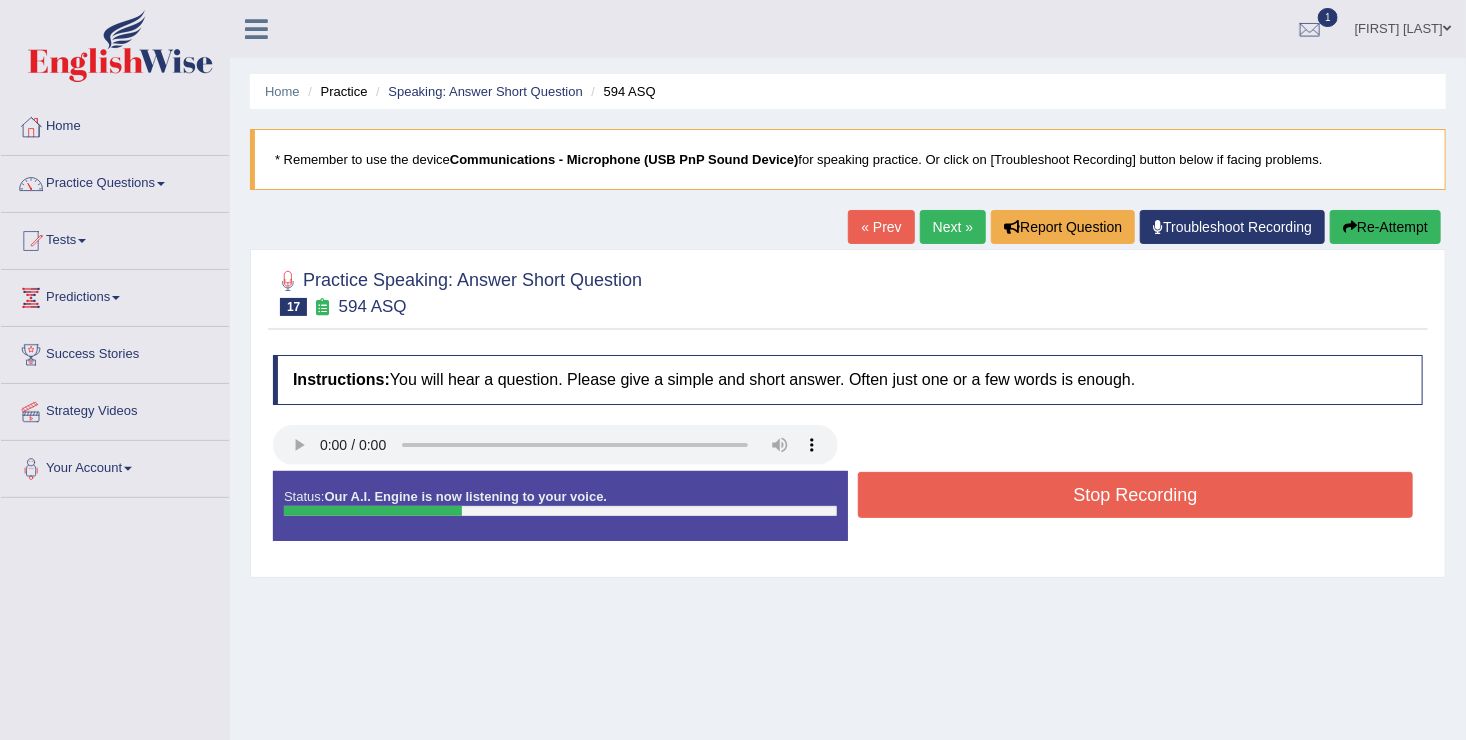 click on "Stop Recording" at bounding box center [1135, 495] 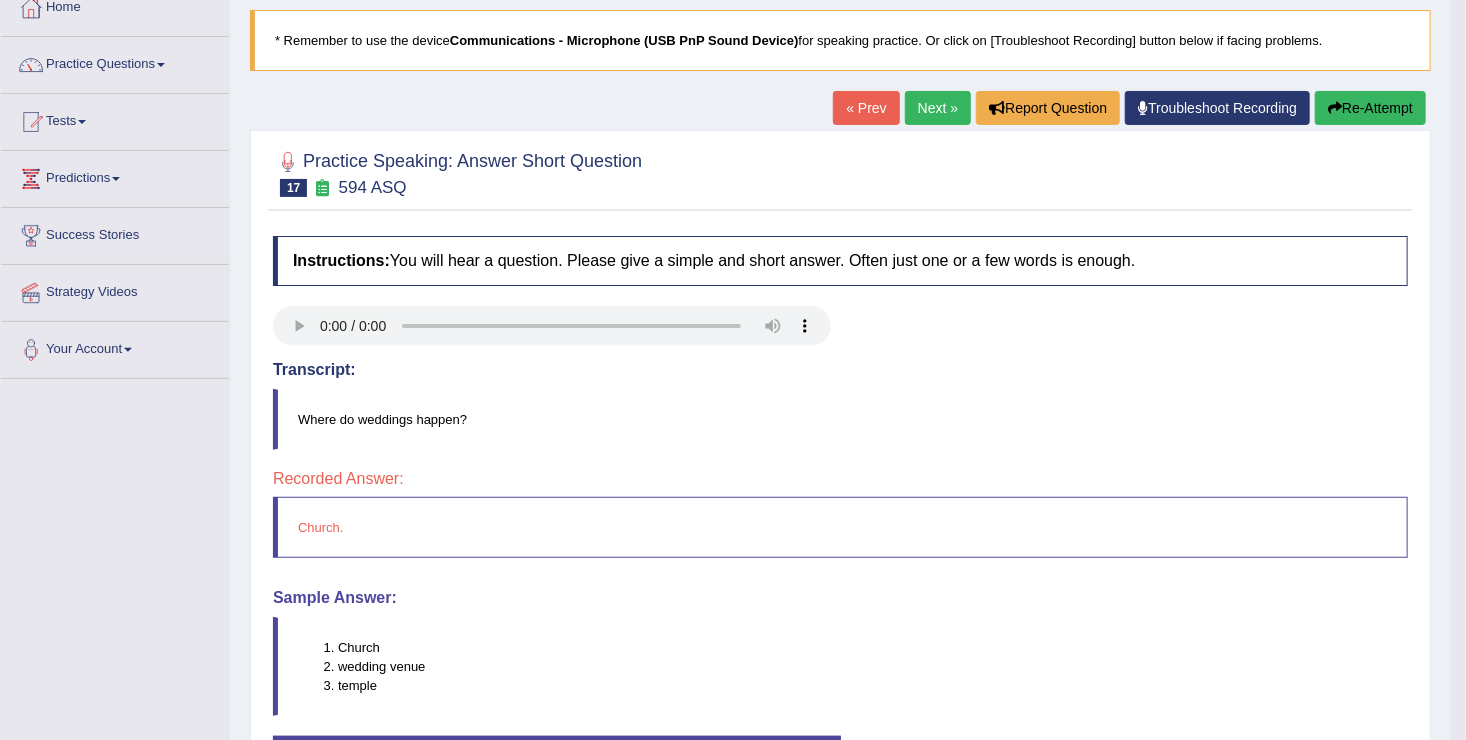 scroll, scrollTop: 120, scrollLeft: 0, axis: vertical 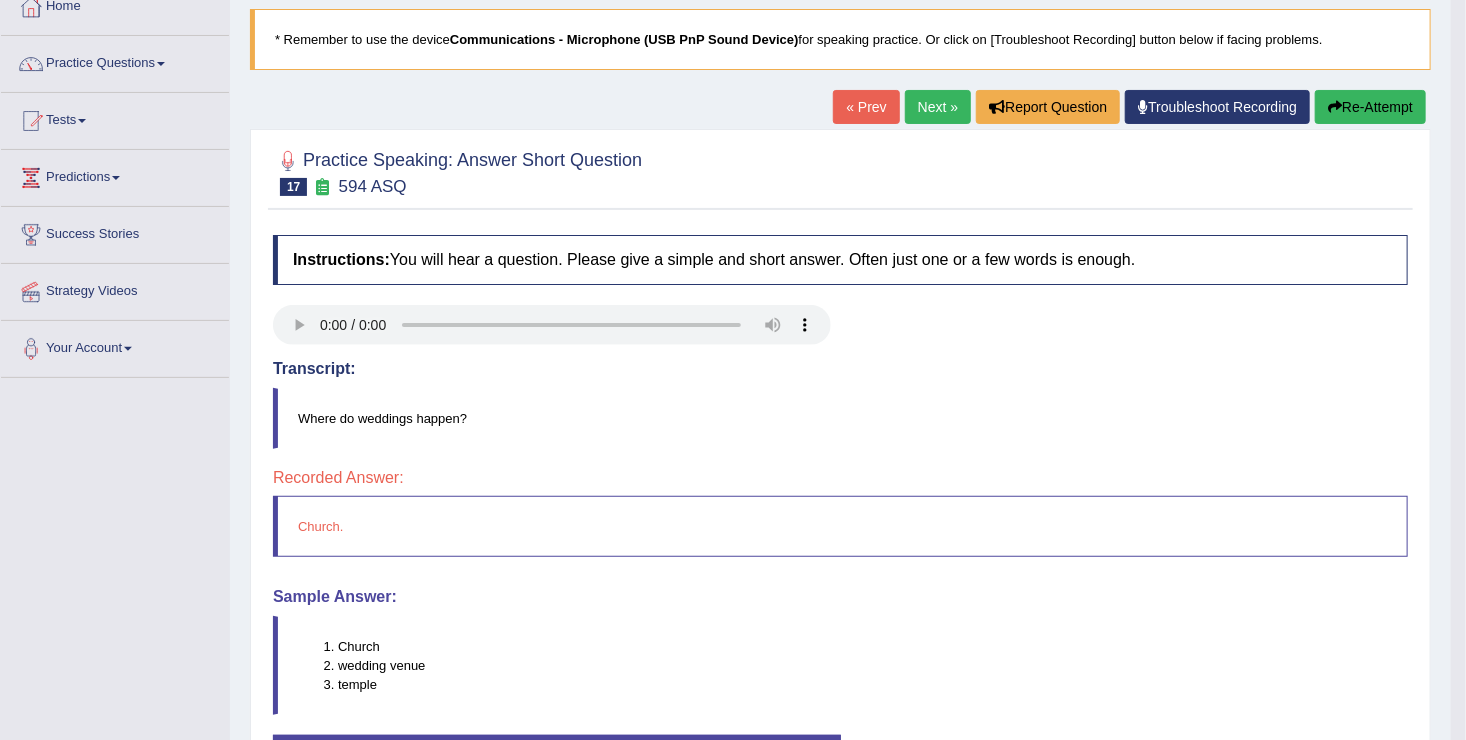 click on "Next »" at bounding box center (938, 107) 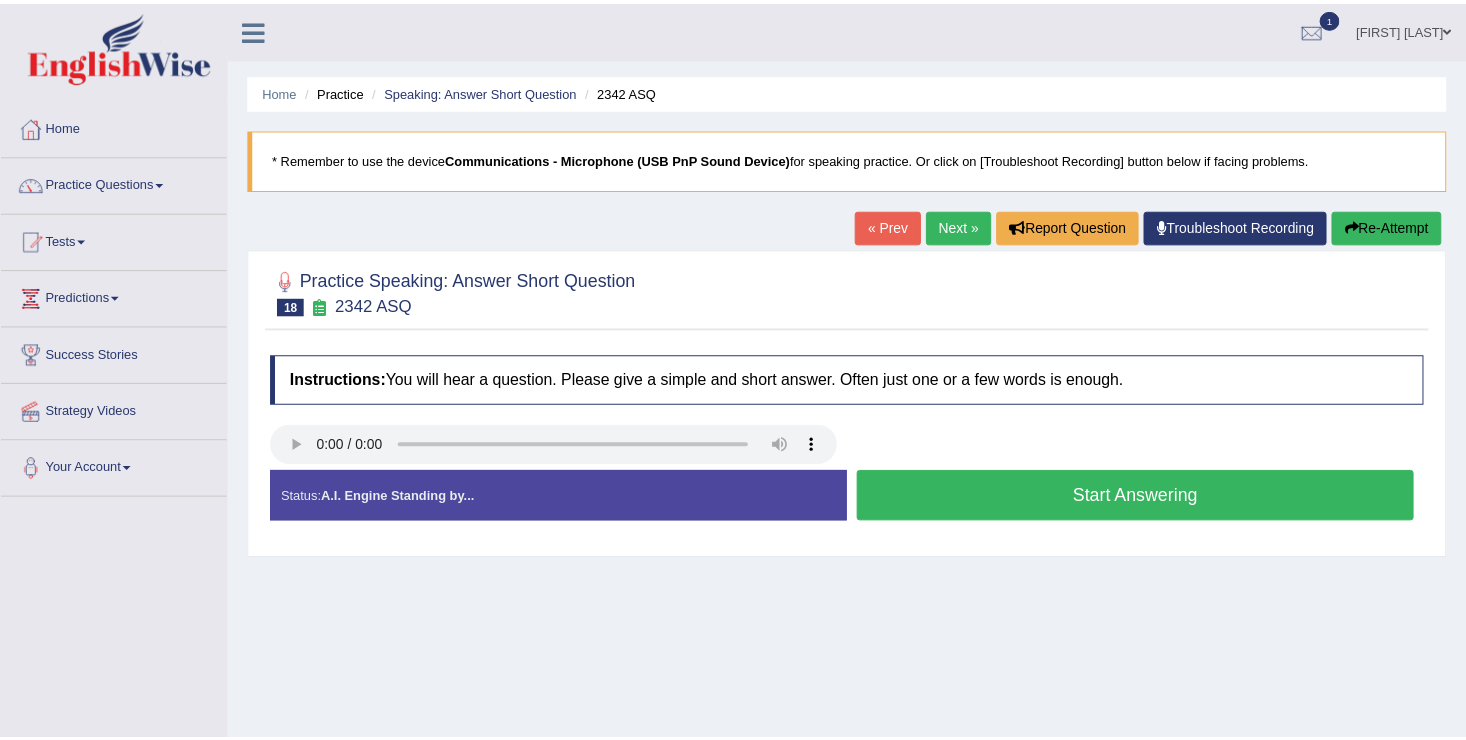 scroll, scrollTop: 0, scrollLeft: 0, axis: both 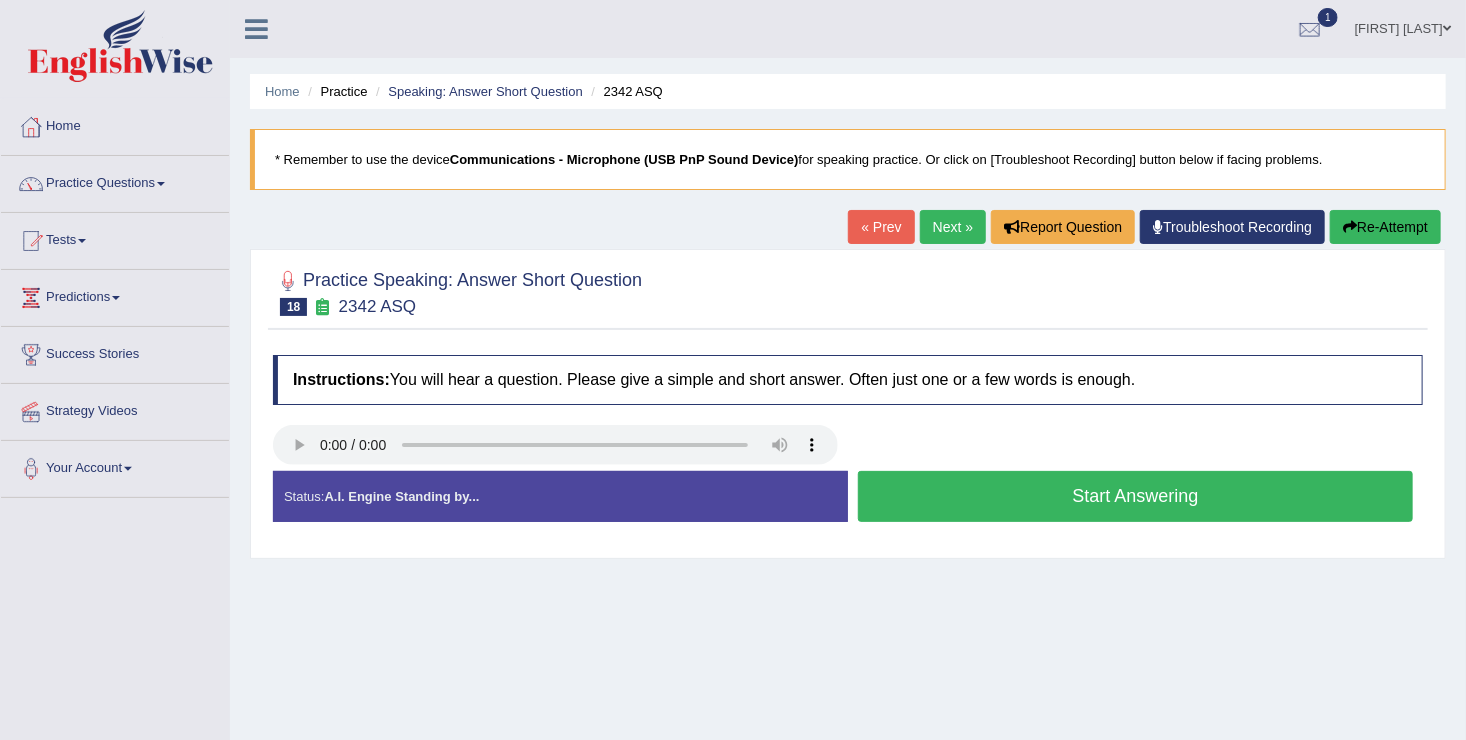 click on "Start Answering" at bounding box center [1135, 496] 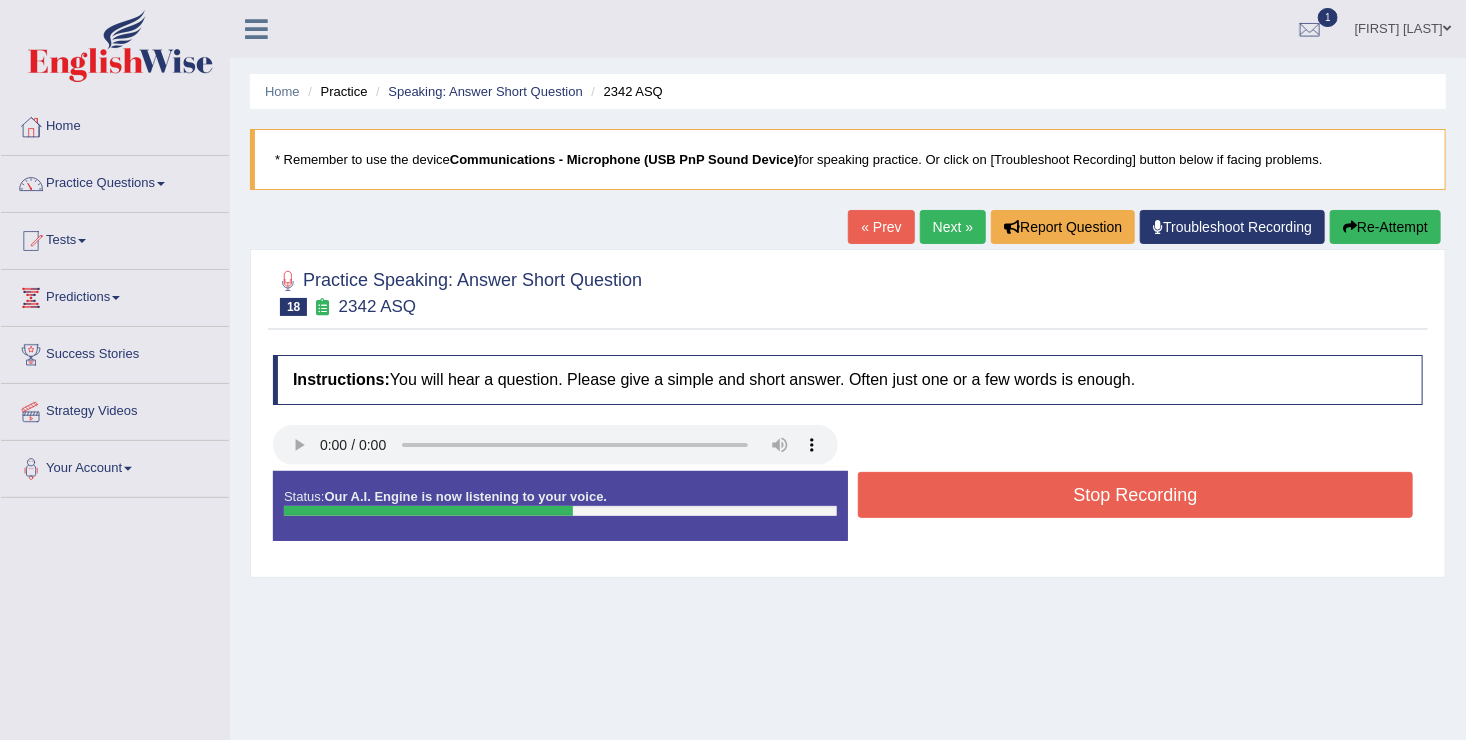 click on "Stop Recording" at bounding box center (1135, 495) 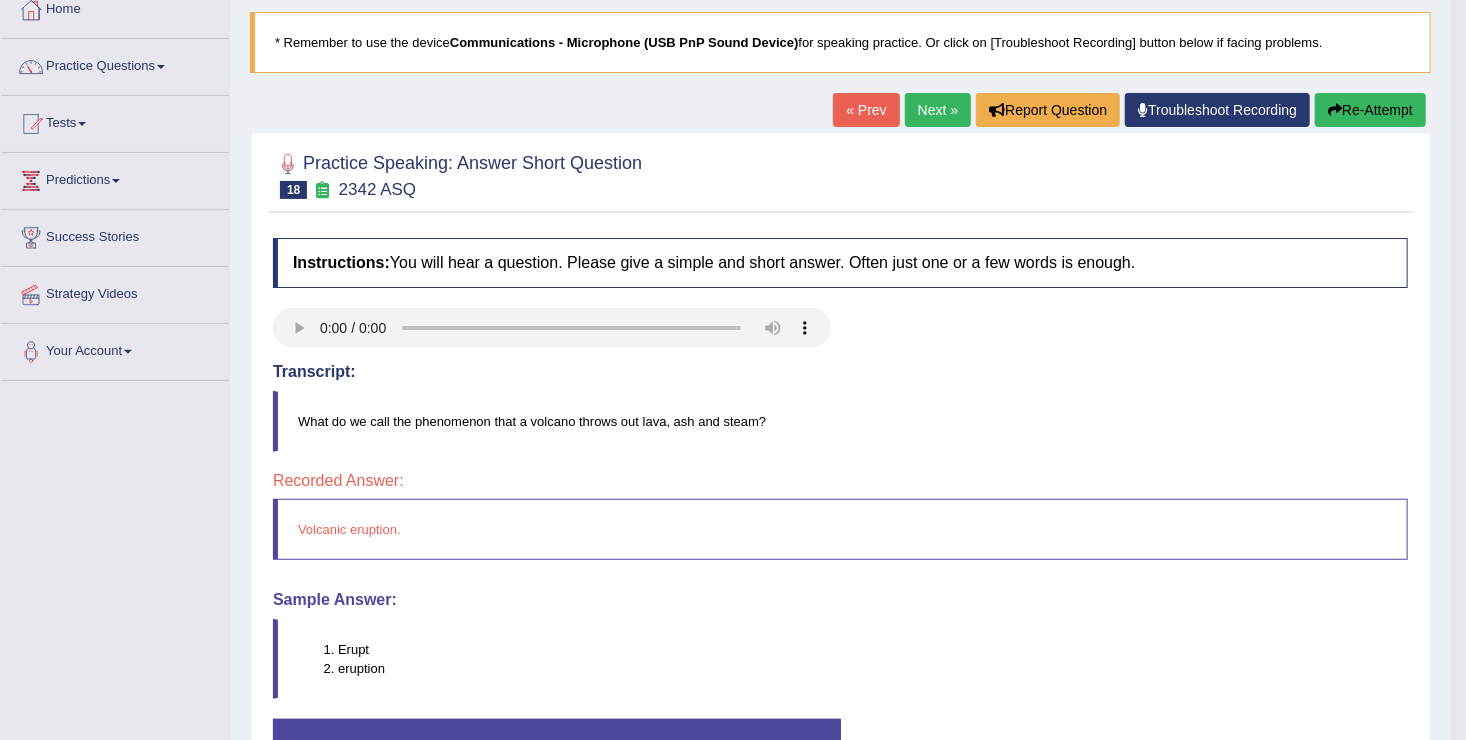 scroll, scrollTop: 120, scrollLeft: 0, axis: vertical 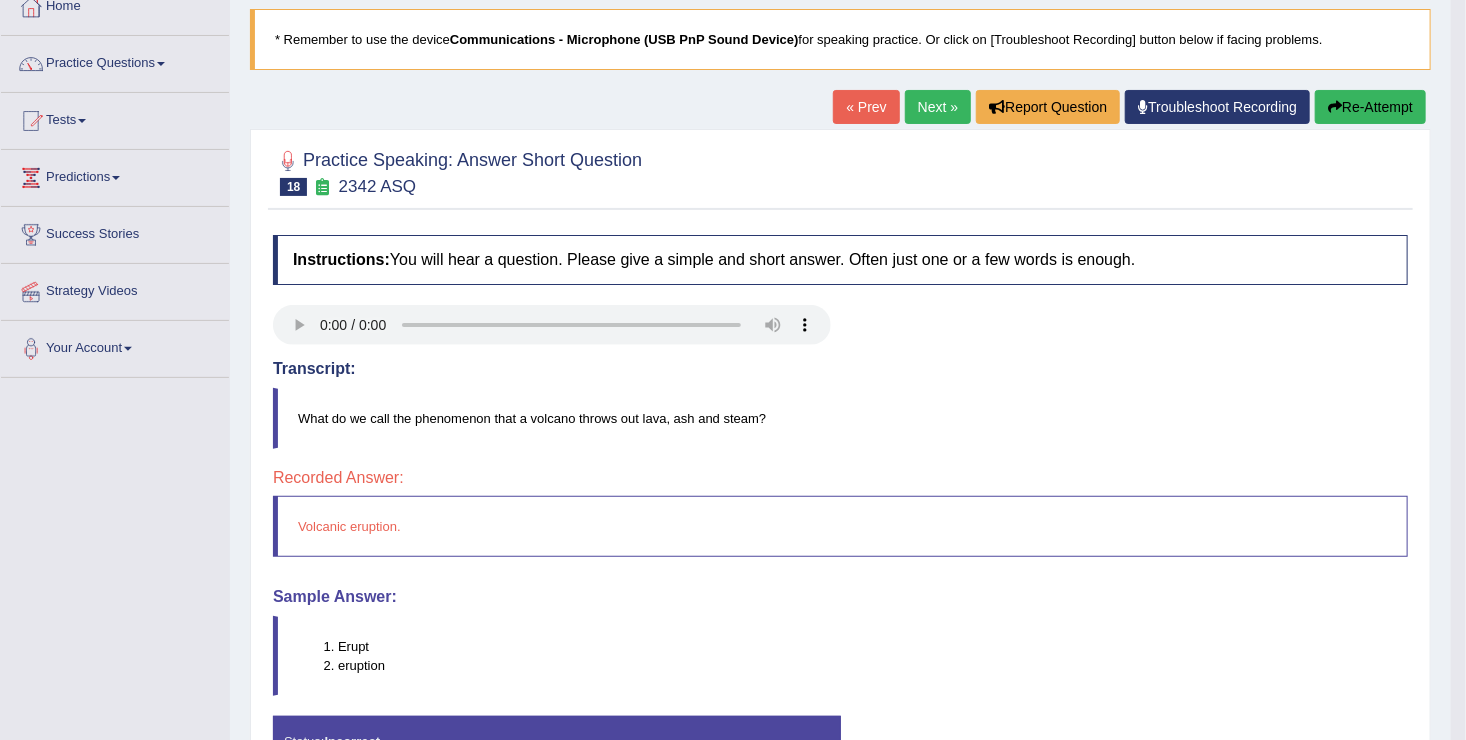 click on "Next »" at bounding box center [938, 107] 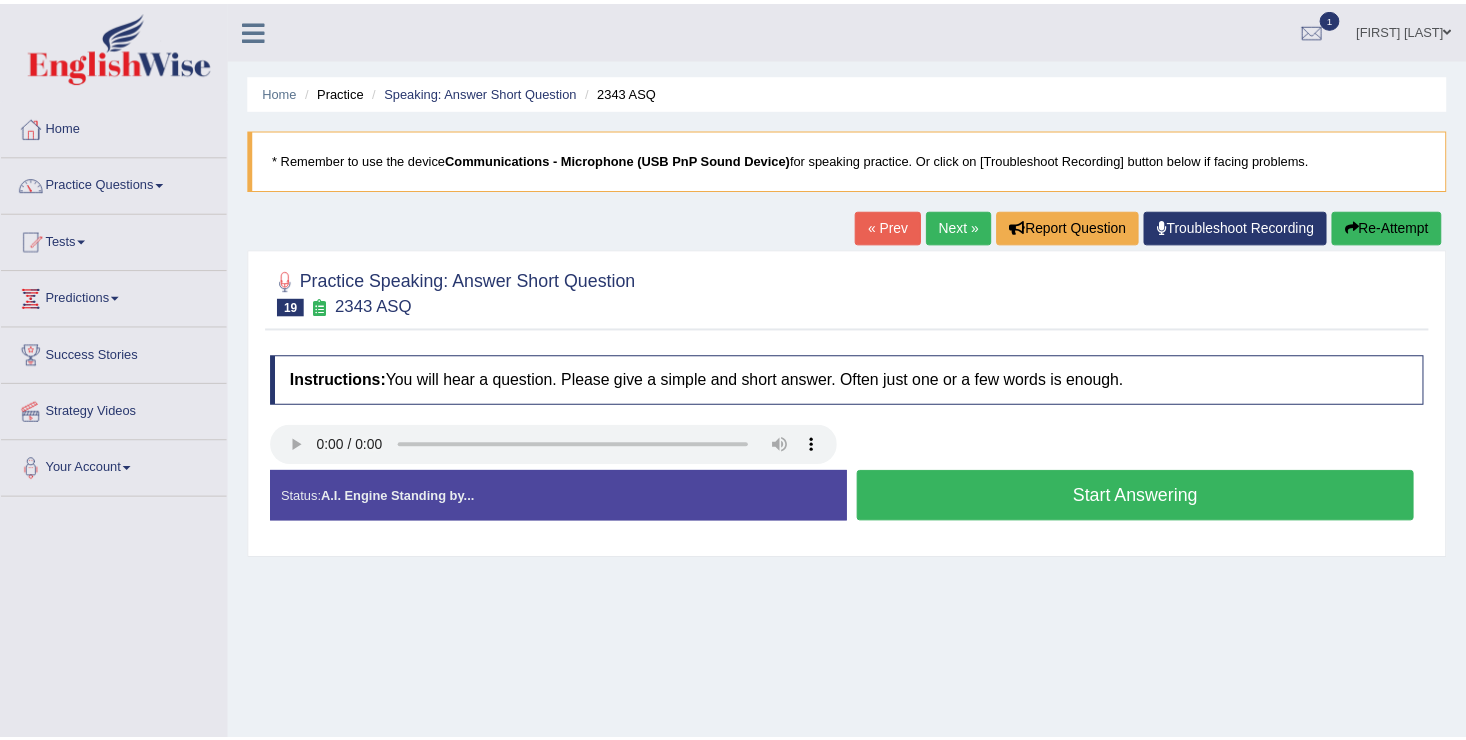 scroll, scrollTop: 0, scrollLeft: 0, axis: both 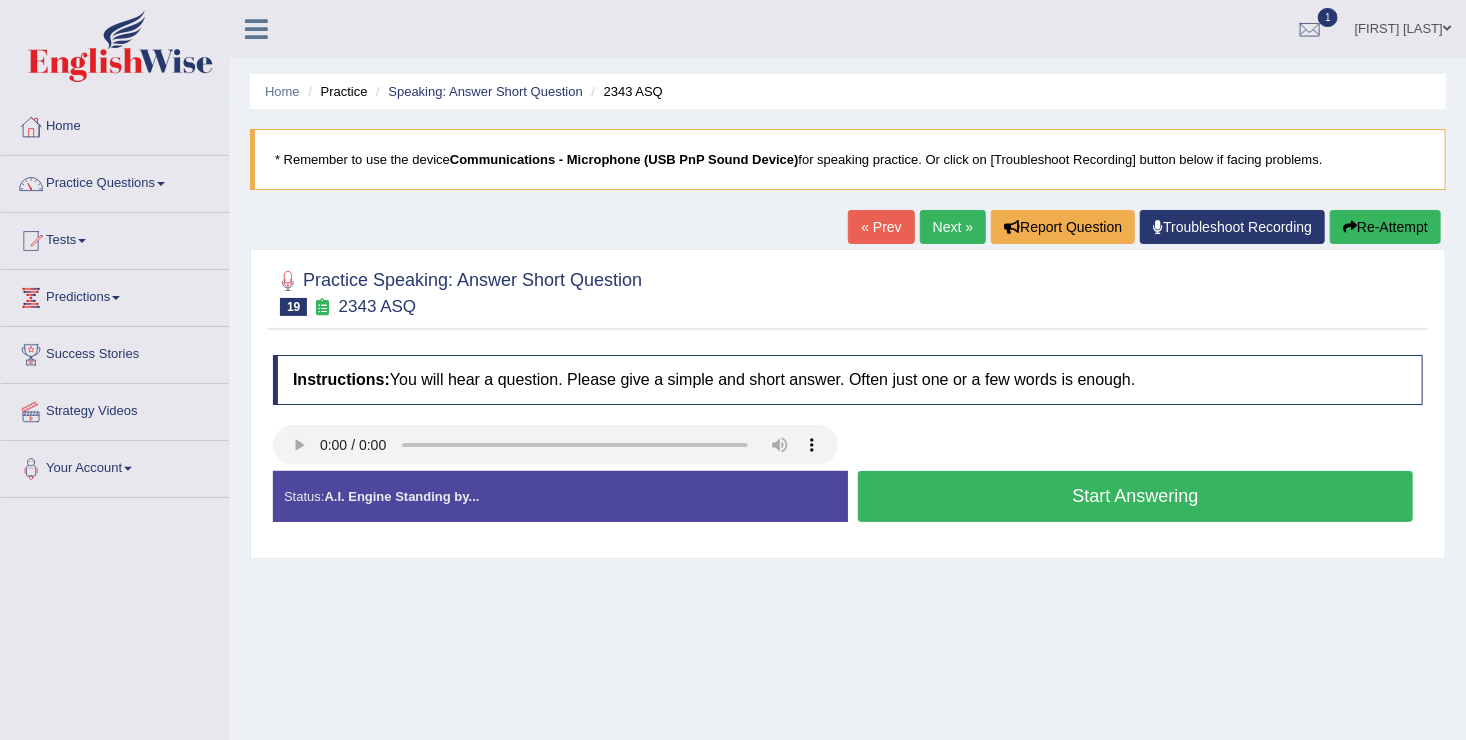 click on "Start Answering" at bounding box center (1135, 496) 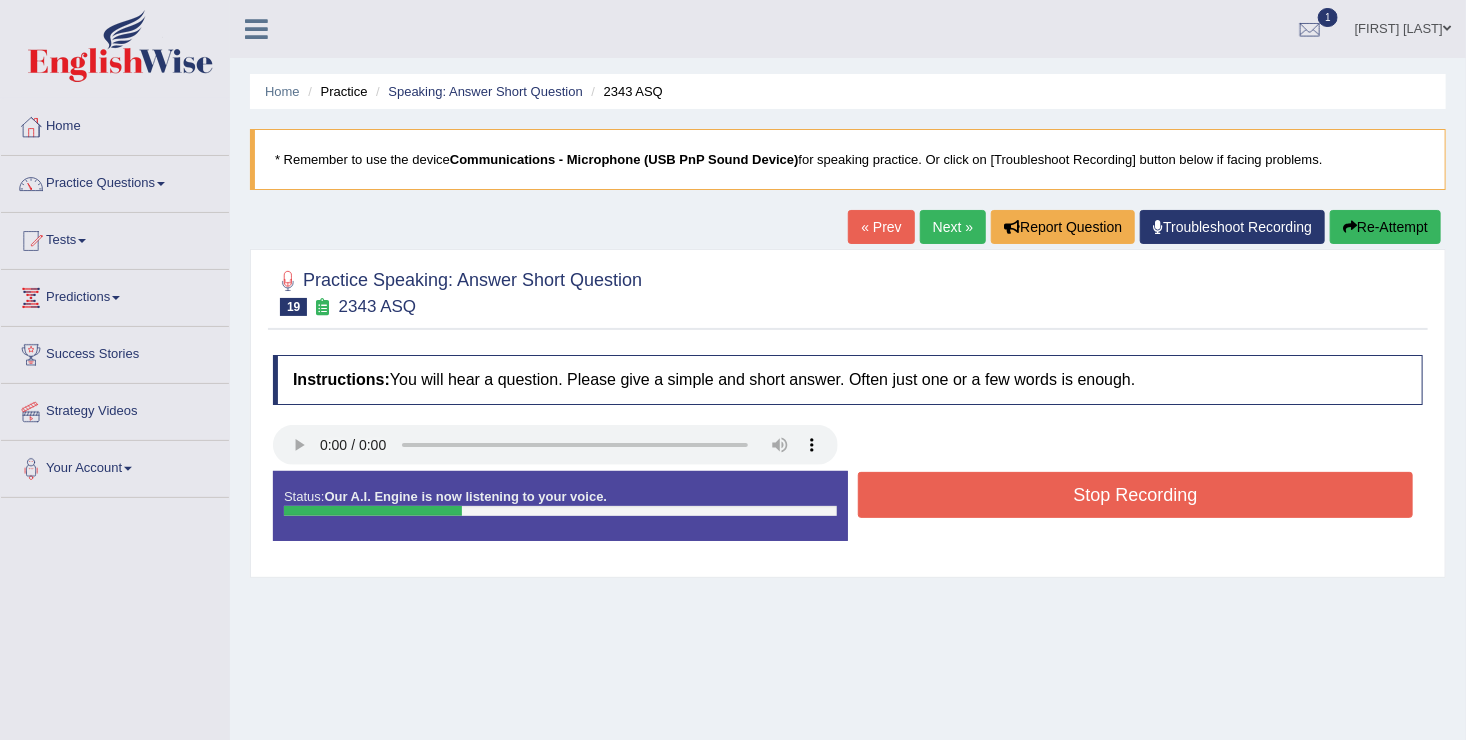click on "Stop Recording" at bounding box center (1135, 495) 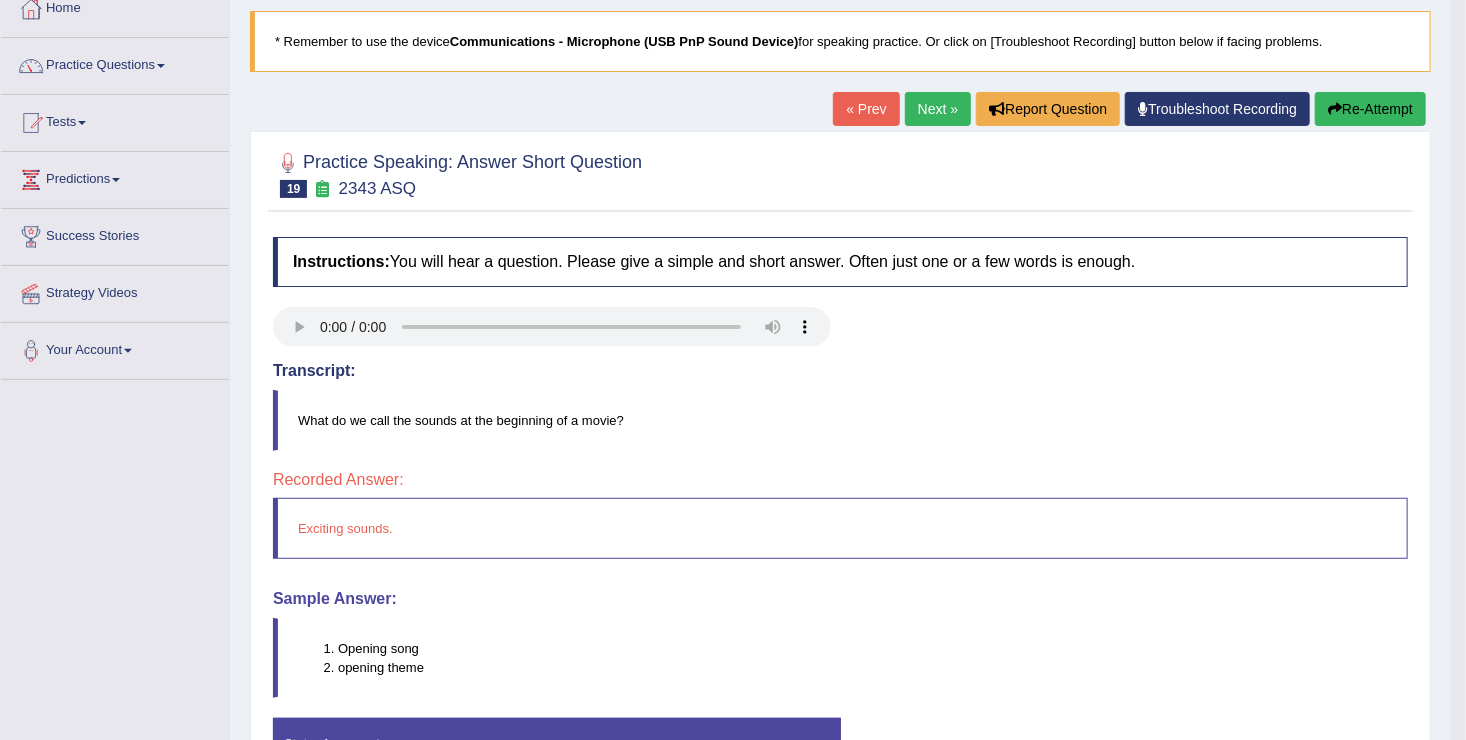 scroll, scrollTop: 120, scrollLeft: 0, axis: vertical 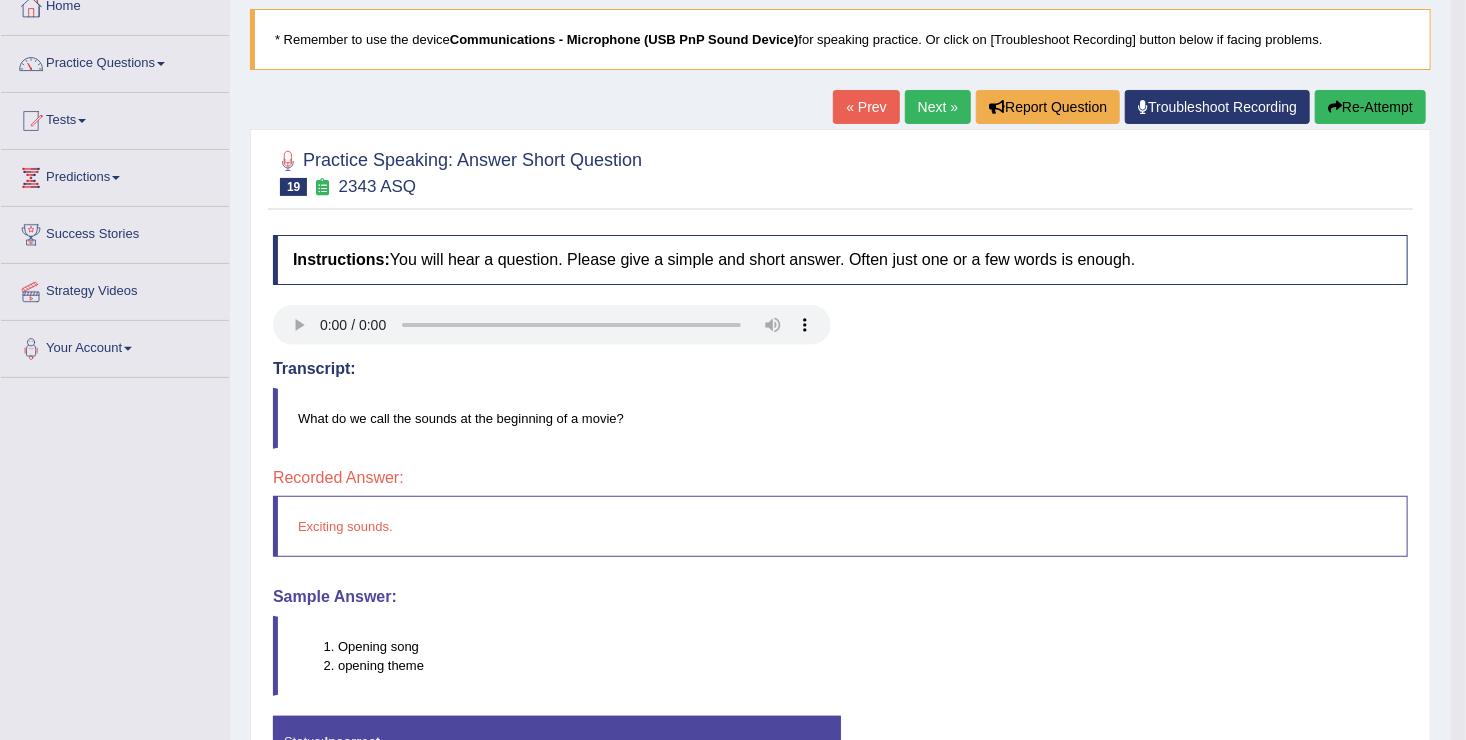click on "Next »" at bounding box center (938, 107) 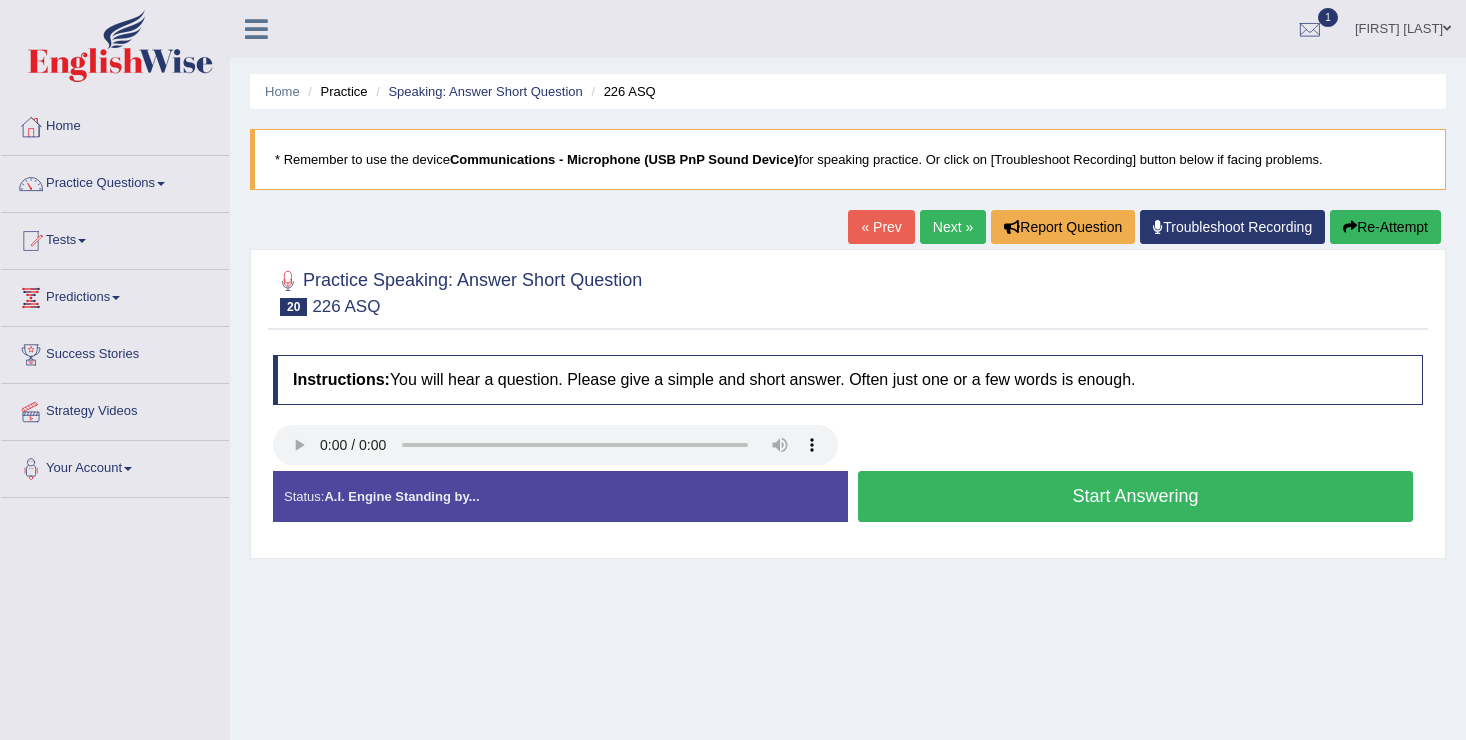 scroll, scrollTop: 0, scrollLeft: 0, axis: both 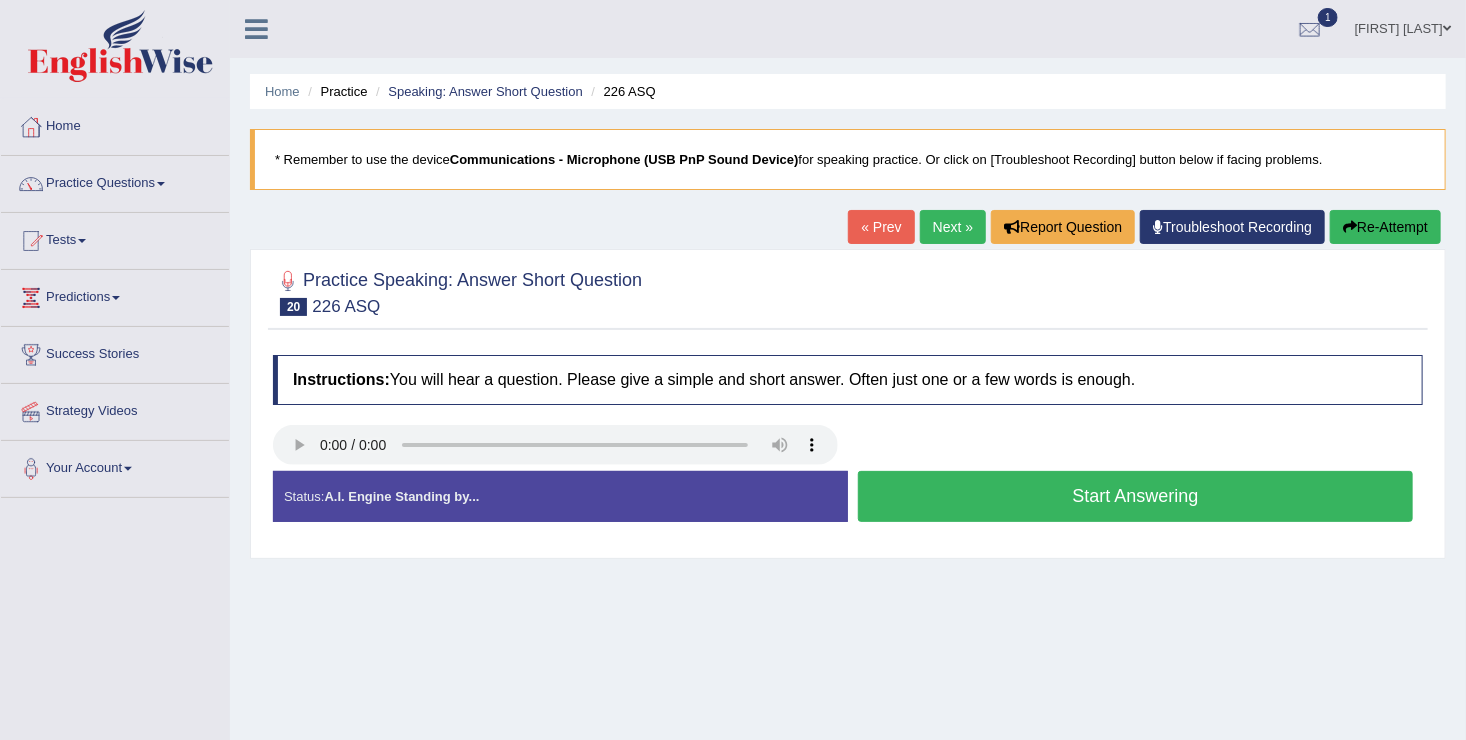 click on "Start Answering" at bounding box center [1135, 496] 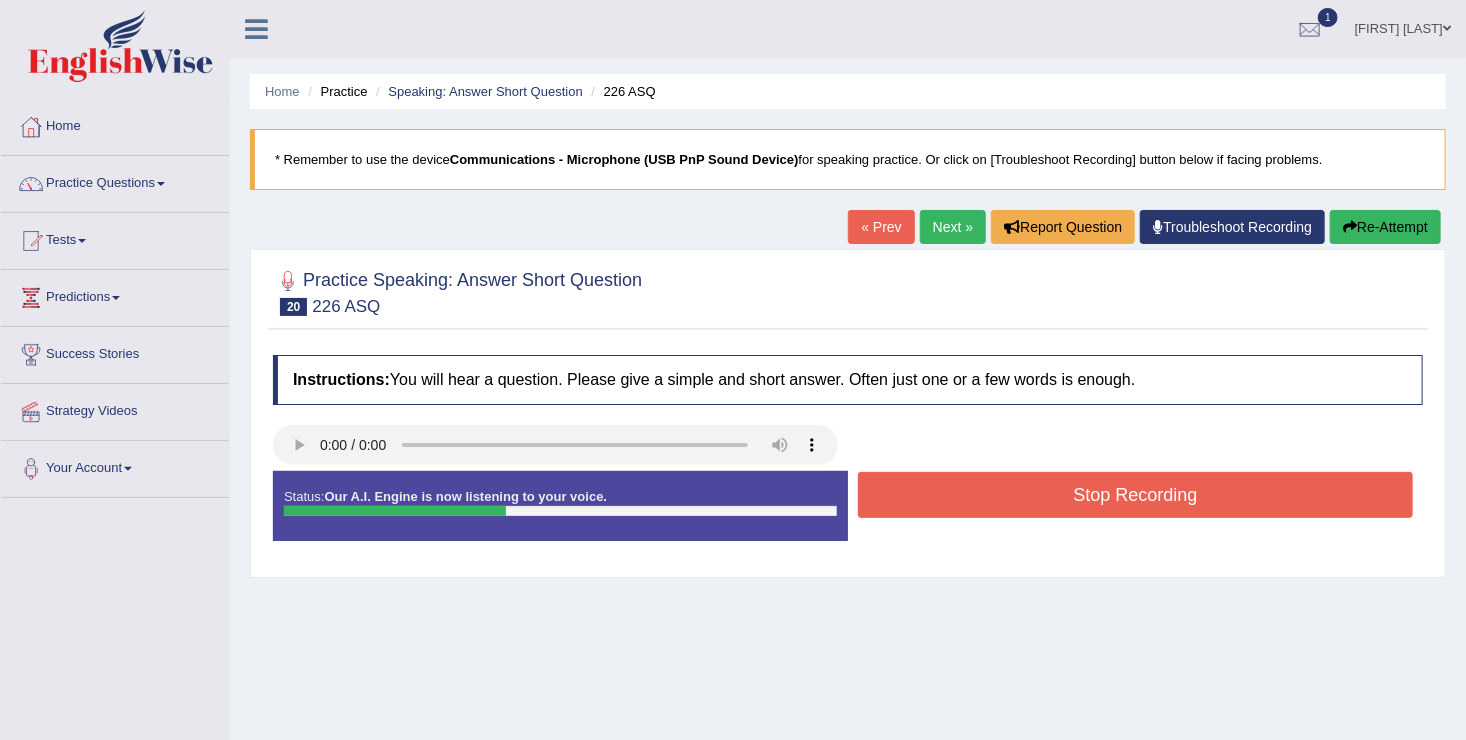 click on "Stop Recording" at bounding box center [1135, 495] 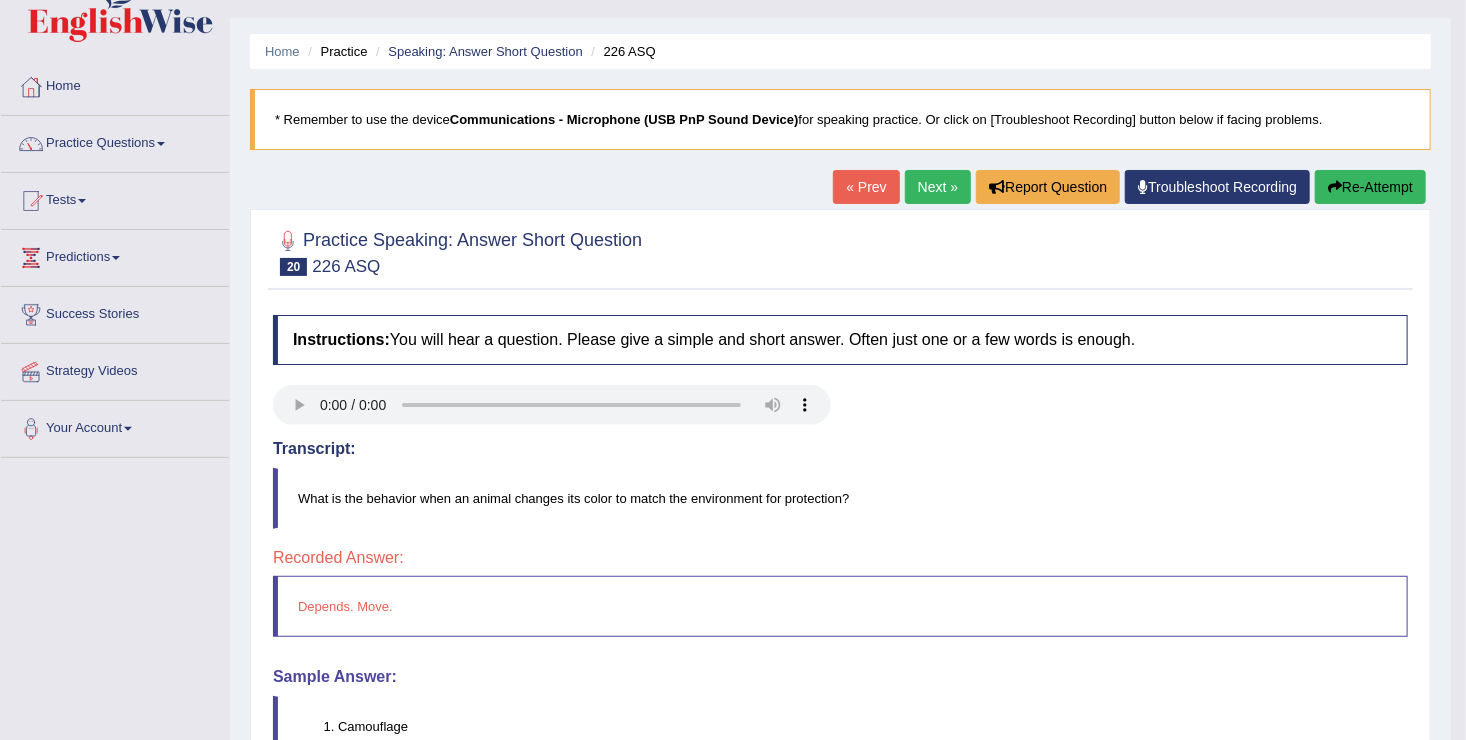 scroll, scrollTop: 80, scrollLeft: 0, axis: vertical 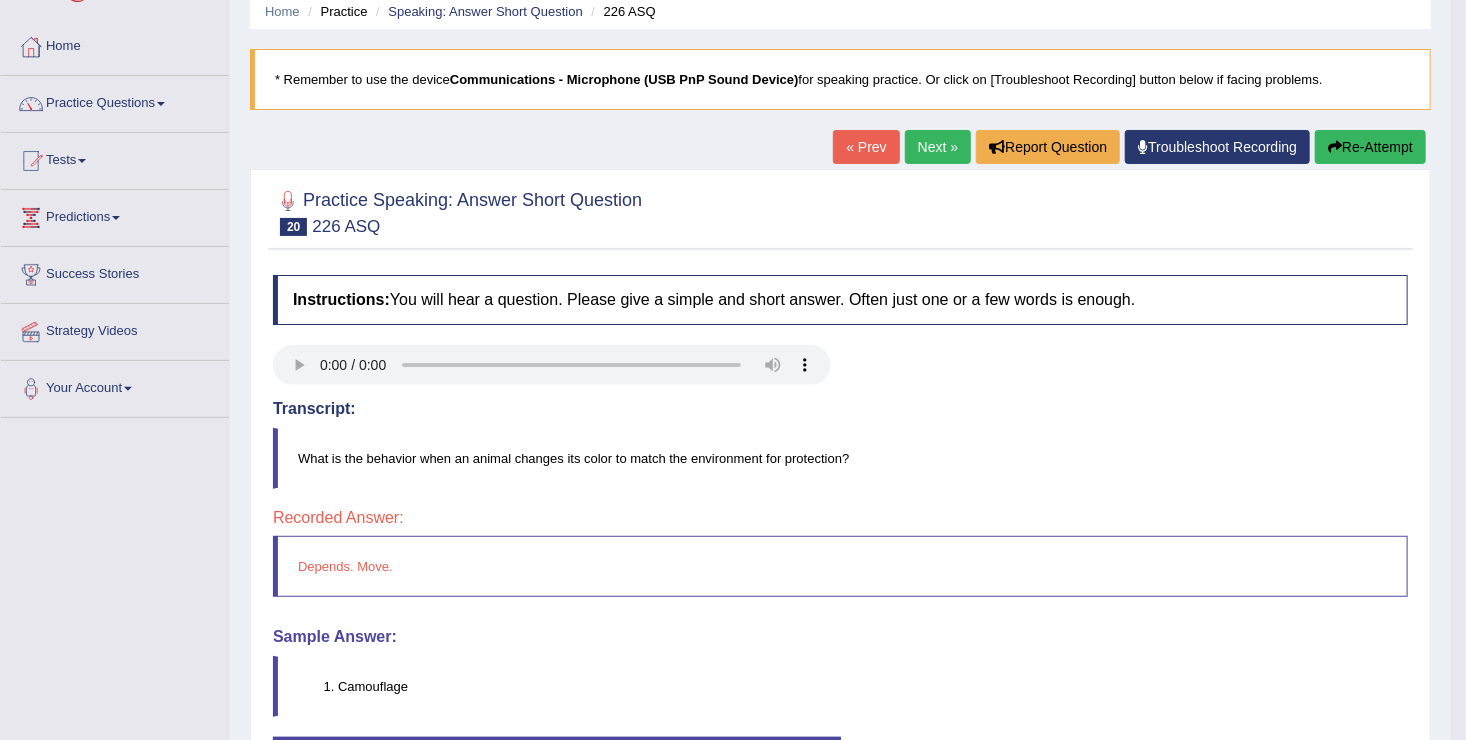 click on "Re-Attempt" at bounding box center [1370, 147] 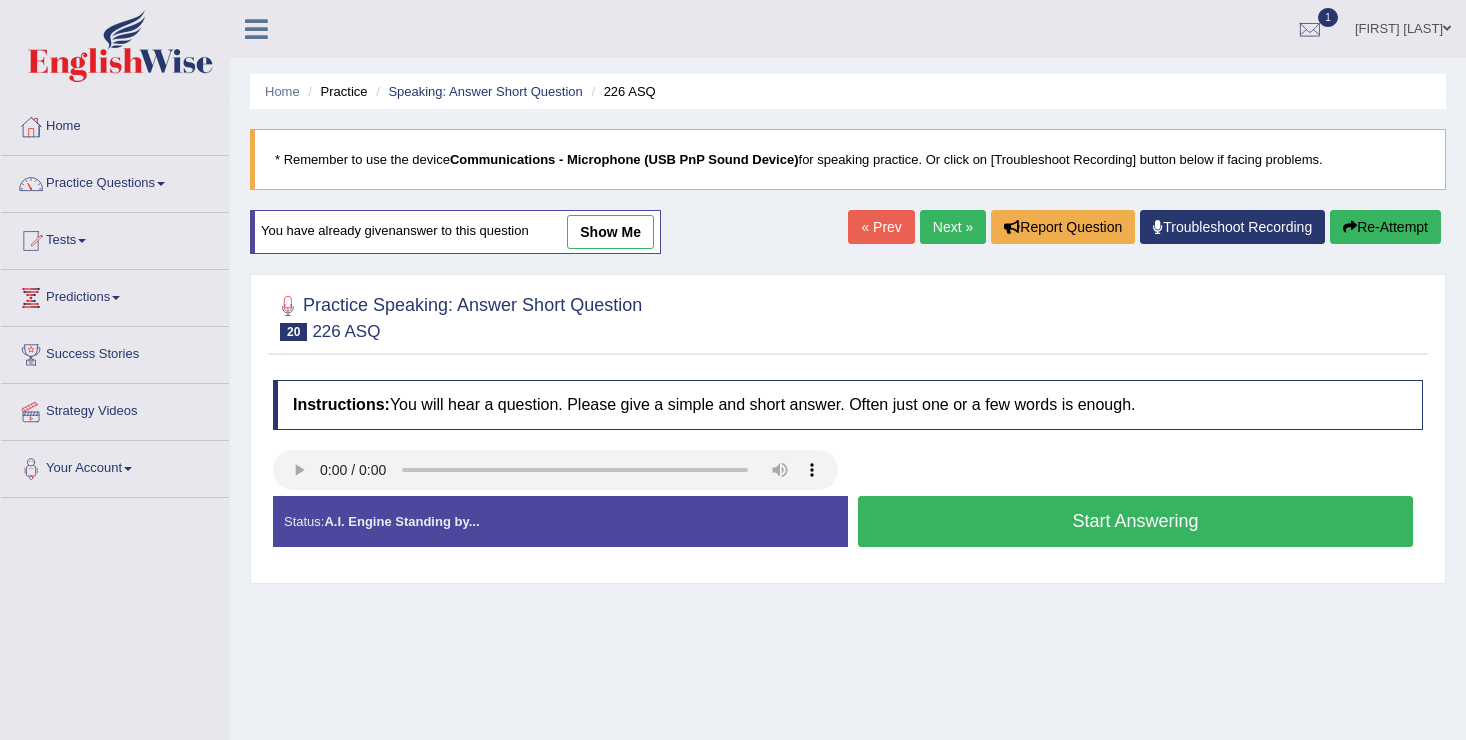scroll, scrollTop: 80, scrollLeft: 0, axis: vertical 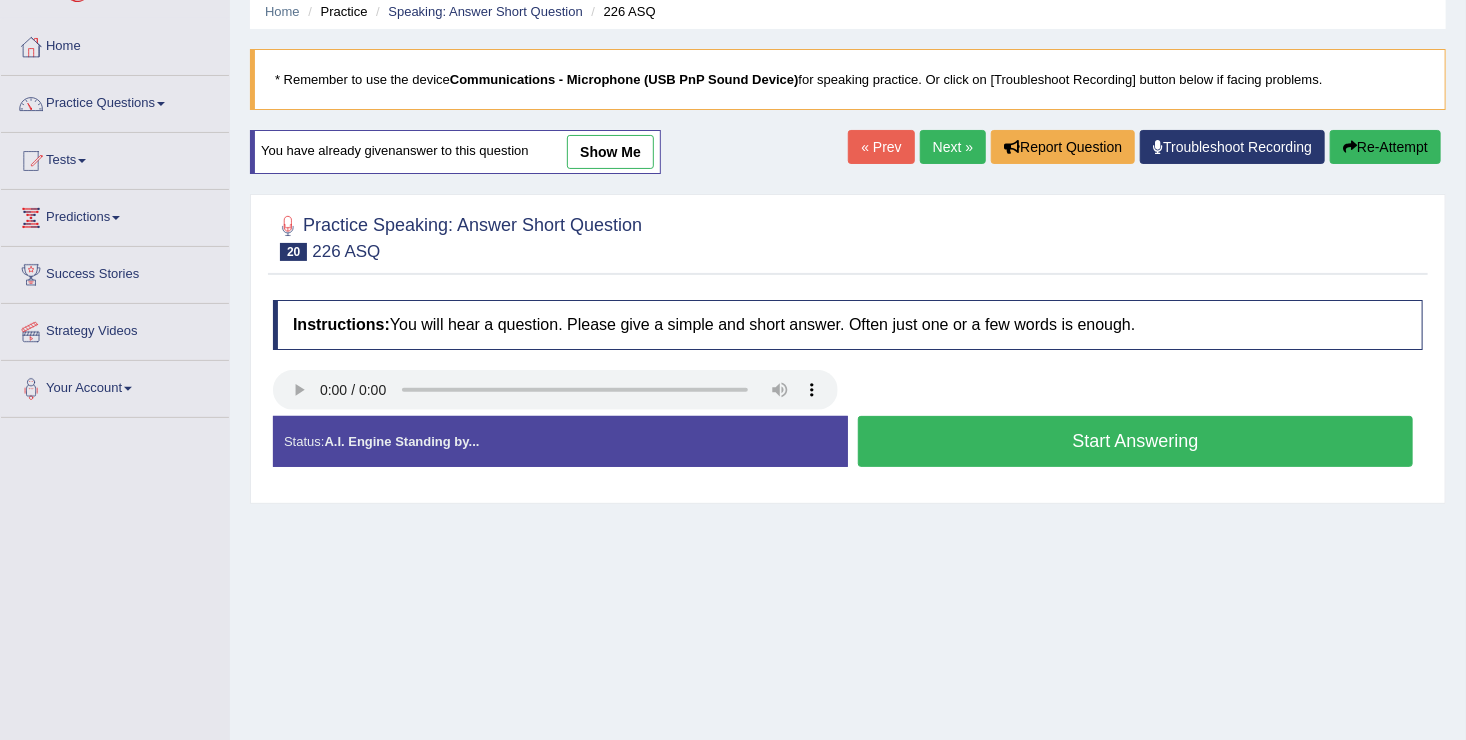 click on "Start Answering" at bounding box center (1135, 441) 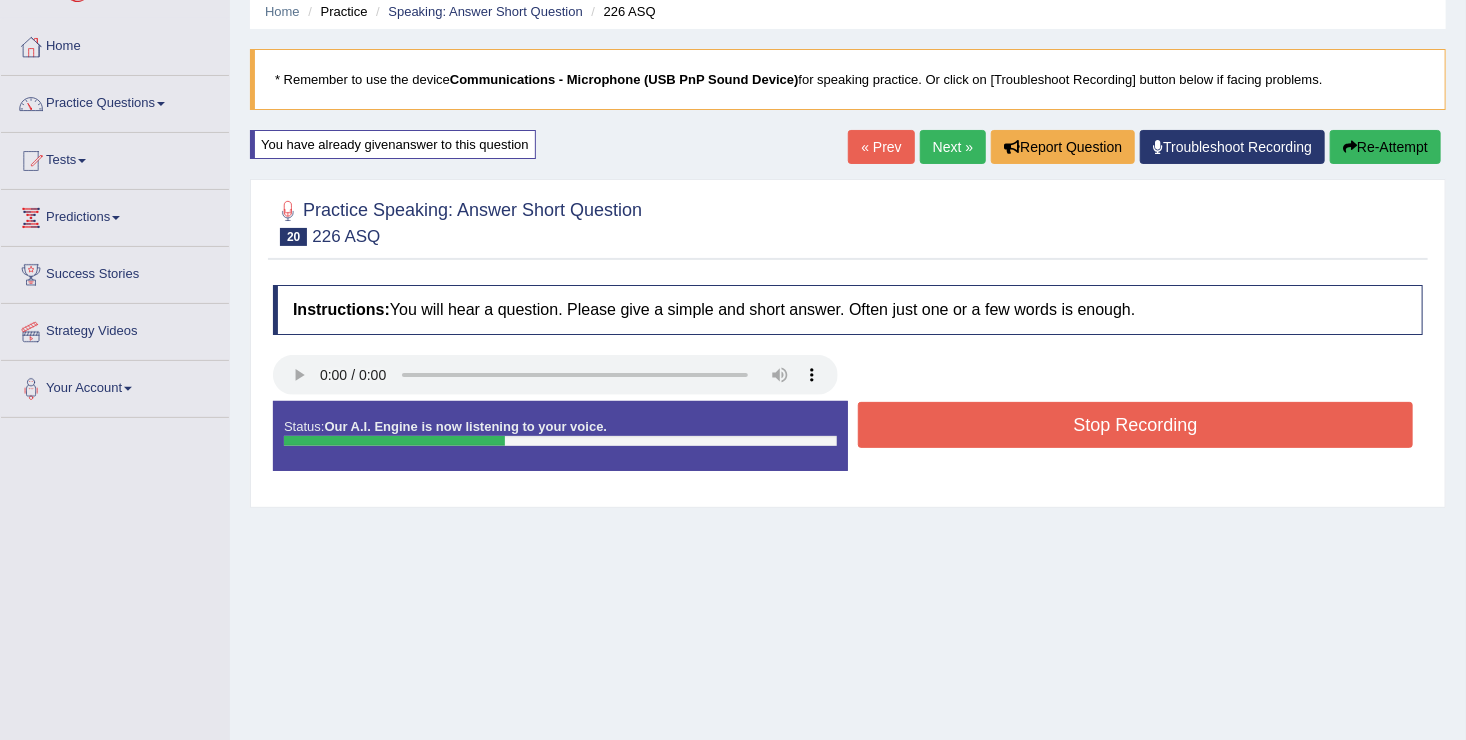click on "Stop Recording" at bounding box center (1135, 425) 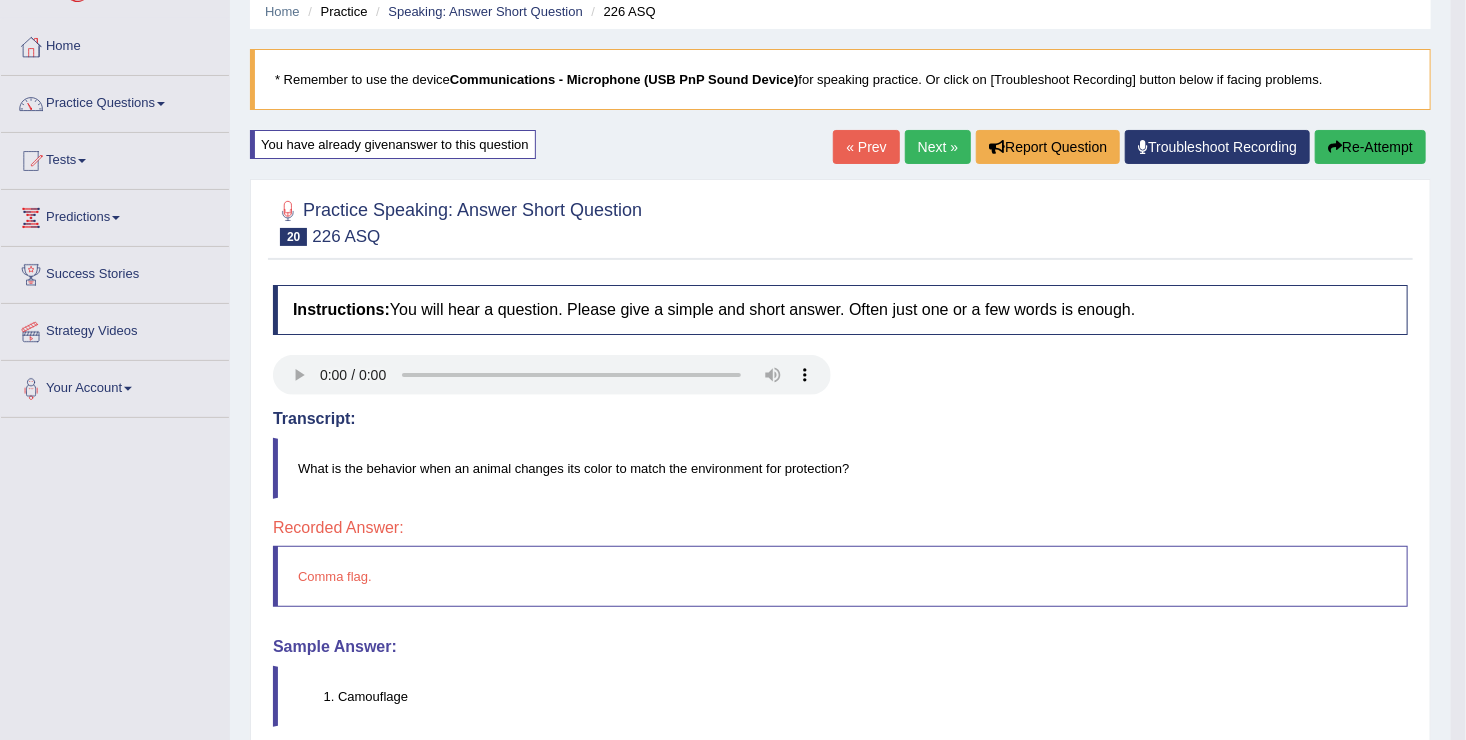click on "Re-Attempt" at bounding box center (1370, 147) 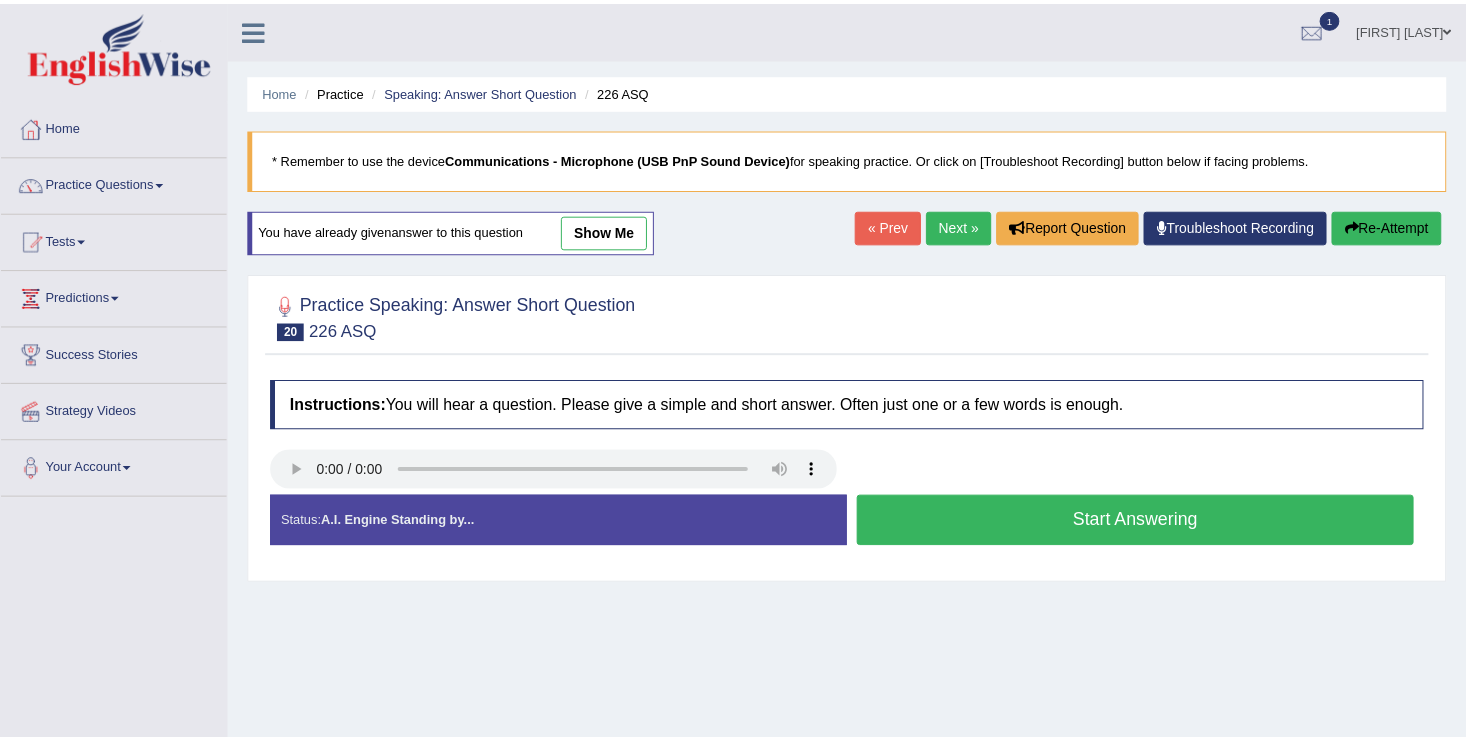 scroll, scrollTop: 80, scrollLeft: 0, axis: vertical 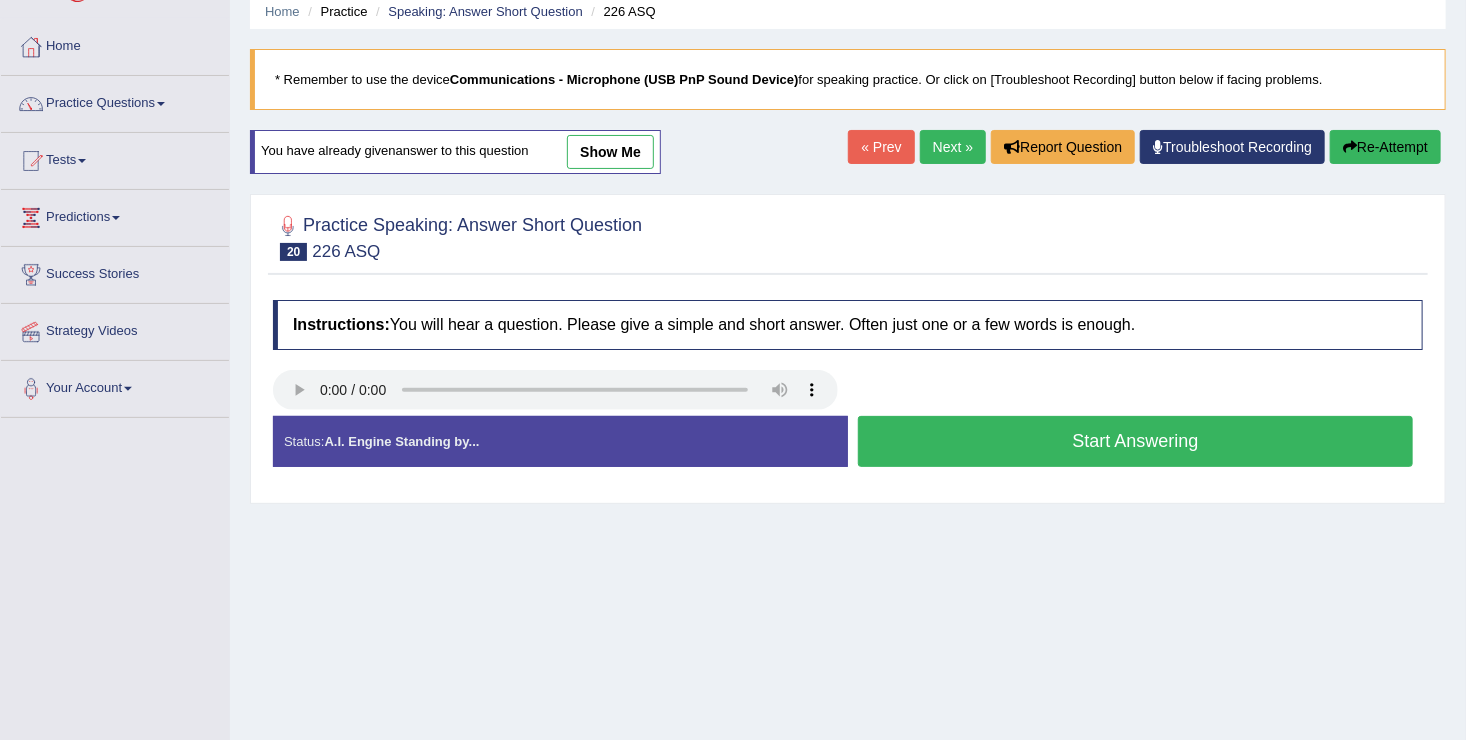 click on "Start Answering" at bounding box center [1135, 441] 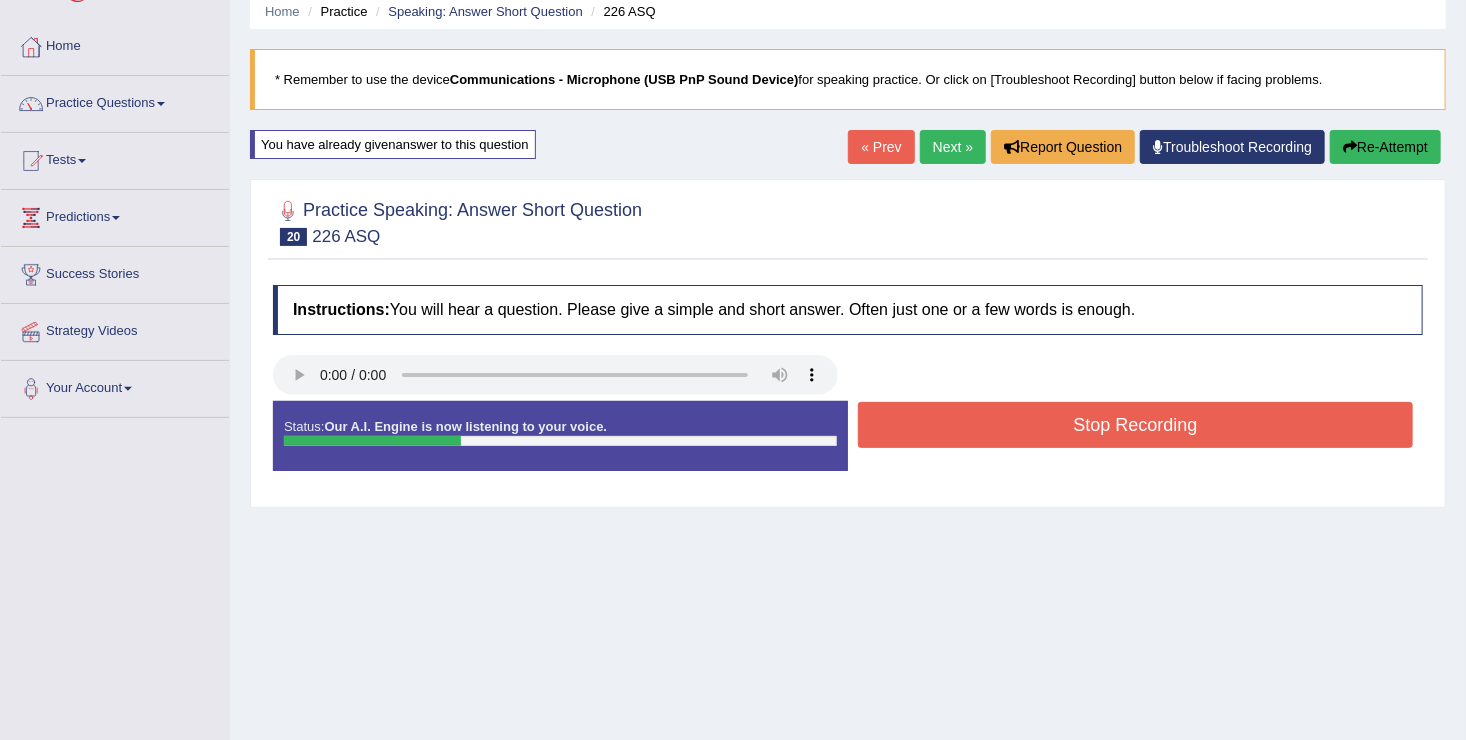 click on "Stop Recording" at bounding box center [1135, 425] 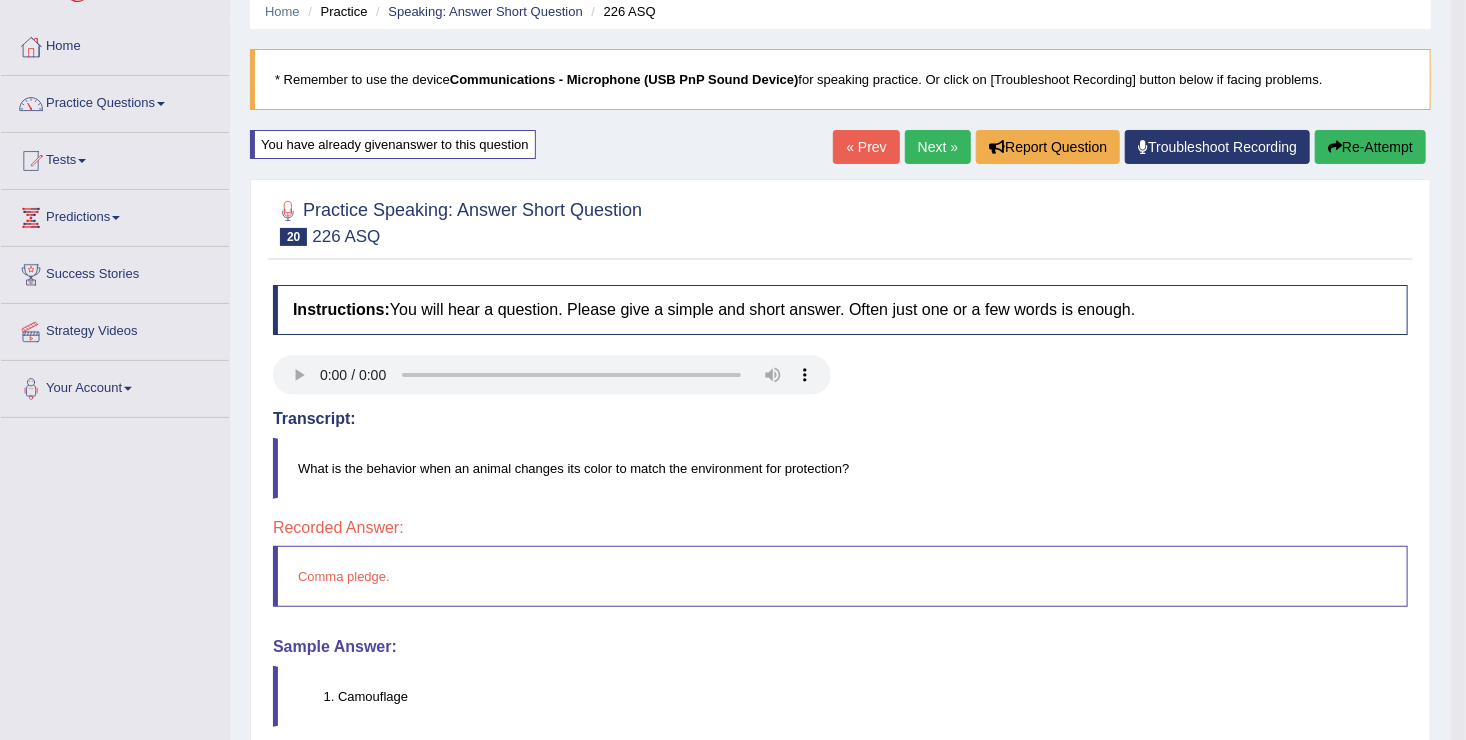 click on "Next »" at bounding box center [938, 147] 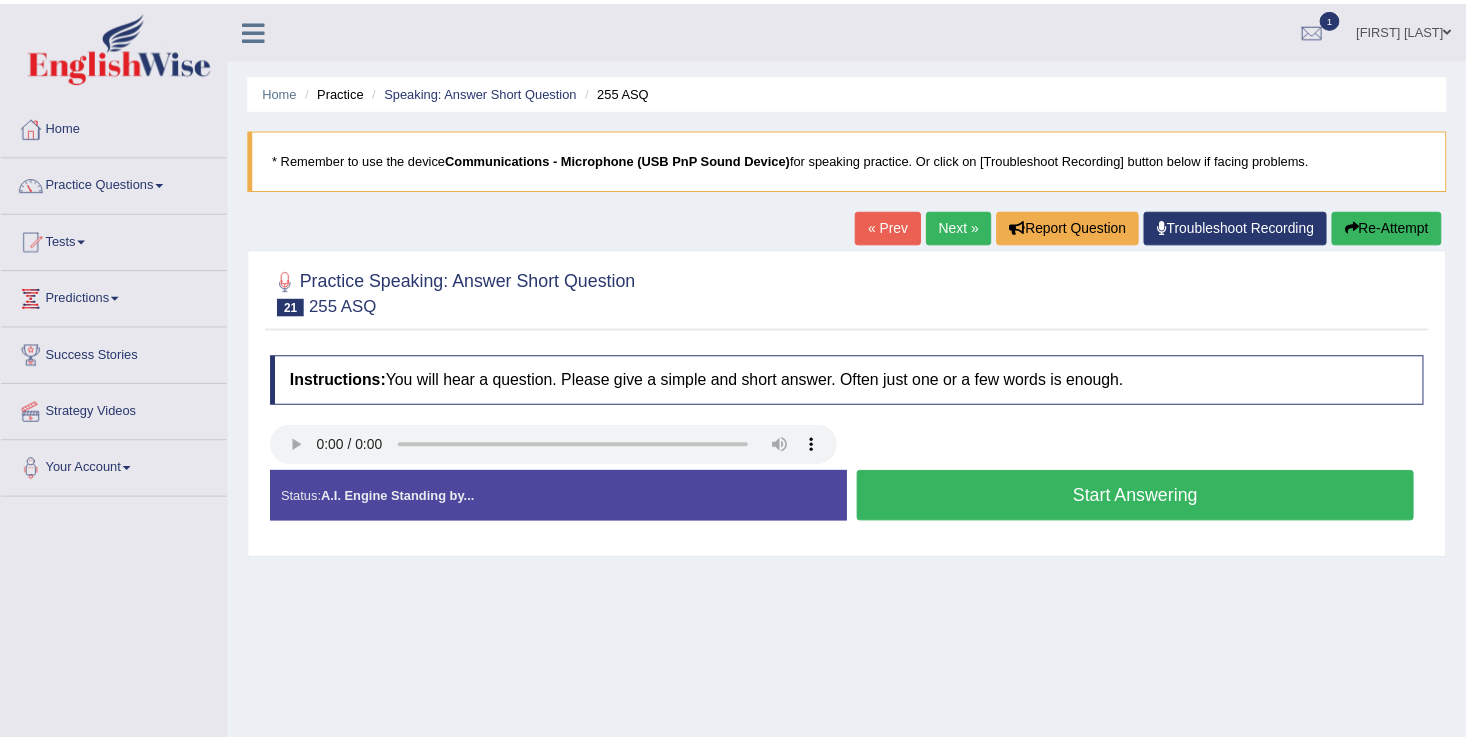 scroll, scrollTop: 0, scrollLeft: 0, axis: both 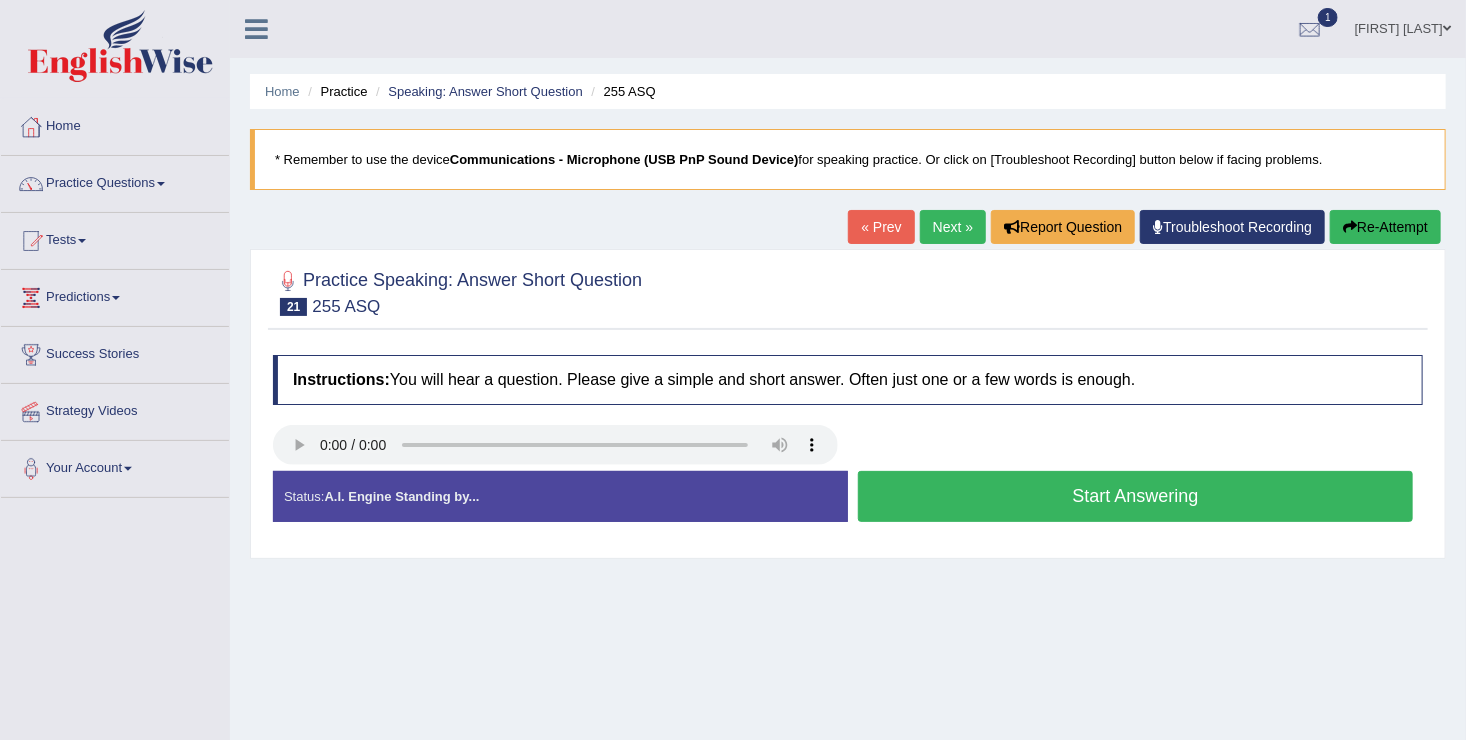 click on "Start Answering" at bounding box center (1135, 496) 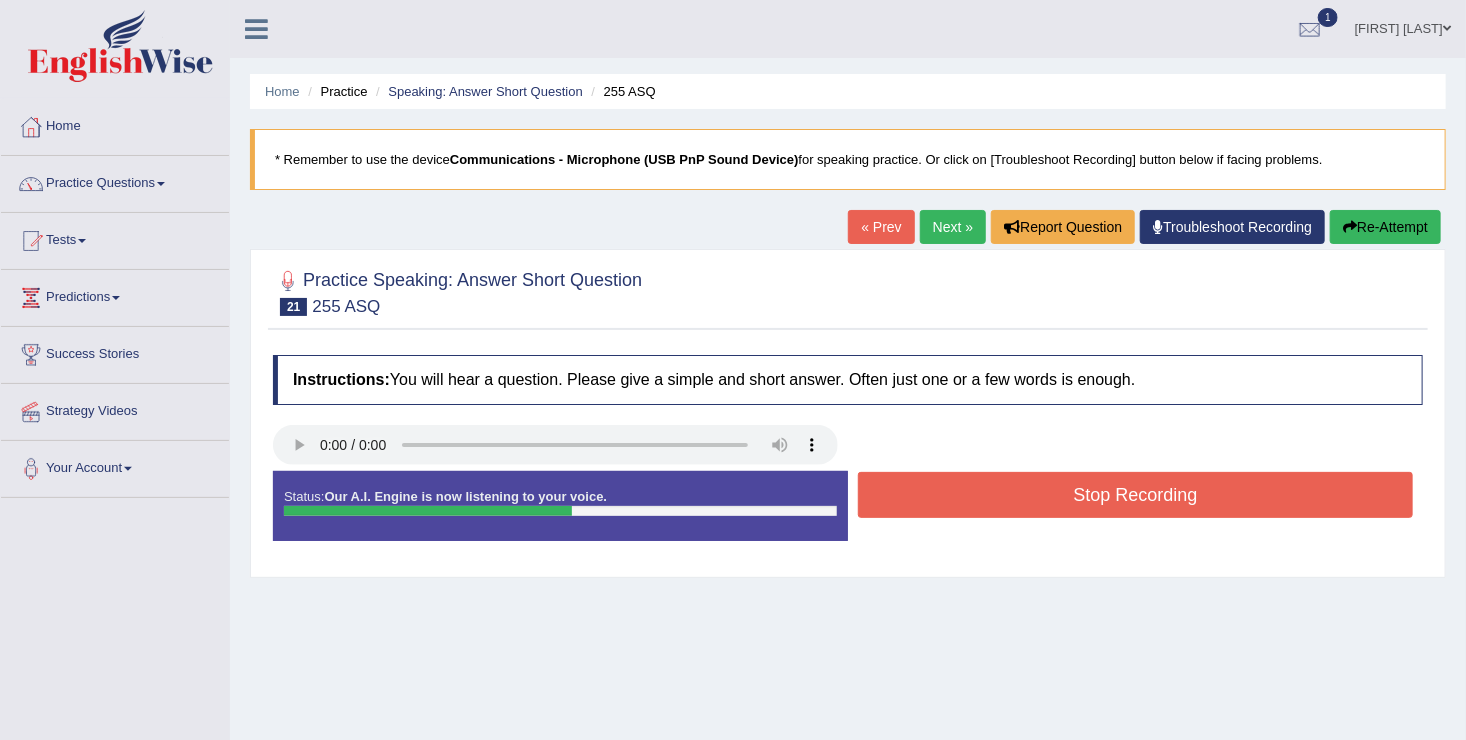 click on "Stop Recording" at bounding box center [1135, 495] 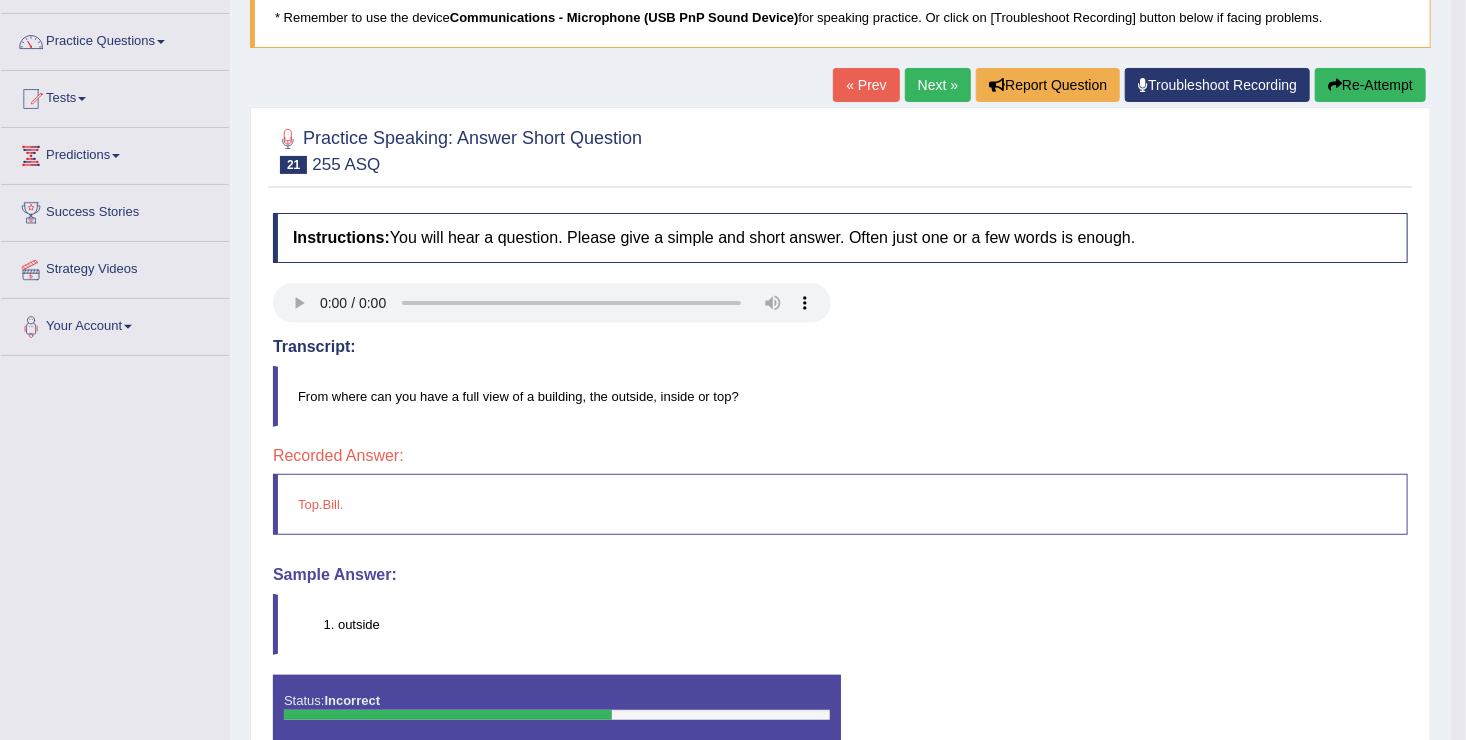 scroll, scrollTop: 160, scrollLeft: 0, axis: vertical 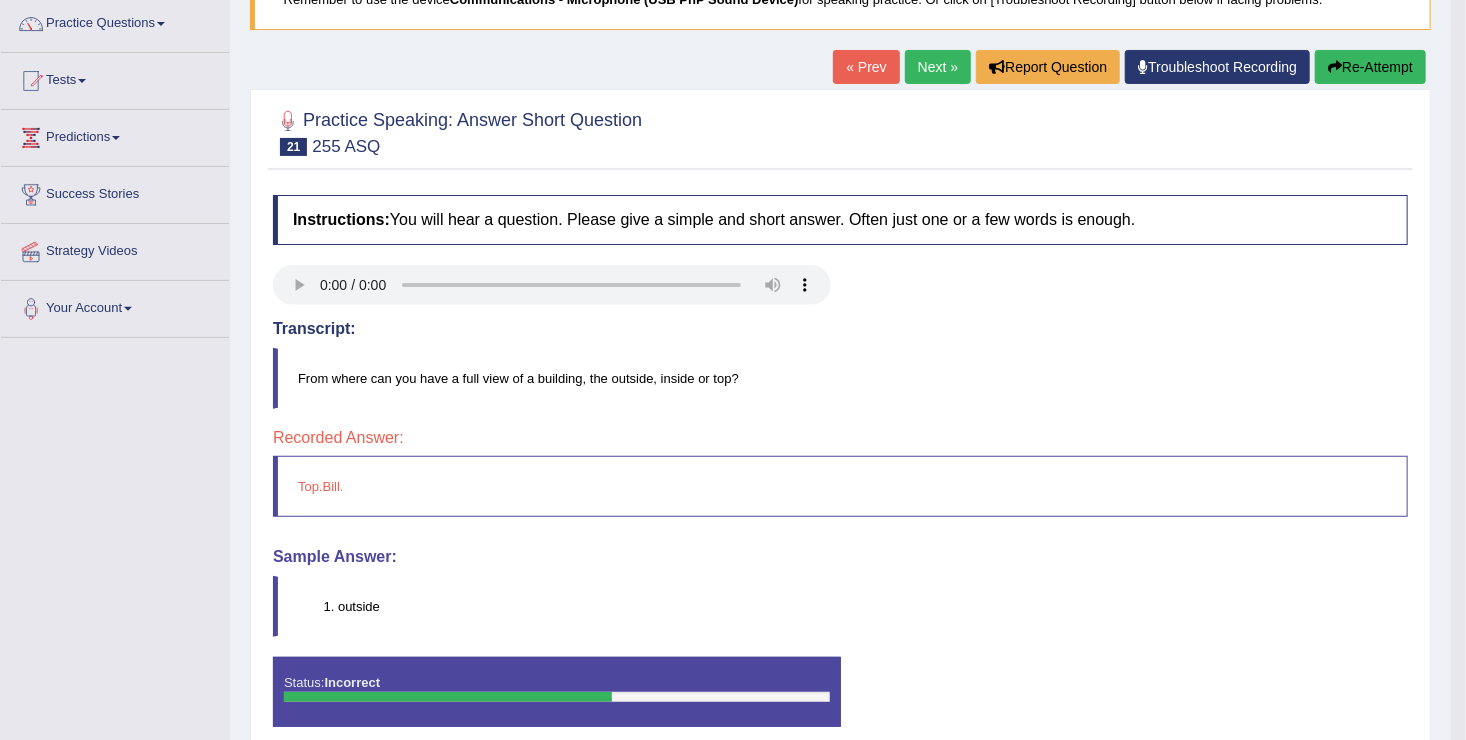 click on "Re-Attempt" at bounding box center [1370, 67] 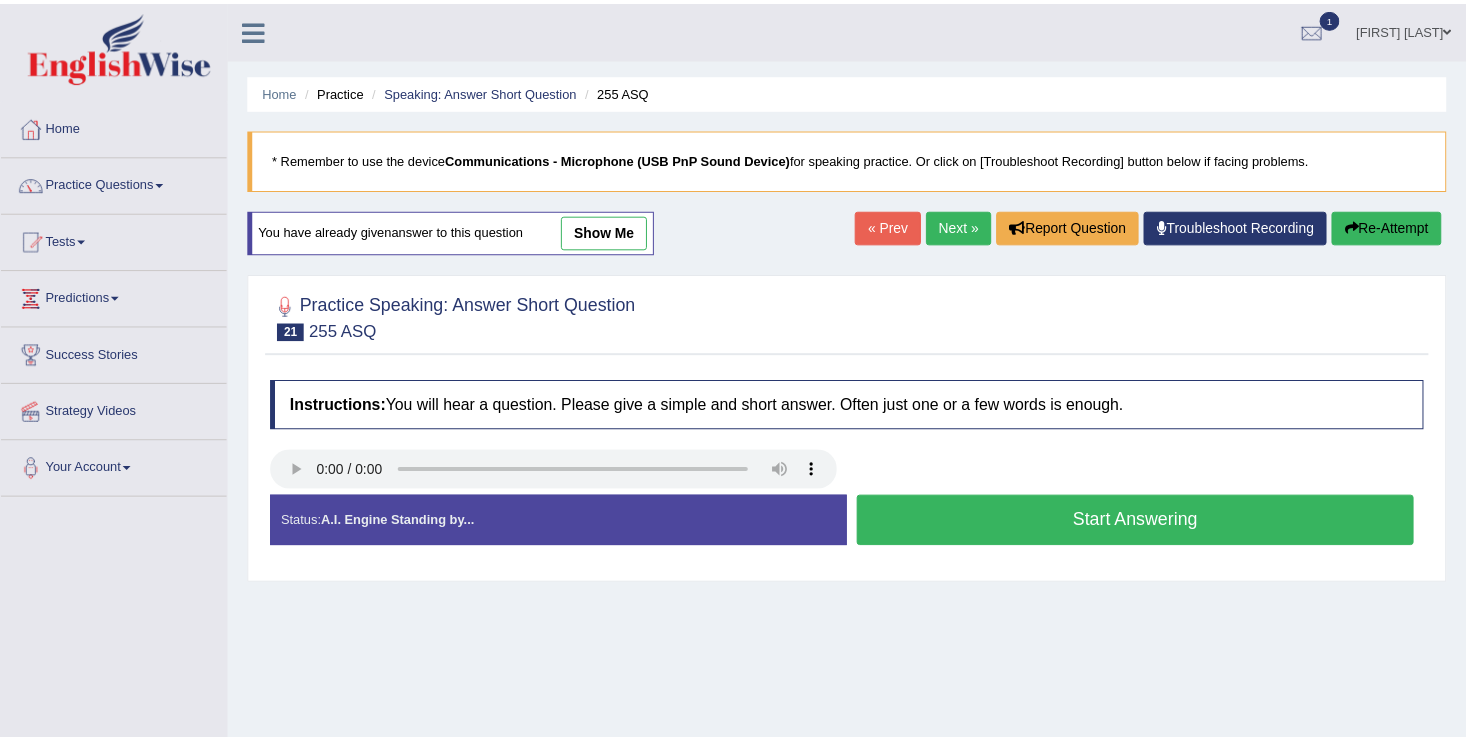scroll, scrollTop: 166, scrollLeft: 0, axis: vertical 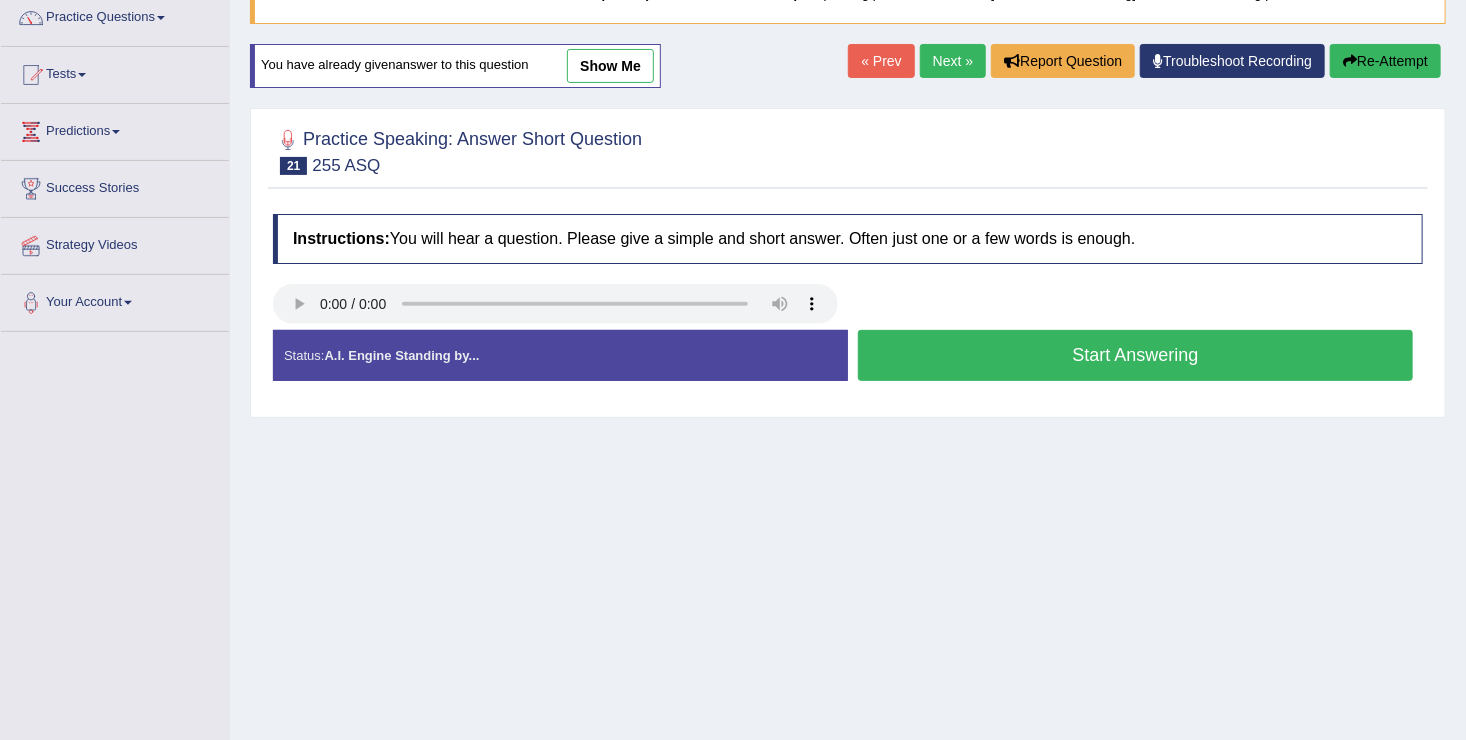 click on "Start Answering" at bounding box center [1135, 355] 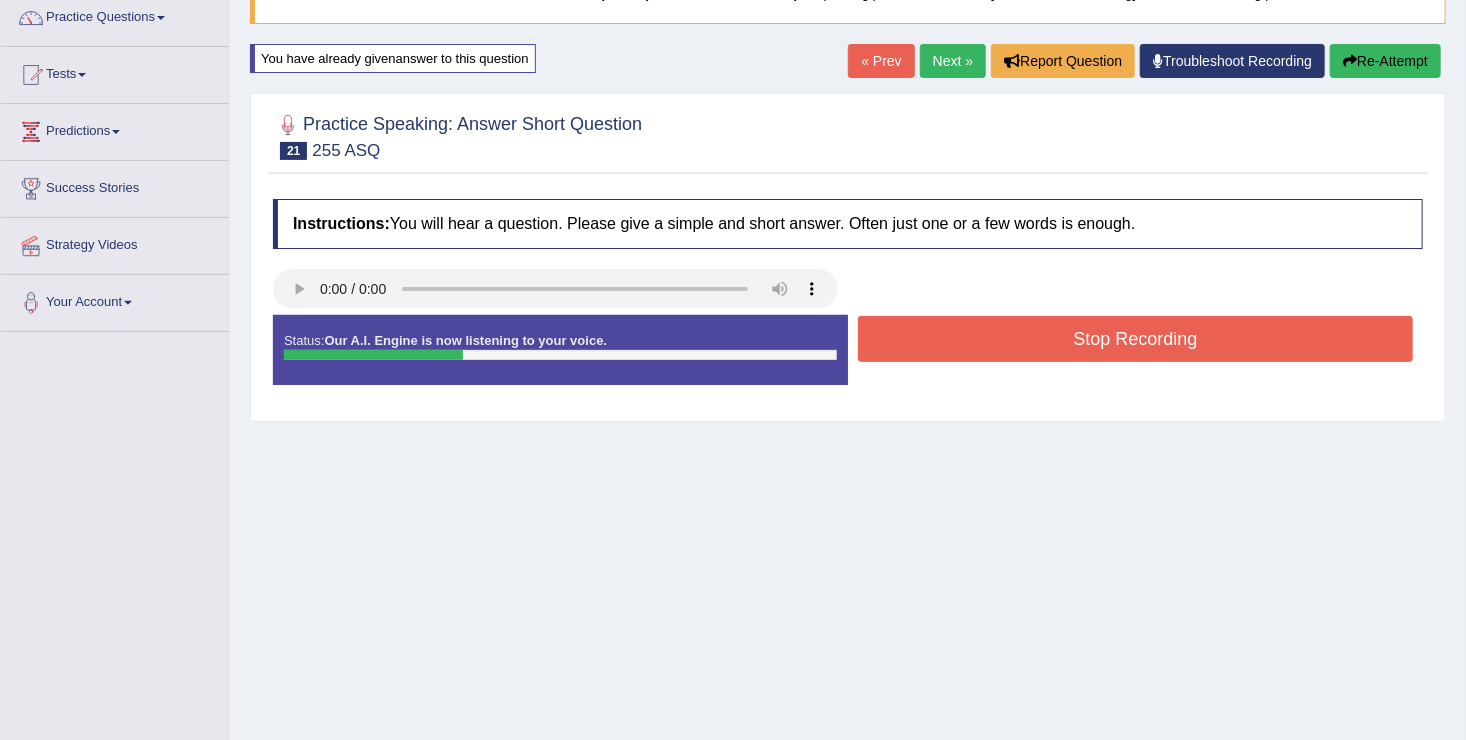 click on "Stop Recording" at bounding box center (1135, 339) 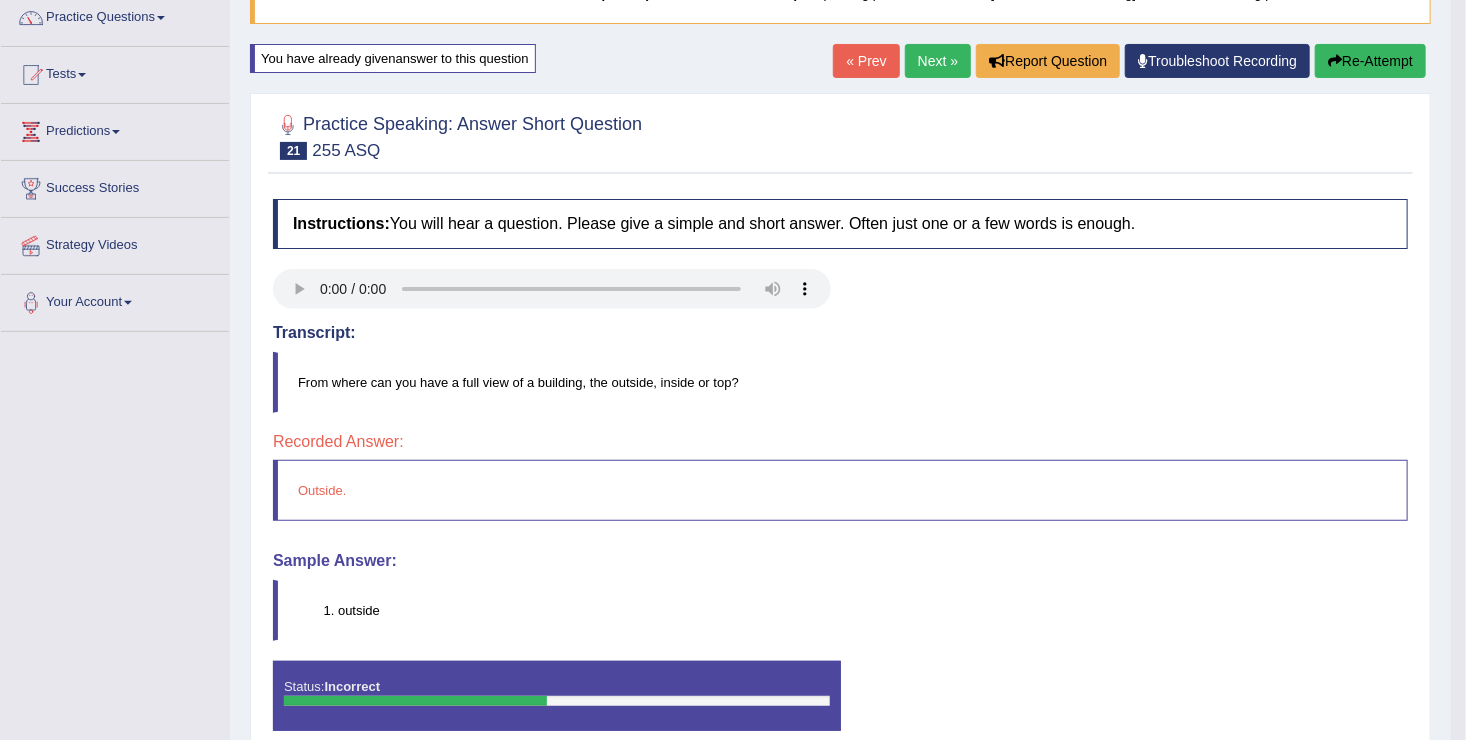 click on "Next »" at bounding box center [938, 61] 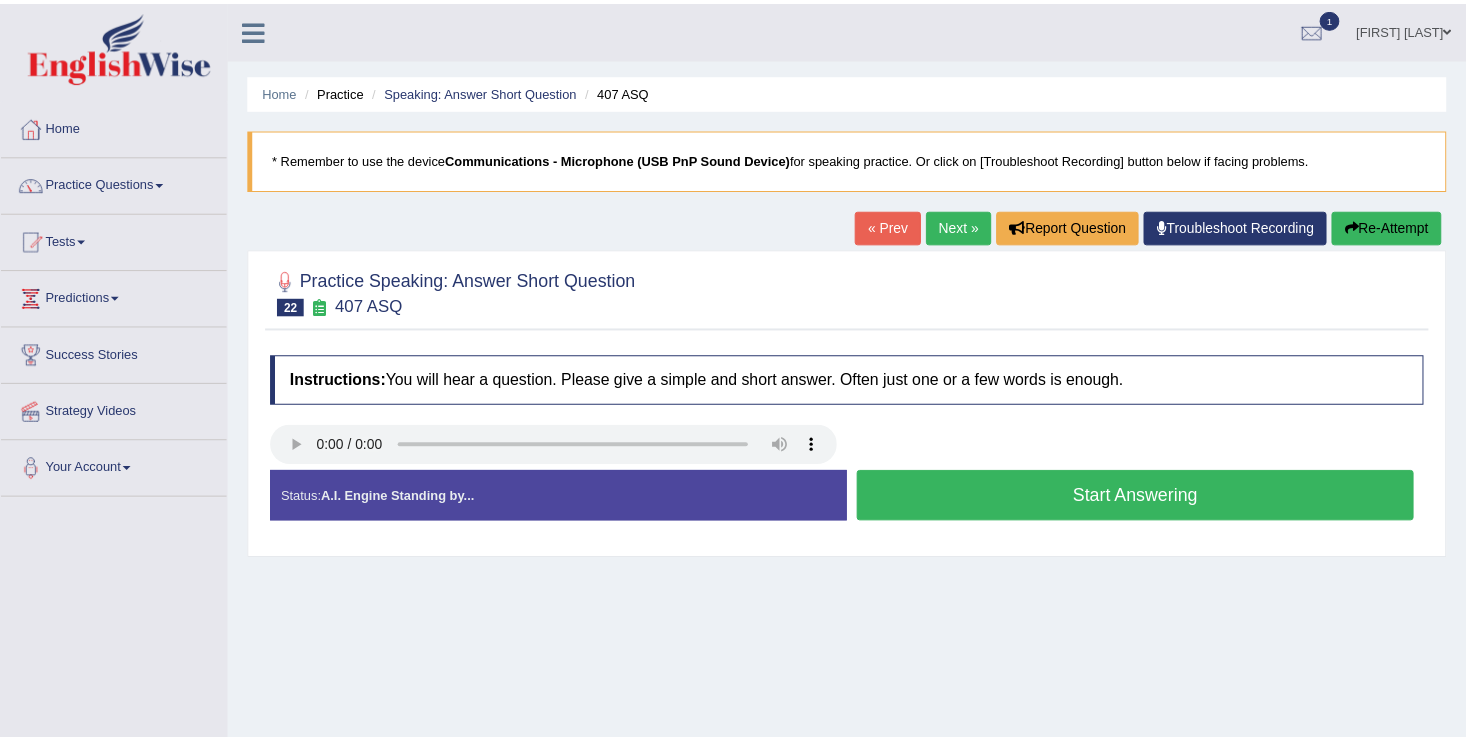 scroll, scrollTop: 0, scrollLeft: 0, axis: both 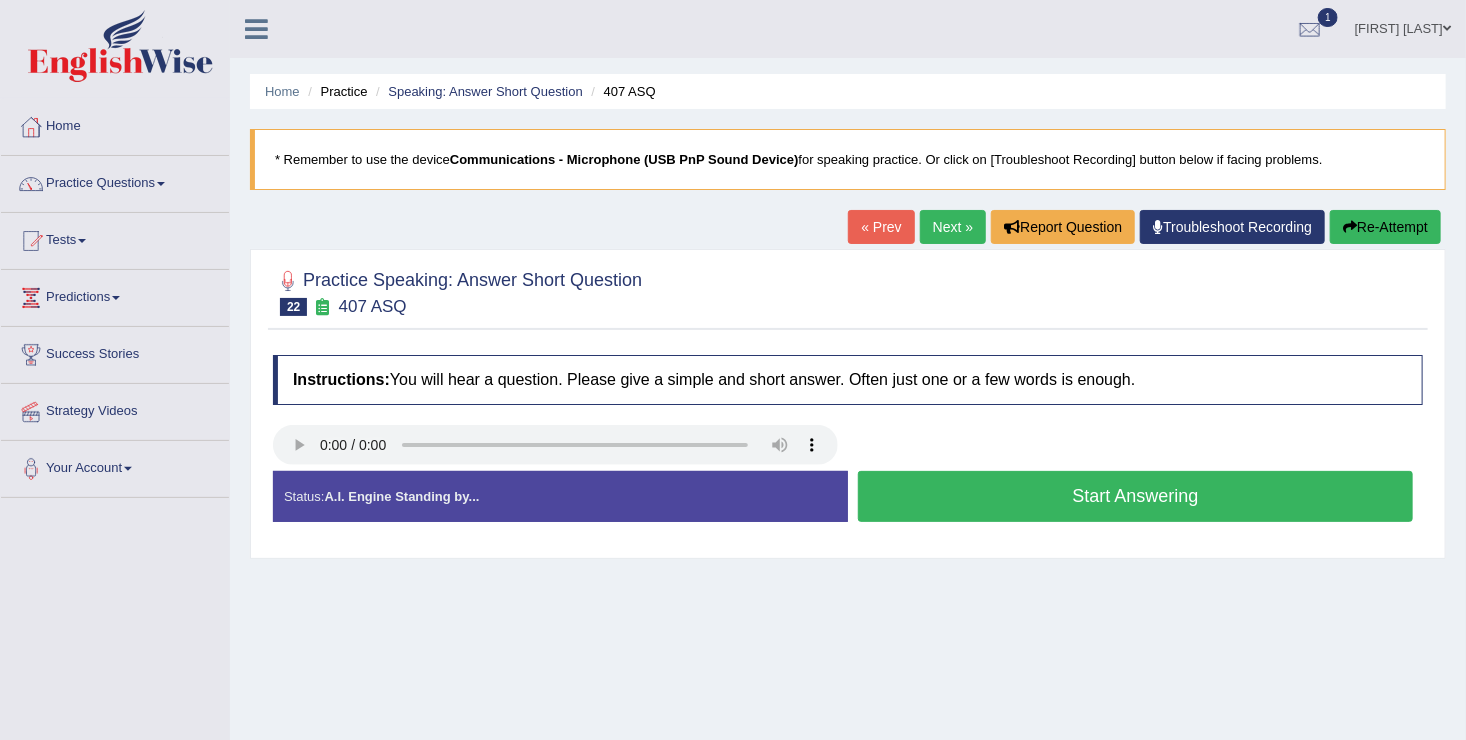 click on "Start Answering" at bounding box center (1135, 496) 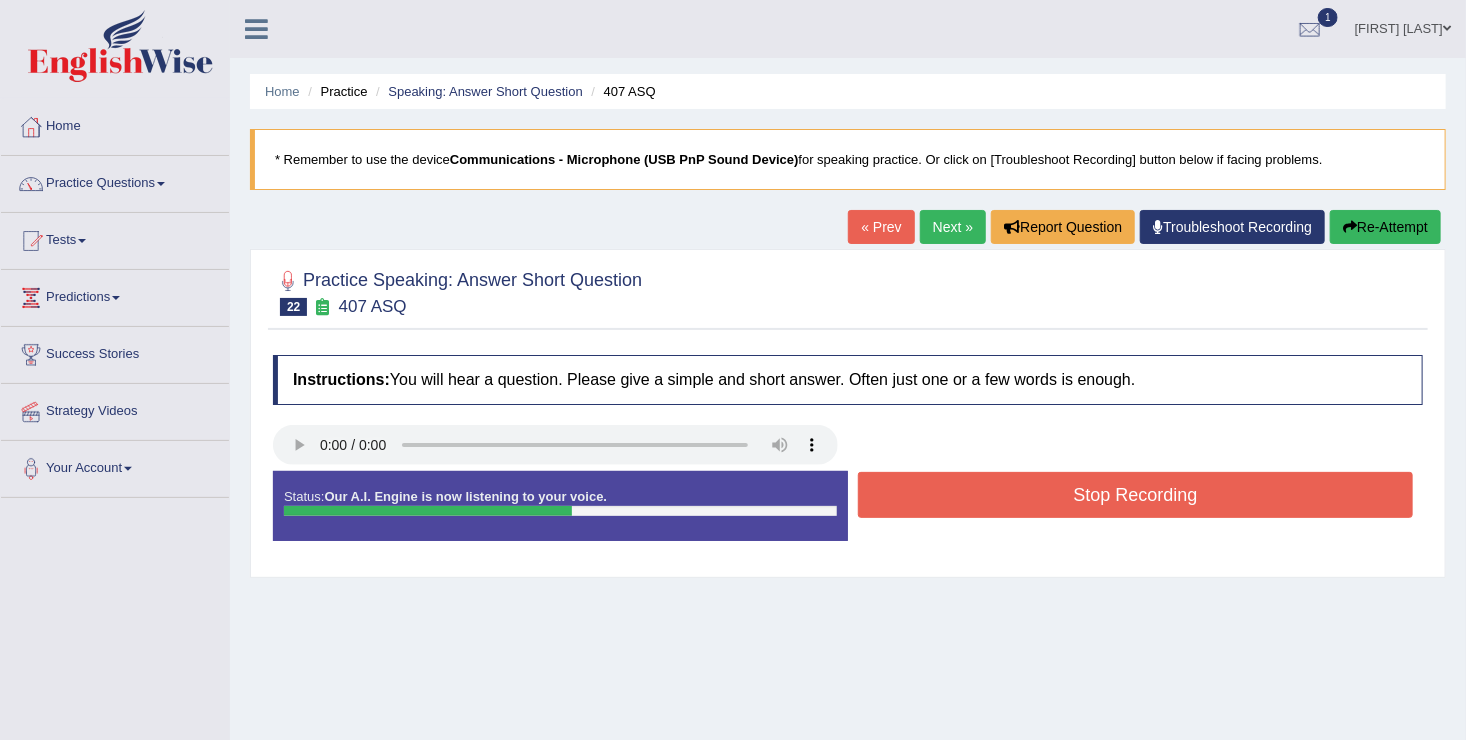 click on "Stop Recording" at bounding box center (1135, 495) 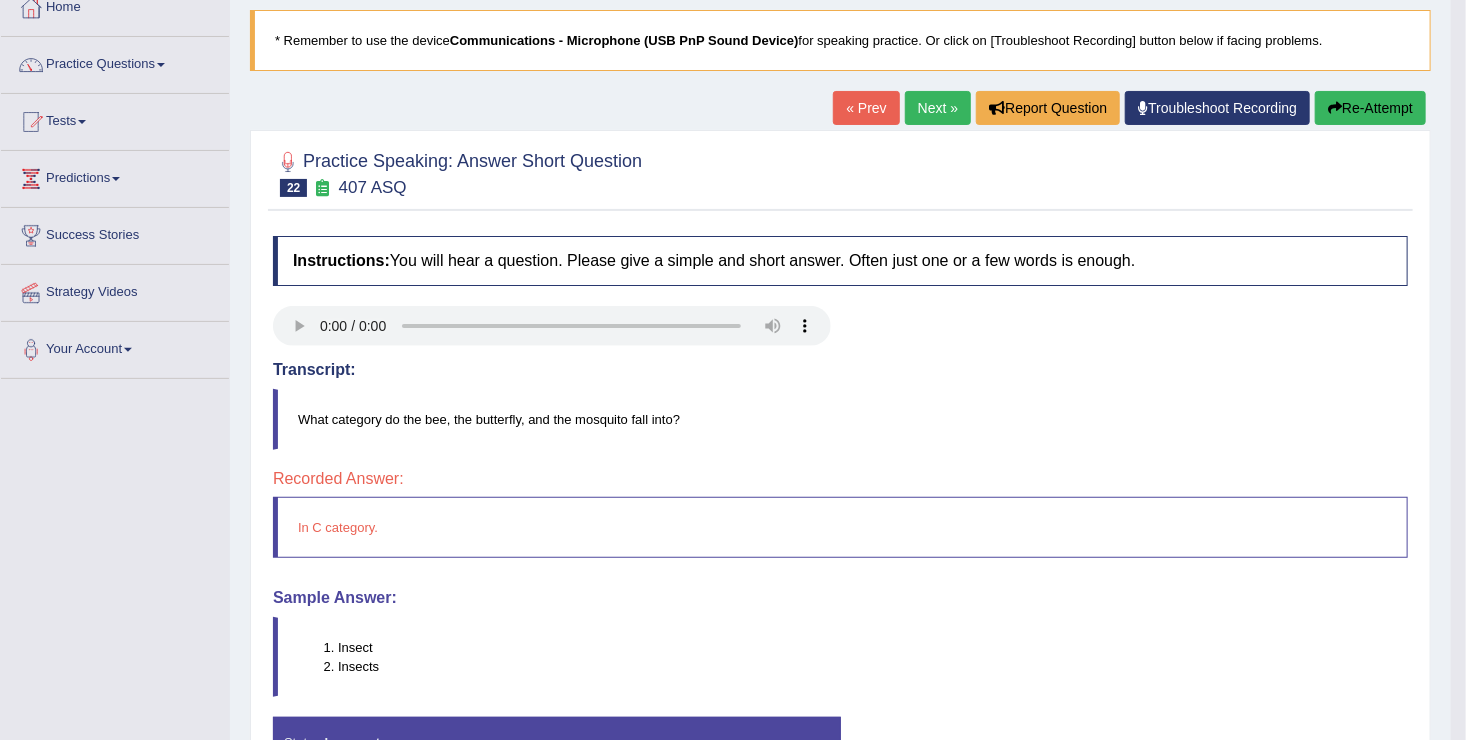 scroll, scrollTop: 120, scrollLeft: 0, axis: vertical 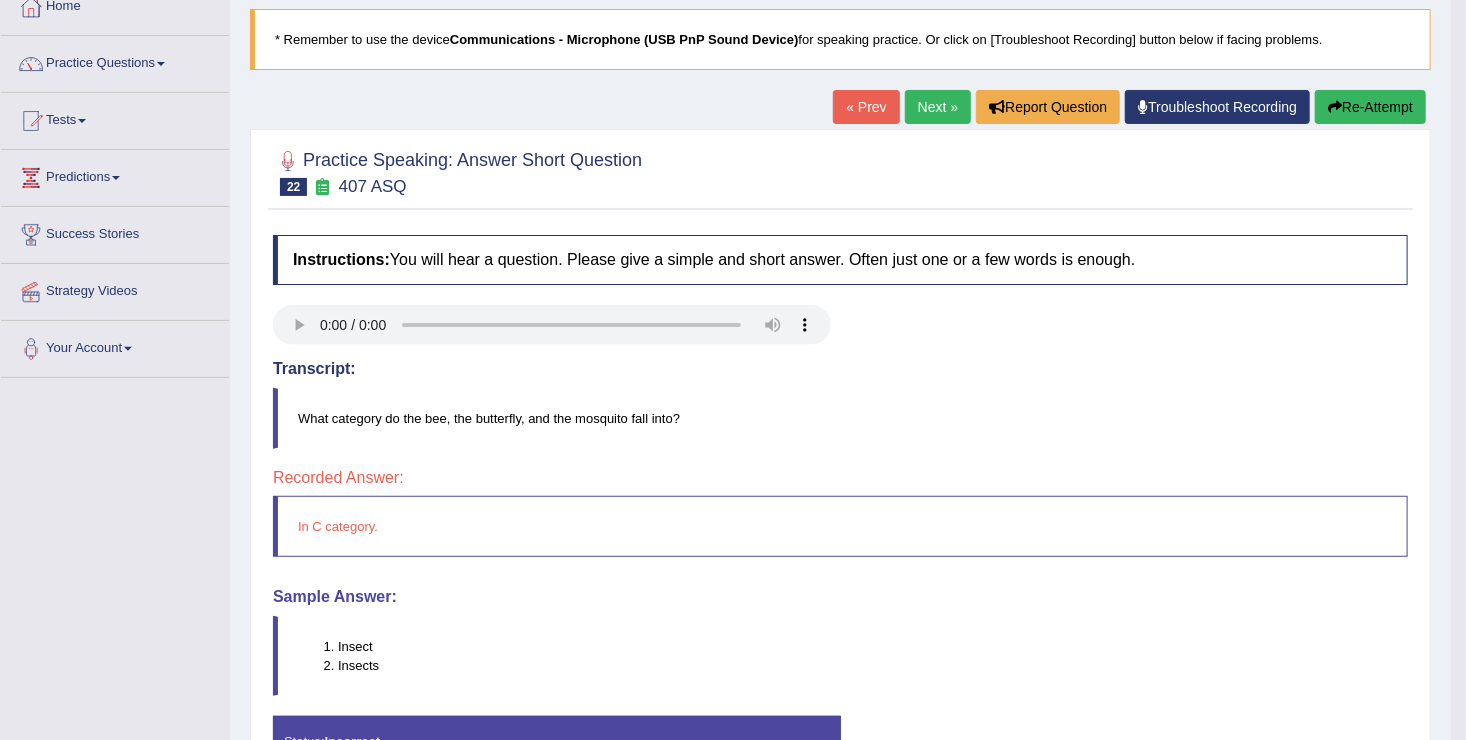 click on "Re-Attempt" at bounding box center [1370, 107] 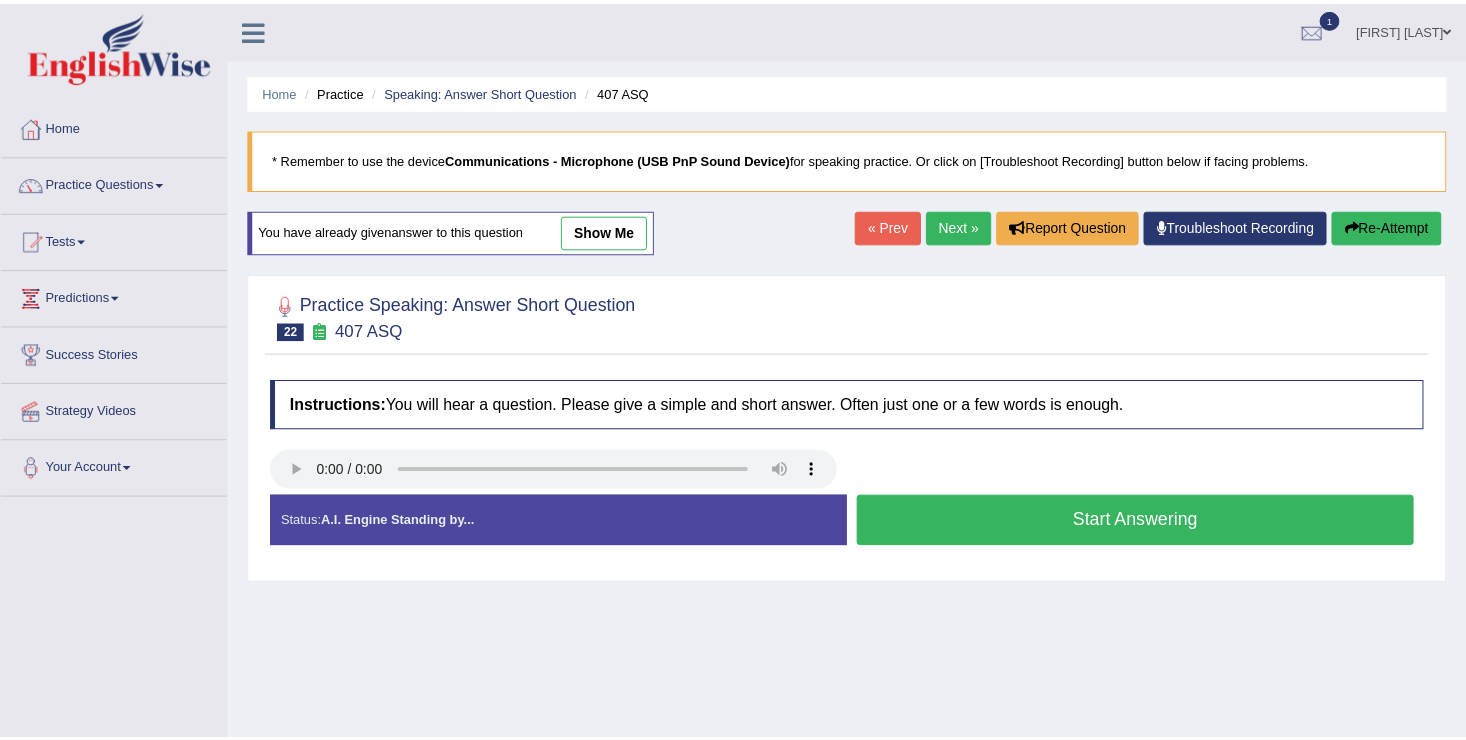 scroll, scrollTop: 120, scrollLeft: 0, axis: vertical 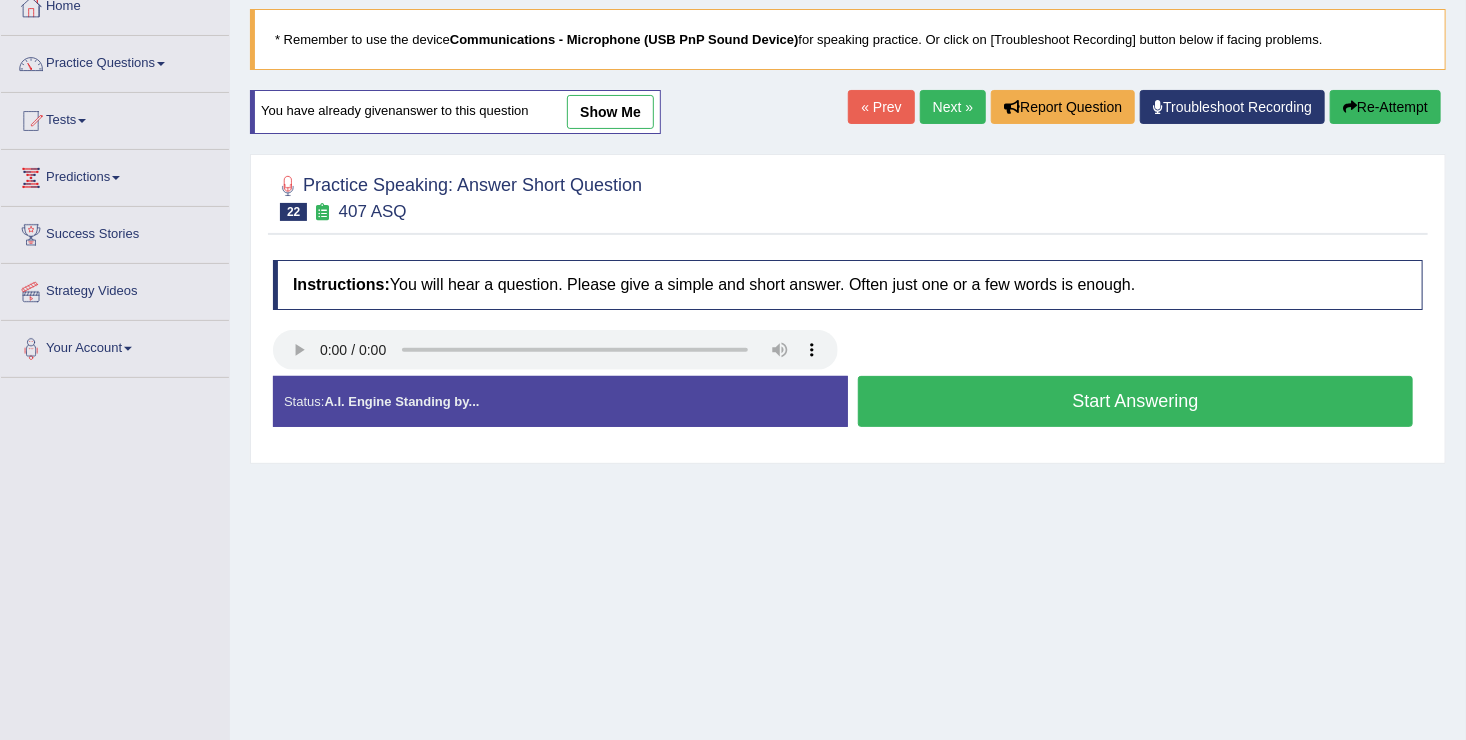 click on "Start Answering" at bounding box center [1135, 401] 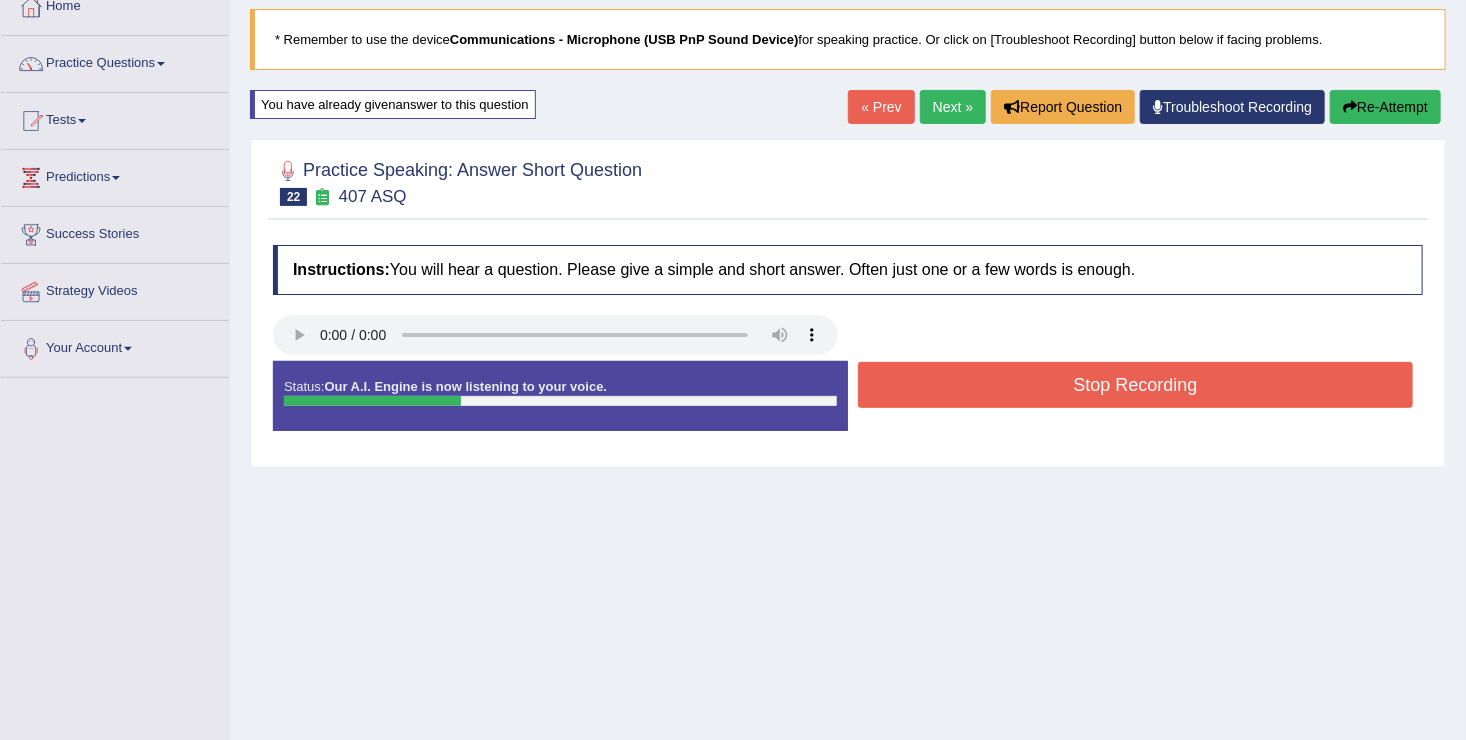 click on "Stop Recording" at bounding box center (1135, 385) 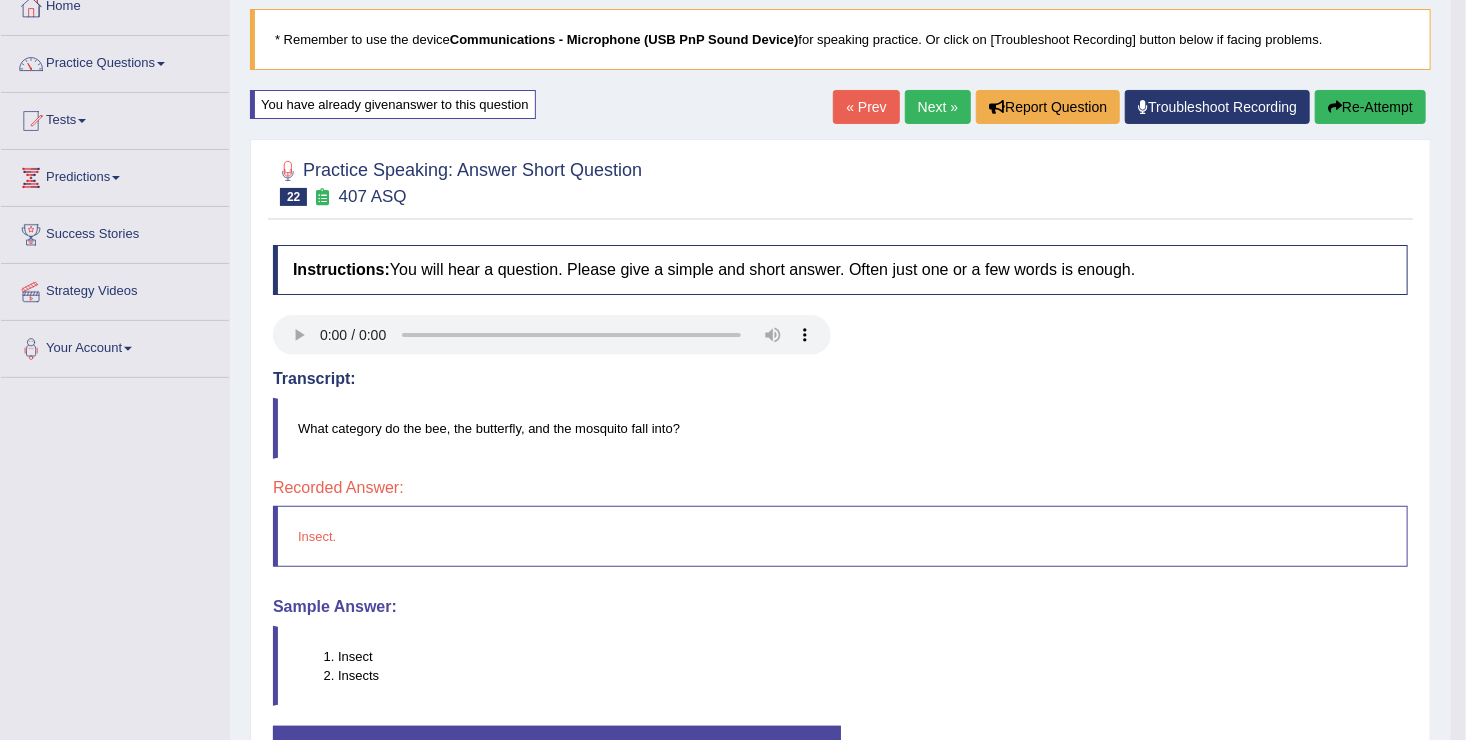 click on "Next »" at bounding box center [938, 107] 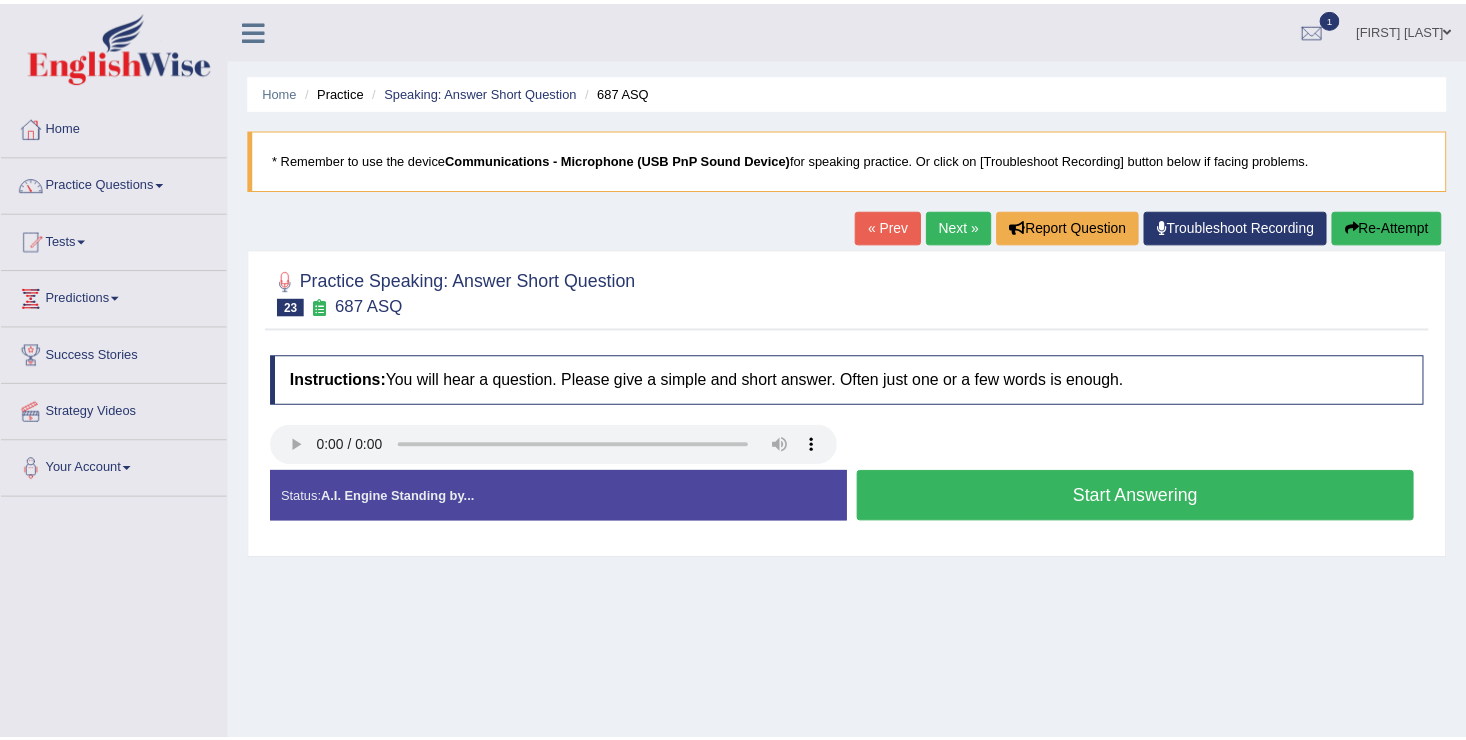 scroll, scrollTop: 0, scrollLeft: 0, axis: both 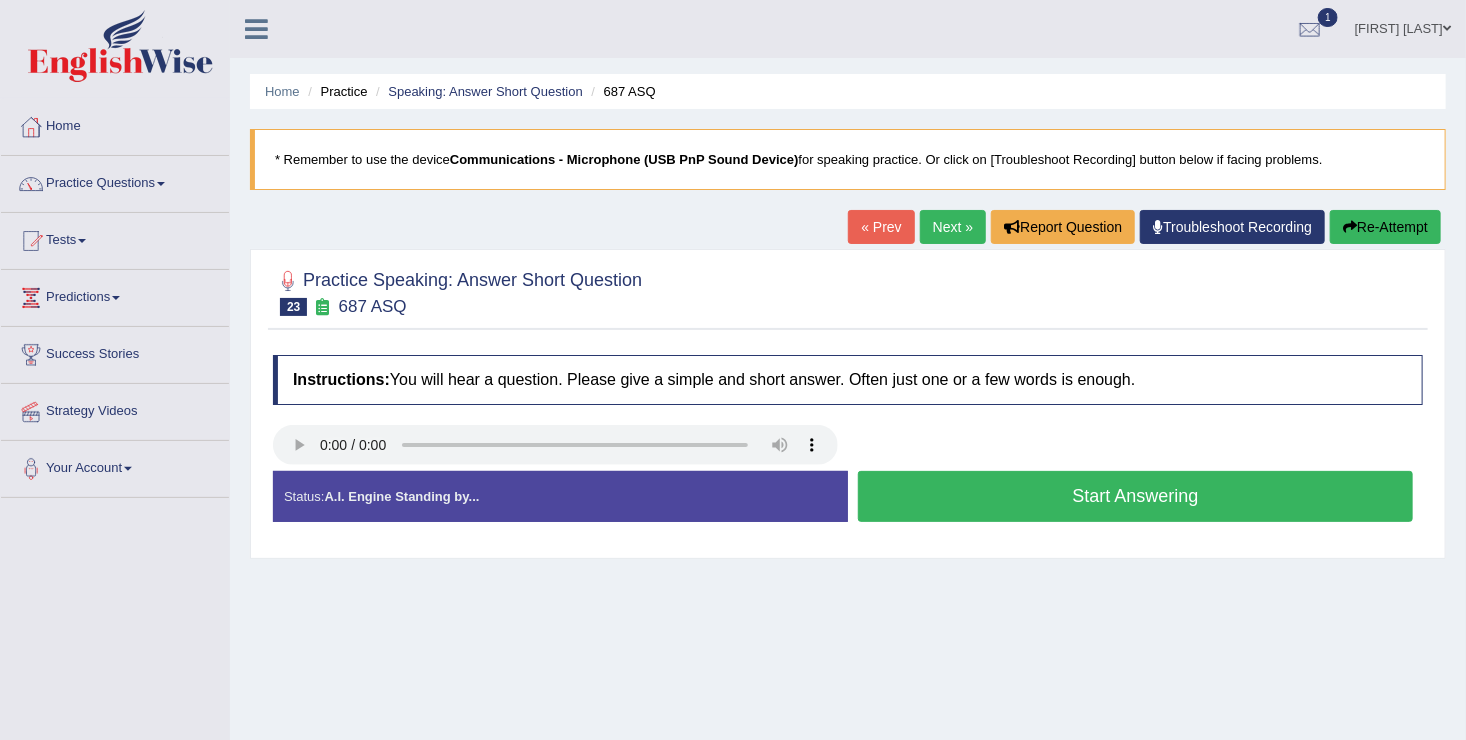 click on "Start Answering" at bounding box center (1135, 496) 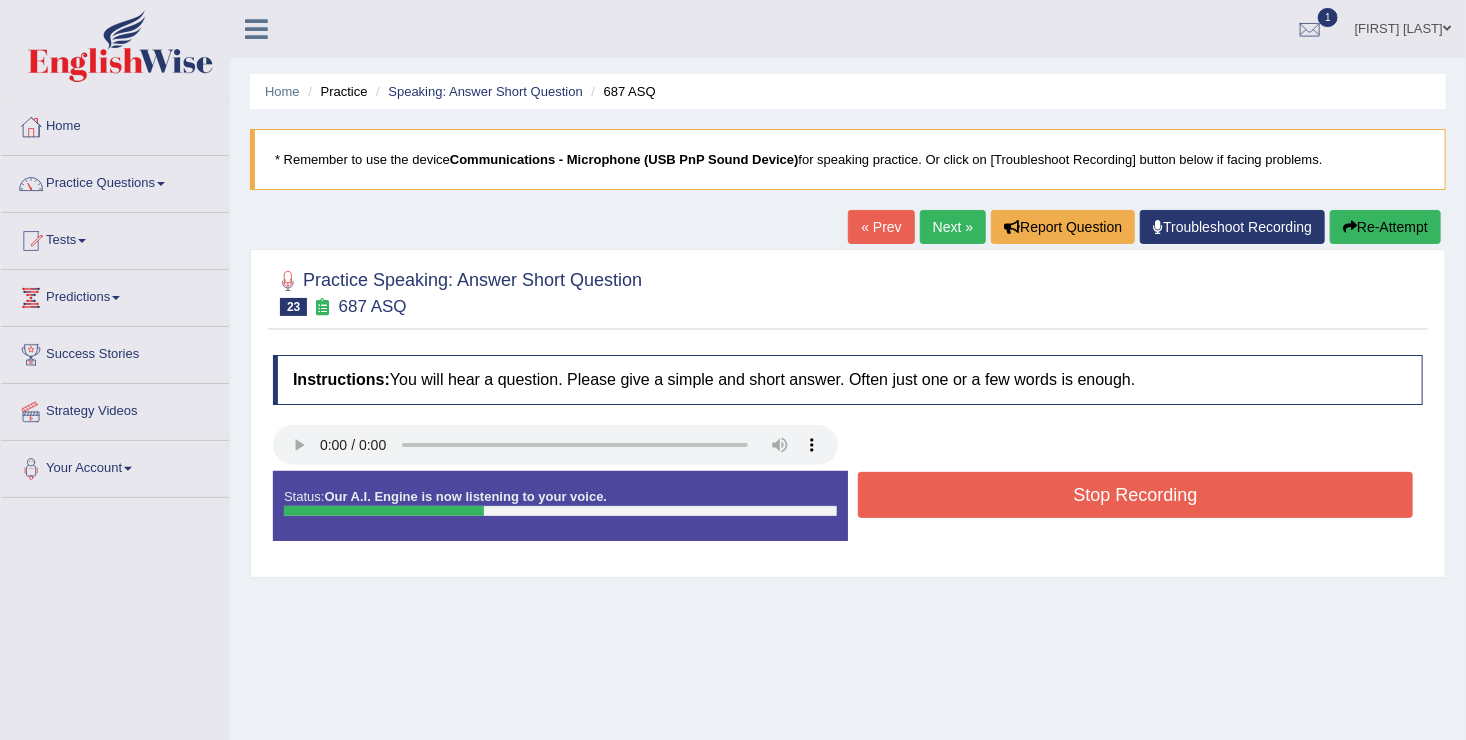 click on "Stop Recording" at bounding box center (1135, 495) 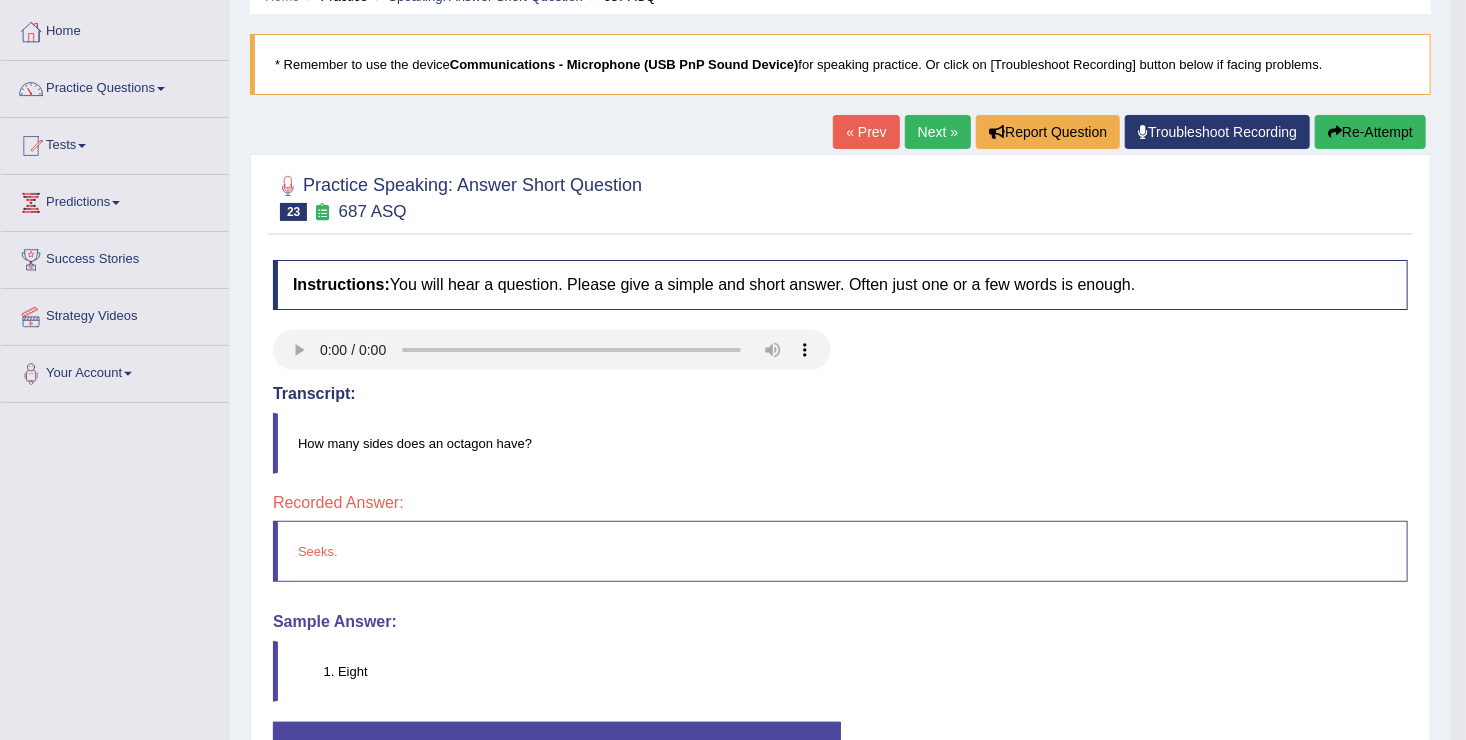 scroll, scrollTop: 120, scrollLeft: 0, axis: vertical 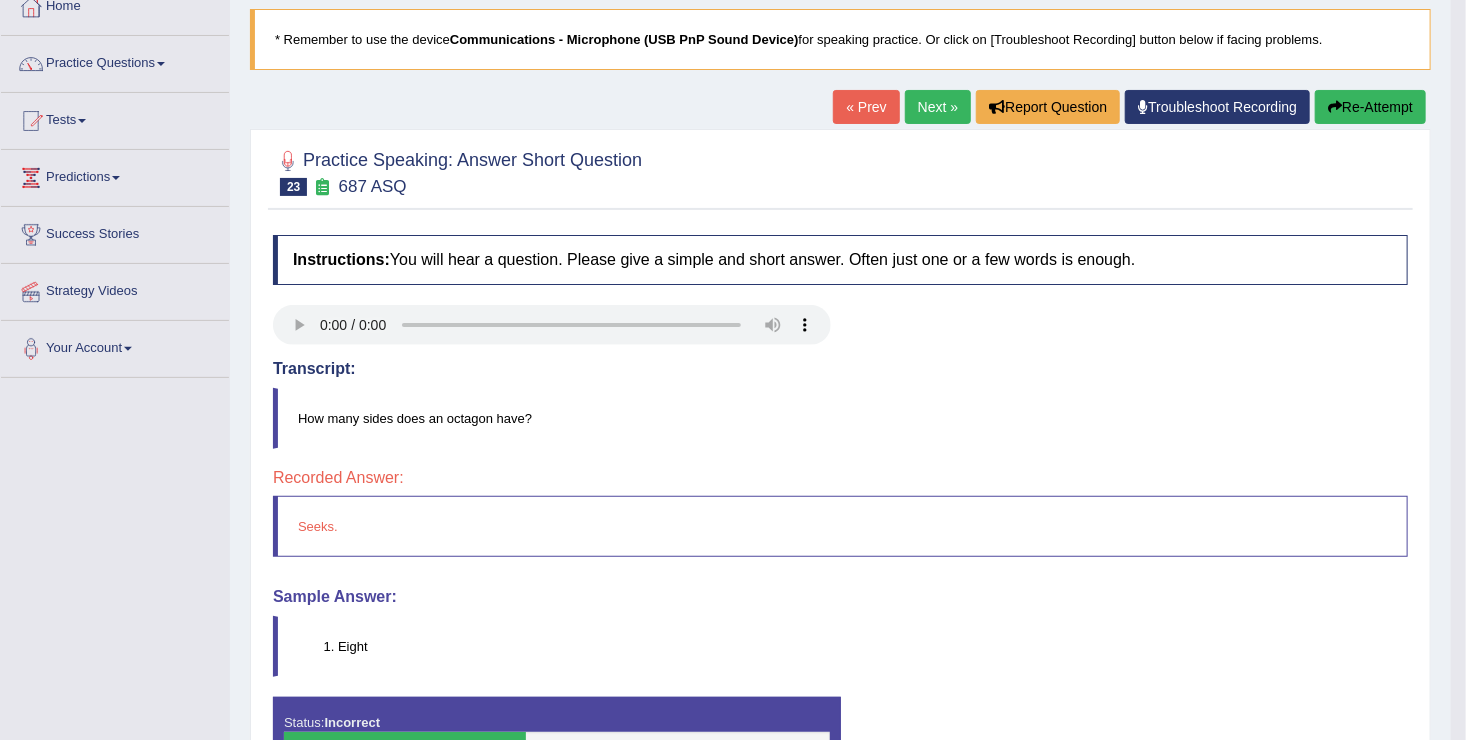 click on "Re-Attempt" at bounding box center (1370, 107) 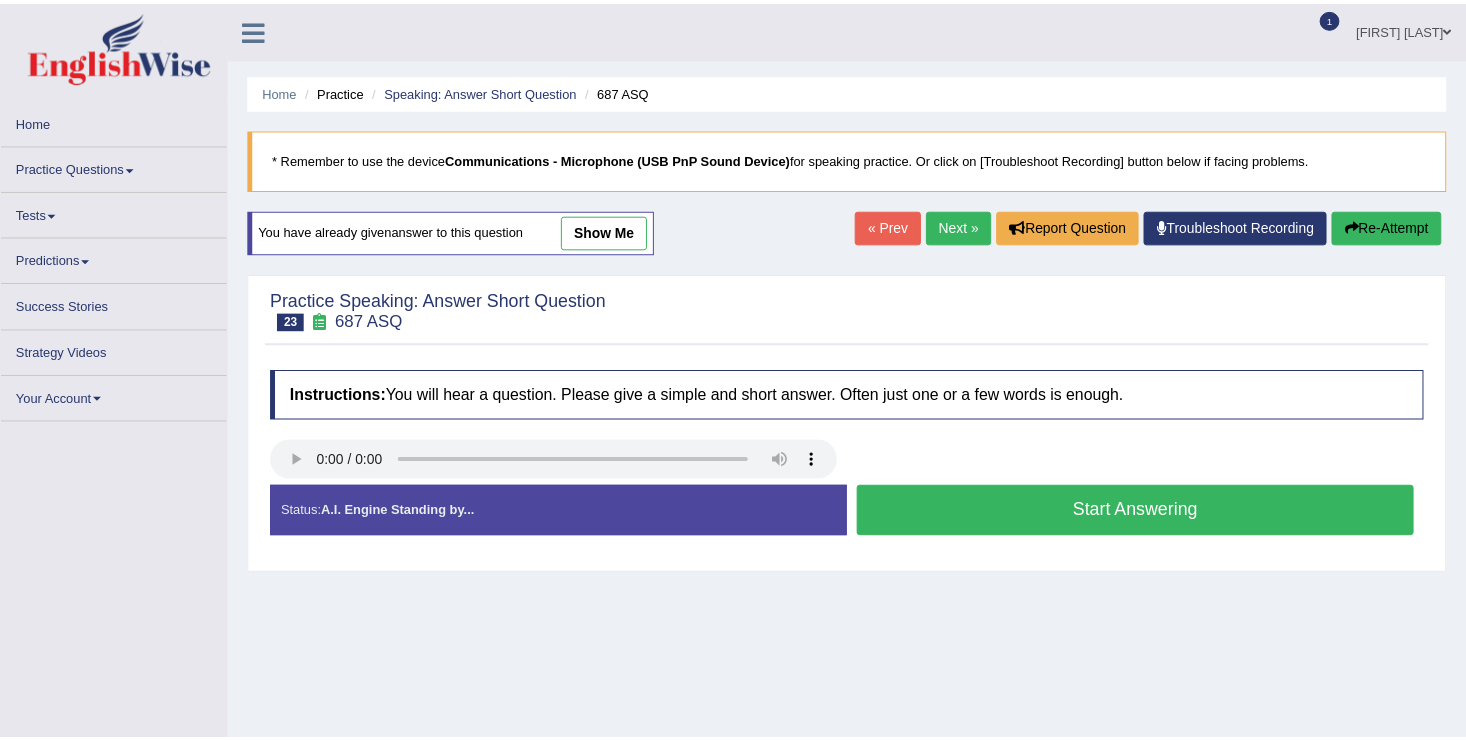 scroll, scrollTop: 120, scrollLeft: 0, axis: vertical 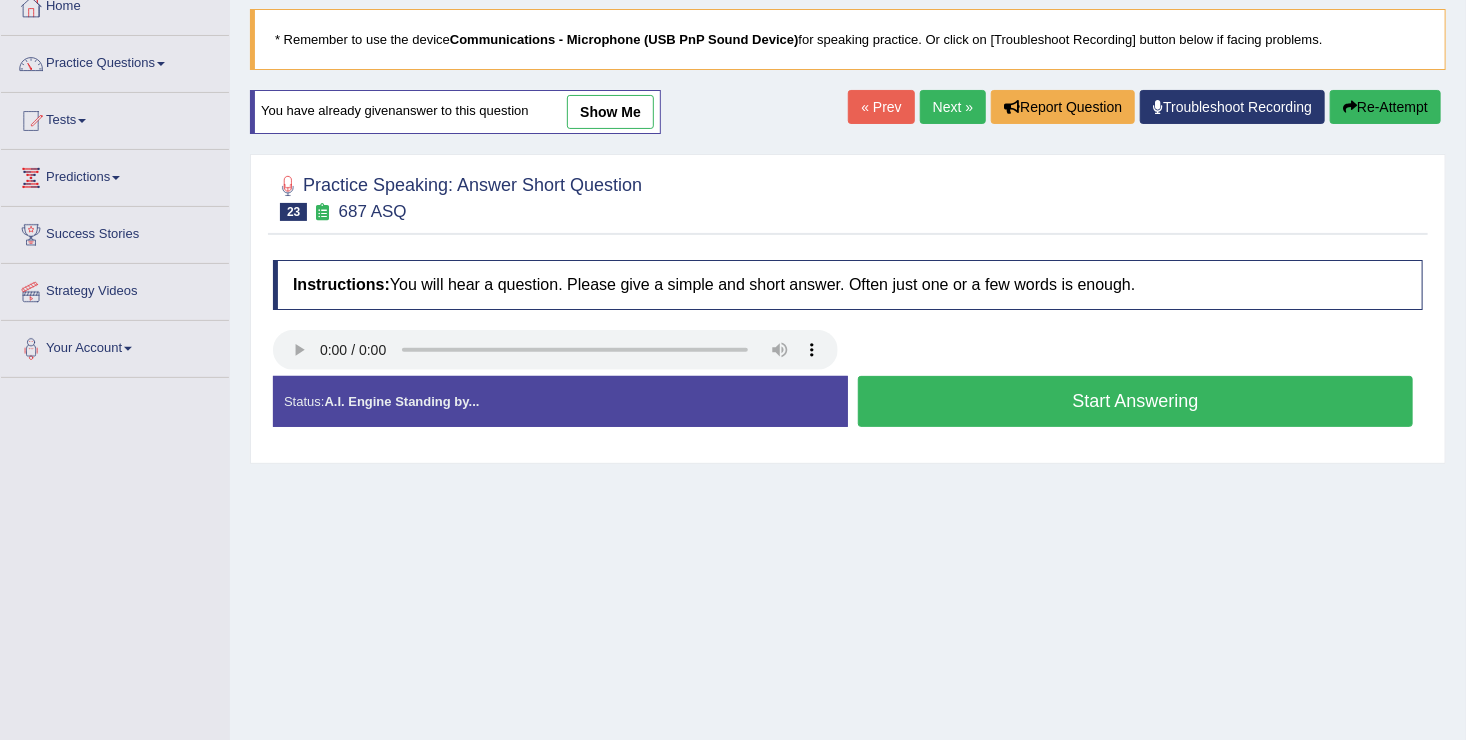 click on "Start Answering" at bounding box center [1135, 401] 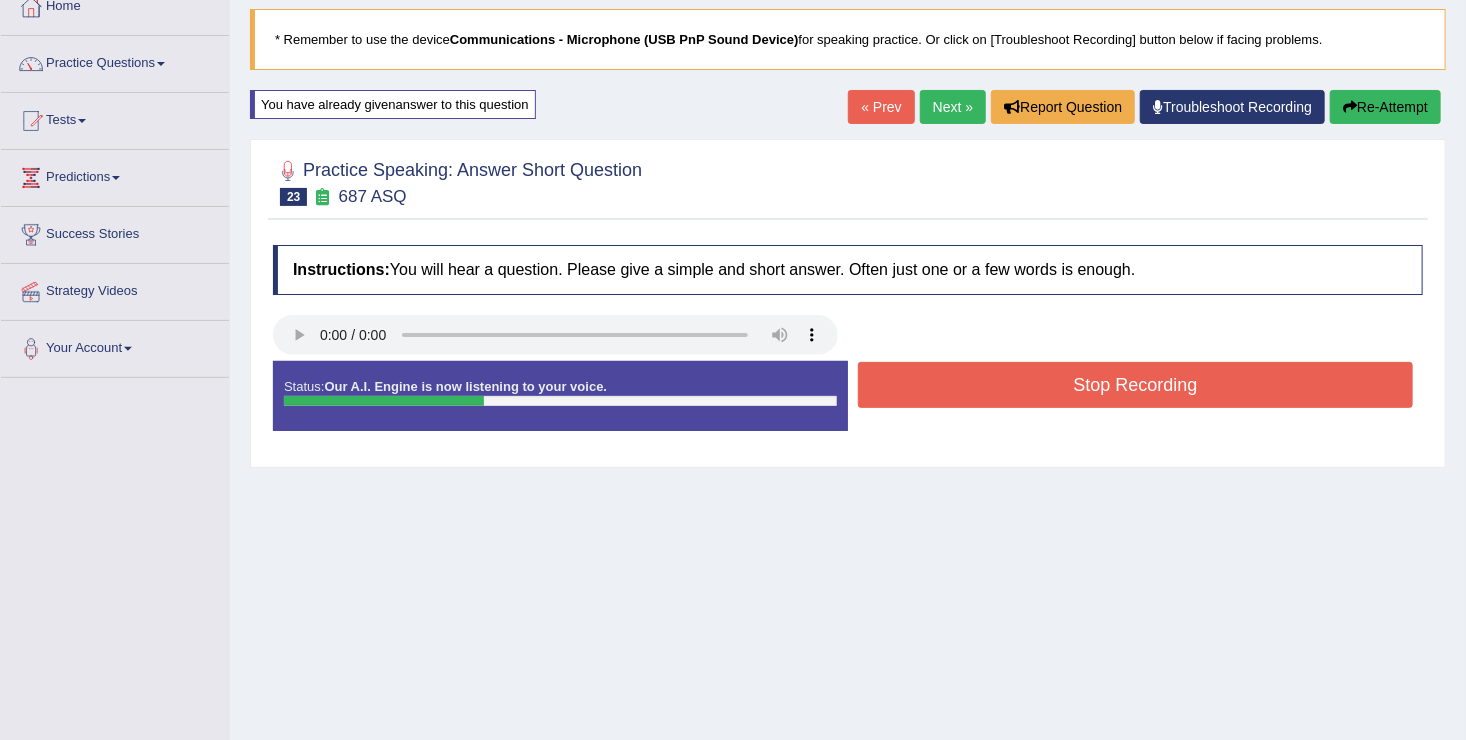 click on "Stop Recording" at bounding box center [1135, 385] 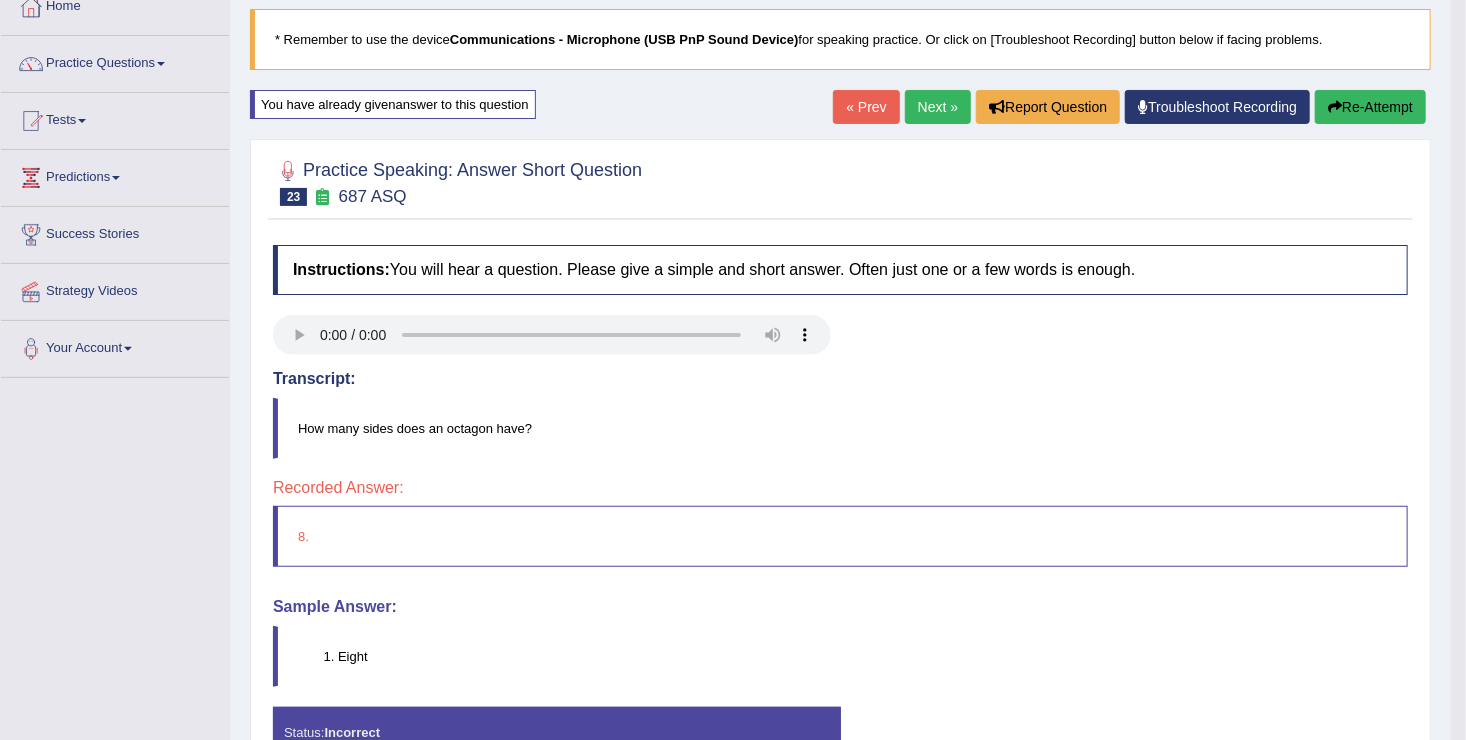 click on "Next »" at bounding box center [938, 107] 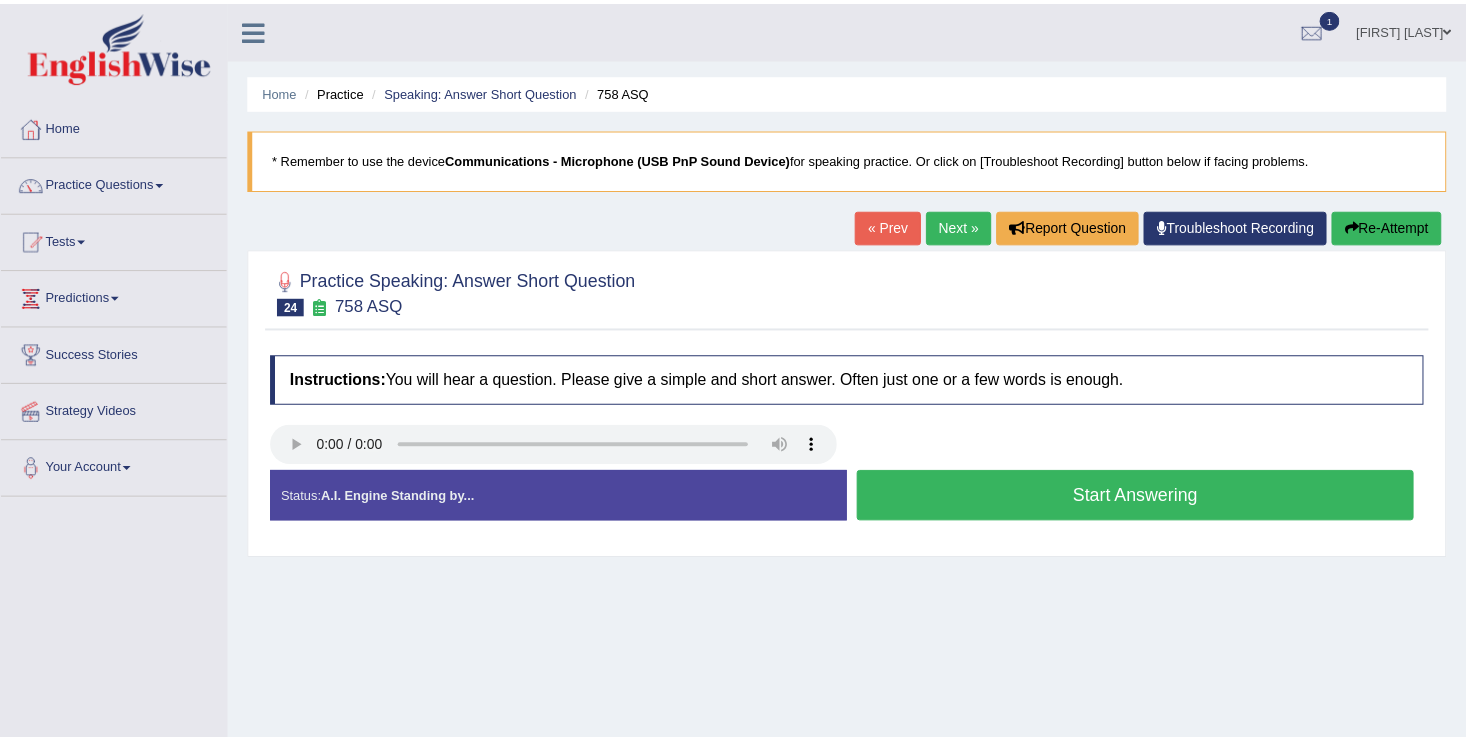 scroll, scrollTop: 0, scrollLeft: 0, axis: both 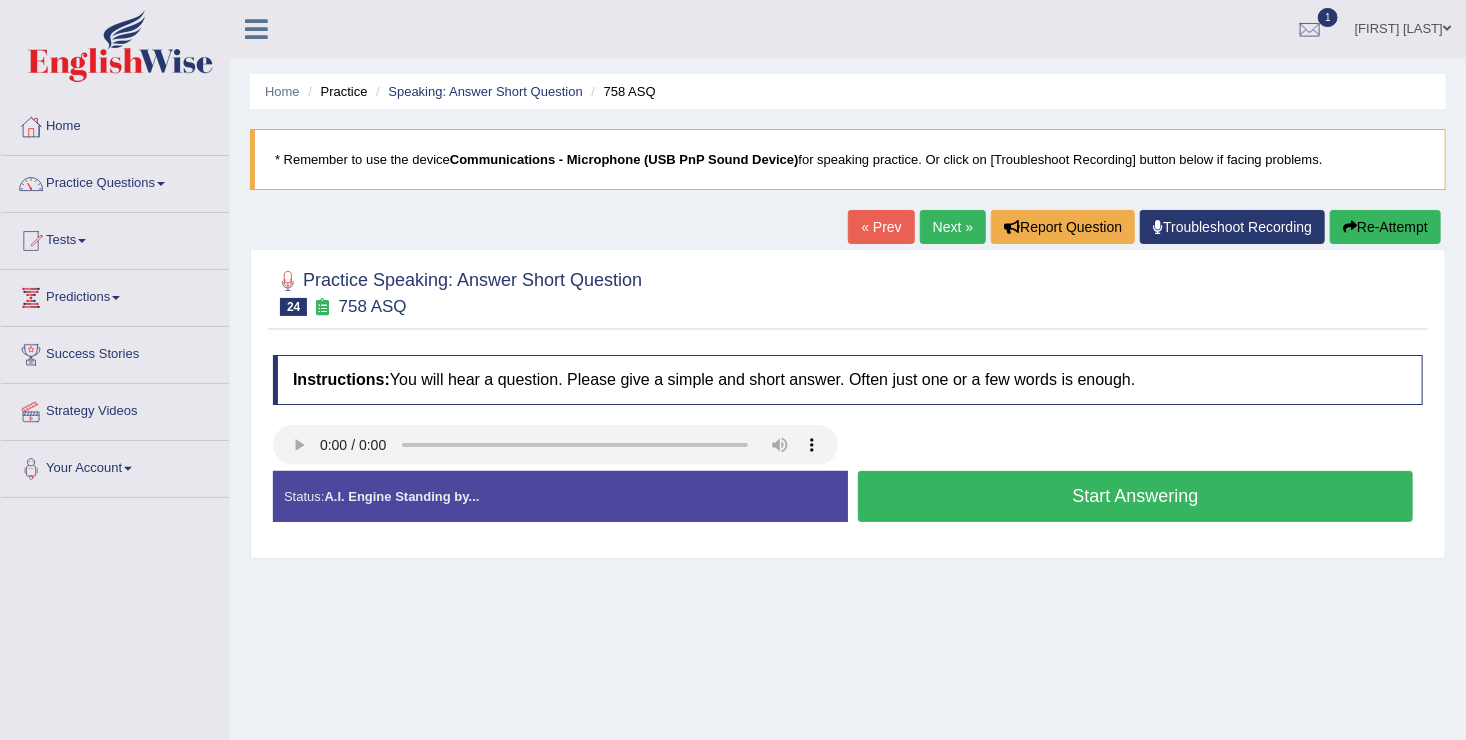click on "Start Answering" at bounding box center (1135, 496) 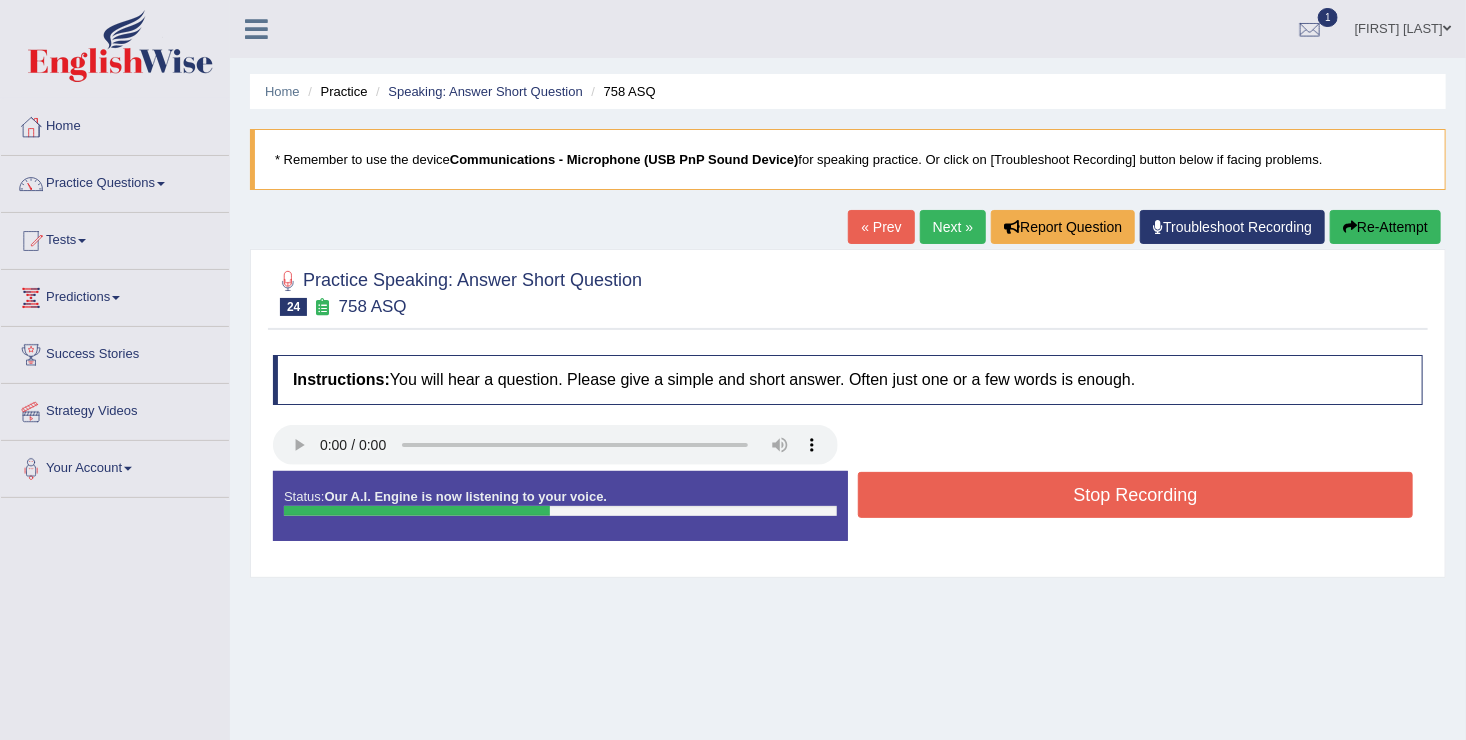 click on "Stop Recording" at bounding box center (1135, 495) 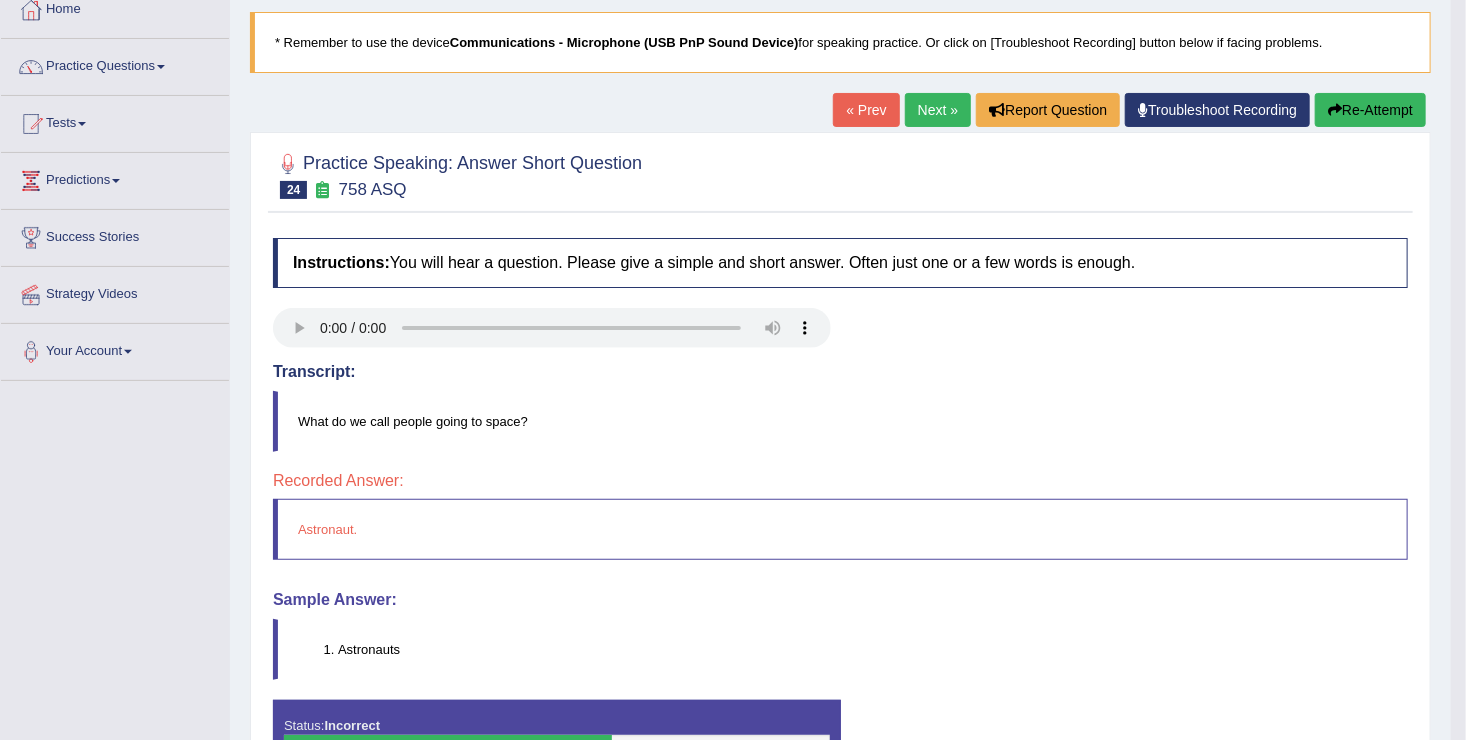 scroll, scrollTop: 120, scrollLeft: 0, axis: vertical 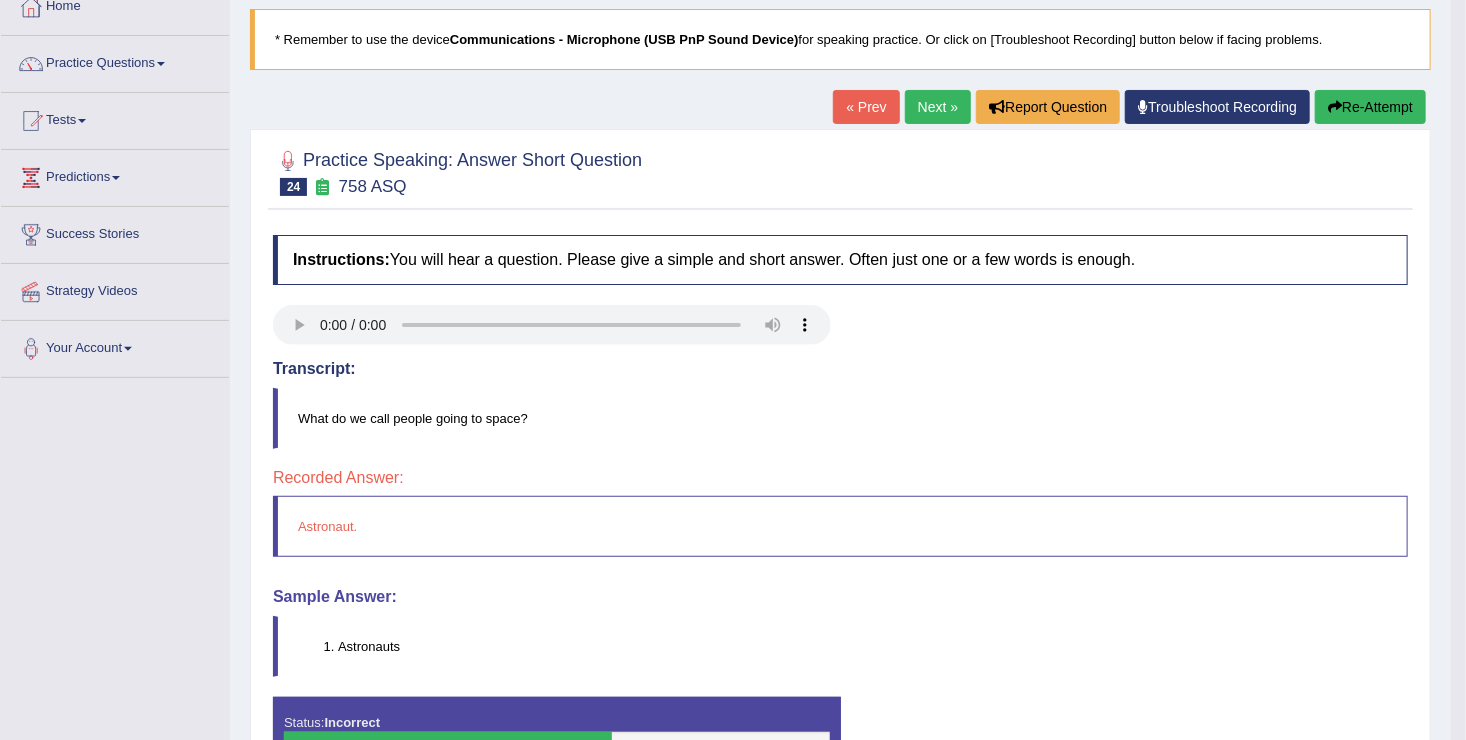 click on "Next »" at bounding box center (938, 107) 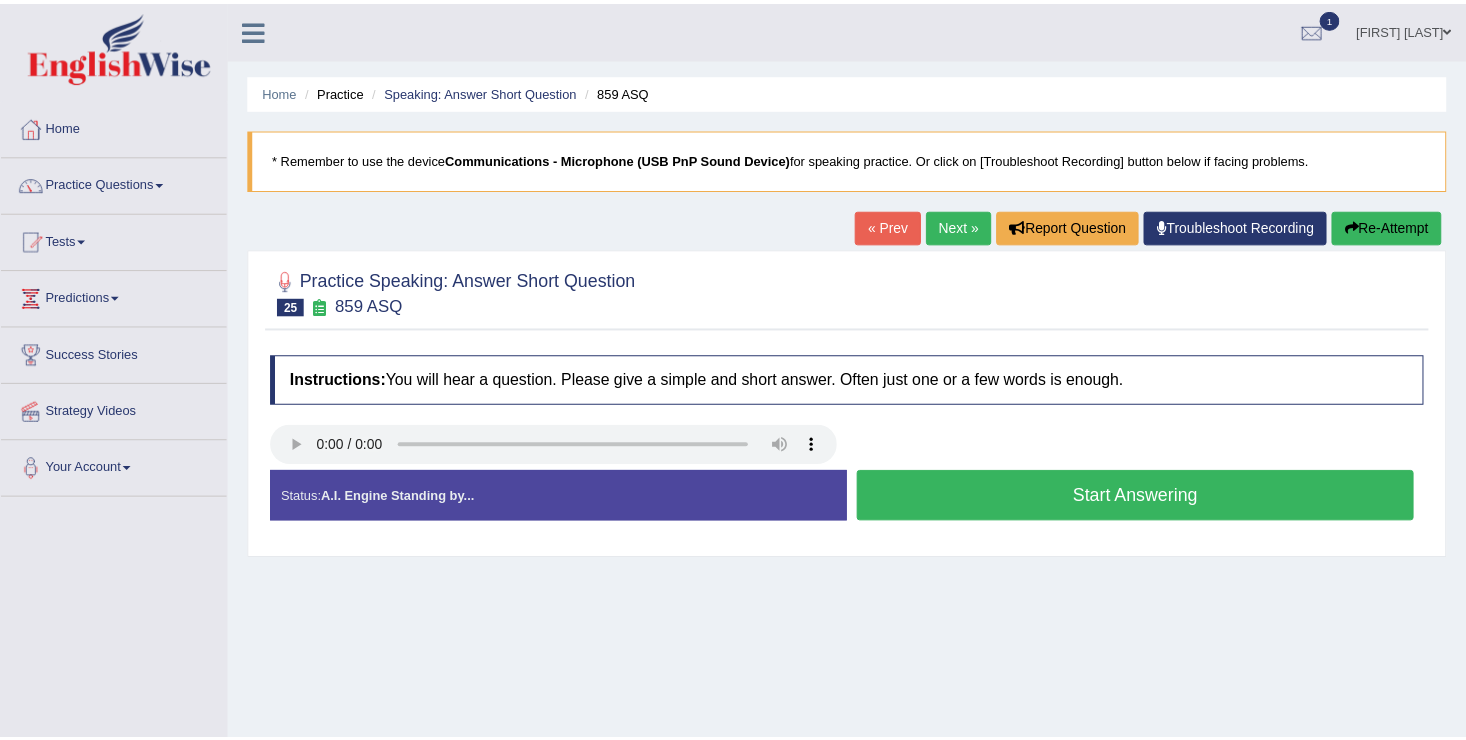 scroll, scrollTop: 0, scrollLeft: 0, axis: both 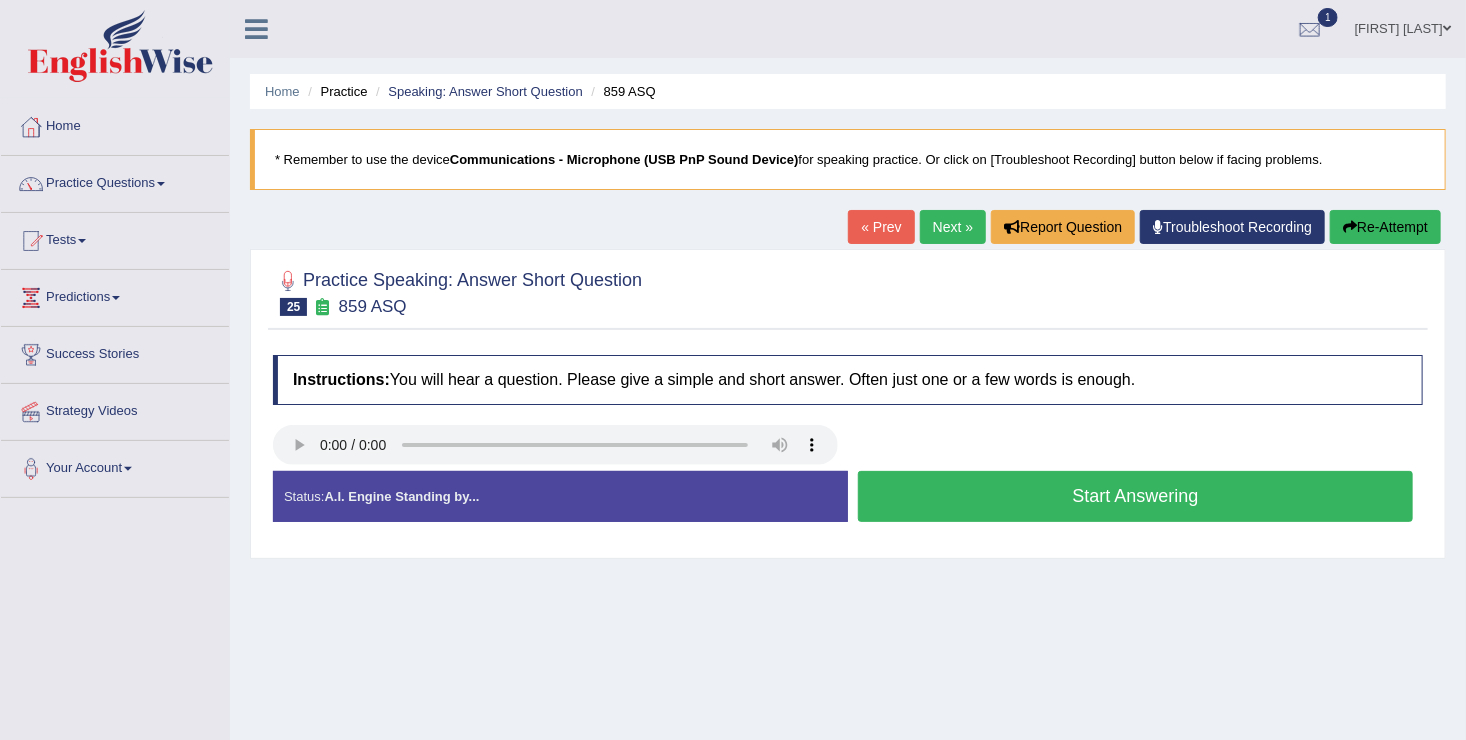 click on "Start Answering" at bounding box center (1135, 496) 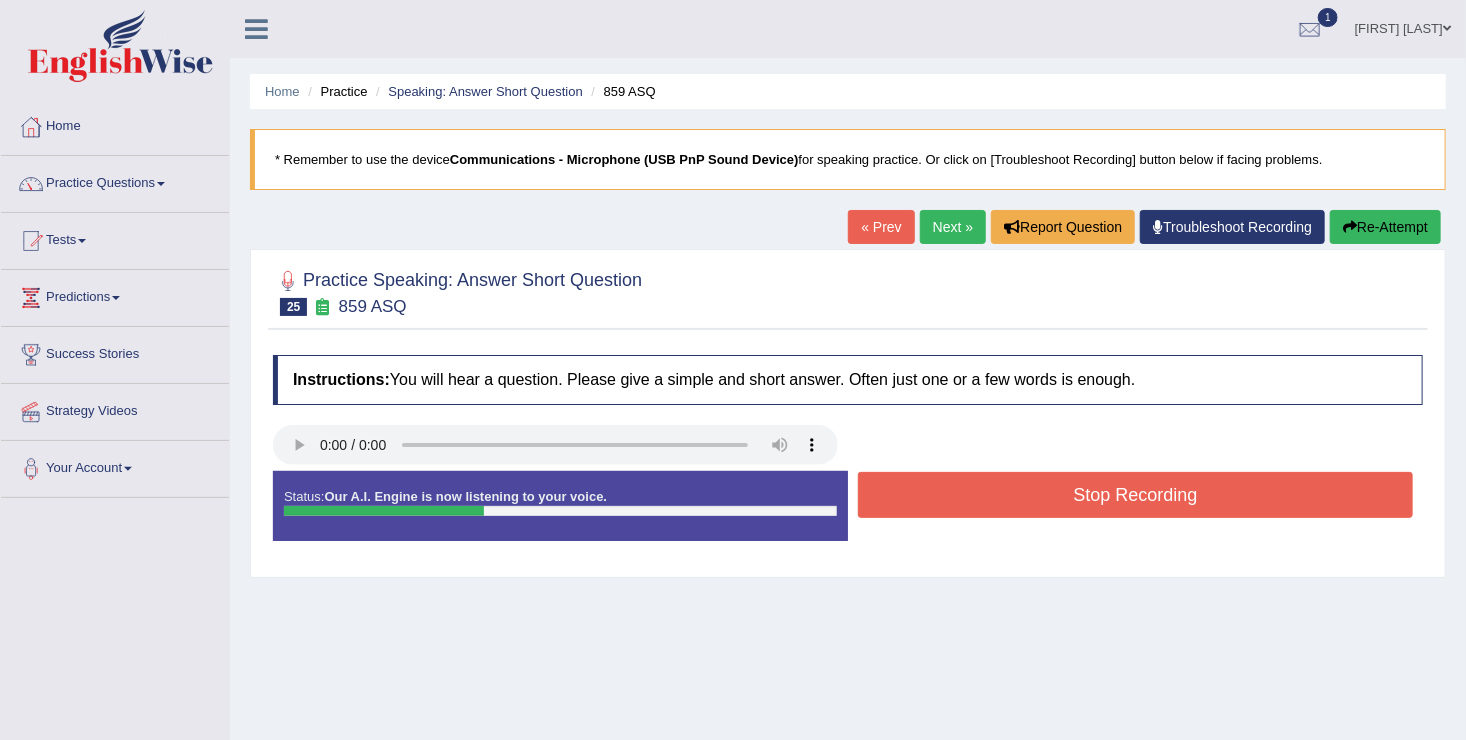 click on "Stop Recording" at bounding box center (1135, 495) 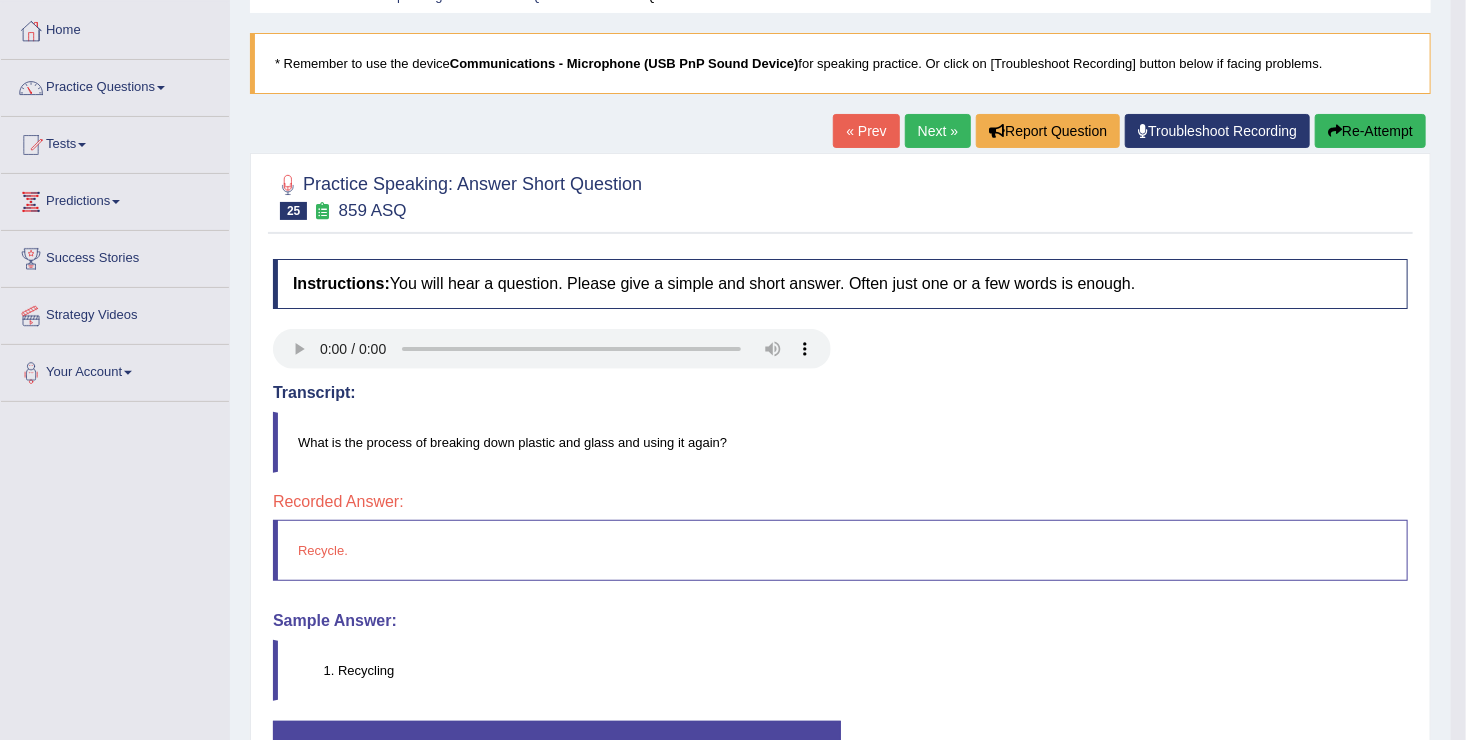 scroll, scrollTop: 120, scrollLeft: 0, axis: vertical 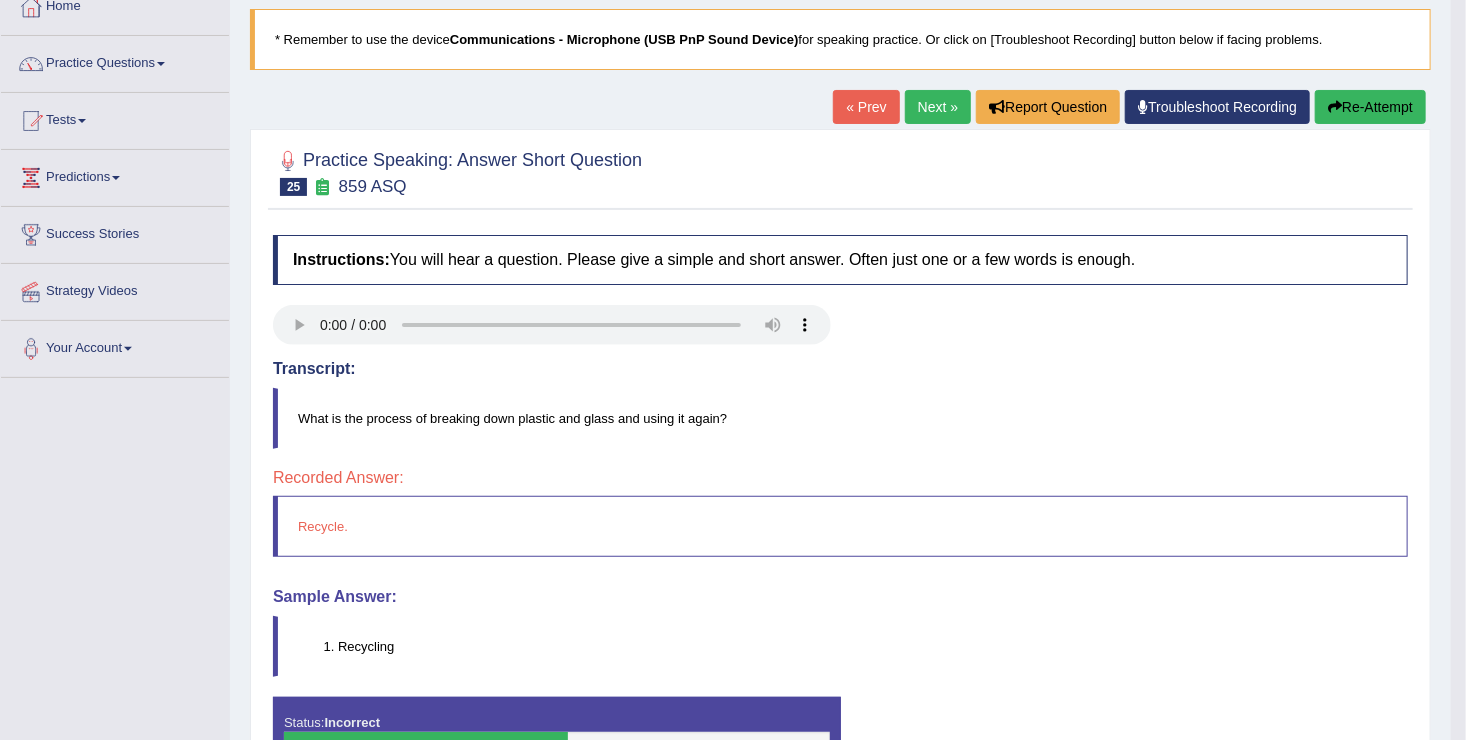 click on "Next »" at bounding box center (938, 107) 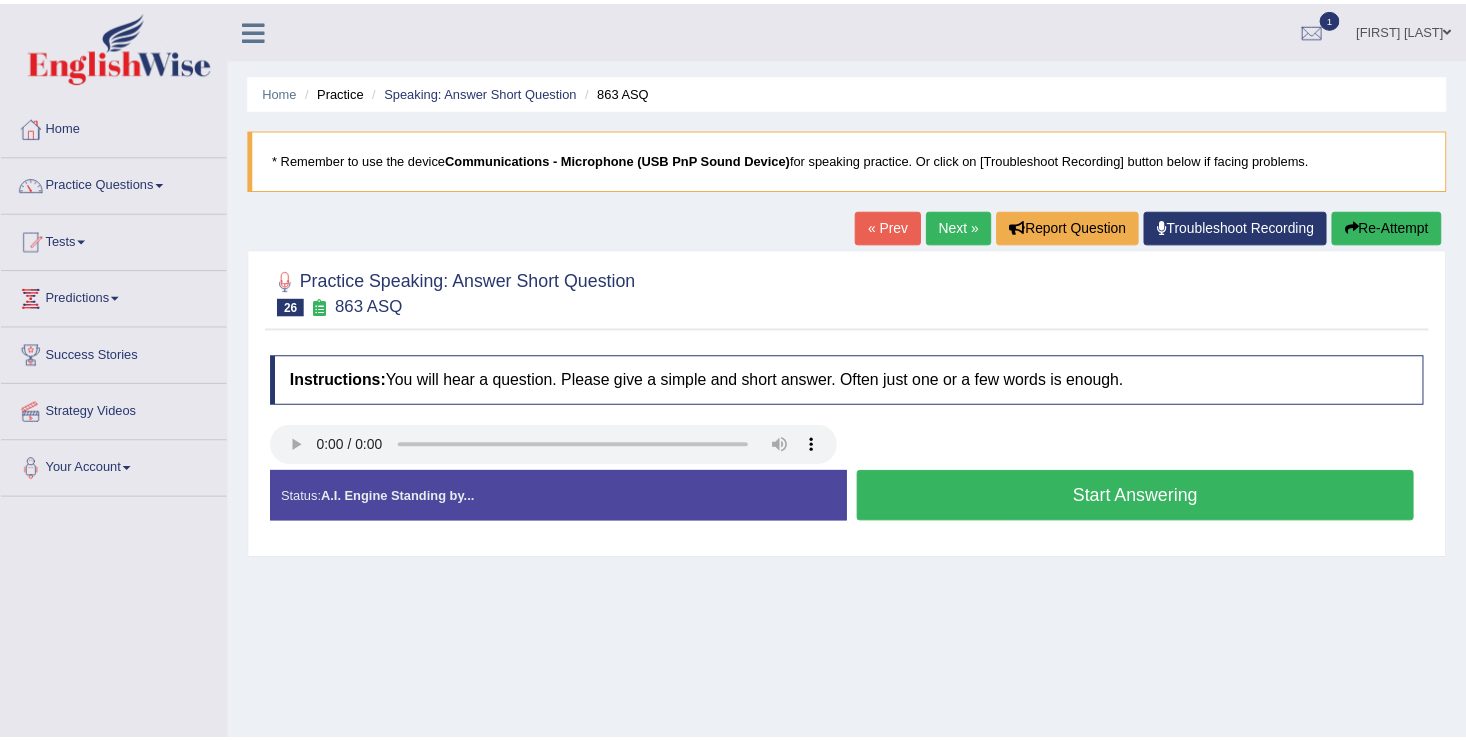 scroll, scrollTop: 0, scrollLeft: 0, axis: both 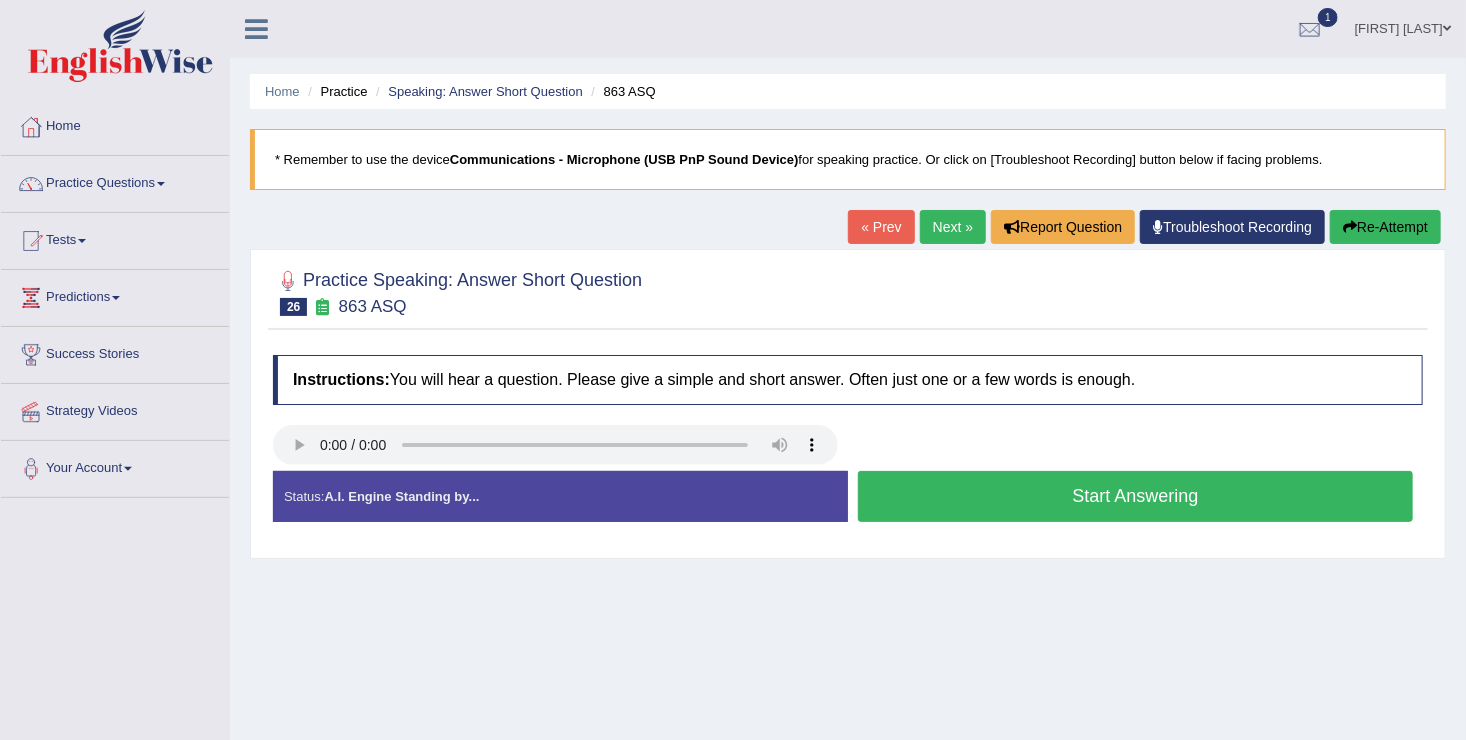 click on "Start Answering" at bounding box center [1135, 496] 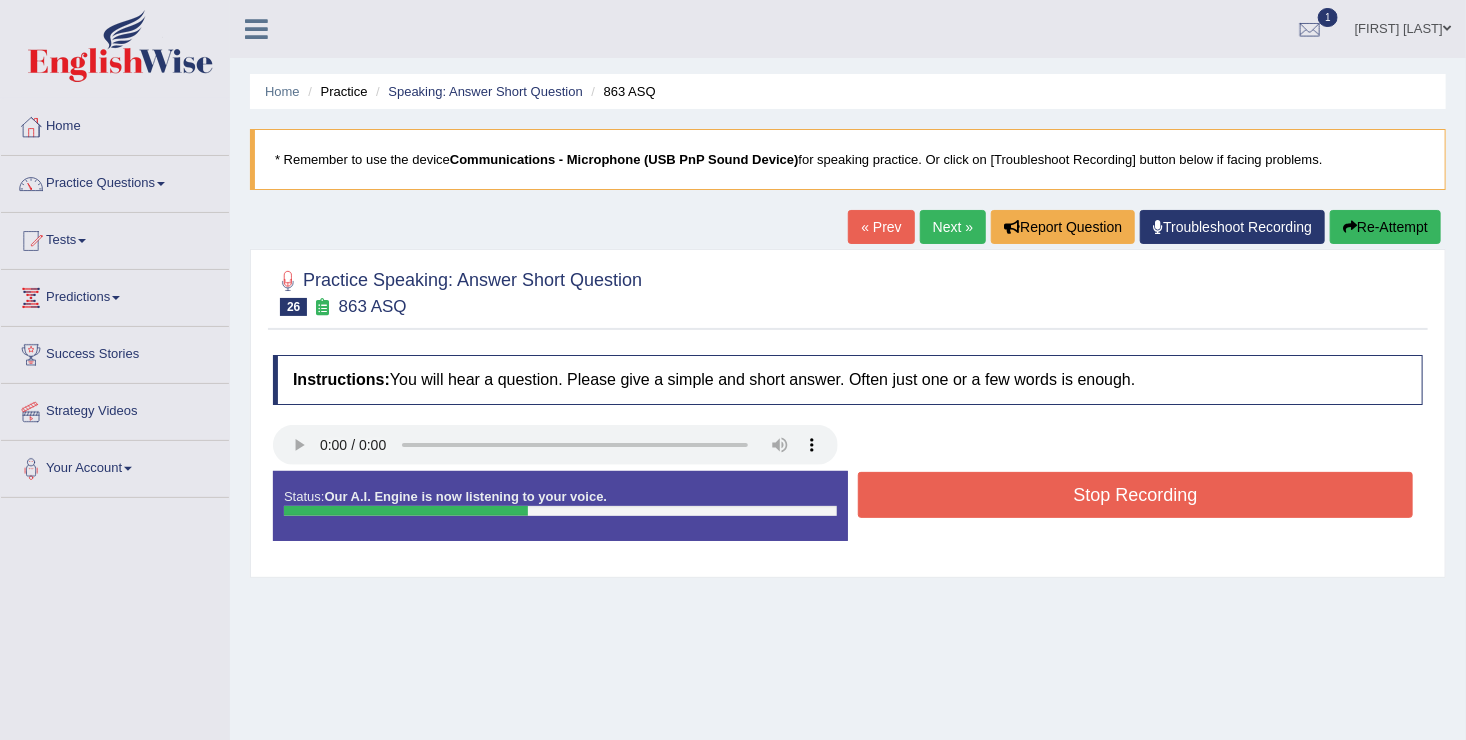 click on "Stop Recording" at bounding box center [1135, 495] 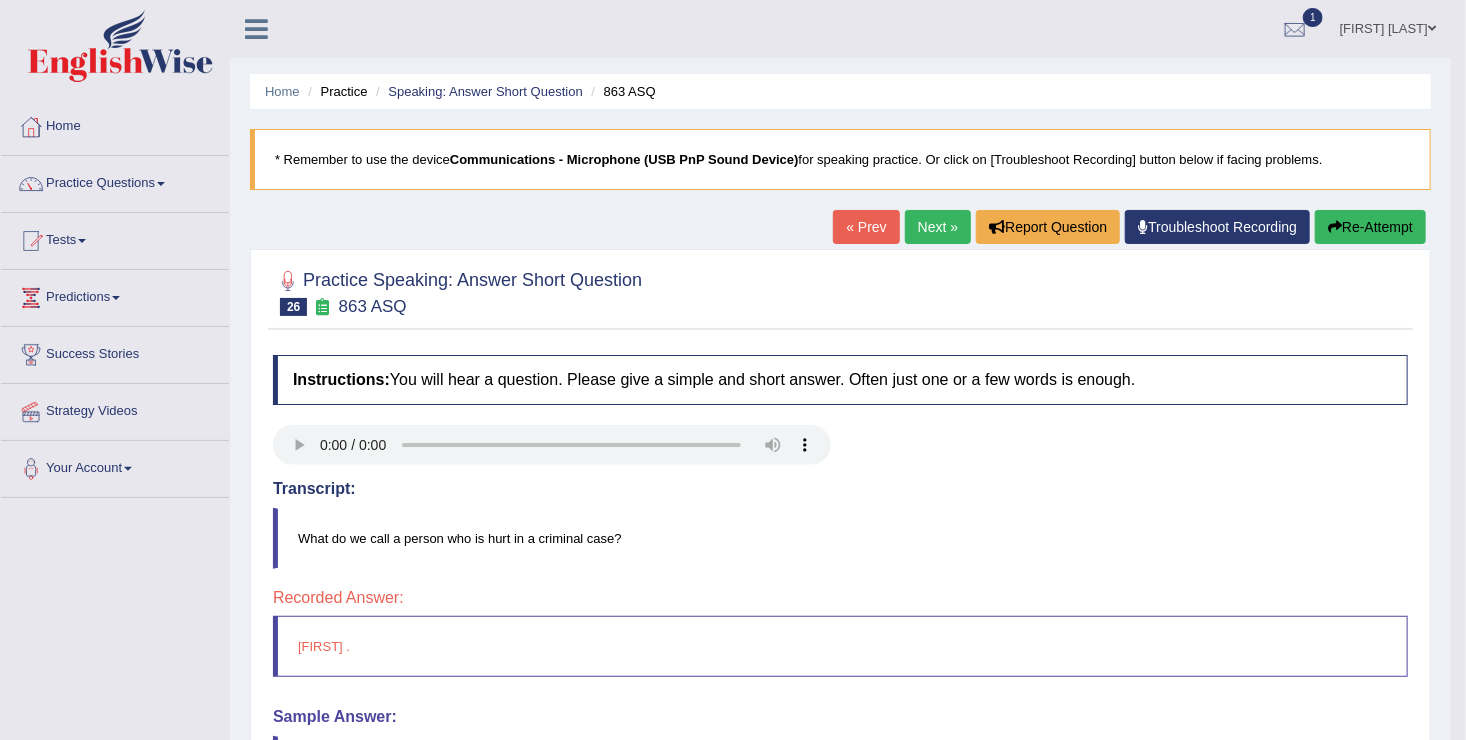 click on "Re-Attempt" at bounding box center (1370, 227) 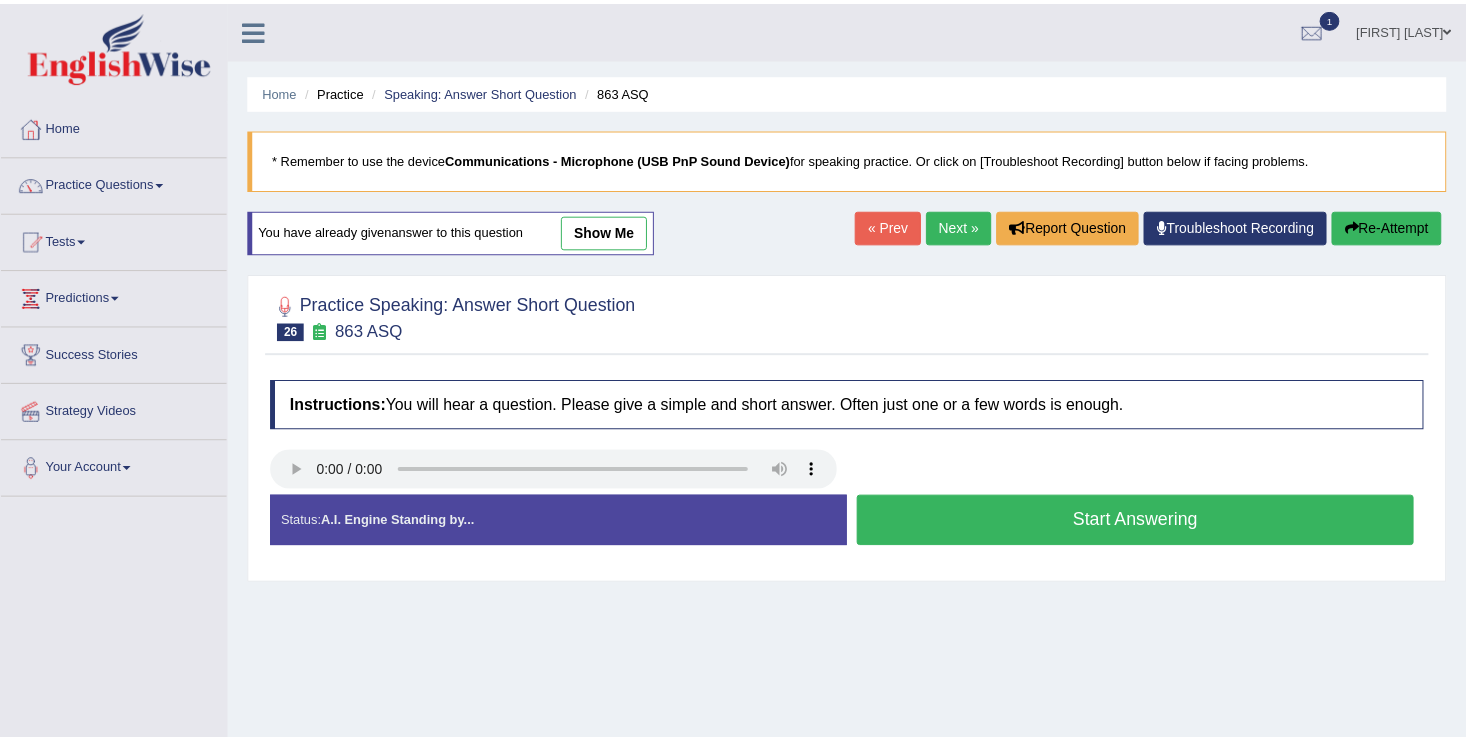 scroll, scrollTop: 0, scrollLeft: 0, axis: both 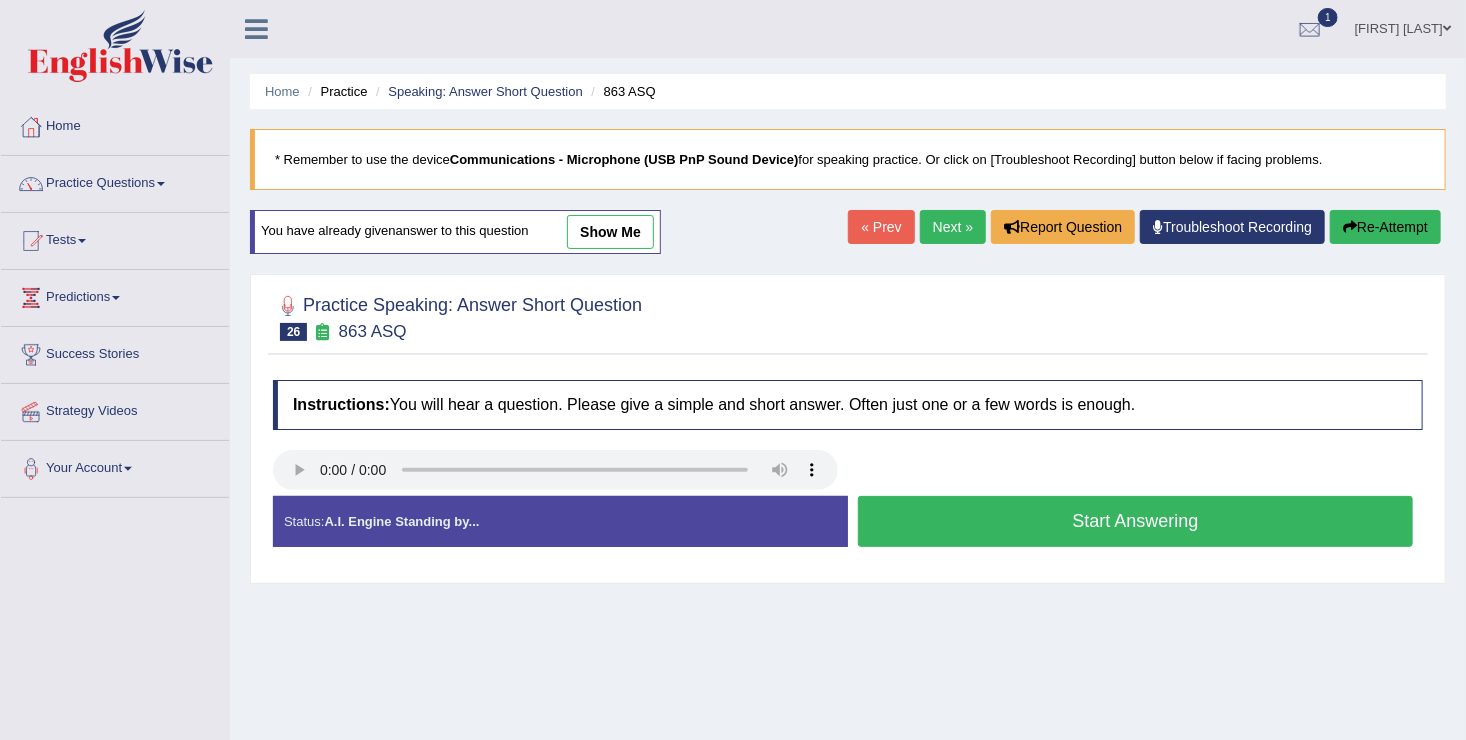 click on "Start Answering" at bounding box center [1135, 521] 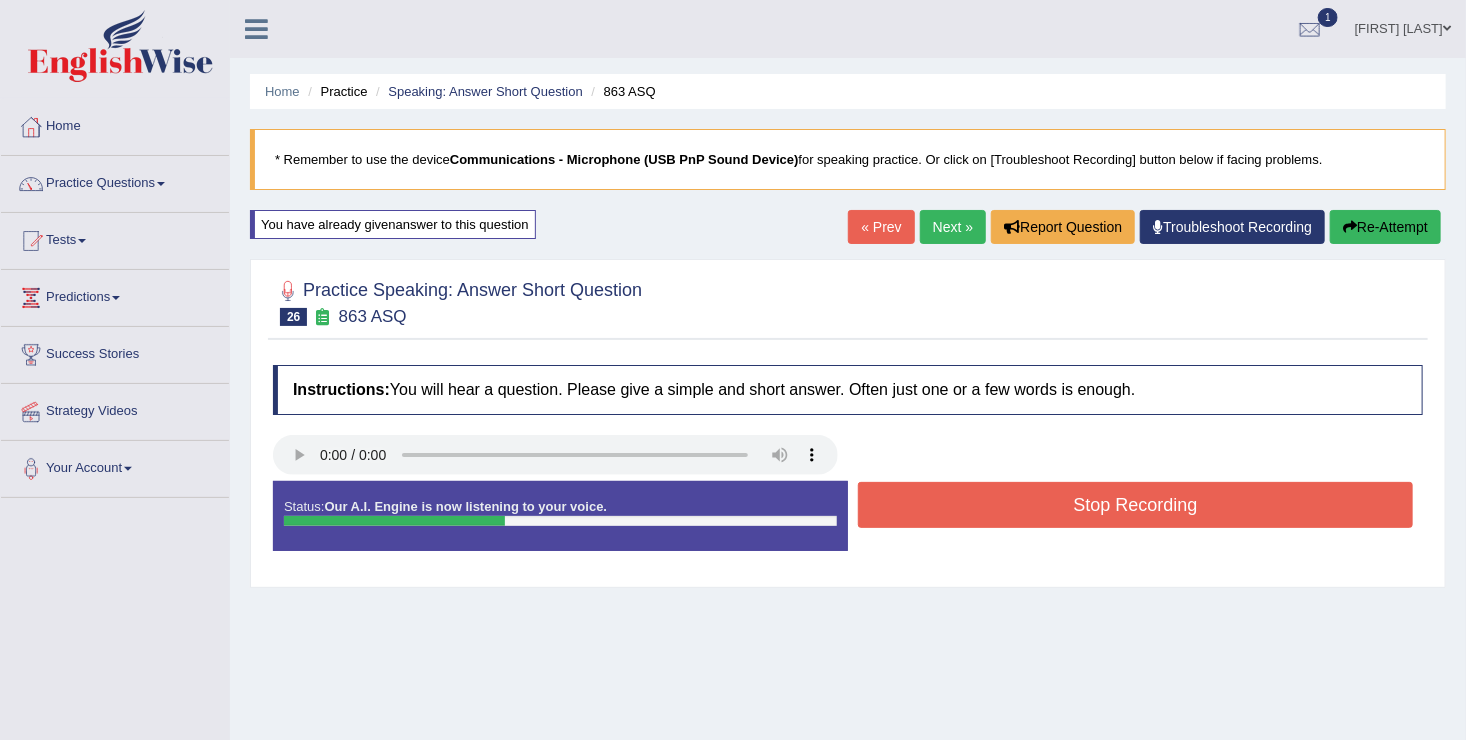 drag, startPoint x: 1130, startPoint y: 517, endPoint x: 1131, endPoint y: 503, distance: 14.035668 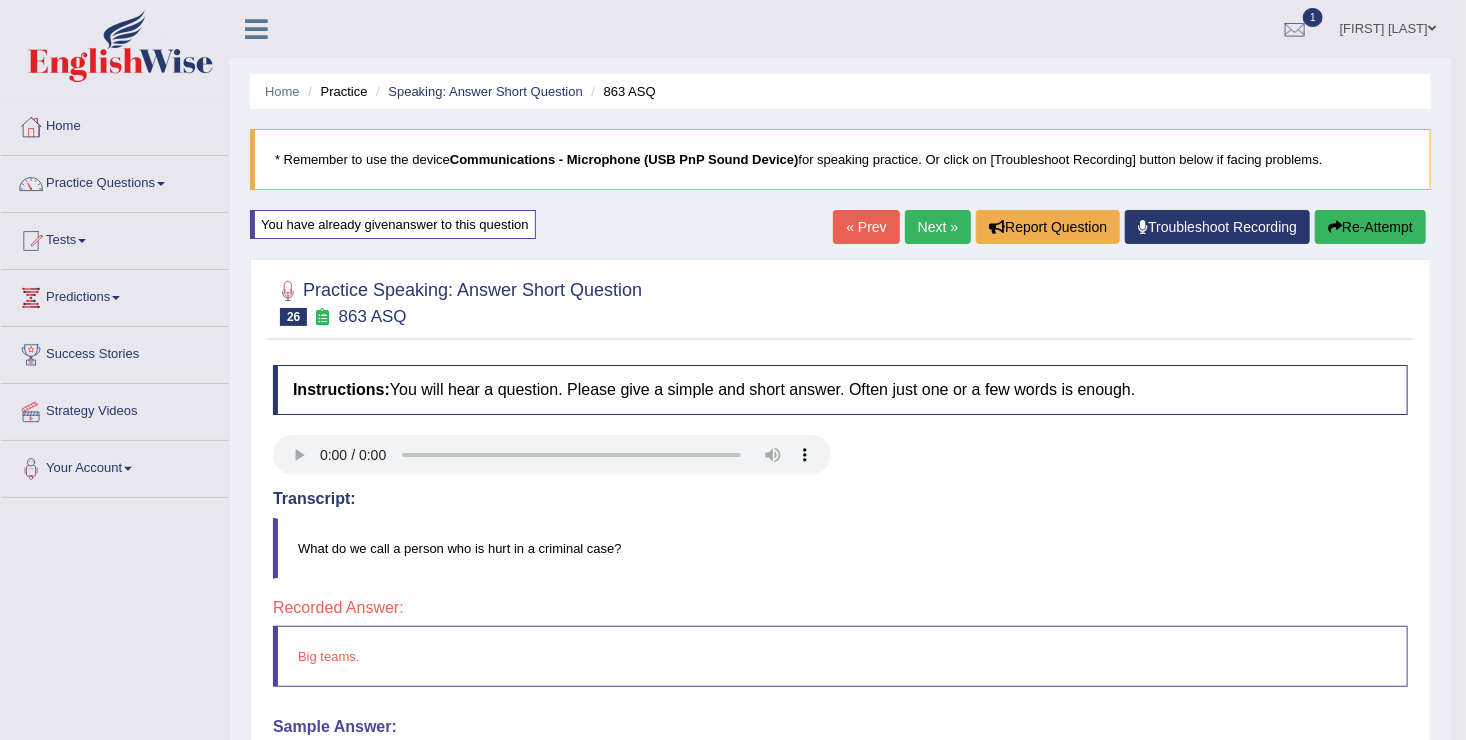 click on "Re-Attempt" at bounding box center (1370, 227) 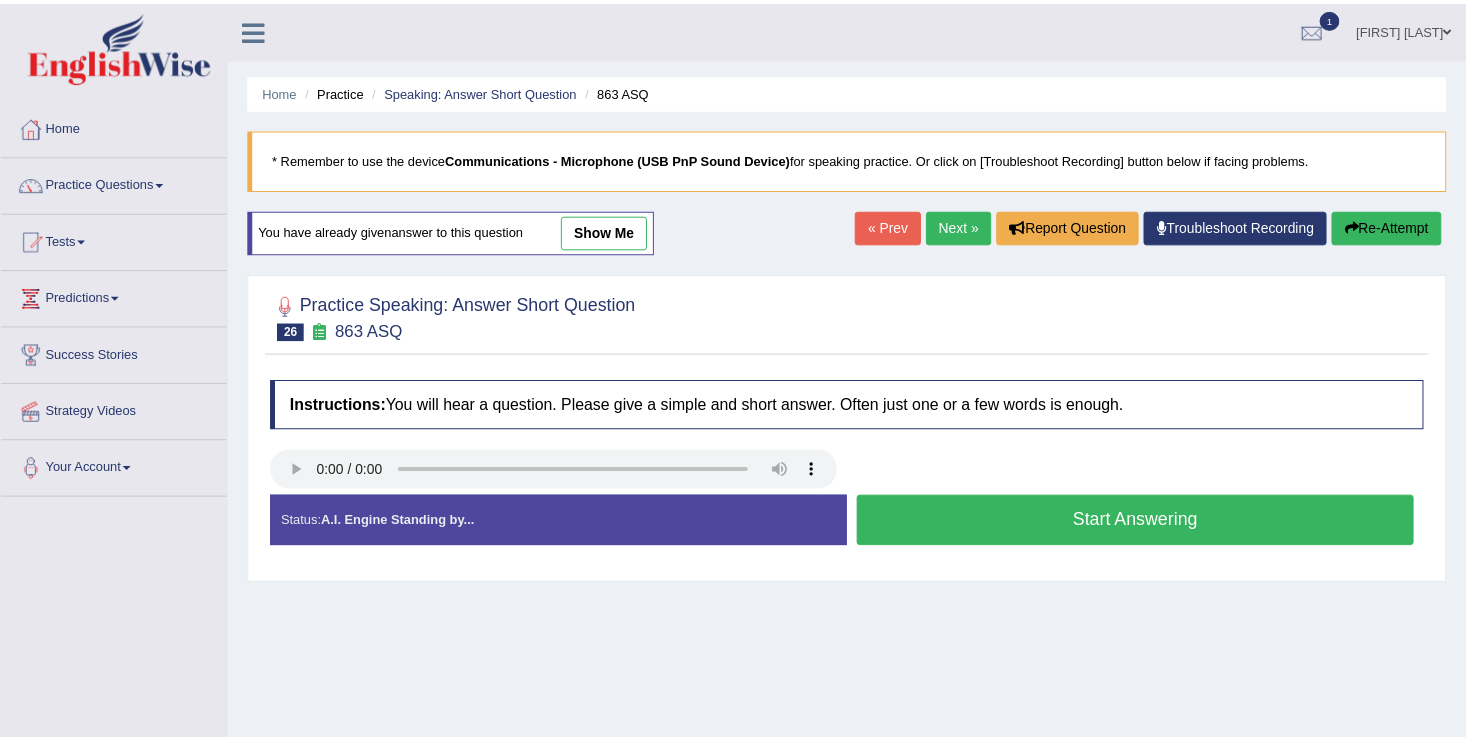 scroll, scrollTop: 0, scrollLeft: 0, axis: both 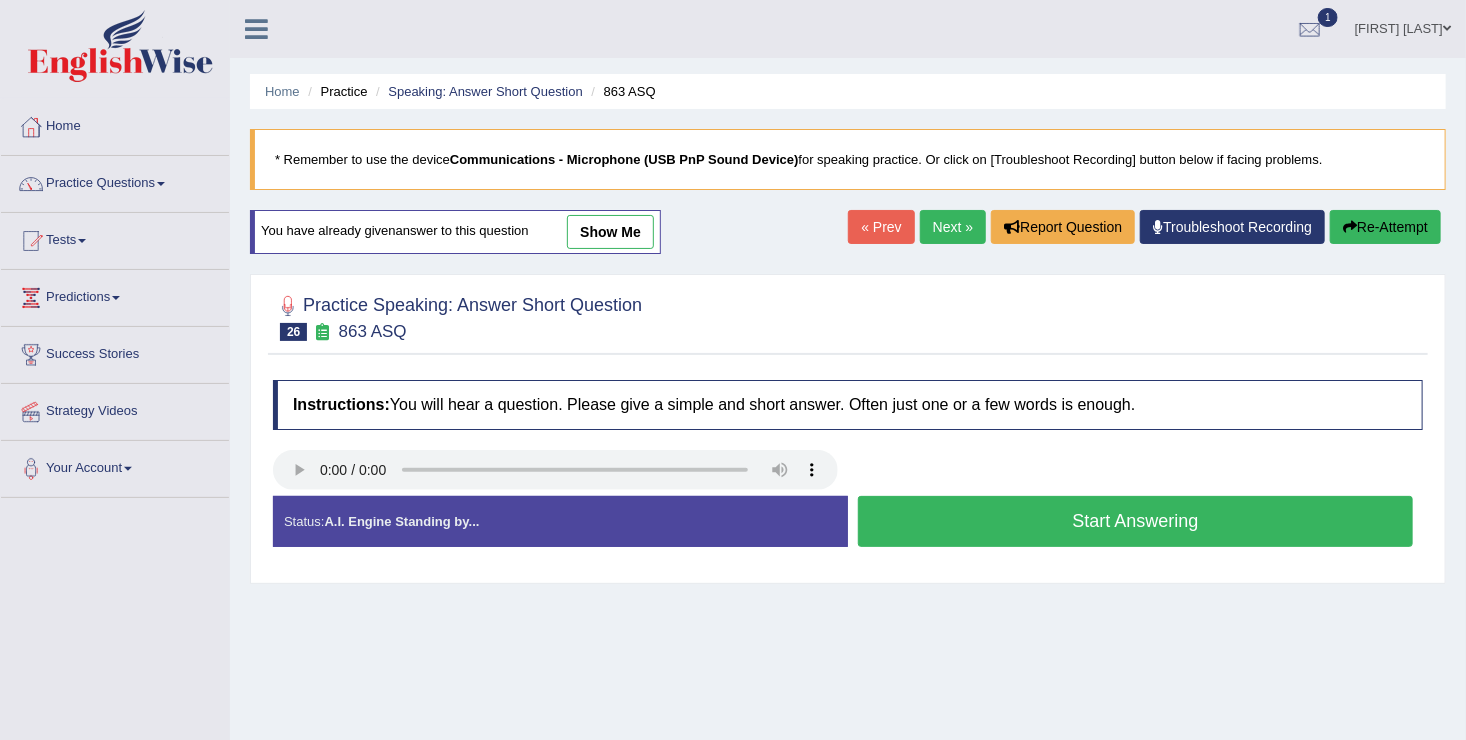 click on "Start Answering" at bounding box center (1135, 521) 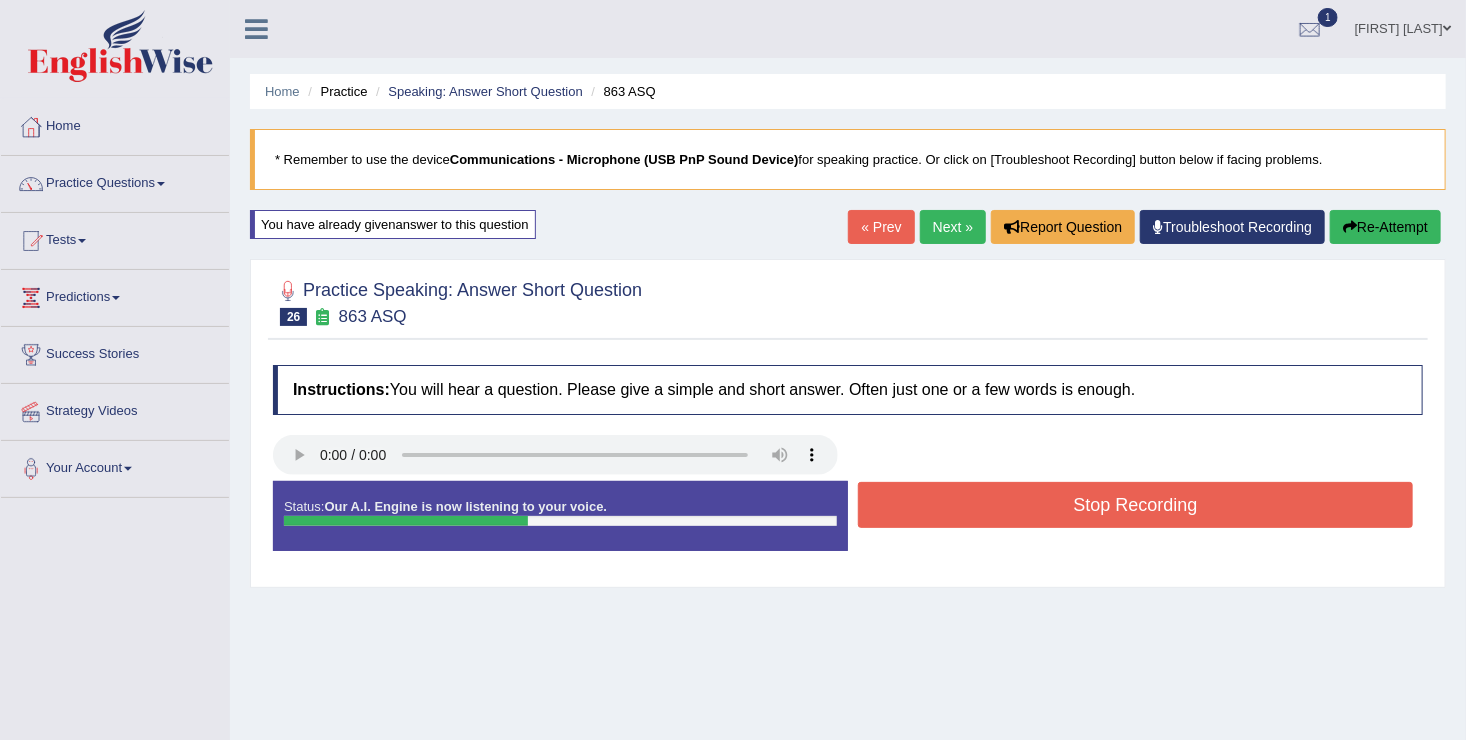 click on "Stop Recording" at bounding box center (1135, 505) 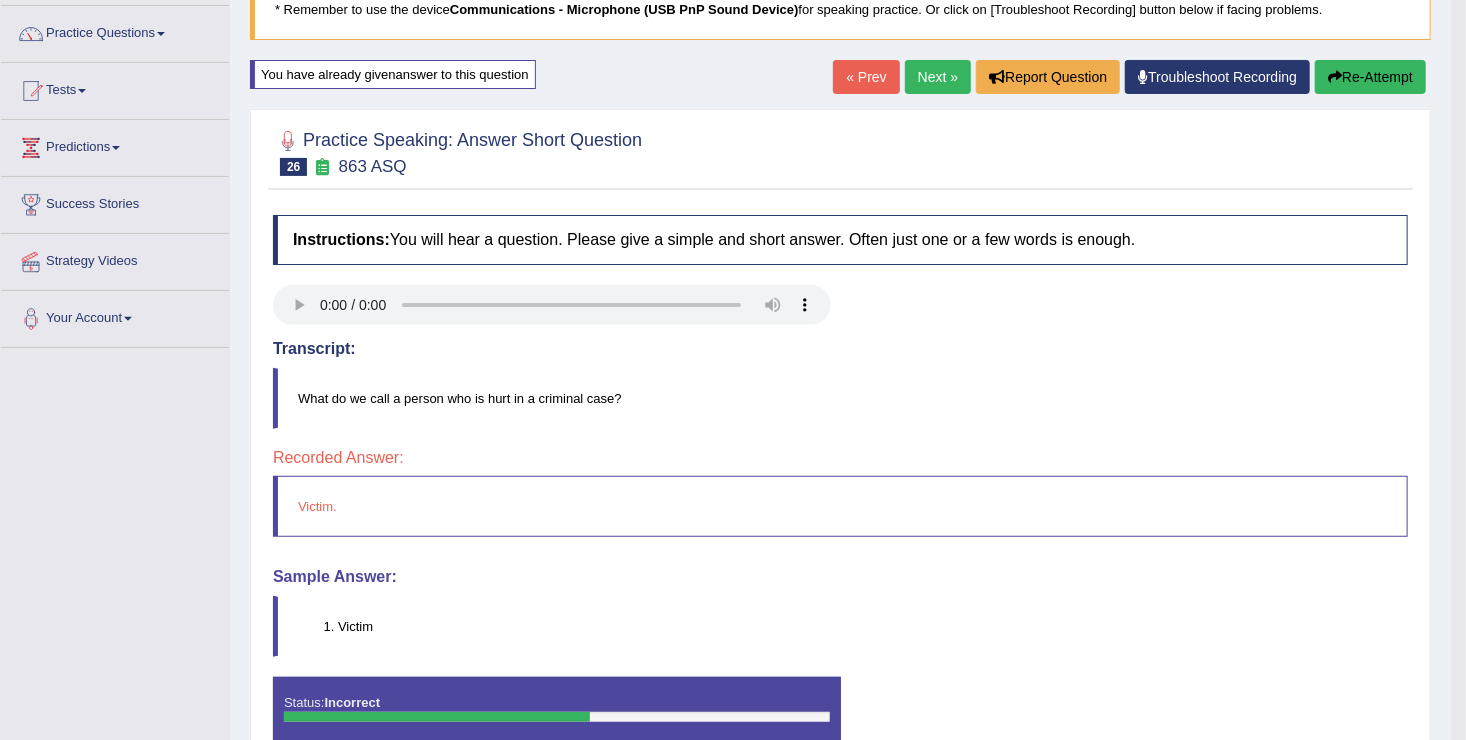 scroll, scrollTop: 160, scrollLeft: 0, axis: vertical 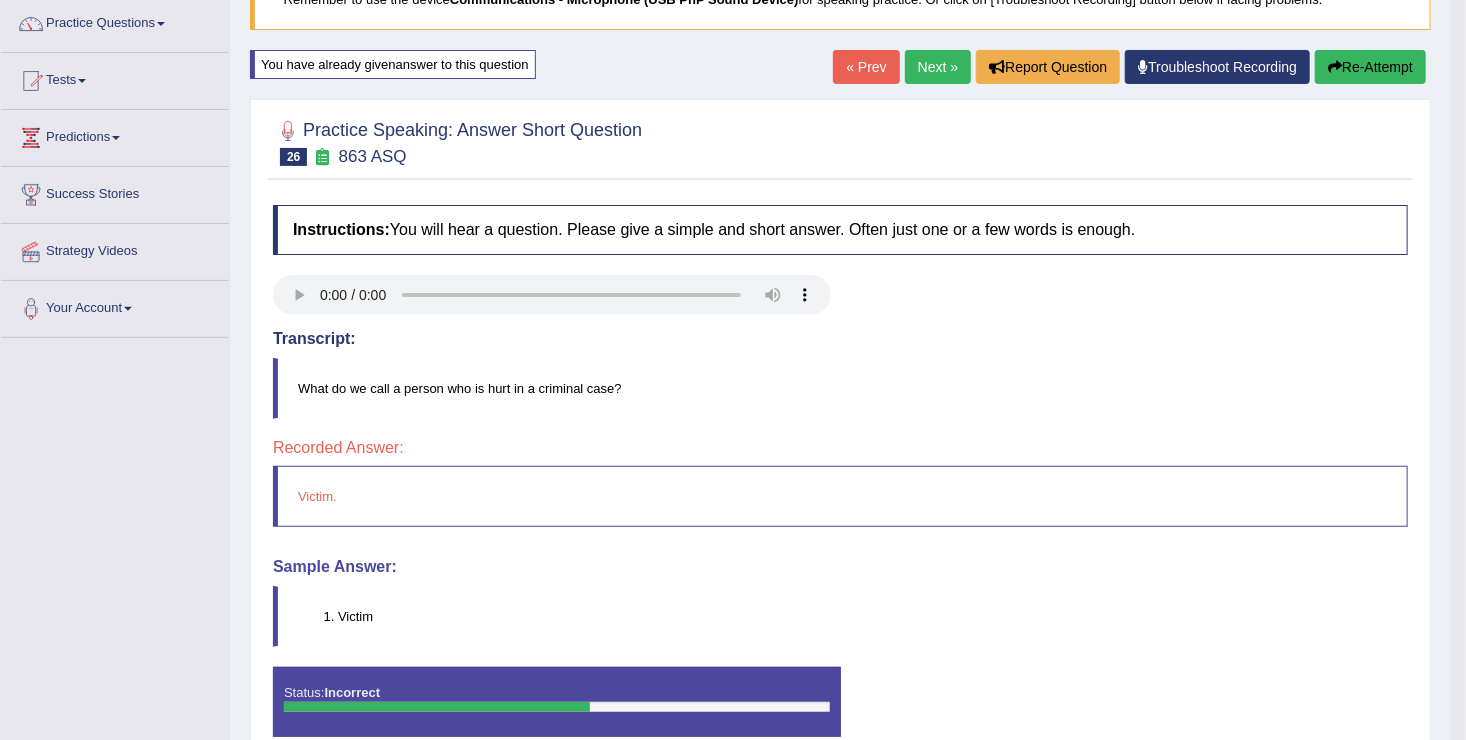 click on "Next »" at bounding box center [938, 67] 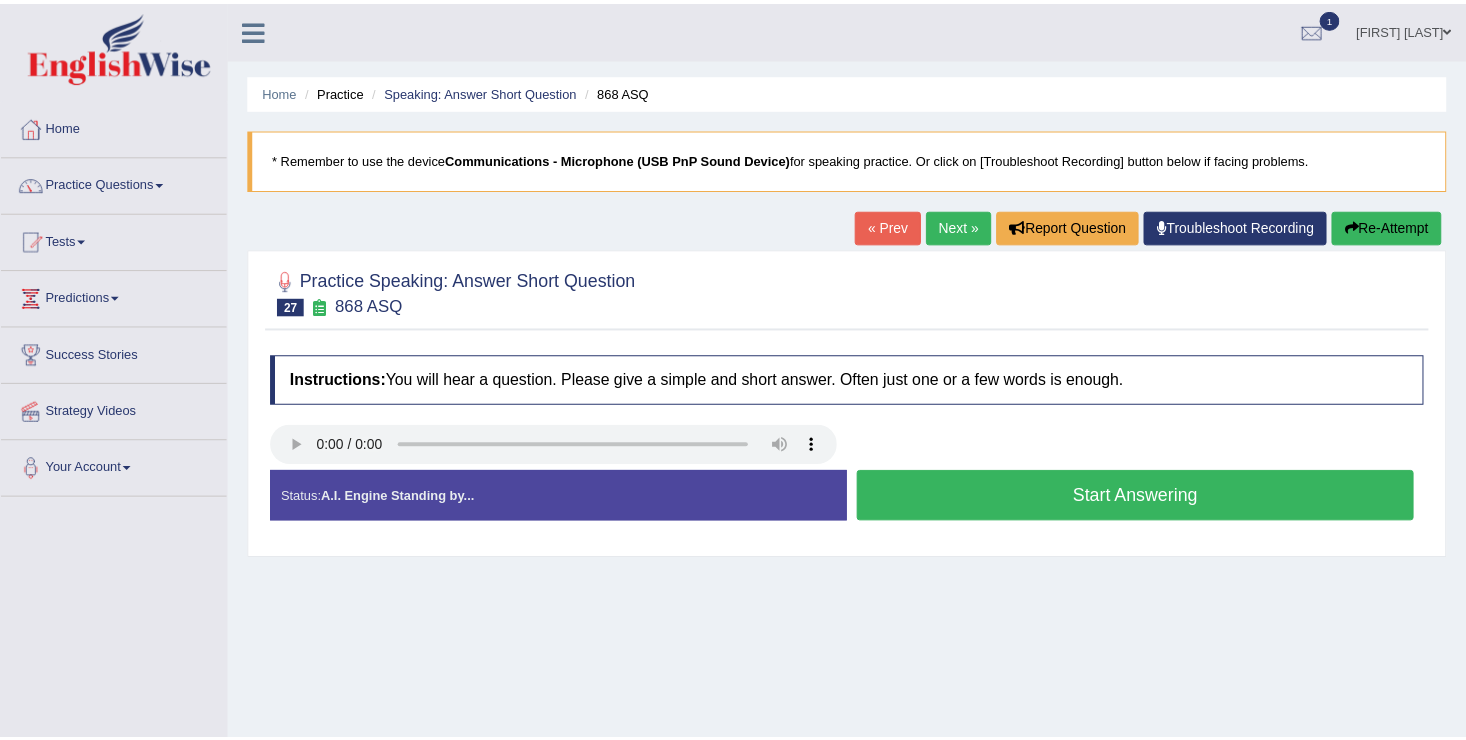 scroll, scrollTop: 0, scrollLeft: 0, axis: both 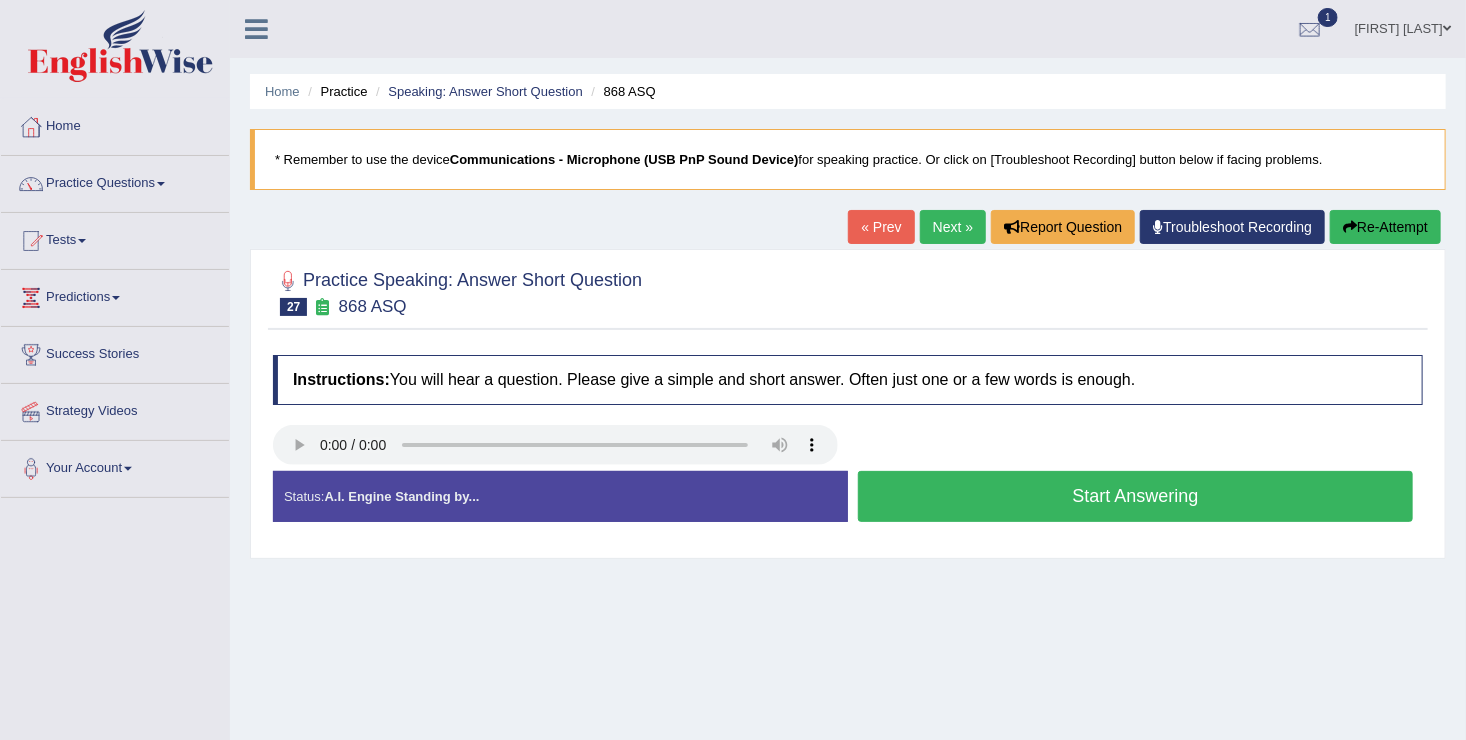 click on "Start Answering" at bounding box center [1135, 496] 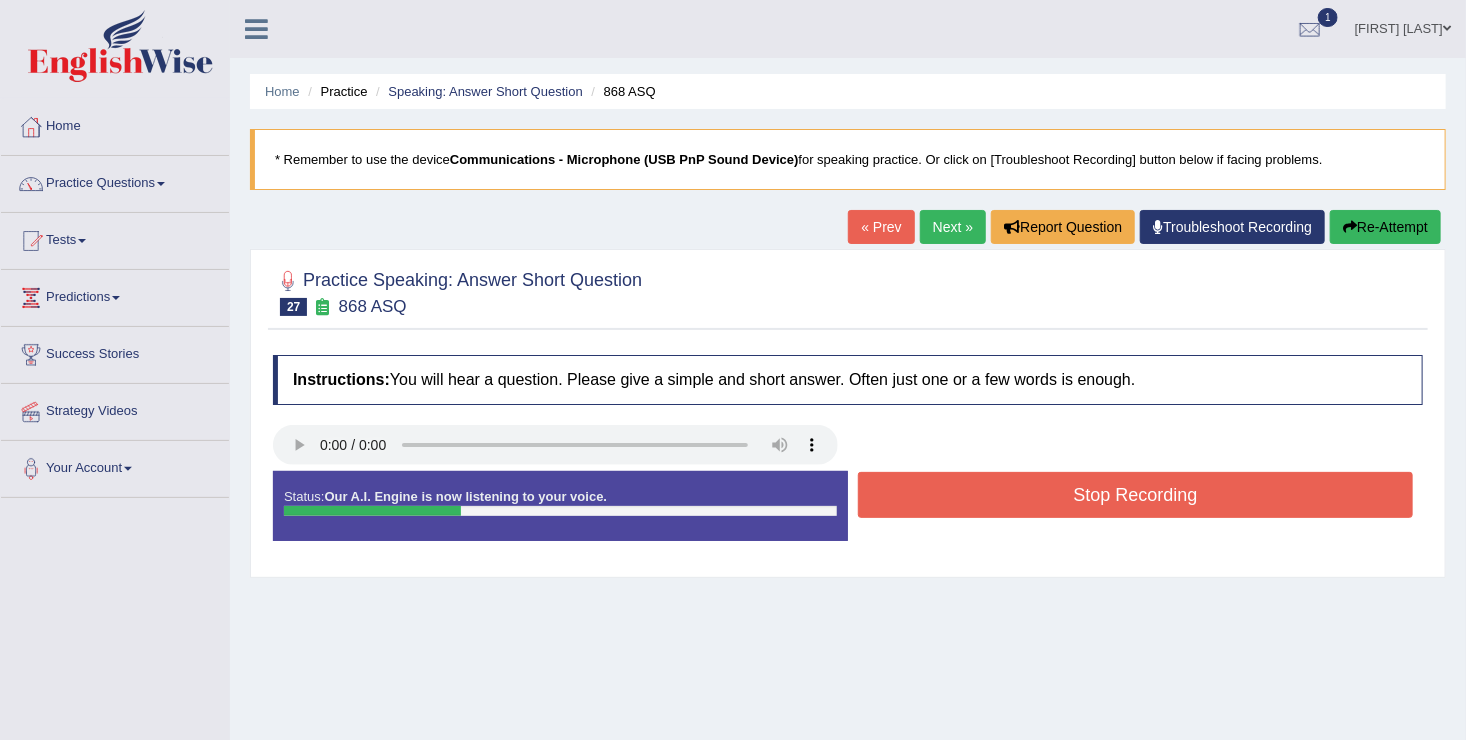 click on "Stop Recording" at bounding box center [1135, 495] 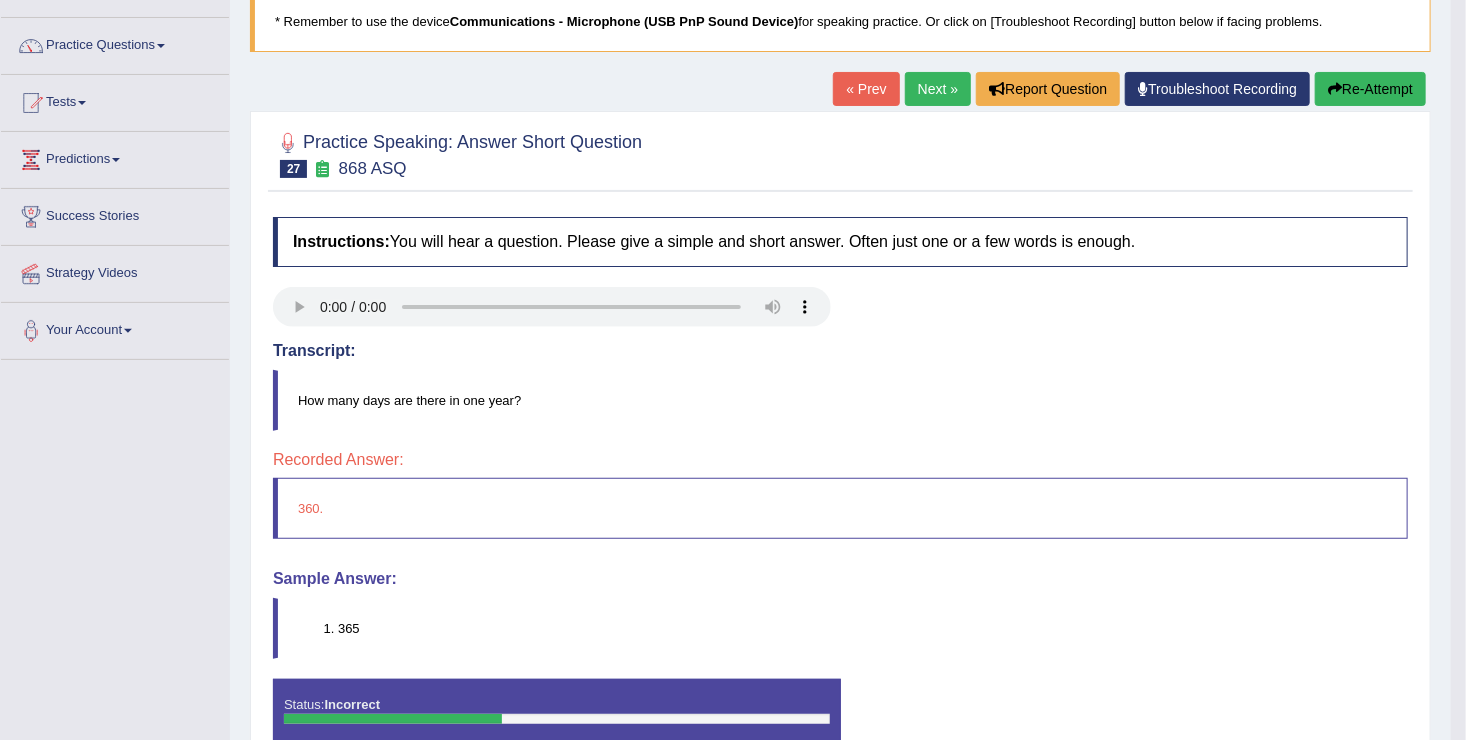 scroll, scrollTop: 160, scrollLeft: 0, axis: vertical 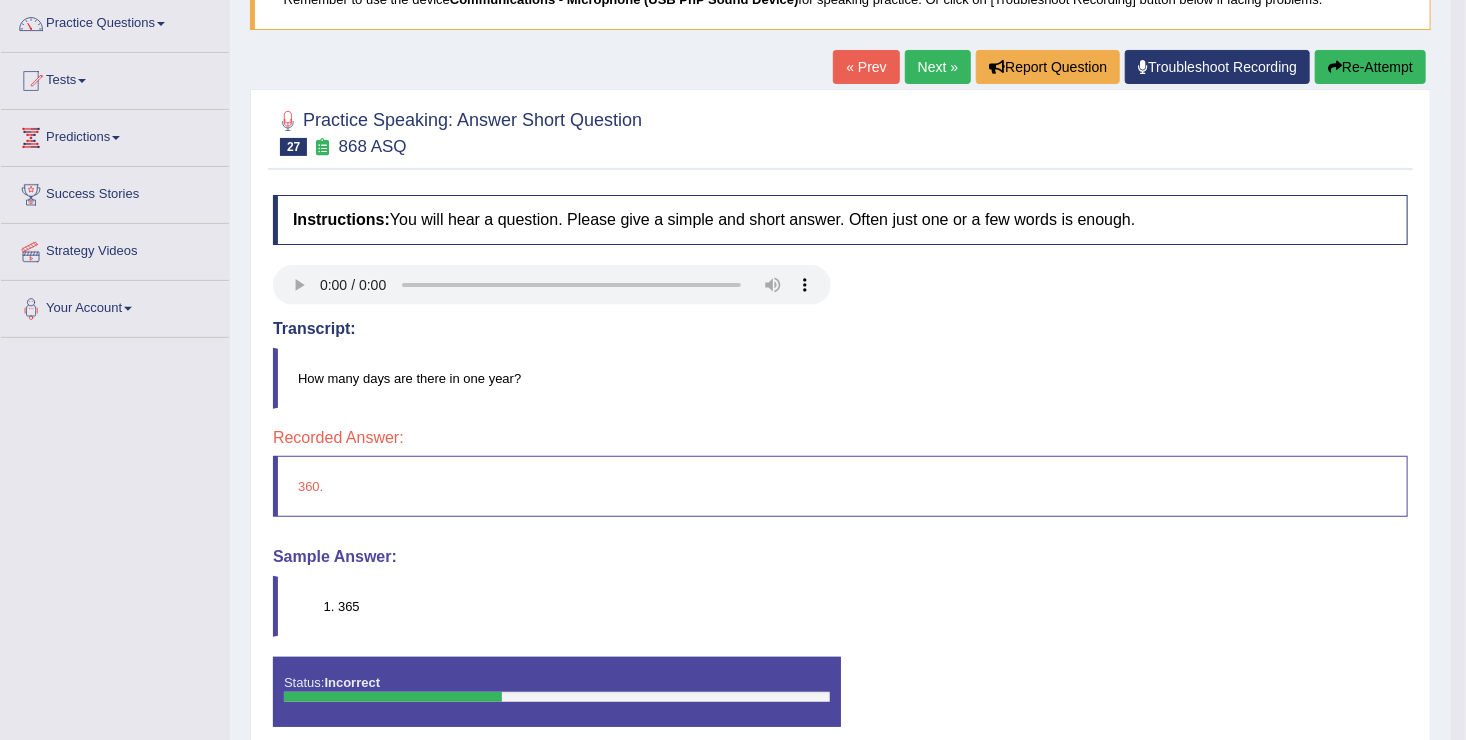 click on "Next »" at bounding box center [938, 67] 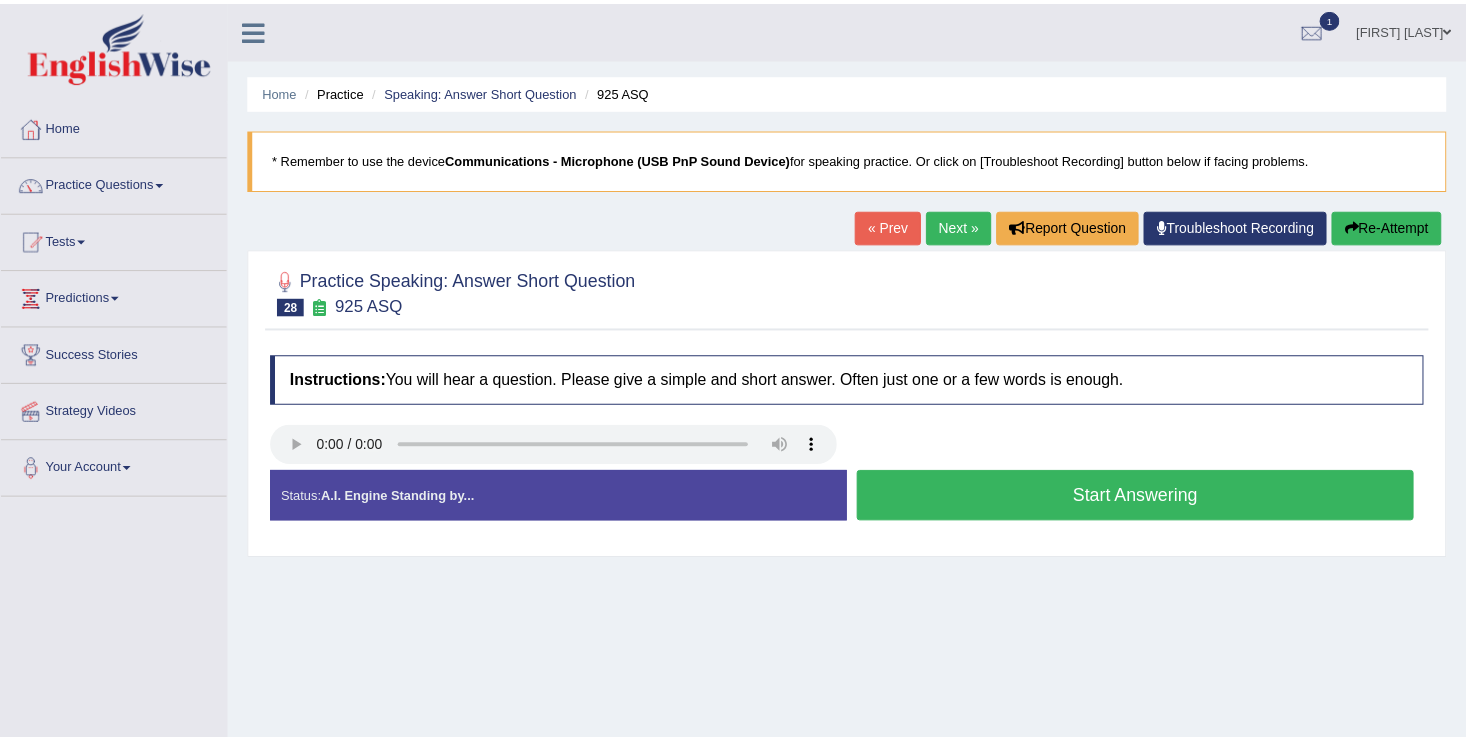 scroll, scrollTop: 0, scrollLeft: 0, axis: both 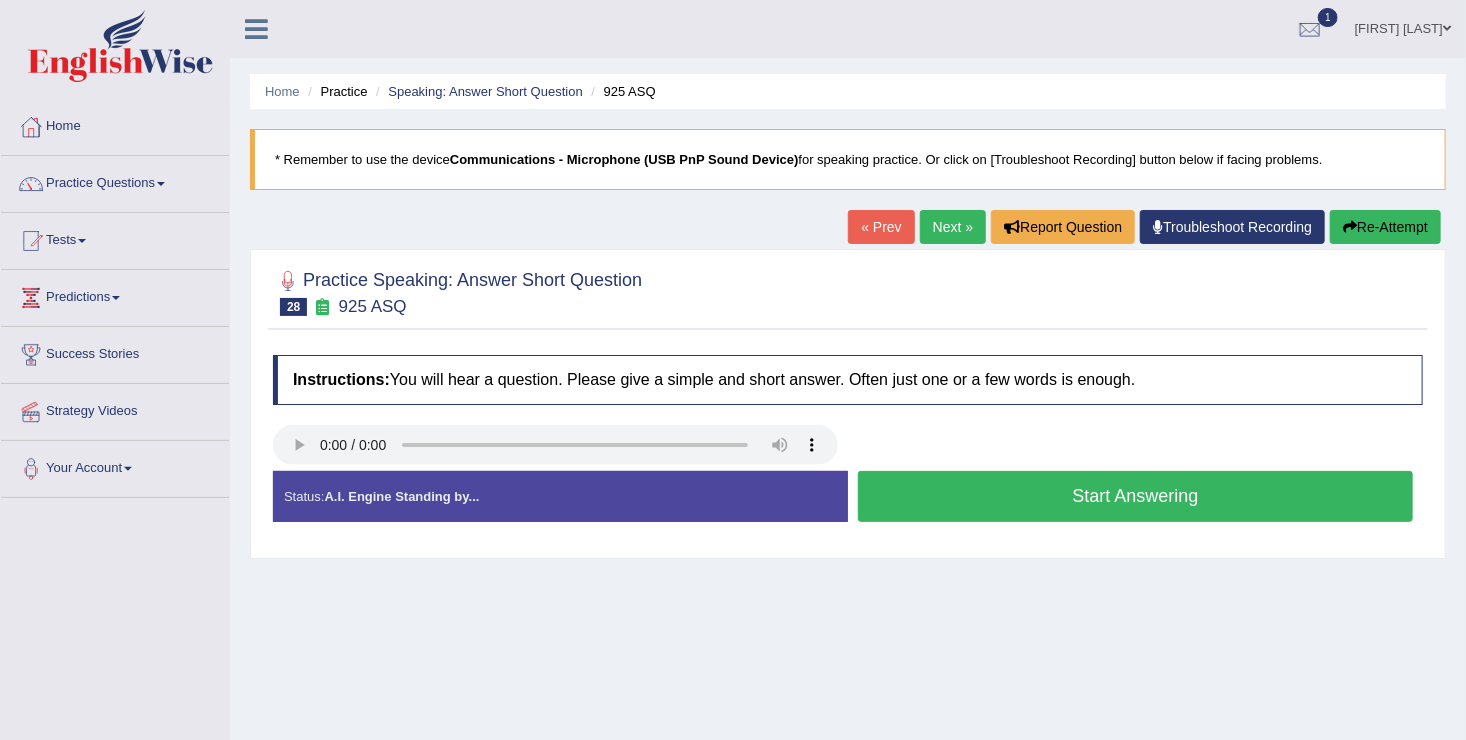 click on "Start Answering" at bounding box center (1135, 496) 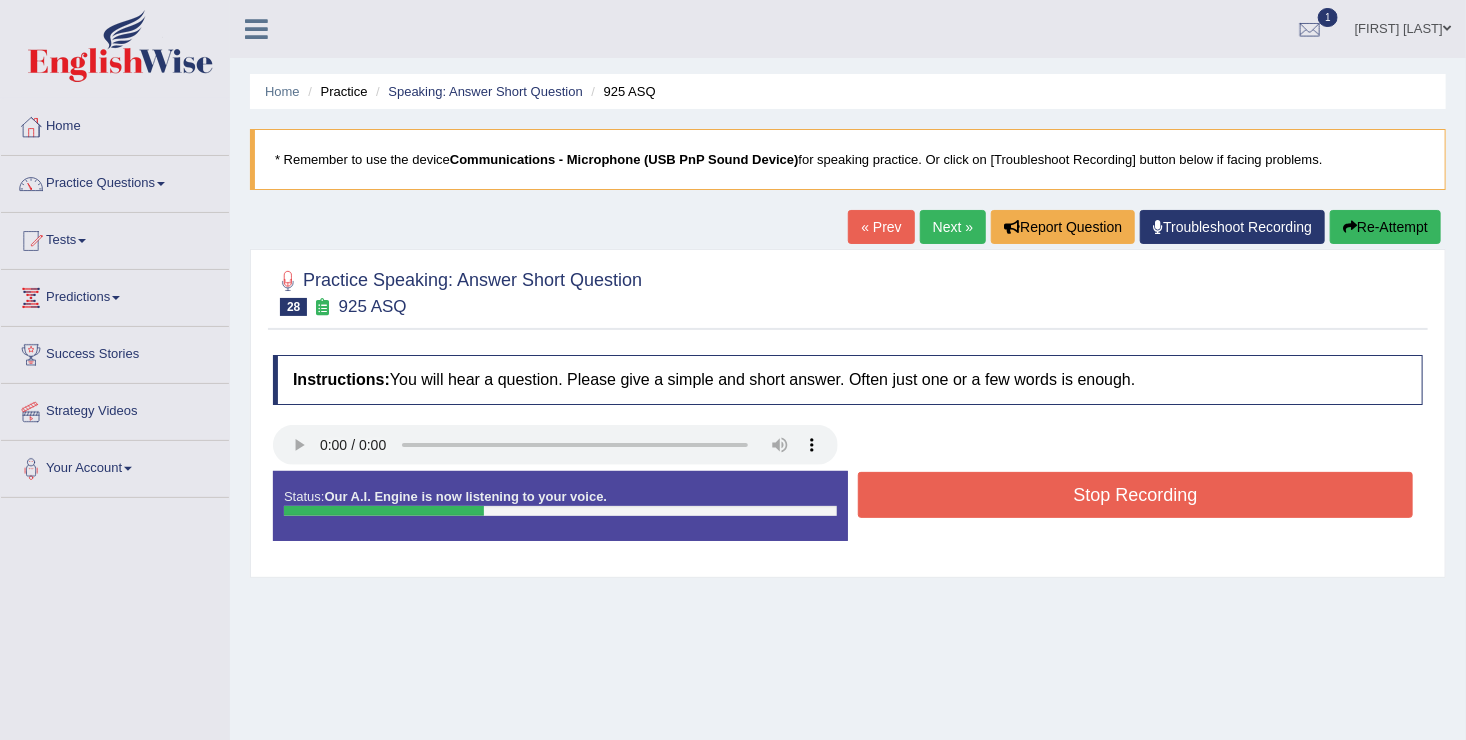 click on "Stop Recording" at bounding box center [1135, 495] 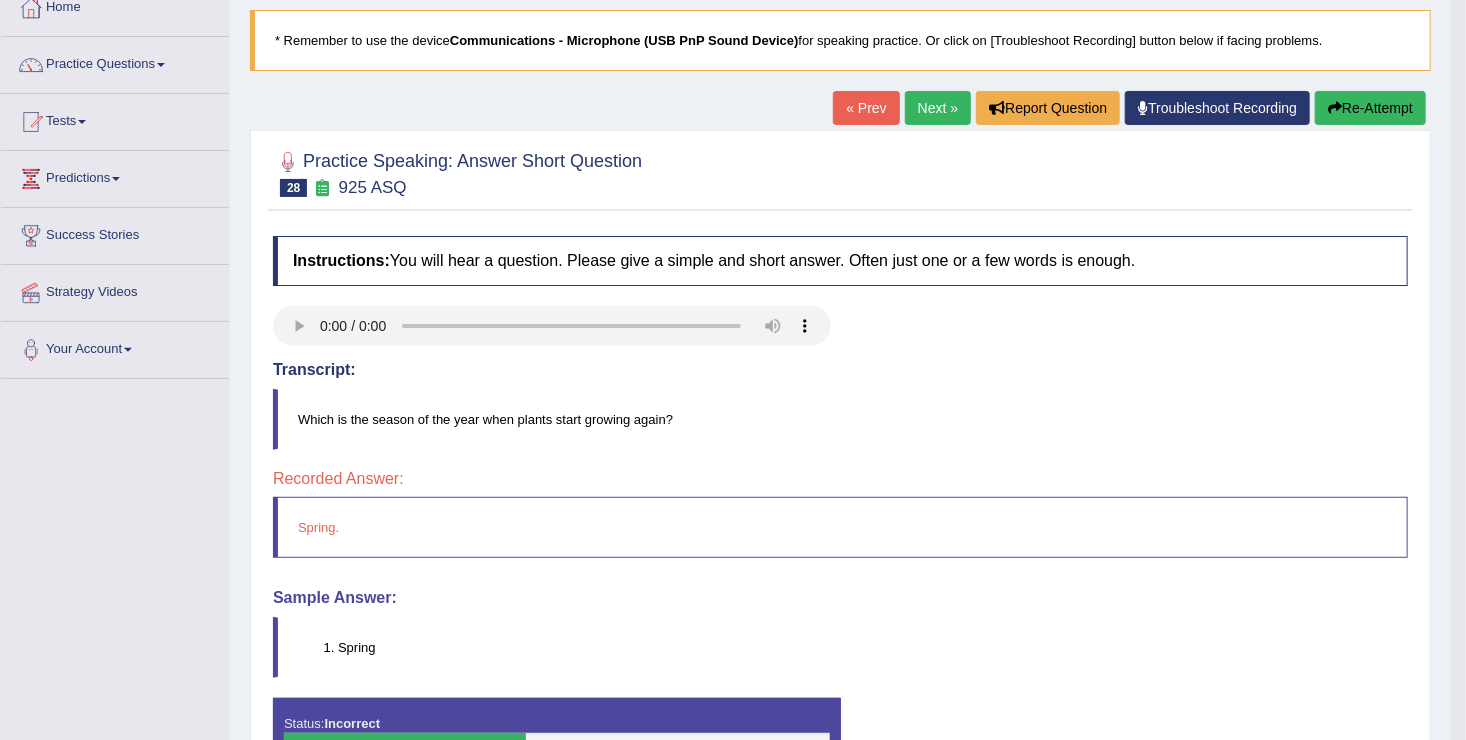 scroll, scrollTop: 120, scrollLeft: 0, axis: vertical 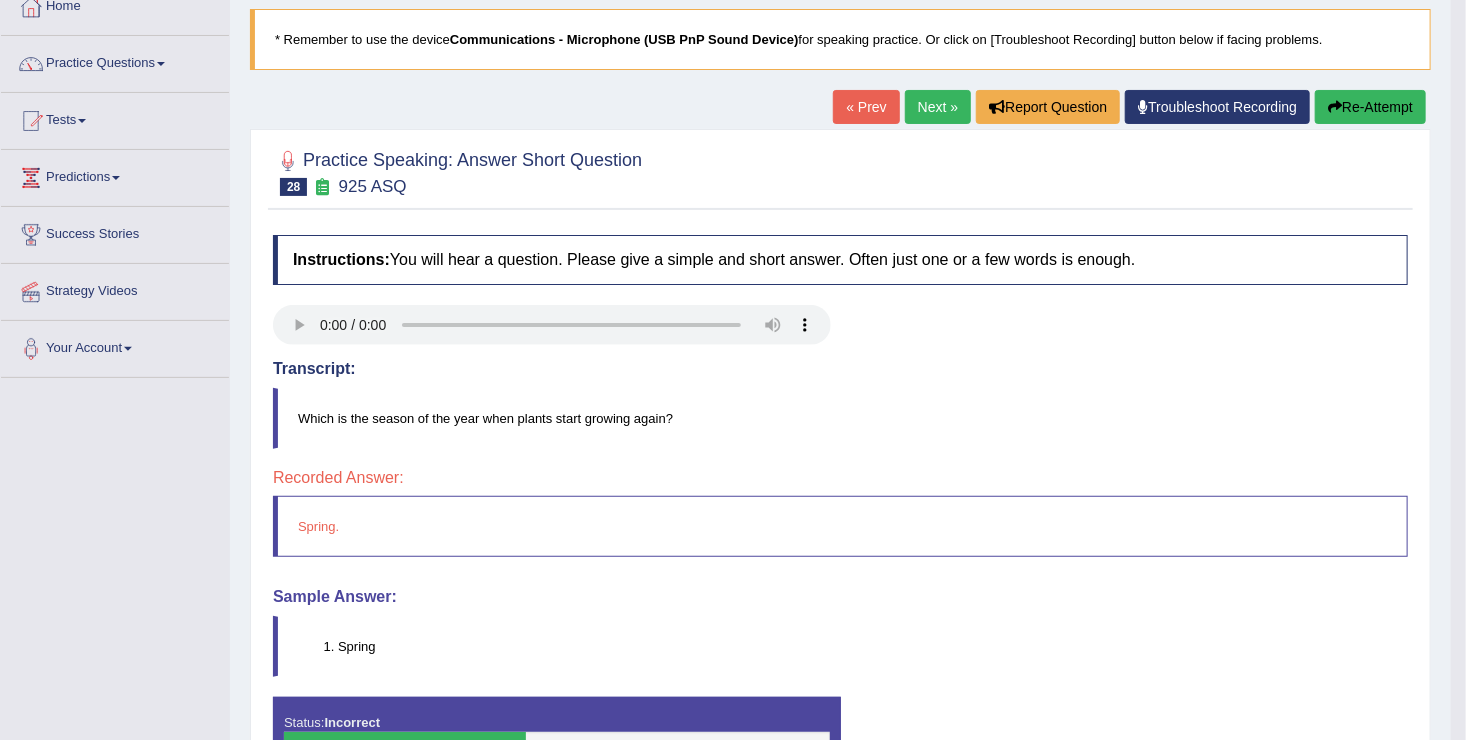 click on "Next »" at bounding box center [938, 107] 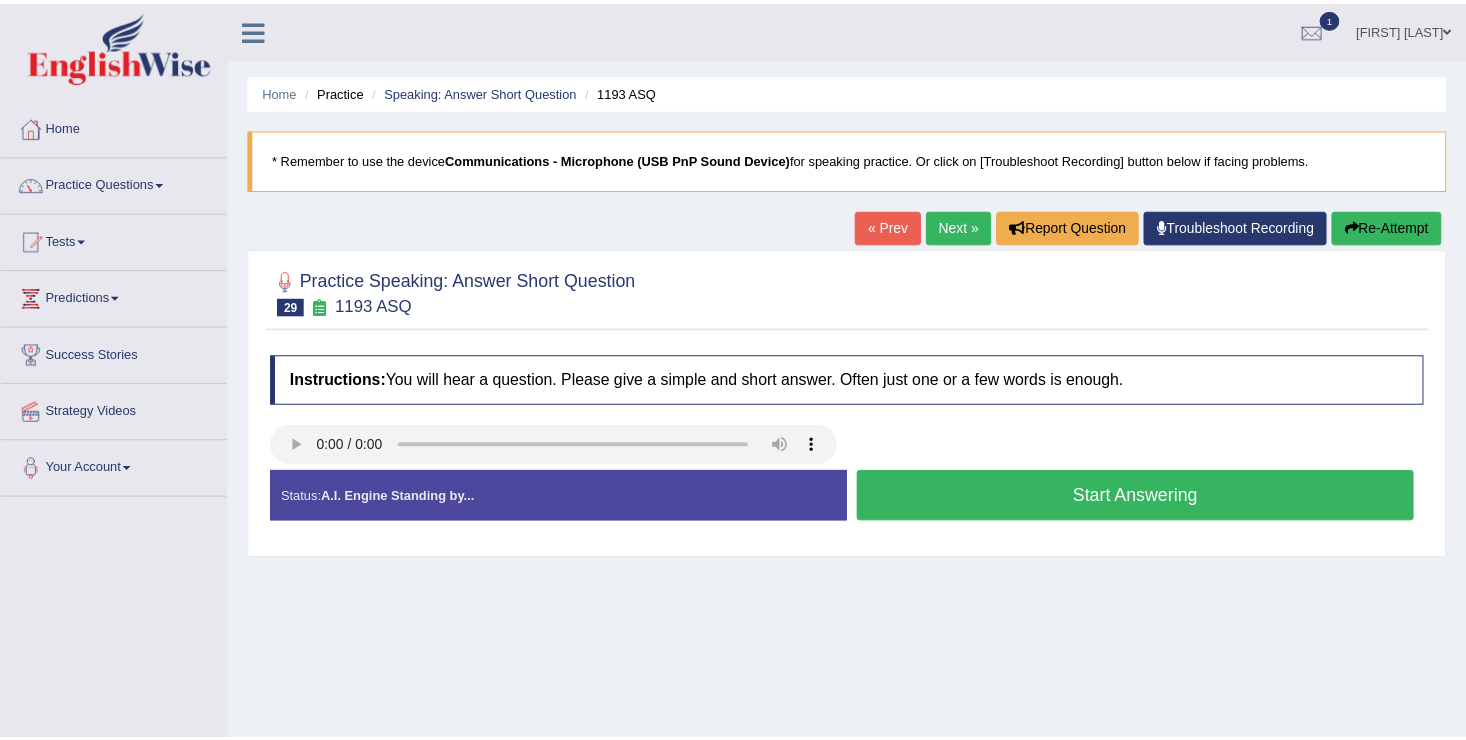 scroll, scrollTop: 0, scrollLeft: 0, axis: both 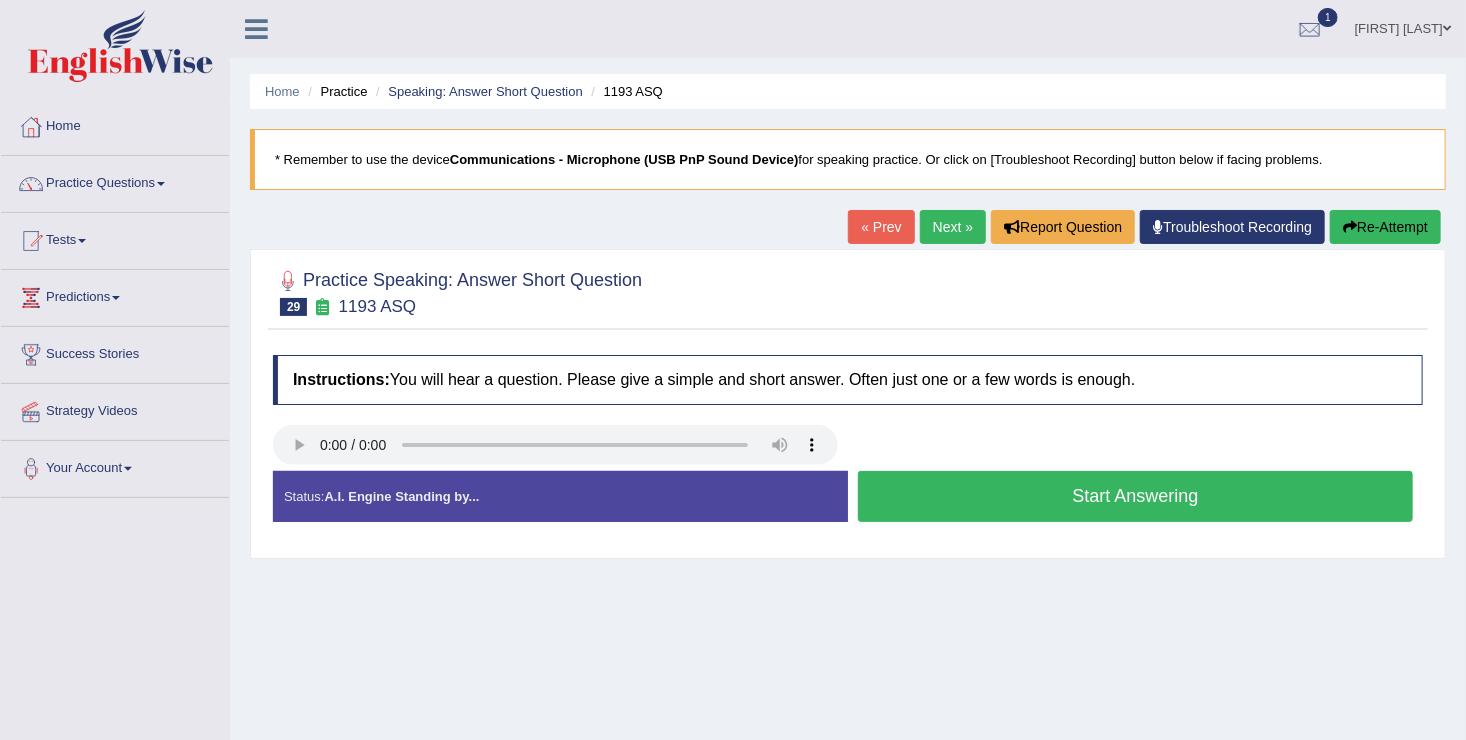 click on "Start Answering" at bounding box center (1135, 496) 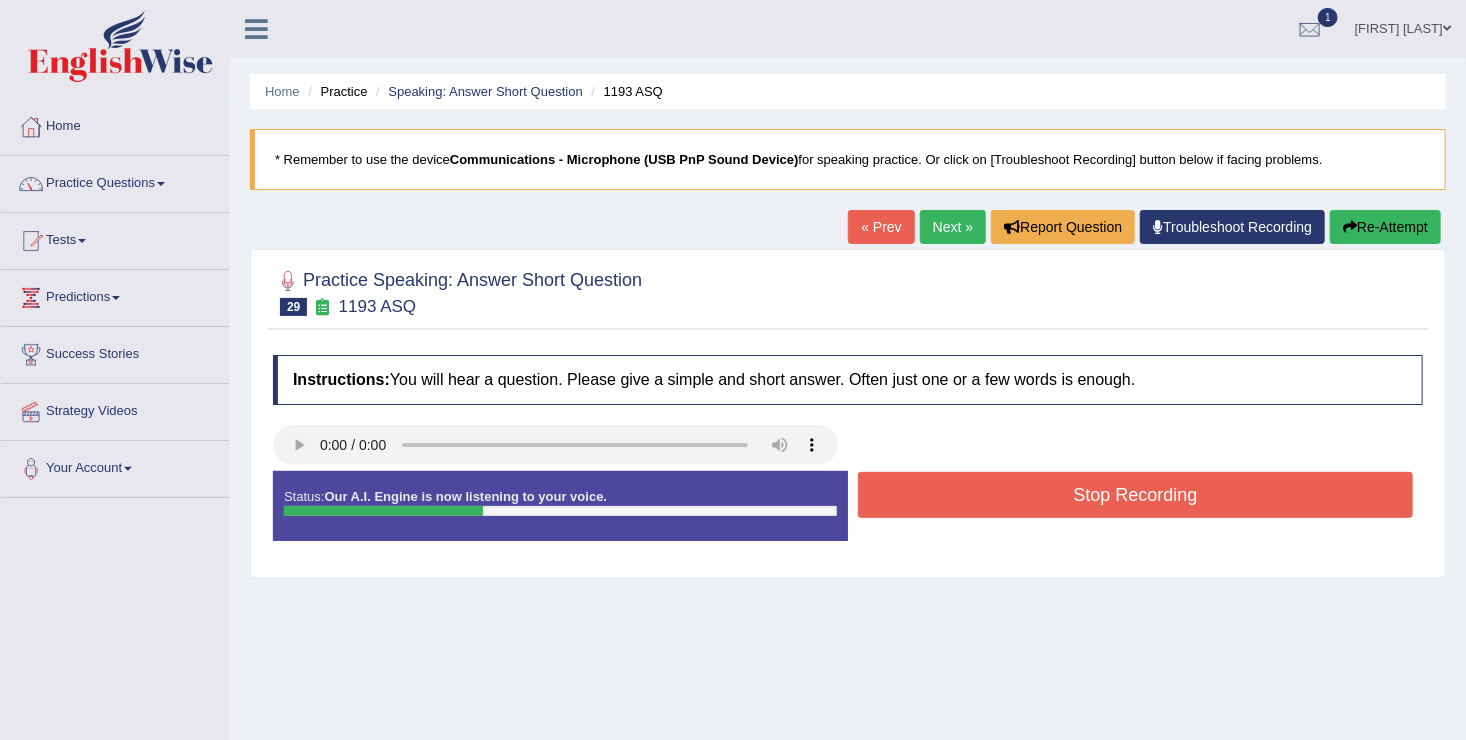 click on "Stop Recording" at bounding box center [1135, 495] 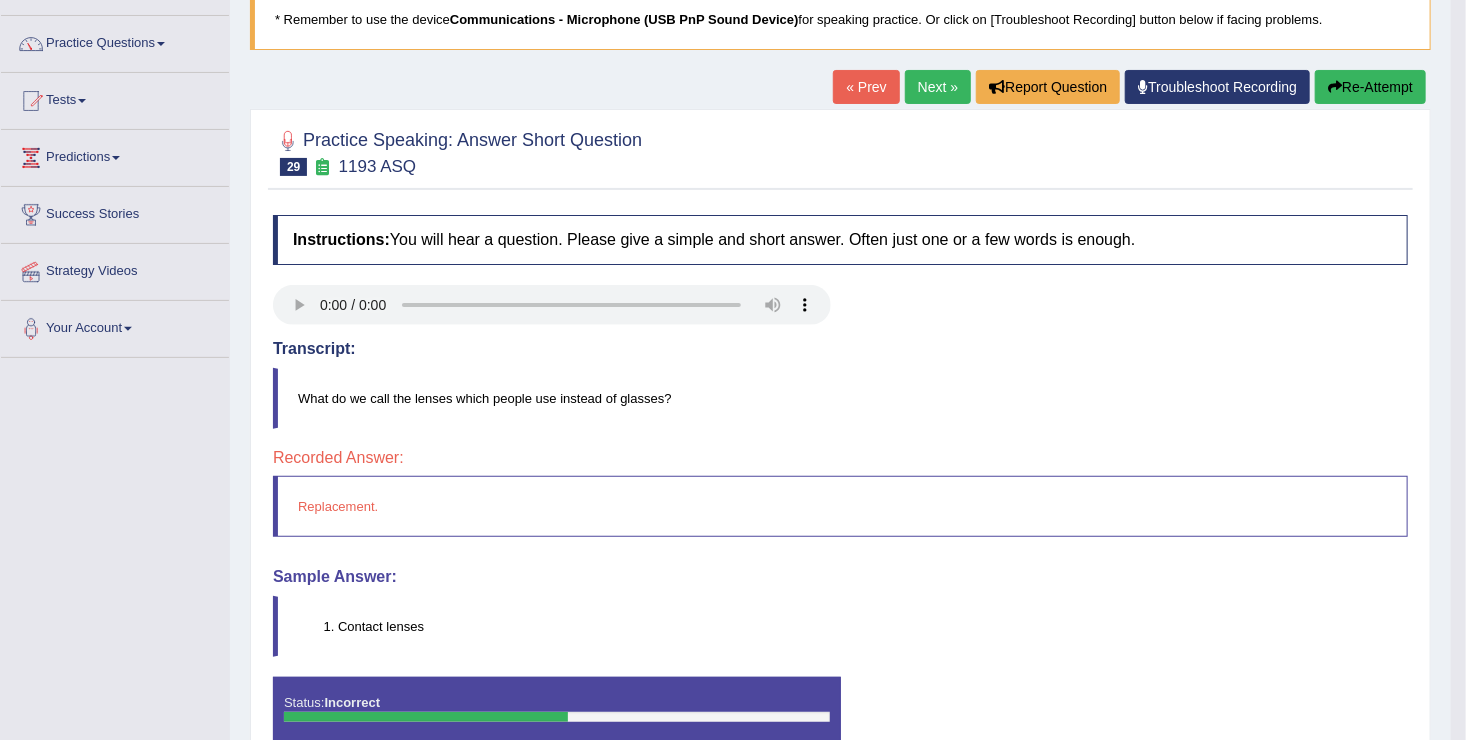 scroll, scrollTop: 160, scrollLeft: 0, axis: vertical 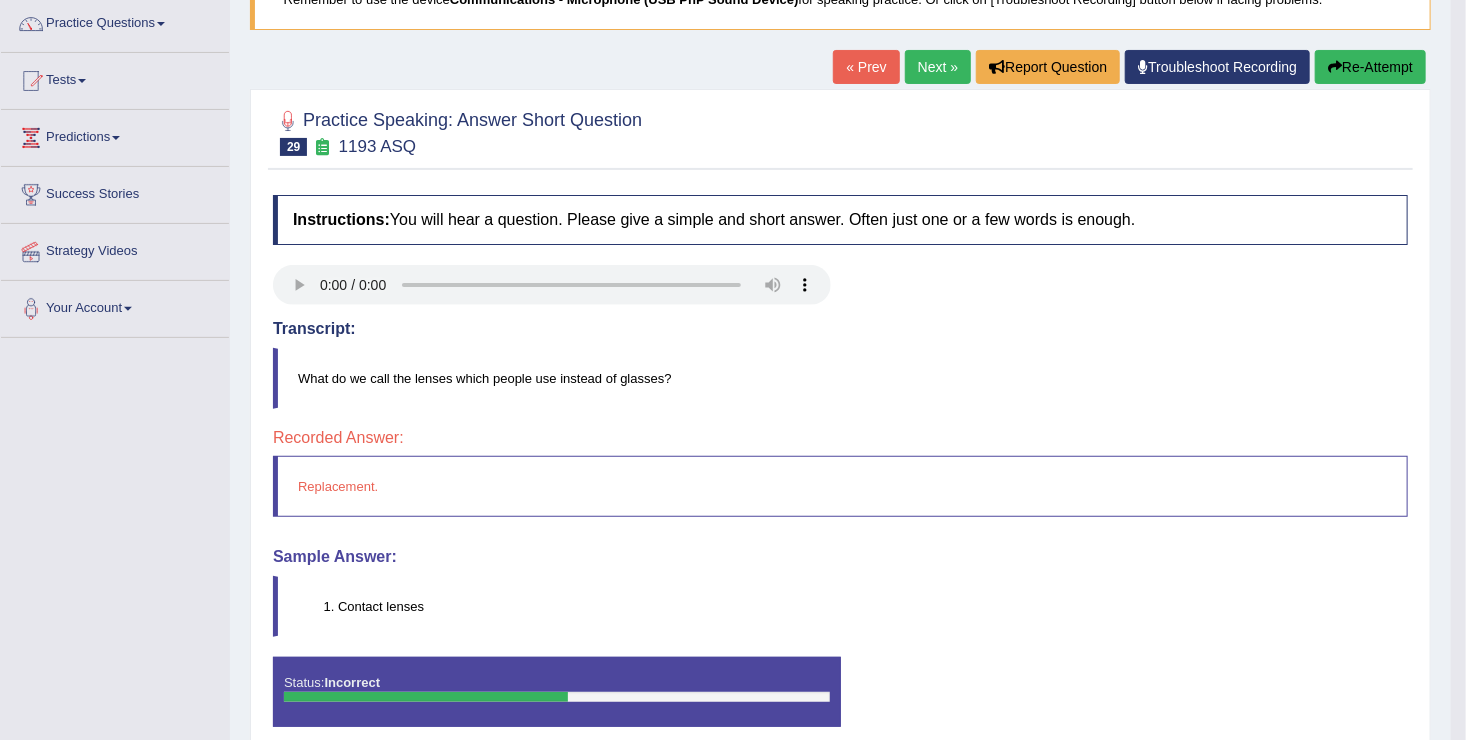 click on "Re-Attempt" at bounding box center (1370, 67) 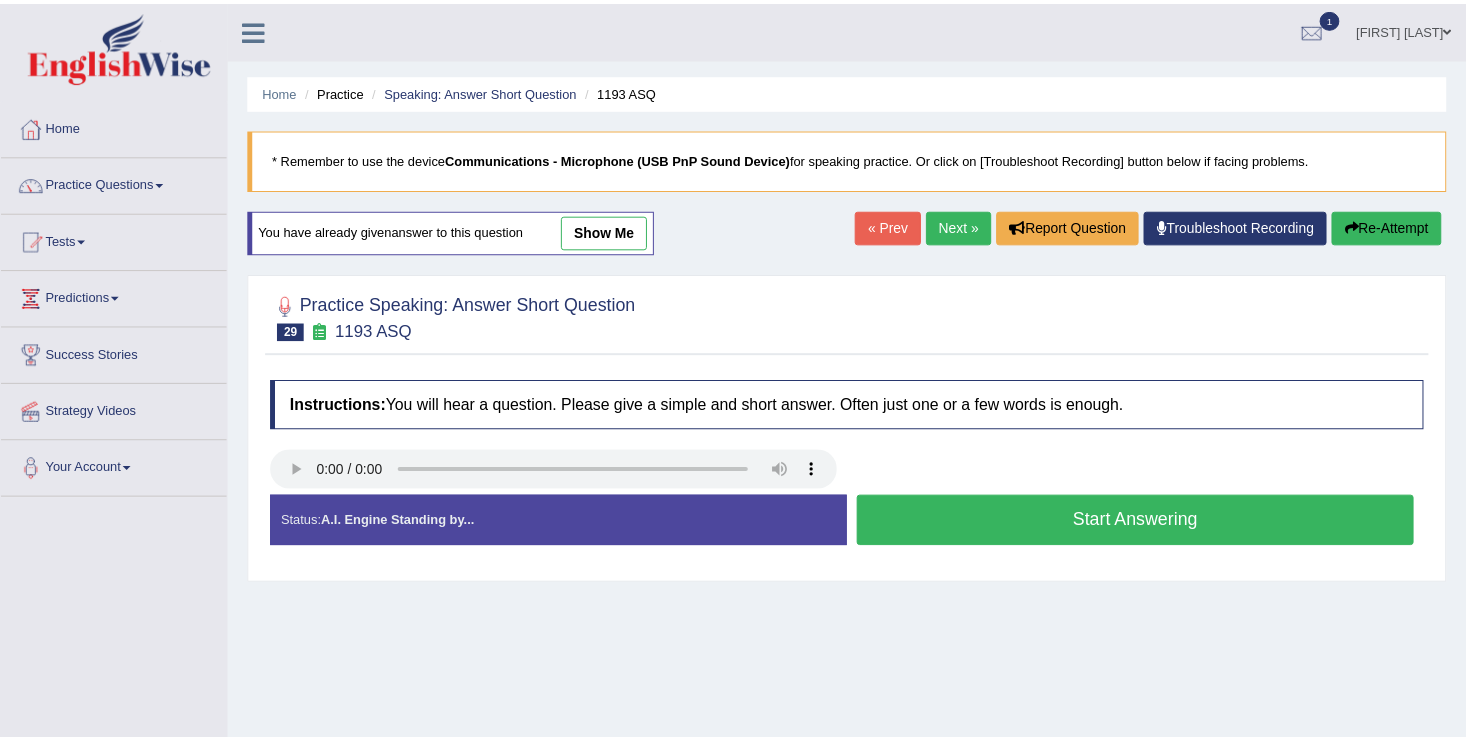 scroll, scrollTop: 166, scrollLeft: 0, axis: vertical 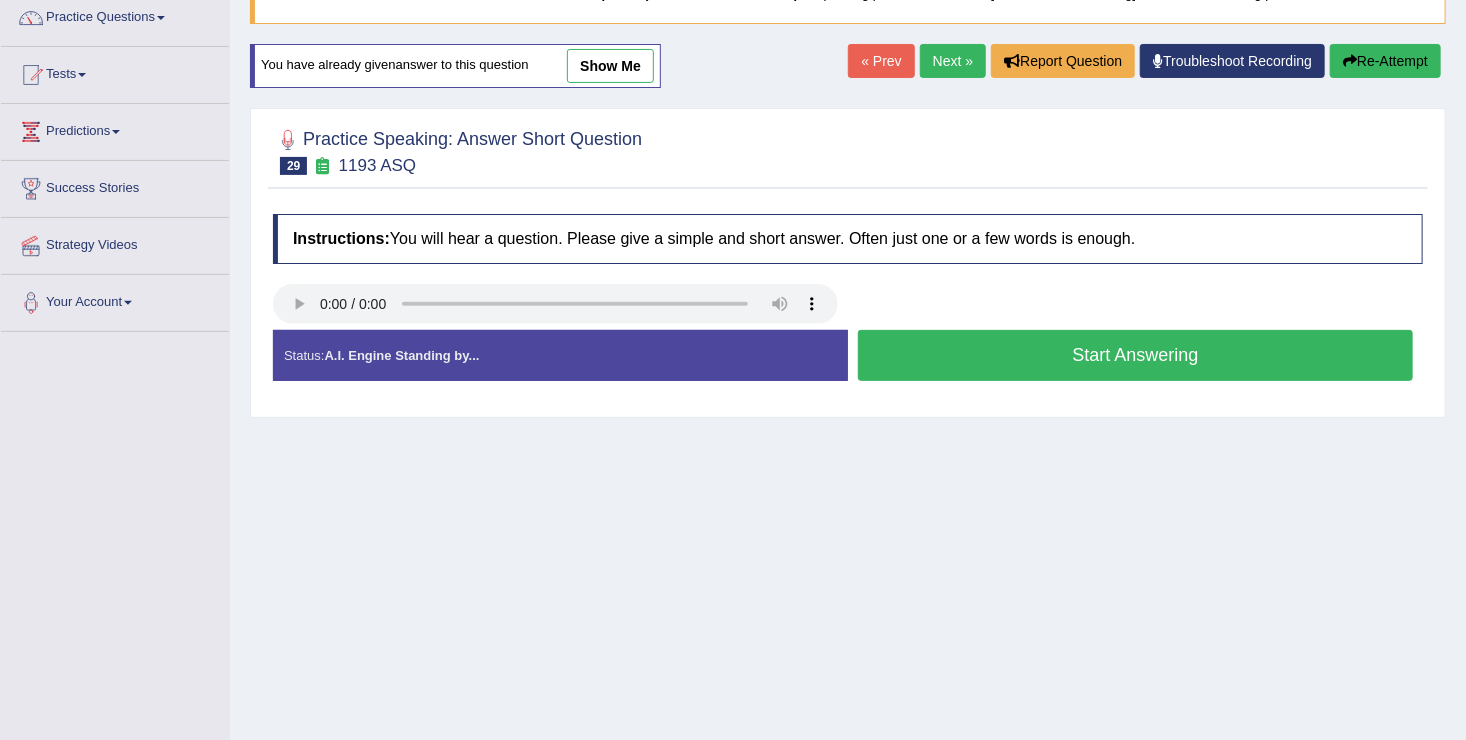 click on "Start Answering" at bounding box center [1135, 355] 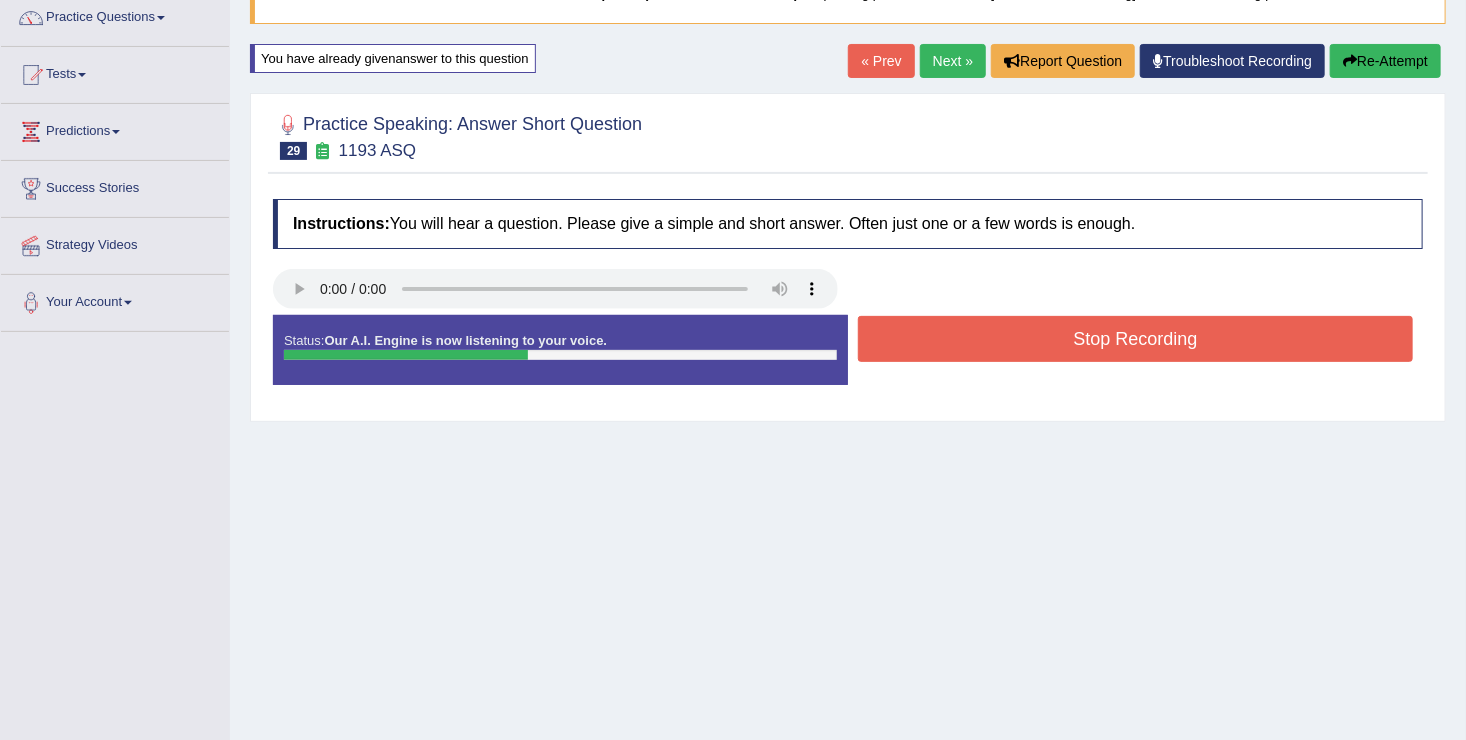 click on "Stop Recording" at bounding box center (1135, 339) 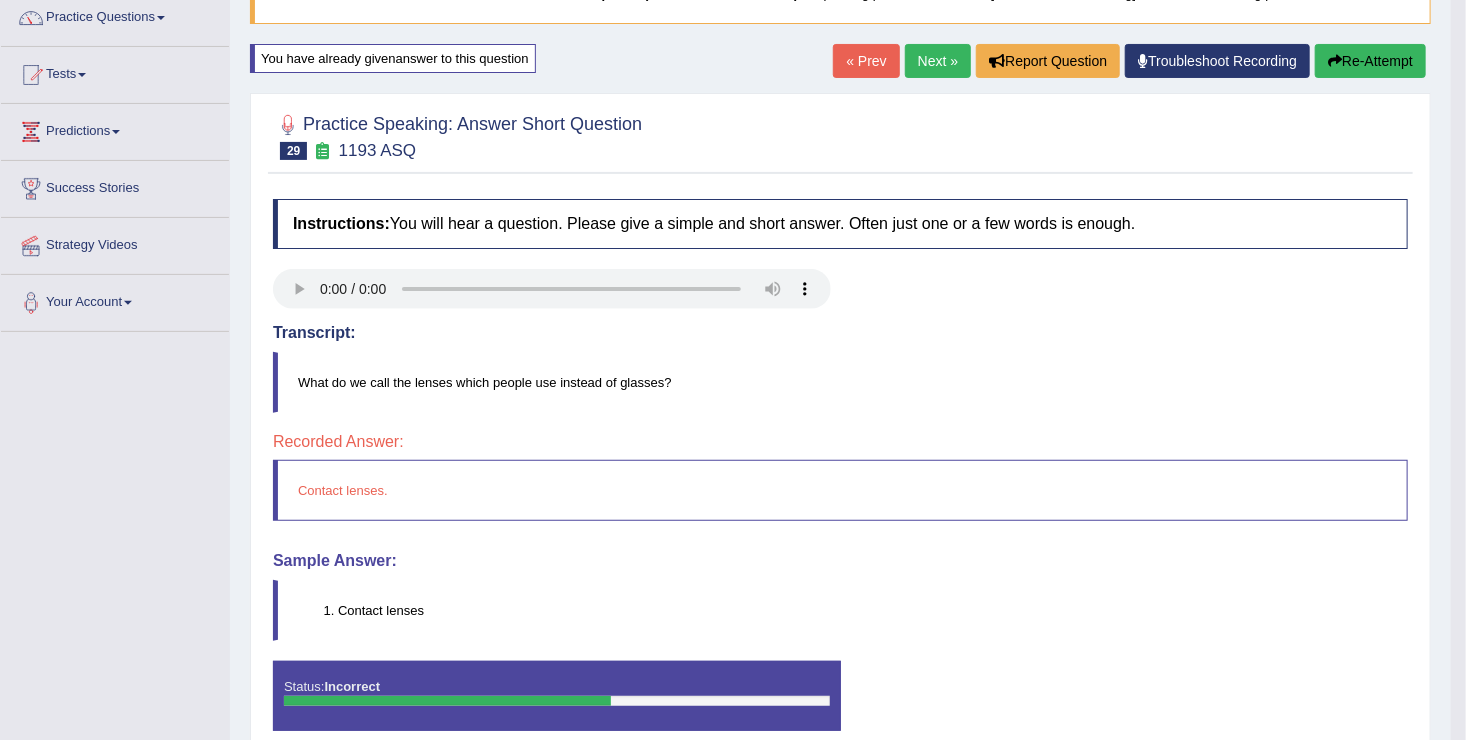 click on "Next »" at bounding box center [938, 61] 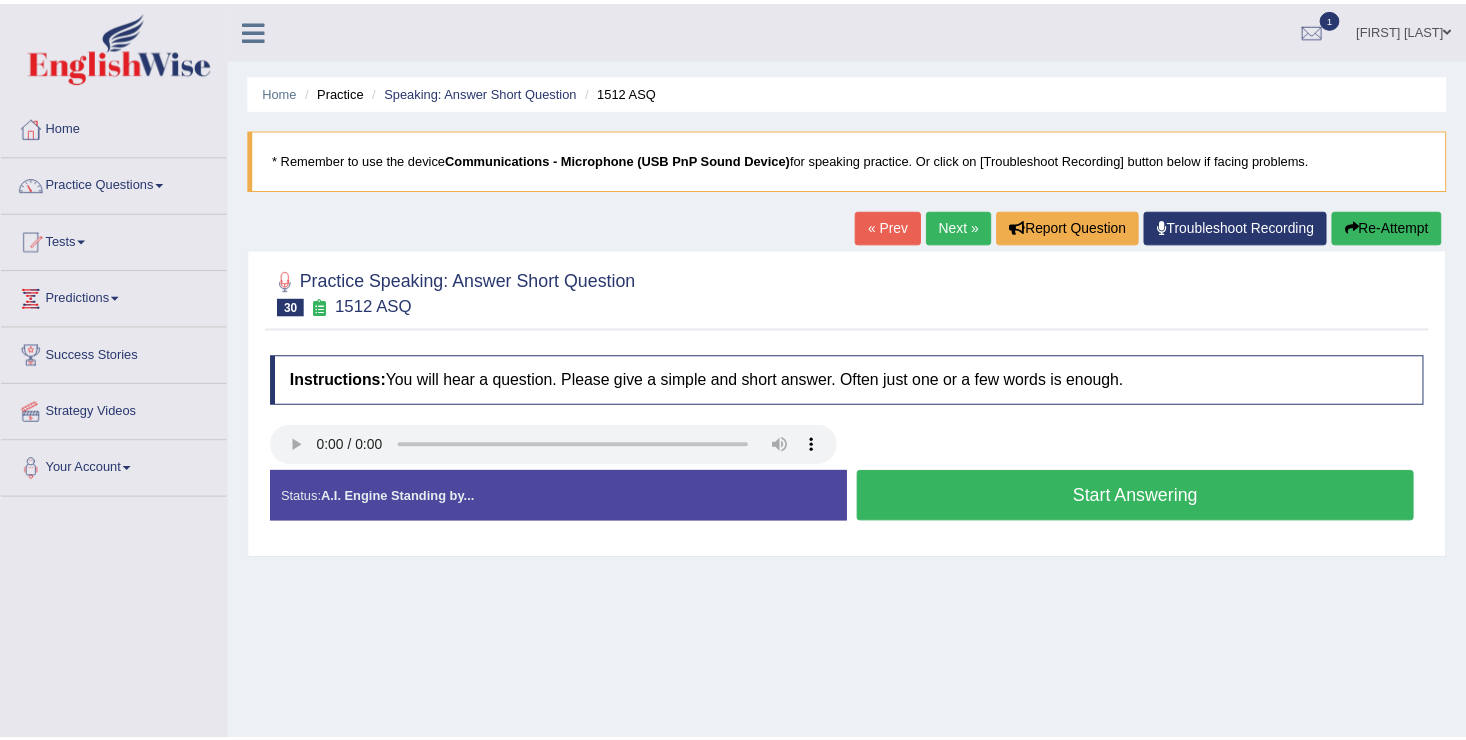 scroll, scrollTop: 0, scrollLeft: 0, axis: both 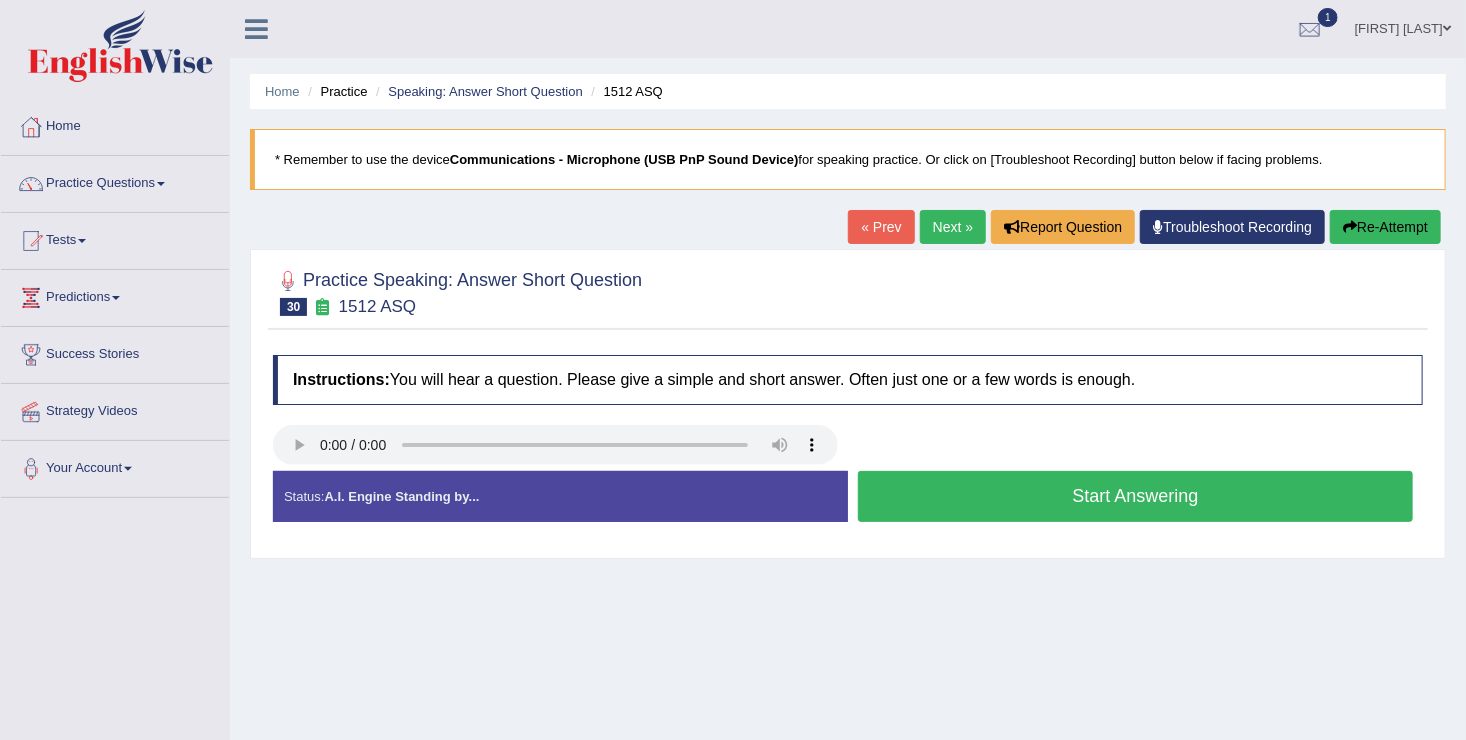 click on "Start Answering" at bounding box center (1135, 496) 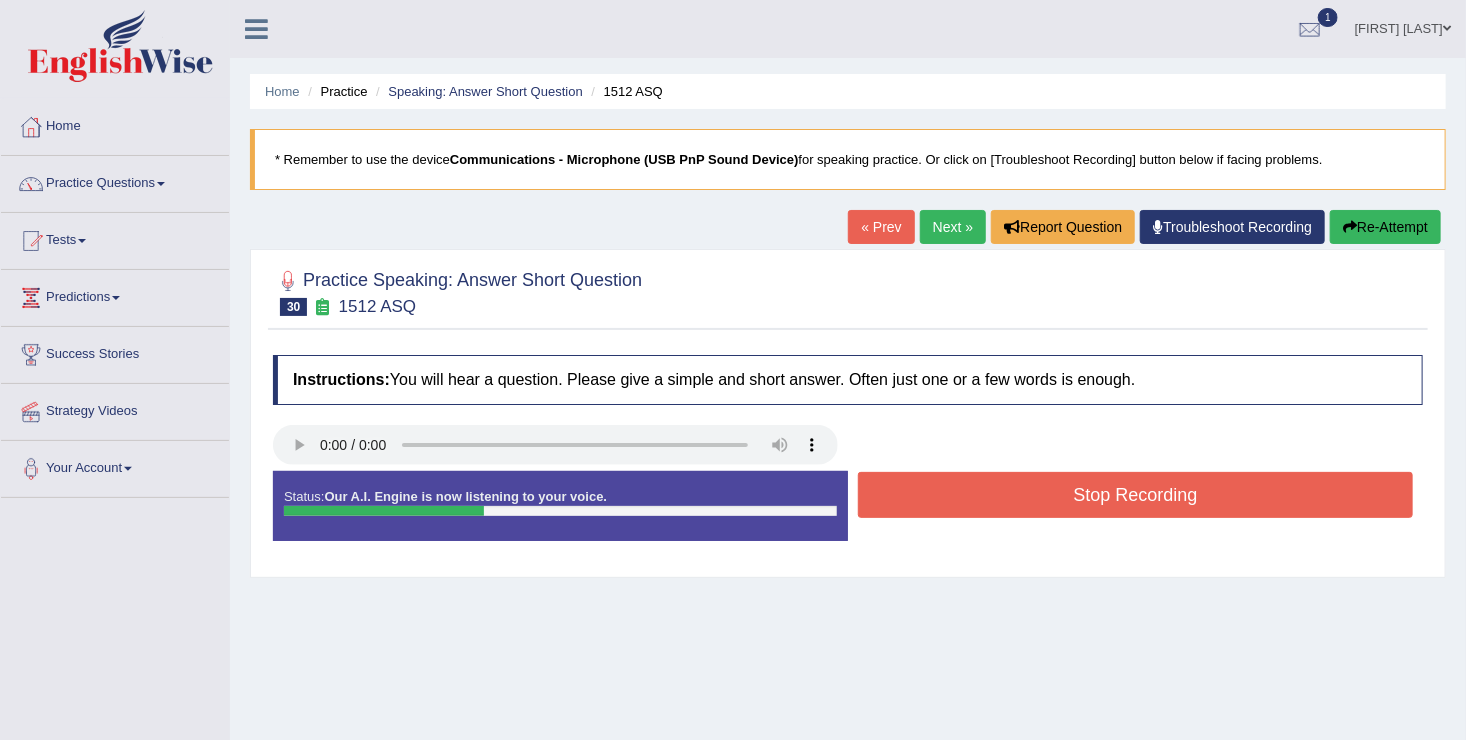 click on "Stop Recording" at bounding box center [1135, 495] 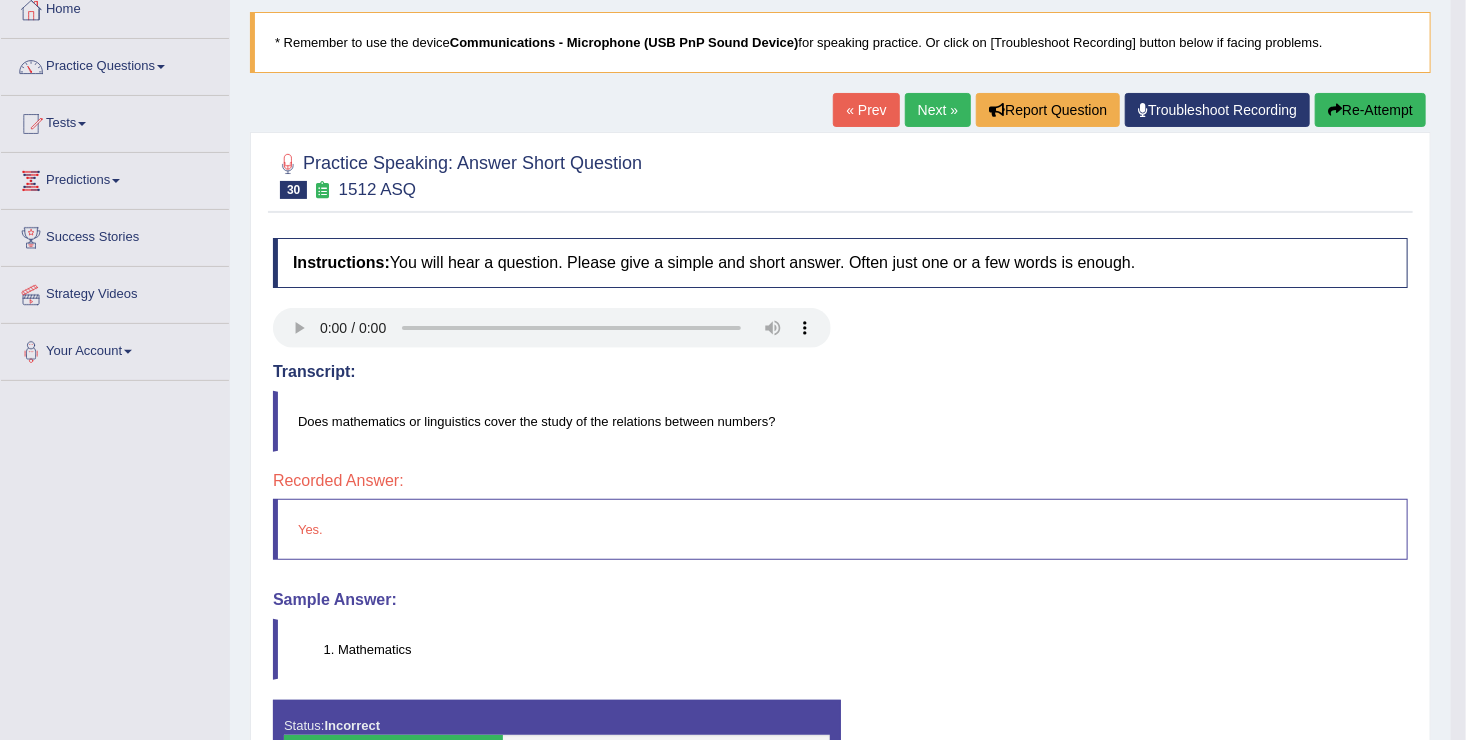scroll, scrollTop: 120, scrollLeft: 0, axis: vertical 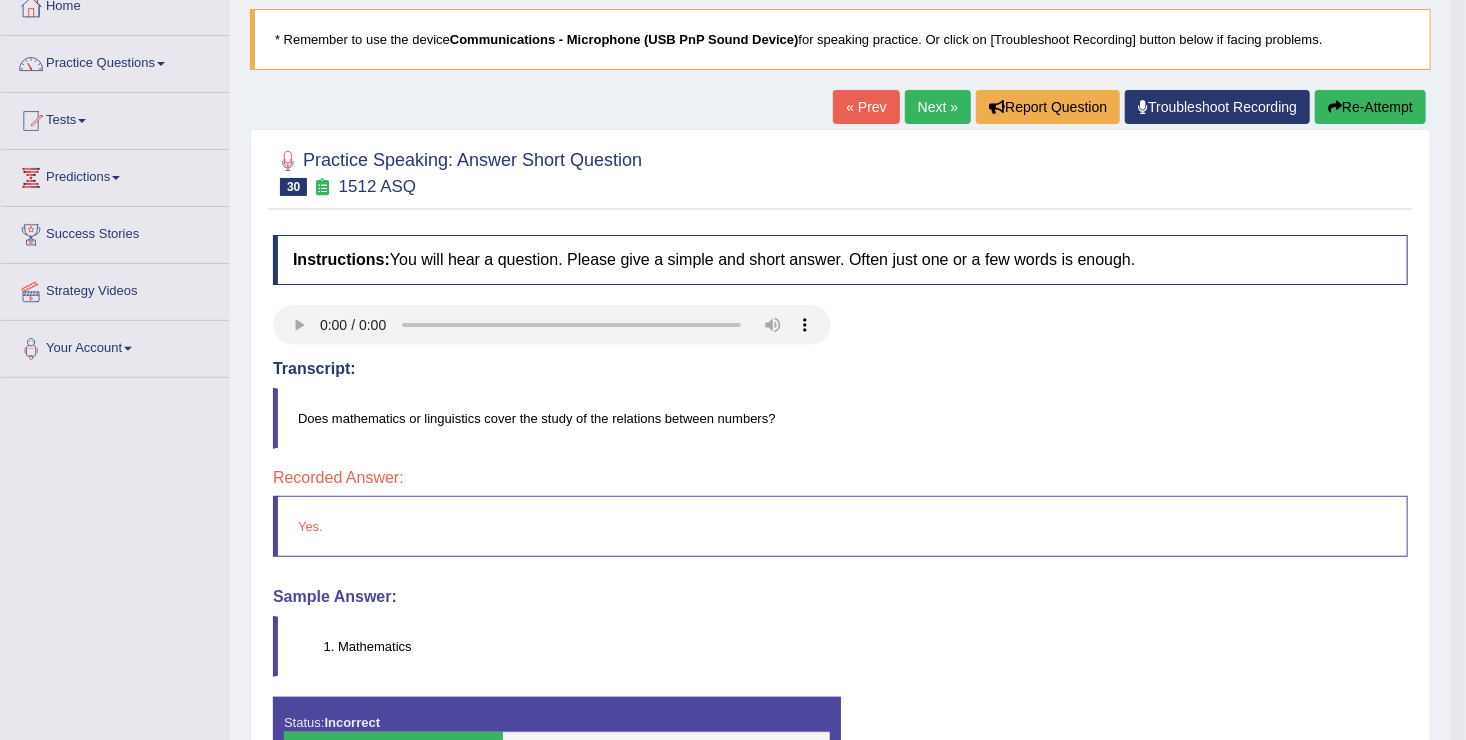 click on "Next »" at bounding box center (938, 107) 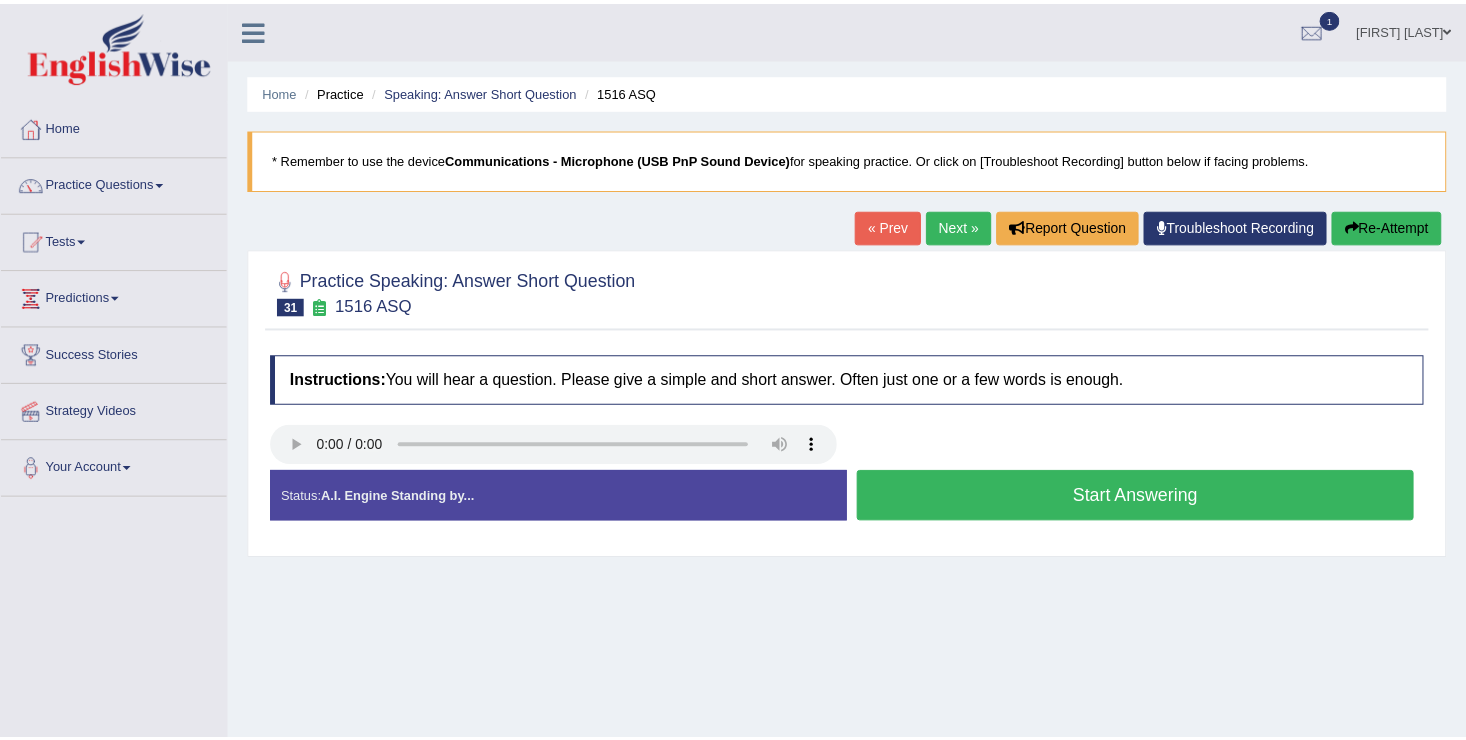 scroll, scrollTop: 0, scrollLeft: 0, axis: both 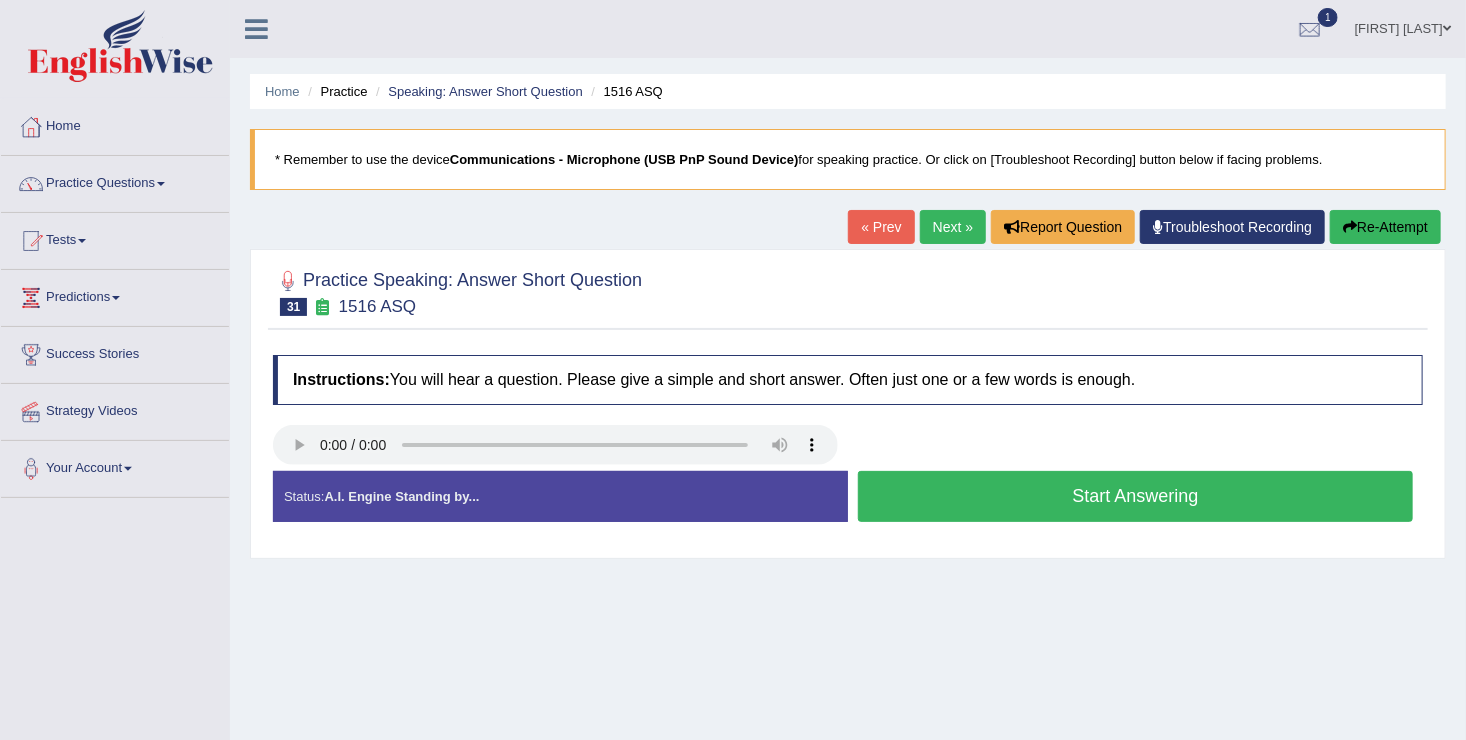 click on "Start Answering" at bounding box center [1135, 496] 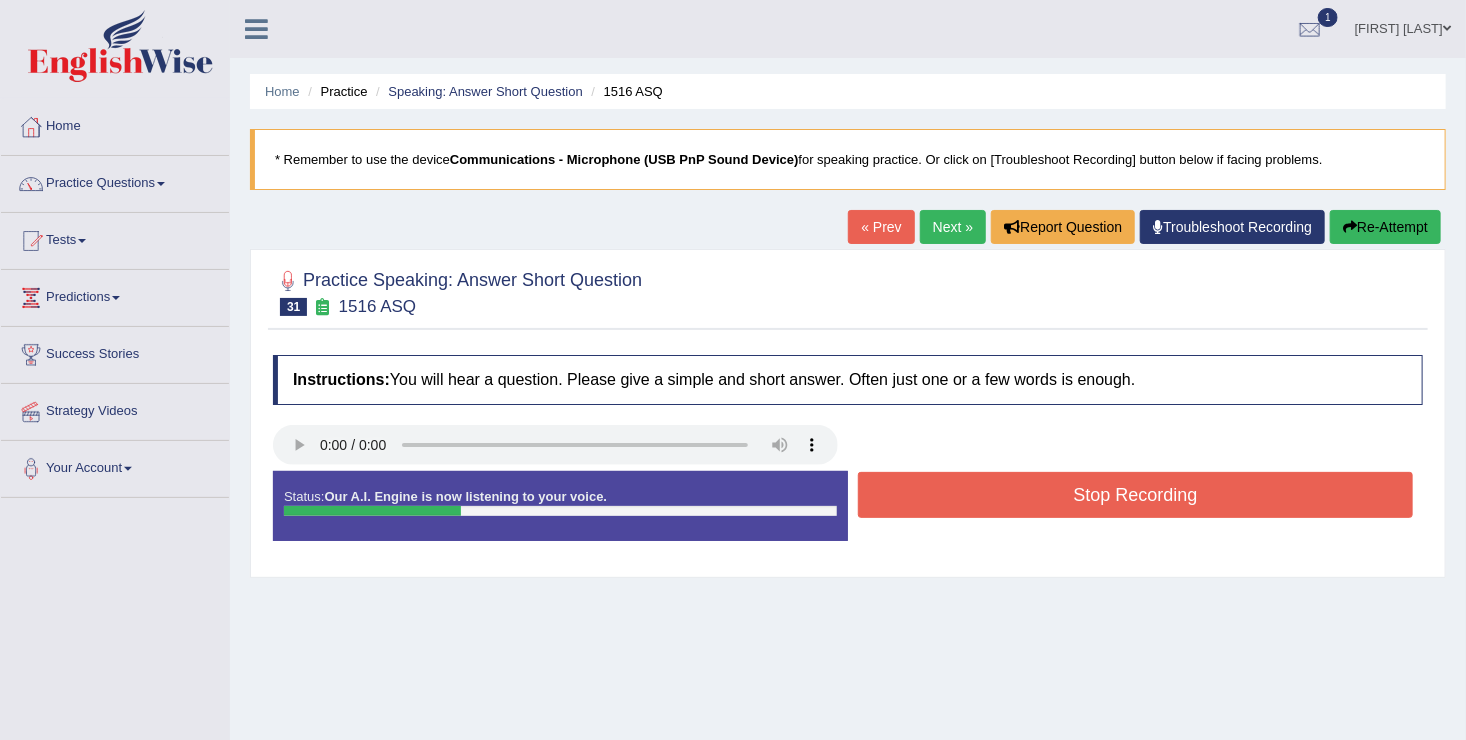 click on "Stop Recording" at bounding box center [1135, 495] 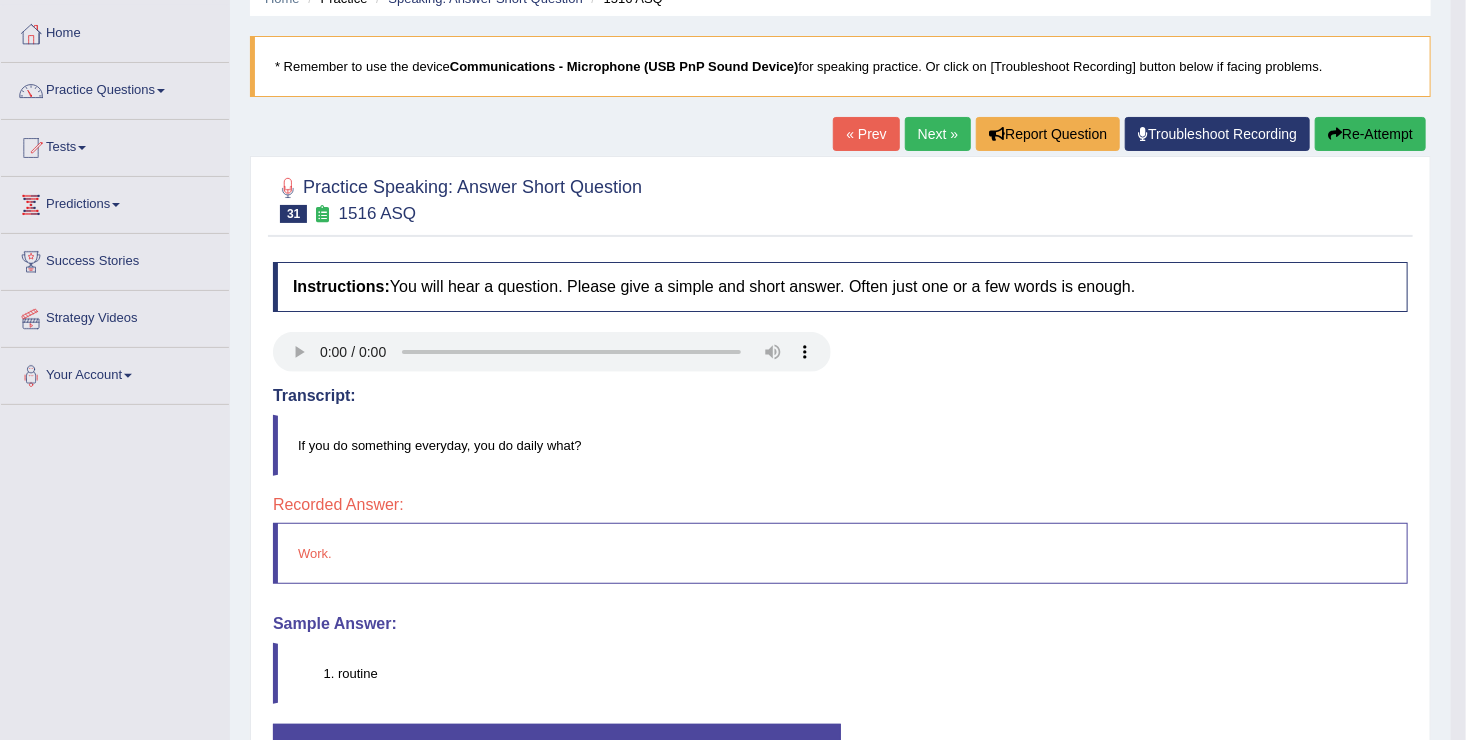 scroll, scrollTop: 120, scrollLeft: 0, axis: vertical 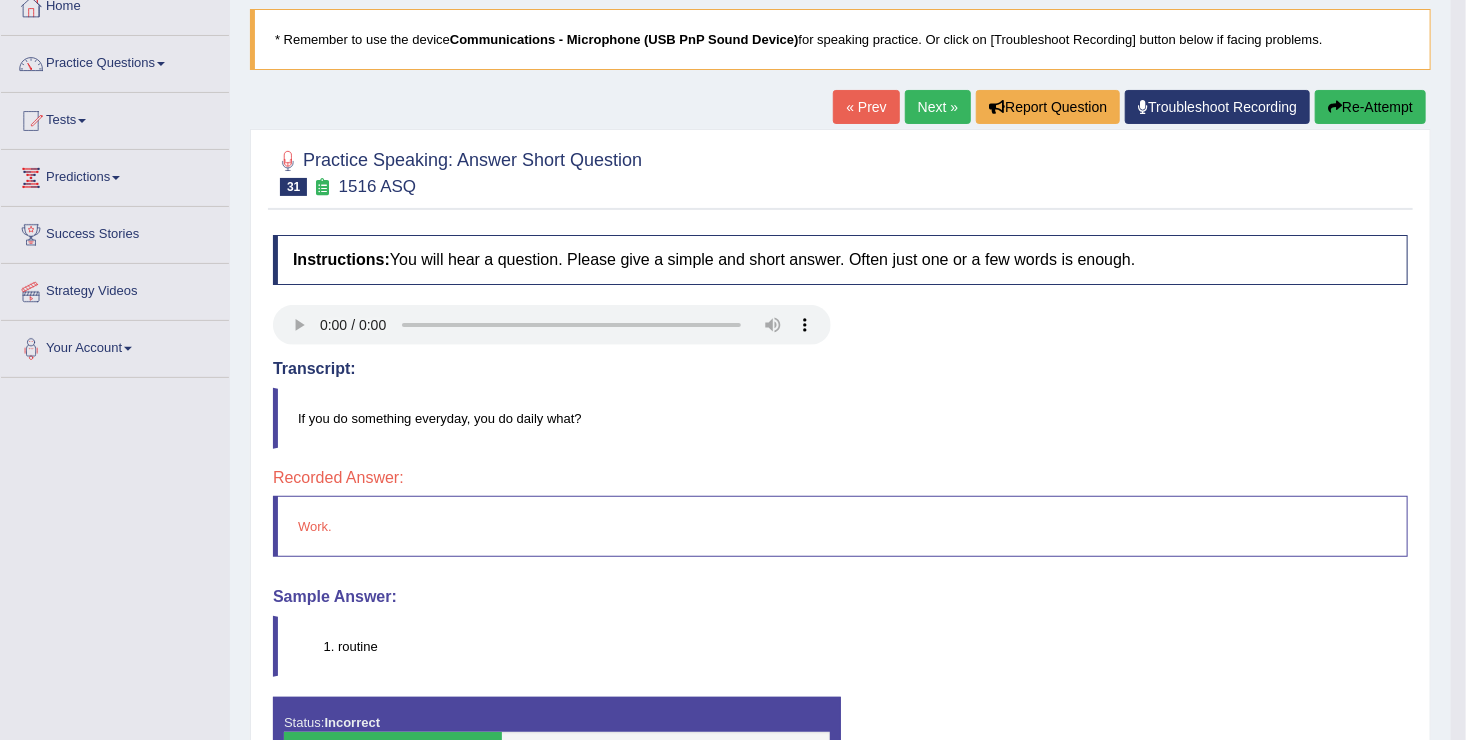 click on "Re-Attempt" at bounding box center [1370, 107] 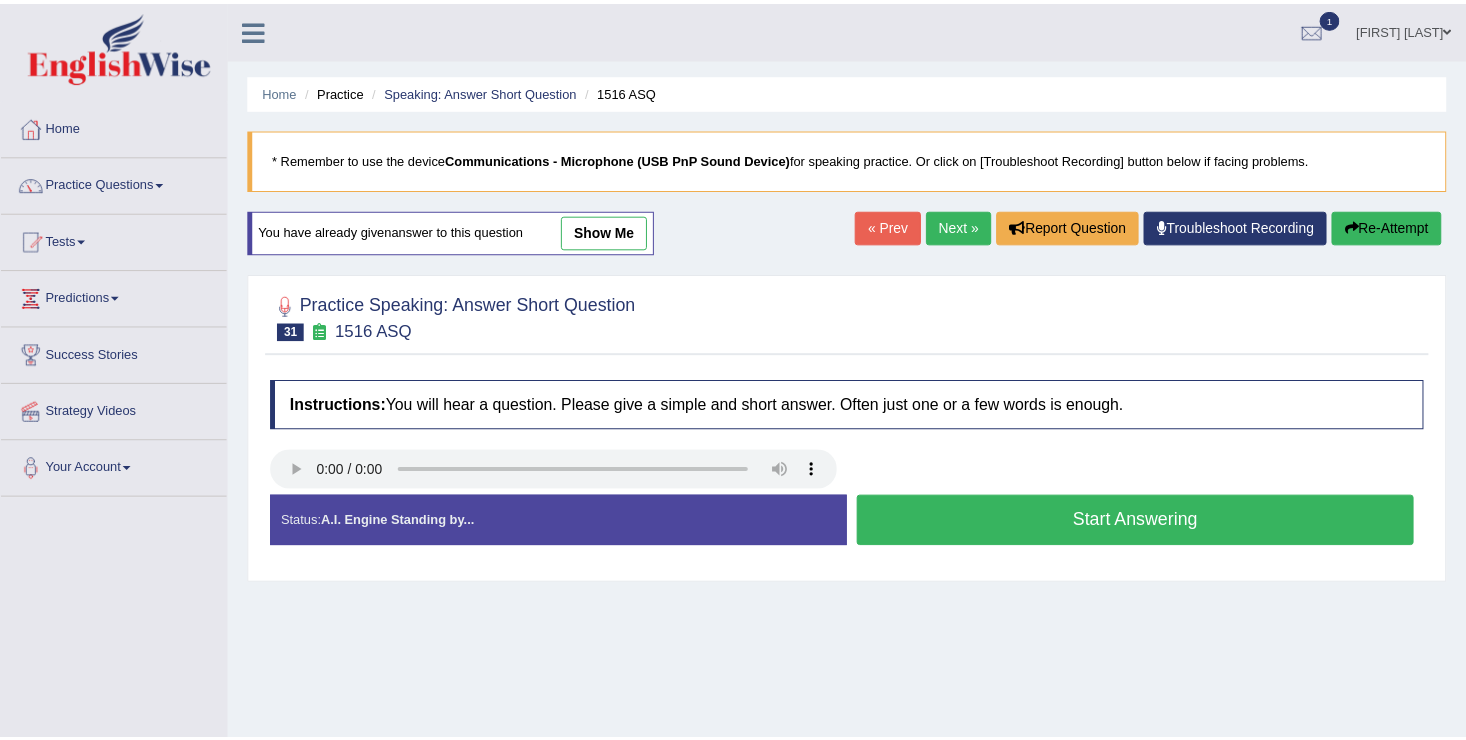 scroll, scrollTop: 120, scrollLeft: 0, axis: vertical 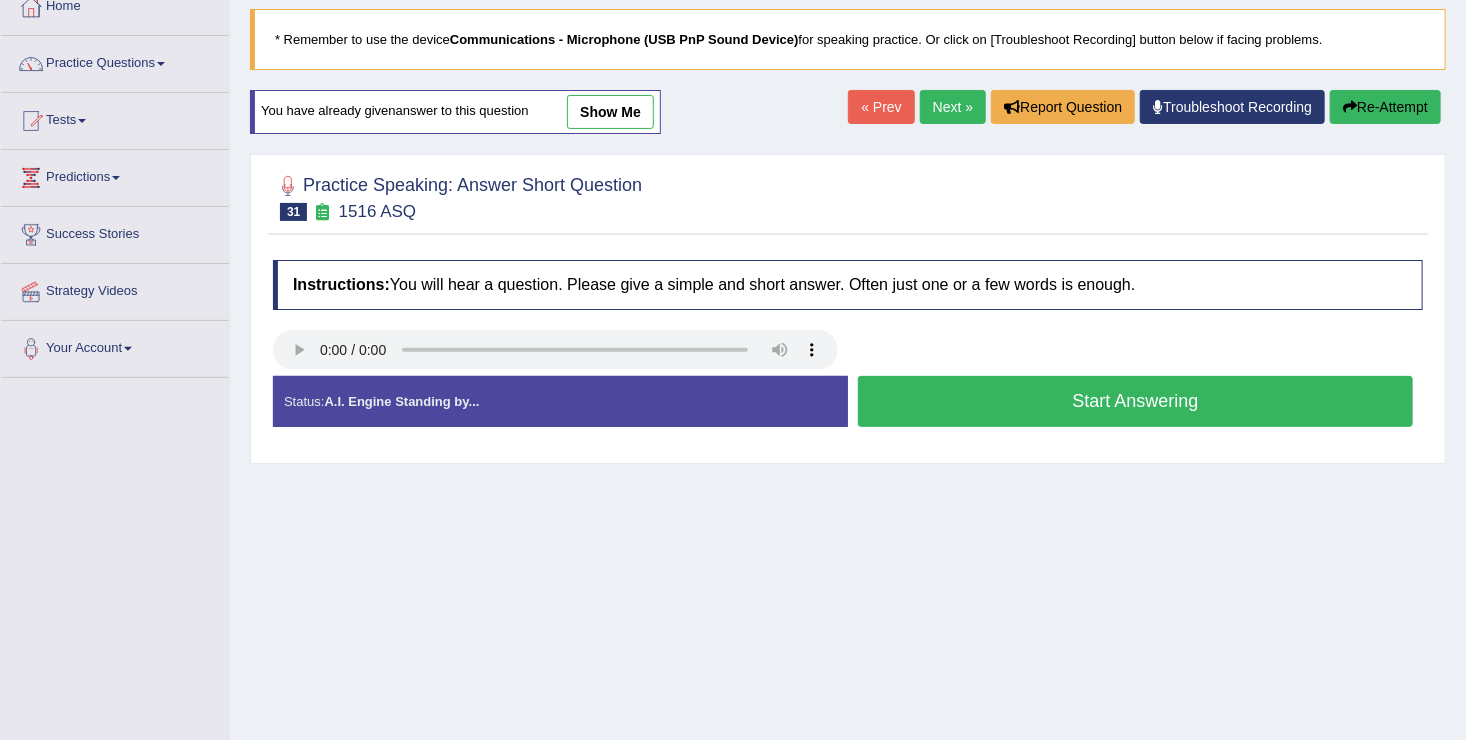 click on "Start Answering" at bounding box center [1135, 401] 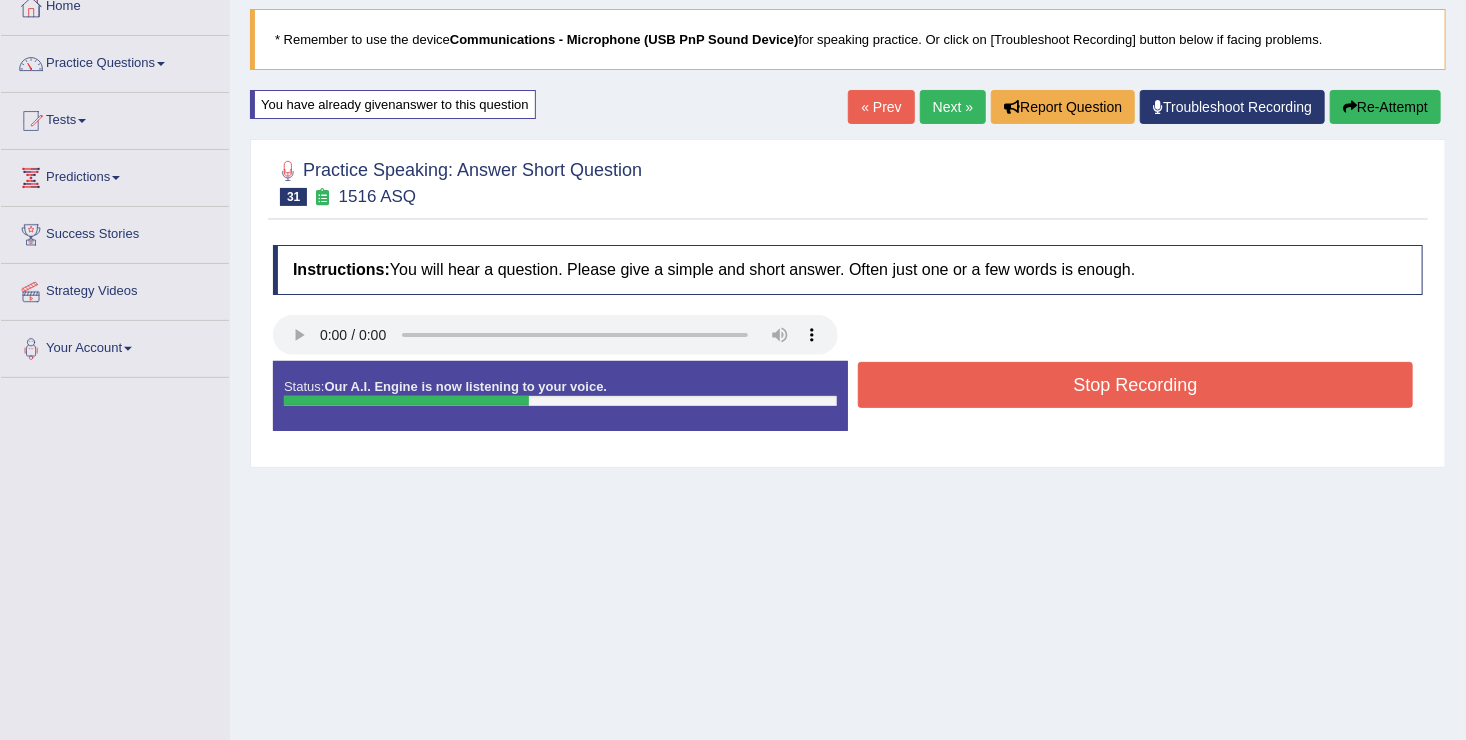 click on "Stop Recording" at bounding box center [1135, 385] 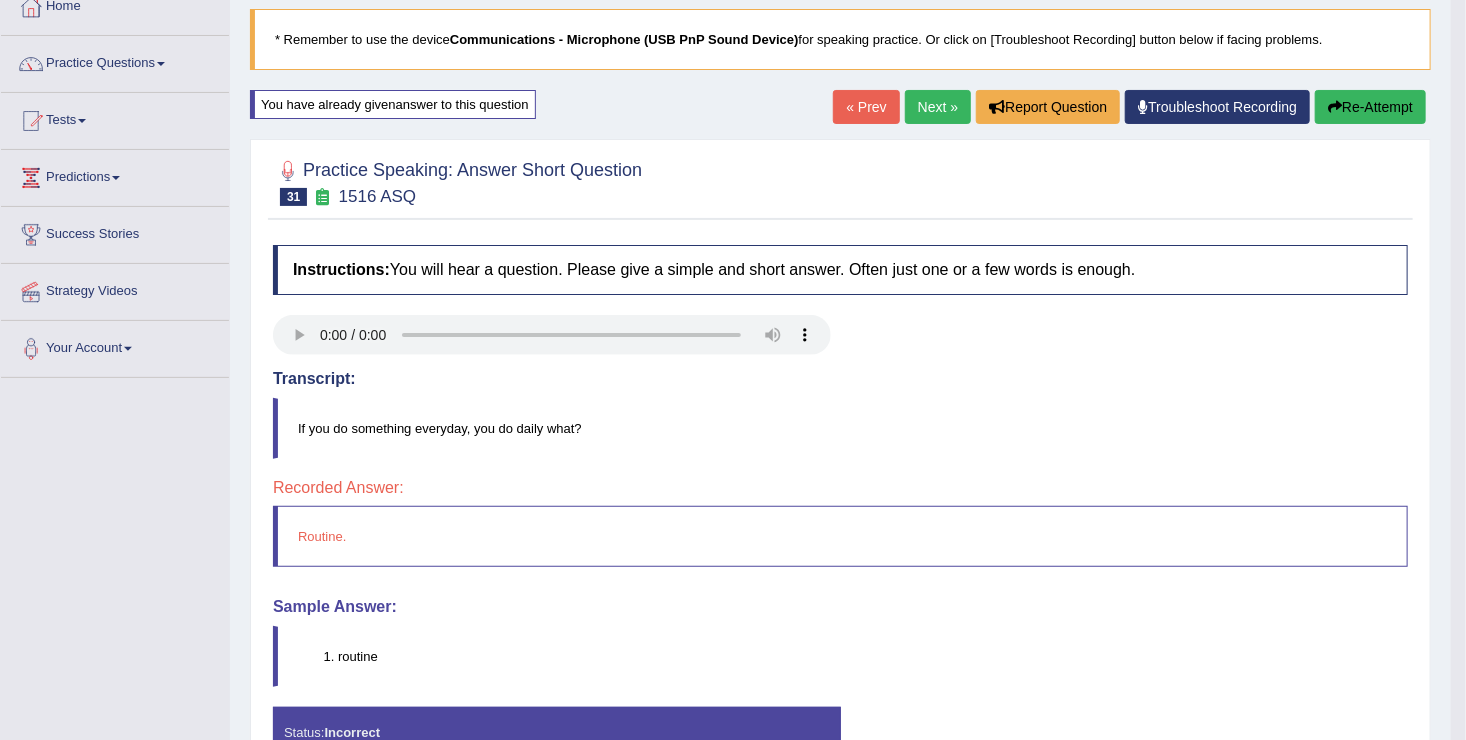 click on "Next »" at bounding box center (938, 107) 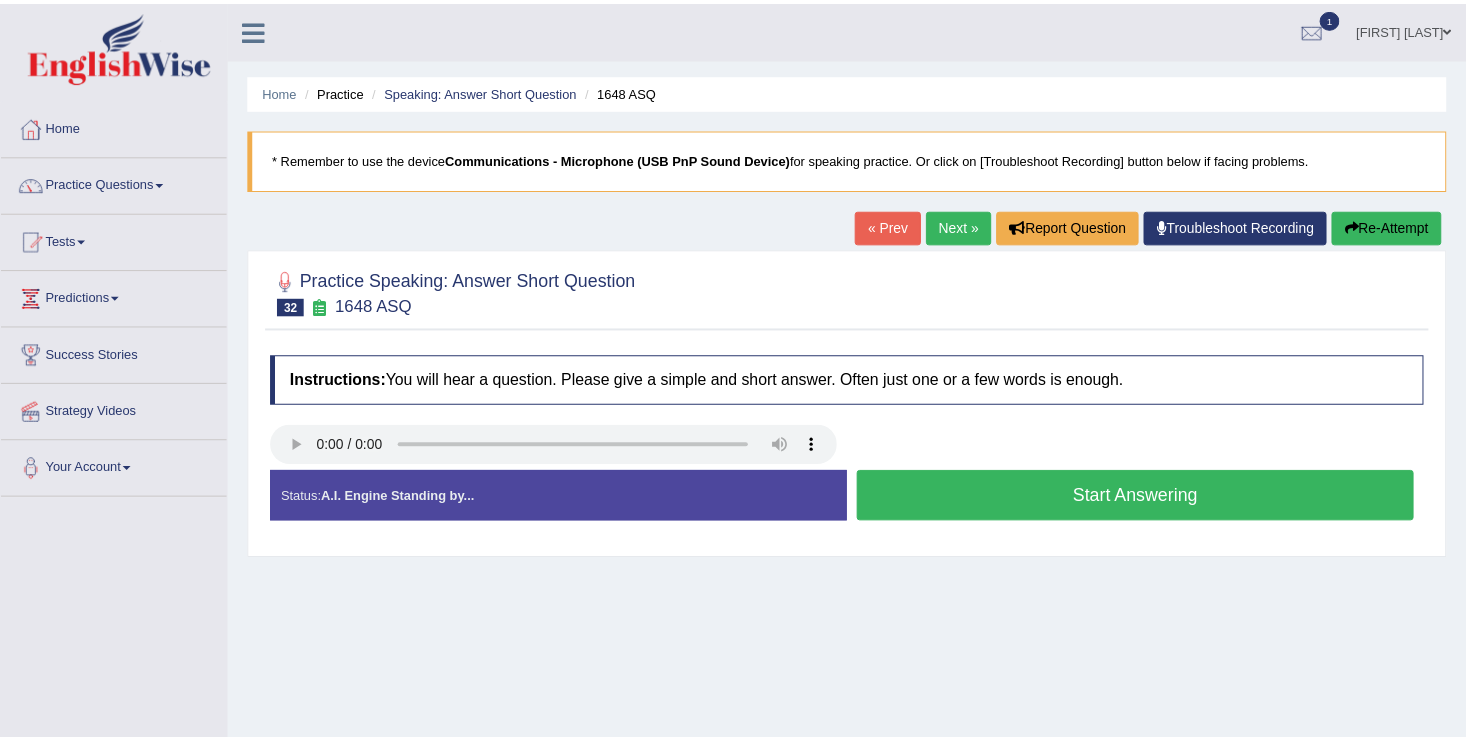 scroll, scrollTop: 0, scrollLeft: 0, axis: both 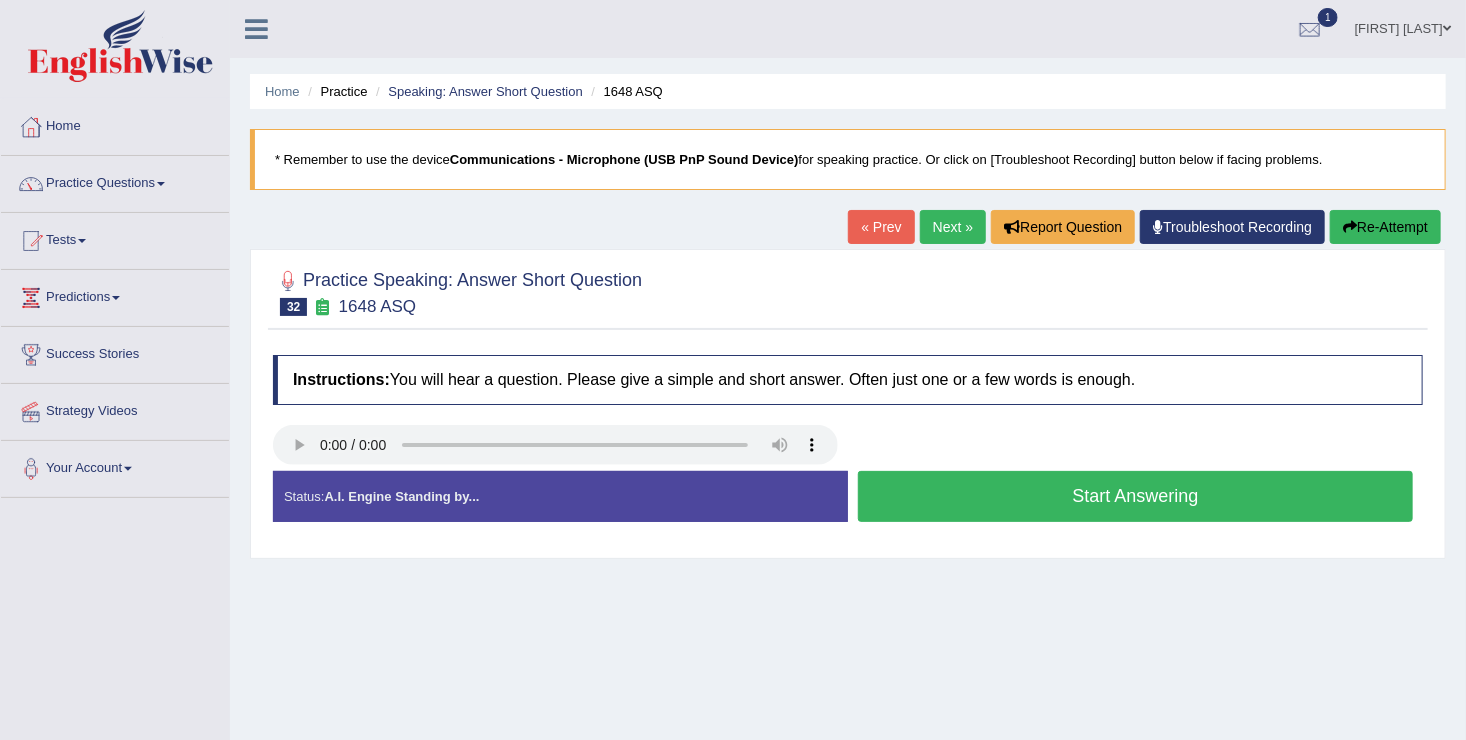 click on "Start Answering" at bounding box center [1135, 496] 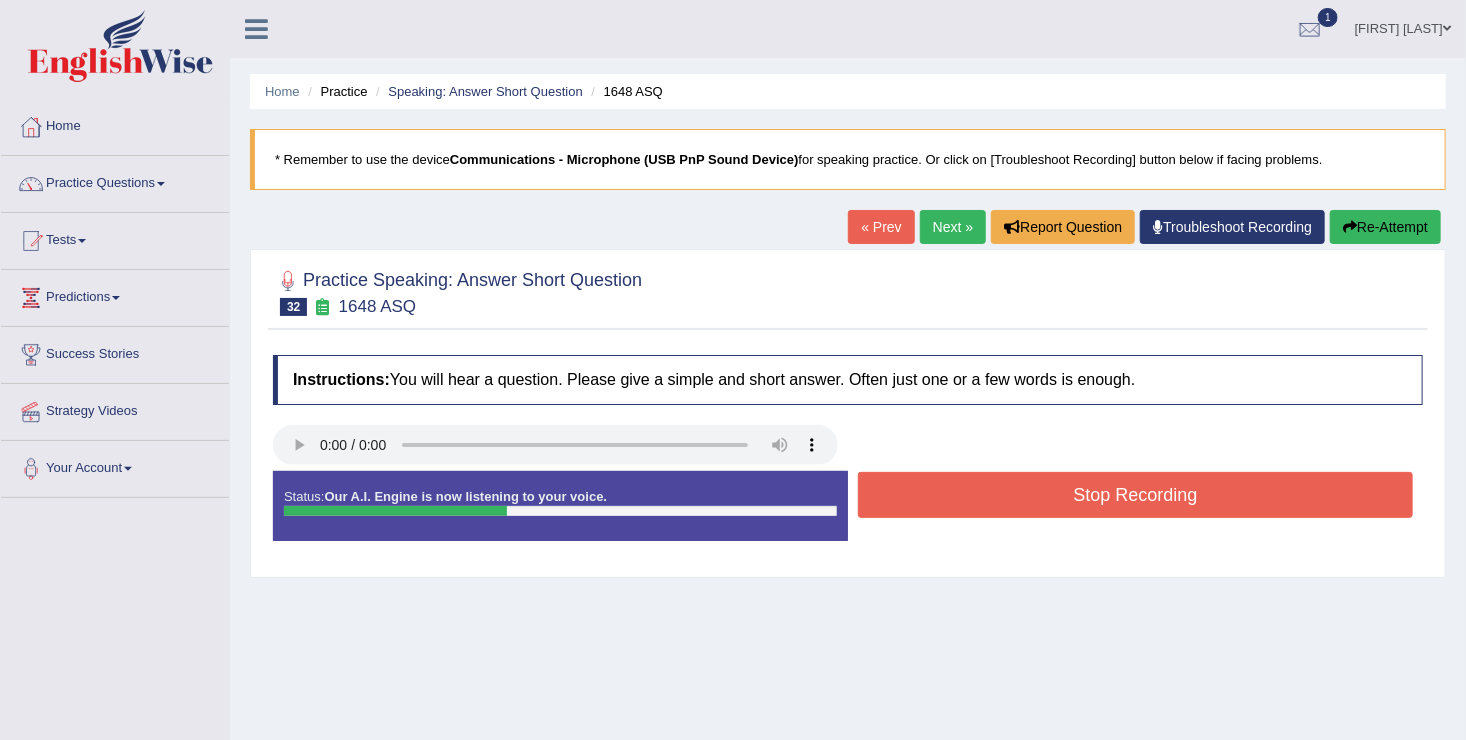 click on "Stop Recording" at bounding box center (1135, 495) 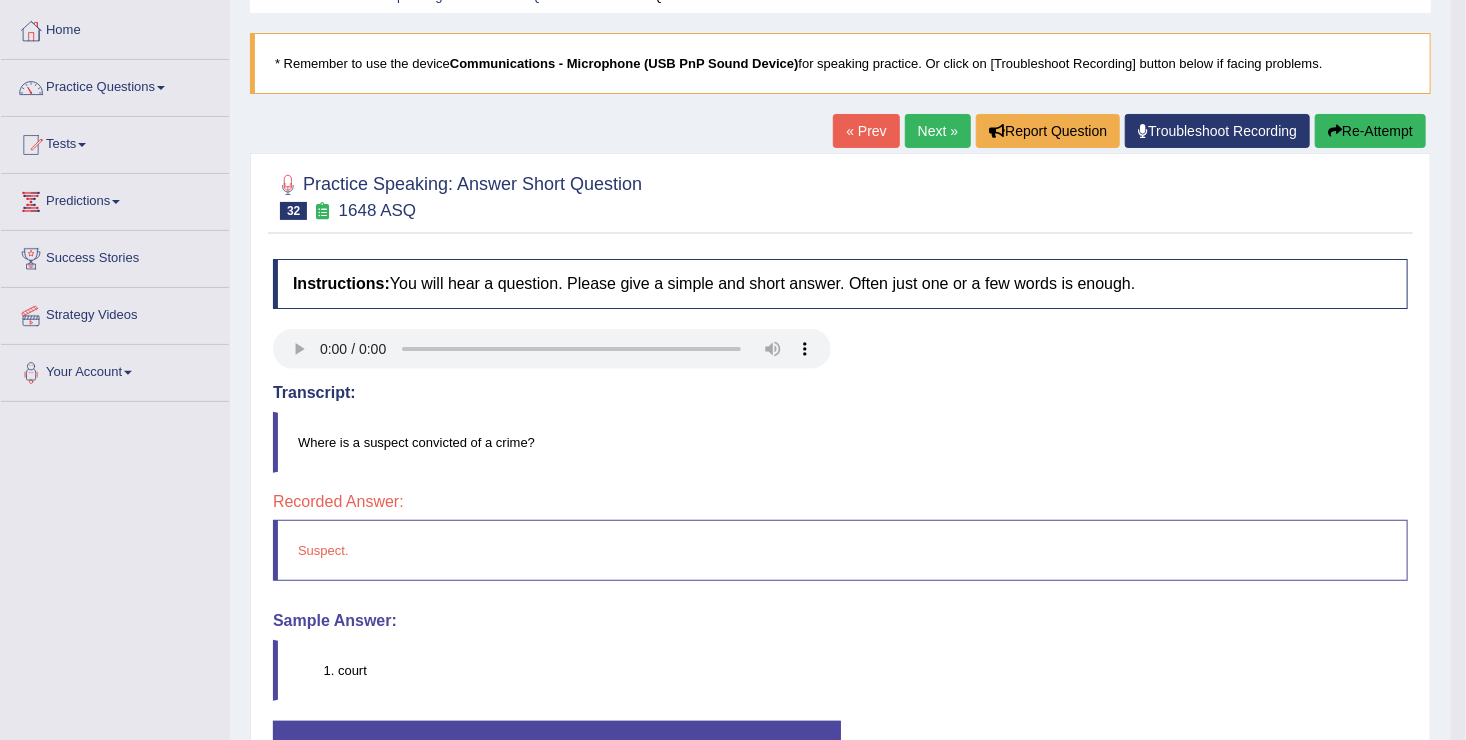 scroll, scrollTop: 120, scrollLeft: 0, axis: vertical 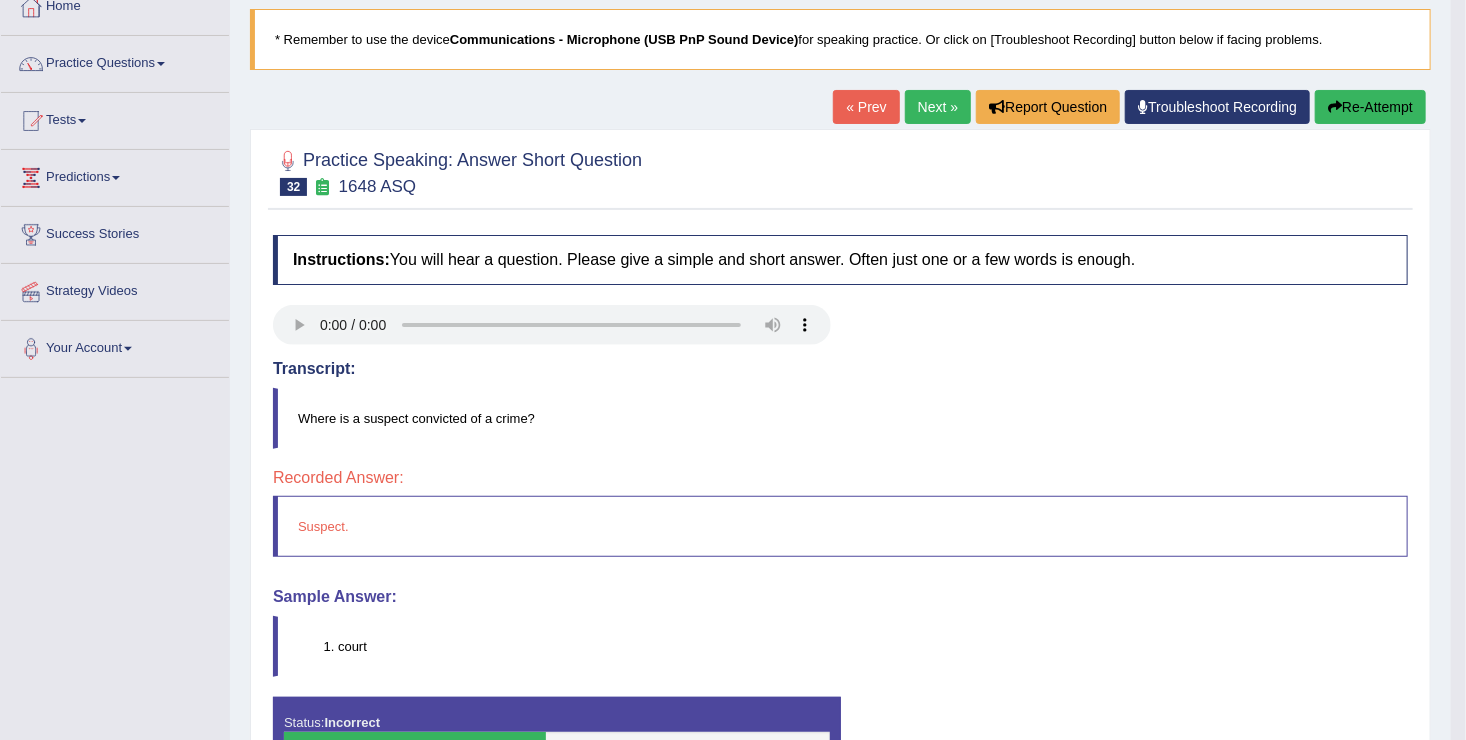 click on "Re-Attempt" at bounding box center (1370, 107) 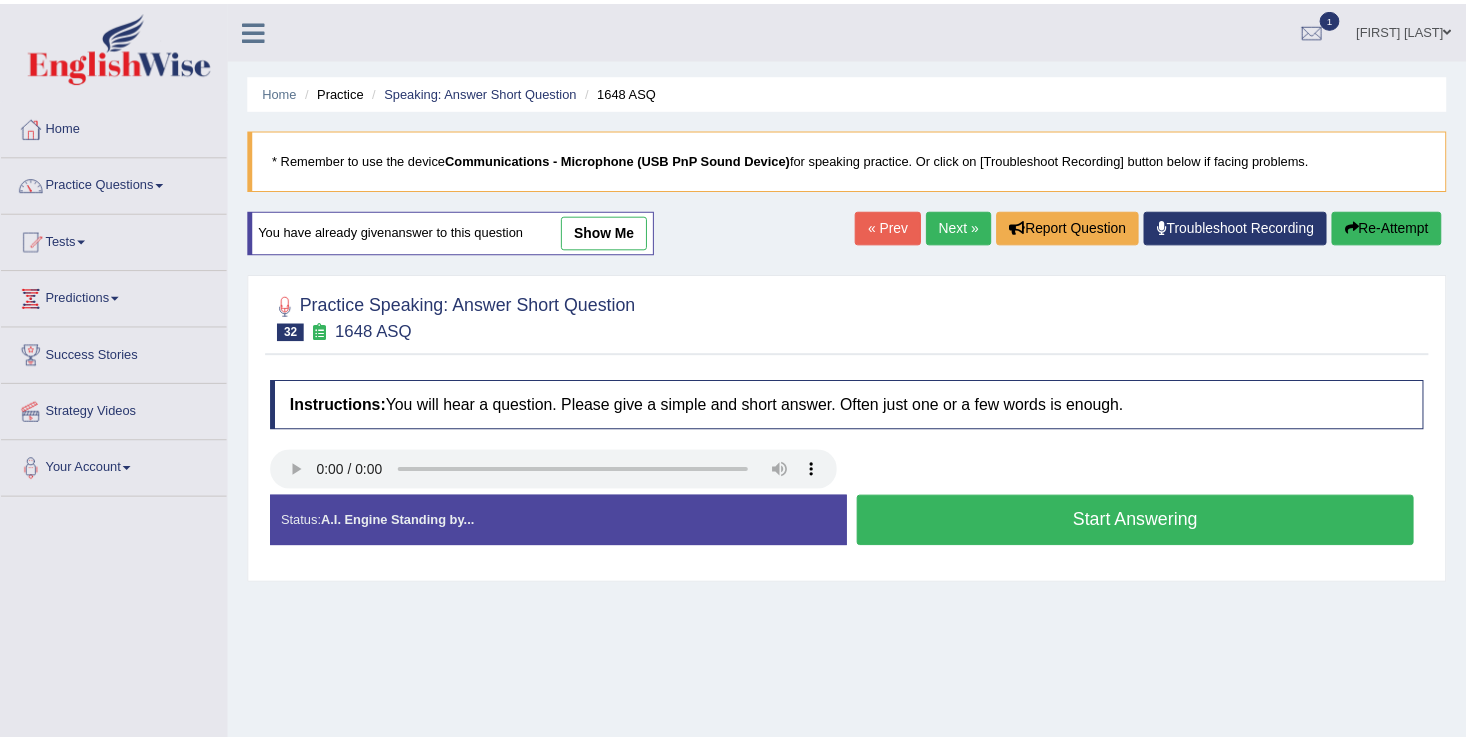 scroll, scrollTop: 120, scrollLeft: 0, axis: vertical 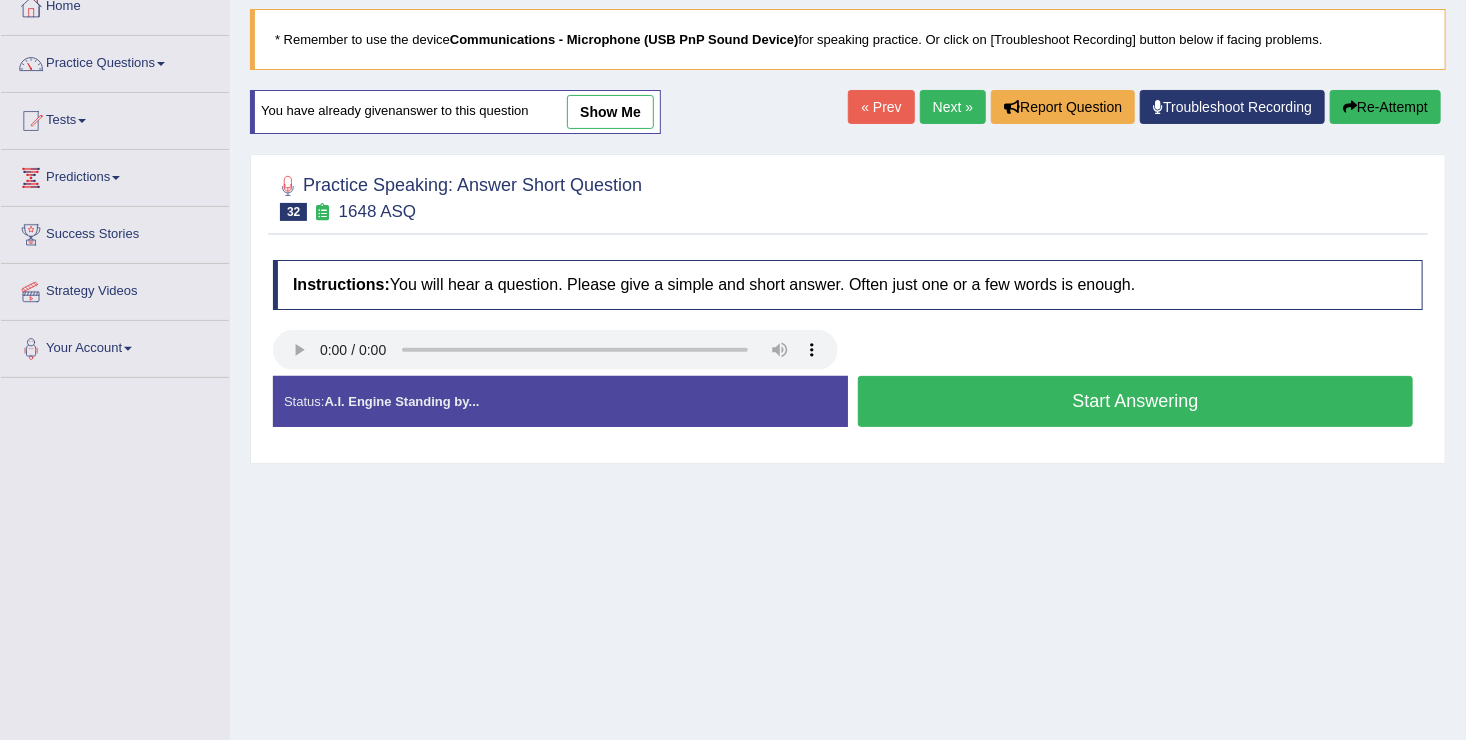 click on "Start Answering" at bounding box center [1135, 401] 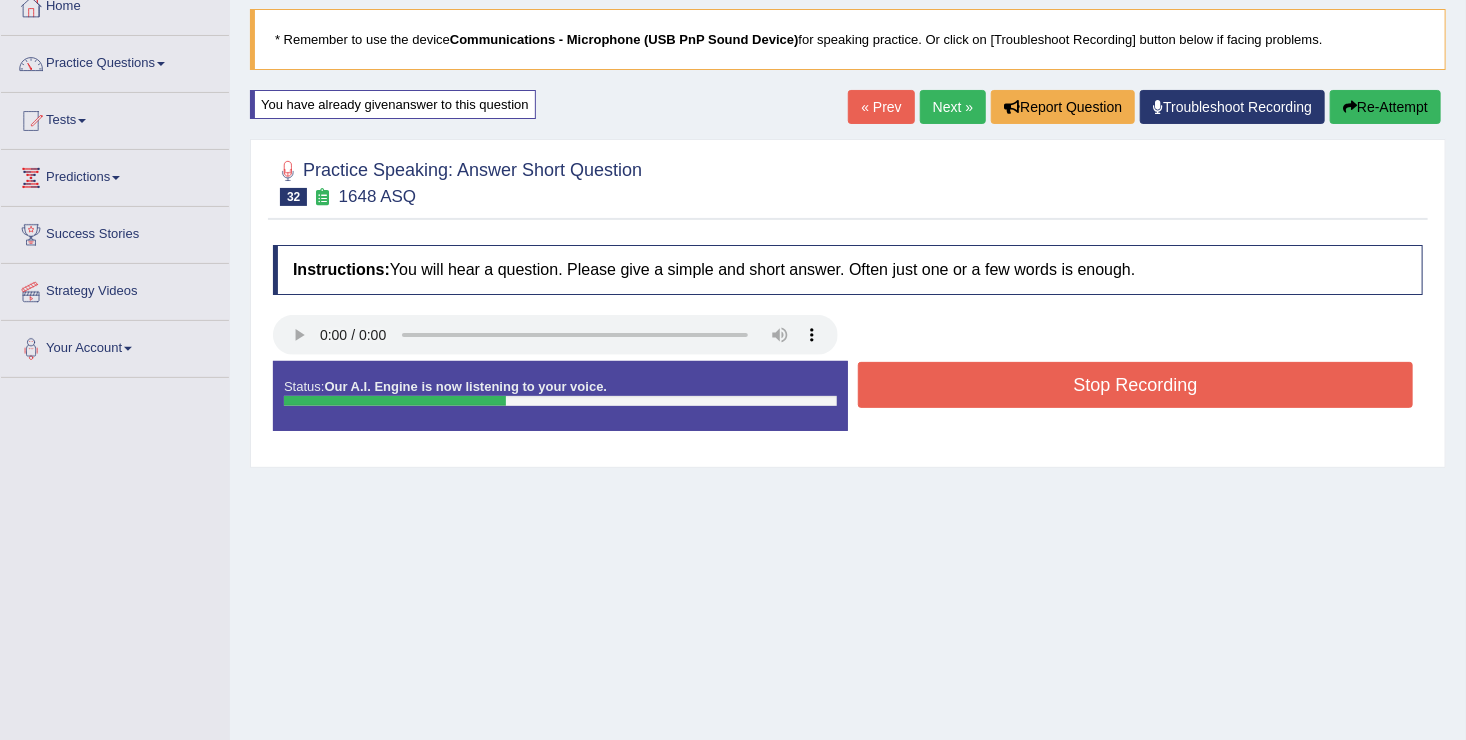 click on "Stop Recording" at bounding box center (1135, 385) 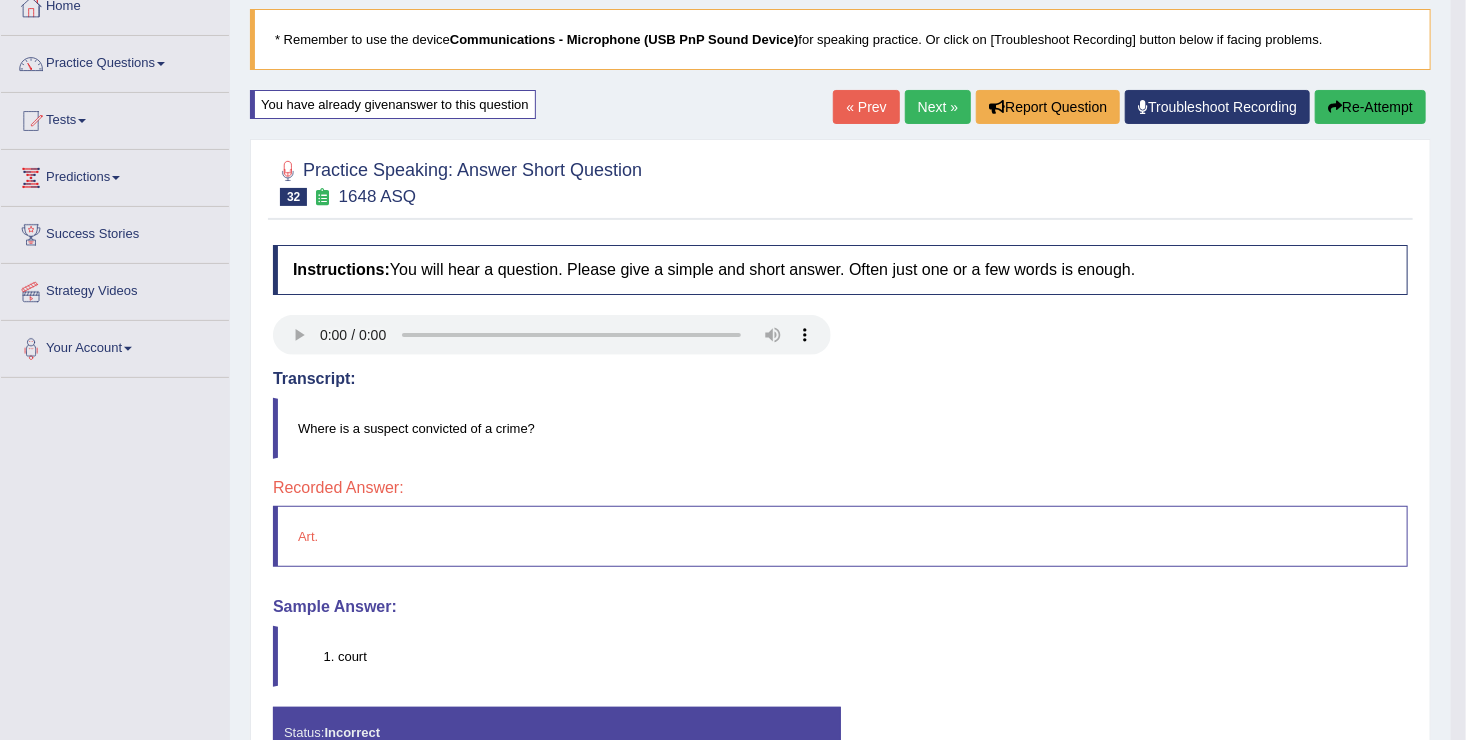 click on "Re-Attempt" at bounding box center [1370, 107] 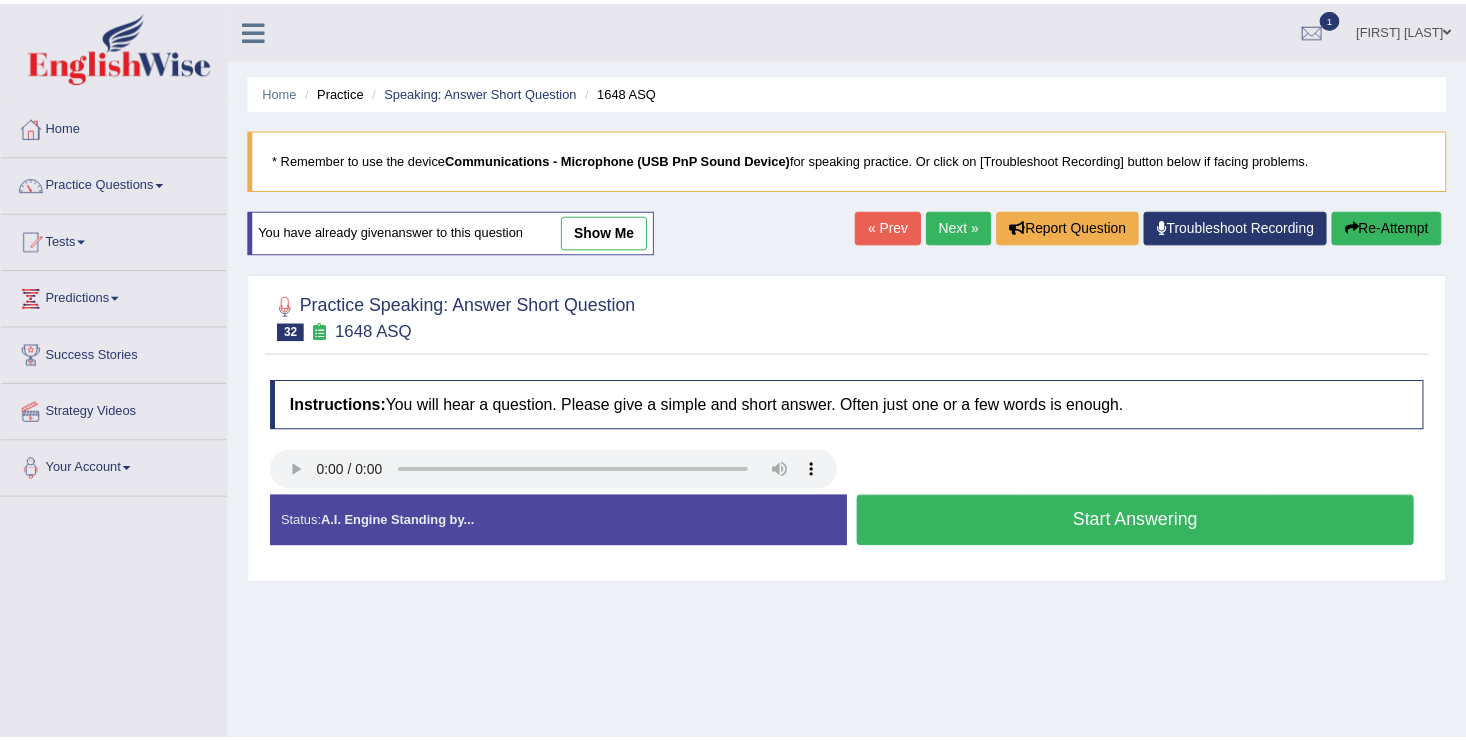 scroll, scrollTop: 124, scrollLeft: 0, axis: vertical 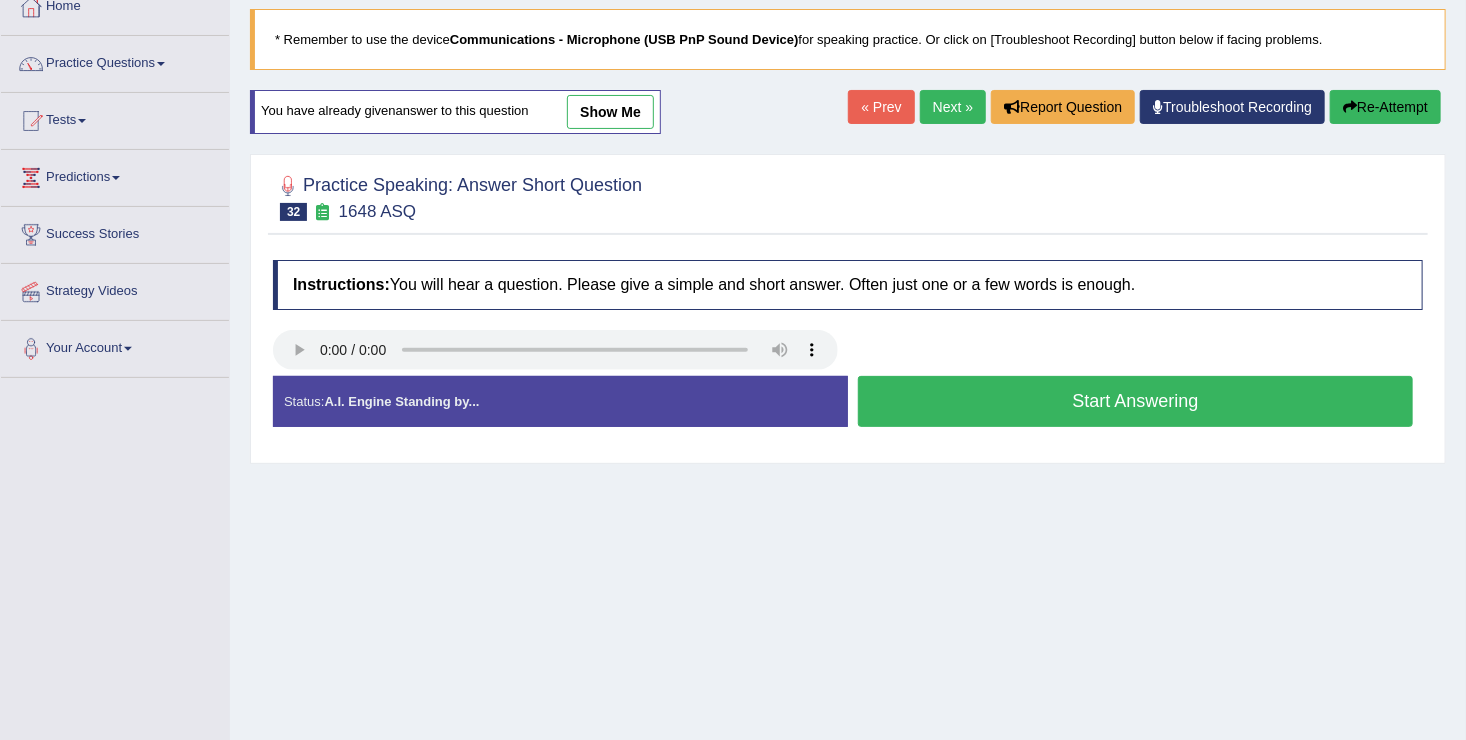 click on "Start Answering" at bounding box center (1135, 401) 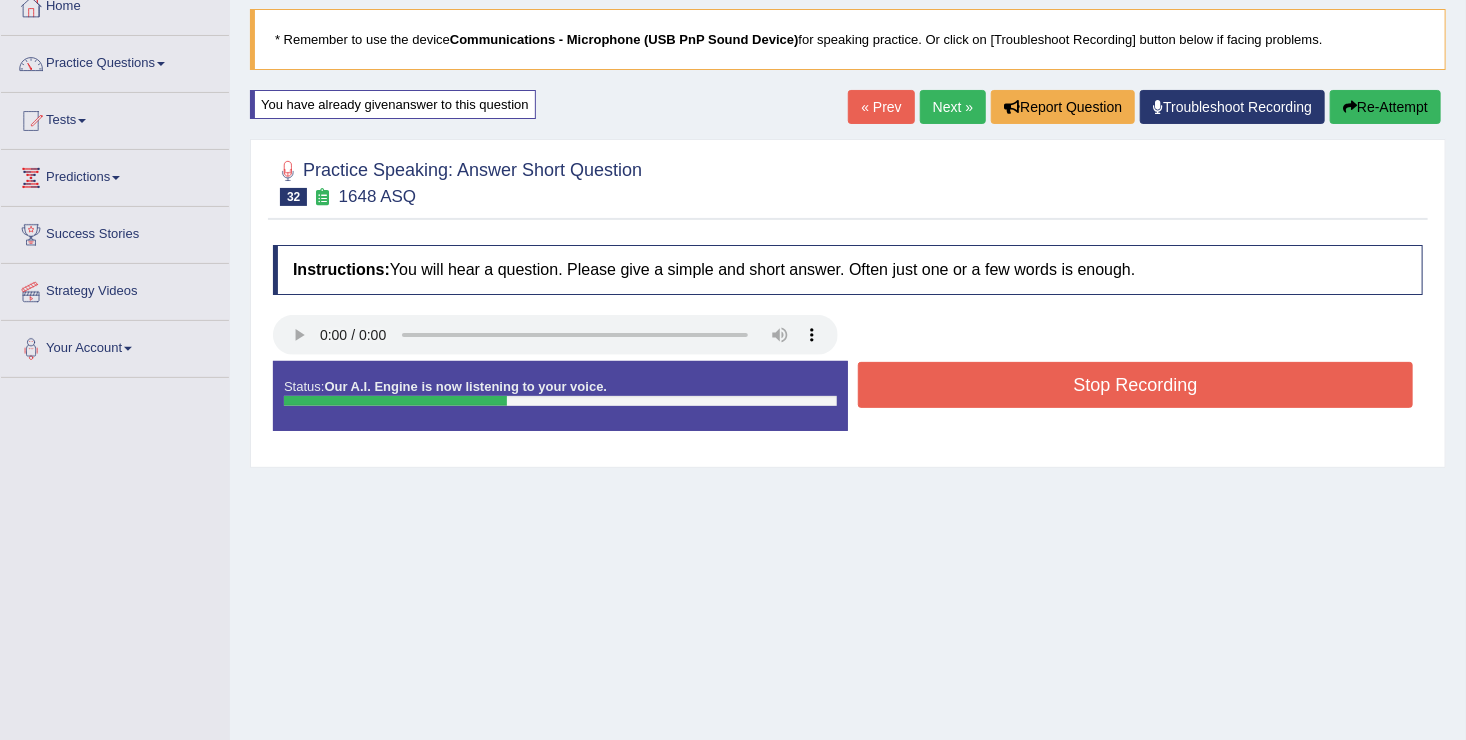 click on "Stop Recording" at bounding box center (1135, 385) 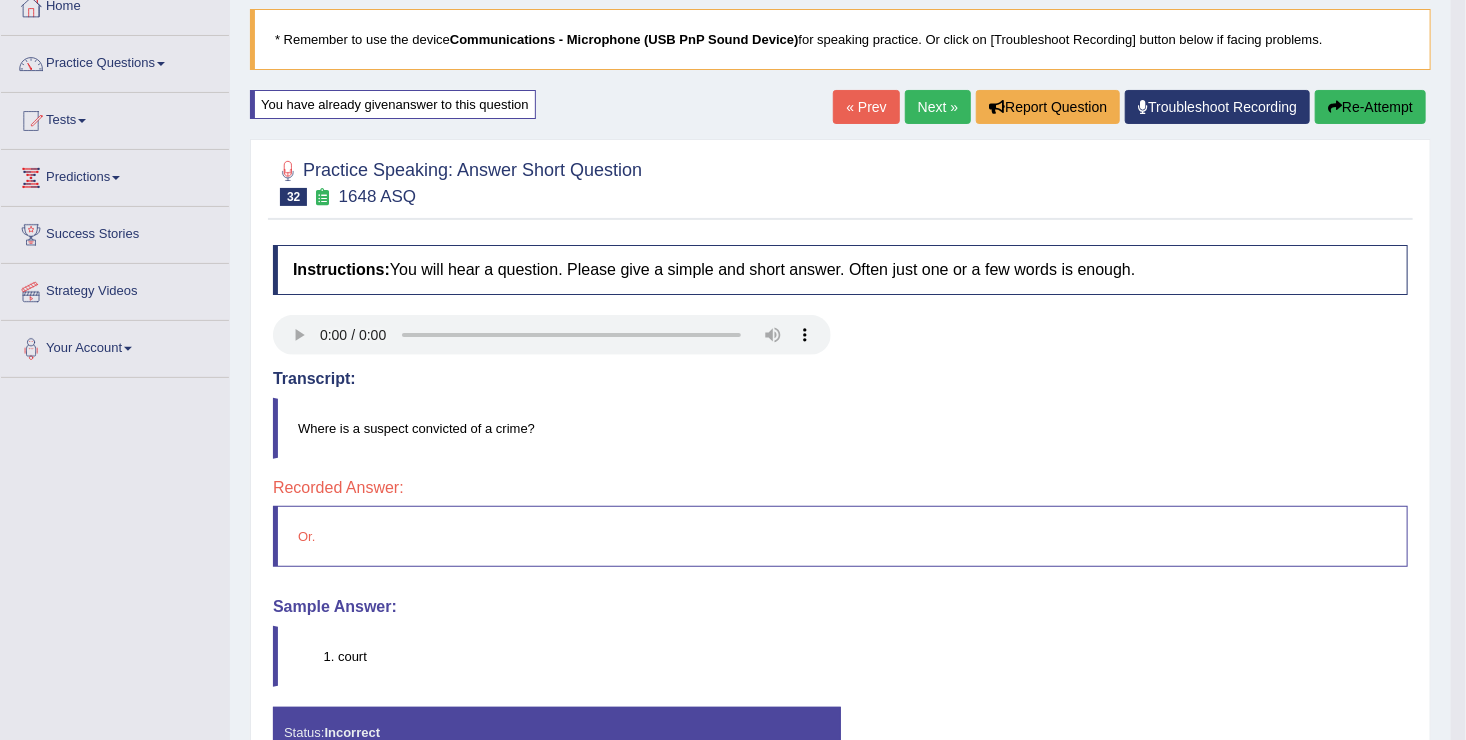 click on "Re-Attempt" at bounding box center [1370, 107] 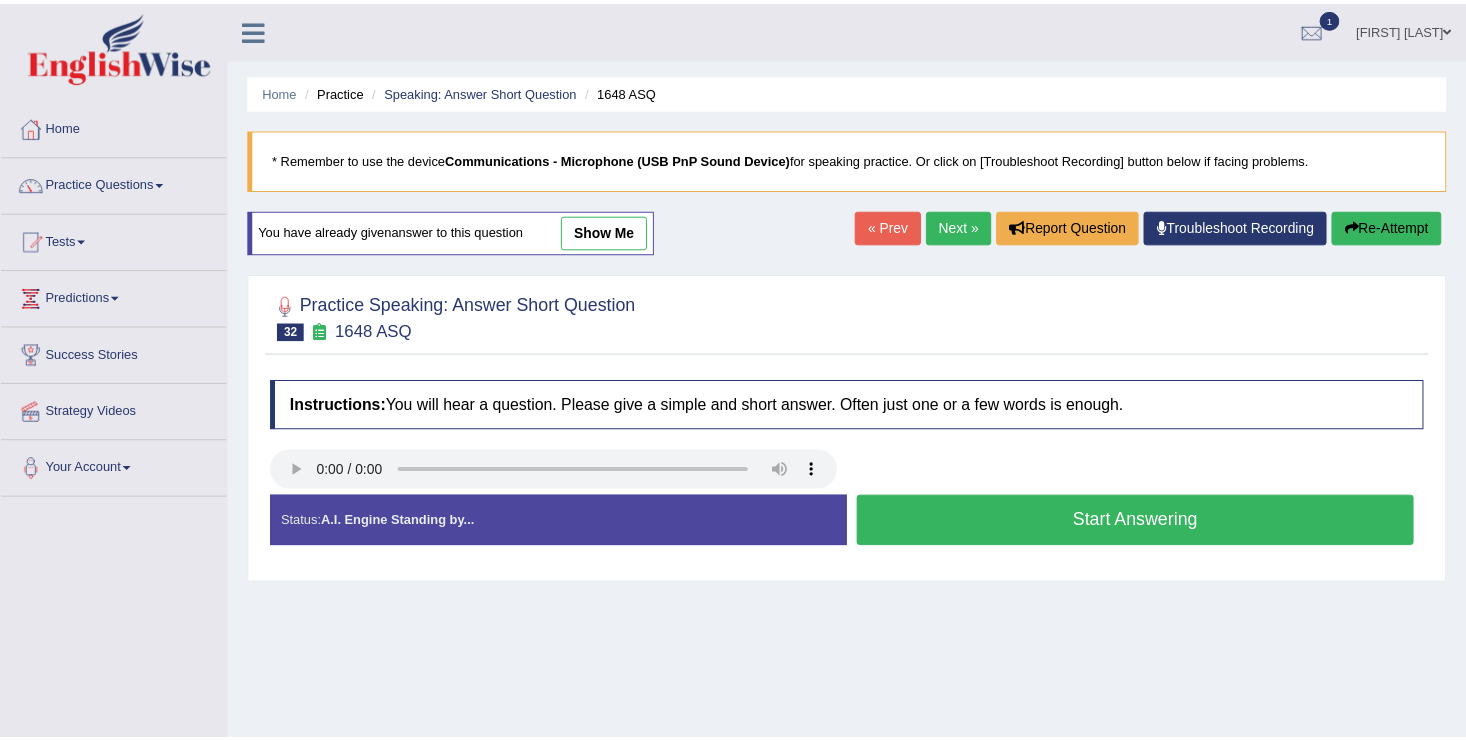 scroll, scrollTop: 120, scrollLeft: 0, axis: vertical 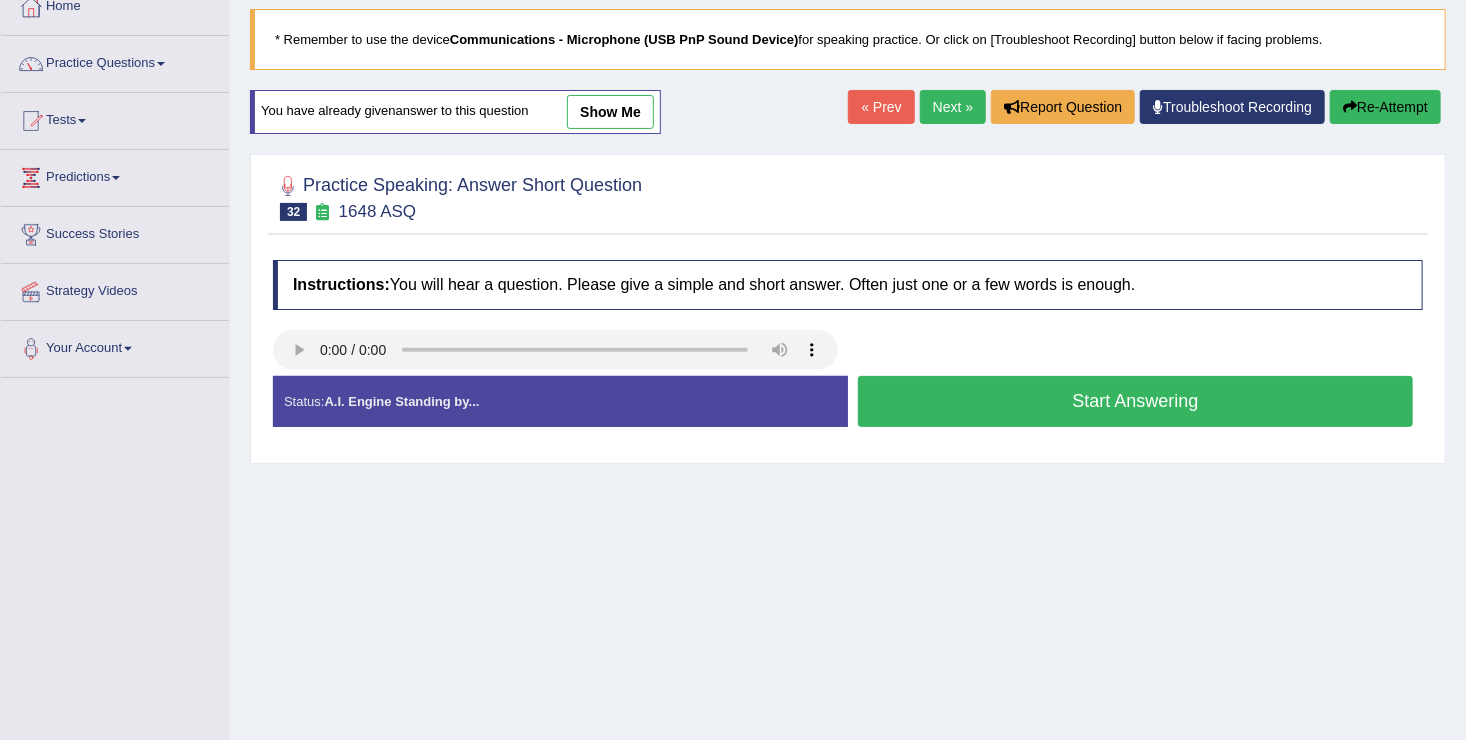 click on "Start Answering" at bounding box center (1135, 401) 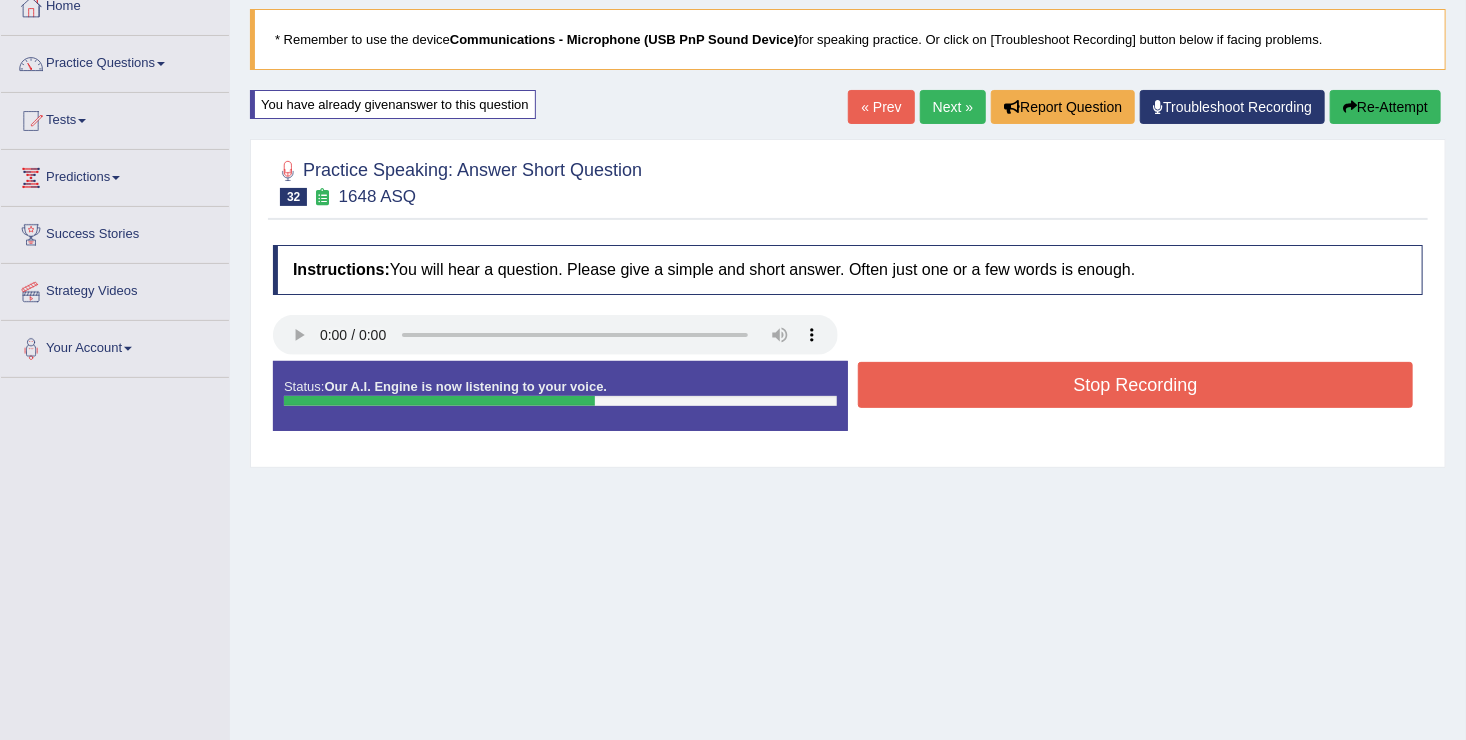 click on "Stop Recording" at bounding box center [1135, 385] 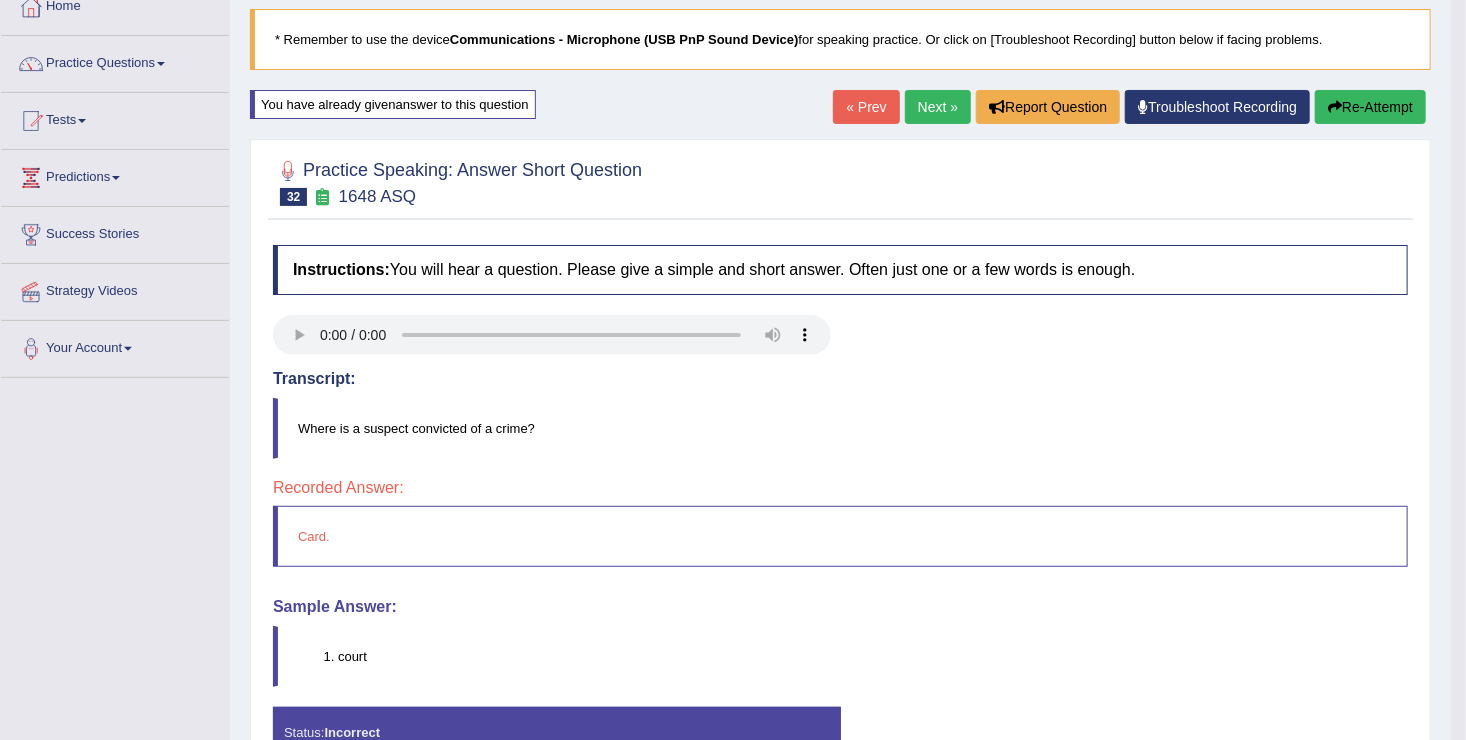 click on "Re-Attempt" at bounding box center [1370, 107] 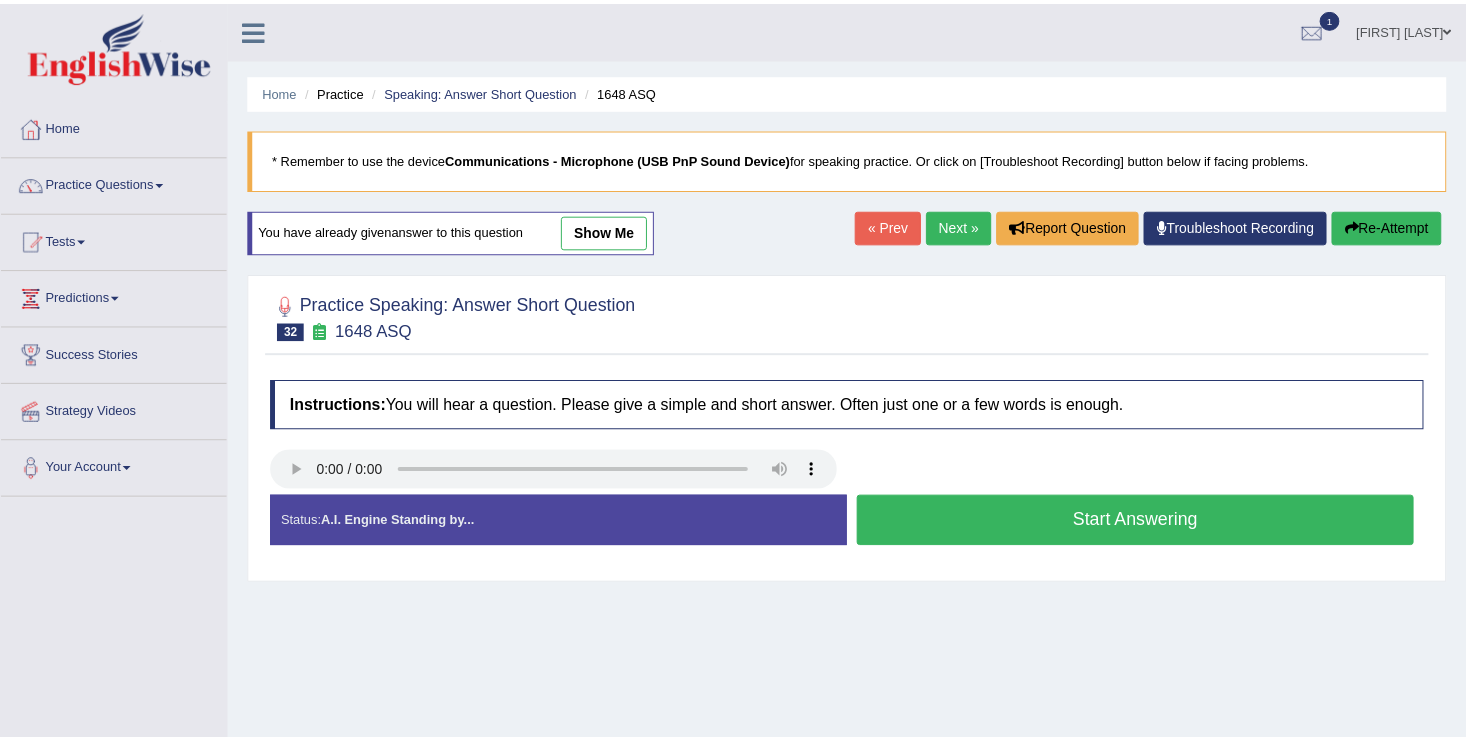scroll, scrollTop: 120, scrollLeft: 0, axis: vertical 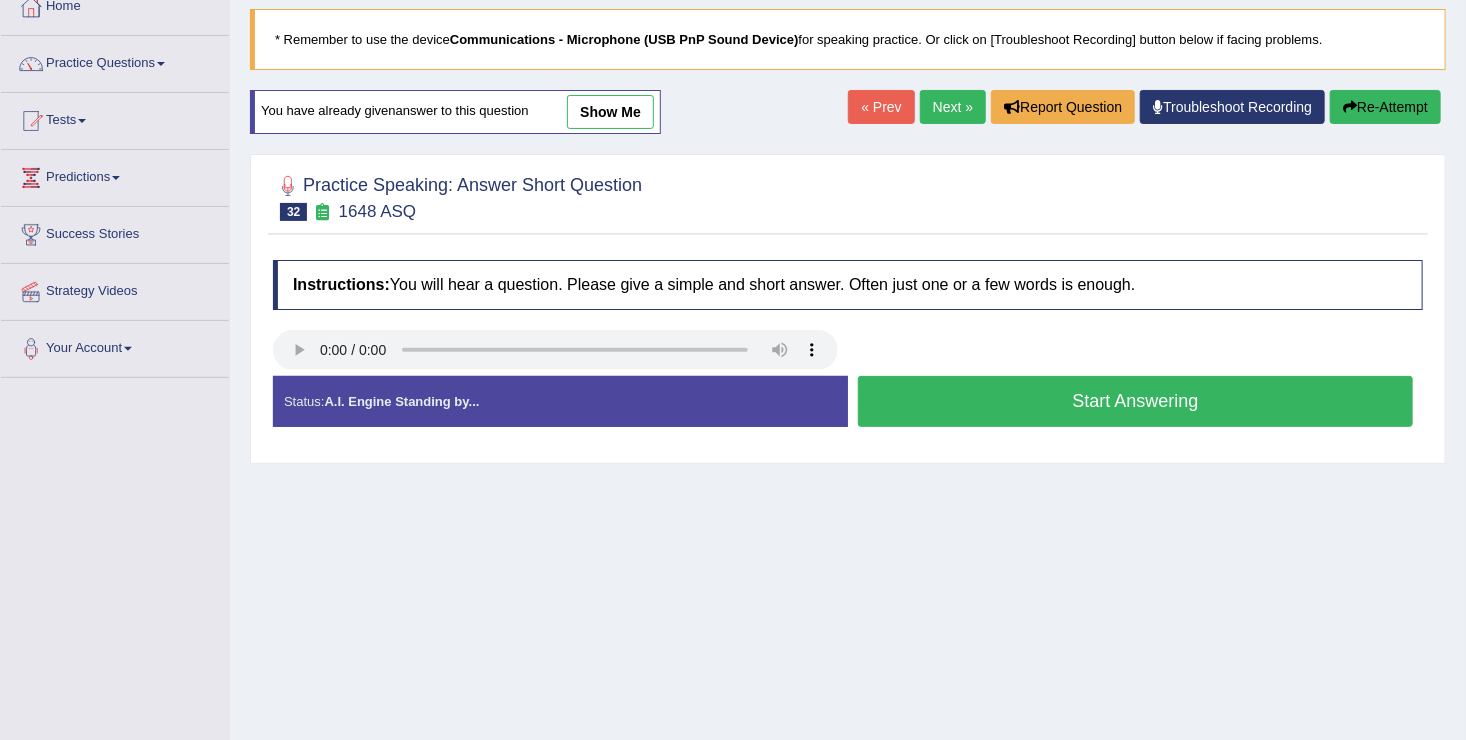 click on "Start Answering" at bounding box center (1135, 401) 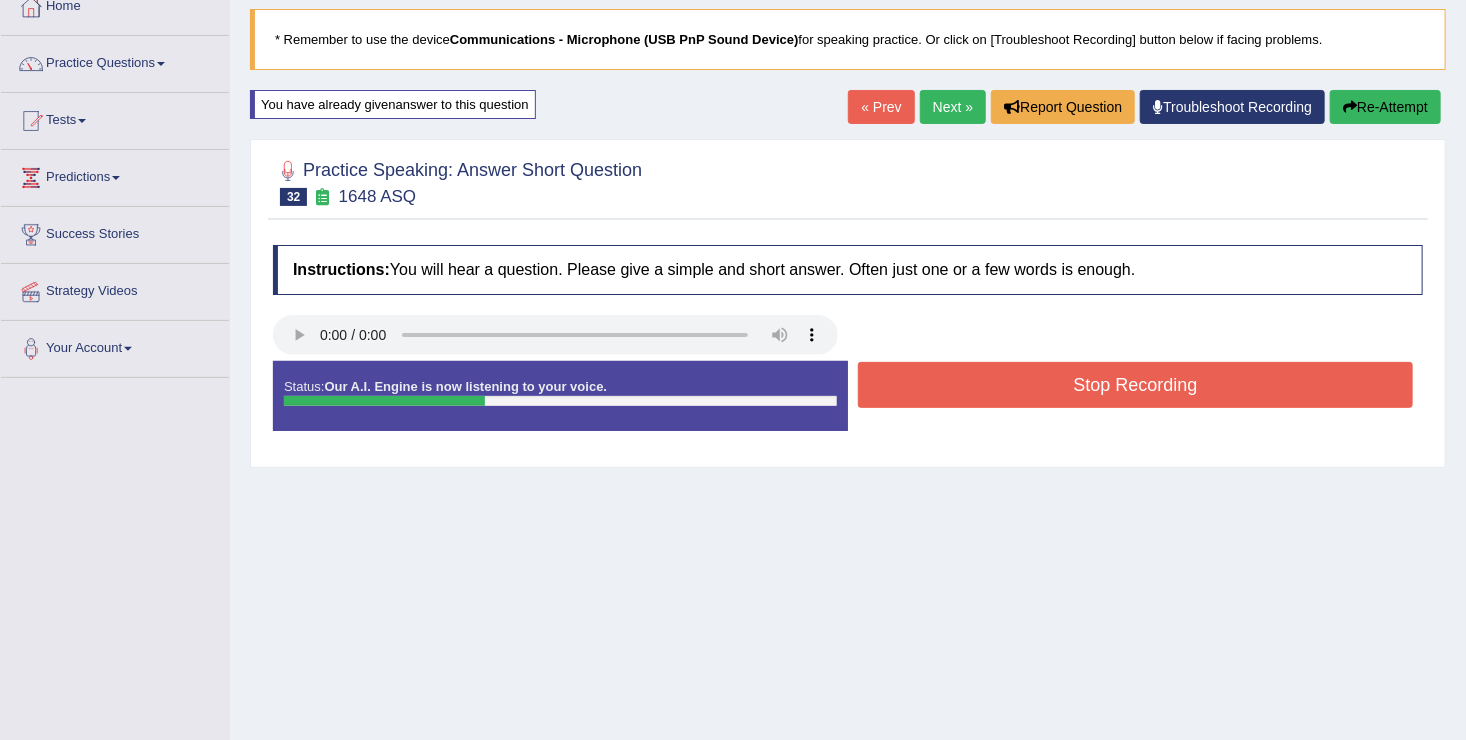 click on "Stop Recording" at bounding box center [1135, 385] 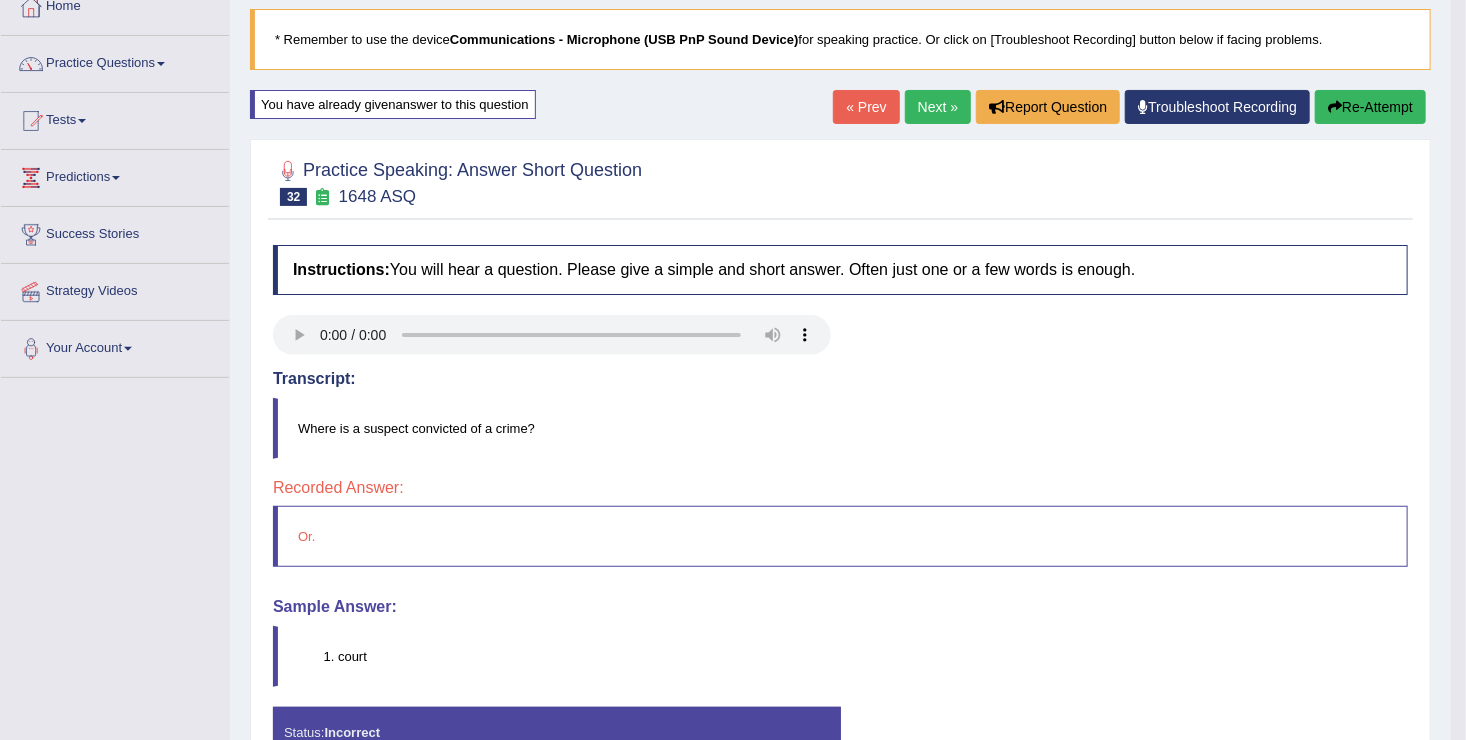 click on "Re-Attempt" at bounding box center [1370, 107] 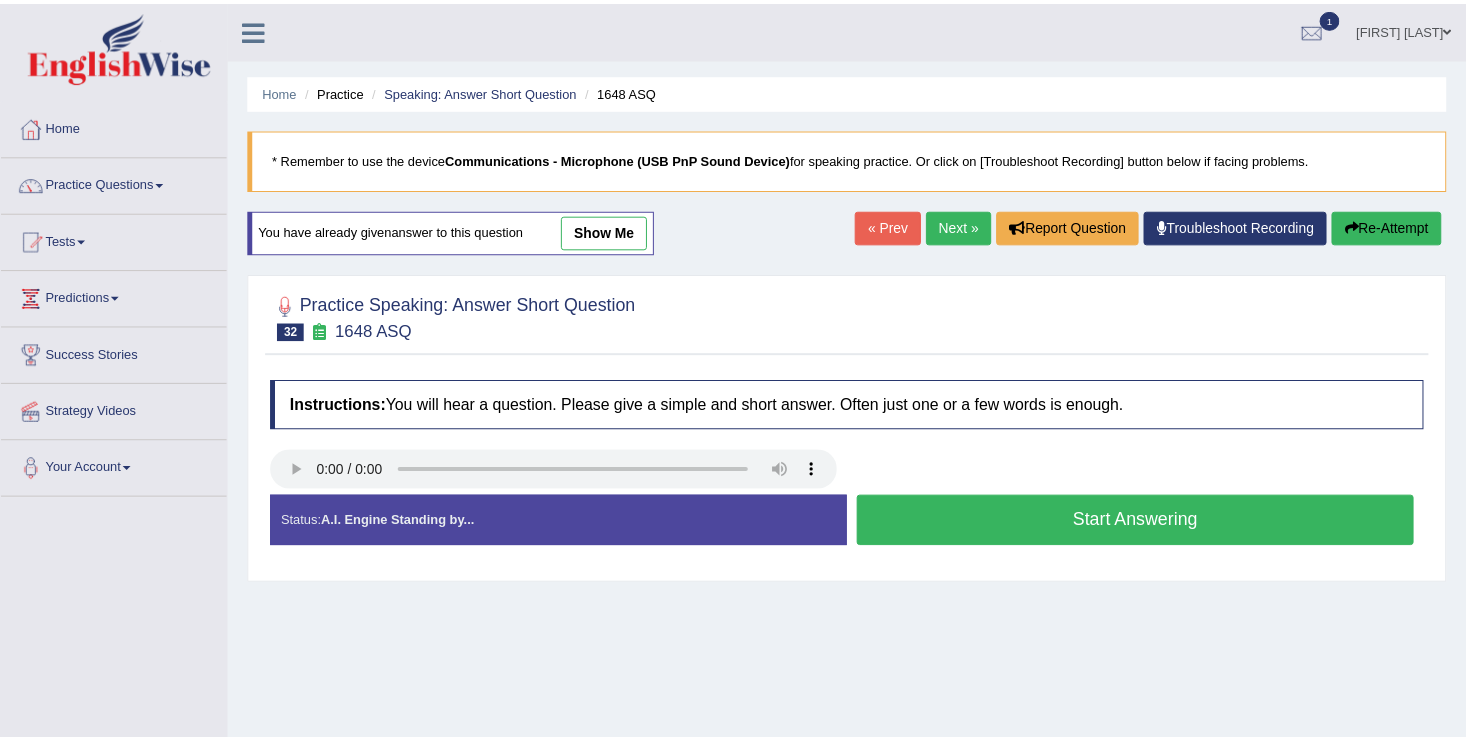 scroll, scrollTop: 120, scrollLeft: 0, axis: vertical 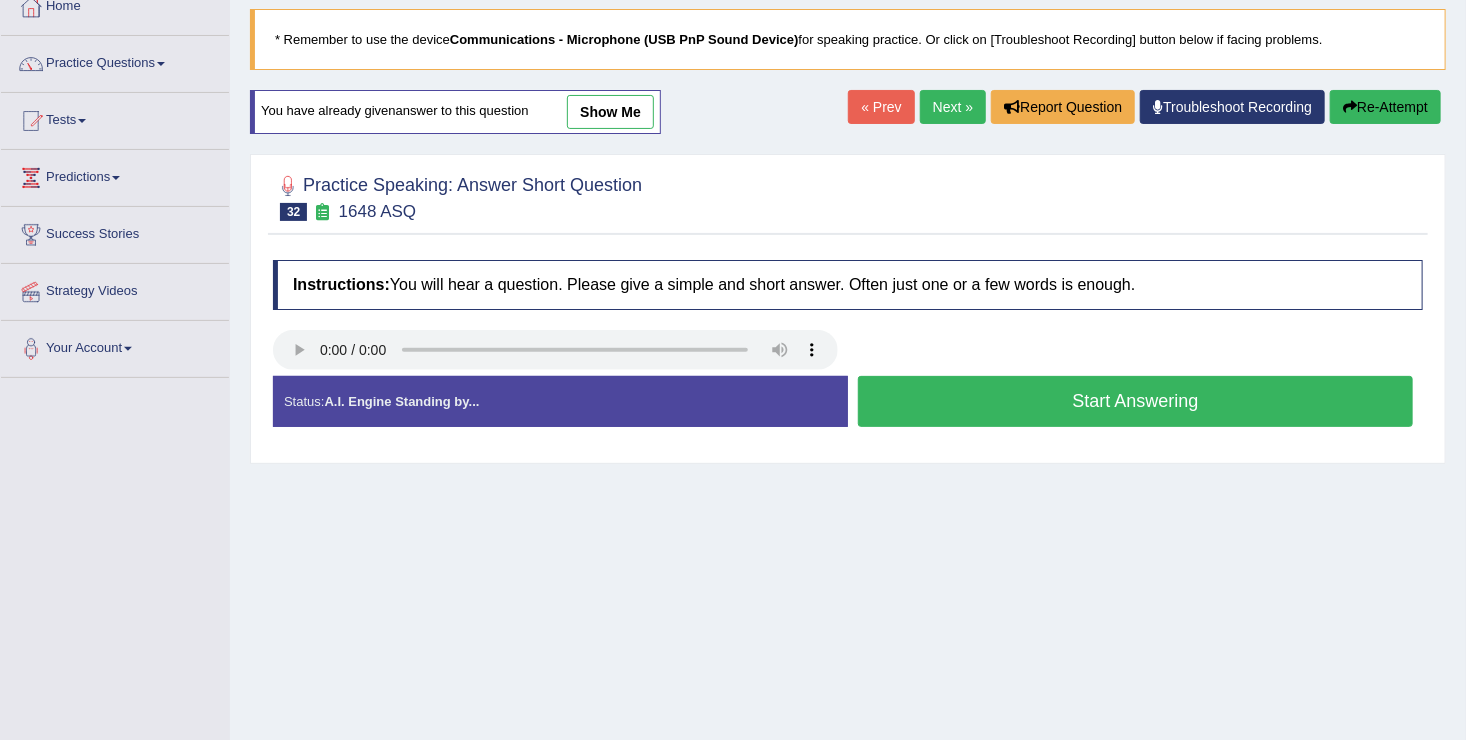 click on "Start Answering" at bounding box center [1135, 401] 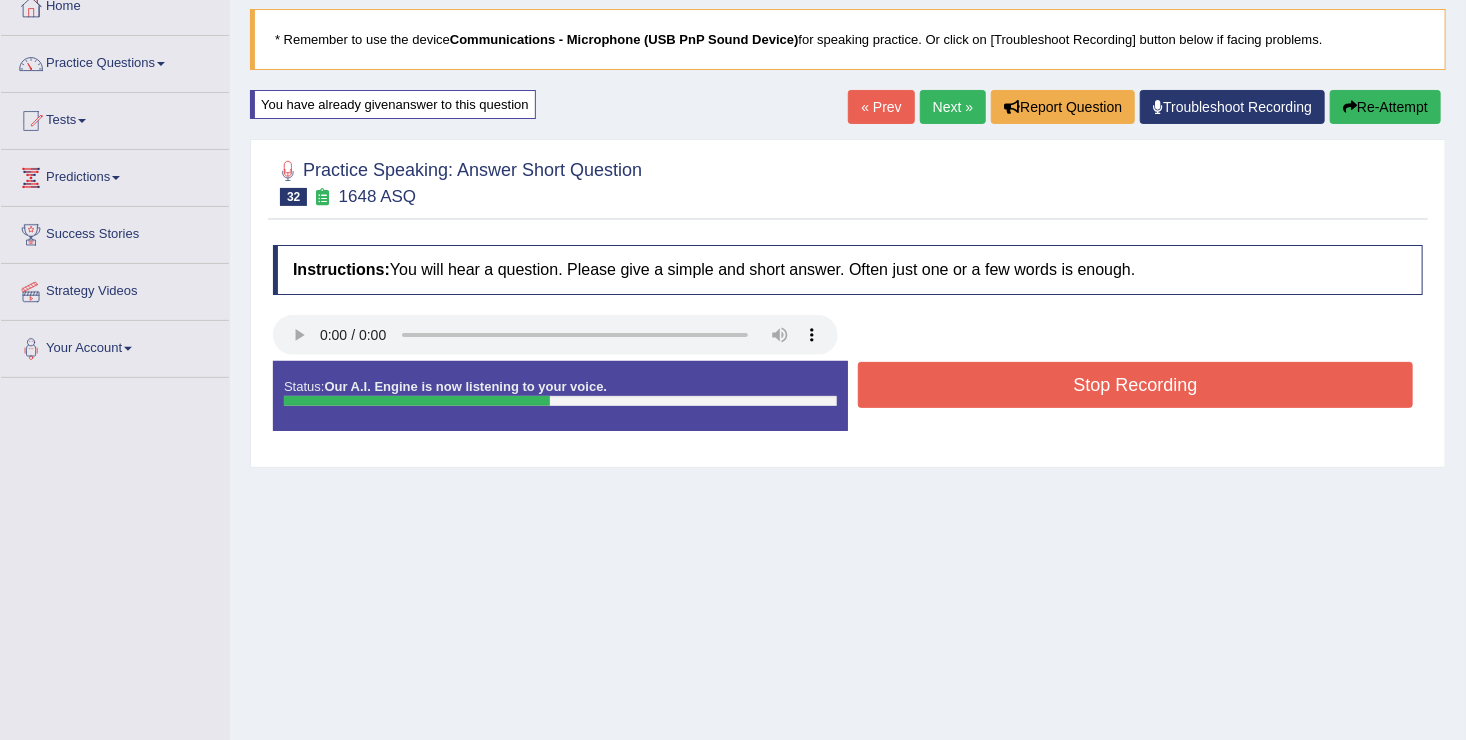 click on "Stop Recording" at bounding box center [1135, 385] 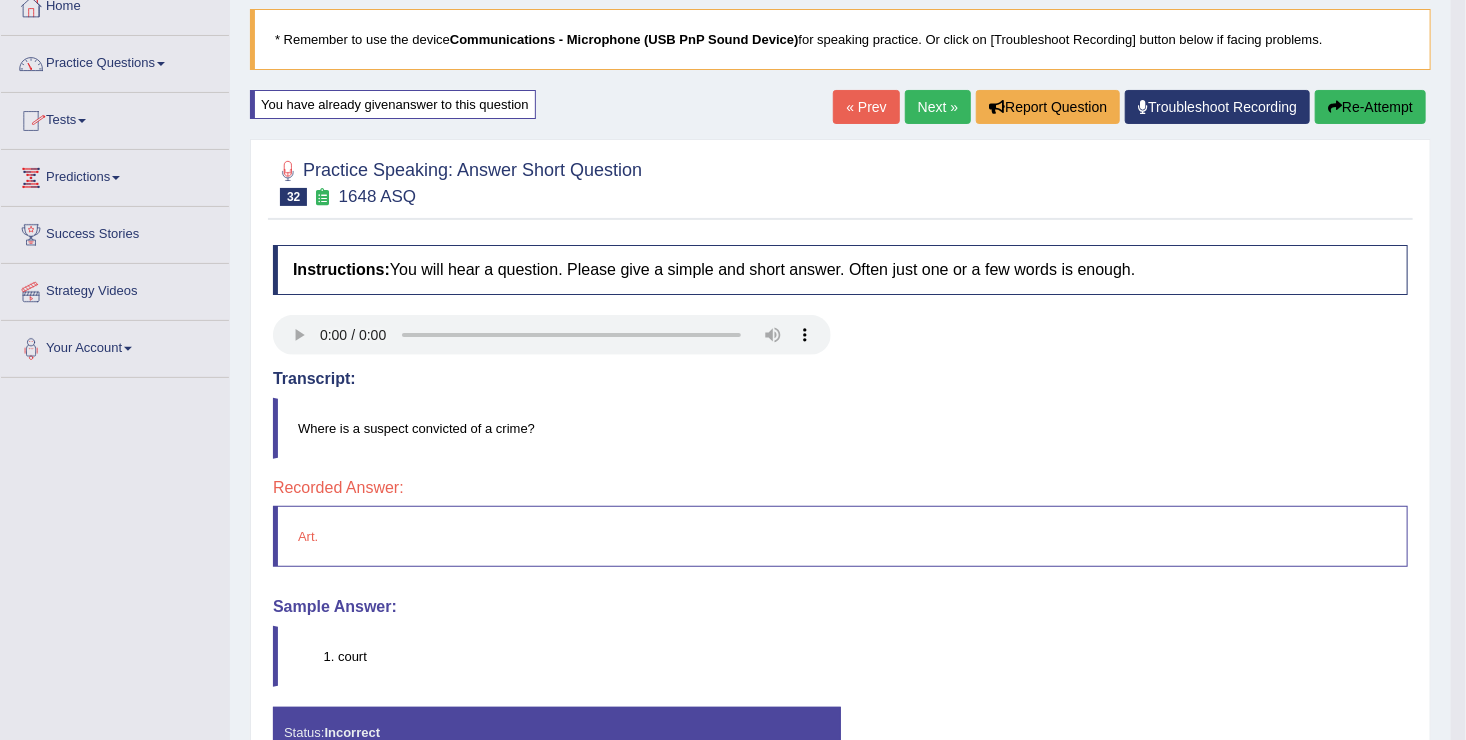 click on "Practice Questions" at bounding box center [115, 61] 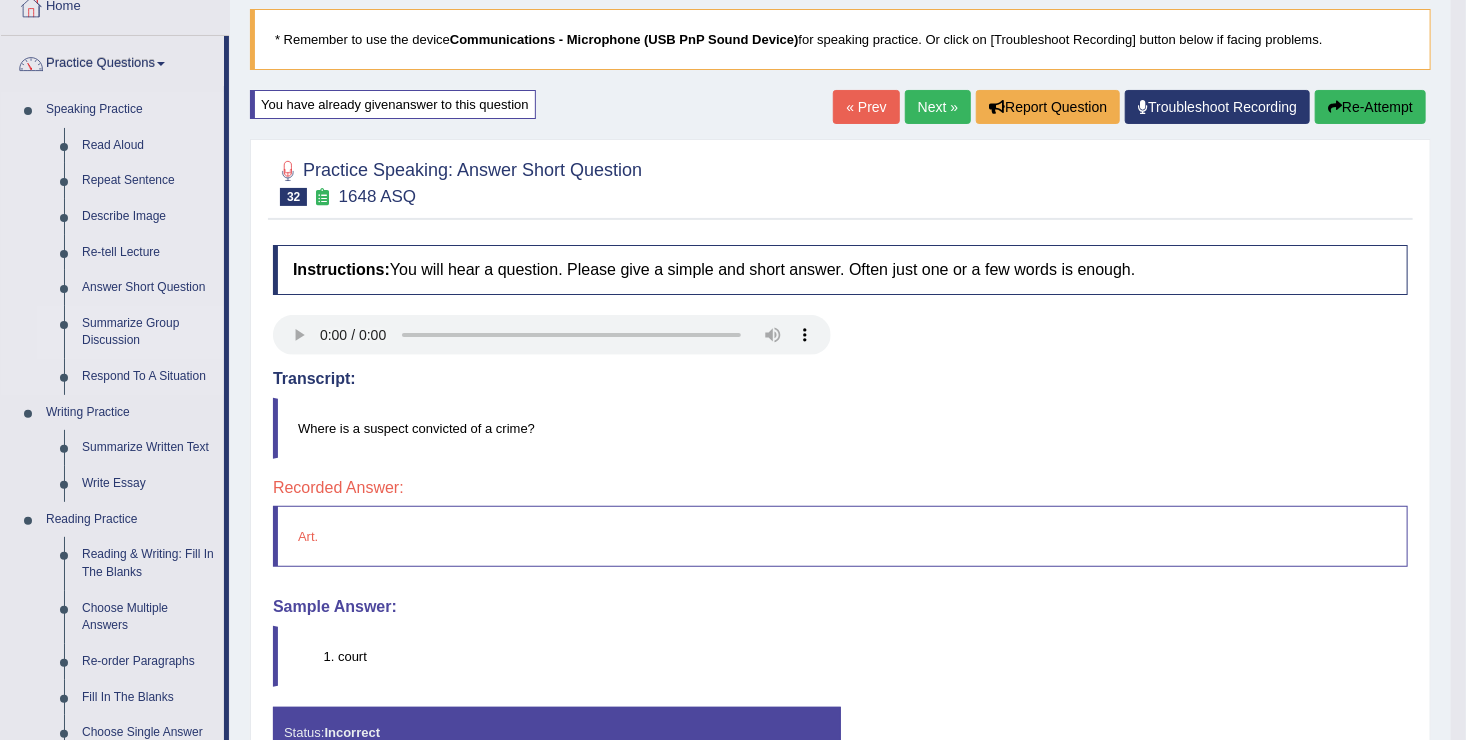 click on "Summarize Group Discussion" at bounding box center (148, 332) 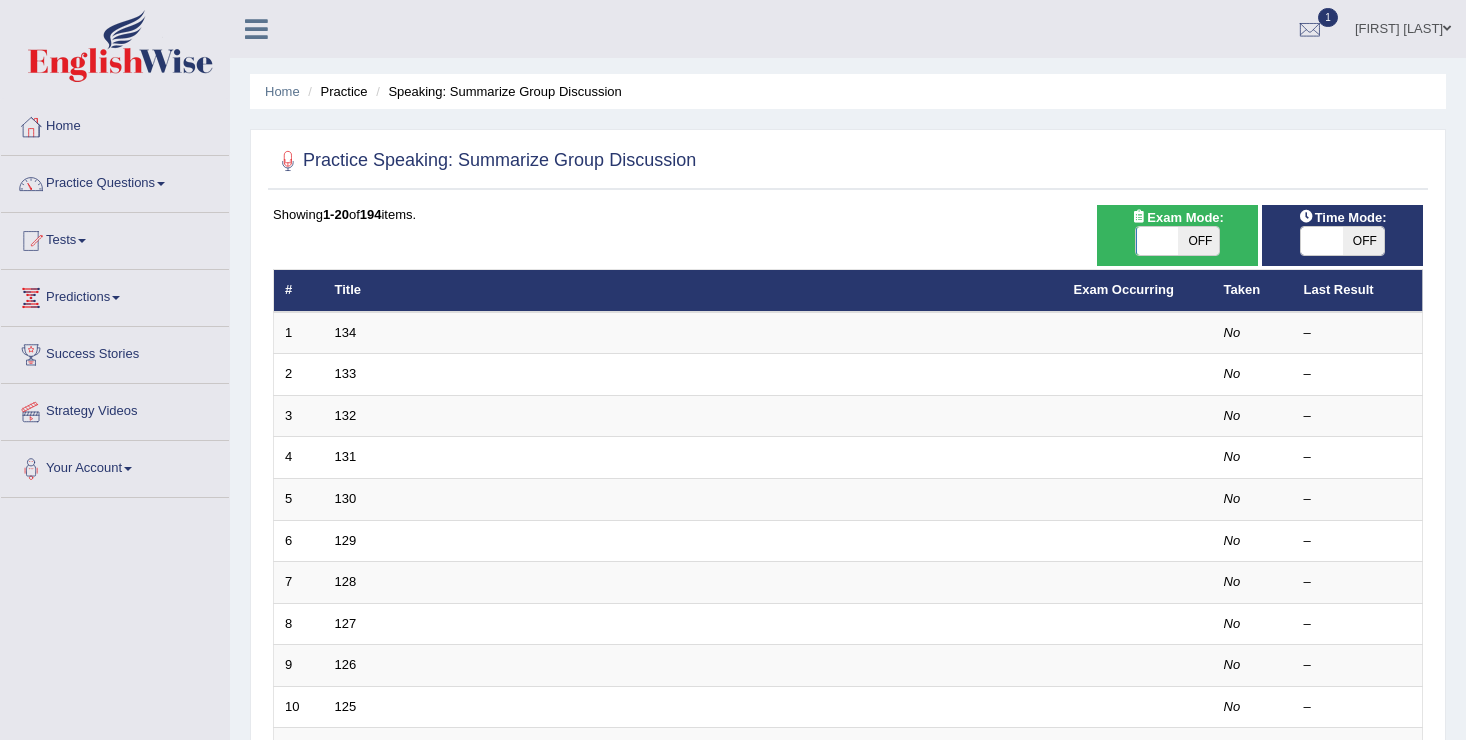 scroll, scrollTop: 0, scrollLeft: 0, axis: both 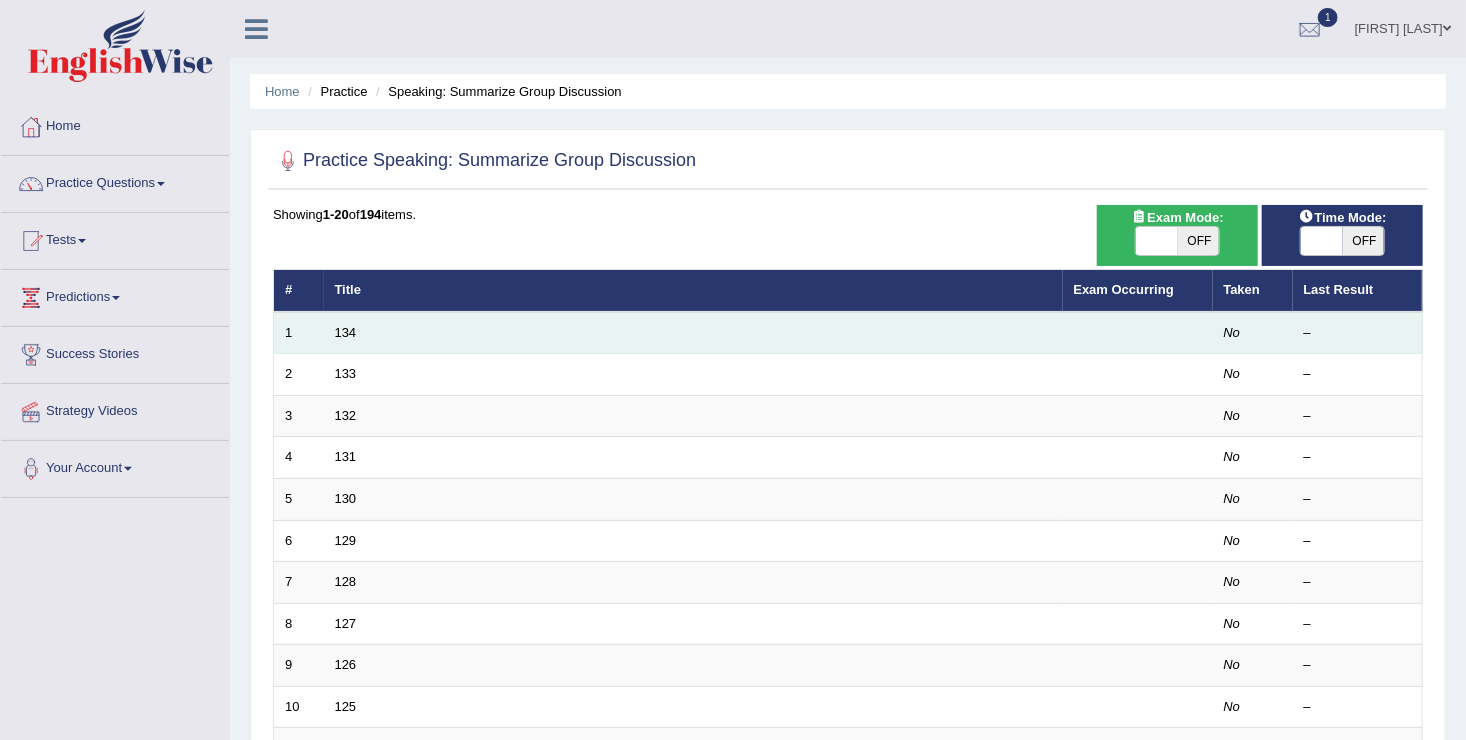 click on "134" at bounding box center (693, 333) 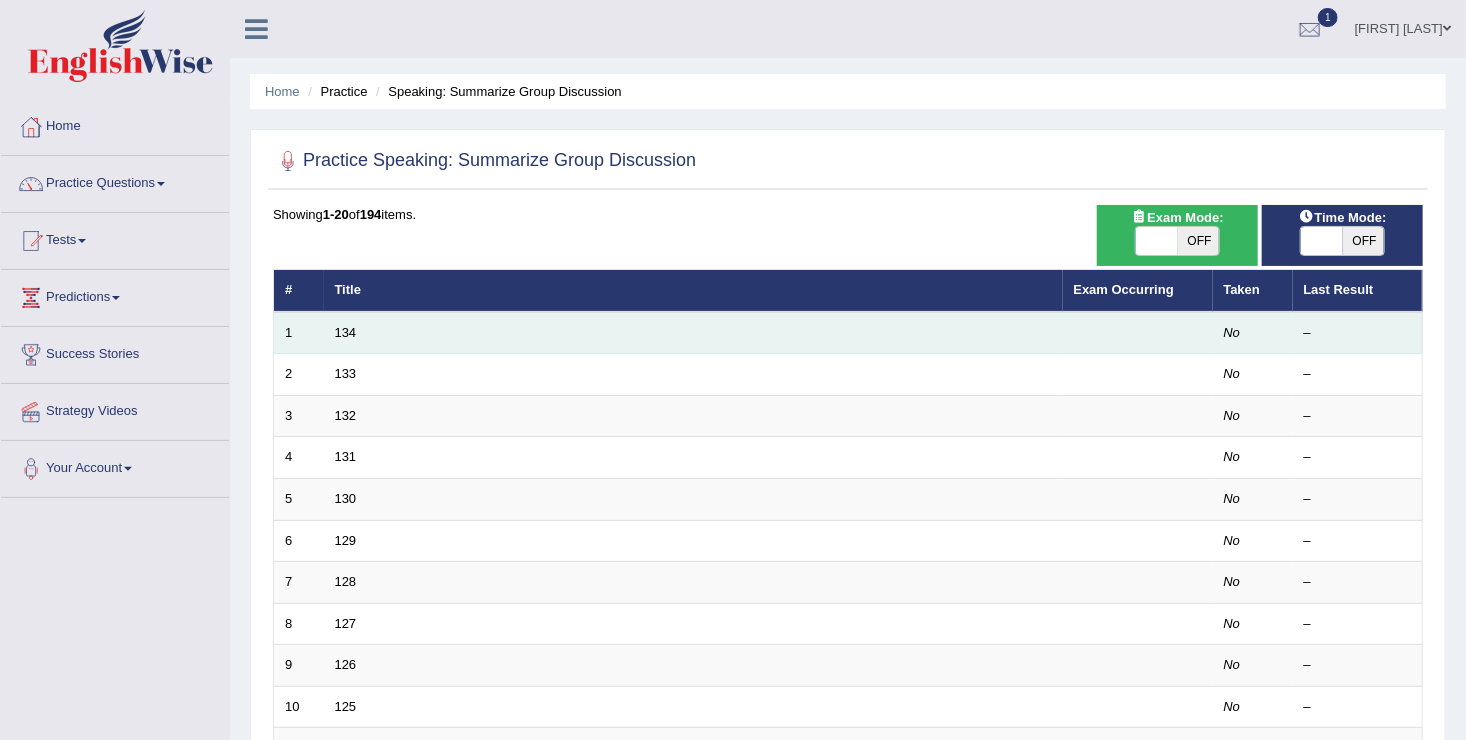 click on "134" at bounding box center [693, 333] 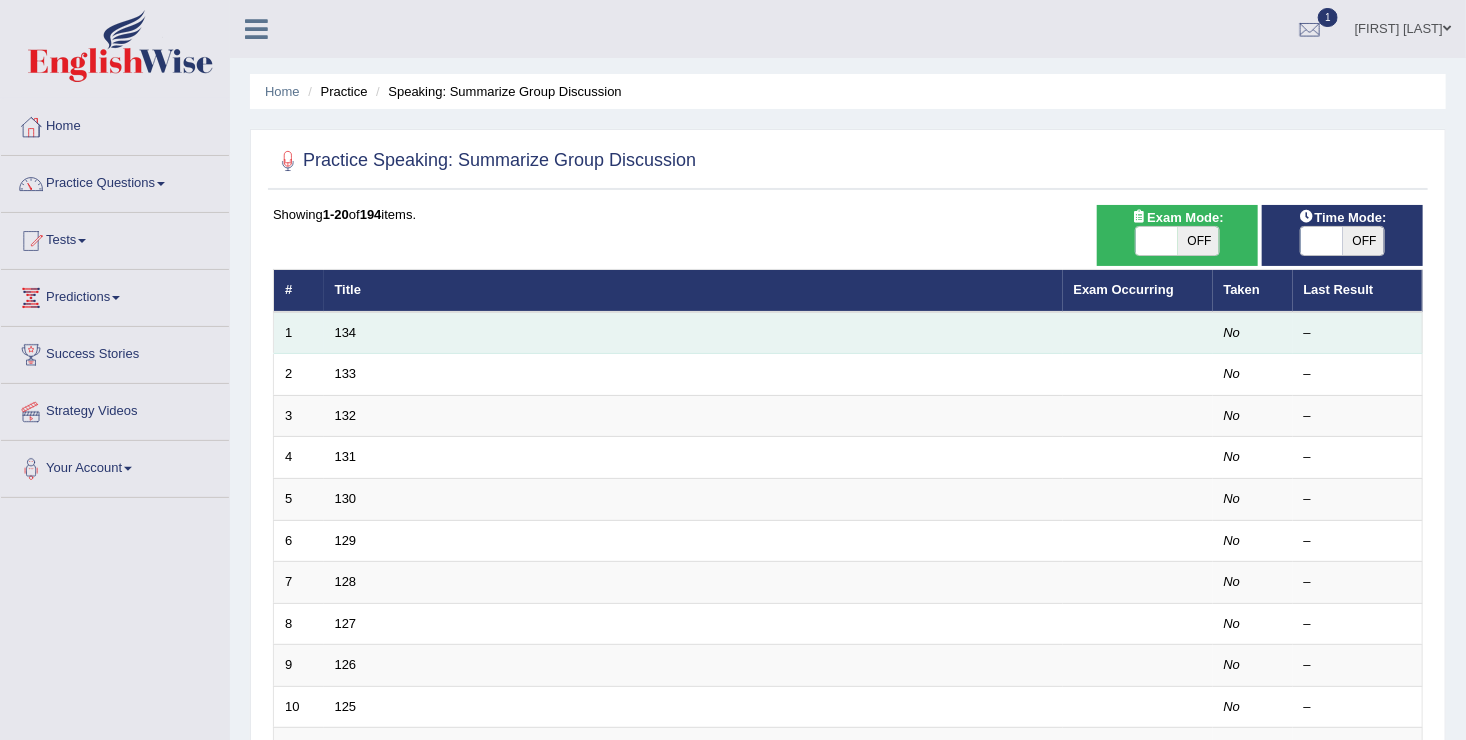 click on "134" at bounding box center [693, 333] 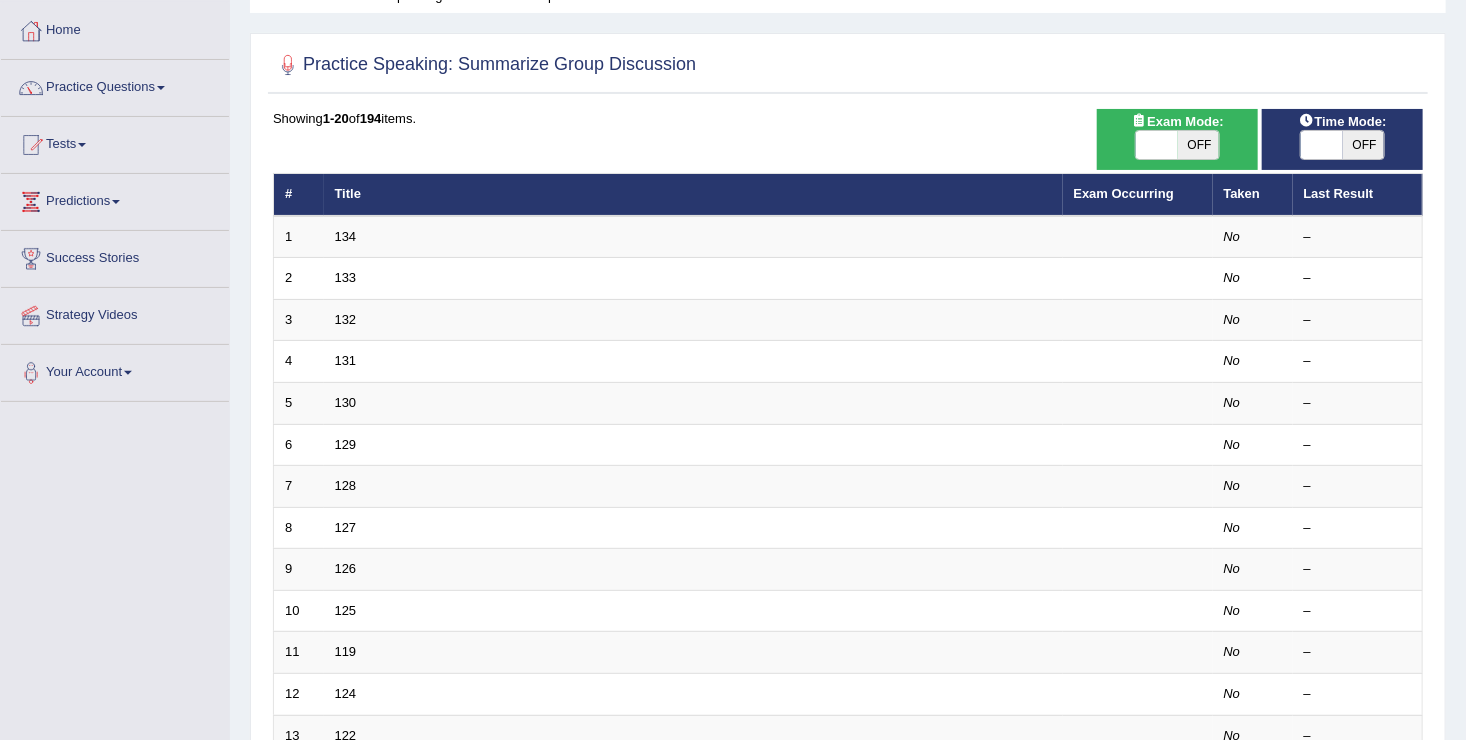 scroll, scrollTop: 120, scrollLeft: 0, axis: vertical 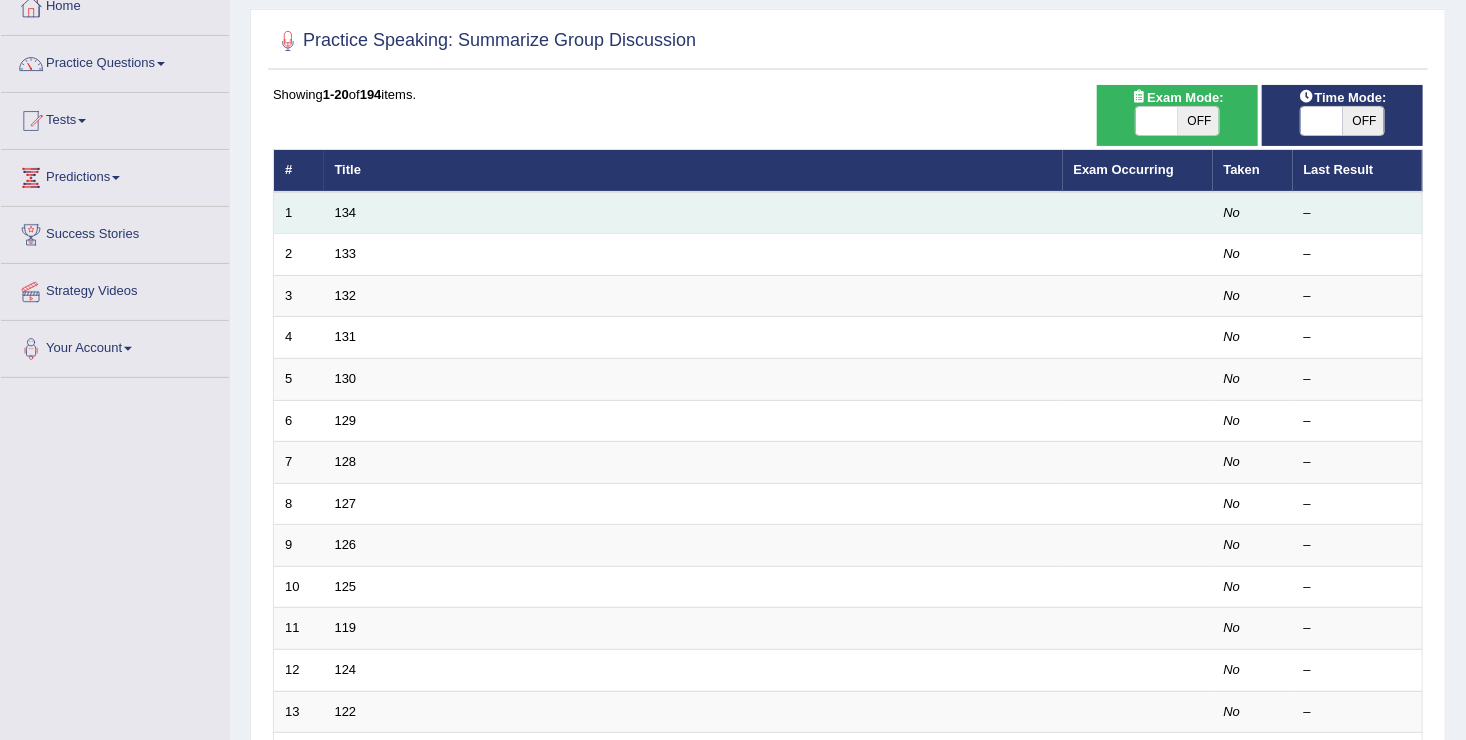 click on "134" at bounding box center [693, 213] 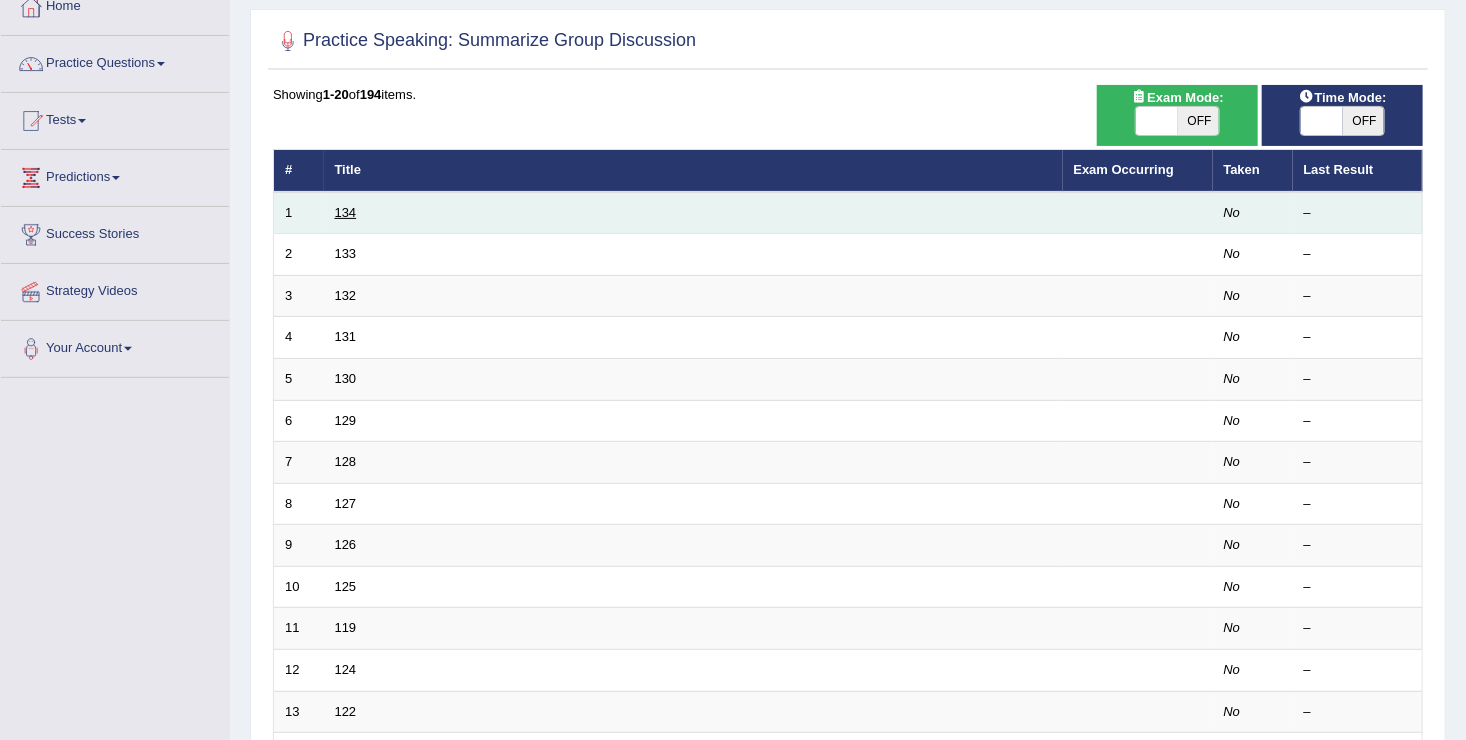 click on "134" at bounding box center [346, 212] 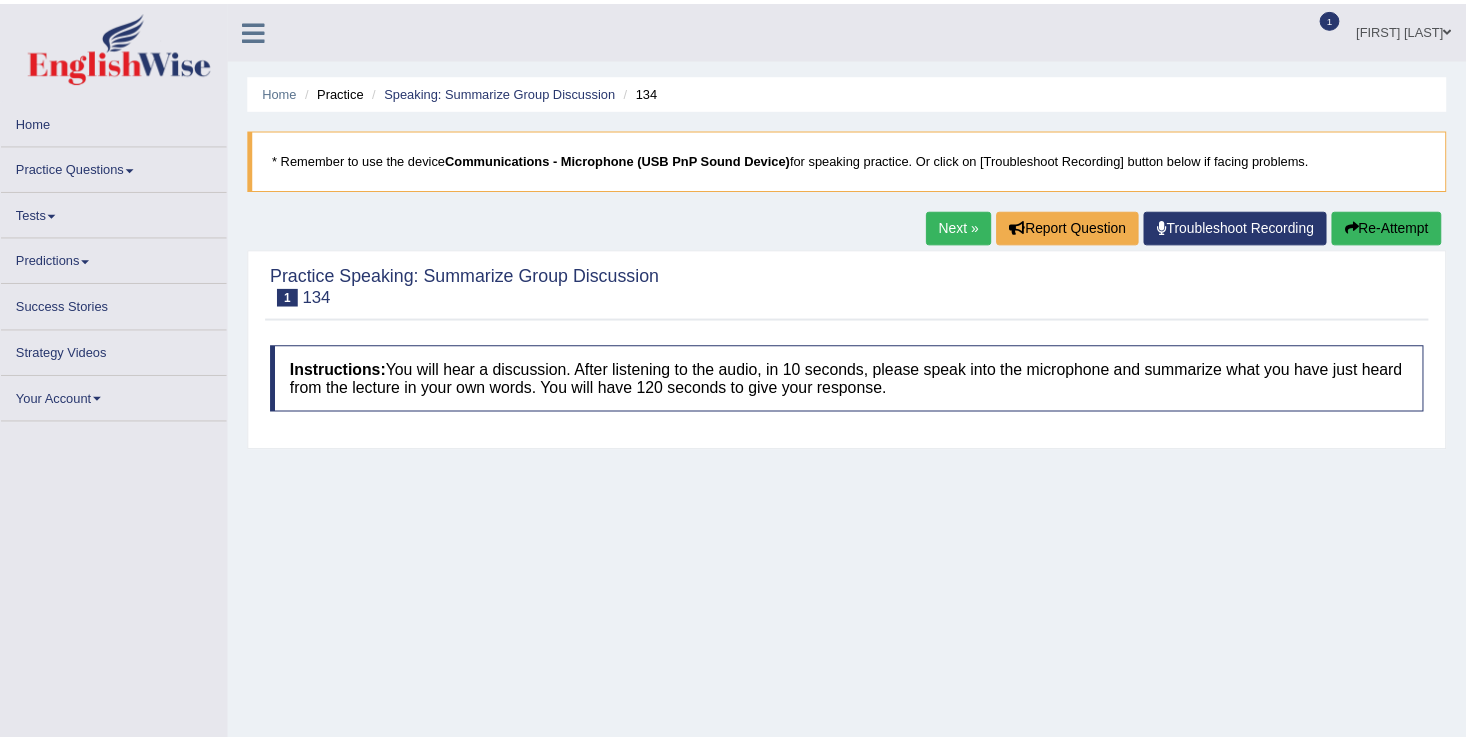 scroll, scrollTop: 0, scrollLeft: 0, axis: both 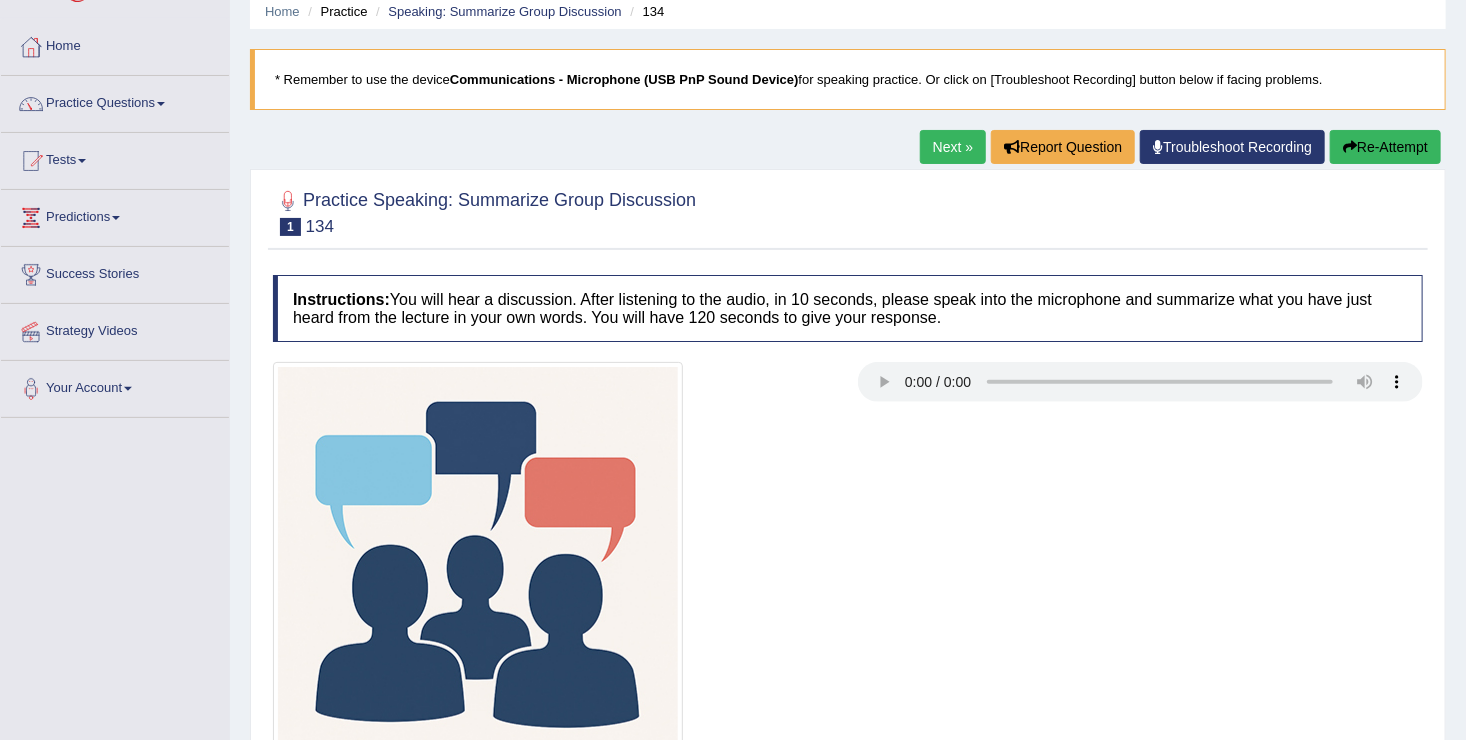 click at bounding box center (848, 567) 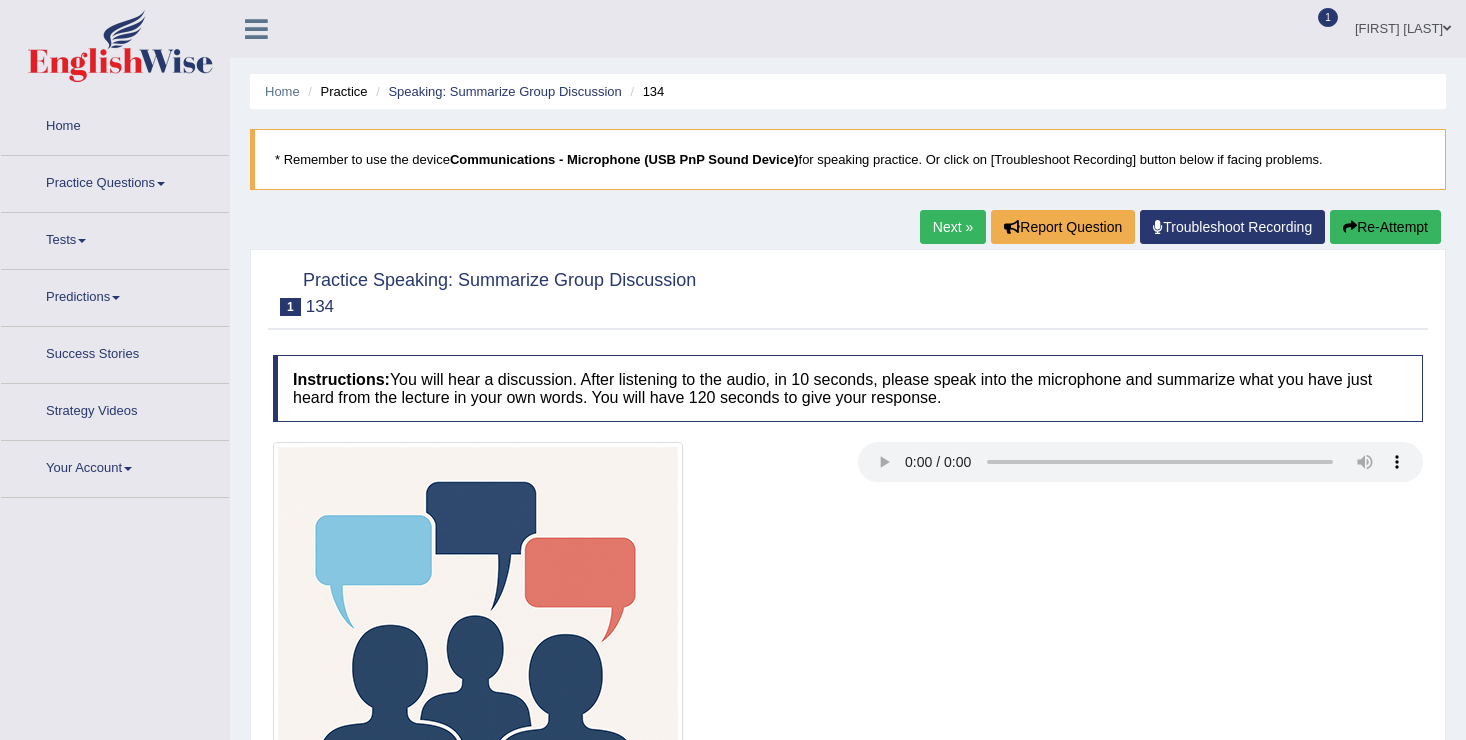 scroll, scrollTop: 80, scrollLeft: 0, axis: vertical 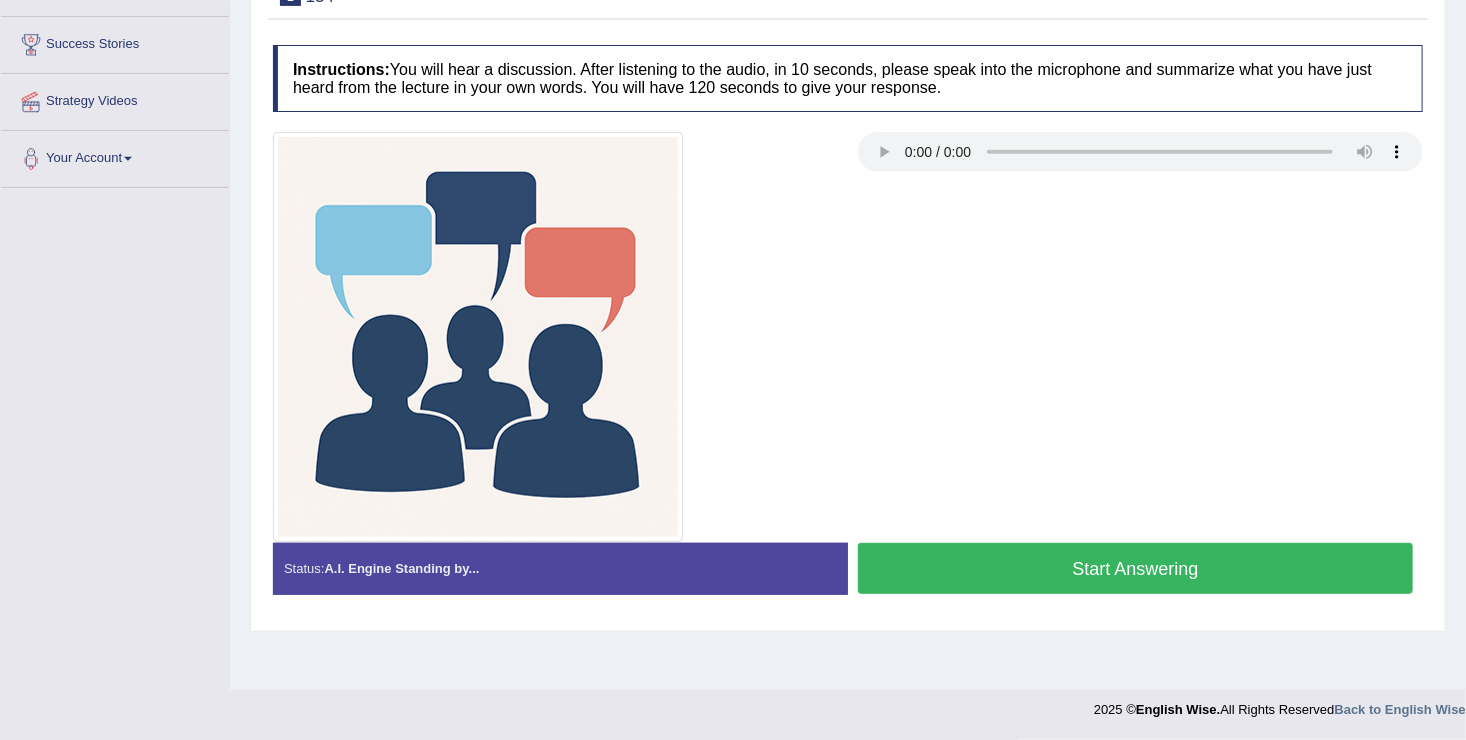 click on "Start Answering" at bounding box center (1135, 568) 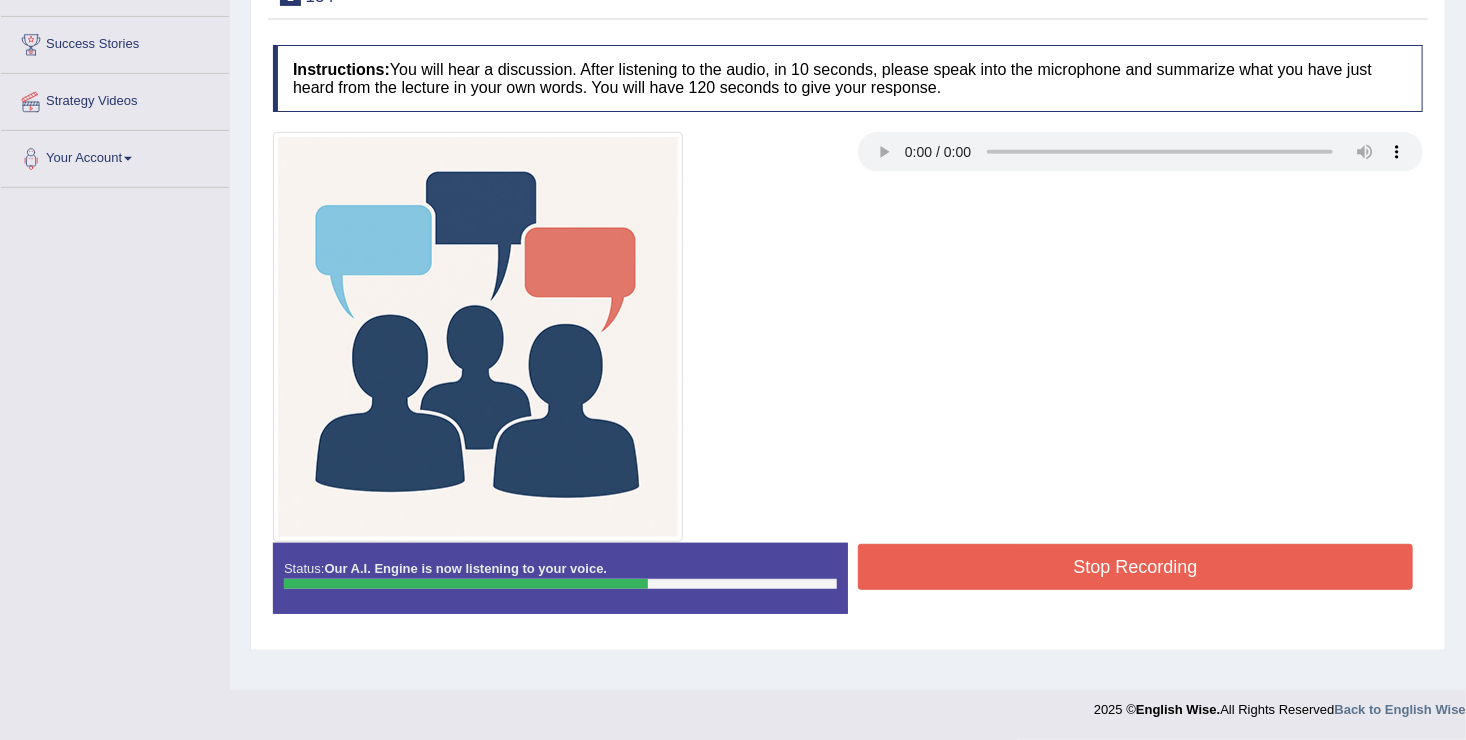 click on "Stop Recording" at bounding box center [1135, 567] 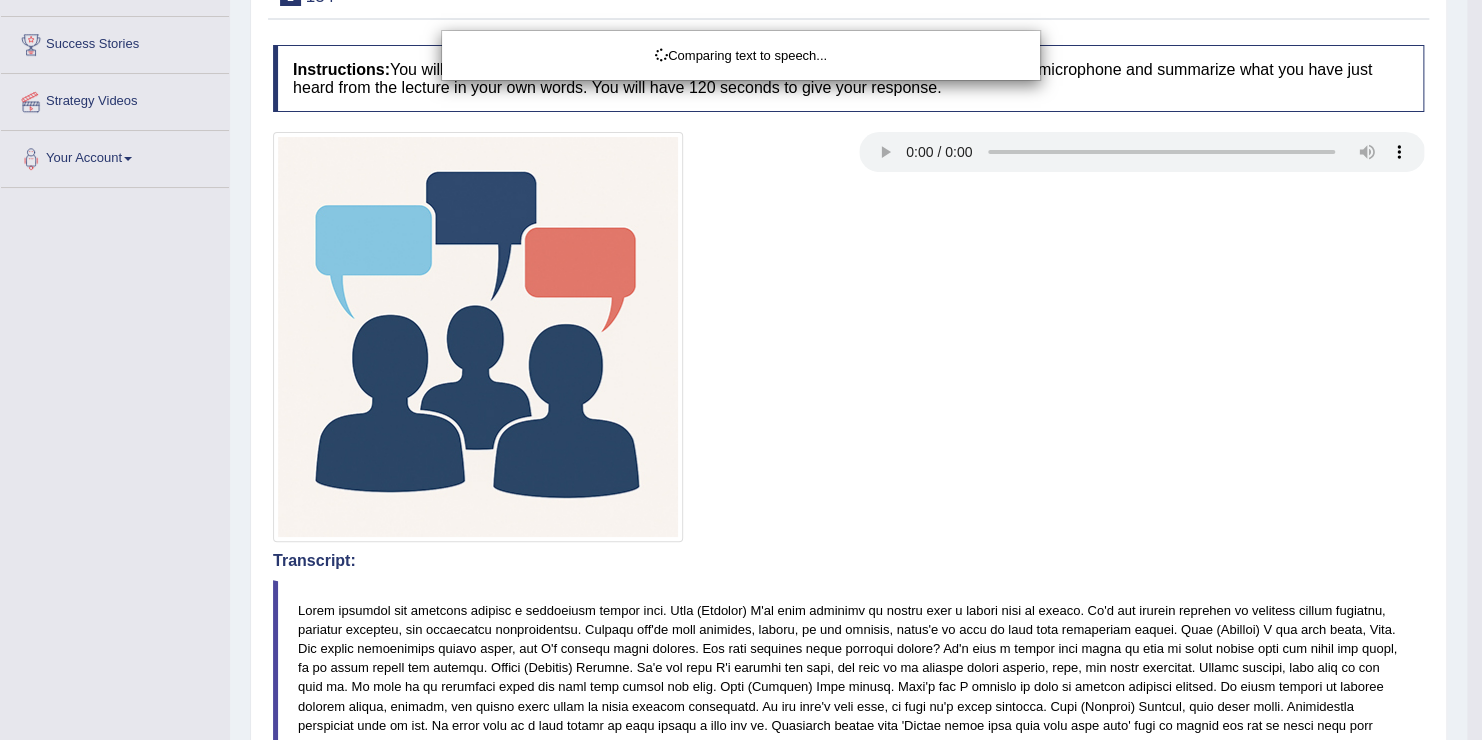 click on "Toggle navigation
Home
Practice Questions   Speaking Practice Read Aloud
Repeat Sentence
Describe Image
Re-tell Lecture
Answer Short Question
Summarize Group Discussion
Respond To A Situation
Writing Practice  Summarize Written Text
Write Essay
Reading Practice  Reading & Writing: Fill In The Blanks
Choose Multiple Answers
Re-order Paragraphs
Fill In The Blanks
Choose Single Answer
Listening Practice  Summarize Spoken Text
Highlight Incorrect Words
Highlight Correct Summary
Select Missing Word
Choose Single Answer
Choose Multiple Answers
Fill In The Blanks
Write From Dictation
Pronunciation
Tests  Take Practice Sectional Test" at bounding box center [741, 60] 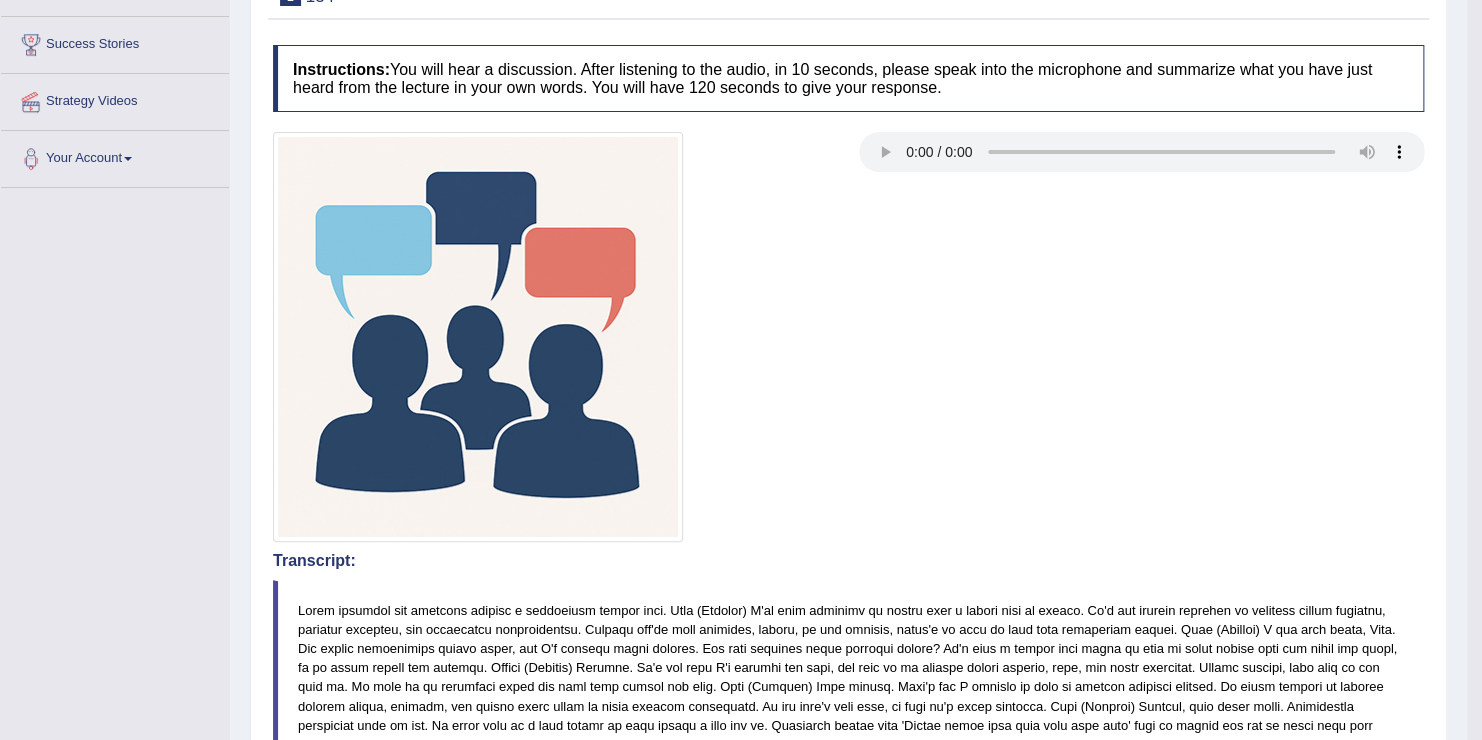 click on "Comparing text to speech..." at bounding box center [741, 370] 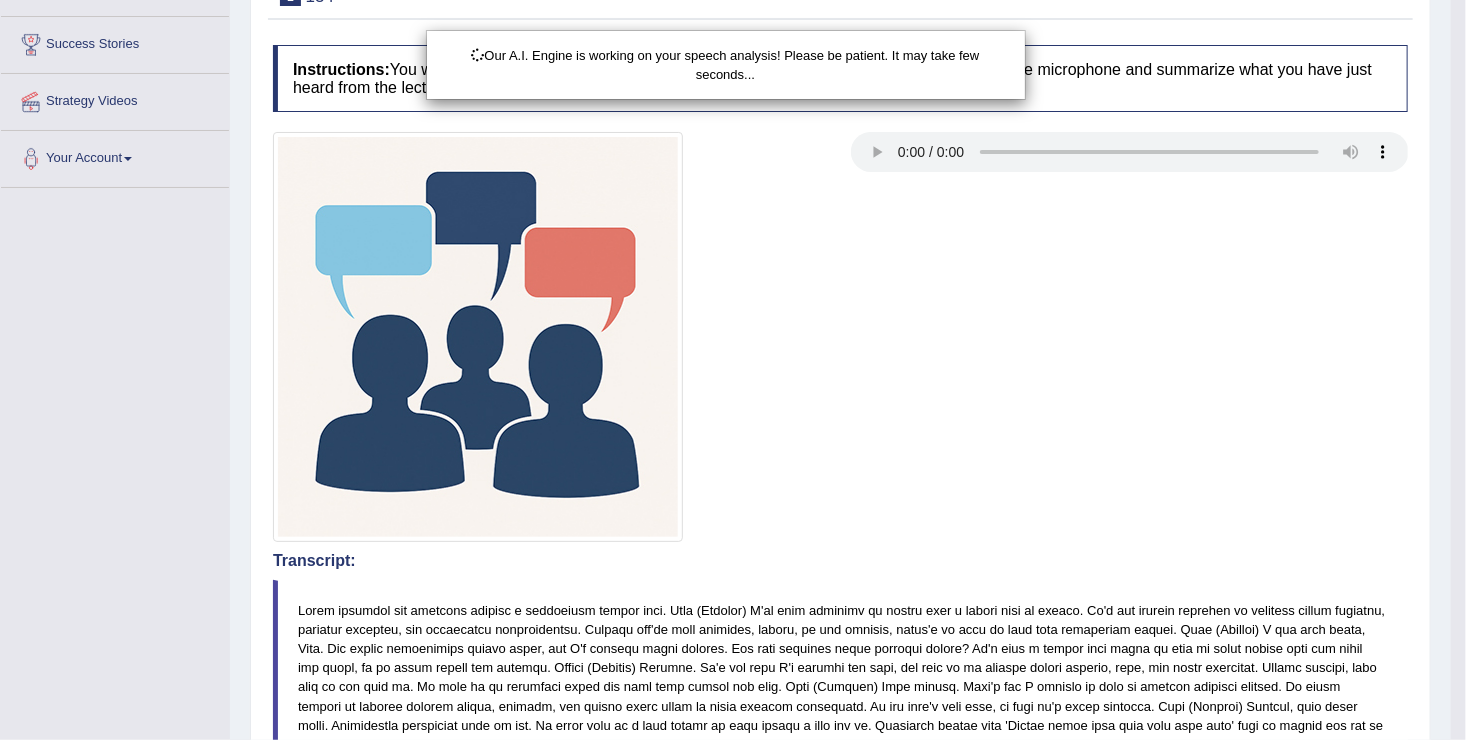 click on "Toggle navigation
Home
Practice Questions   Speaking Practice Read Aloud
Repeat Sentence
Describe Image
Re-tell Lecture
Answer Short Question
Summarize Group Discussion
Respond To A Situation
Writing Practice  Summarize Written Text
Write Essay
Reading Practice  Reading & Writing: Fill In The Blanks
Choose Multiple Answers
Re-order Paragraphs
Fill In The Blanks
Choose Single Answer
Listening Practice  Summarize Spoken Text
Highlight Incorrect Words
Highlight Correct Summary
Select Missing Word
Choose Single Answer
Choose Multiple Answers
Fill In The Blanks
Write From Dictation
Pronunciation
Tests
Take Mock Test" at bounding box center (733, 60) 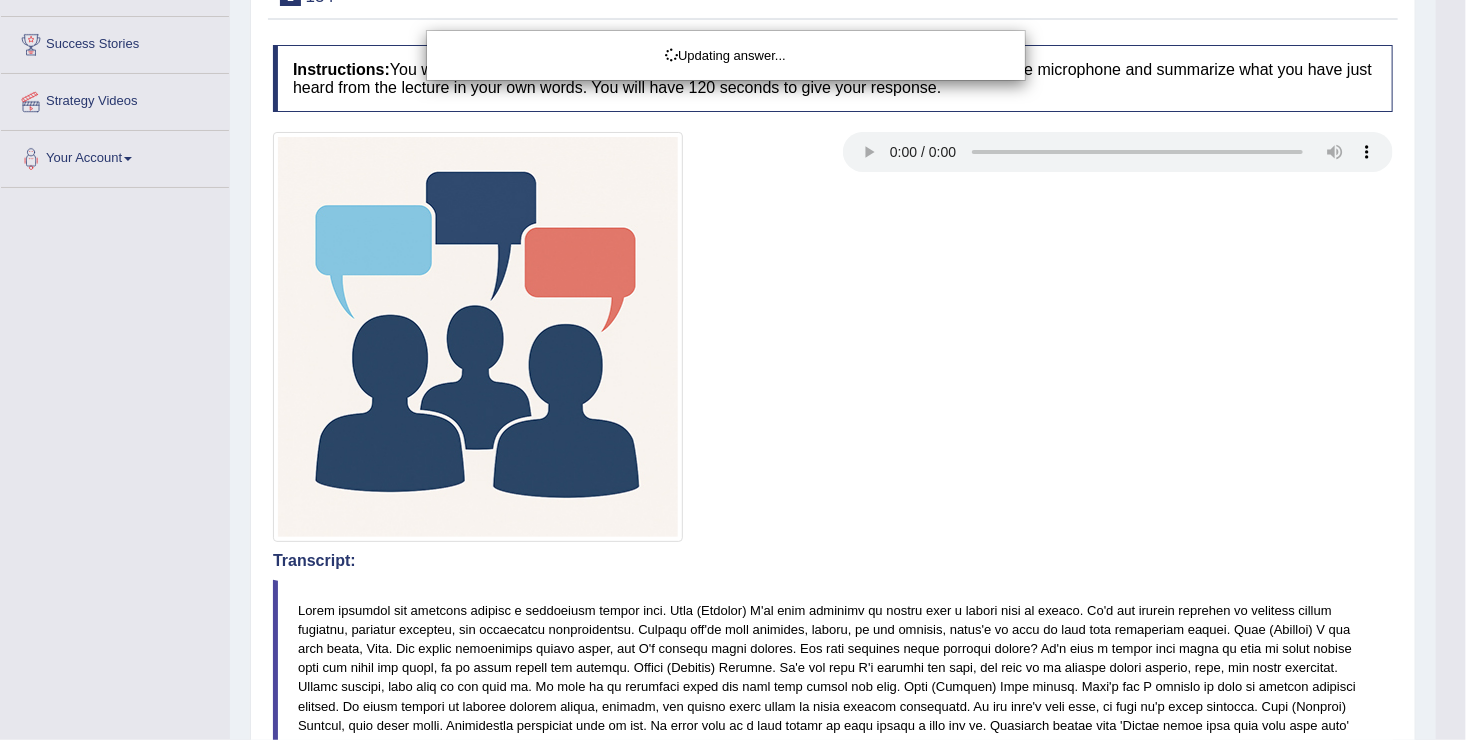 click on "Toggle navigation
Home
Practice Questions   Speaking Practice Read Aloud
Repeat Sentence
Describe Image
Re-tell Lecture
Answer Short Question
Summarize Group Discussion
Respond To A Situation
Writing Practice  Summarize Written Text
Write Essay
Reading Practice  Reading & Writing: Fill In The Blanks
Choose Multiple Answers
Re-order Paragraphs
Fill In The Blanks
Choose Single Answer
Listening Practice  Summarize Spoken Text
Highlight Incorrect Words
Highlight Correct Summary
Select Missing Word
Choose Single Answer
Choose Multiple Answers
Fill In The Blanks
Write From Dictation
Pronunciation
Tests
Take Mock Test" at bounding box center [733, 60] 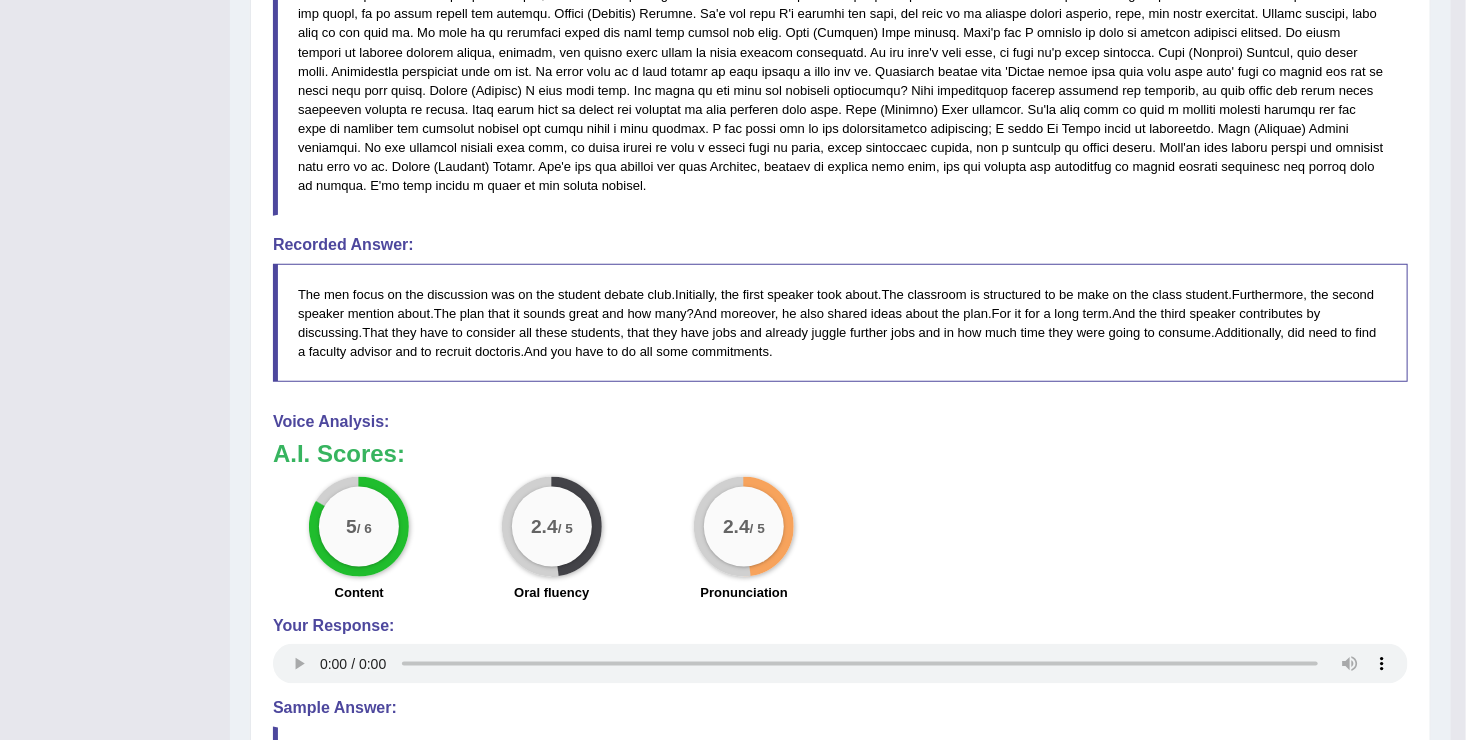 scroll, scrollTop: 990, scrollLeft: 0, axis: vertical 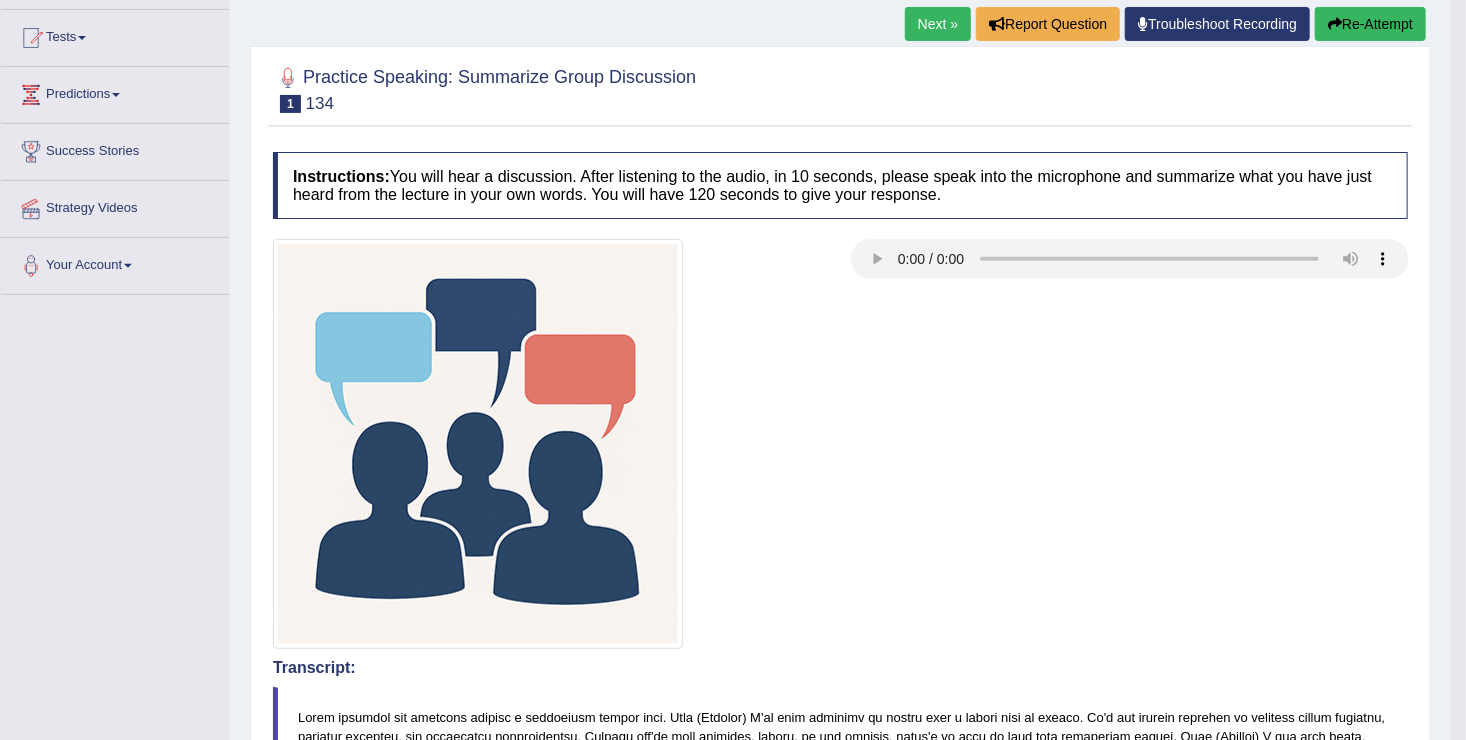 click on "Next »" at bounding box center (938, 24) 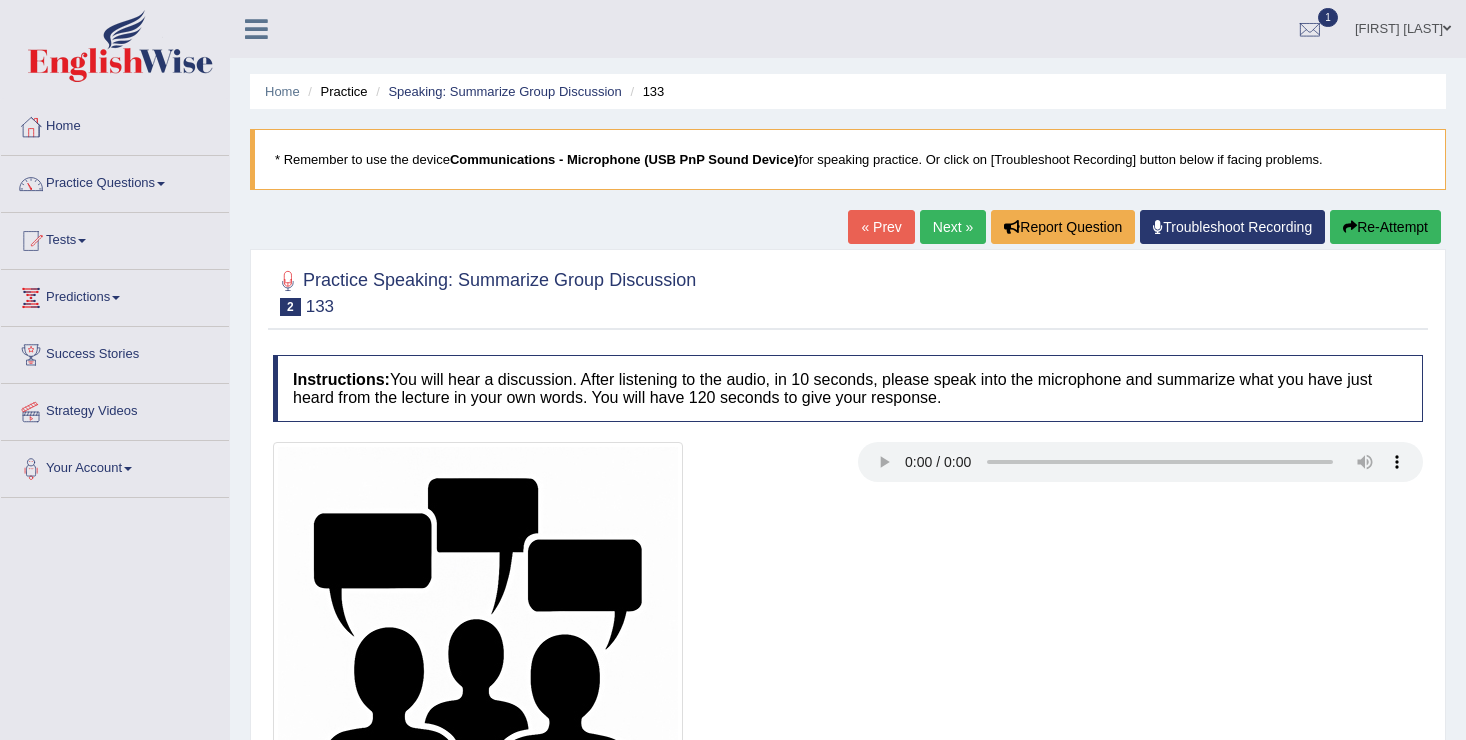 scroll, scrollTop: 0, scrollLeft: 0, axis: both 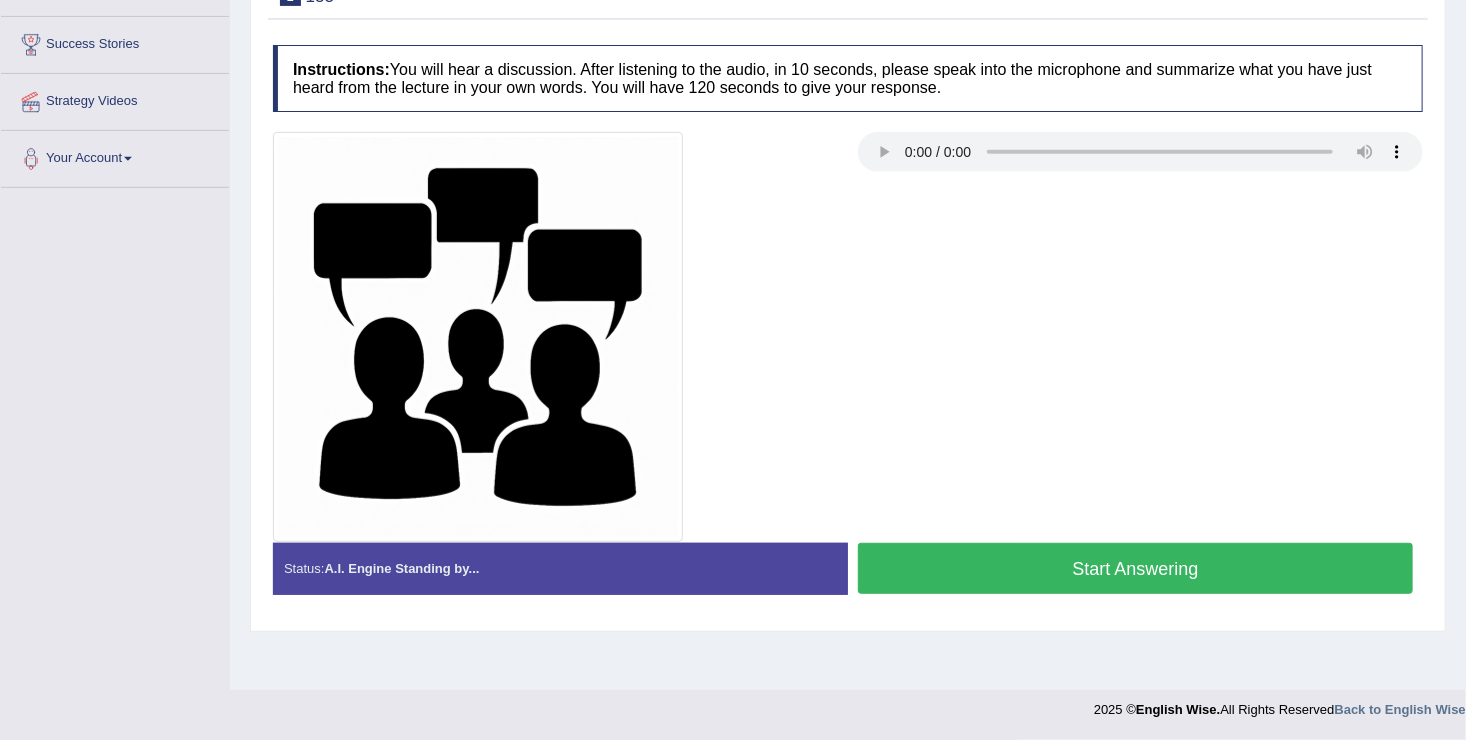 click on "Start Answering" at bounding box center [1135, 568] 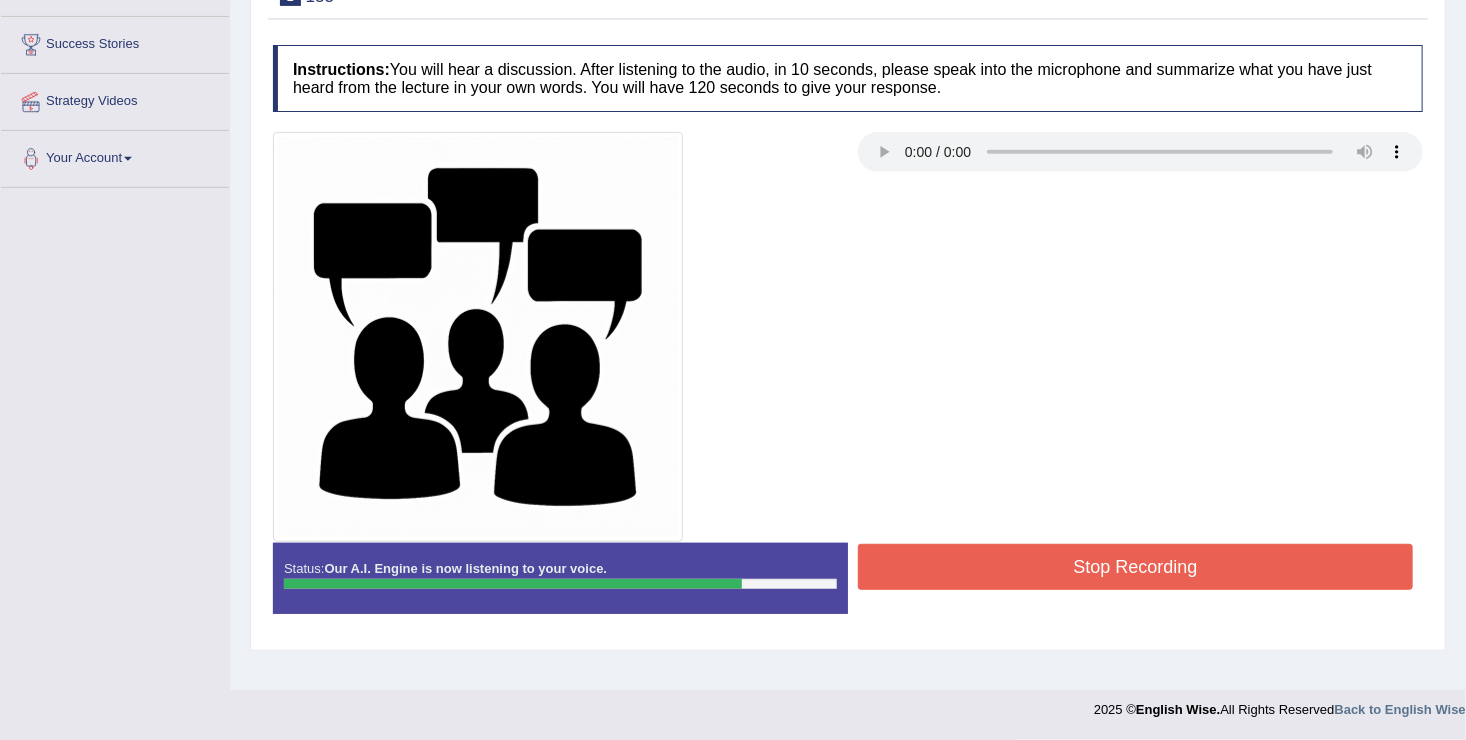 click on "Stop Recording" at bounding box center [1135, 567] 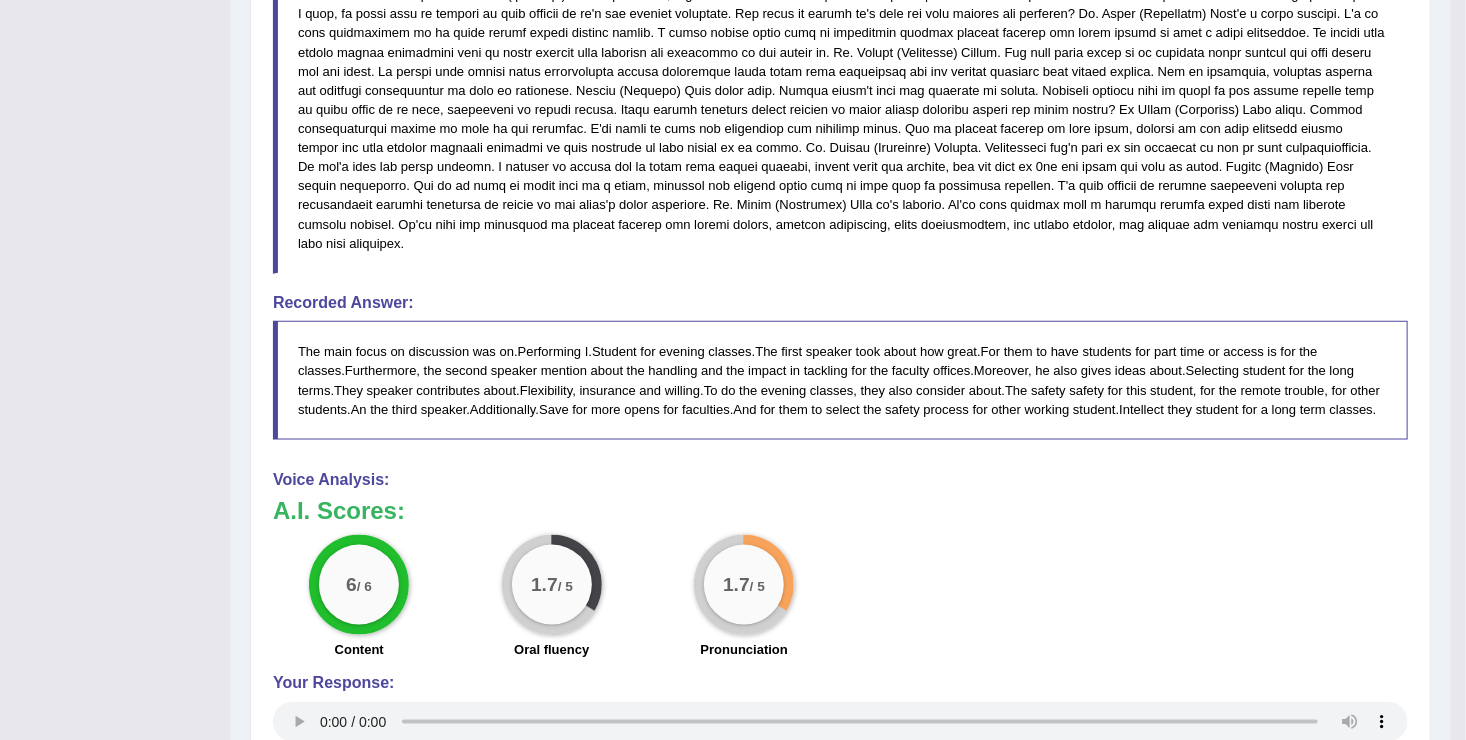 scroll, scrollTop: 1057, scrollLeft: 0, axis: vertical 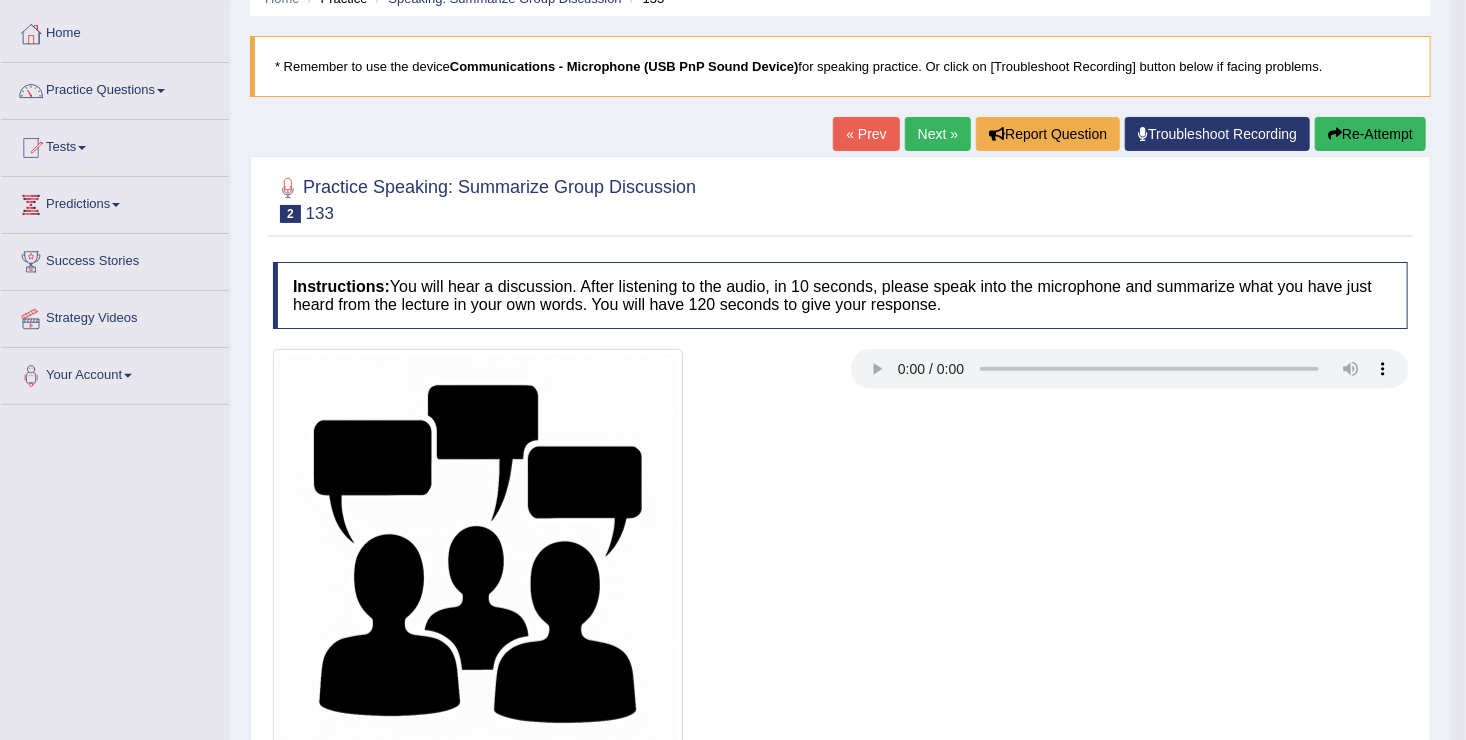 click on "Next »" at bounding box center (938, 134) 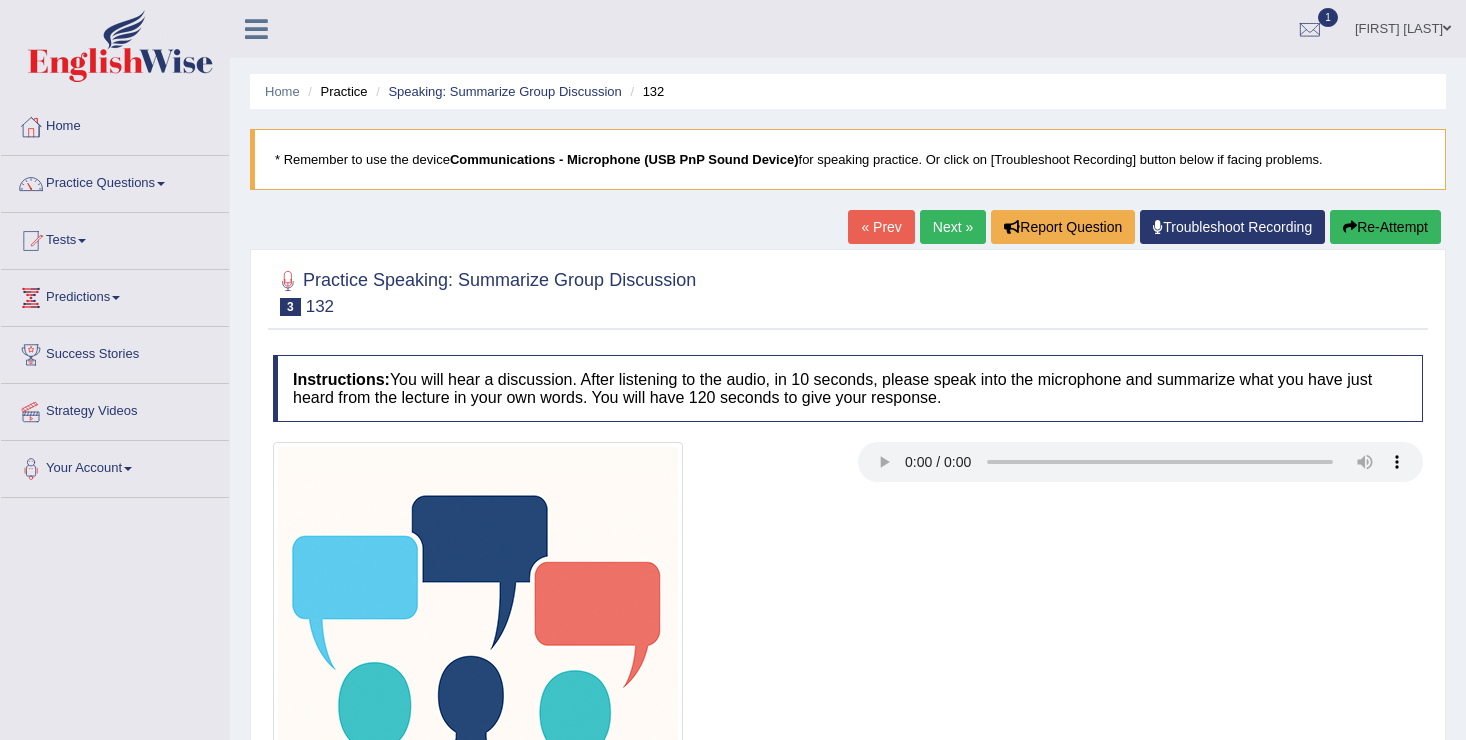 scroll, scrollTop: 0, scrollLeft: 0, axis: both 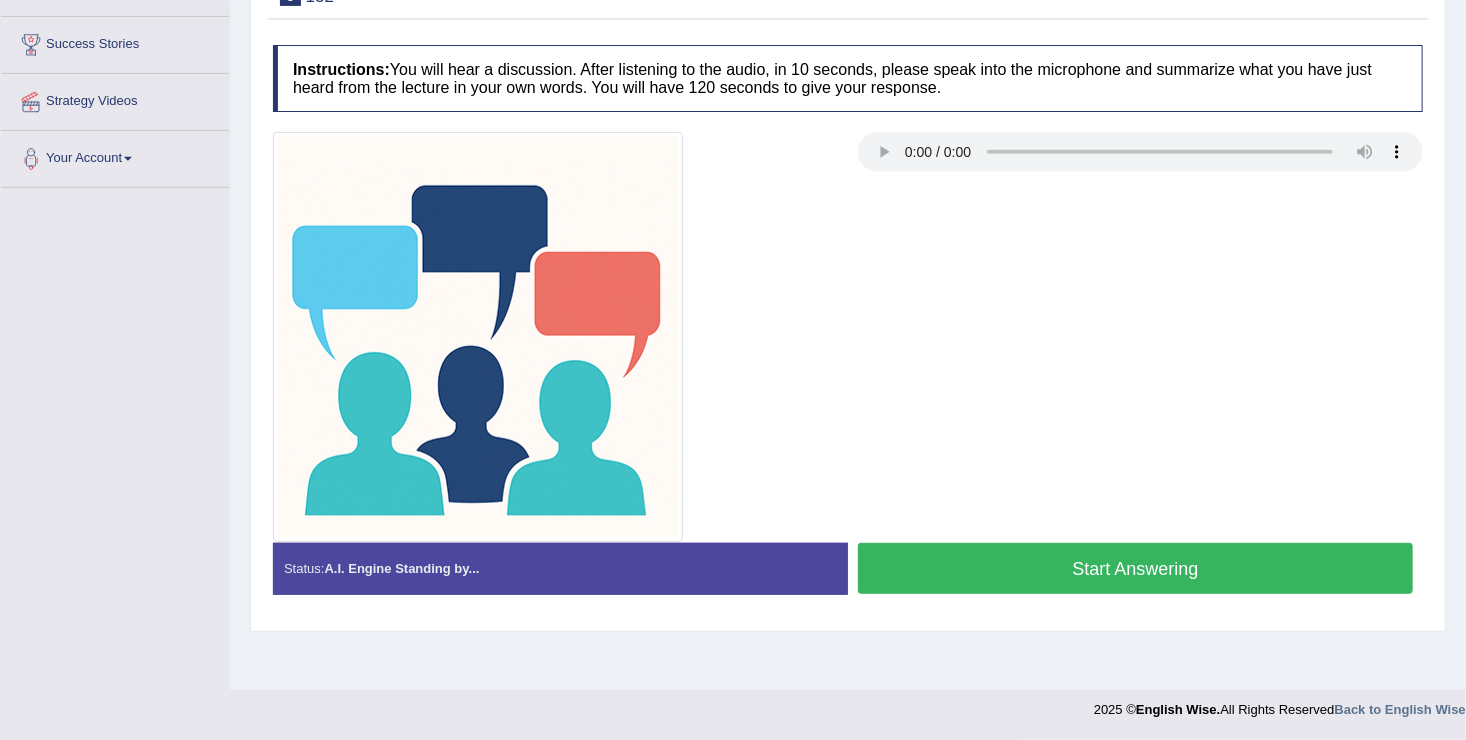 click on "Start Answering" at bounding box center (1135, 568) 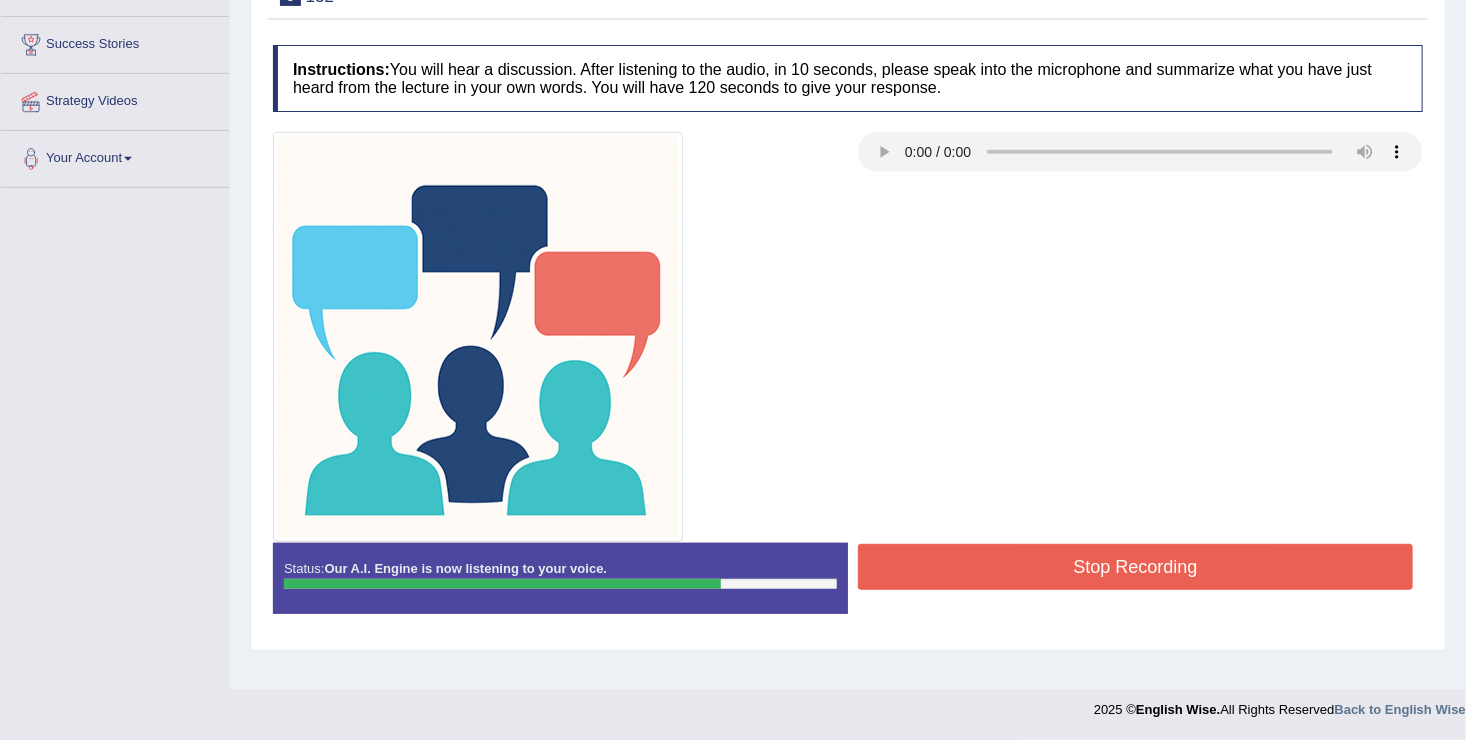 click on "Stop Recording" at bounding box center (1135, 567) 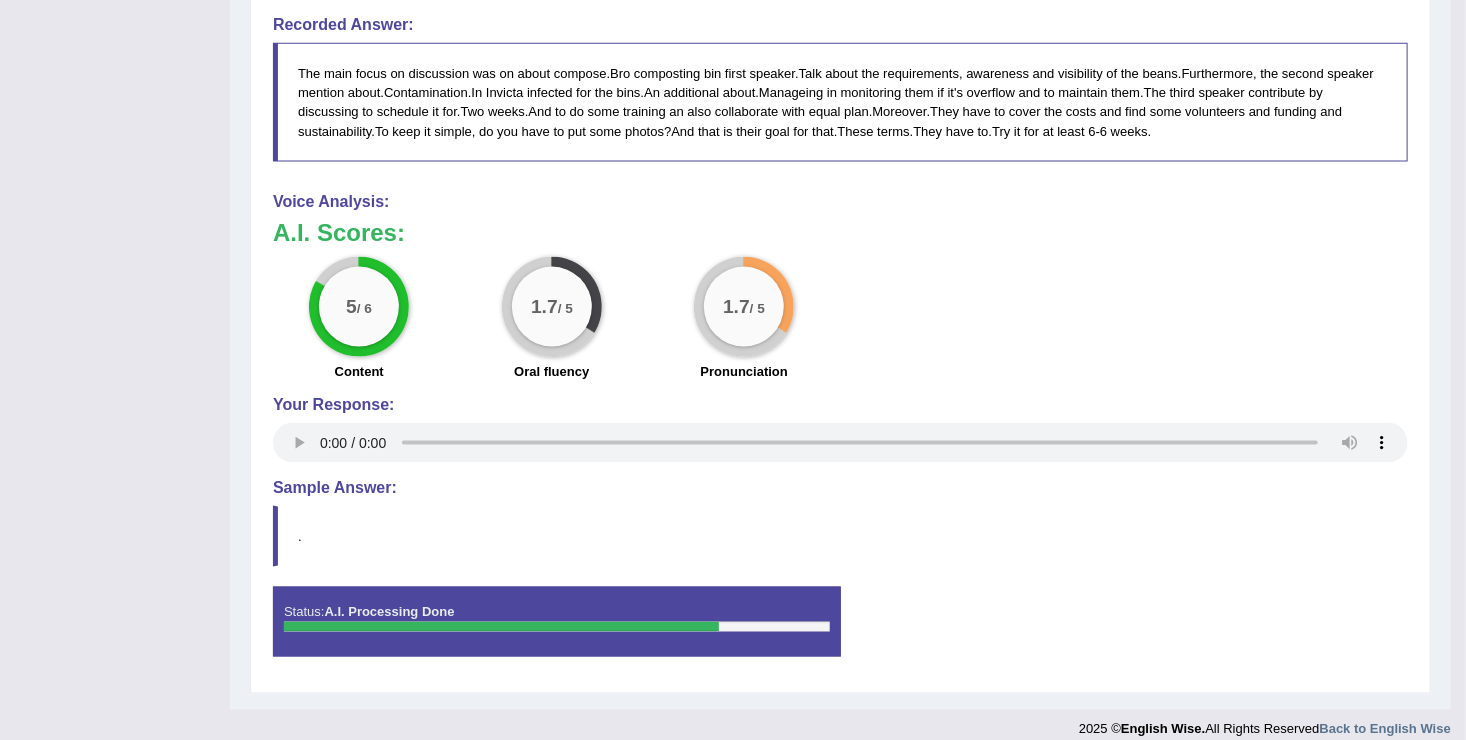 scroll, scrollTop: 1240, scrollLeft: 0, axis: vertical 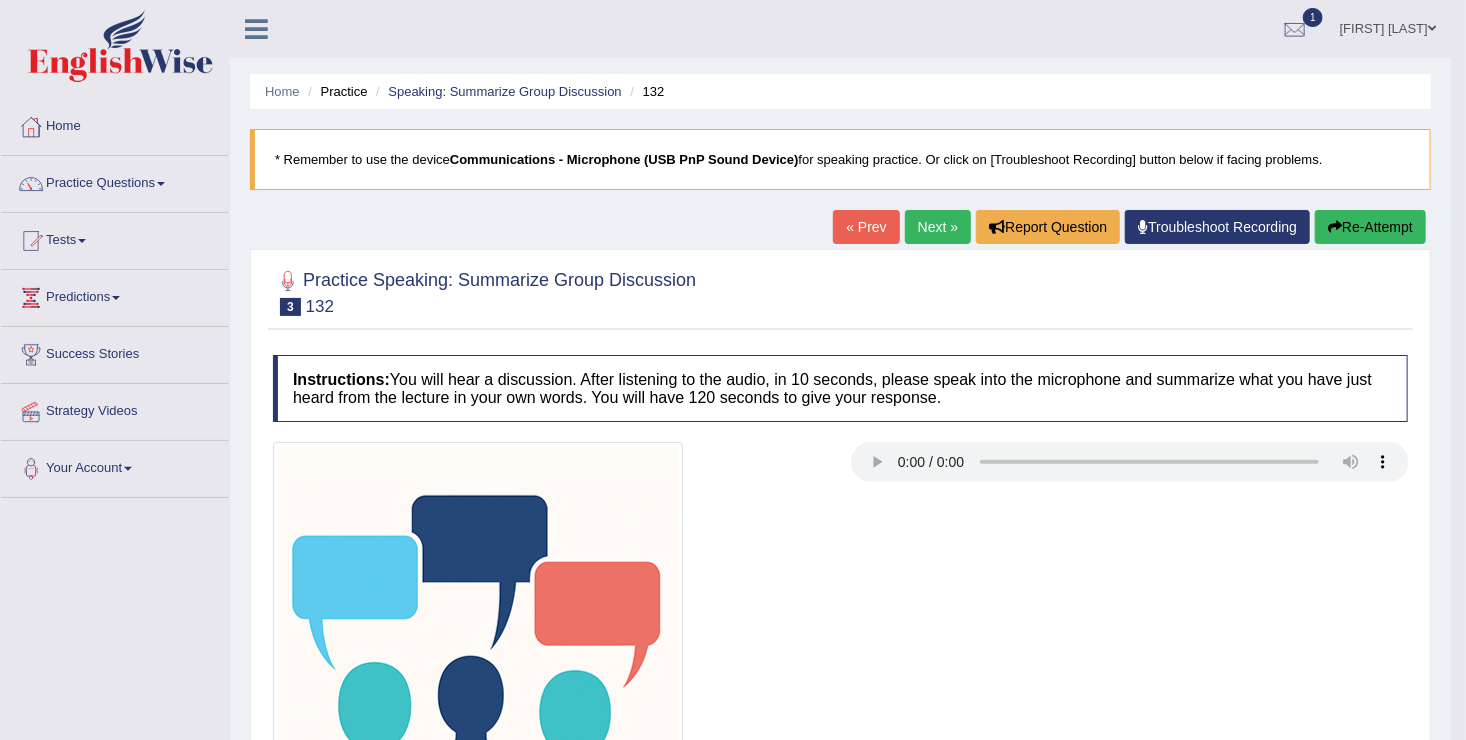 click on "Next »" at bounding box center (938, 227) 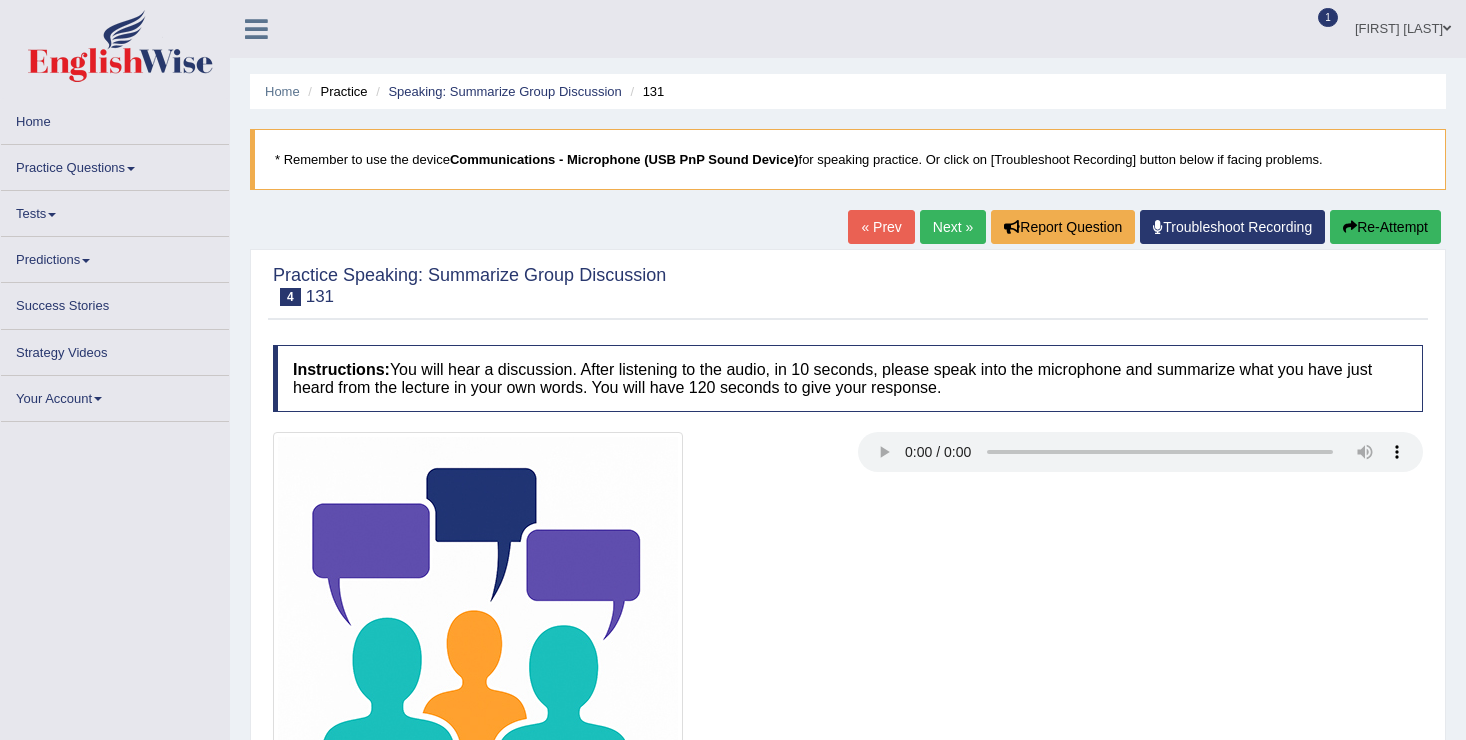 scroll, scrollTop: 0, scrollLeft: 0, axis: both 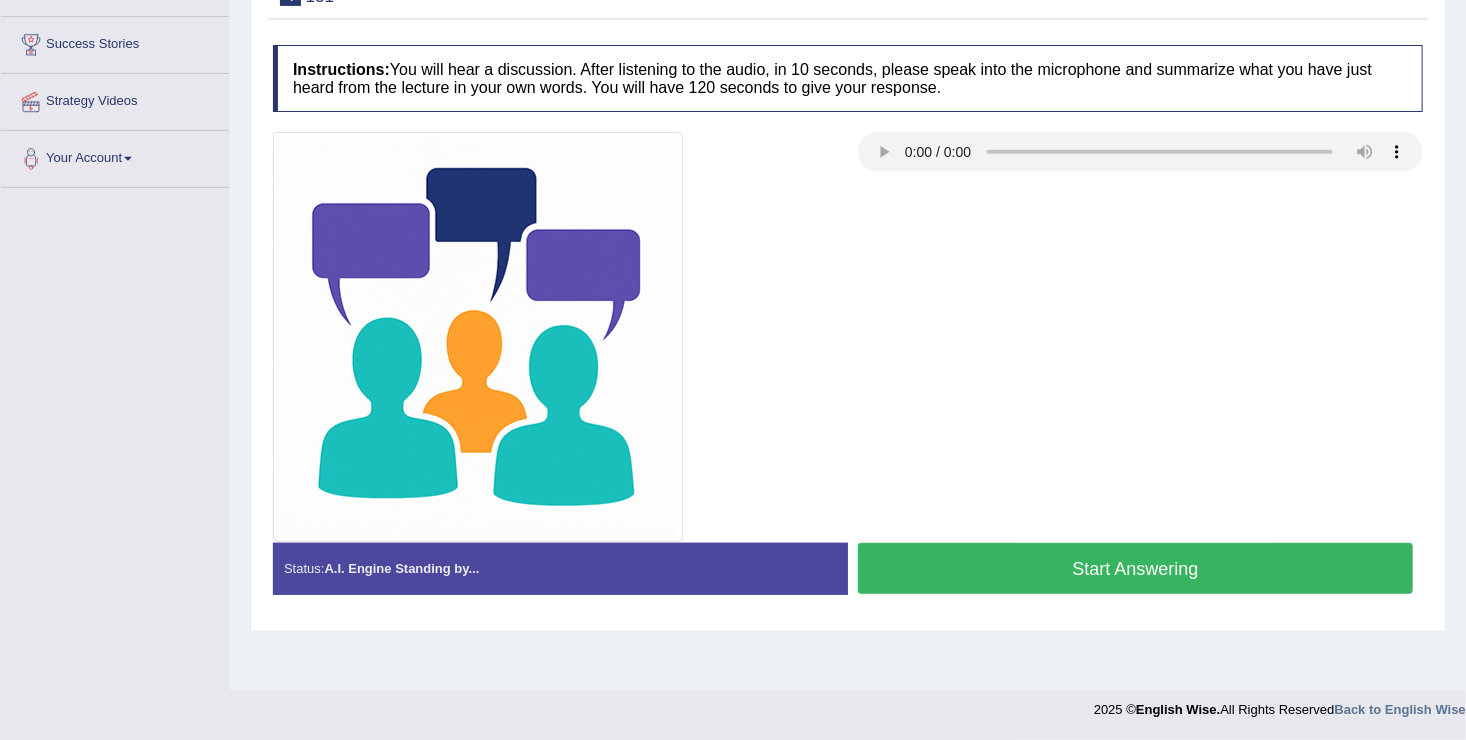 click on "Start Answering" at bounding box center (1135, 568) 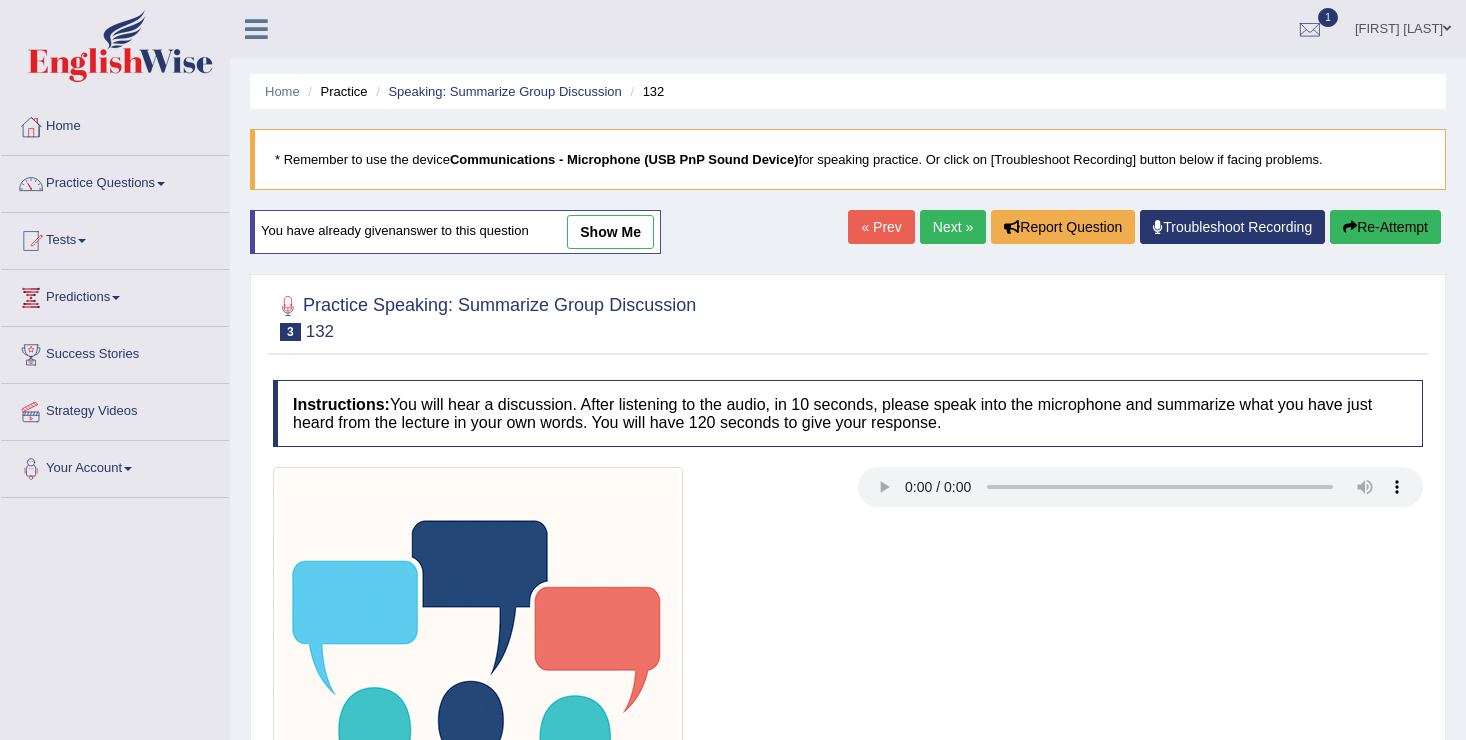 scroll, scrollTop: 0, scrollLeft: 0, axis: both 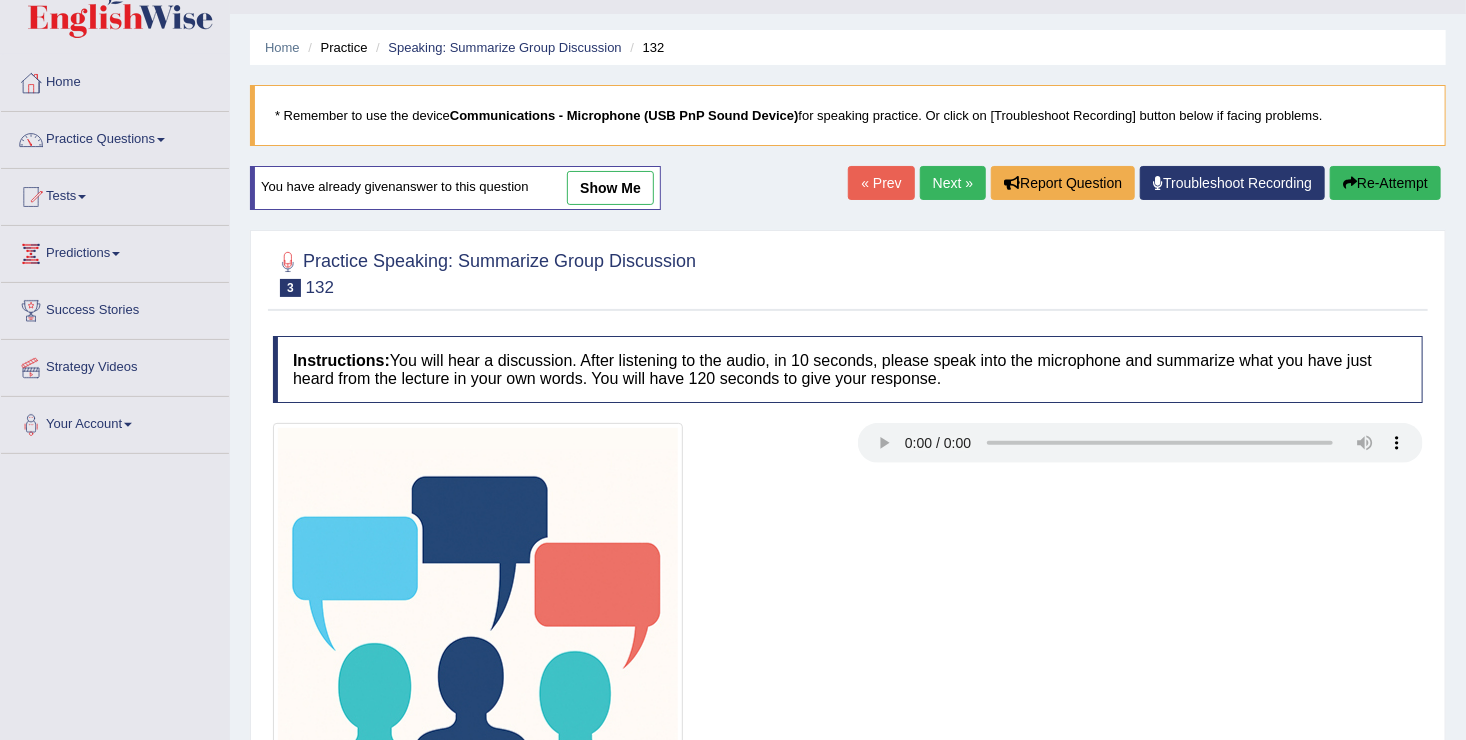 click on "Next »" at bounding box center [953, 183] 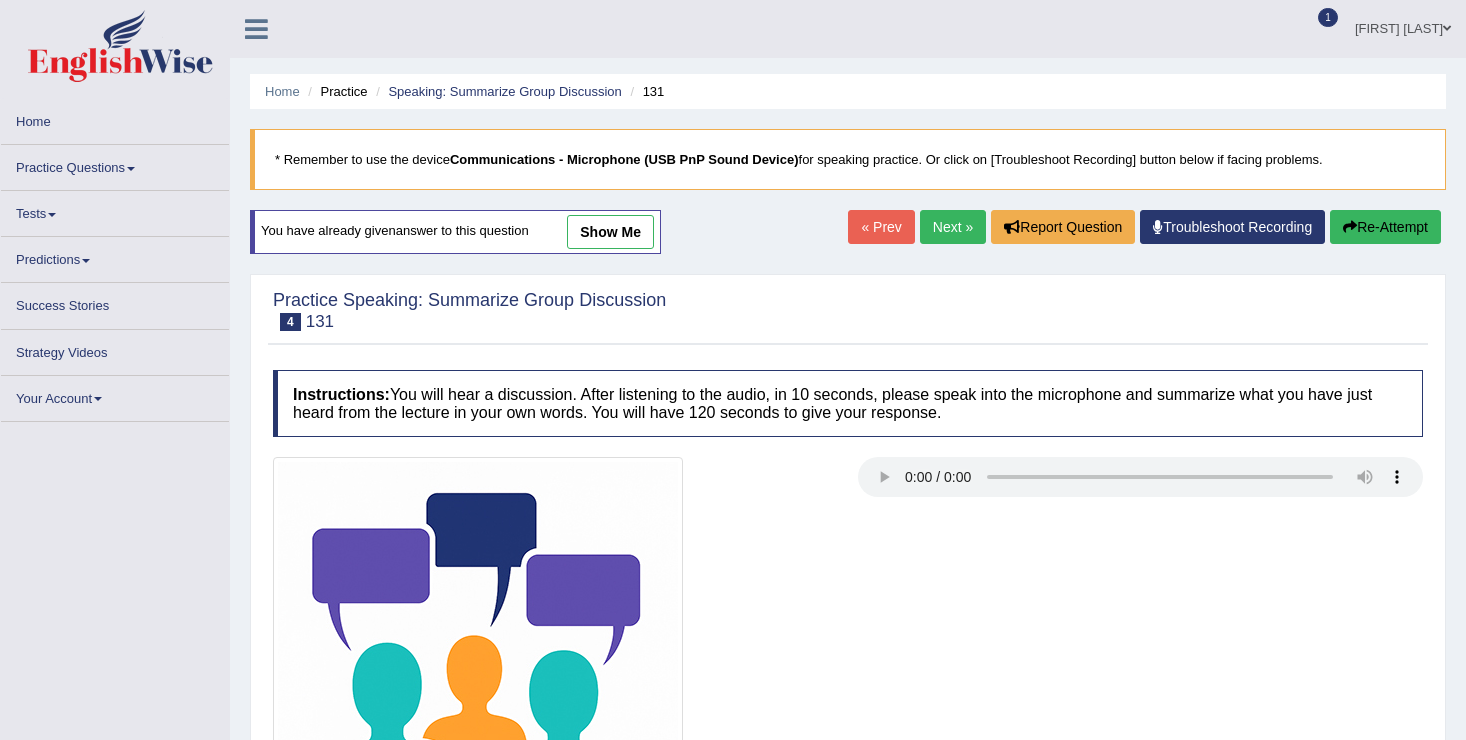scroll, scrollTop: 0, scrollLeft: 0, axis: both 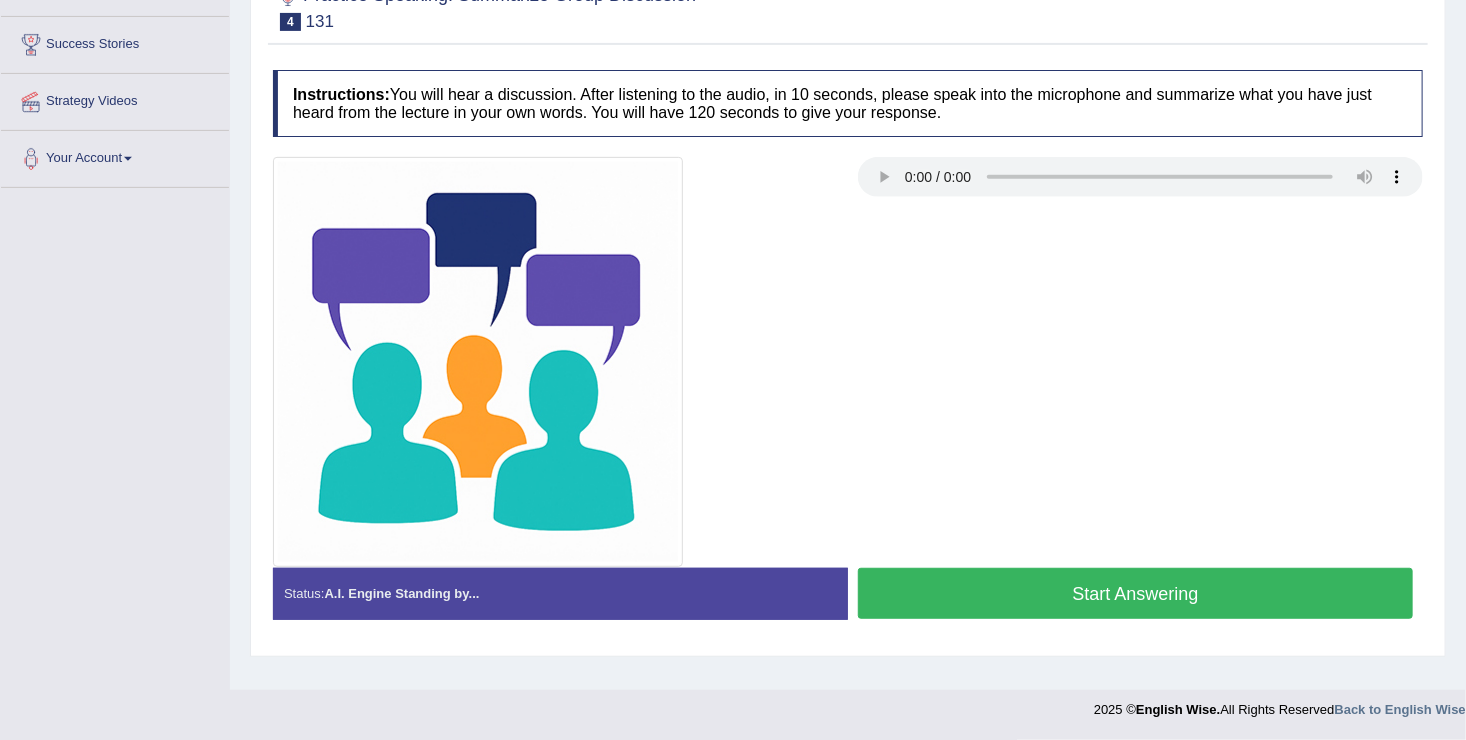 click on "Start Answering" at bounding box center (1135, 593) 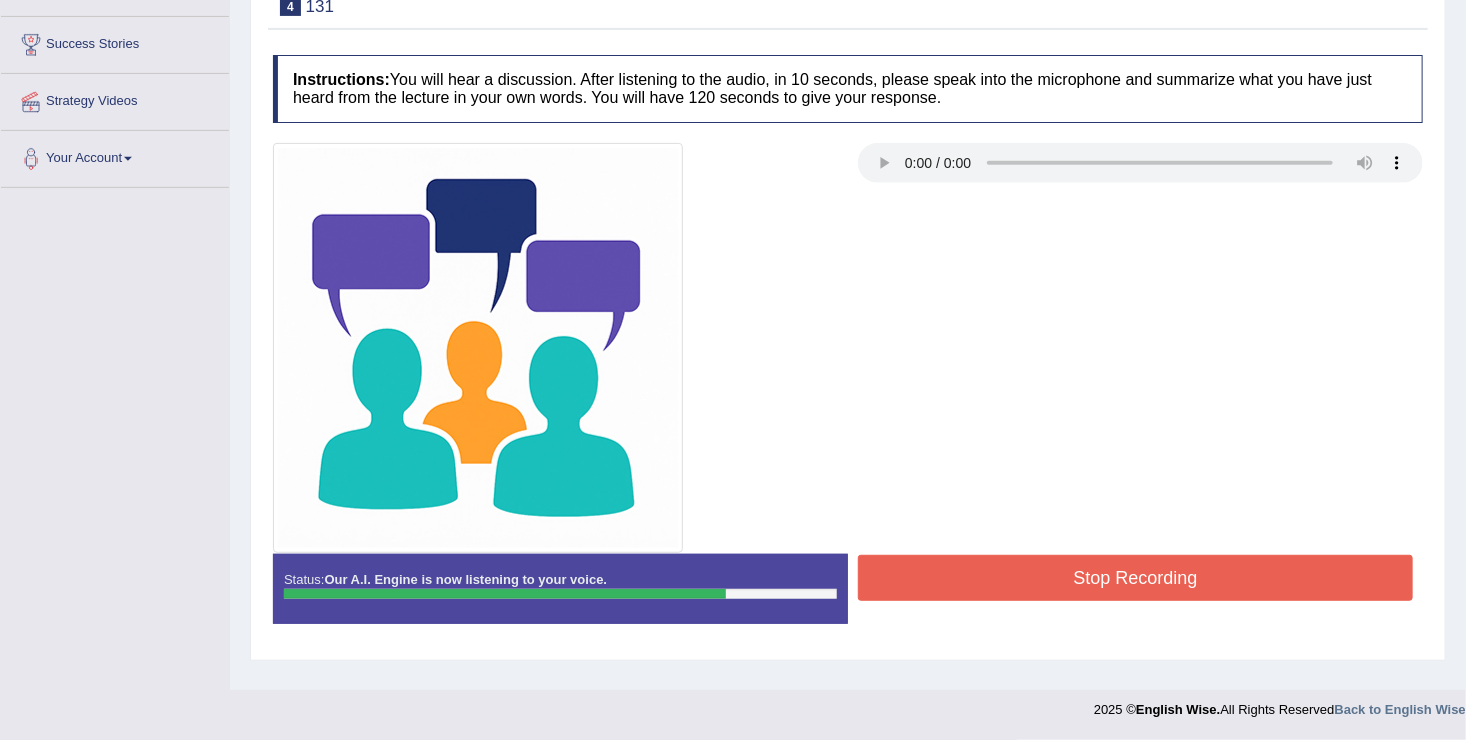 click on "Stop Recording" at bounding box center (1135, 578) 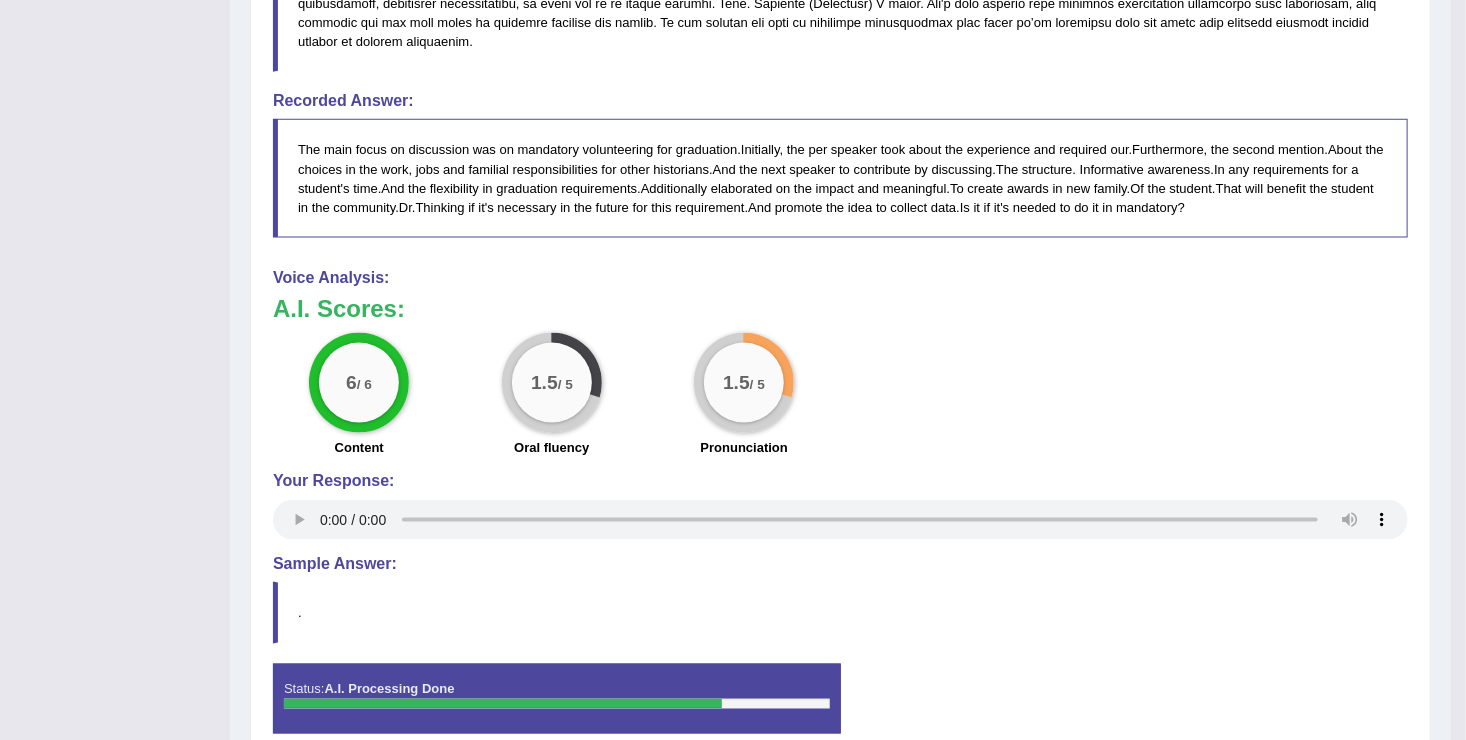 scroll, scrollTop: 1257, scrollLeft: 0, axis: vertical 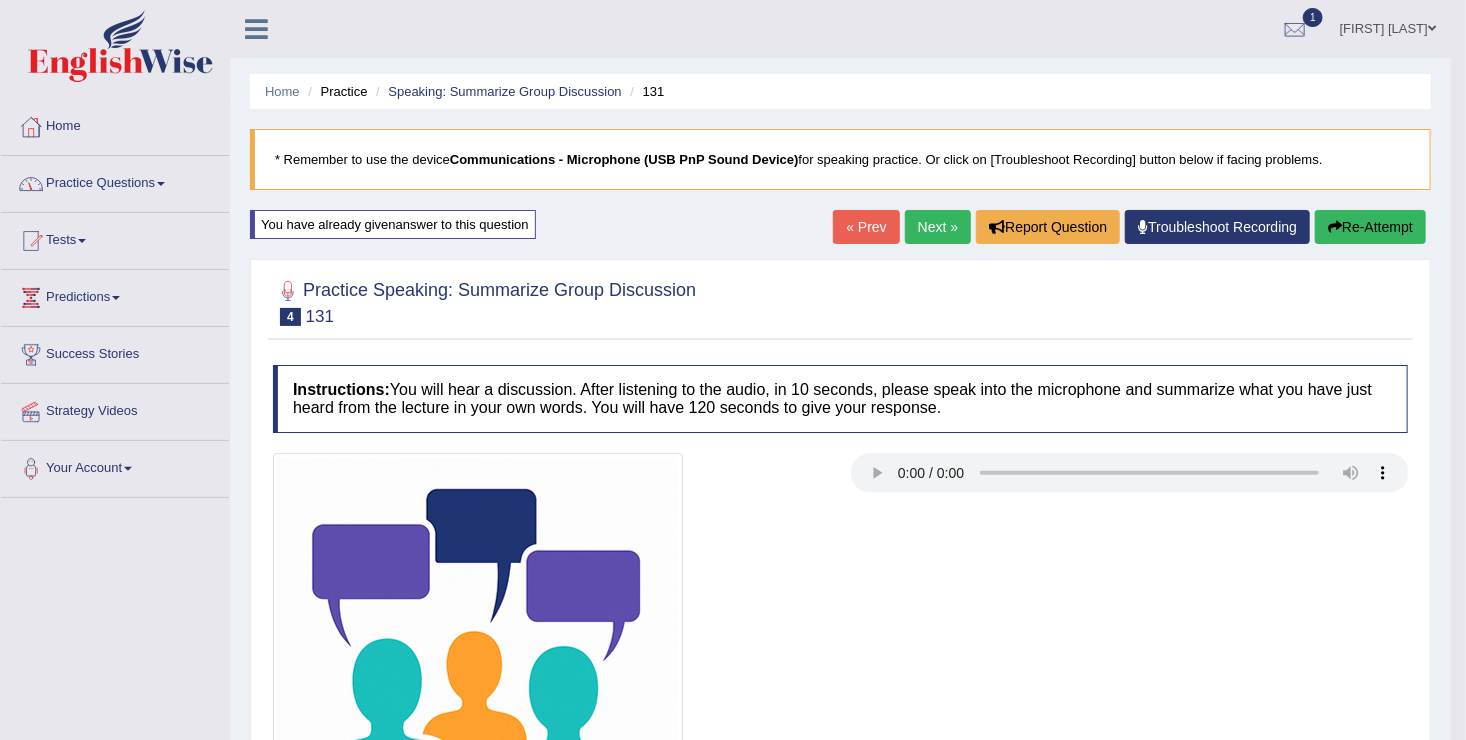 click on "Practice Questions" at bounding box center [115, 181] 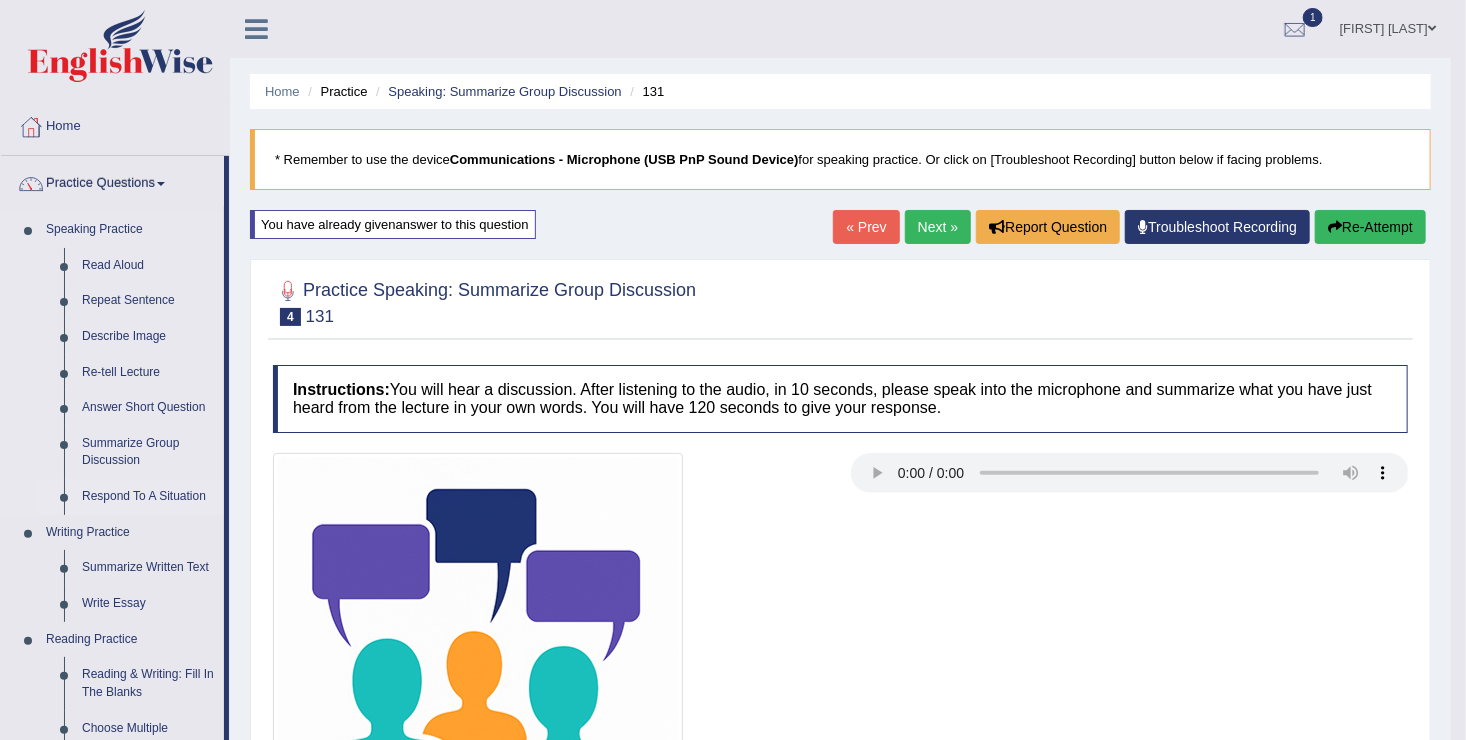 click on "Respond To A Situation" at bounding box center (148, 497) 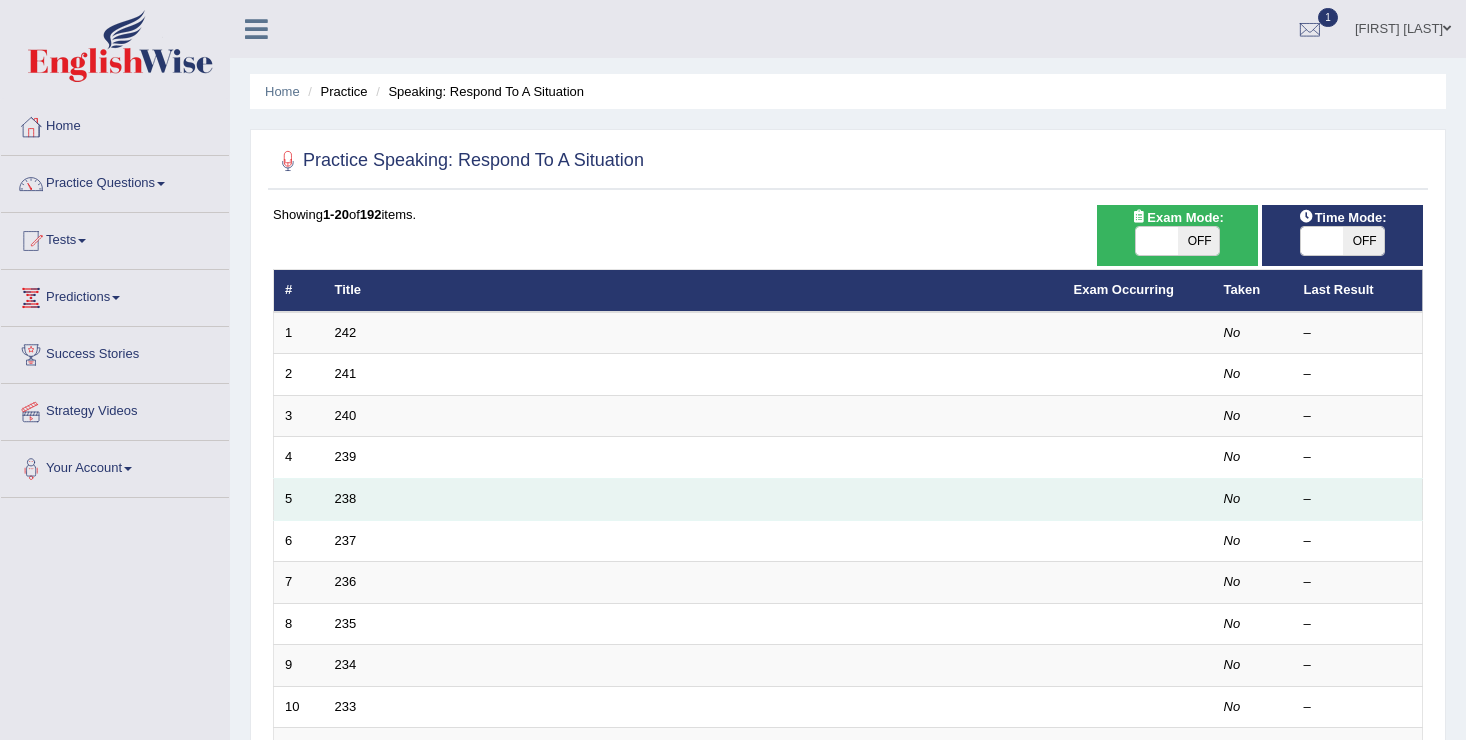 scroll, scrollTop: 0, scrollLeft: 0, axis: both 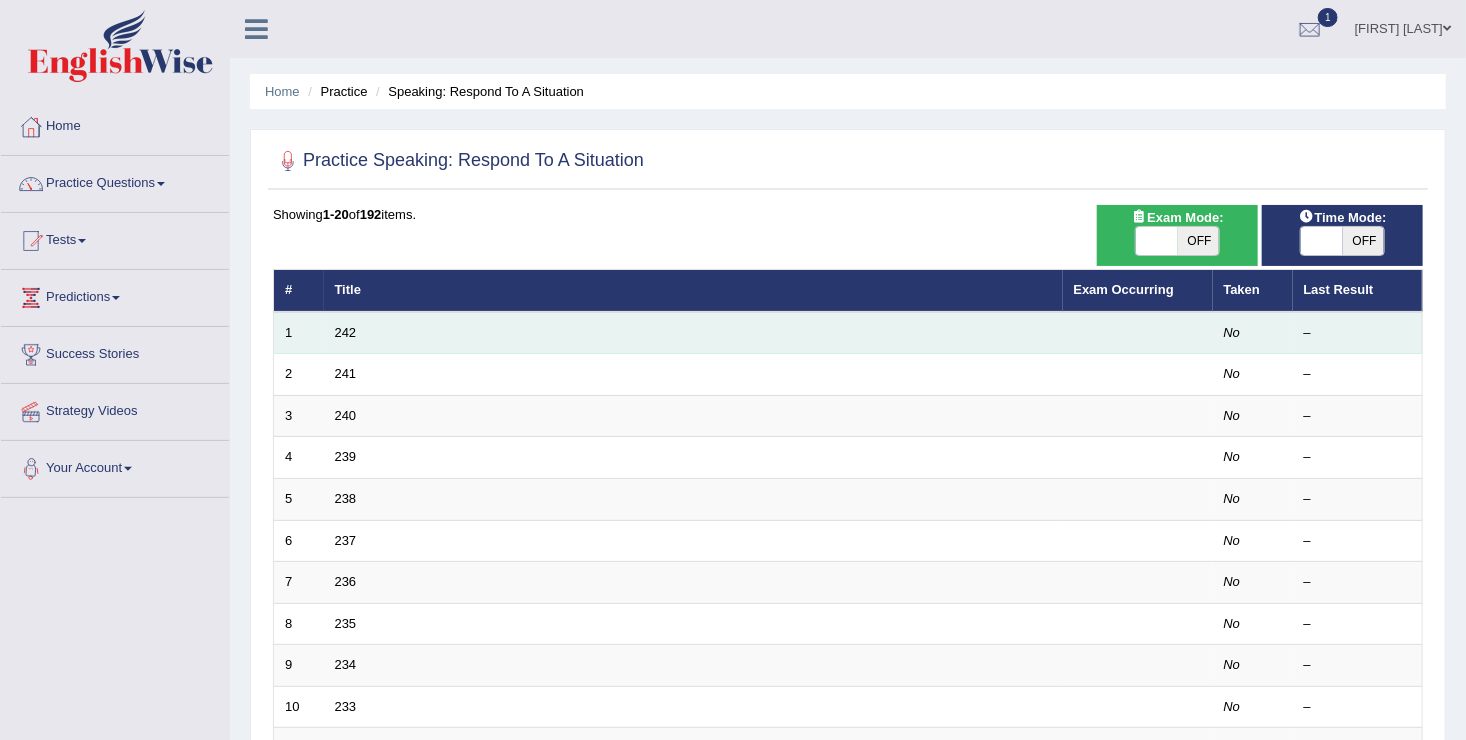 click on "242" at bounding box center [693, 333] 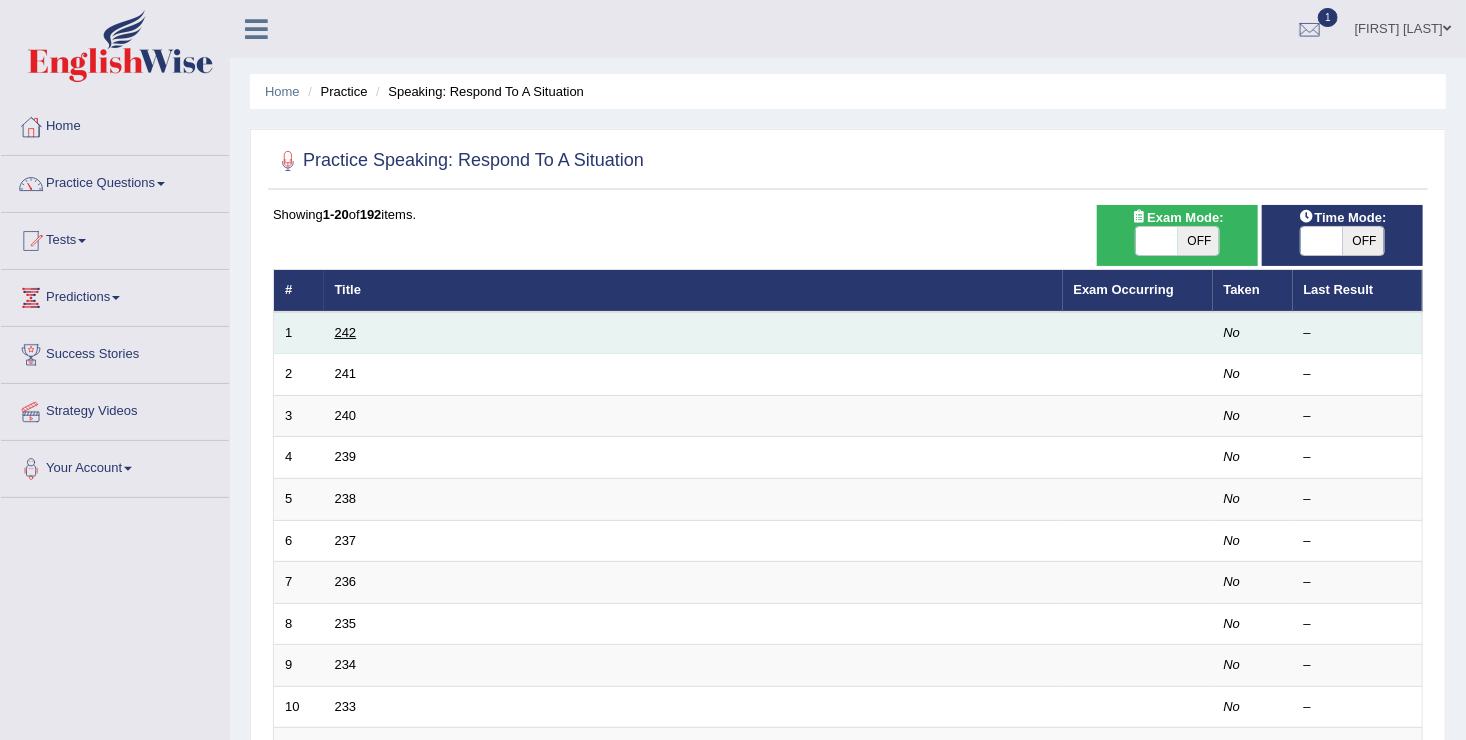 click on "242" at bounding box center (346, 332) 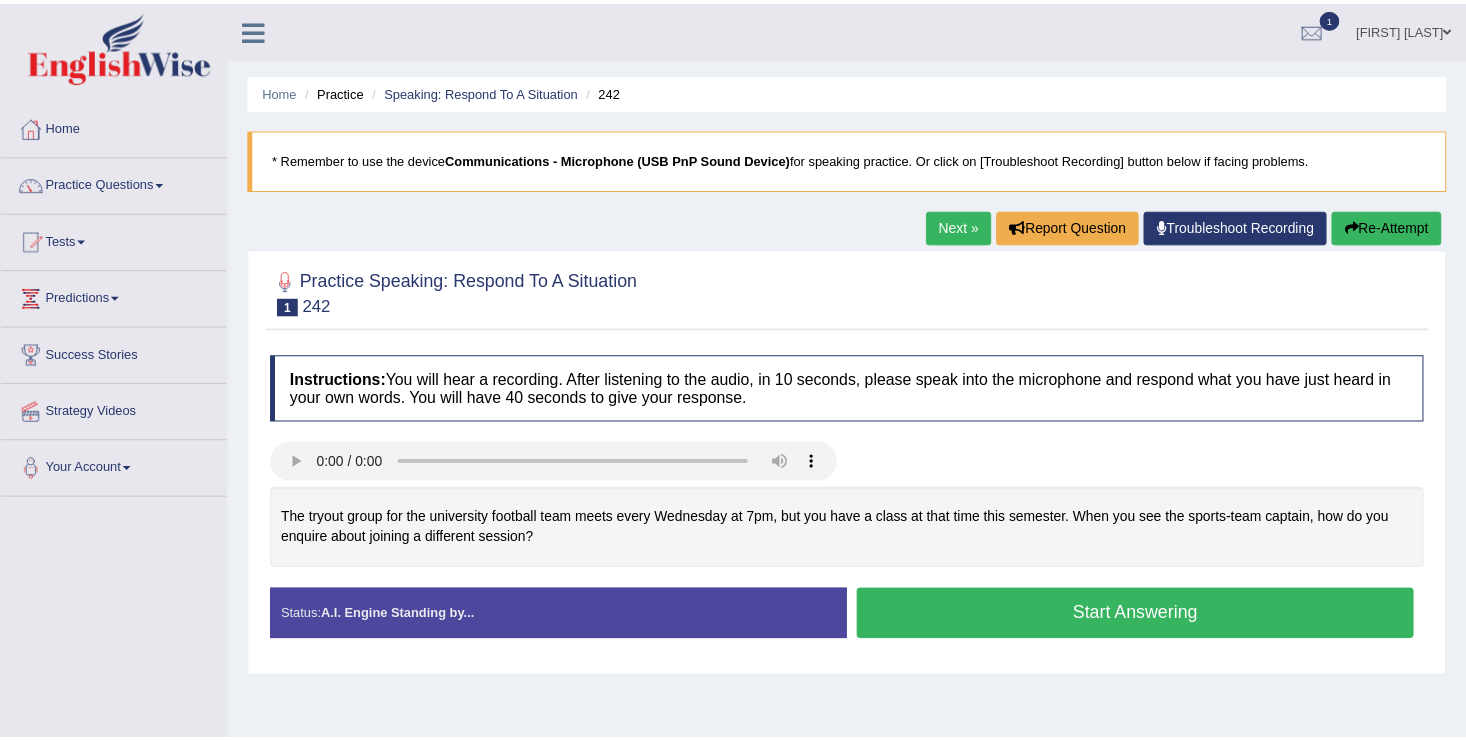 scroll, scrollTop: 0, scrollLeft: 0, axis: both 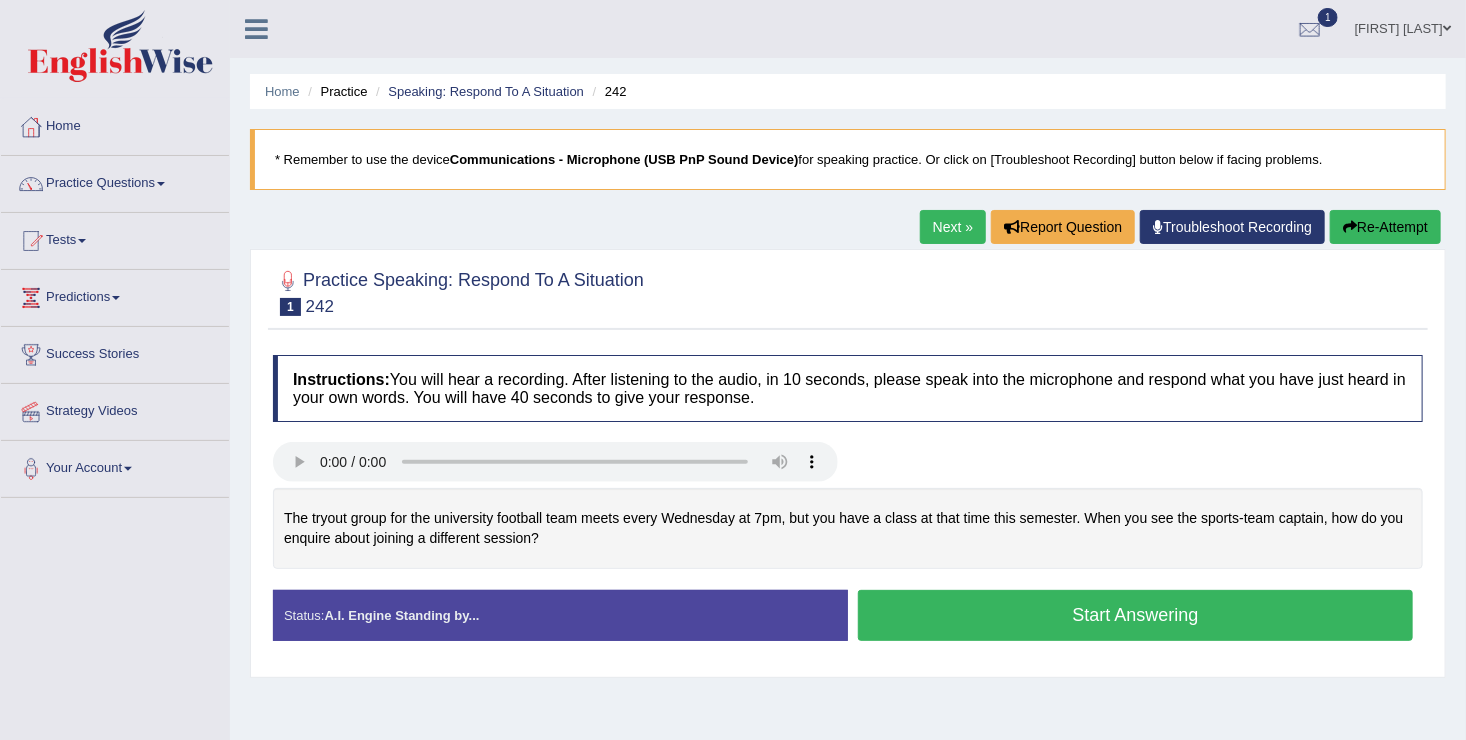 click on "Start Answering" at bounding box center [1135, 615] 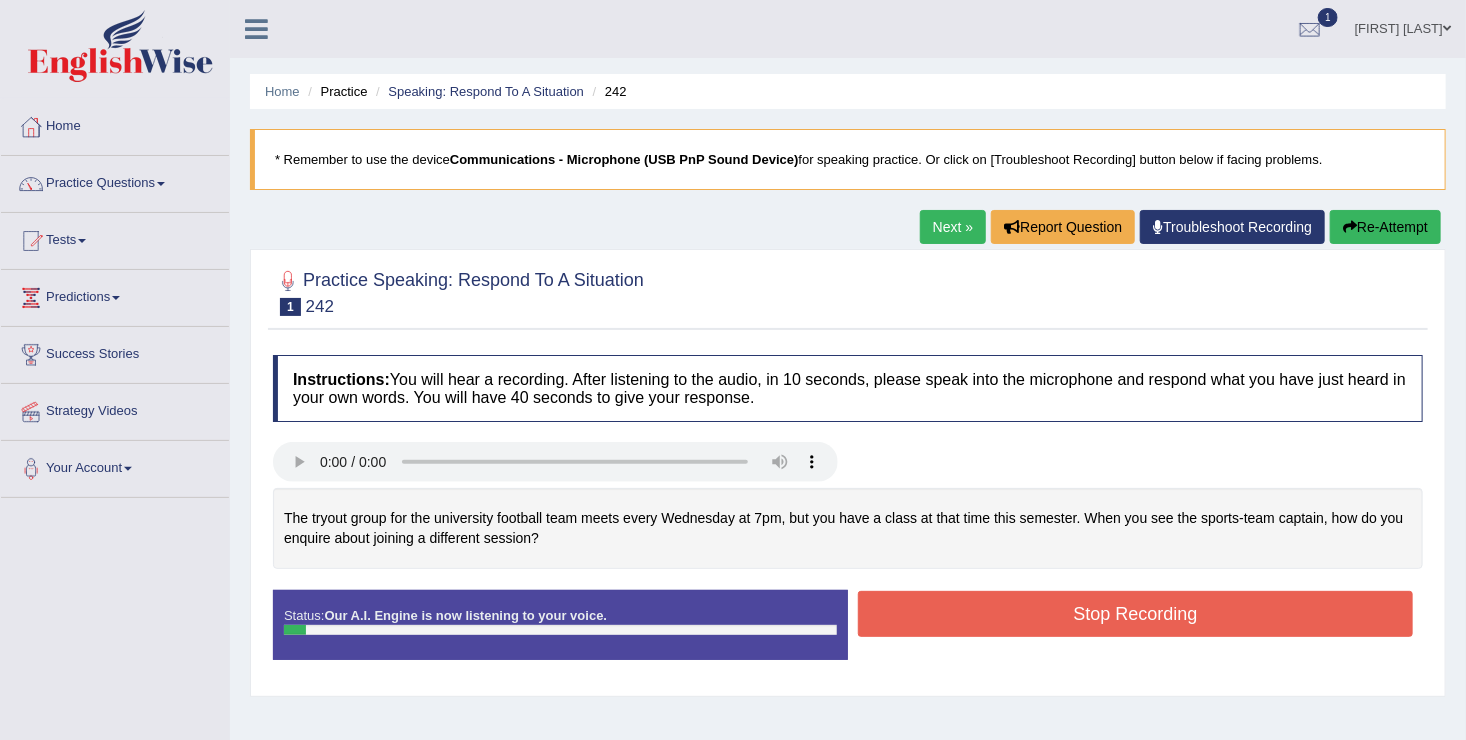 click on "Stop Recording" at bounding box center (1135, 614) 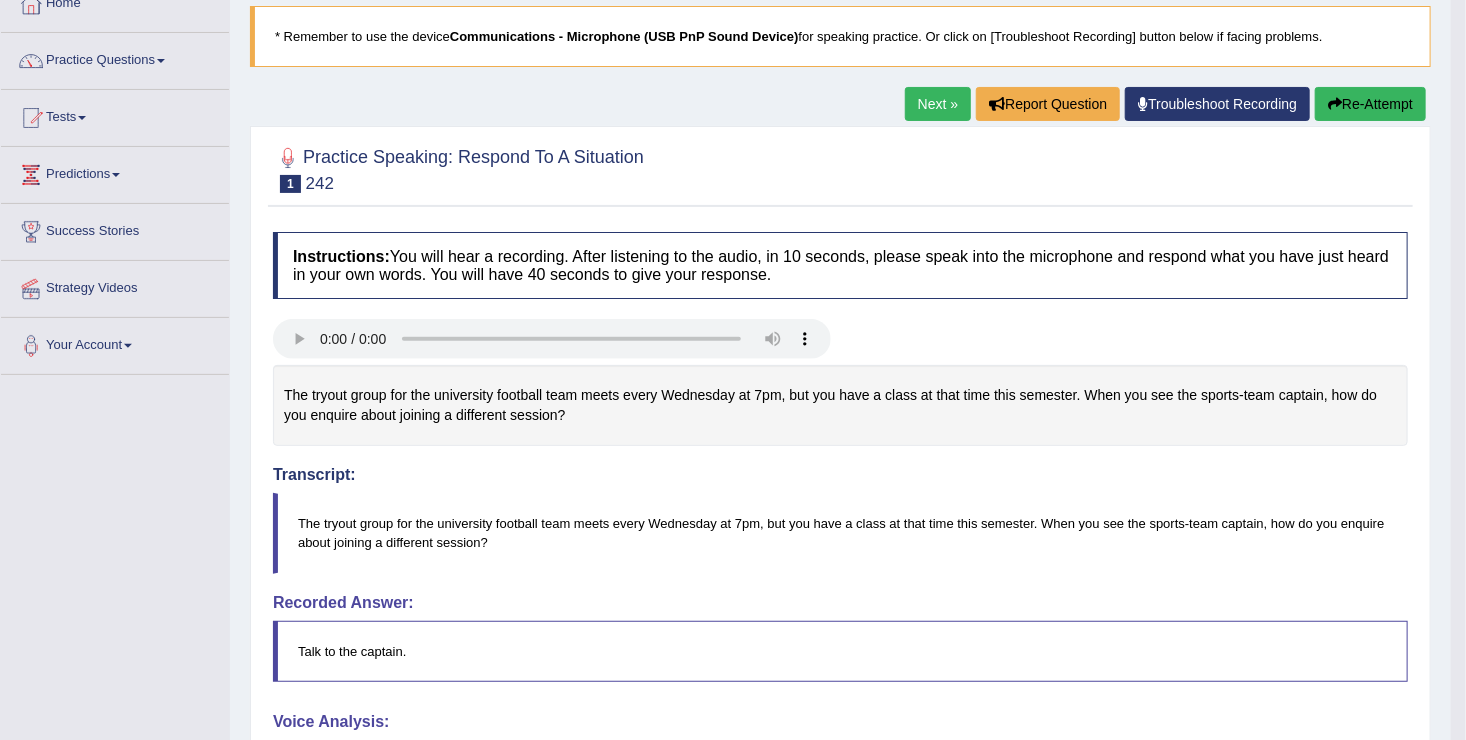 scroll, scrollTop: 160, scrollLeft: 0, axis: vertical 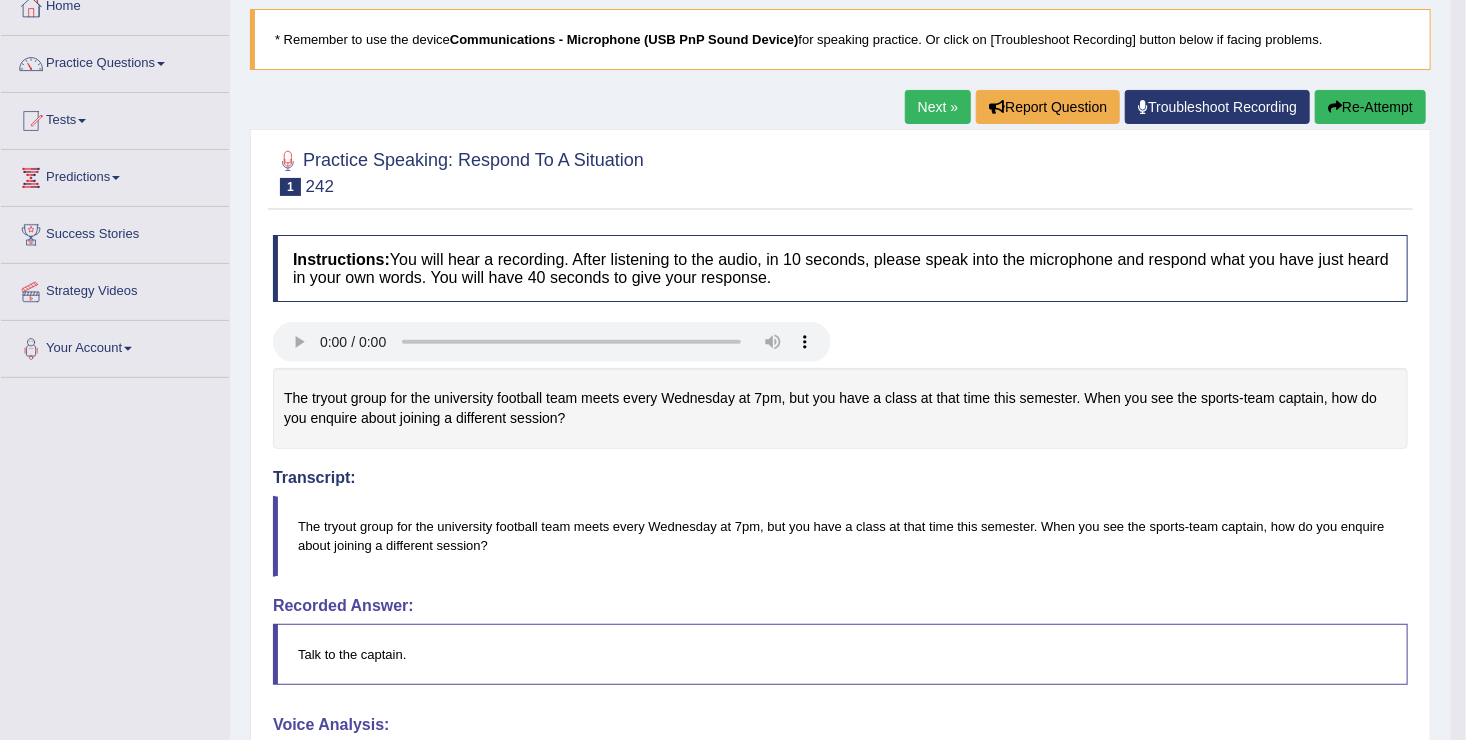 click on "Re-Attempt" at bounding box center (1370, 107) 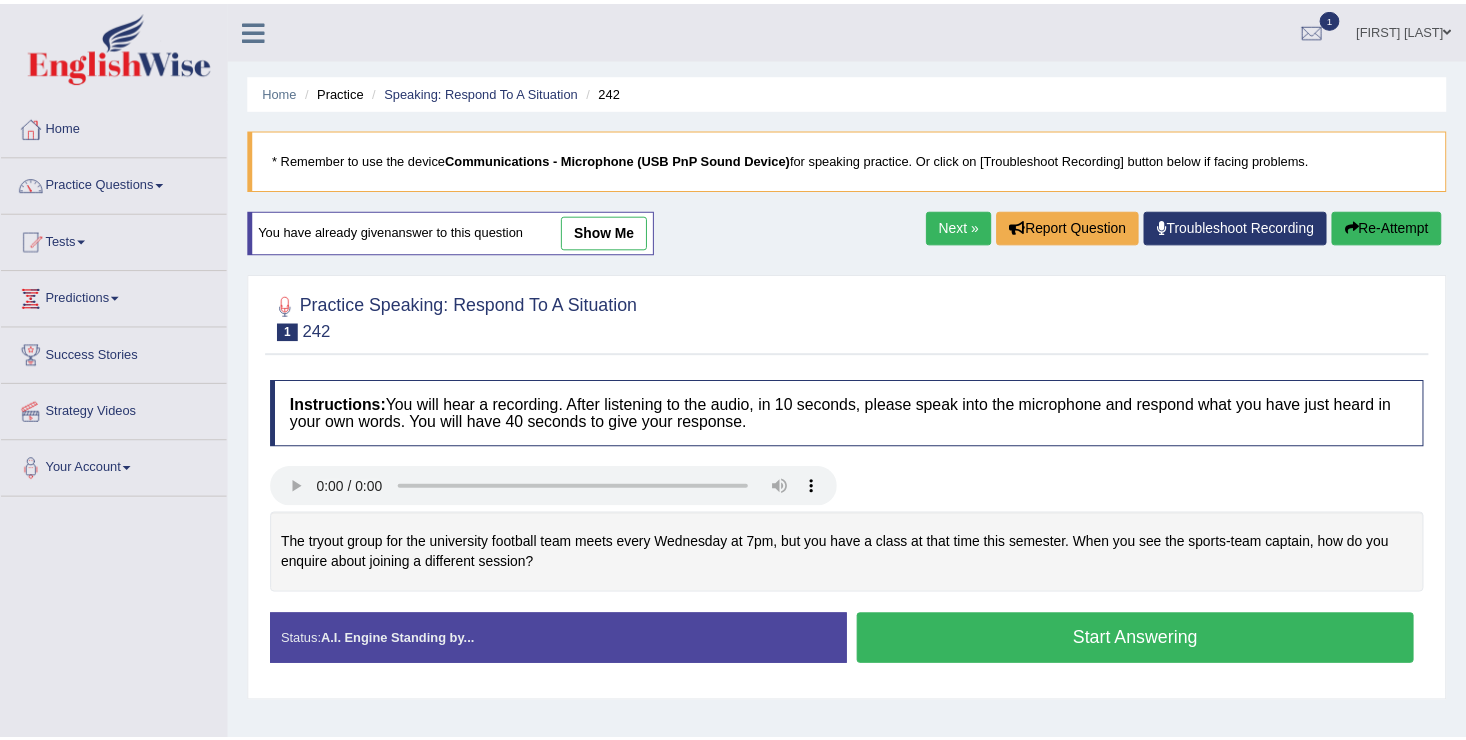 scroll, scrollTop: 124, scrollLeft: 0, axis: vertical 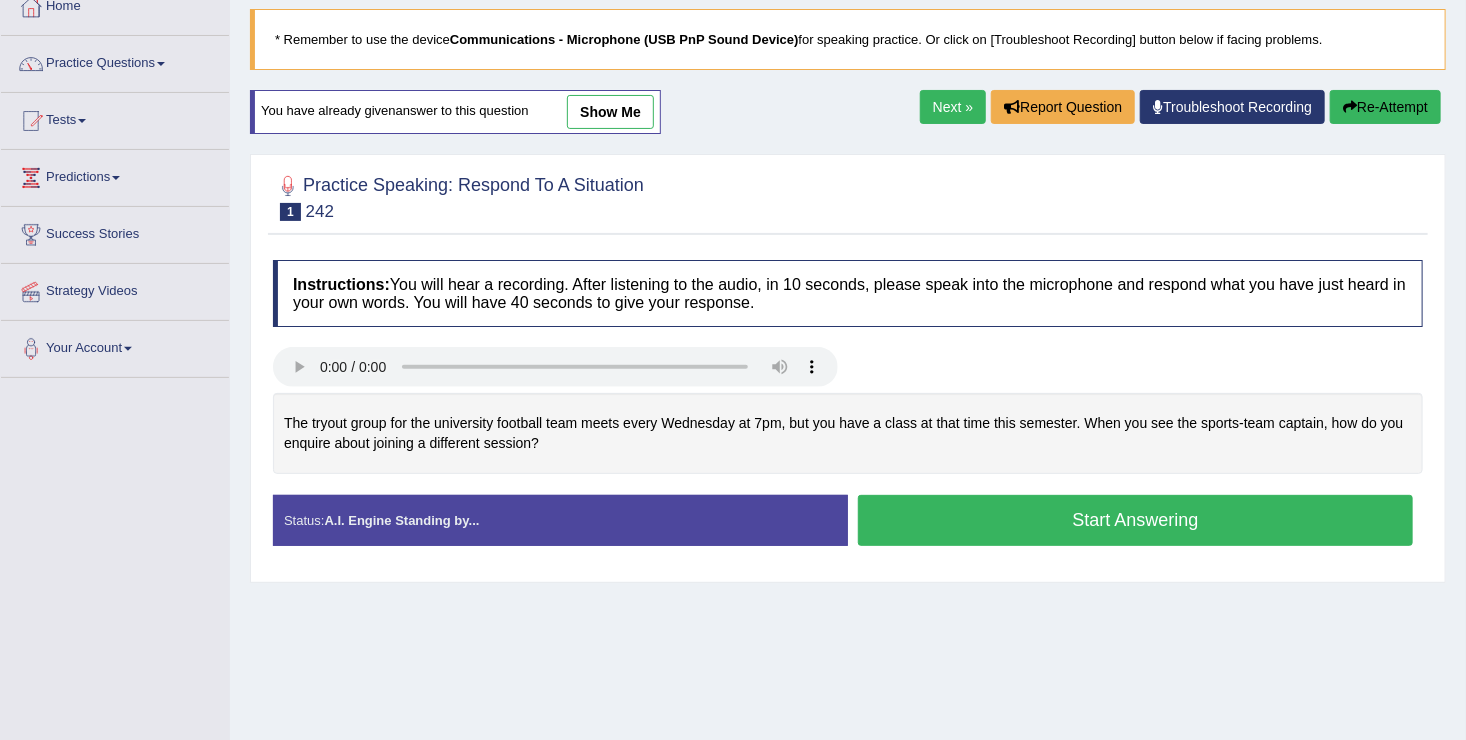 click on "Start Answering" at bounding box center [1135, 520] 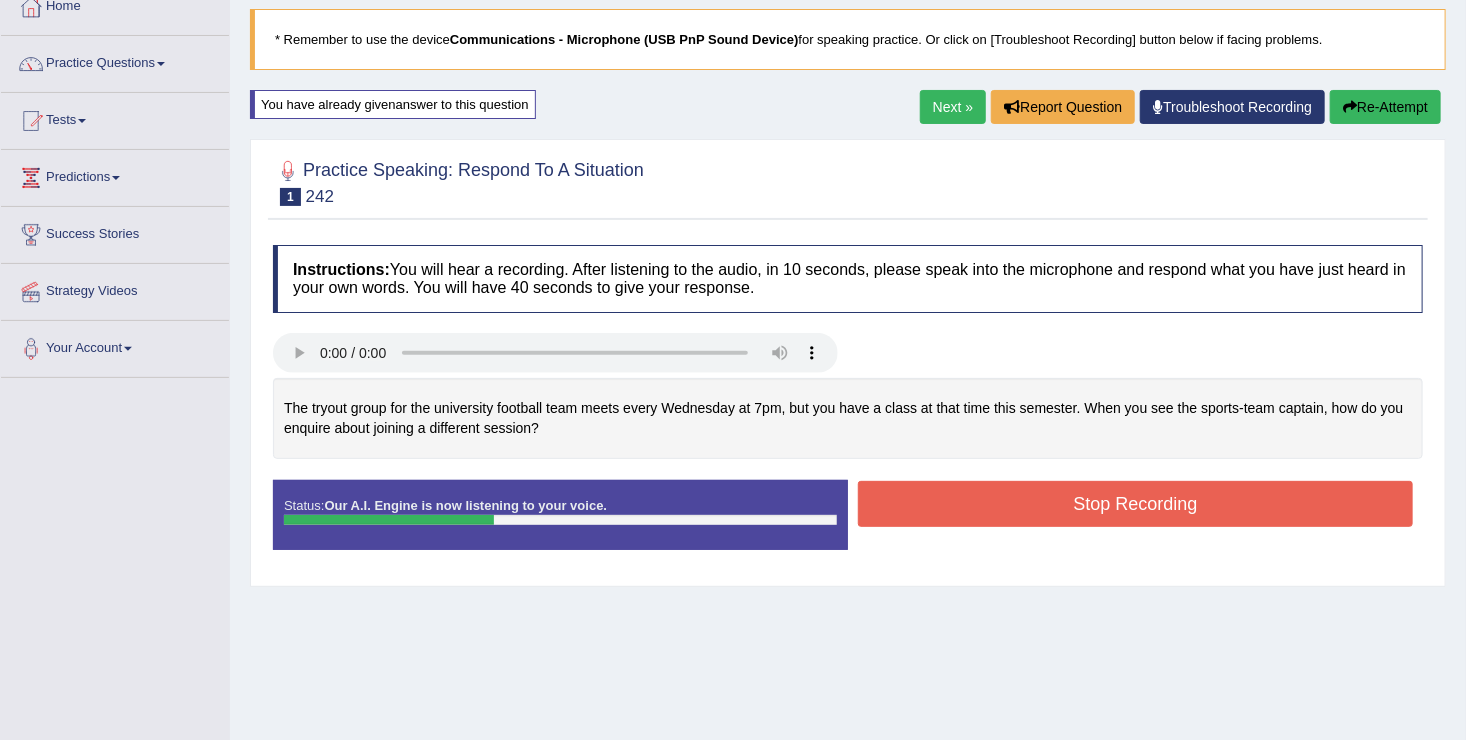 click on "Stop Recording" at bounding box center (1135, 504) 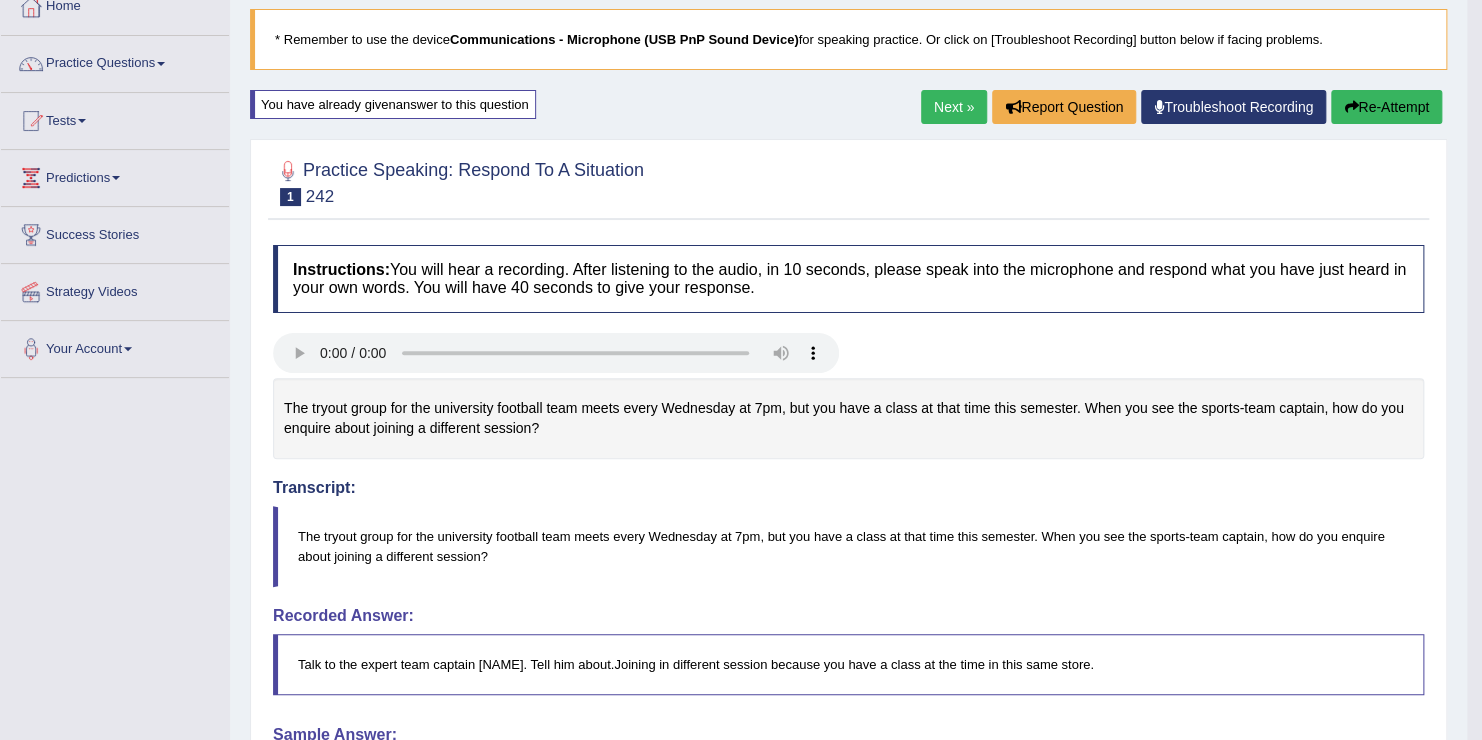 click on "Comparing text to speech..." at bounding box center (741, 370) 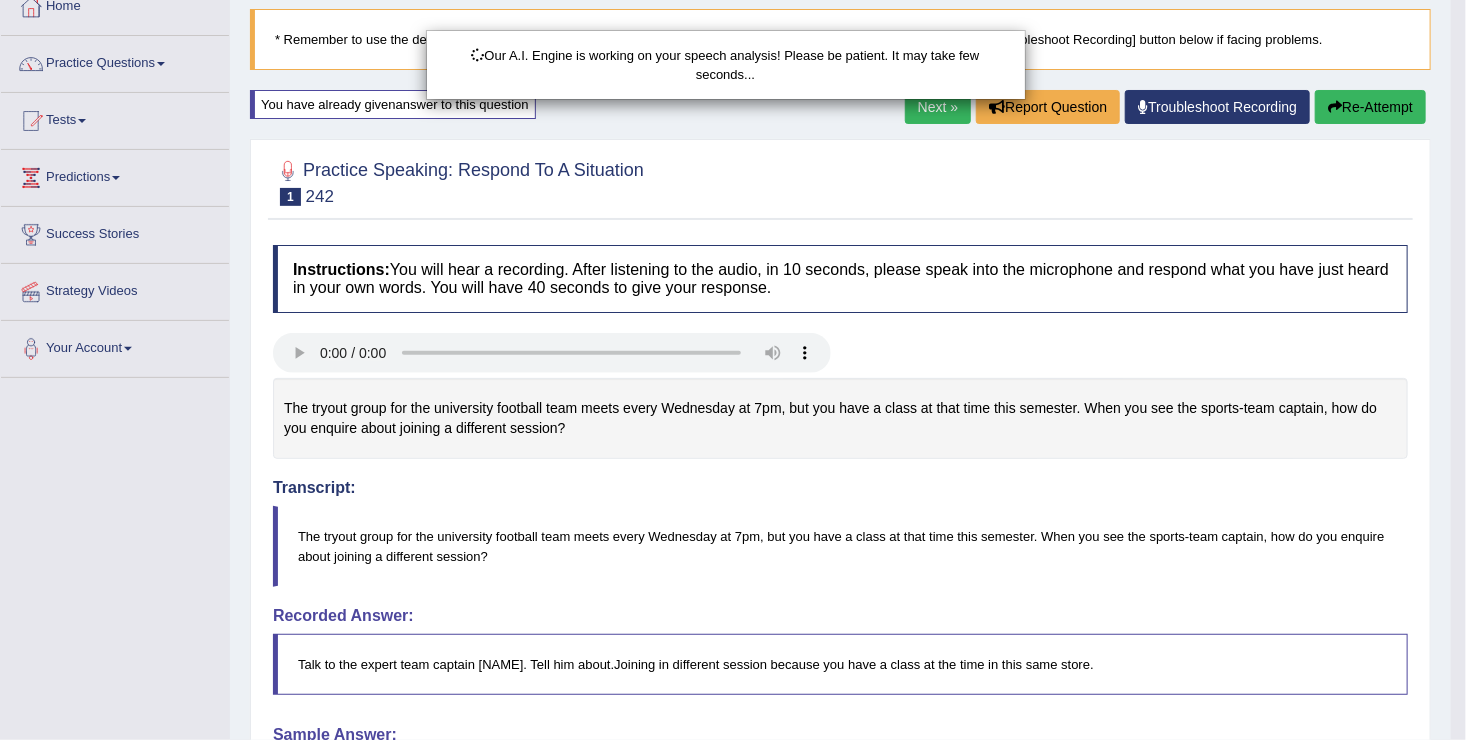 click on "Toggle navigation
Home
Practice Questions   Speaking Practice Read Aloud
Repeat Sentence
Describe Image
Re-tell Lecture
Answer Short Question
Summarize Group Discussion
Respond To A Situation
Writing Practice  Summarize Written Text
Write Essay
Reading Practice  Reading & Writing: Fill In The Blanks
Choose Multiple Answers
Re-order Paragraphs
Fill In The Blanks
Choose Single Answer
Listening Practice  Summarize Spoken Text
Highlight Incorrect Words
Highlight Correct Summary
Select Missing Word
Choose Single Answer
Choose Multiple Answers
Fill In The Blanks
Write From Dictation
Pronunciation
Tests
Take Mock Test" at bounding box center [733, 250] 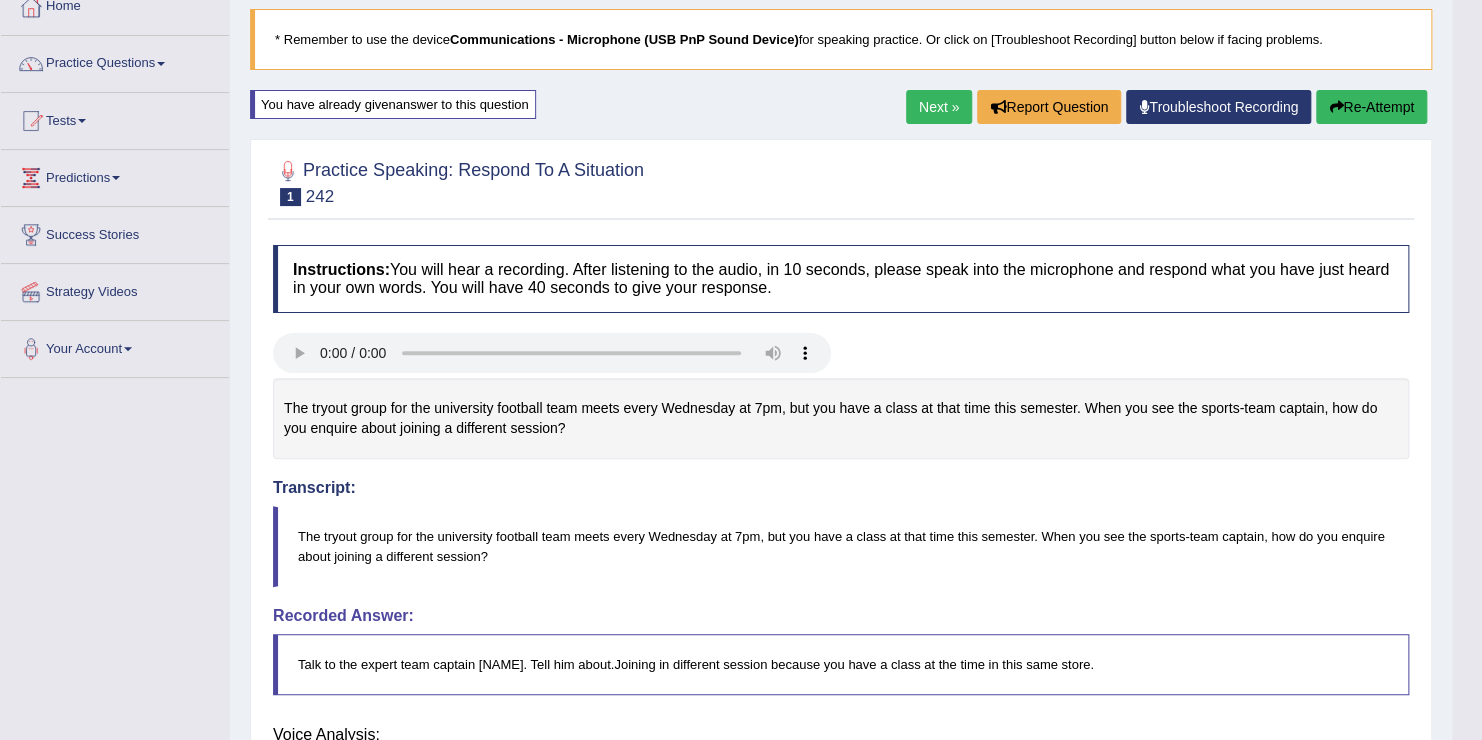 click on "Toggle navigation
Home
Practice Questions   Speaking Practice Read Aloud
Repeat Sentence
Describe Image
Re-tell Lecture
Answer Short Question
Summarize Group Discussion
Respond To A Situation
Writing Practice  Summarize Written Text
Write Essay
Reading Practice  Reading & Writing: Fill In The Blanks
Choose Multiple Answers
Re-order Paragraphs
Fill In The Blanks
Choose Single Answer
Listening Practice  Summarize Spoken Text
Highlight Incorrect Words
Highlight Correct Summary
Select Missing Word
Choose Single Answer
Choose Multiple Answers
Fill In The Blanks
Write From Dictation
Pronunciation
Tests  Take Practice Sectional Test" at bounding box center [741, 250] 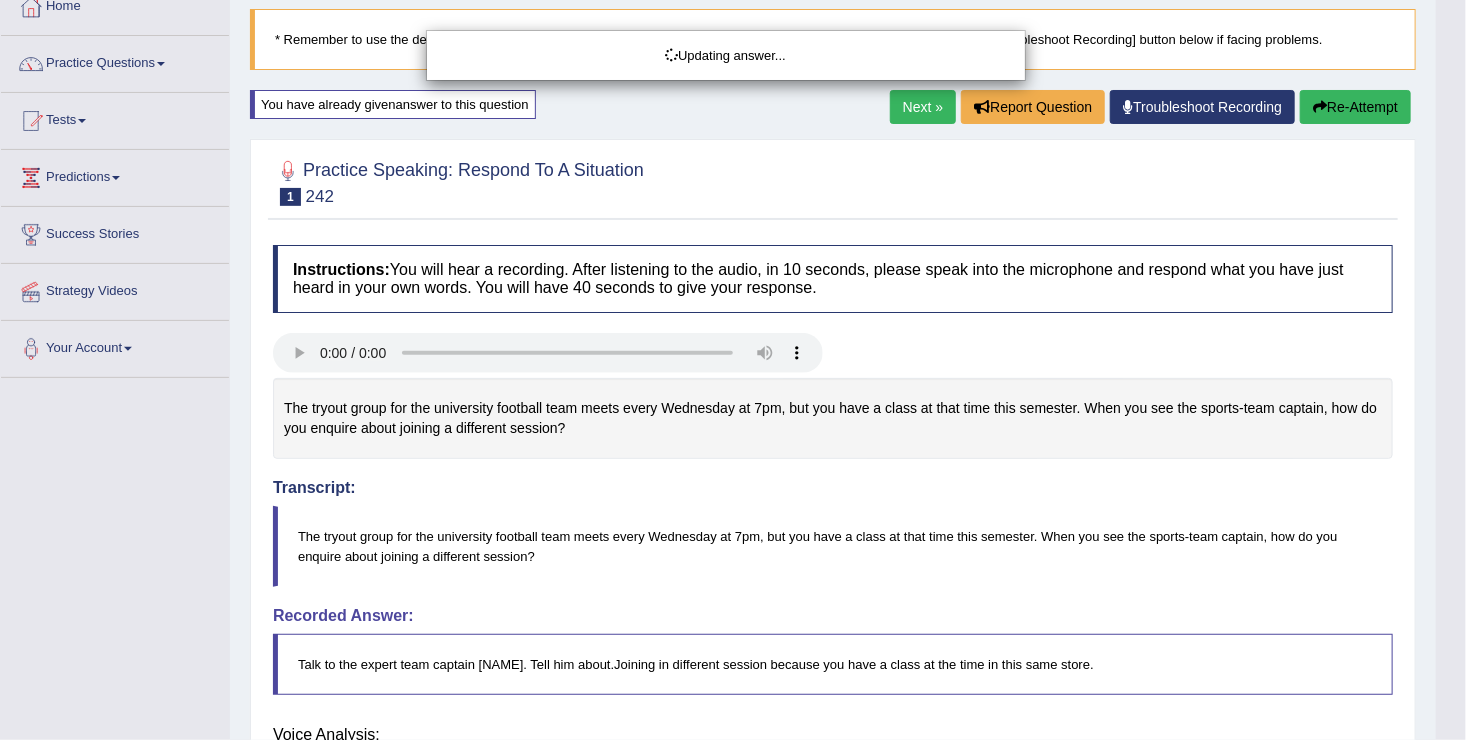 click on "Toggle navigation
Home
Practice Questions   Speaking Practice Read Aloud
Repeat Sentence
Describe Image
Re-tell Lecture
Answer Short Question
Summarize Group Discussion
Respond To A Situation
Writing Practice  Summarize Written Text
Write Essay
Reading Practice  Reading & Writing: Fill In The Blanks
Choose Multiple Answers
Re-order Paragraphs
Fill In The Blanks
Choose Single Answer
Listening Practice  Summarize Spoken Text
Highlight Incorrect Words
Highlight Correct Summary
Select Missing Word
Choose Single Answer
Choose Multiple Answers
Fill In The Blanks
Write From Dictation
Pronunciation
Tests
Take Mock Test" at bounding box center (733, 250) 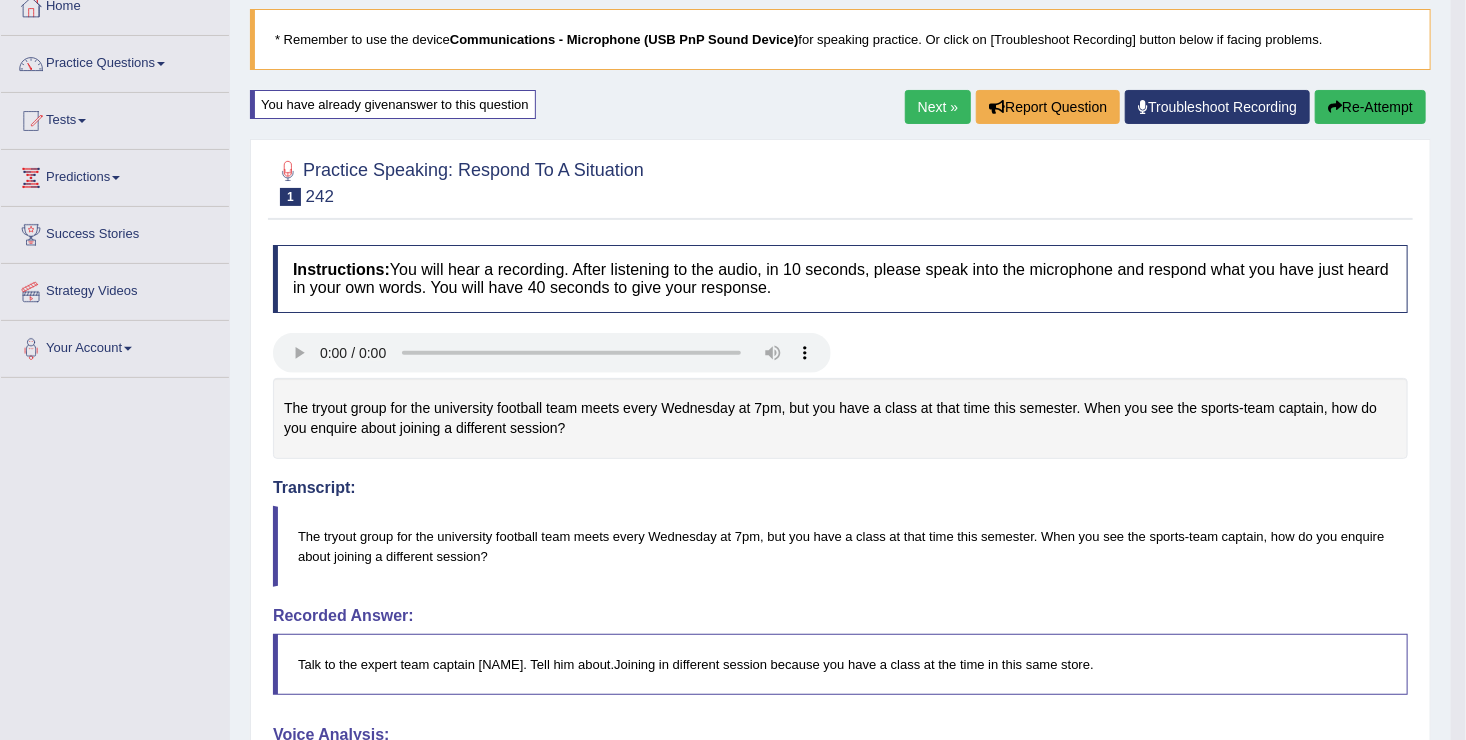 scroll, scrollTop: 671, scrollLeft: 0, axis: vertical 